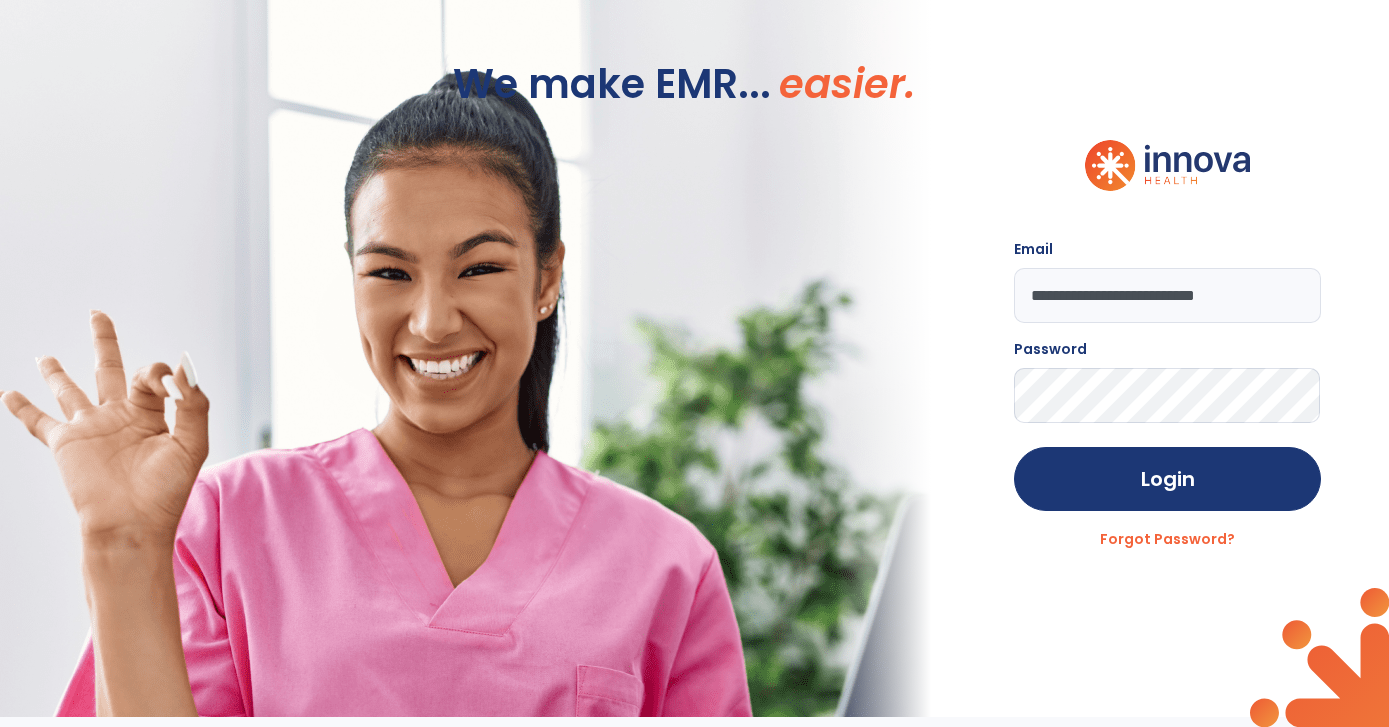 scroll, scrollTop: 0, scrollLeft: 0, axis: both 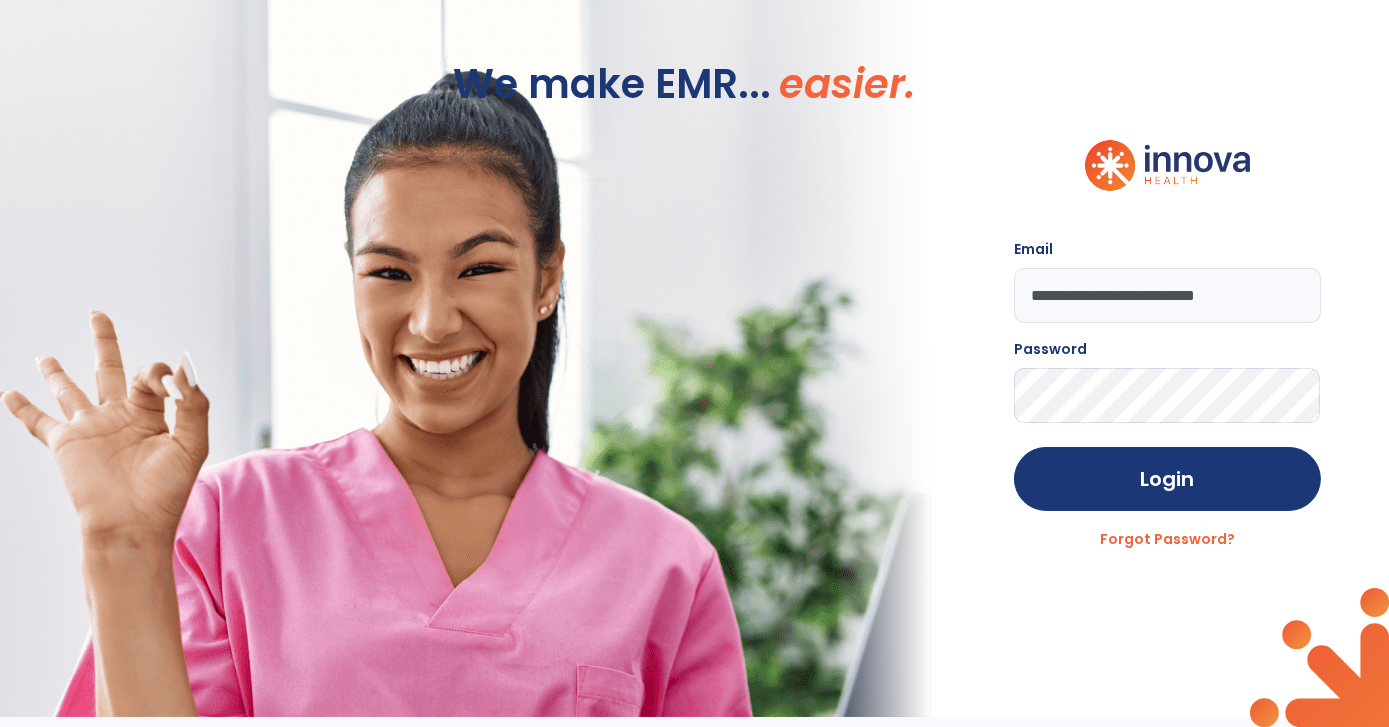 click on "**********" 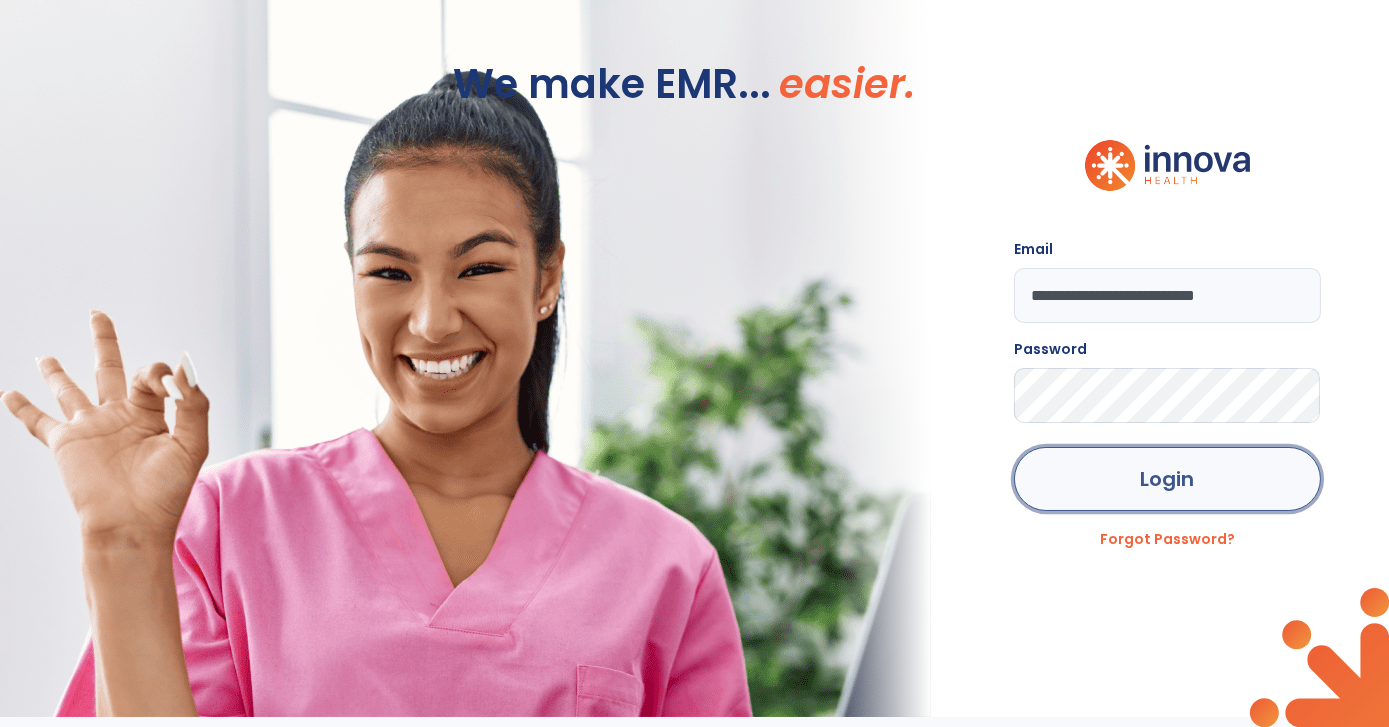 click on "Login" 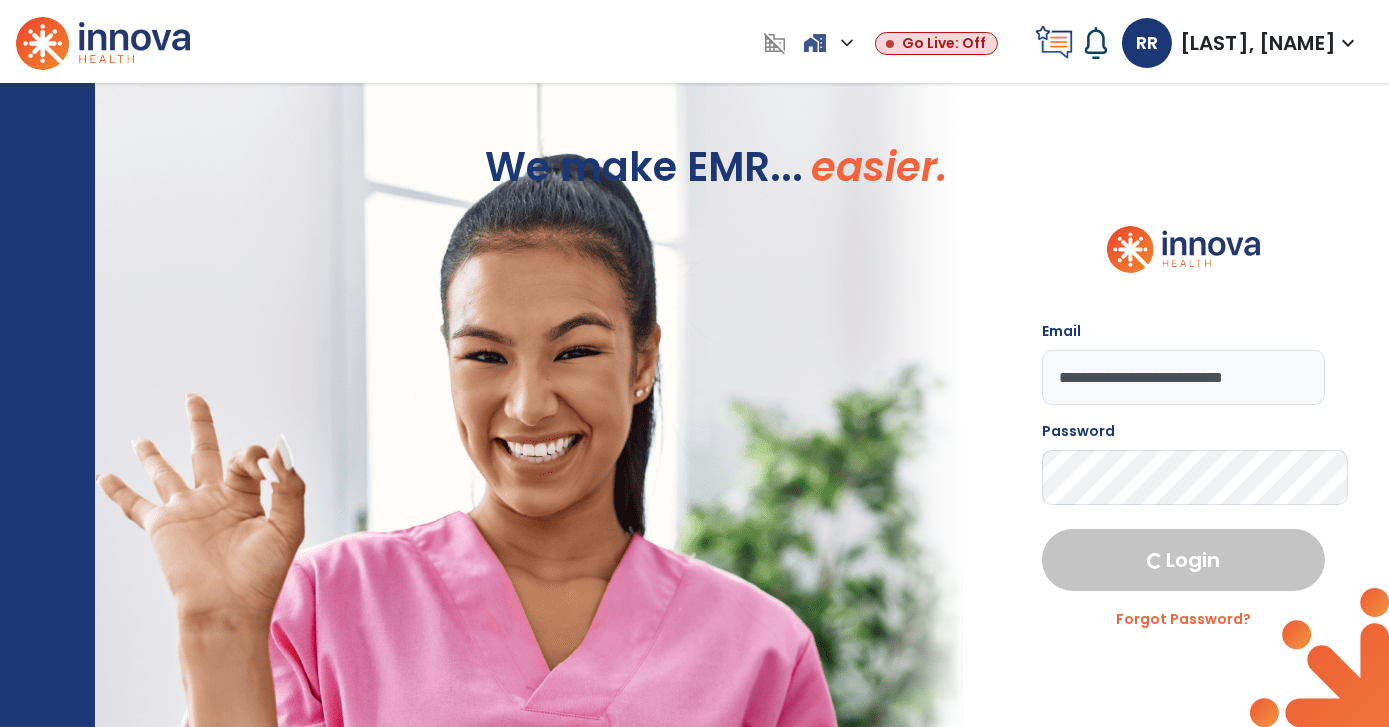 select on "***" 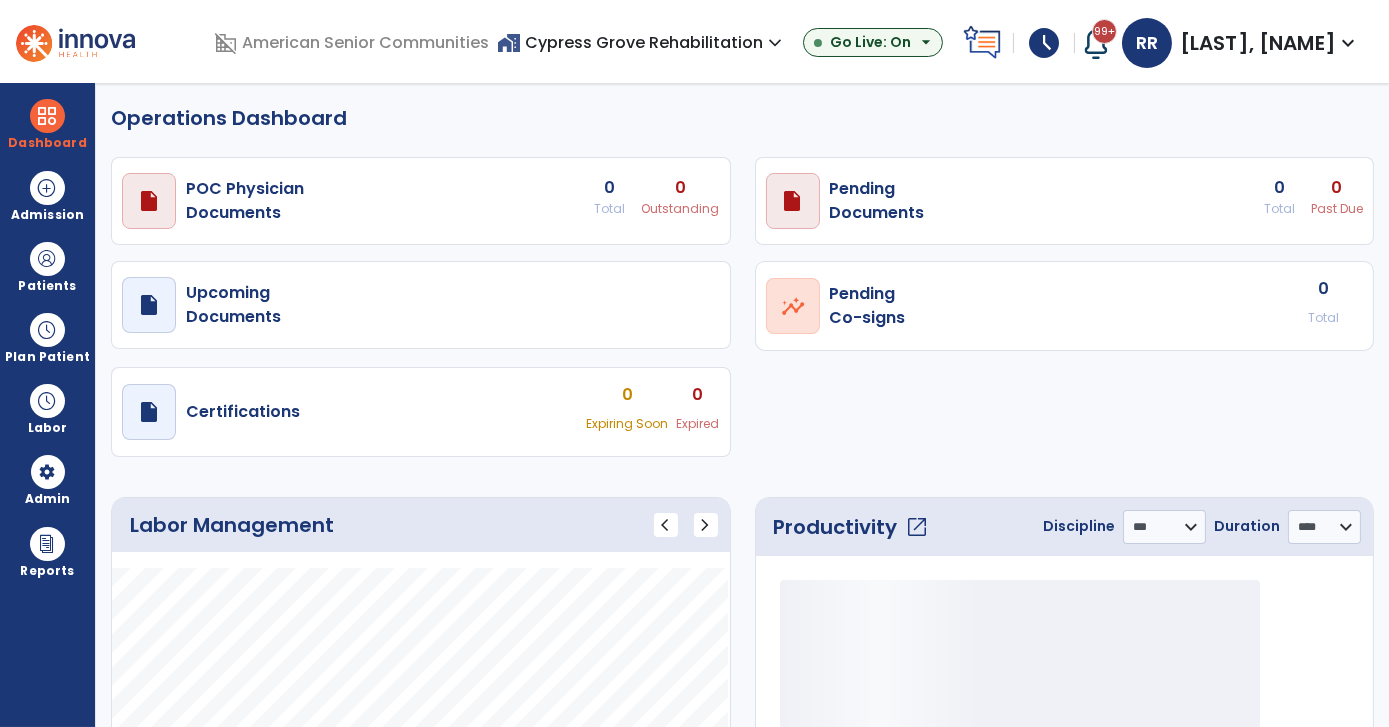 select on "***" 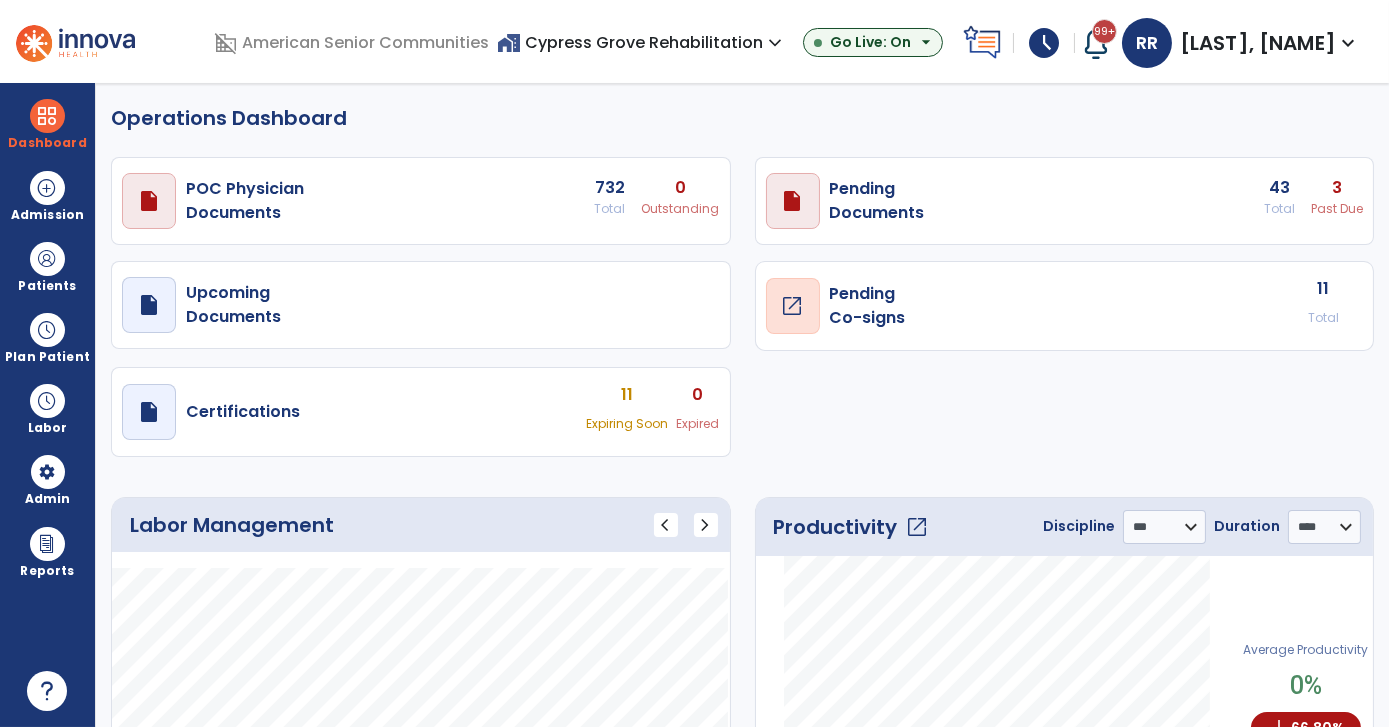 click on "open_in_new" at bounding box center (793, 306) 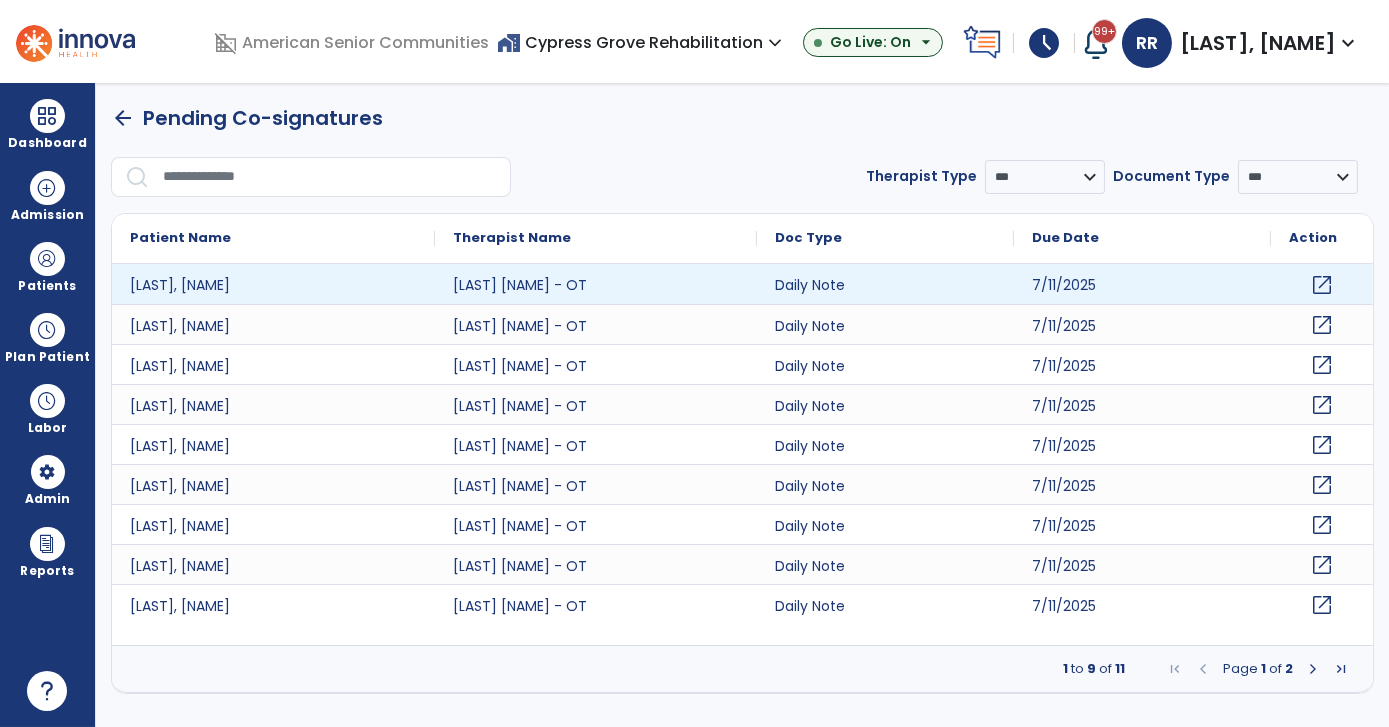 click on "open_in_new" 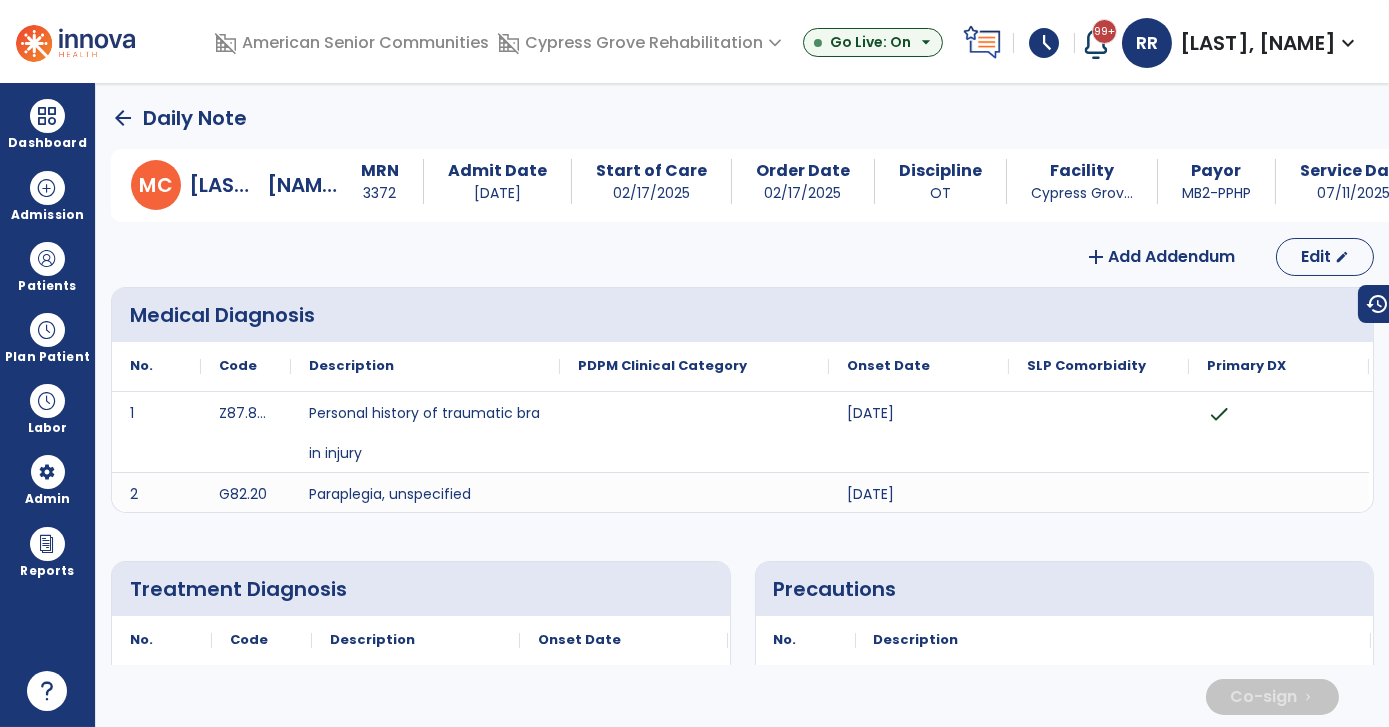 click on "arrow_back" 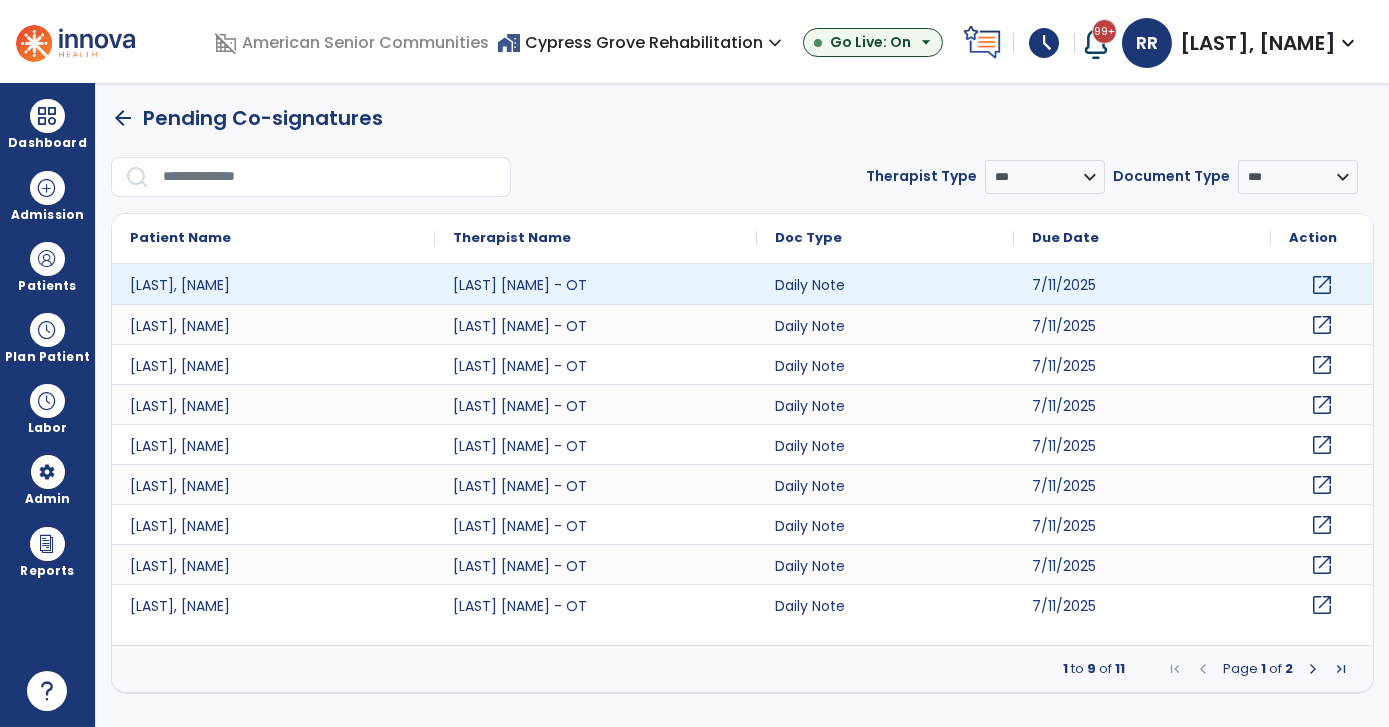 click on "open_in_new" 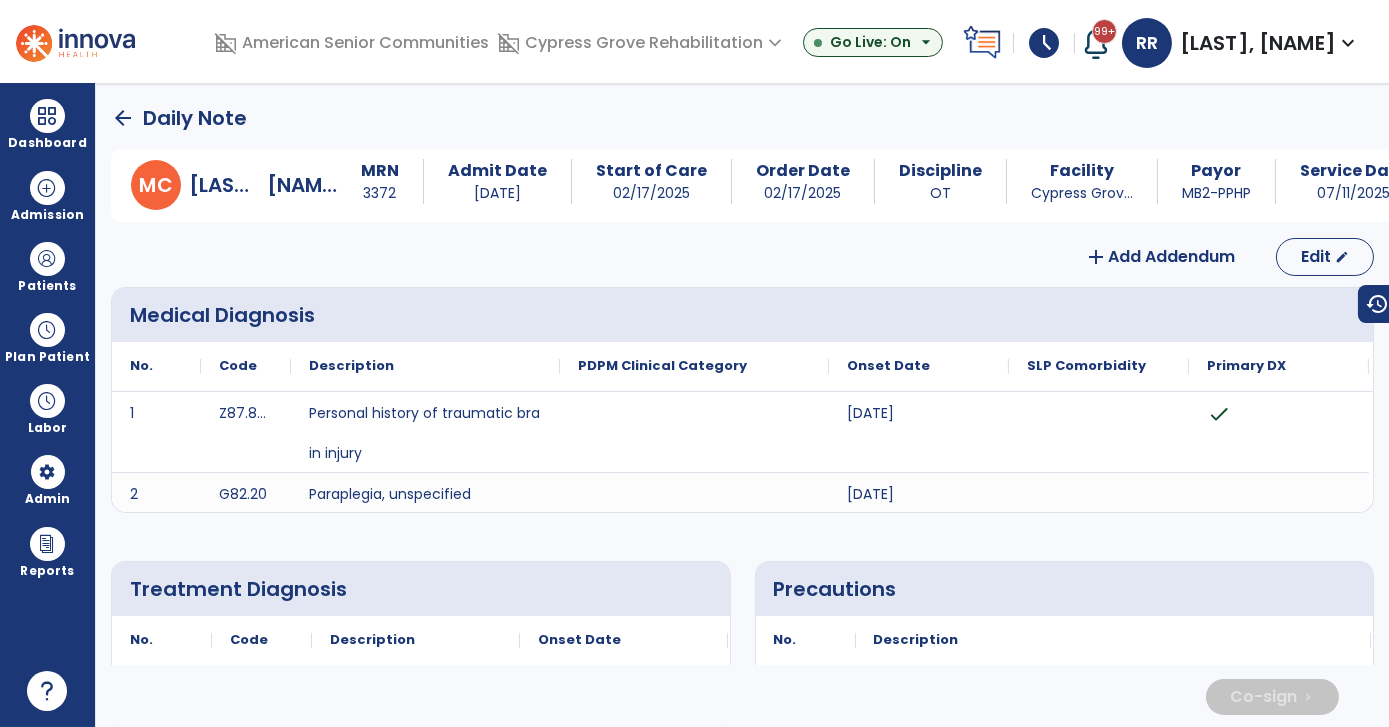 click on "arrow_back   Daily Note" 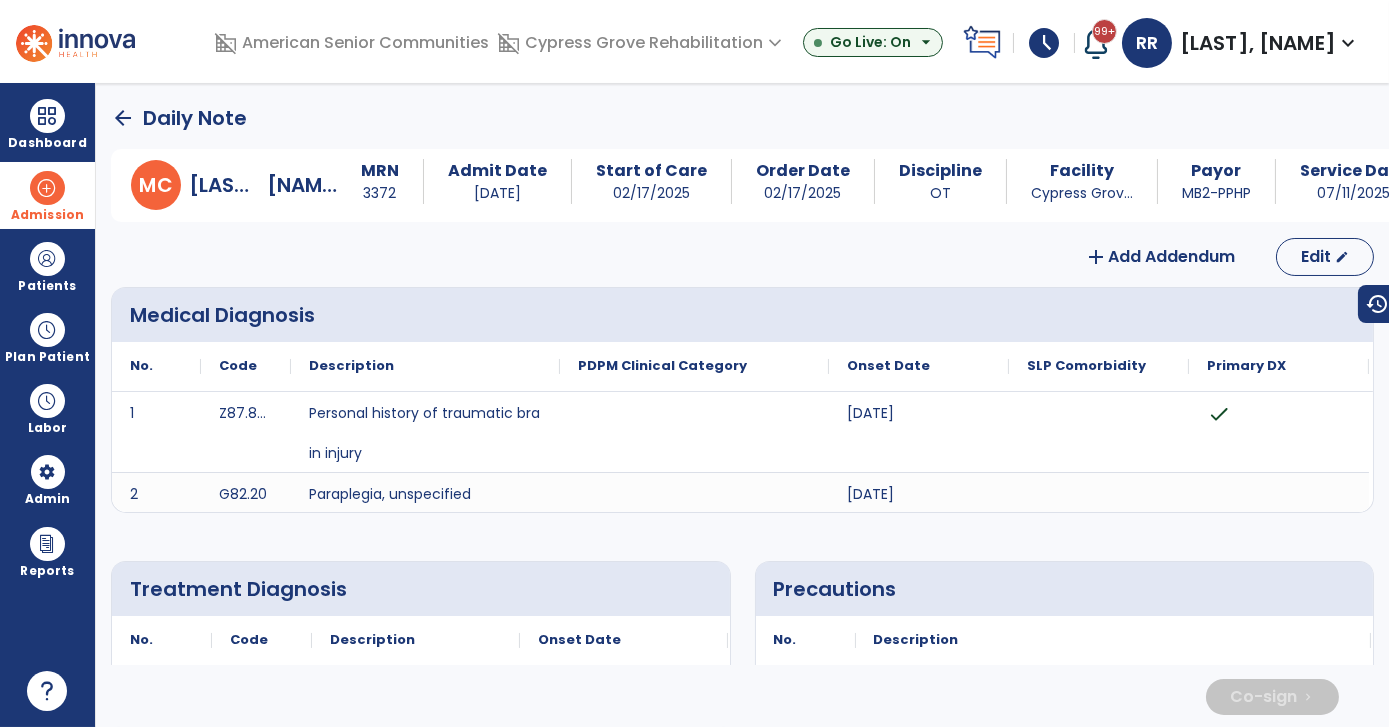click at bounding box center [47, 188] 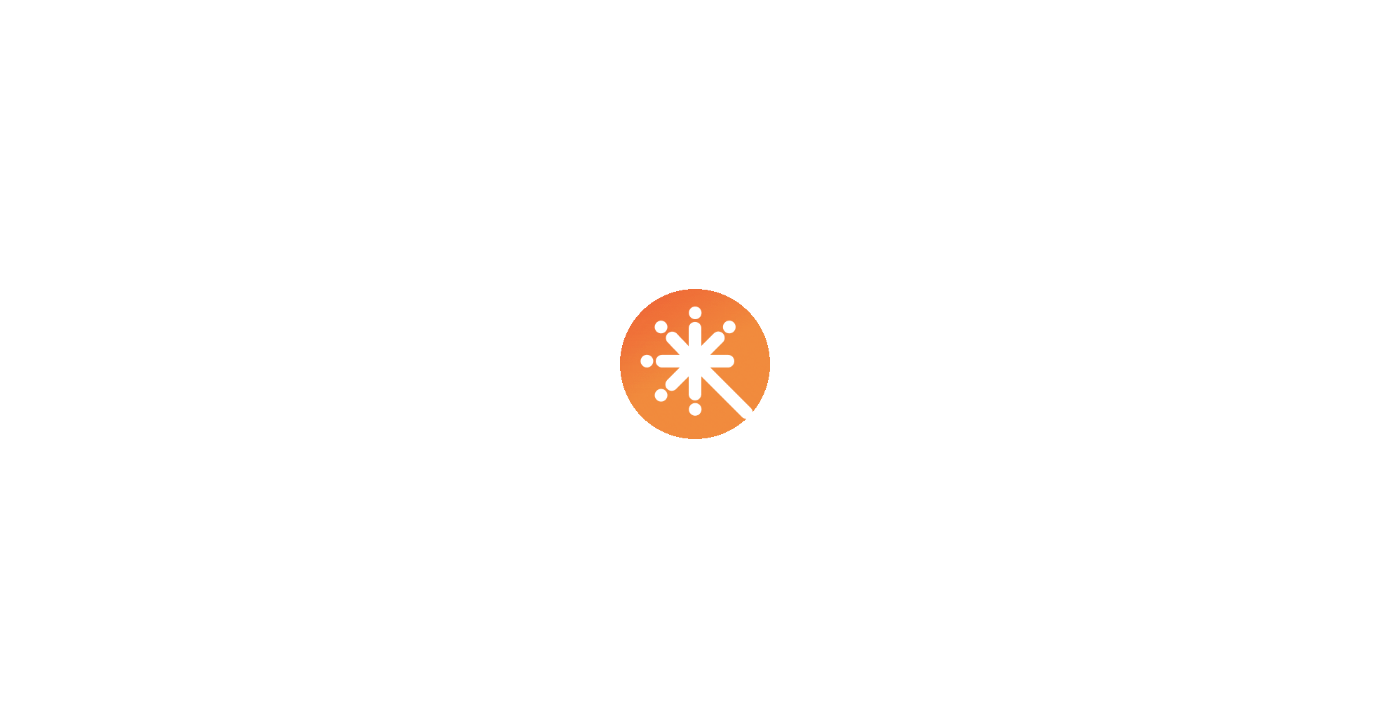 scroll, scrollTop: 0, scrollLeft: 0, axis: both 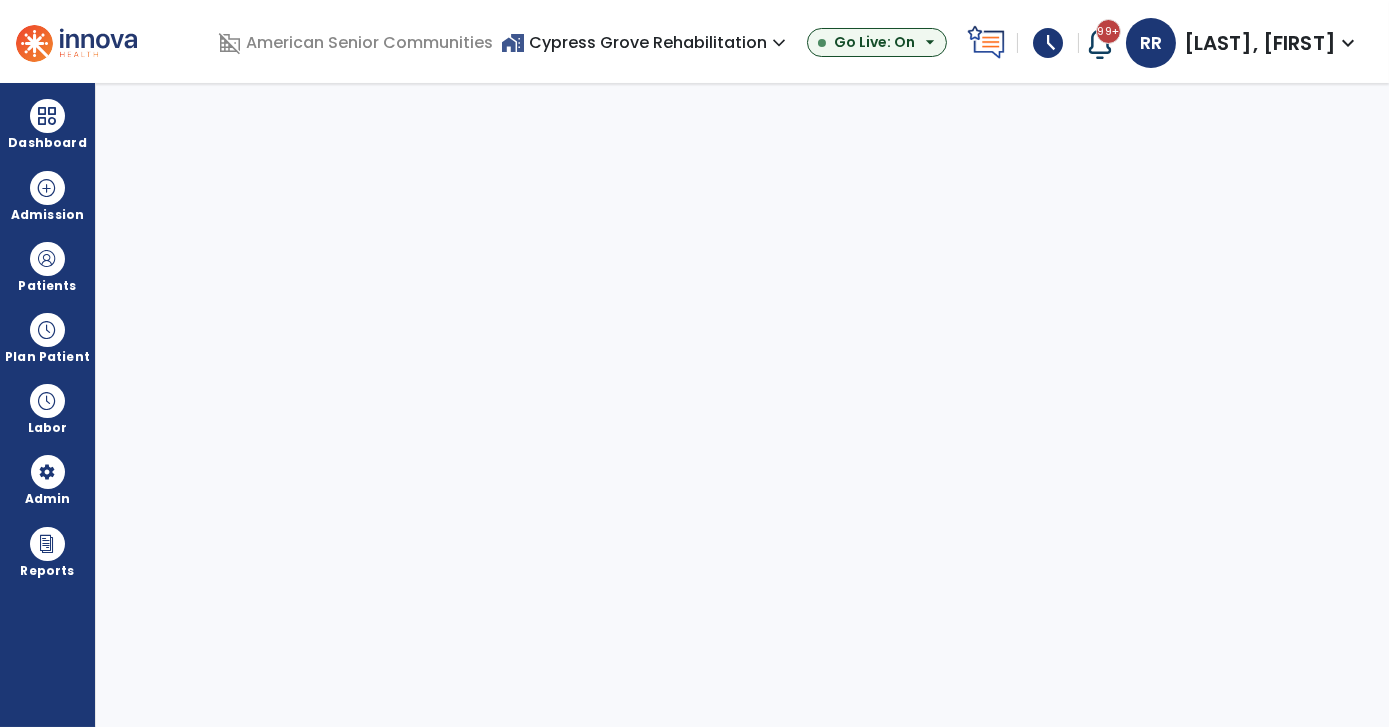 select on "***" 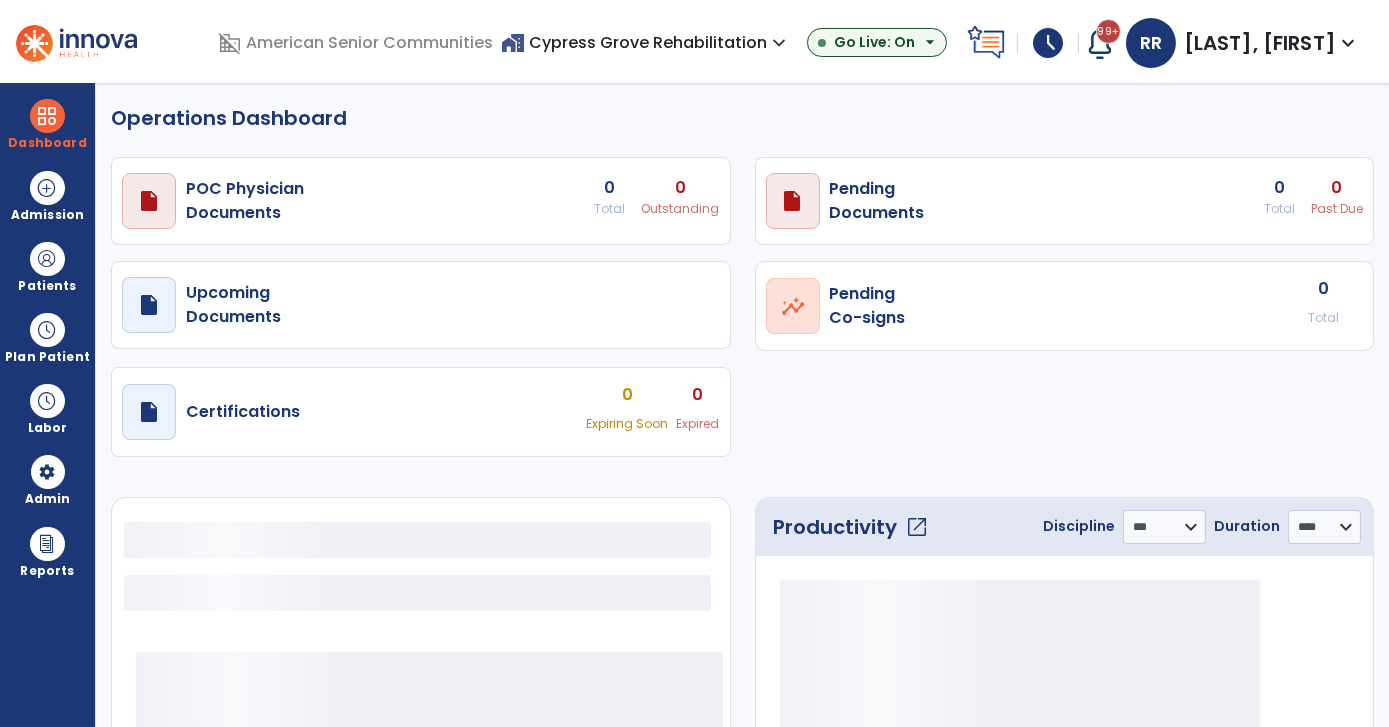 select on "***" 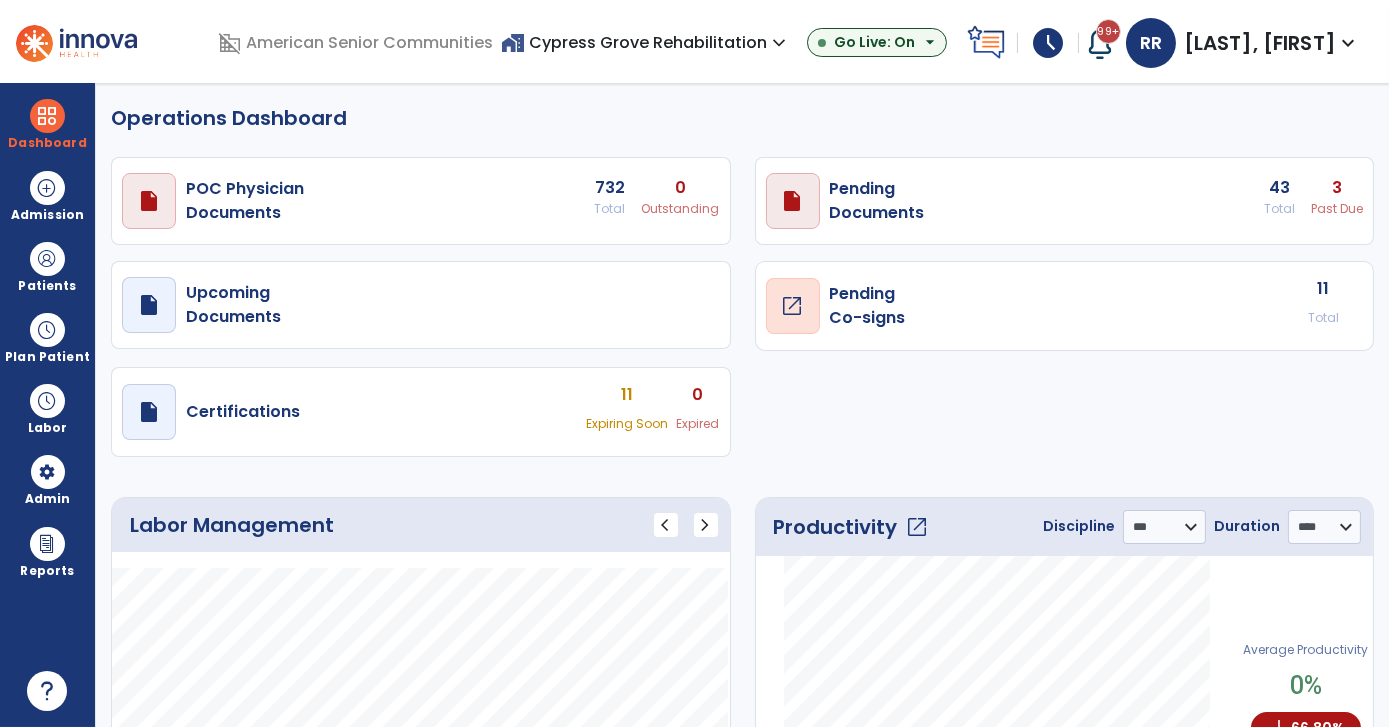 click on "open_in_new" at bounding box center (793, 306) 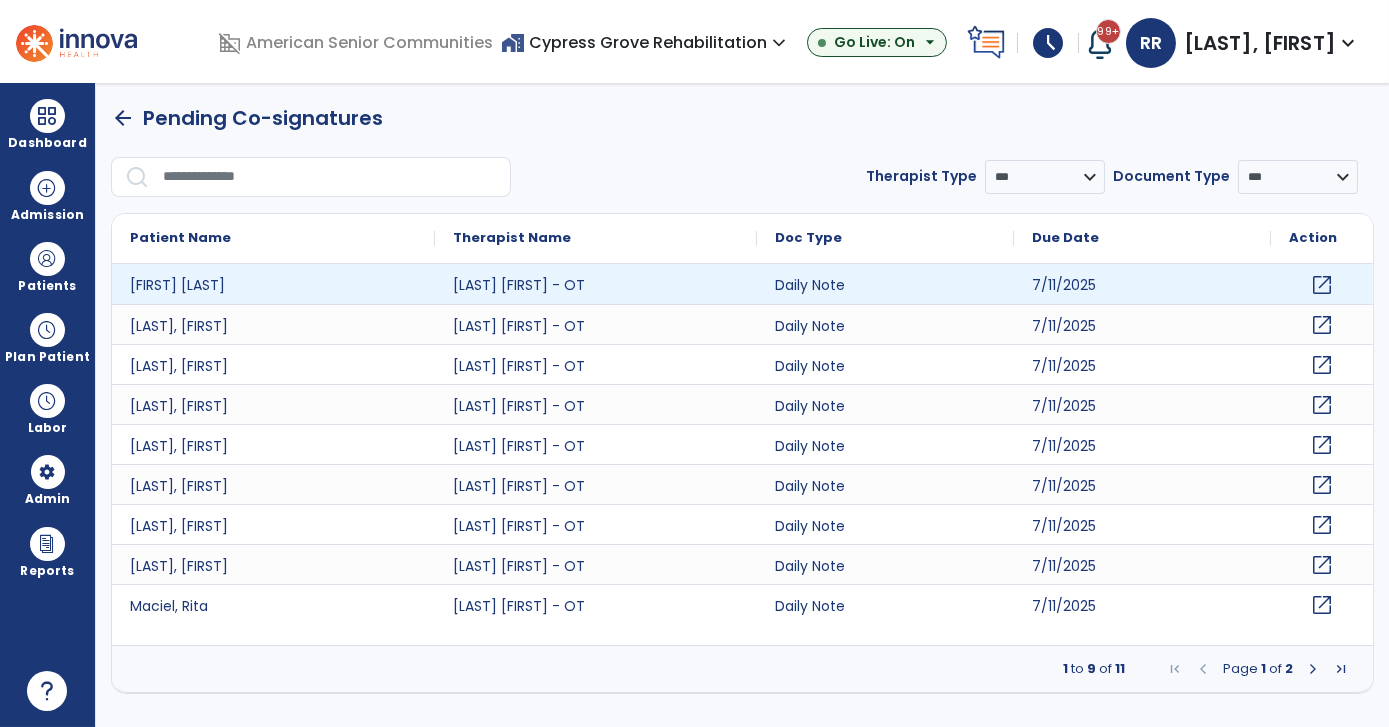 click on "open_in_new" 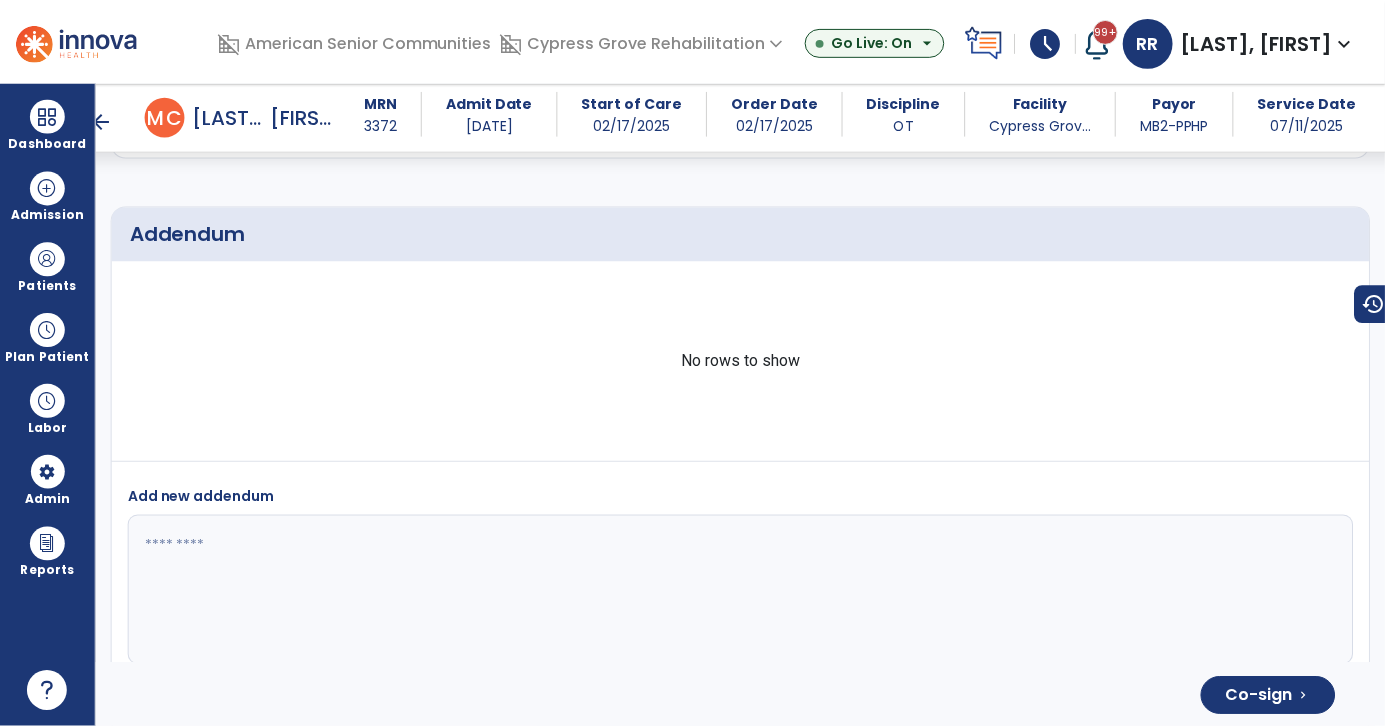 scroll, scrollTop: 4253, scrollLeft: 0, axis: vertical 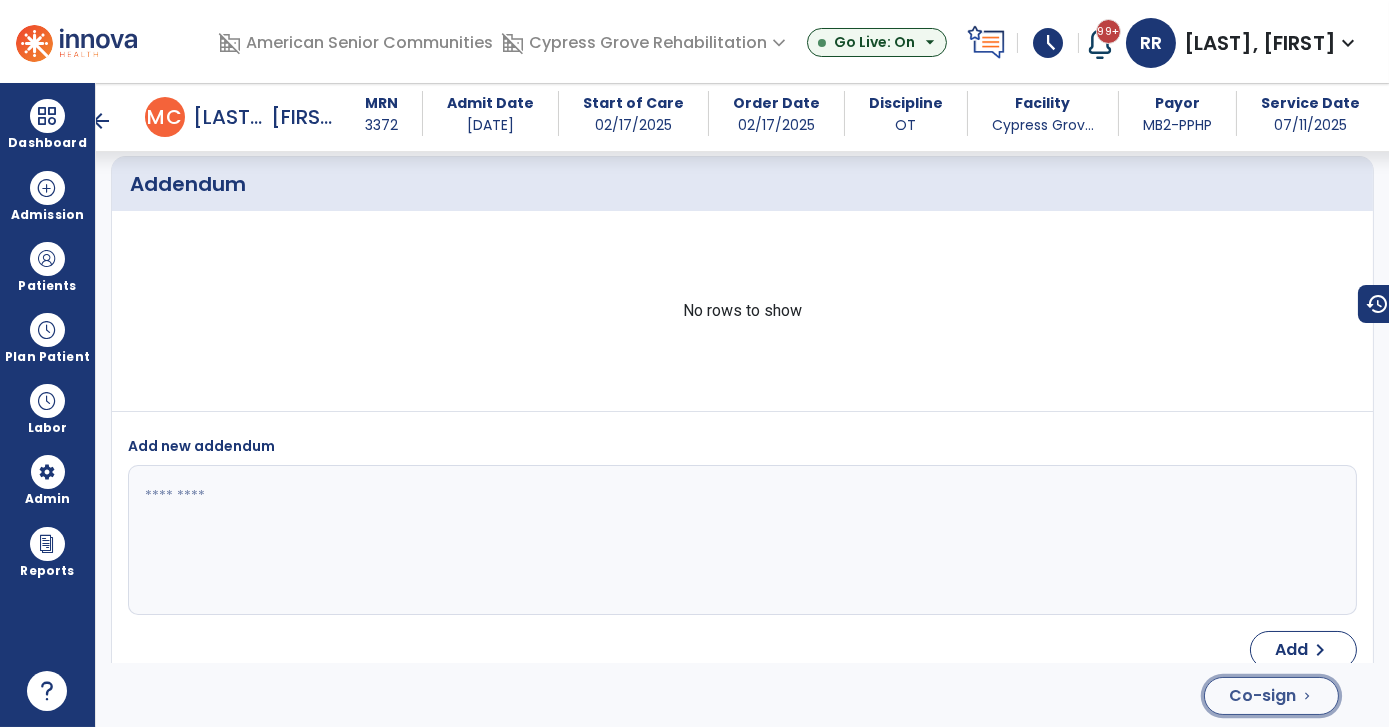 click on "Co-sign" 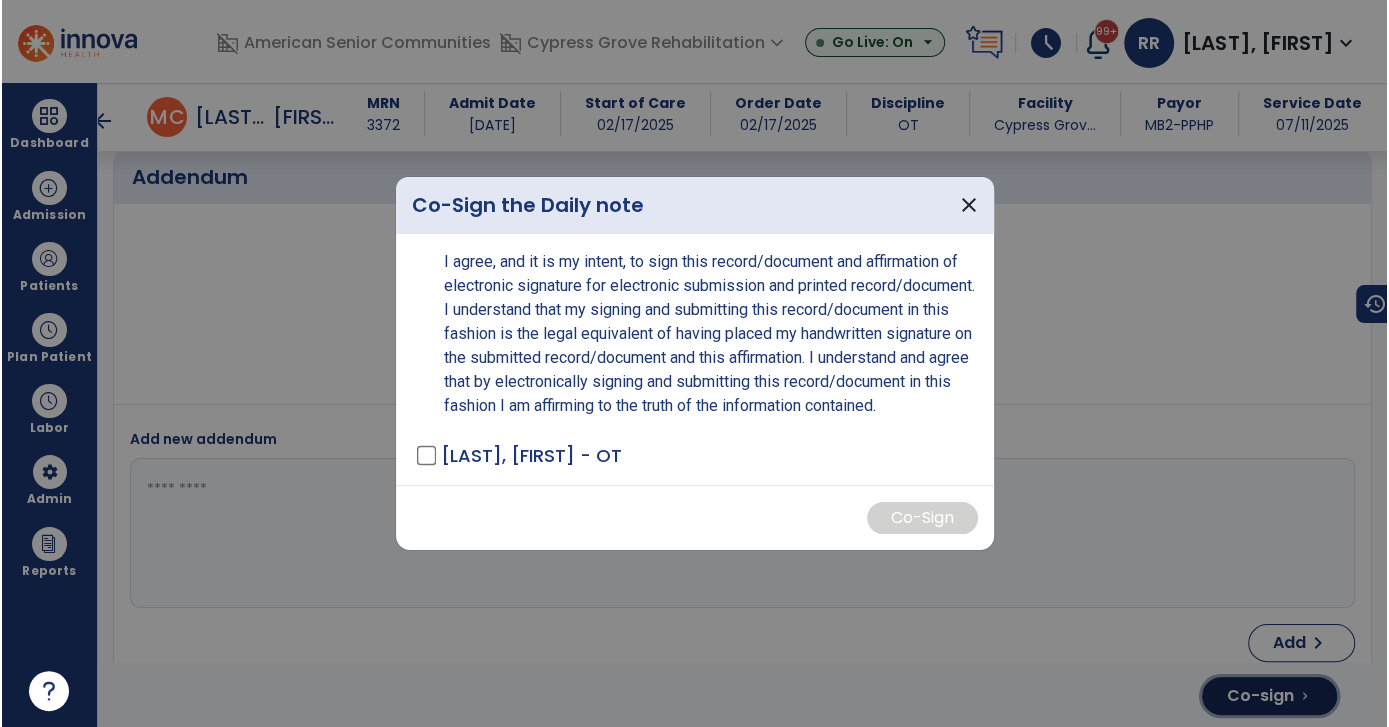 scroll, scrollTop: 4253, scrollLeft: 0, axis: vertical 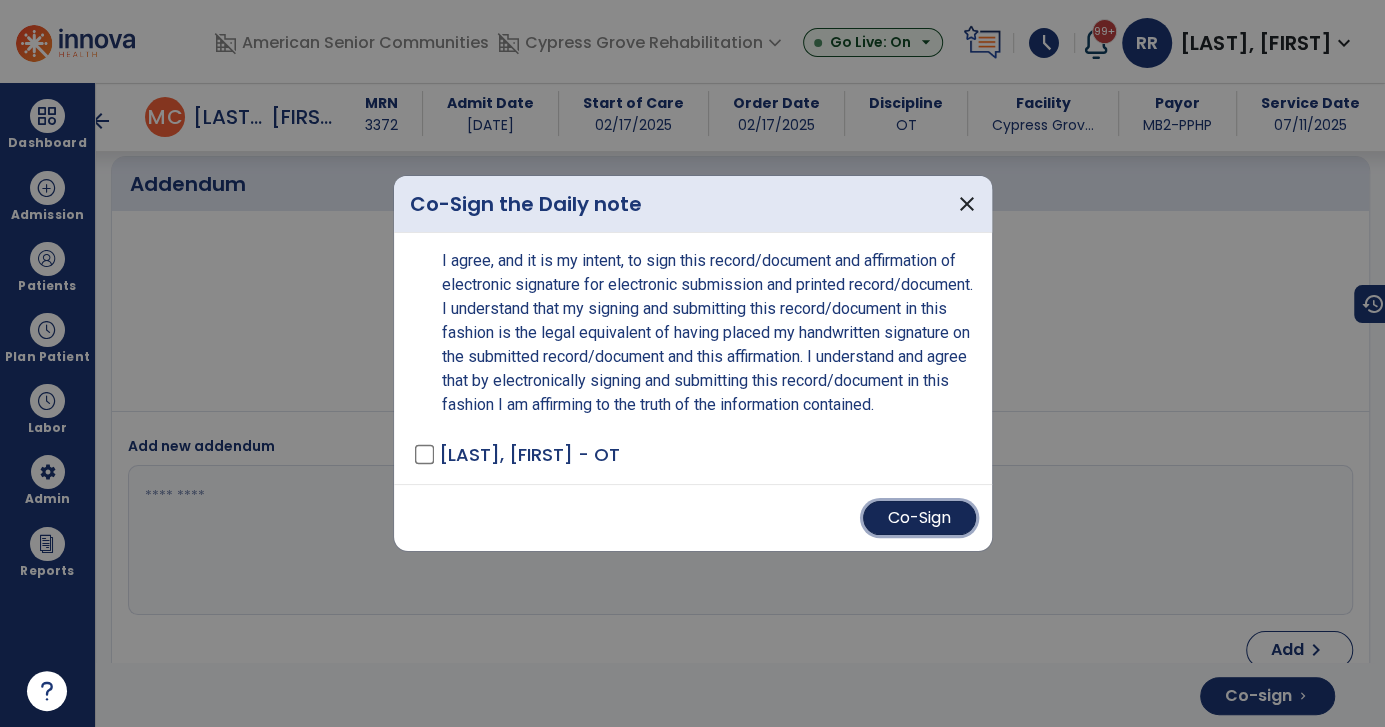 click on "Co-Sign" at bounding box center [919, 518] 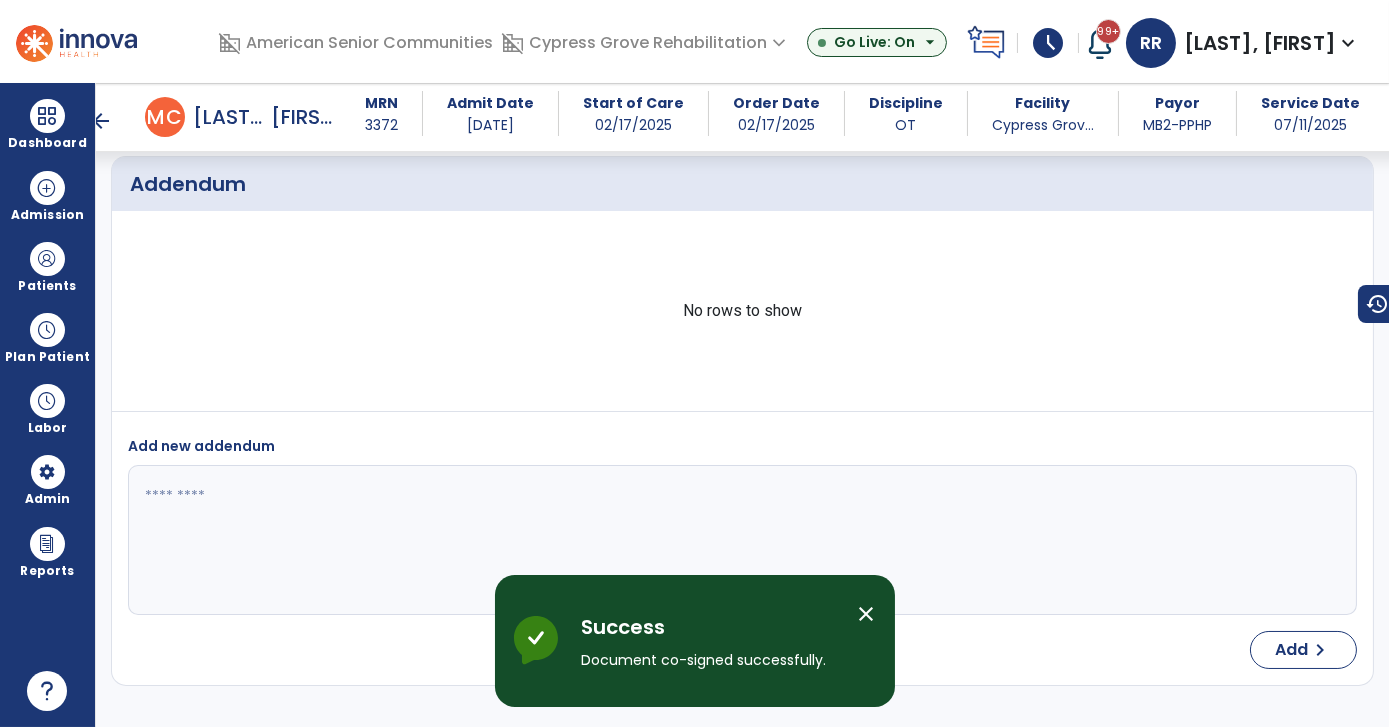 click on "arrow_back" at bounding box center (101, 121) 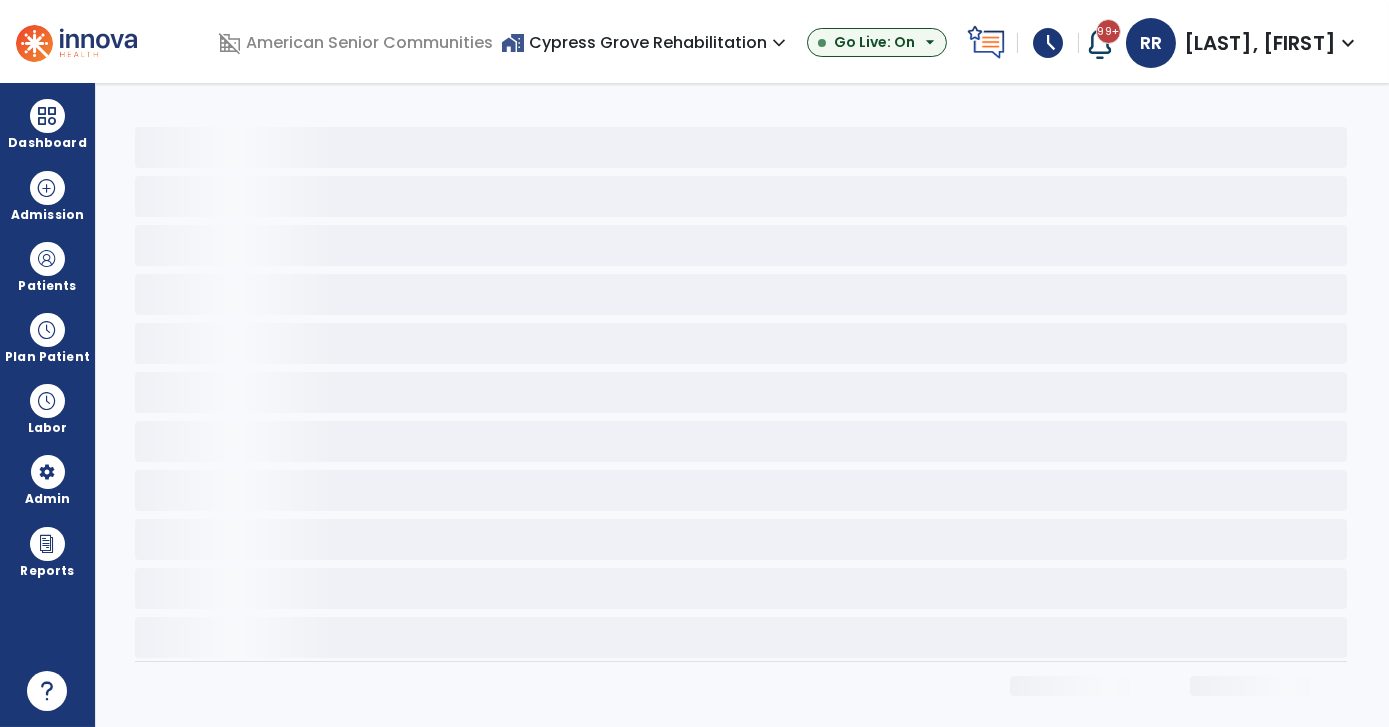 scroll, scrollTop: 0, scrollLeft: 0, axis: both 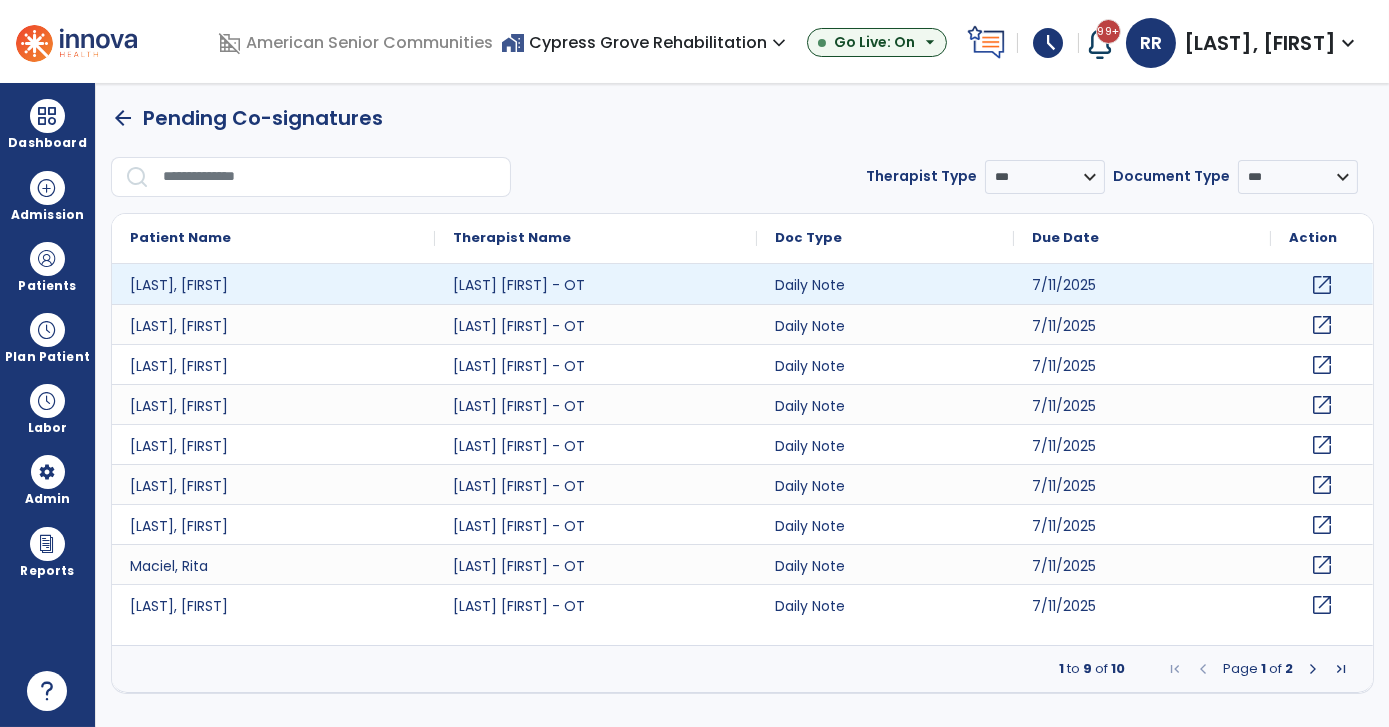click on "open_in_new" 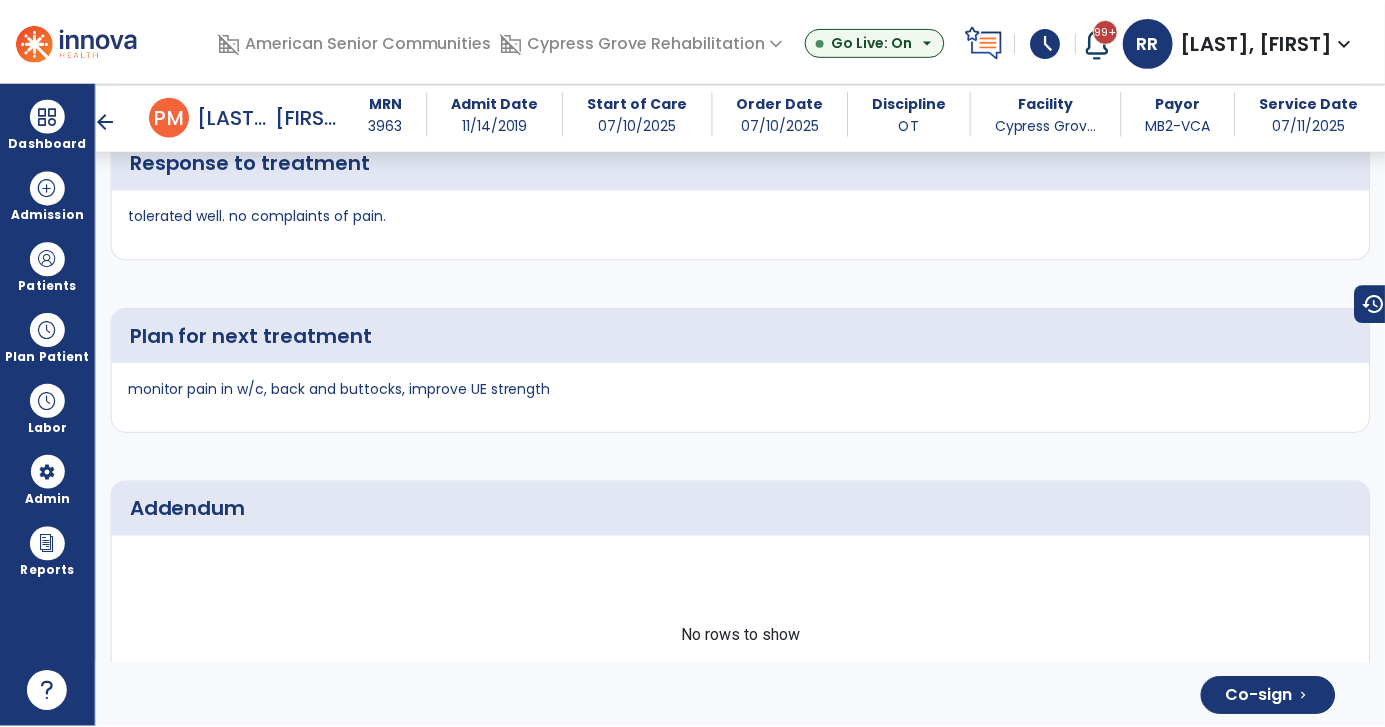 scroll, scrollTop: 3616, scrollLeft: 0, axis: vertical 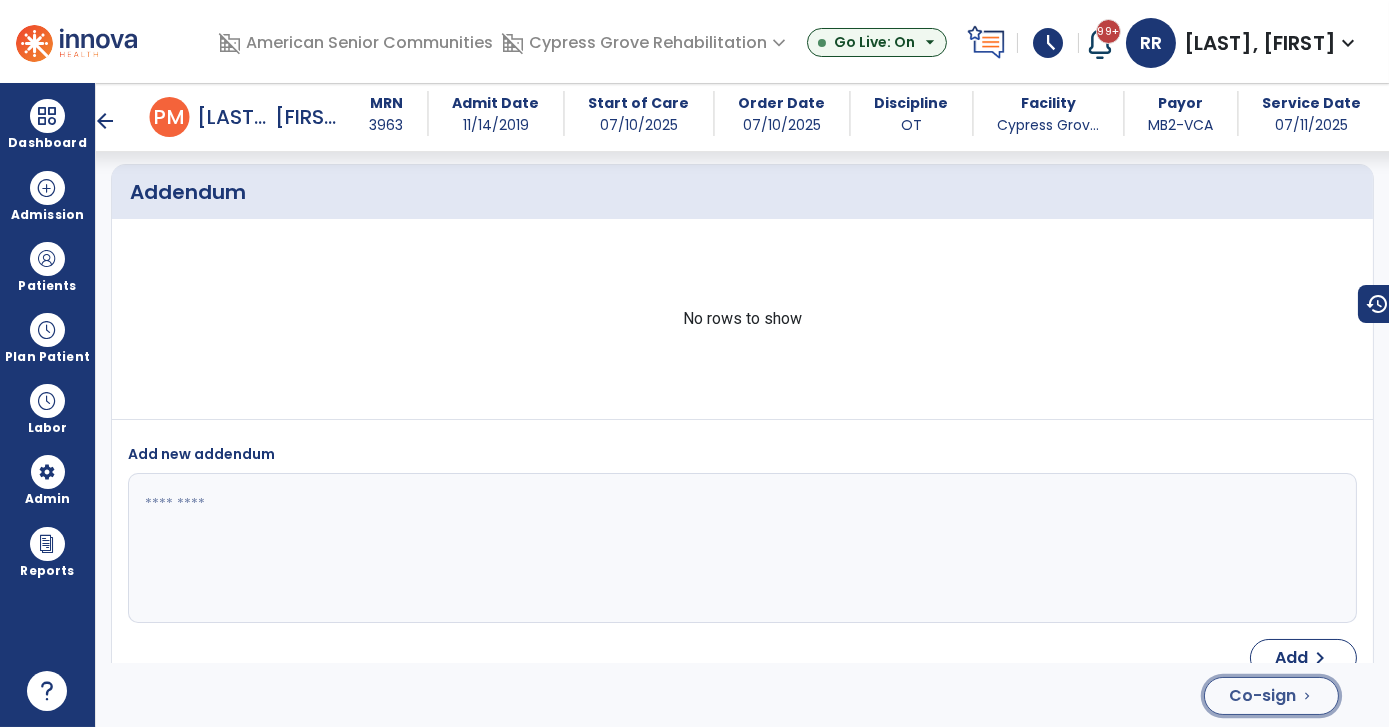 click on "Co-sign" 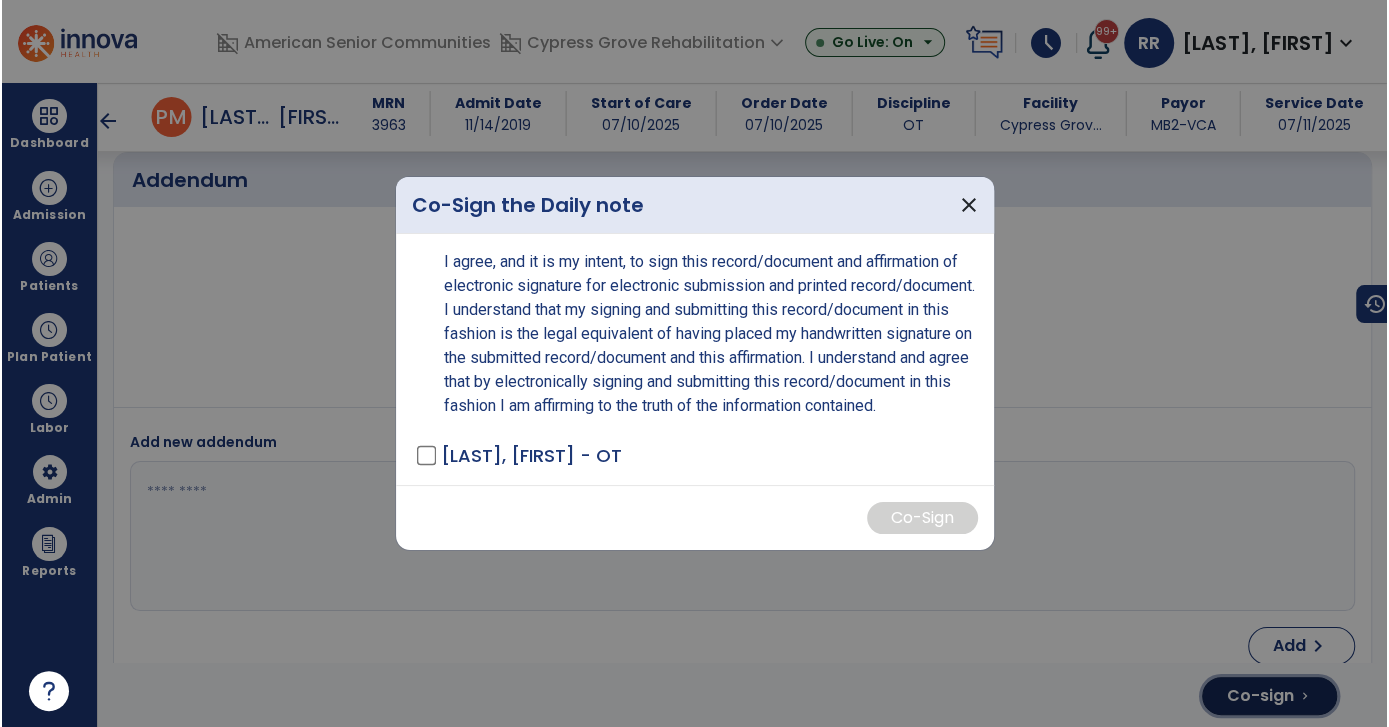 scroll, scrollTop: 3616, scrollLeft: 0, axis: vertical 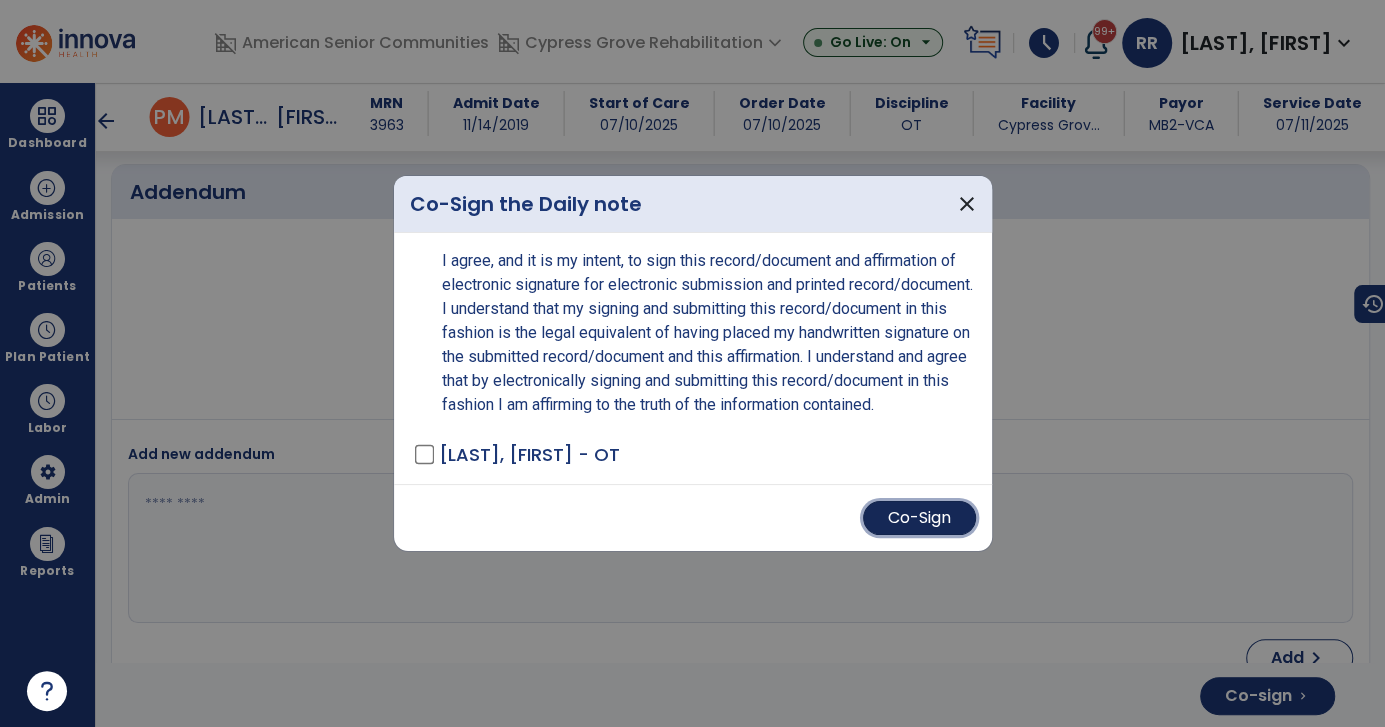 click on "Co-Sign" at bounding box center [919, 518] 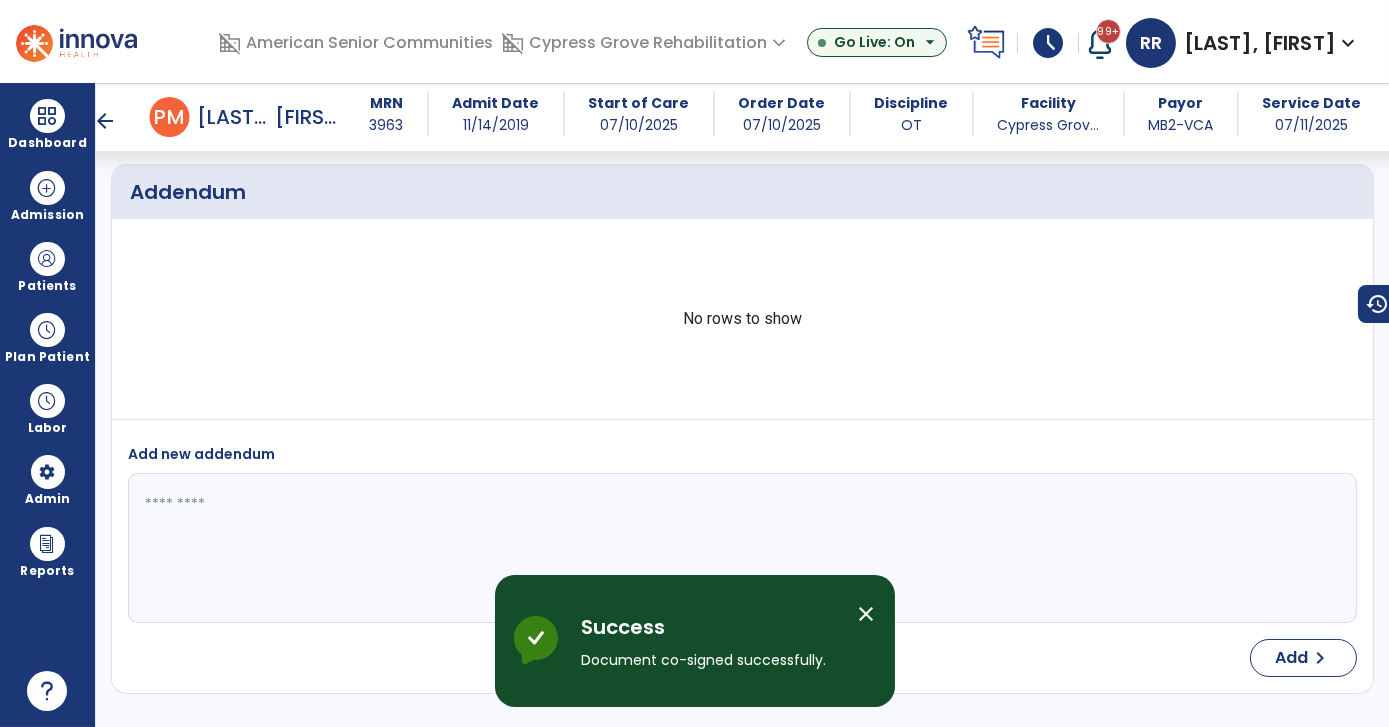 click on "arrow_back" at bounding box center [106, 121] 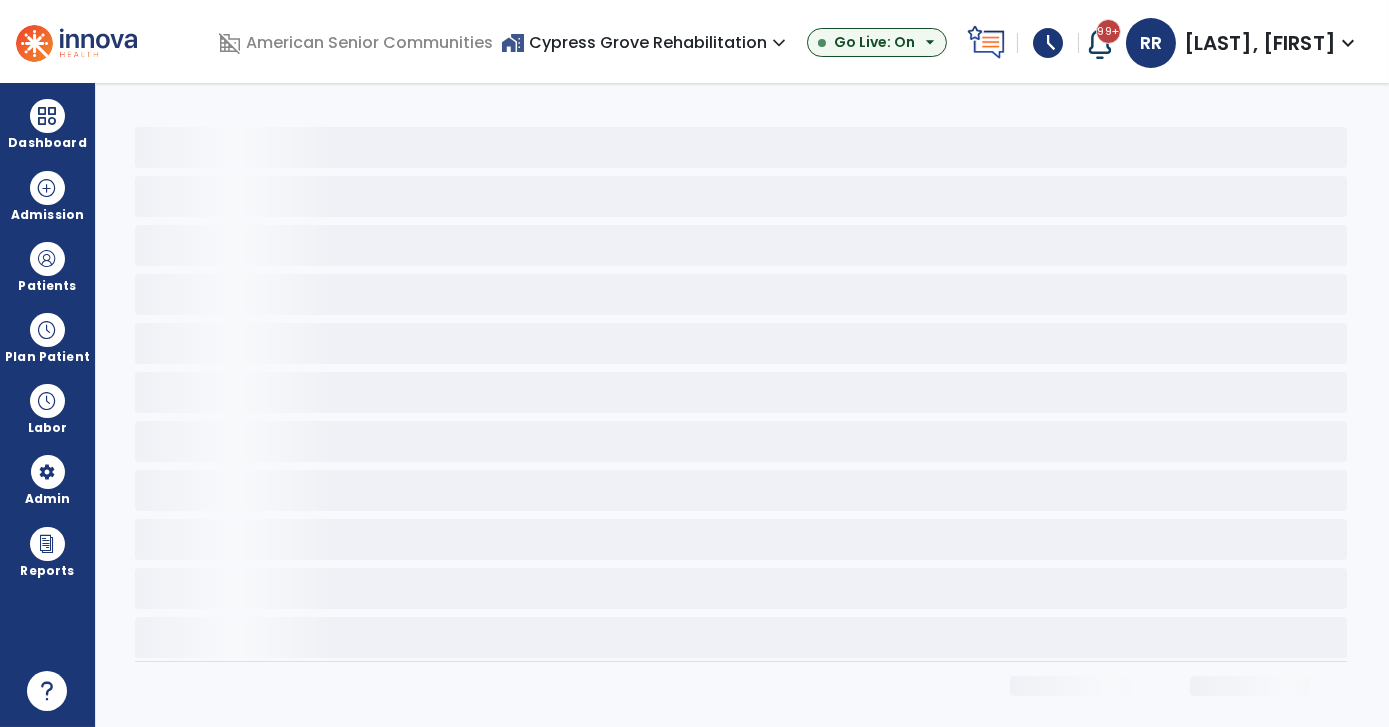 scroll, scrollTop: 0, scrollLeft: 0, axis: both 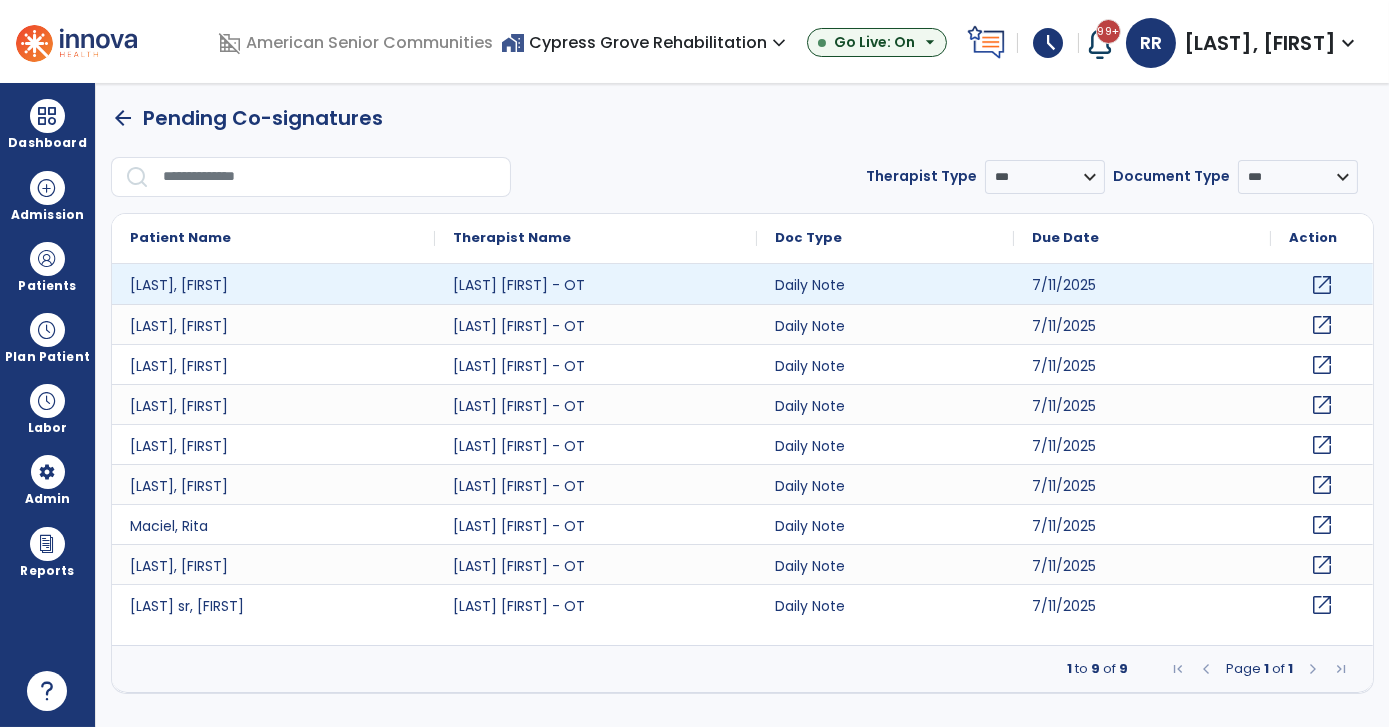 click on "open_in_new" 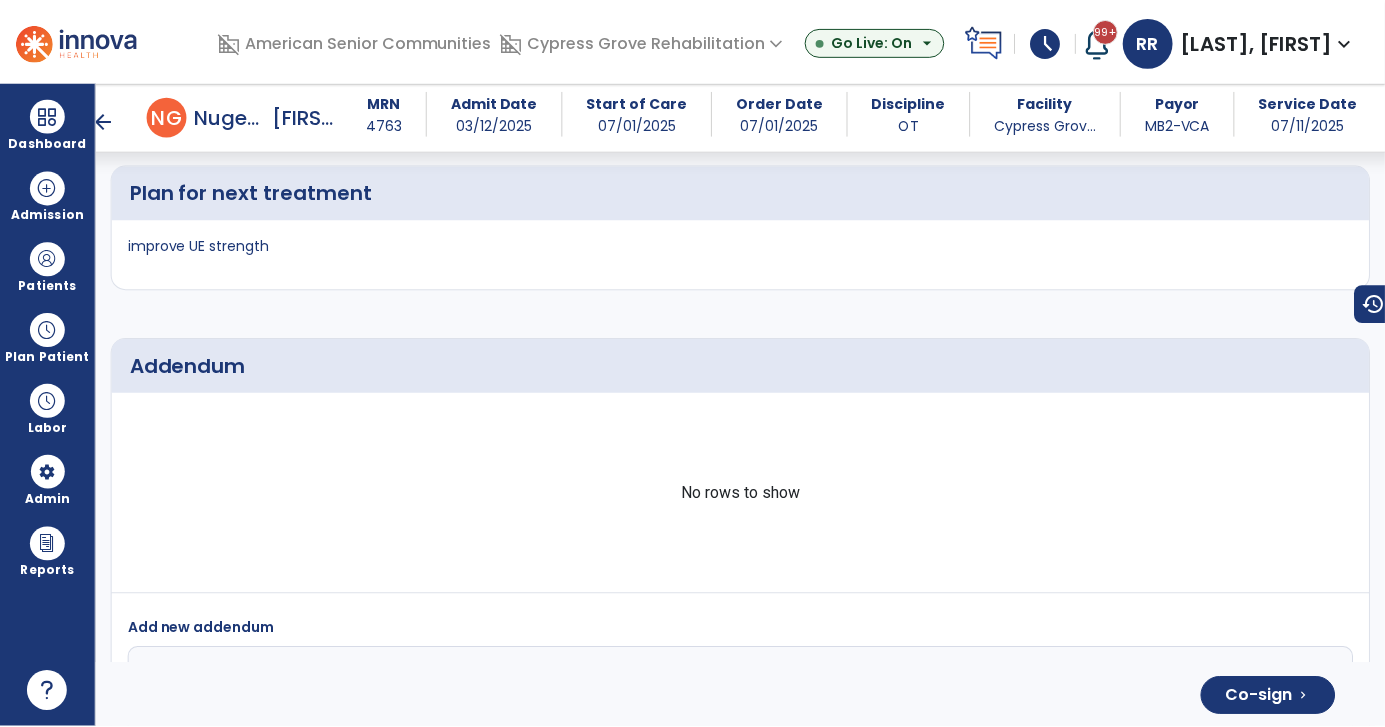 scroll, scrollTop: 4209, scrollLeft: 0, axis: vertical 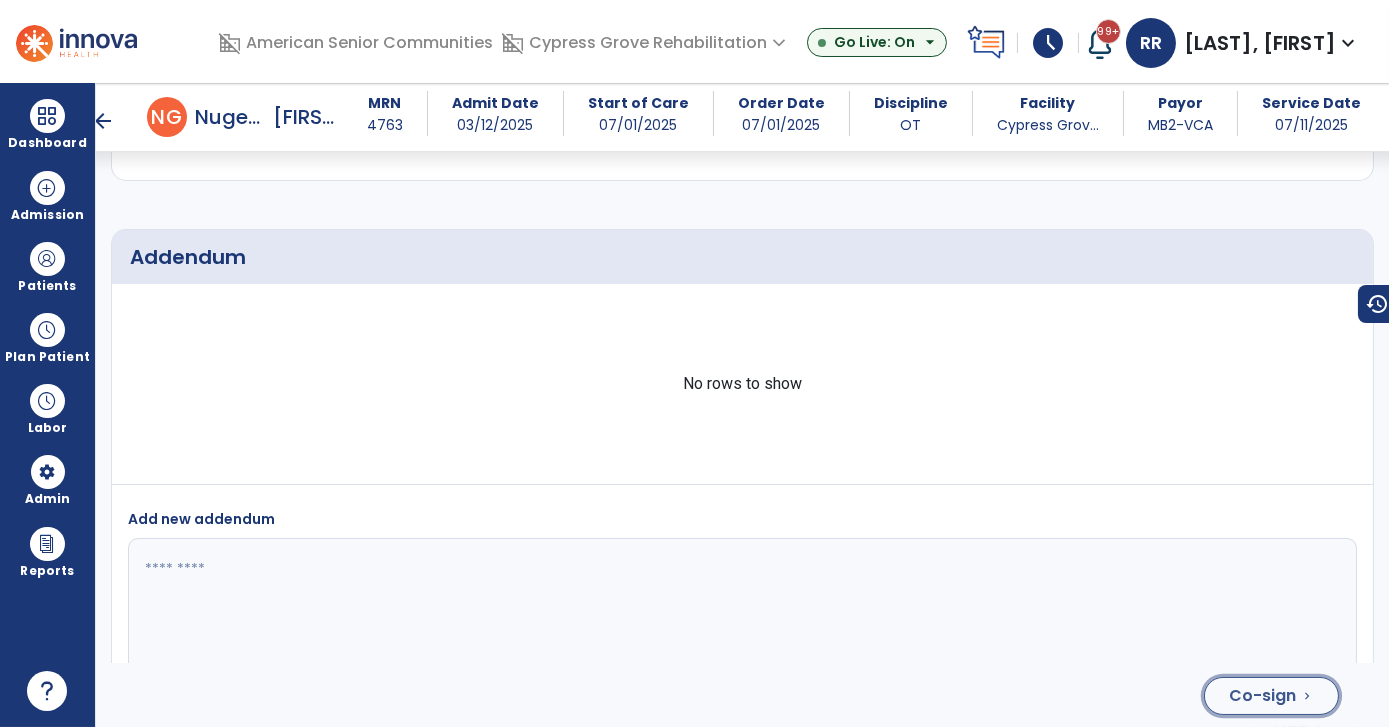 click on "Co-sign" 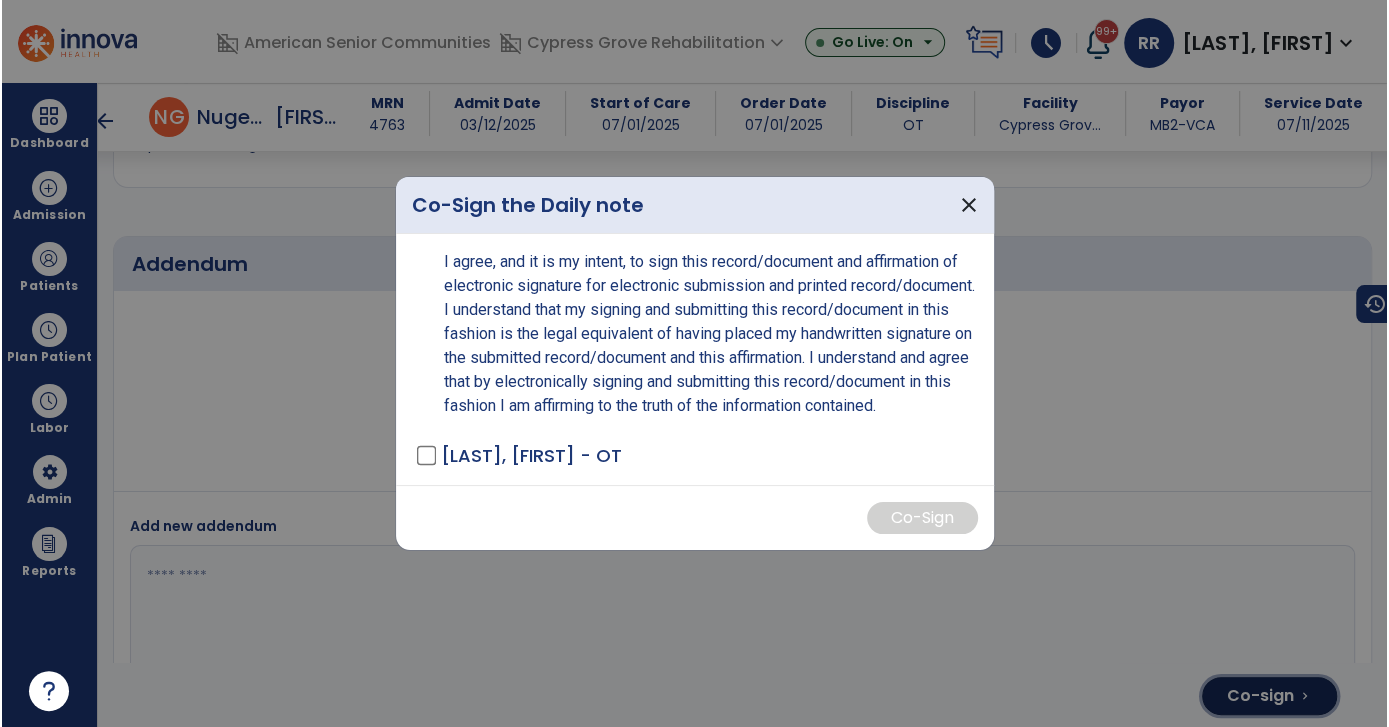 scroll, scrollTop: 4234, scrollLeft: 0, axis: vertical 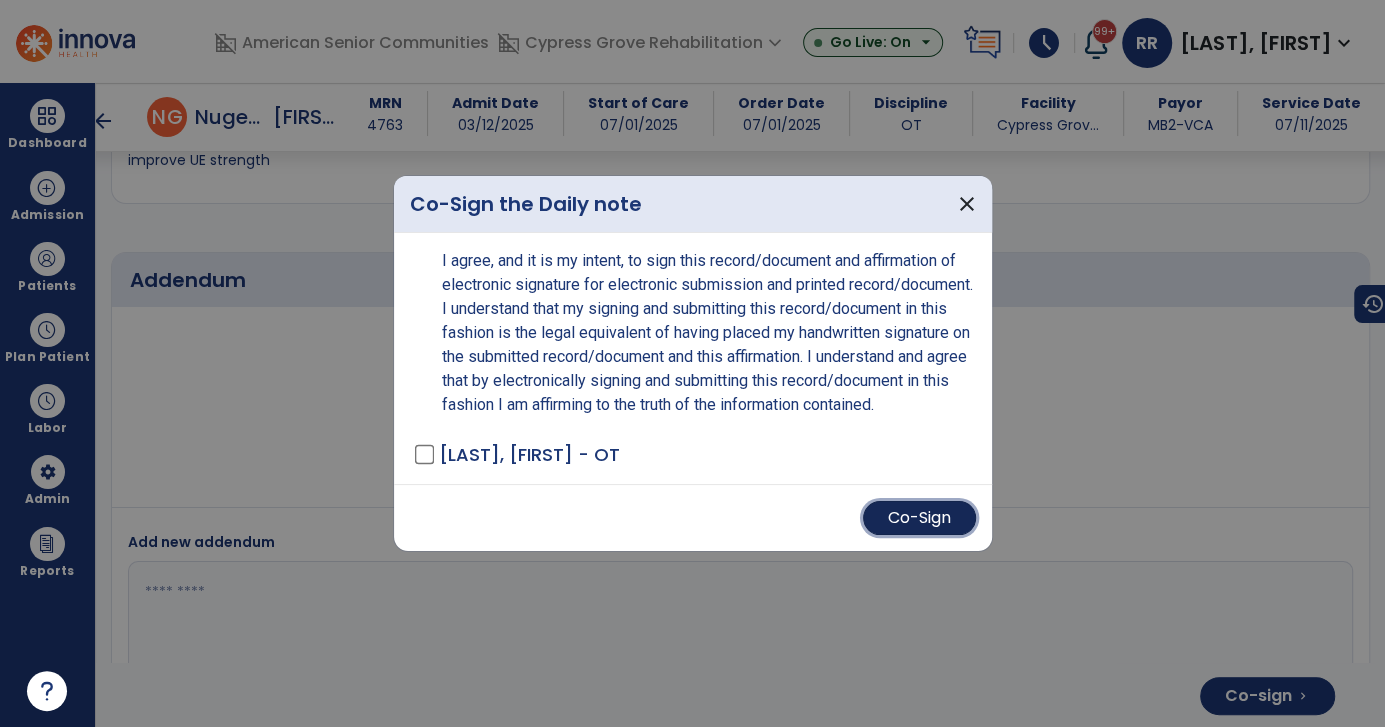 click on "Co-Sign" at bounding box center [919, 518] 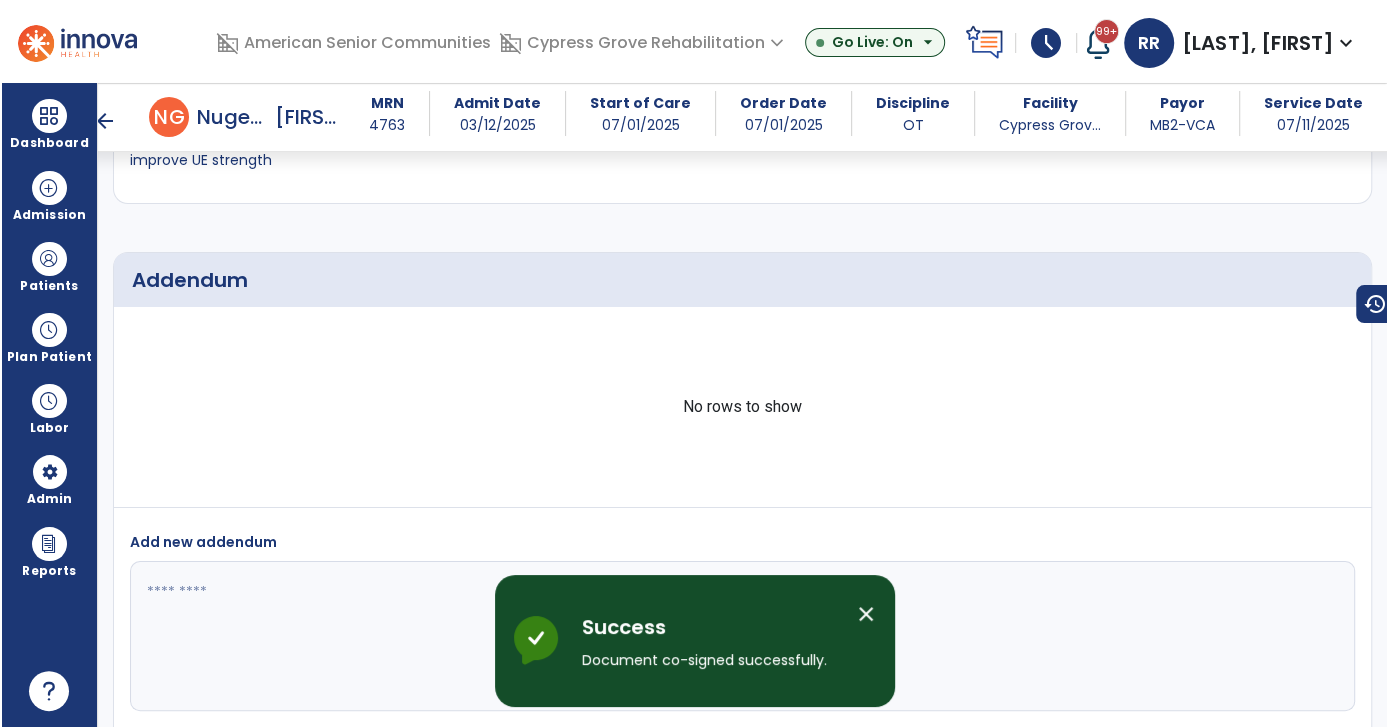 scroll, scrollTop: 4209, scrollLeft: 0, axis: vertical 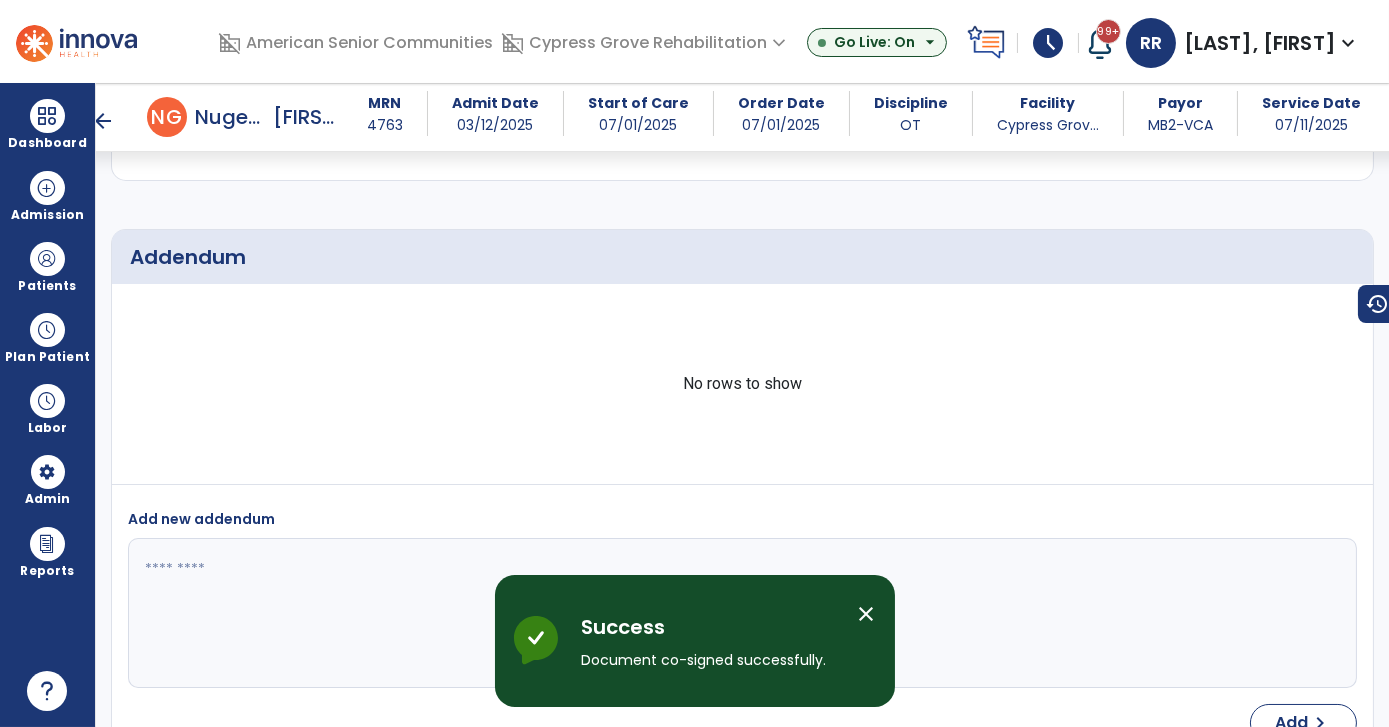 click on "arrow_back" at bounding box center (103, 121) 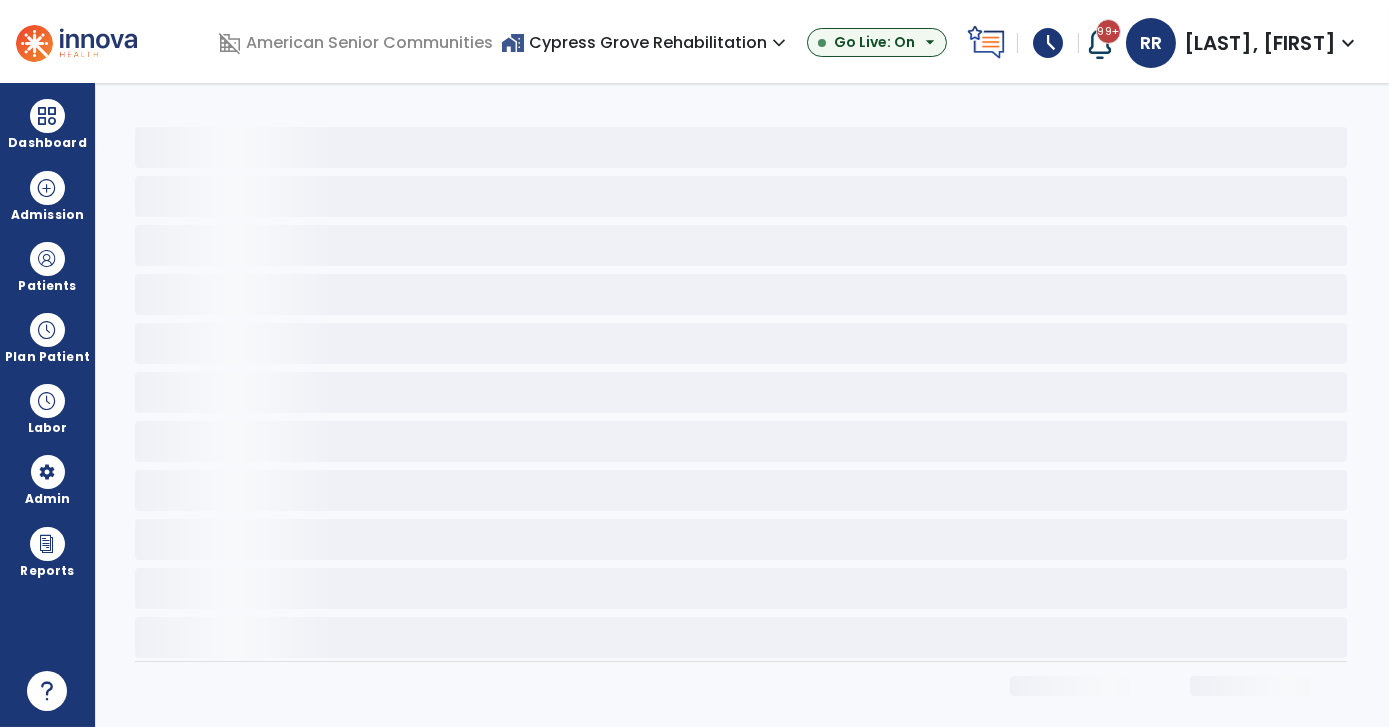 scroll, scrollTop: 0, scrollLeft: 0, axis: both 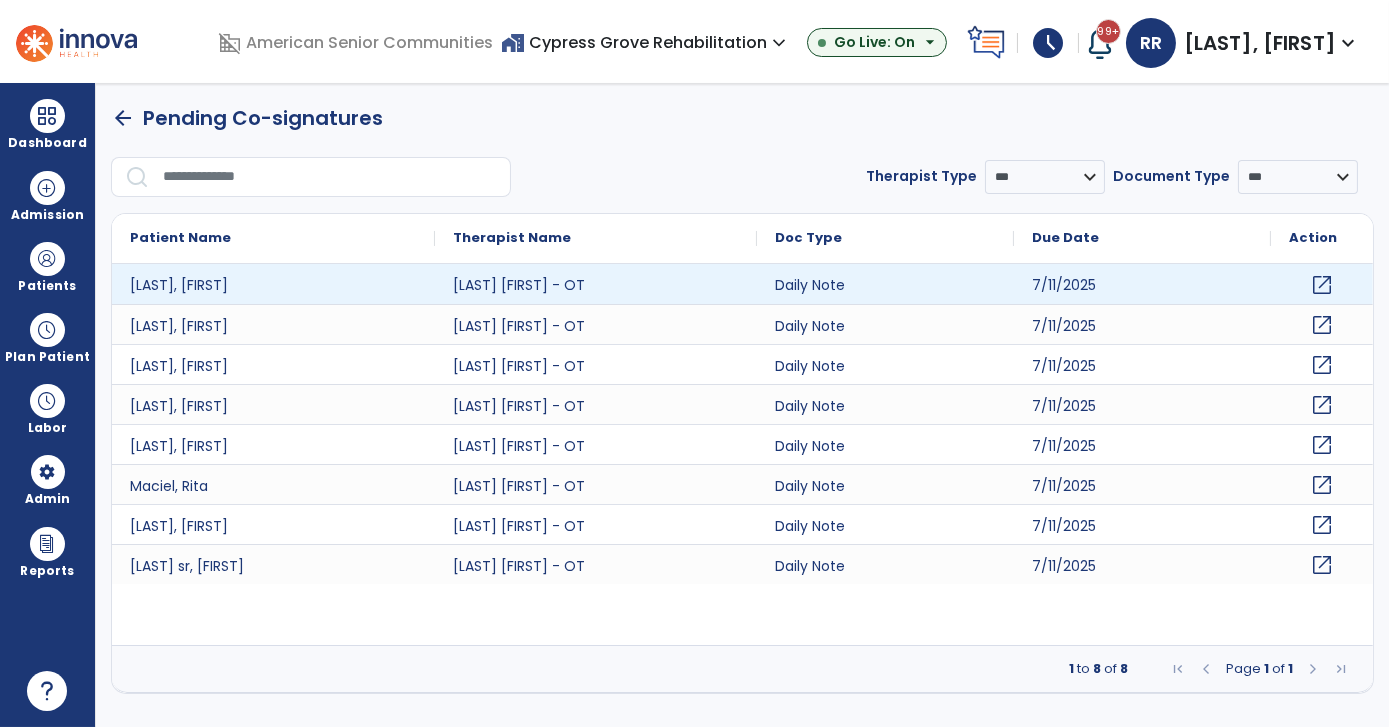 click on "open_in_new" 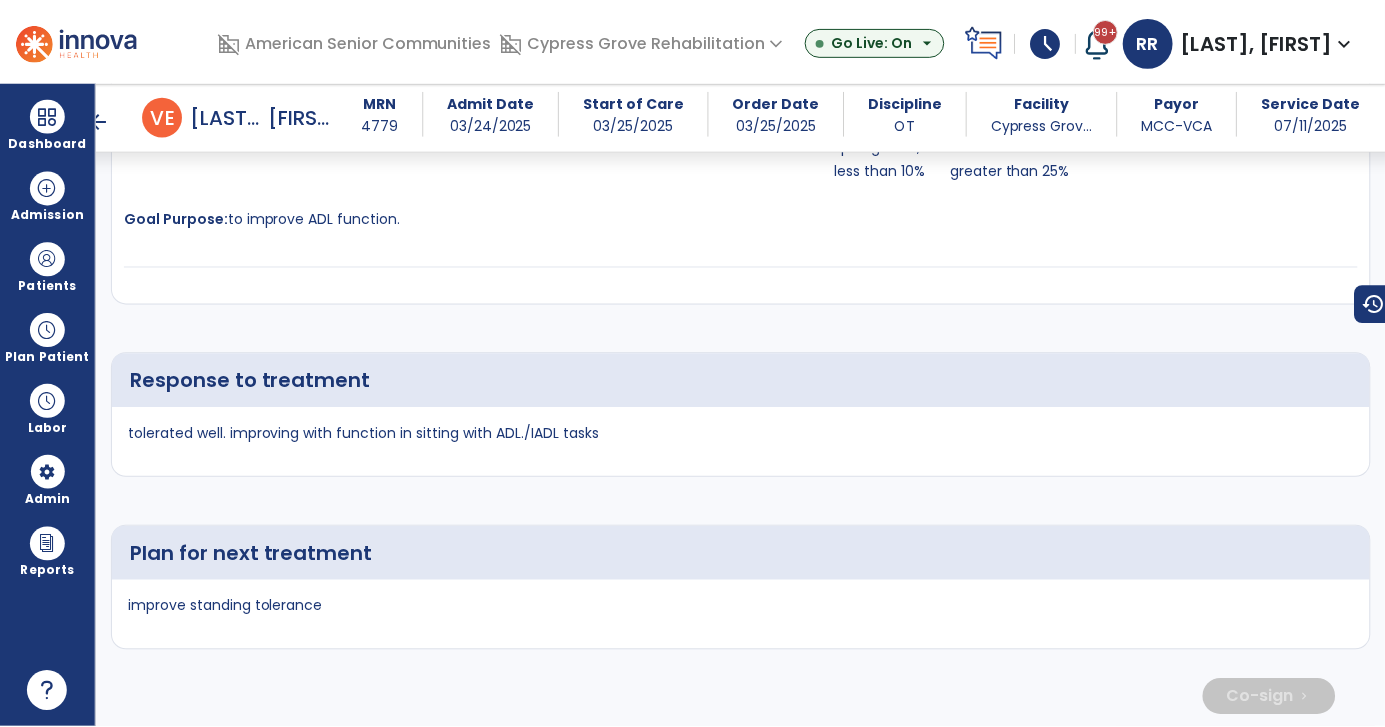 scroll, scrollTop: 4611, scrollLeft: 0, axis: vertical 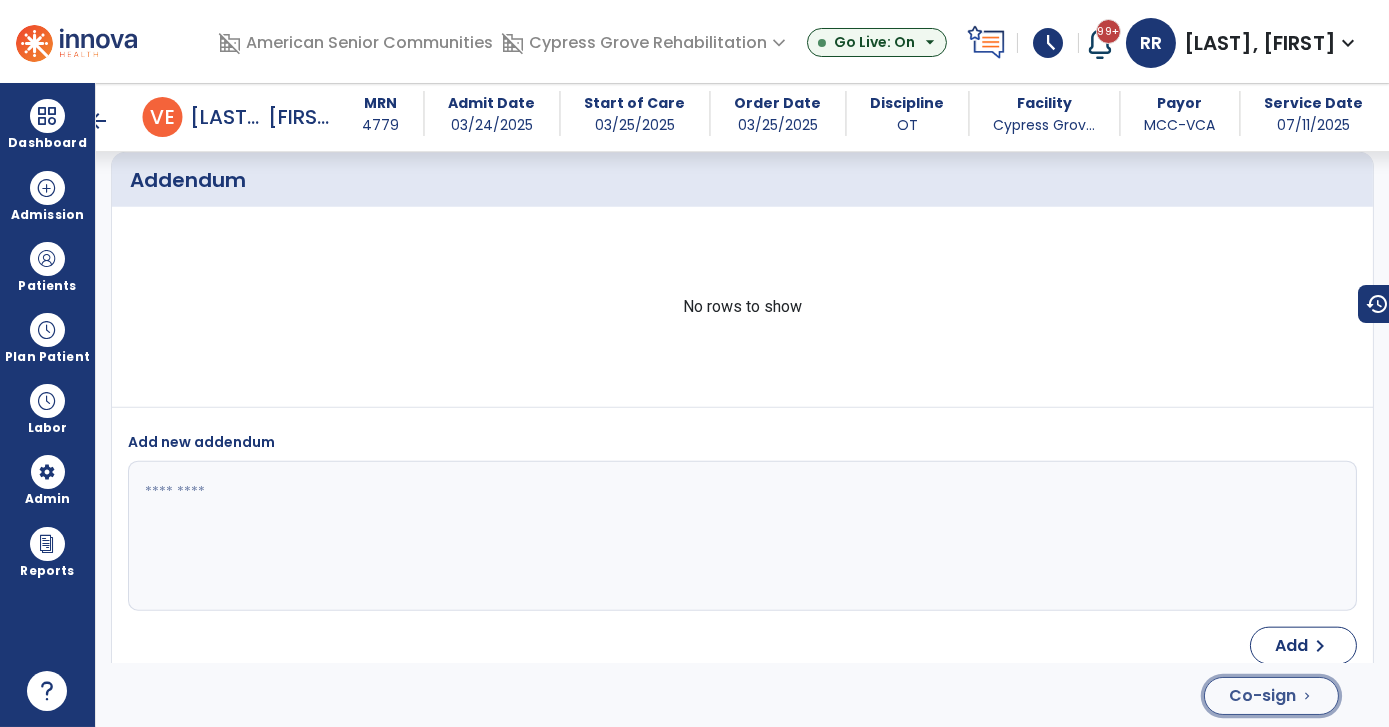 click on "Co-sign" 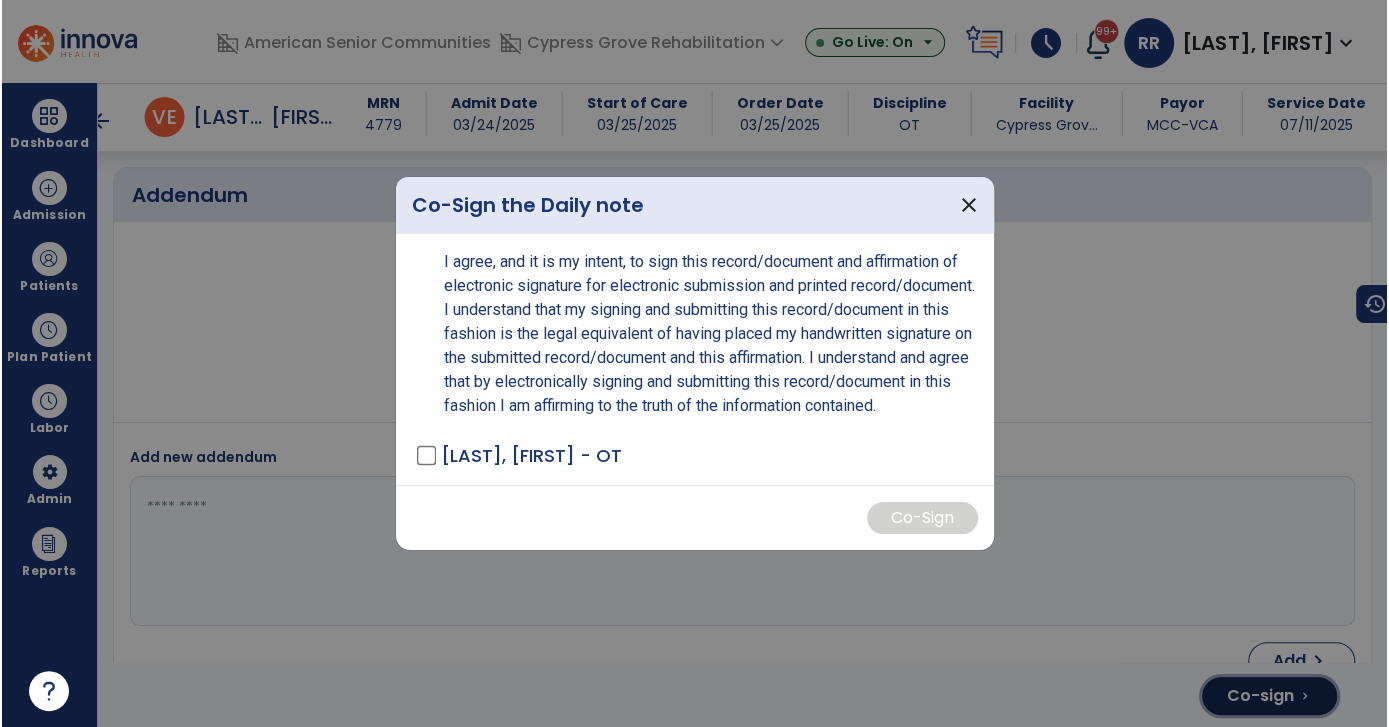 scroll, scrollTop: 4611, scrollLeft: 0, axis: vertical 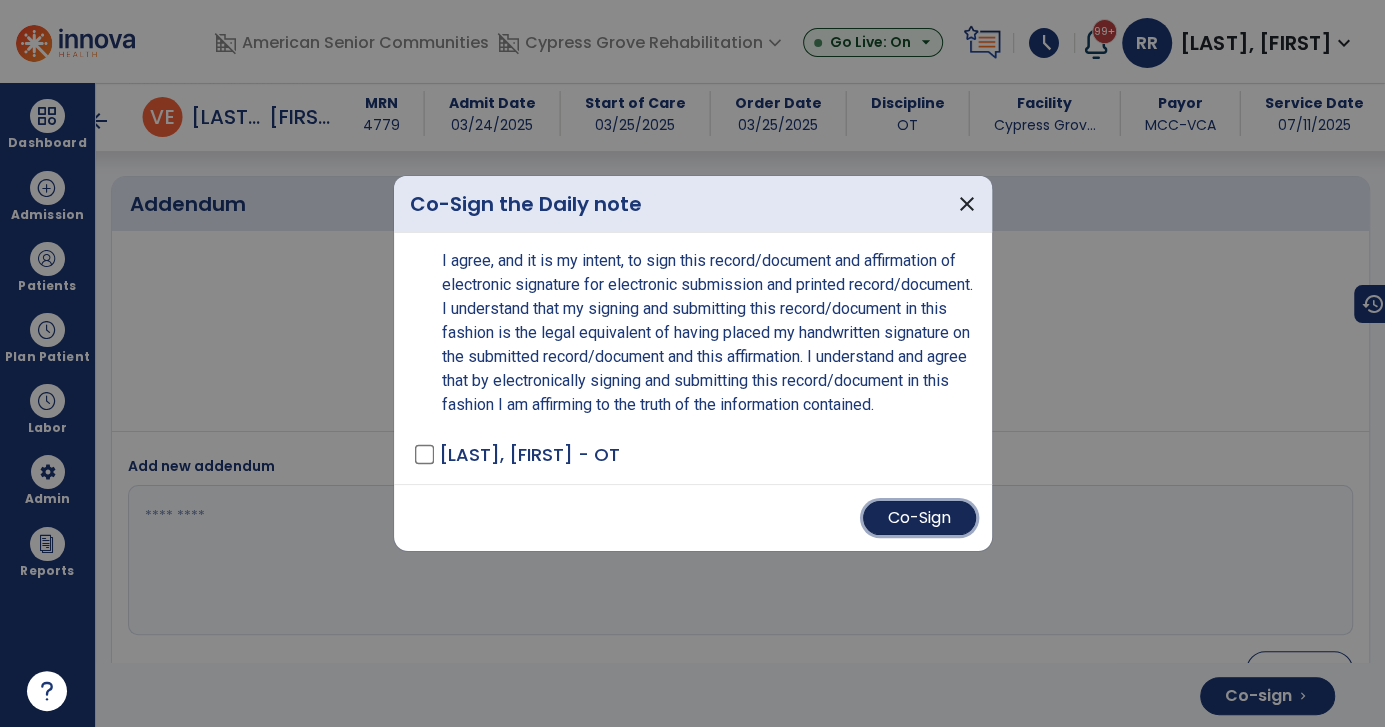 click on "Co-Sign" at bounding box center (919, 518) 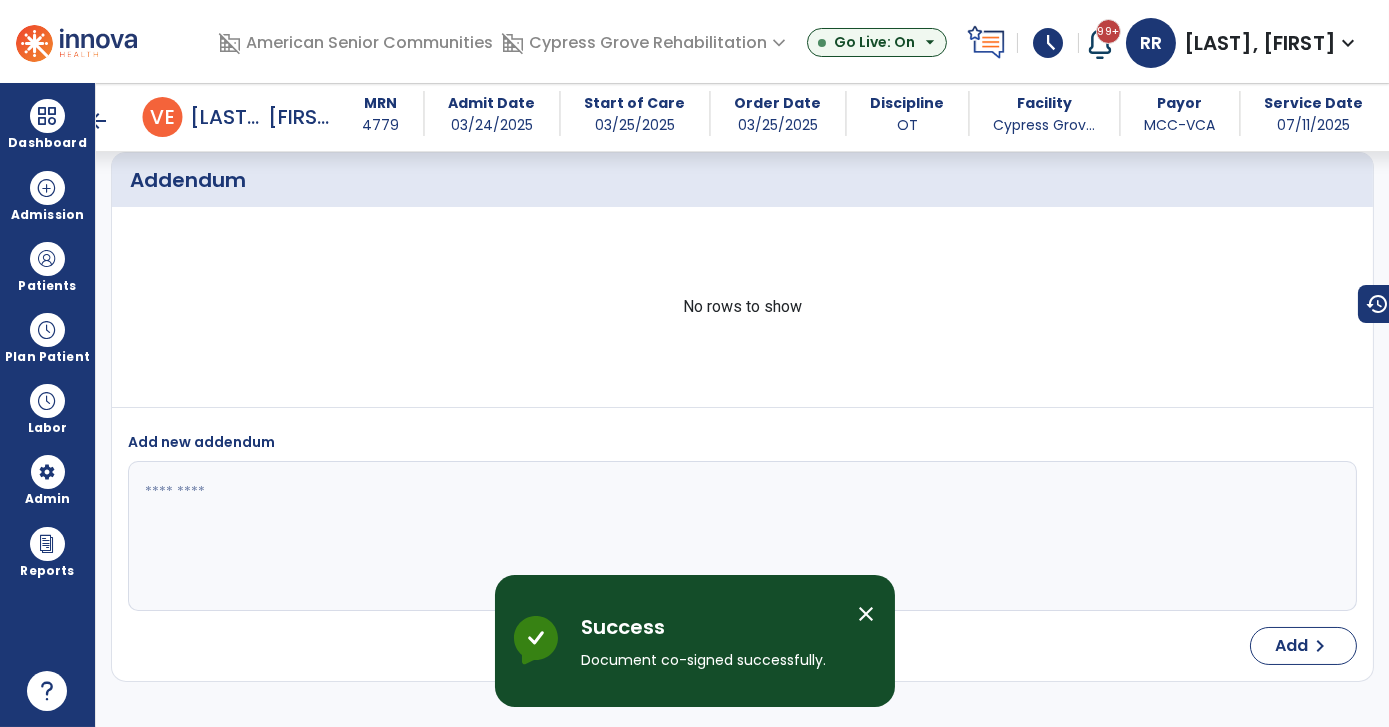 click on "arrow_back" at bounding box center (99, 121) 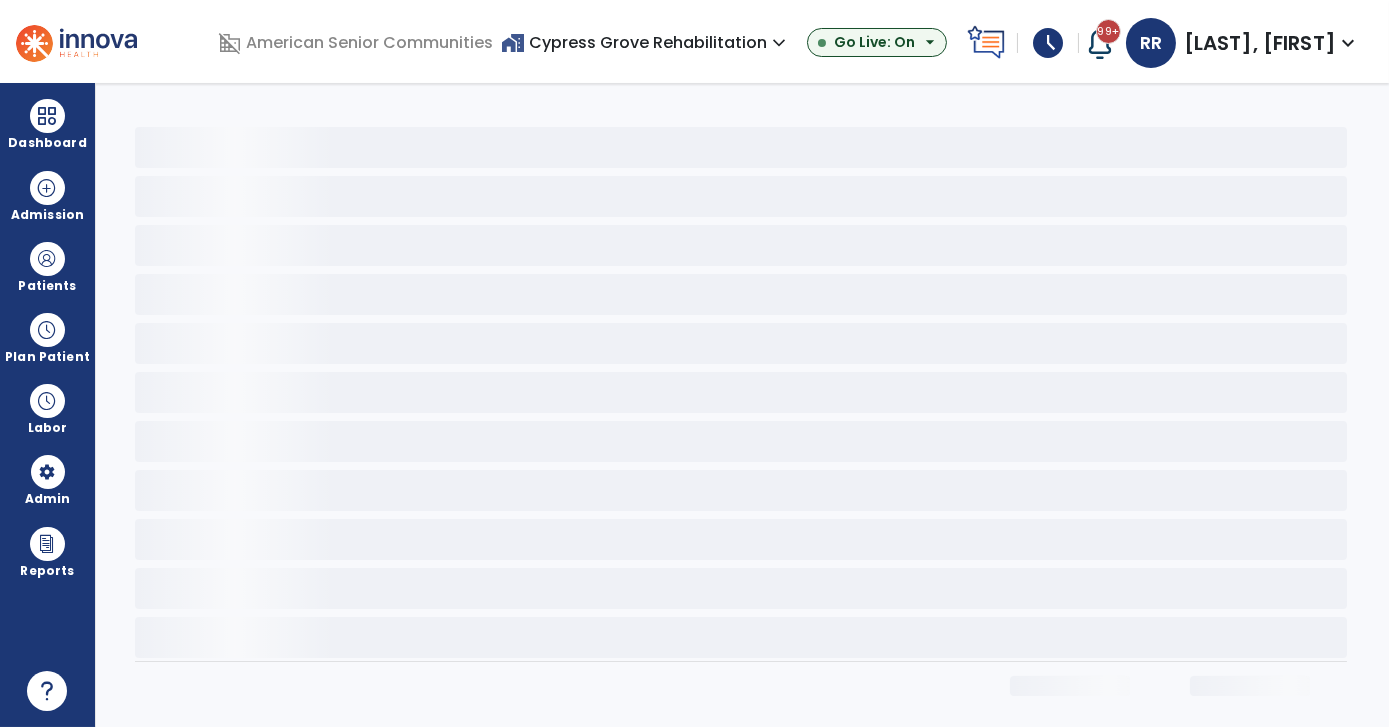 scroll, scrollTop: 0, scrollLeft: 0, axis: both 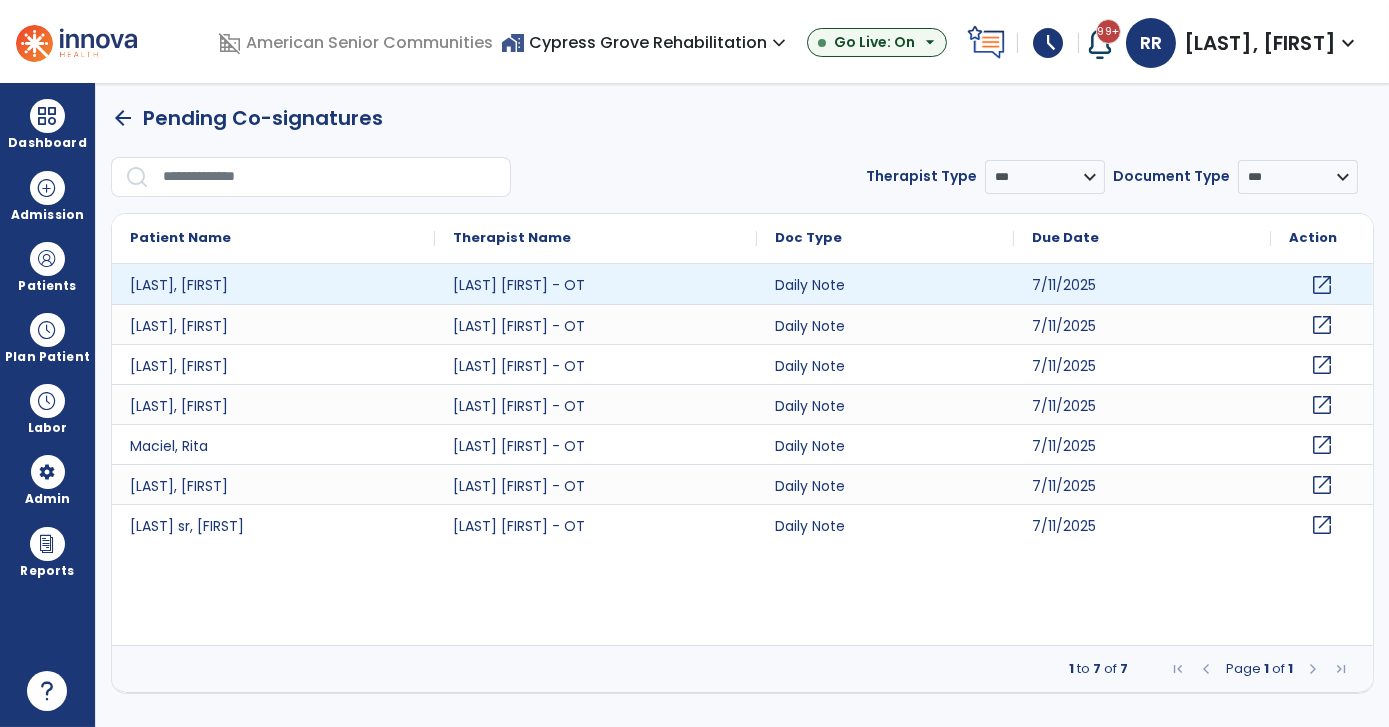 click on "open_in_new" 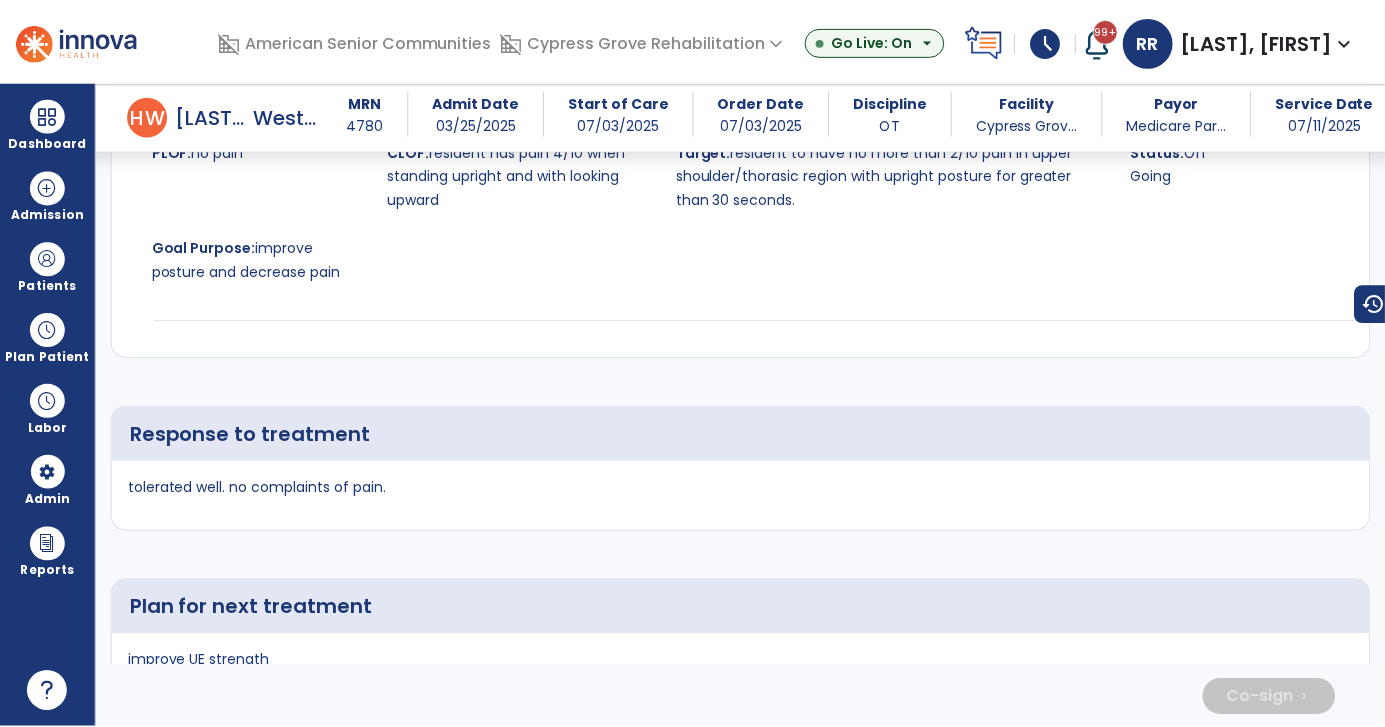 scroll, scrollTop: 4065, scrollLeft: 0, axis: vertical 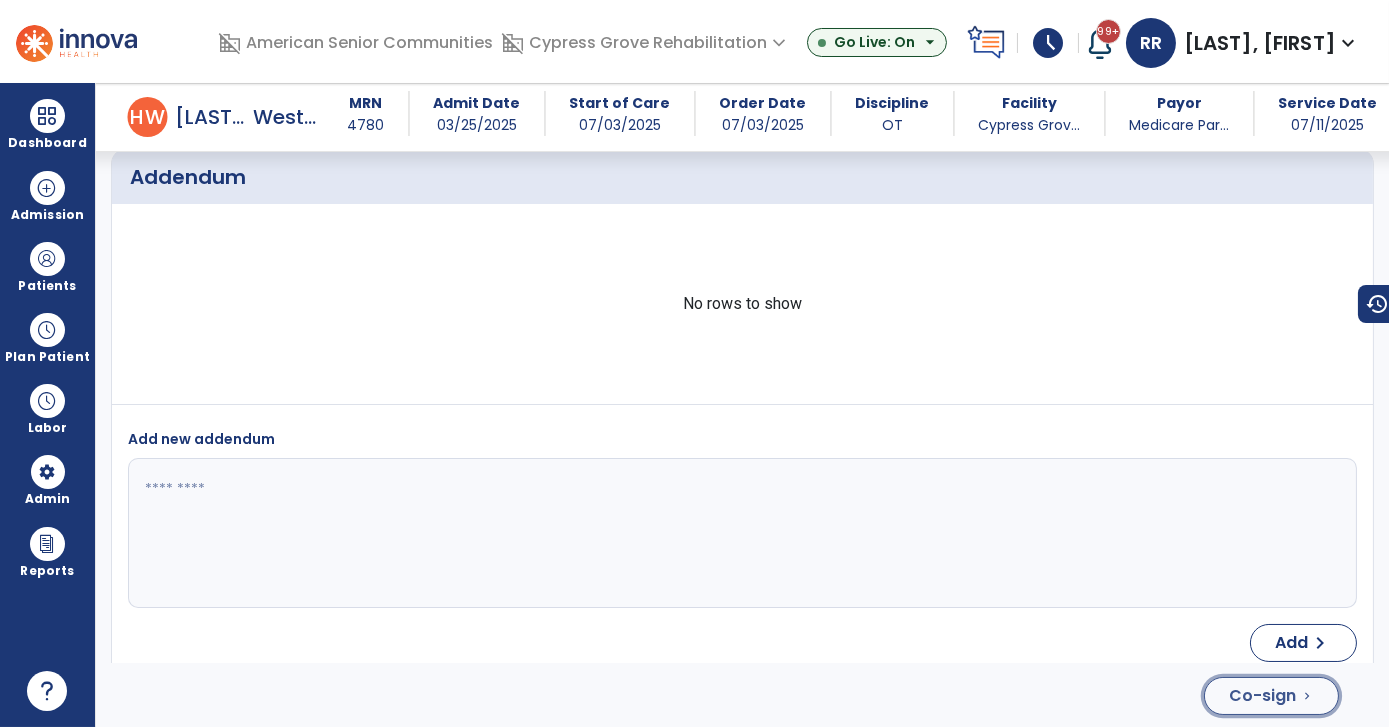 click on "Co-sign  chevron_right" 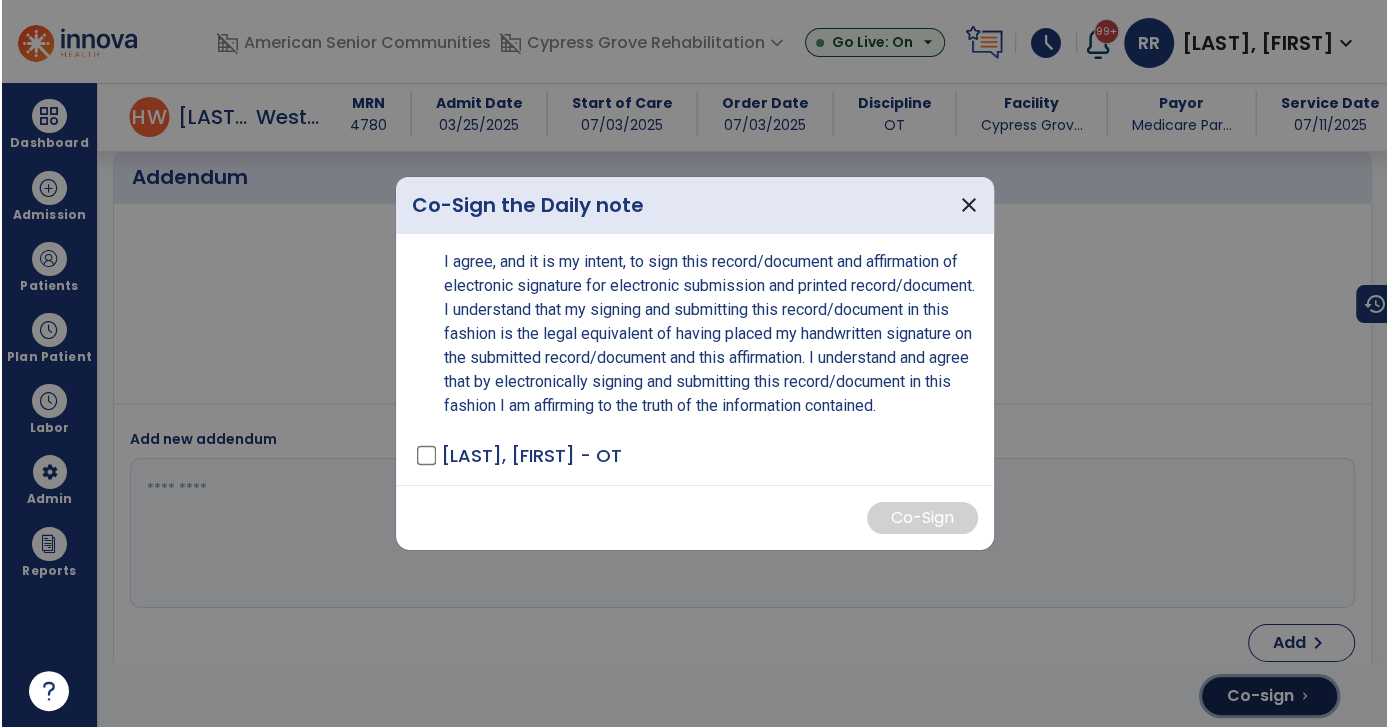 scroll, scrollTop: 4065, scrollLeft: 0, axis: vertical 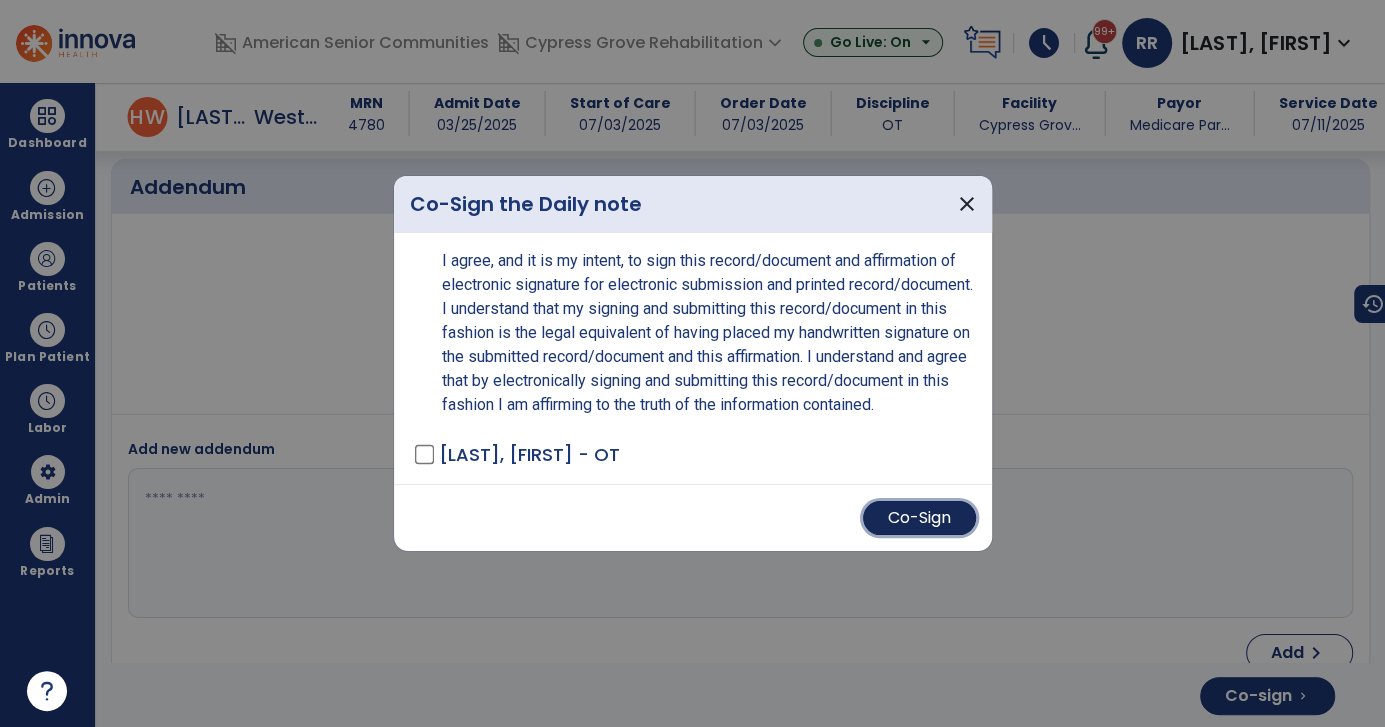 click on "Co-Sign" at bounding box center (919, 518) 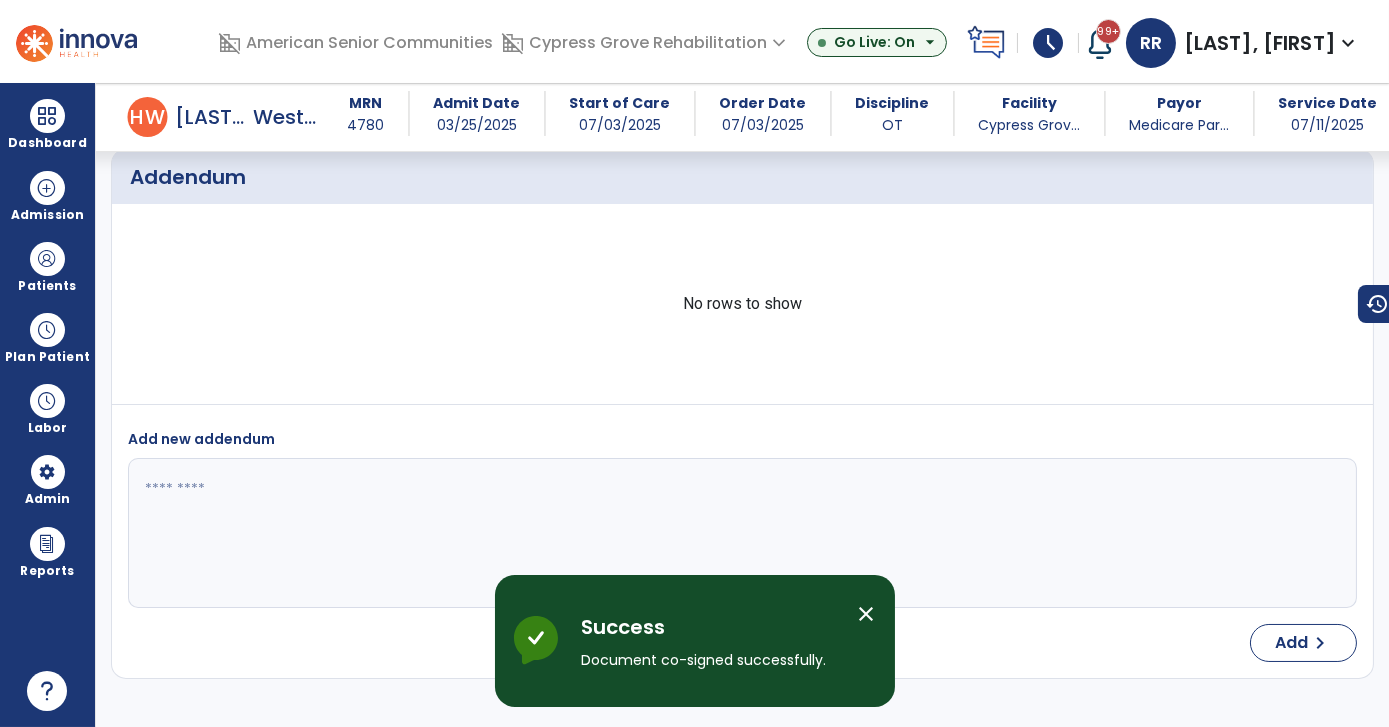 scroll, scrollTop: 0, scrollLeft: 0, axis: both 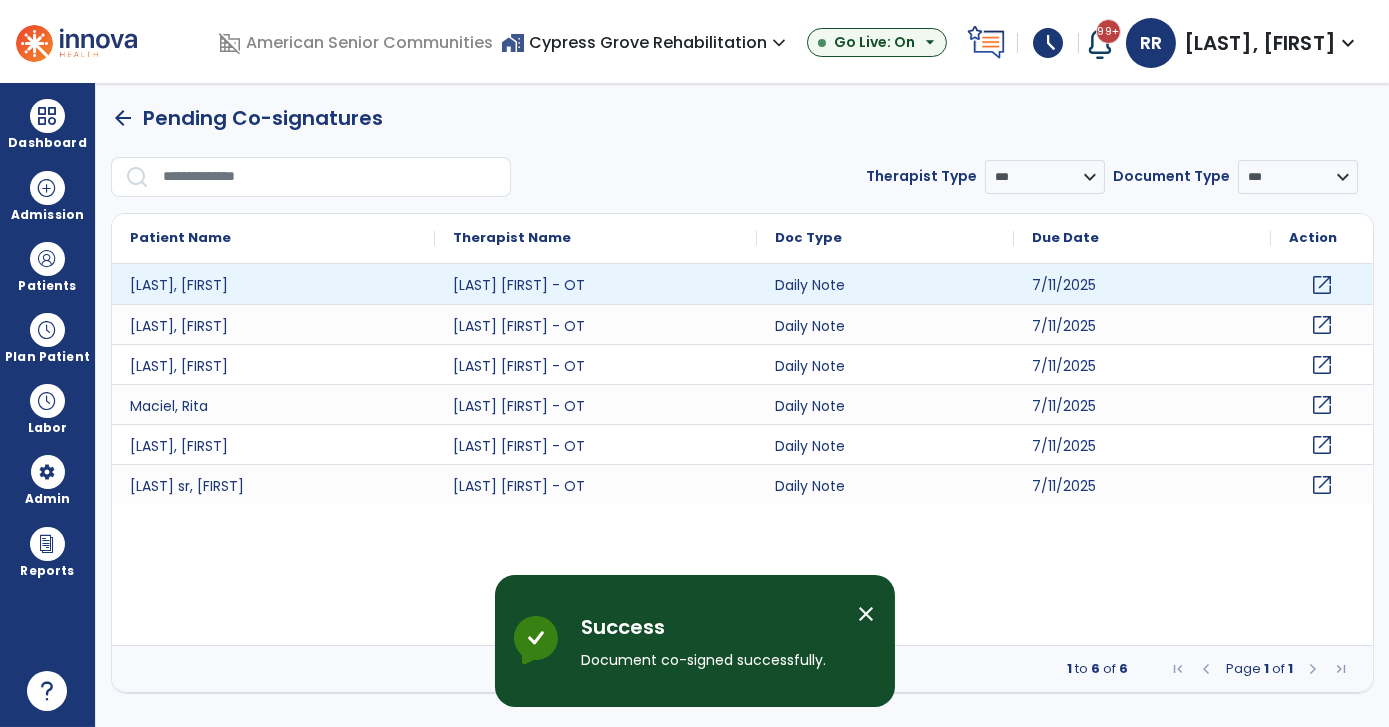 click on "open_in_new" 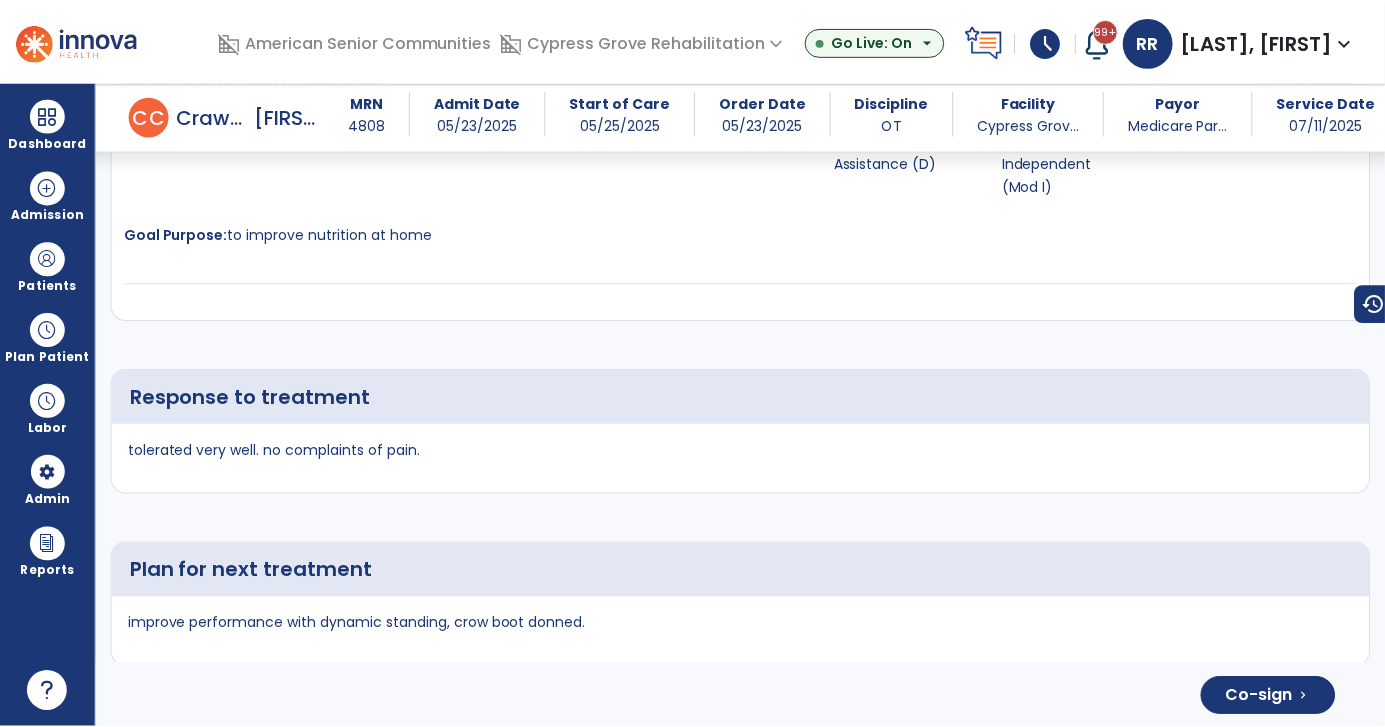 scroll, scrollTop: 4673, scrollLeft: 0, axis: vertical 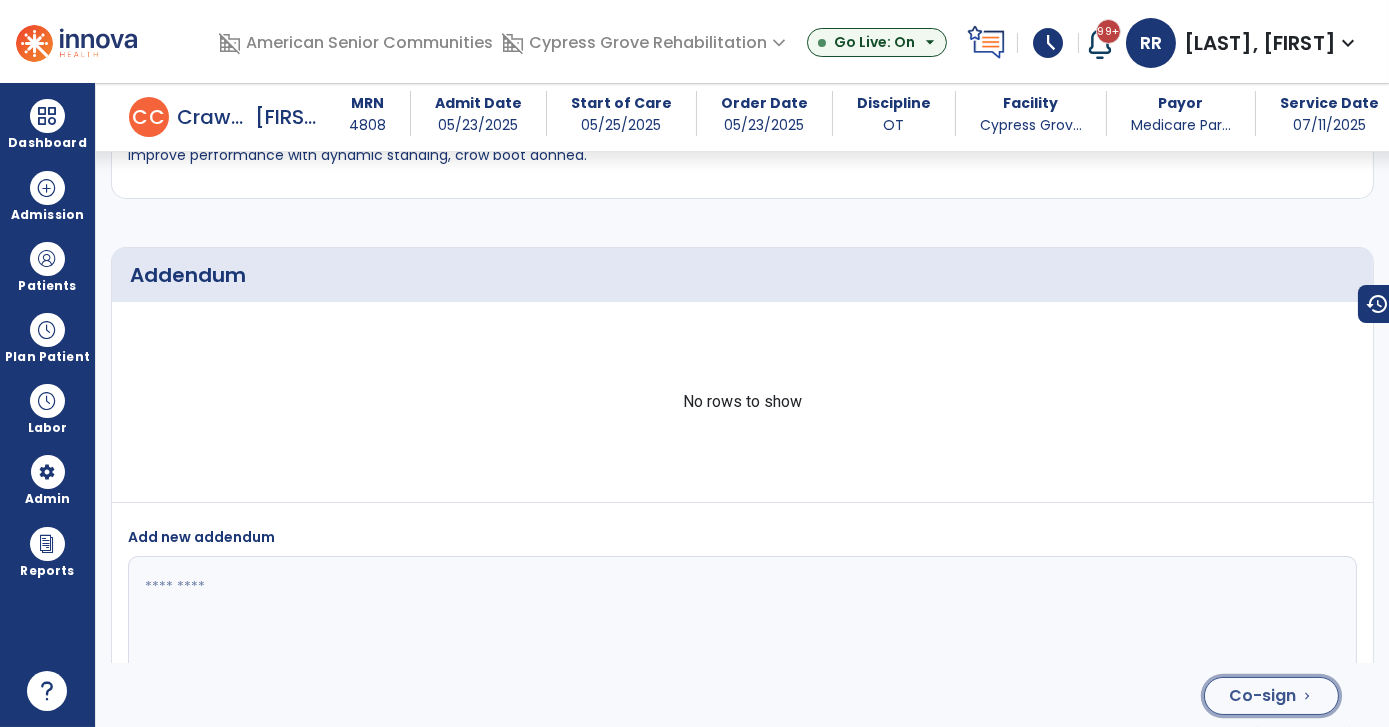click on "Co-sign" 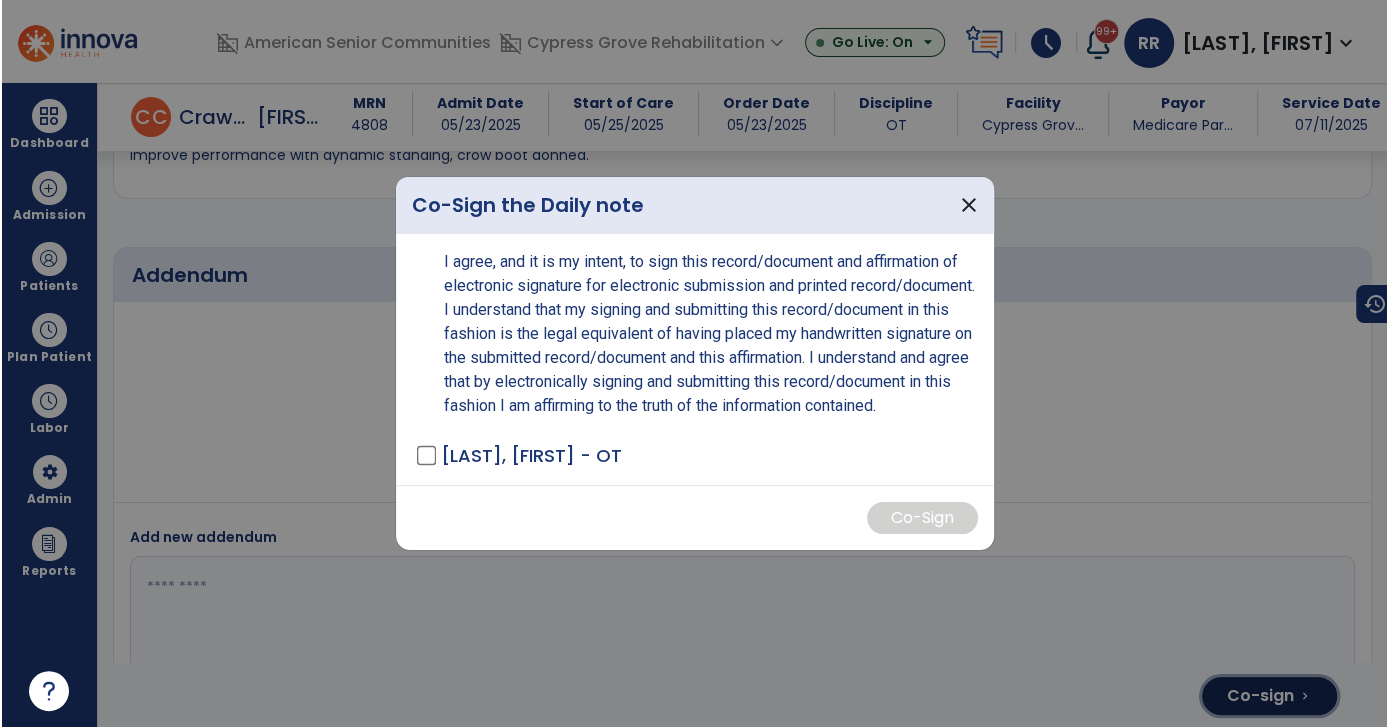 scroll, scrollTop: 4673, scrollLeft: 0, axis: vertical 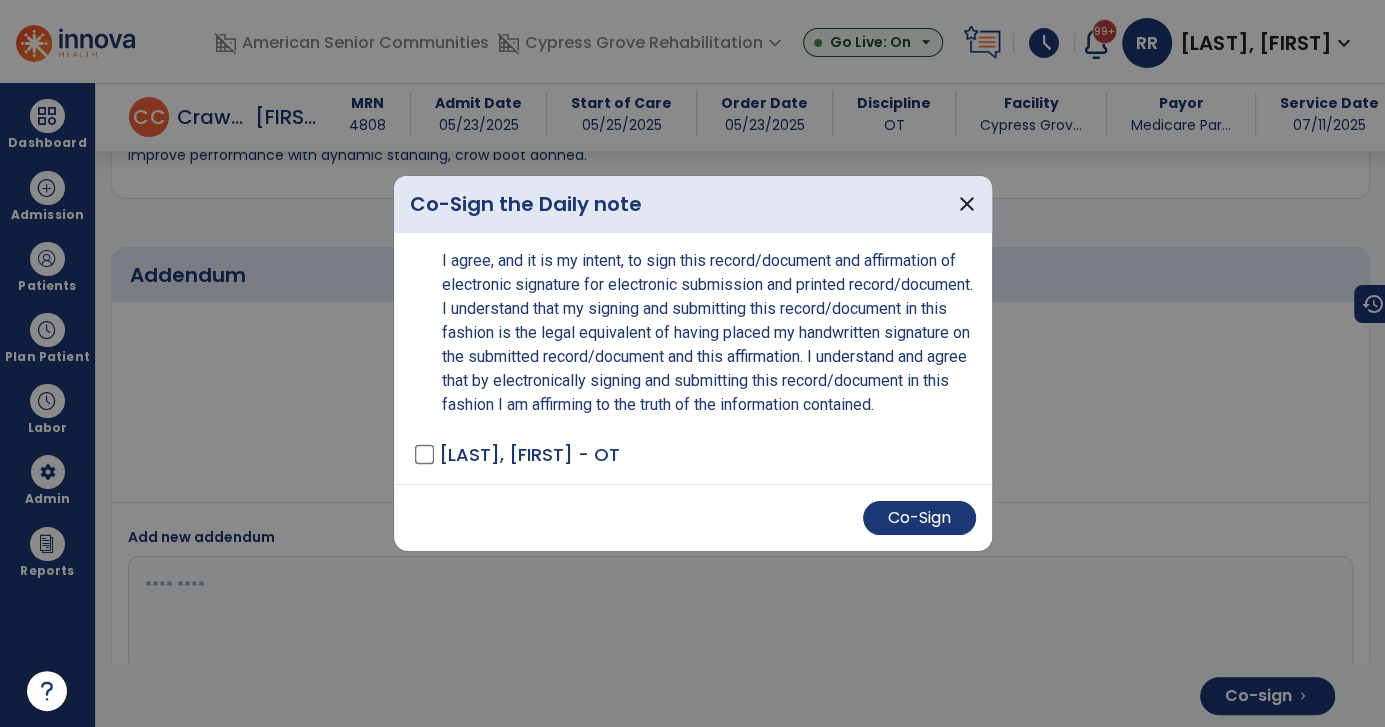 click on "Co-Sign" at bounding box center [693, 517] 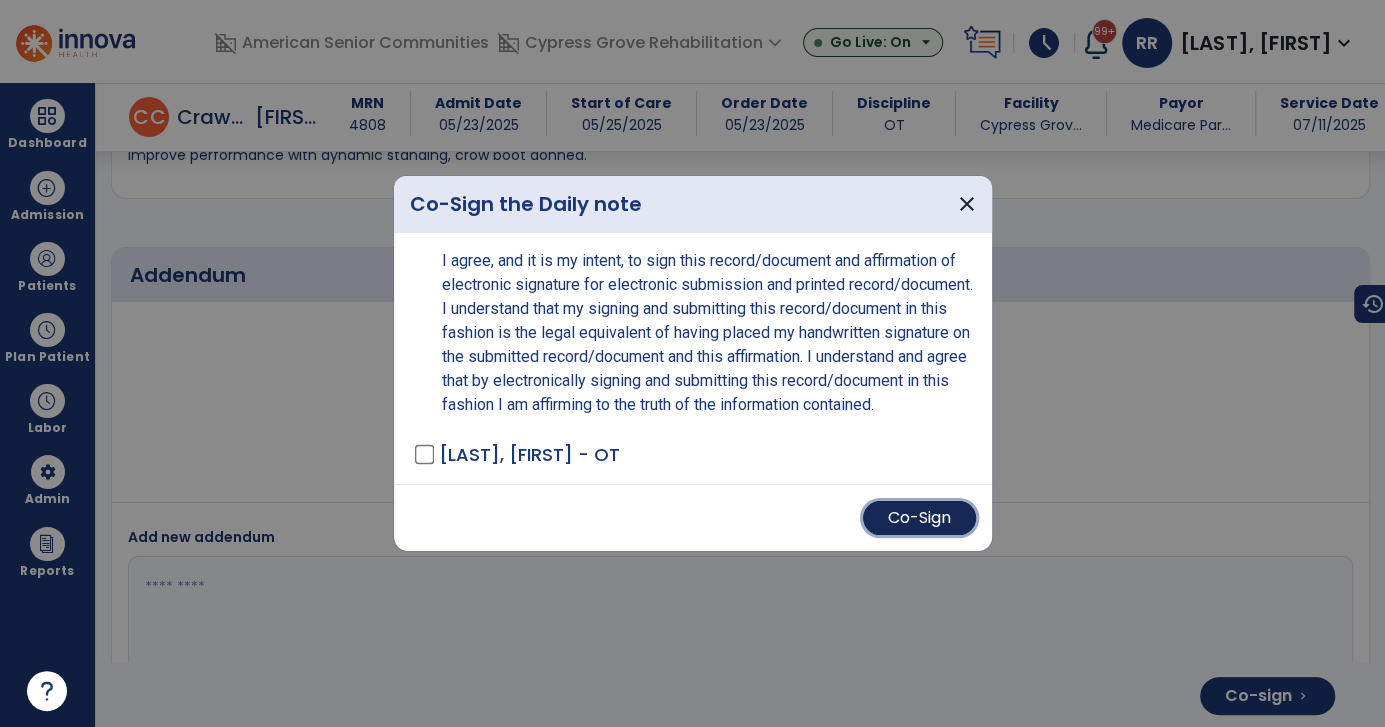 click on "Co-Sign" at bounding box center (919, 518) 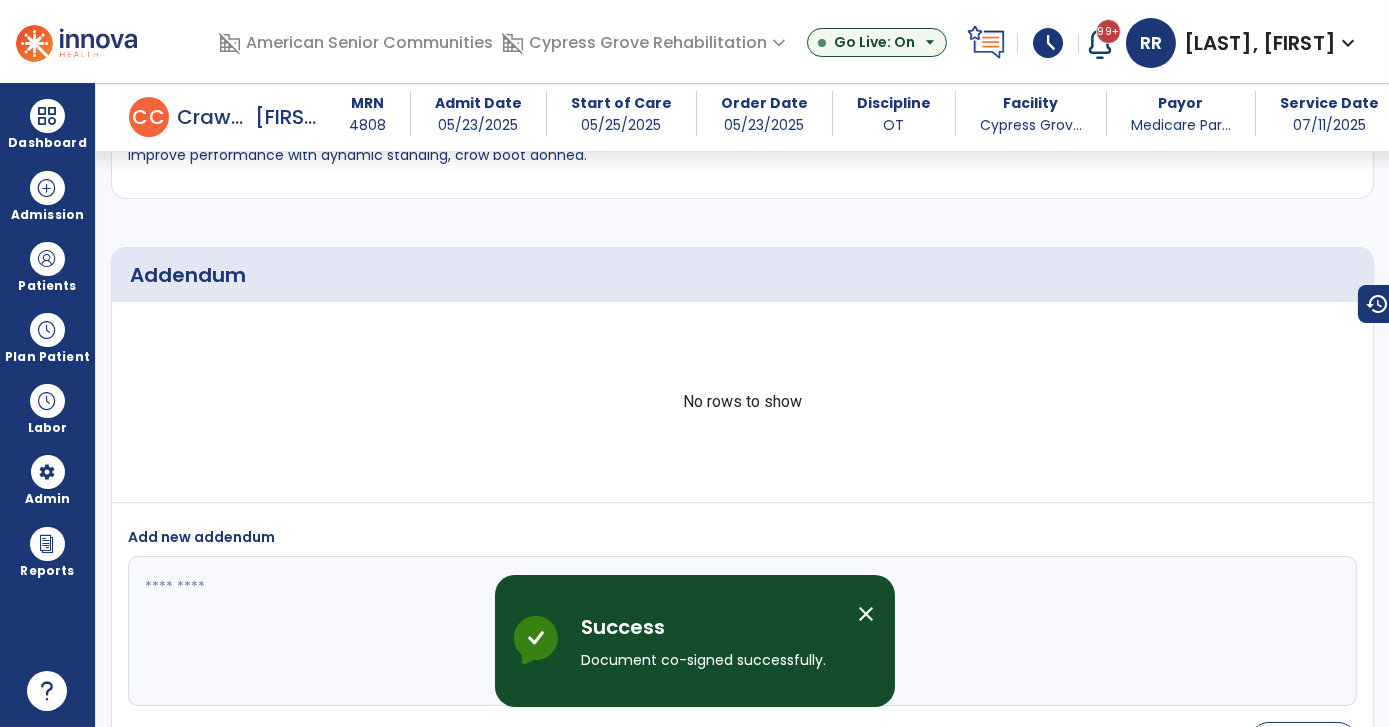 scroll, scrollTop: 0, scrollLeft: 0, axis: both 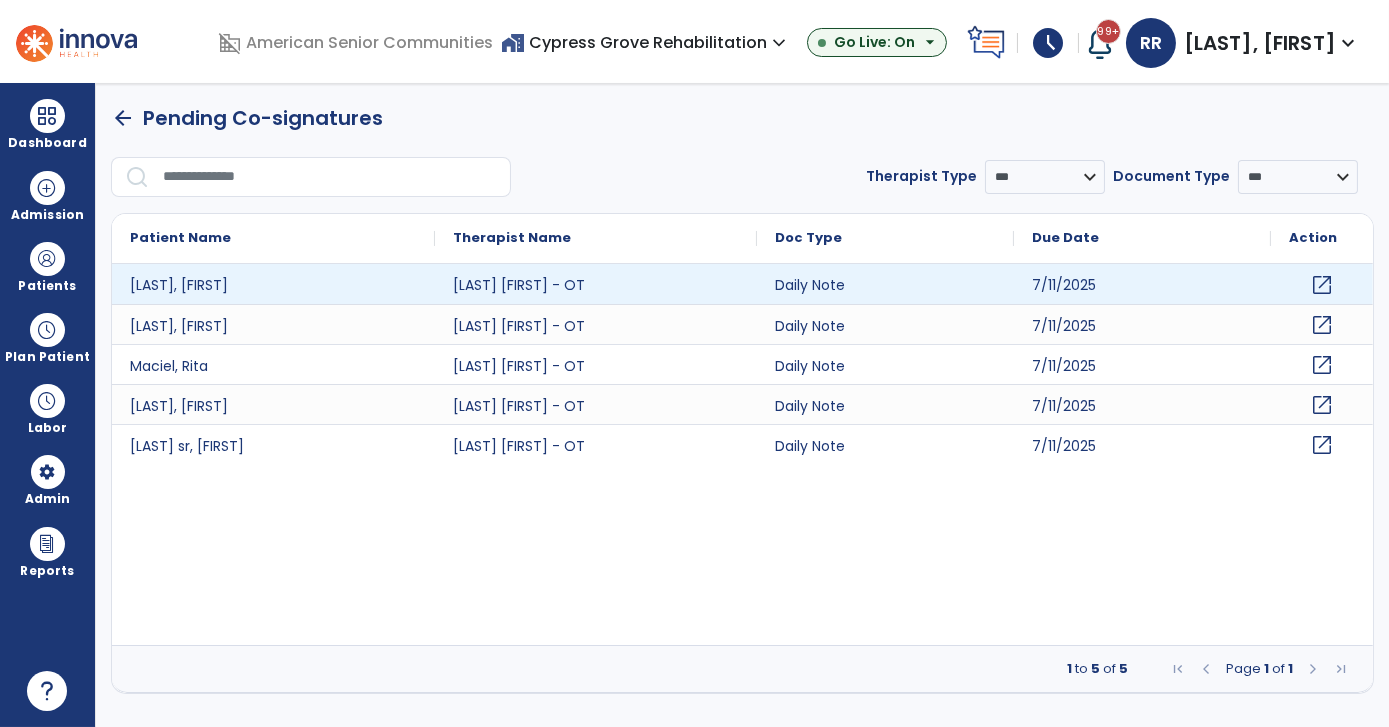 click on "open_in_new" 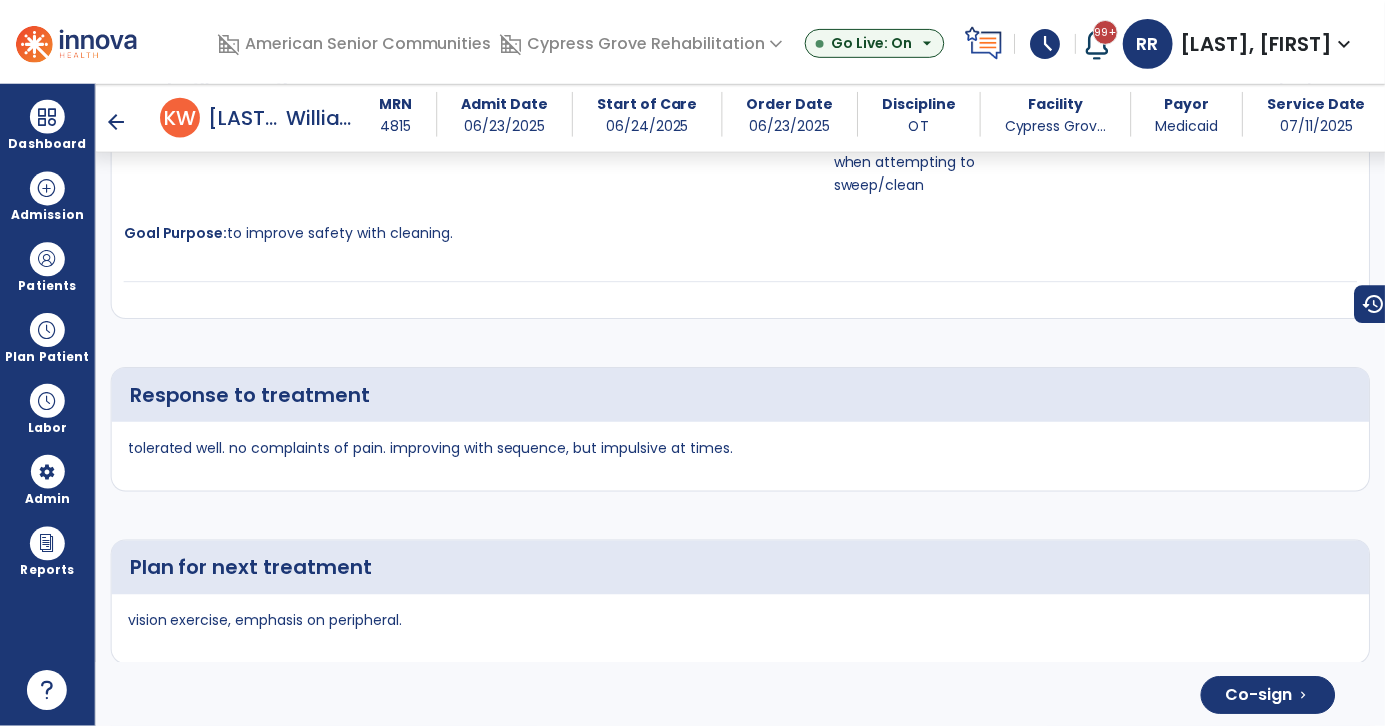 scroll, scrollTop: 5007, scrollLeft: 0, axis: vertical 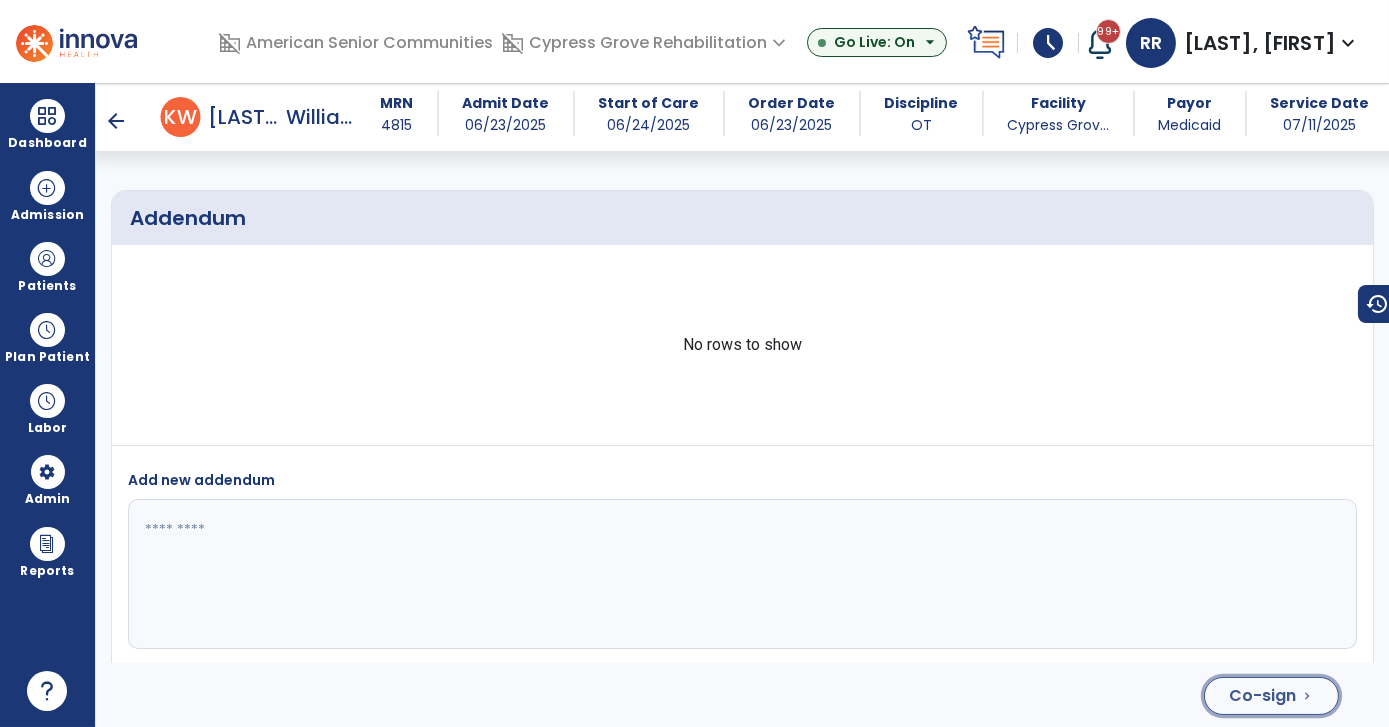 click on "Co-sign  chevron_right" 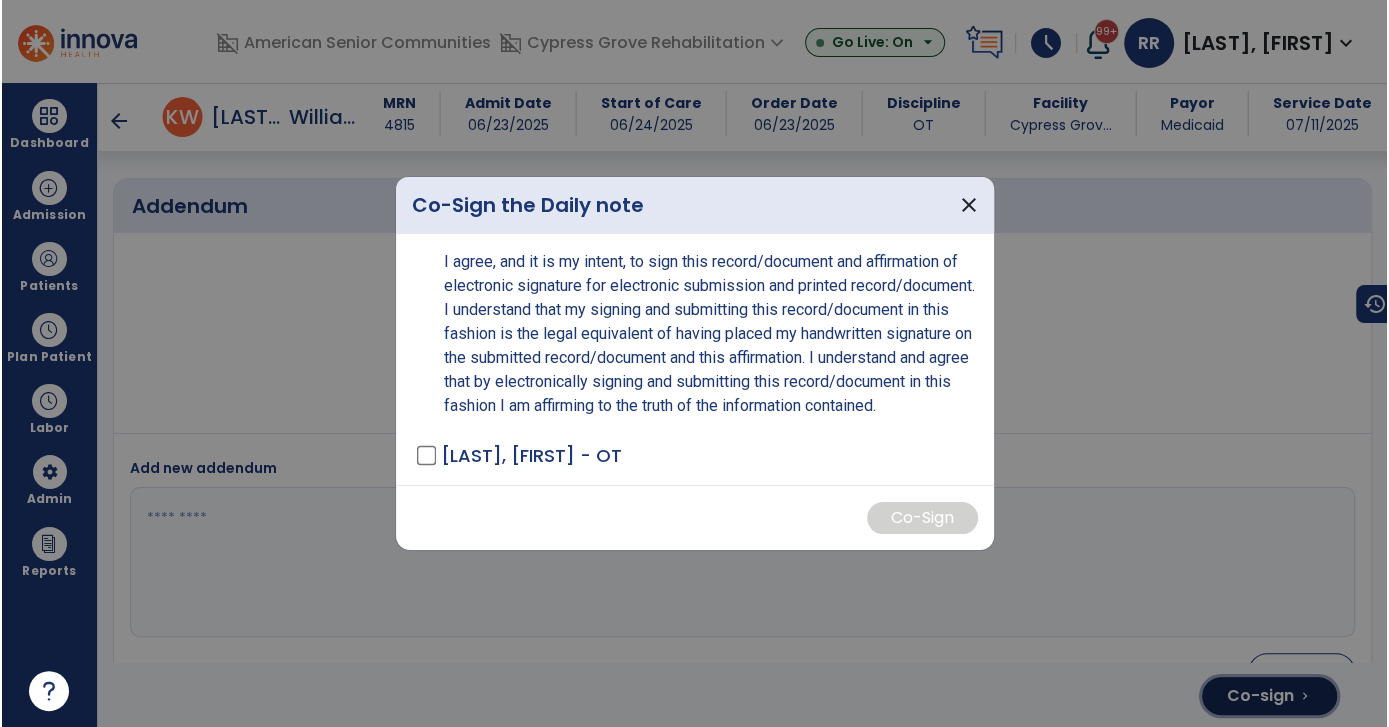 scroll, scrollTop: 5007, scrollLeft: 0, axis: vertical 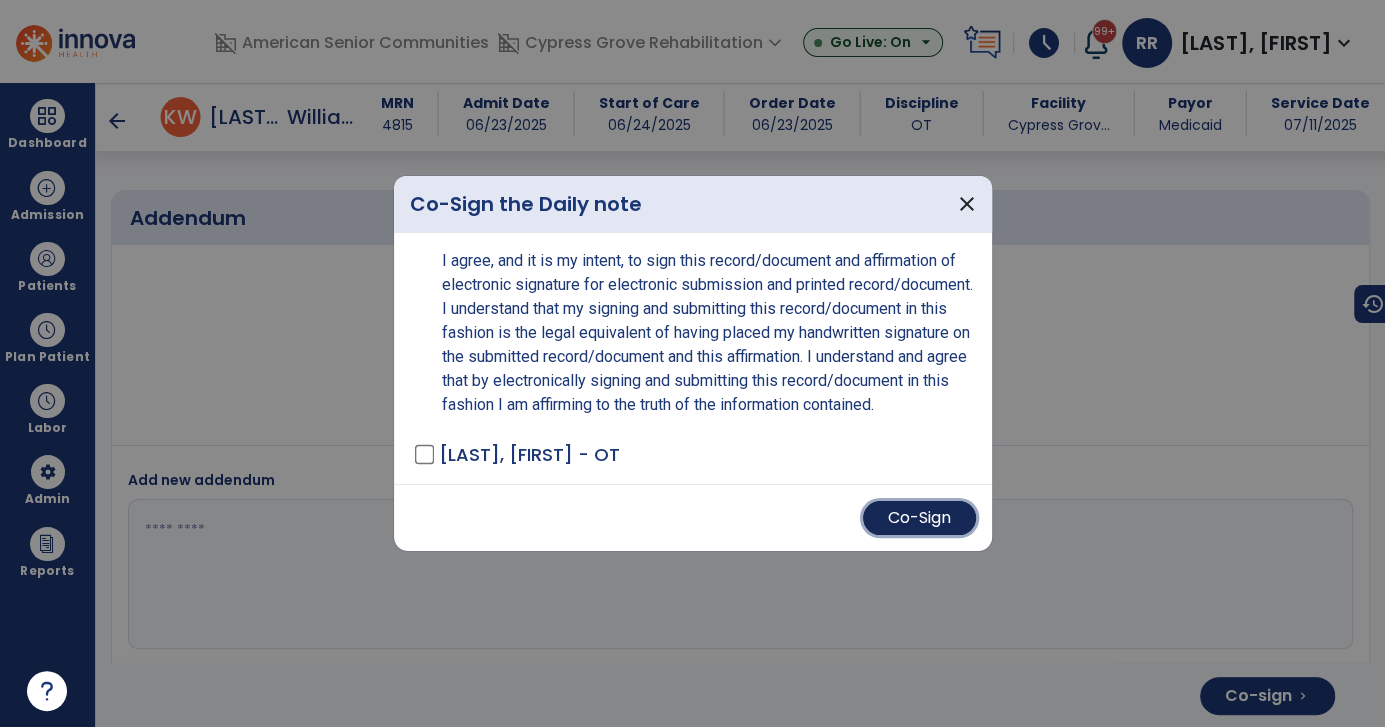 click on "Co-Sign" at bounding box center [919, 518] 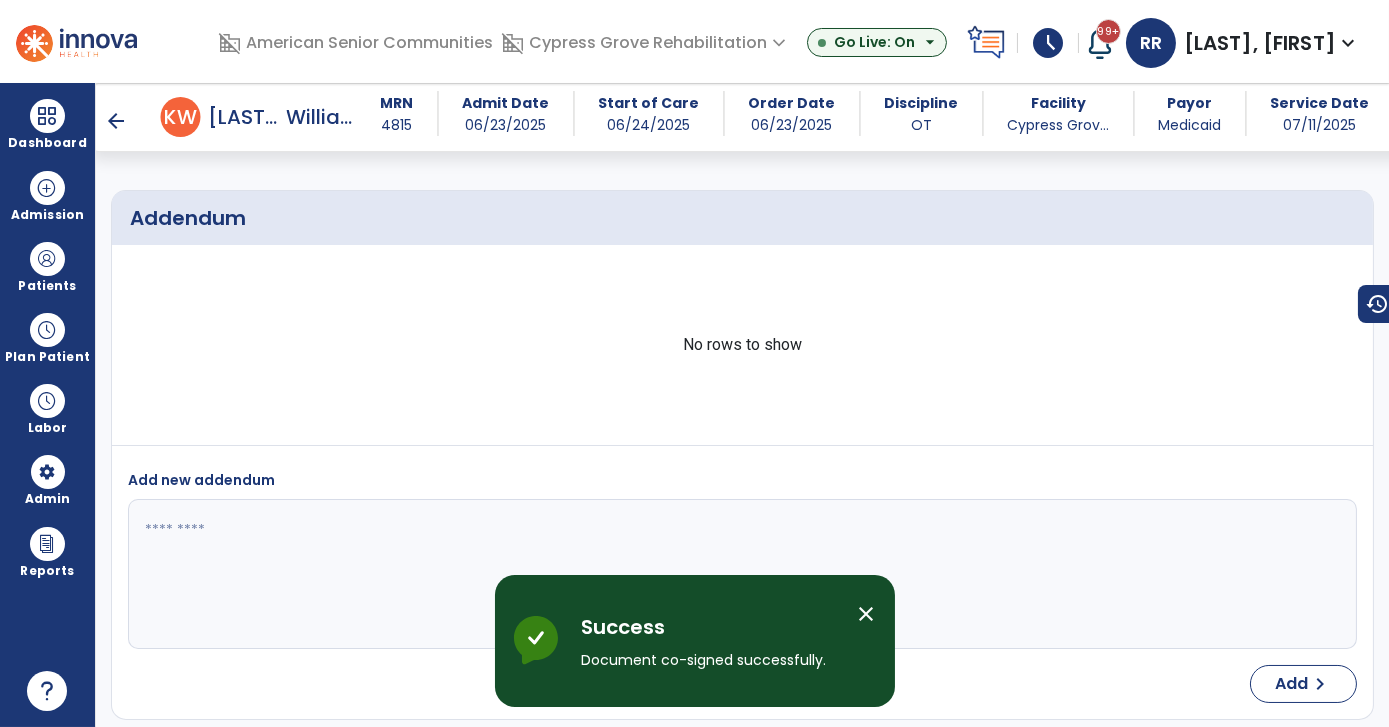 click on "arrow_back" at bounding box center (117, 121) 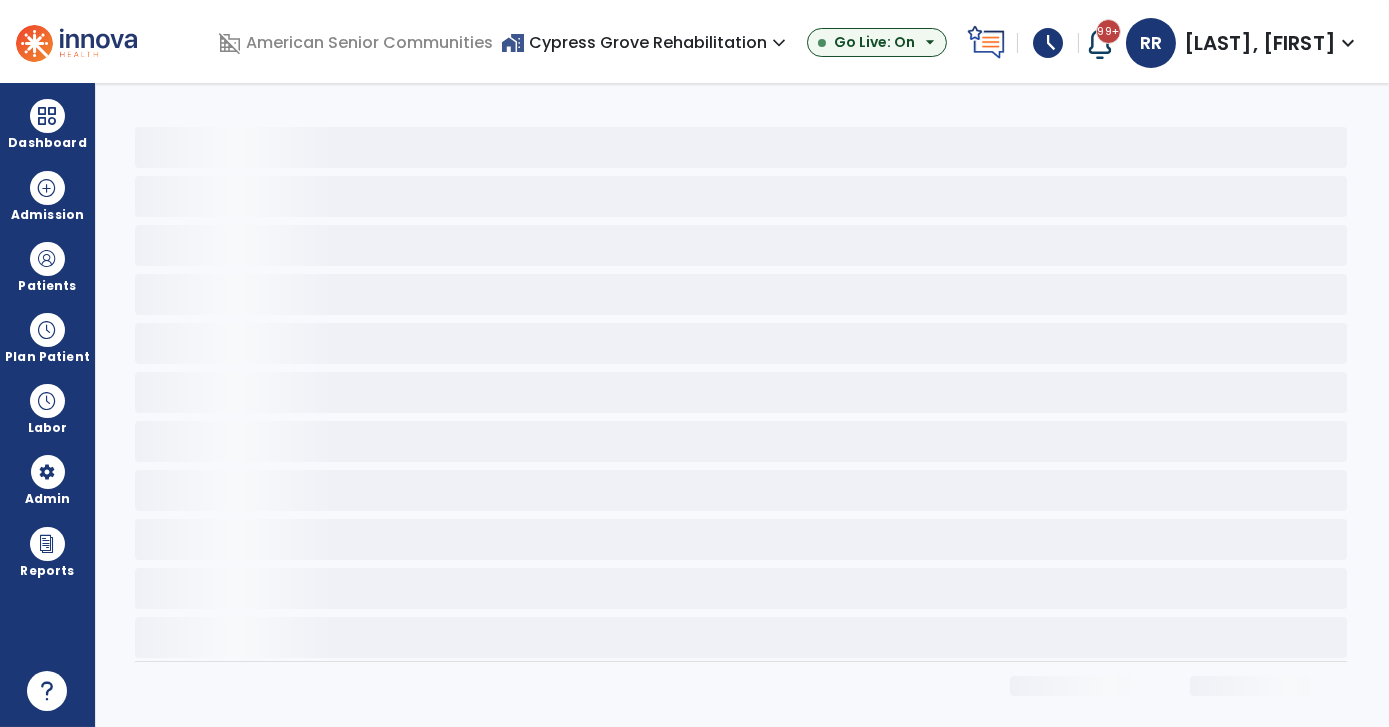 scroll, scrollTop: 0, scrollLeft: 0, axis: both 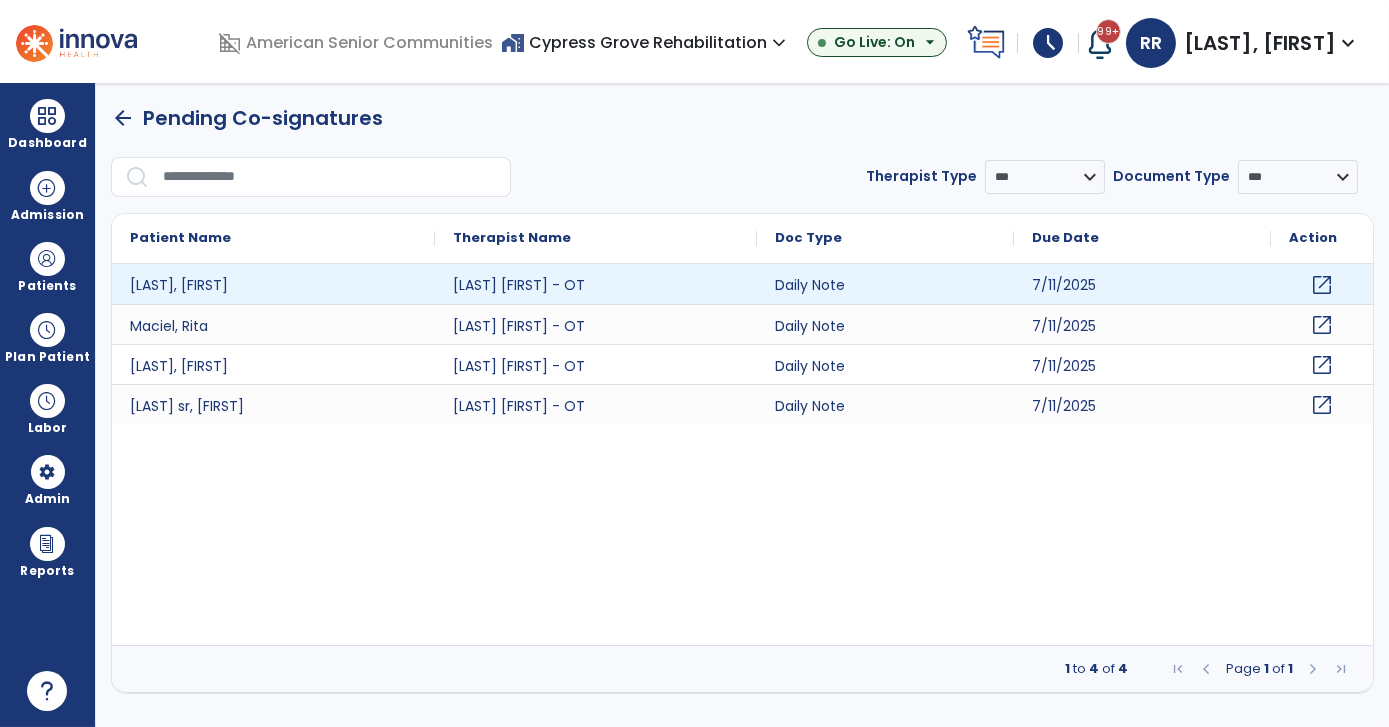click on "open_in_new" 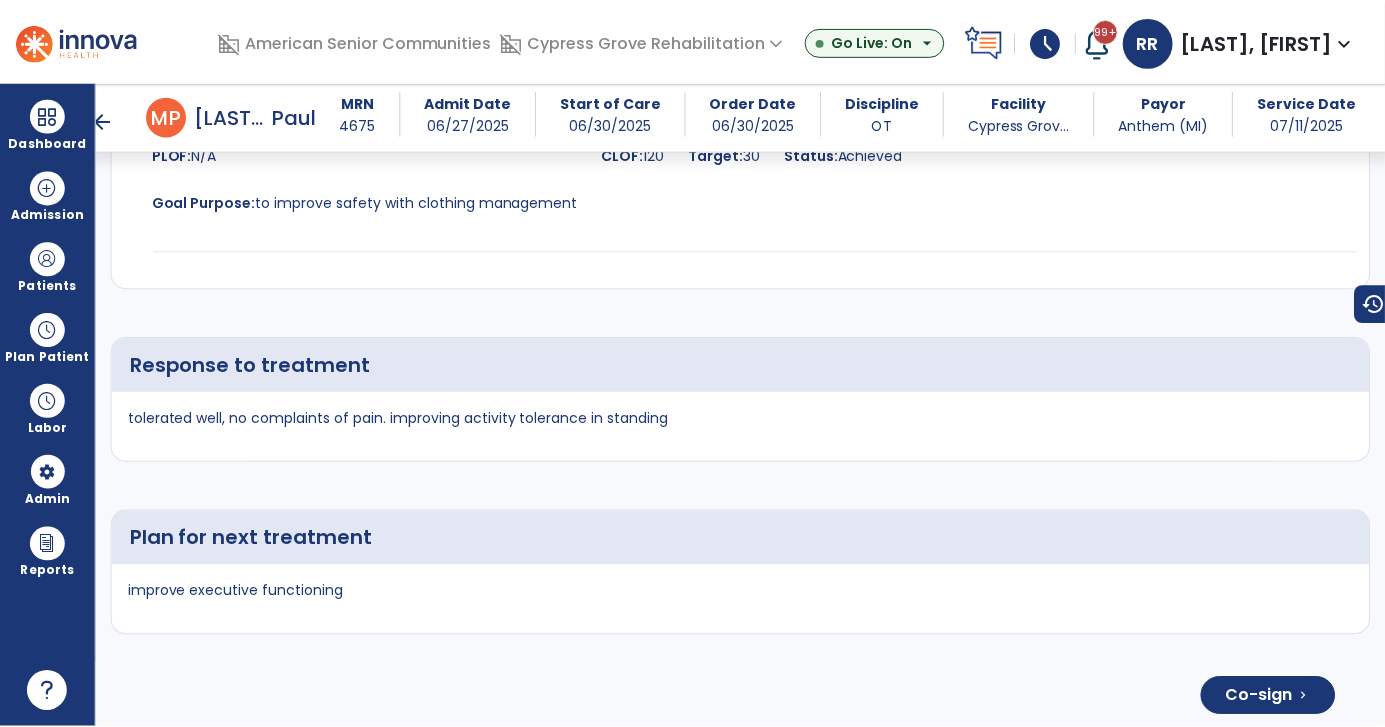 scroll, scrollTop: 4150, scrollLeft: 0, axis: vertical 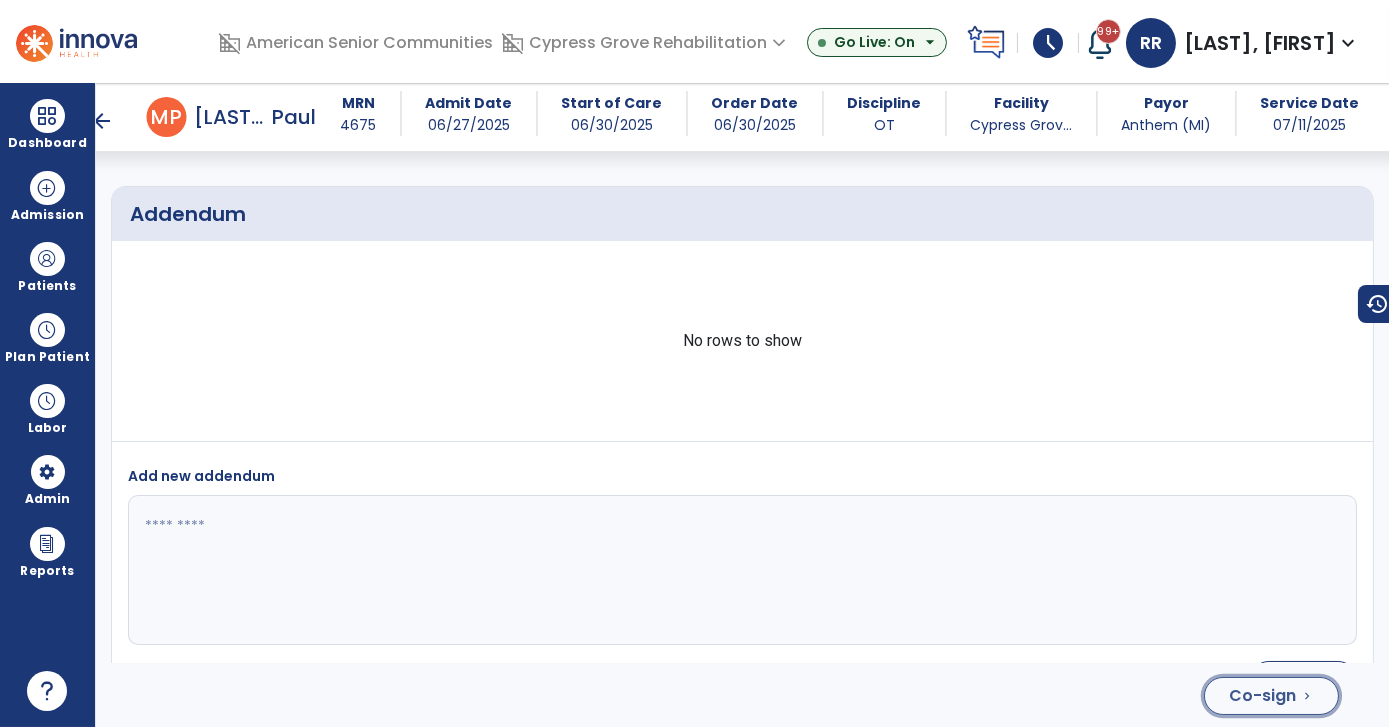 click on "Co-sign" 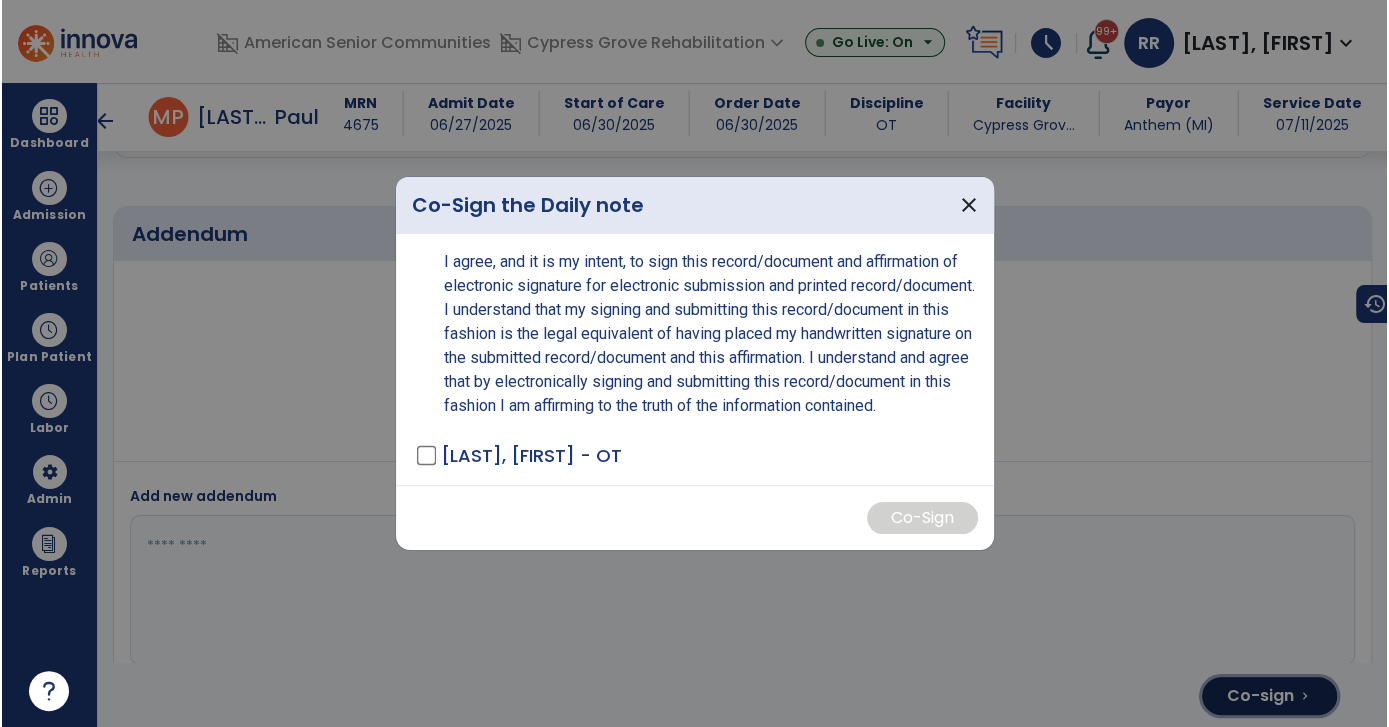 scroll, scrollTop: 4175, scrollLeft: 0, axis: vertical 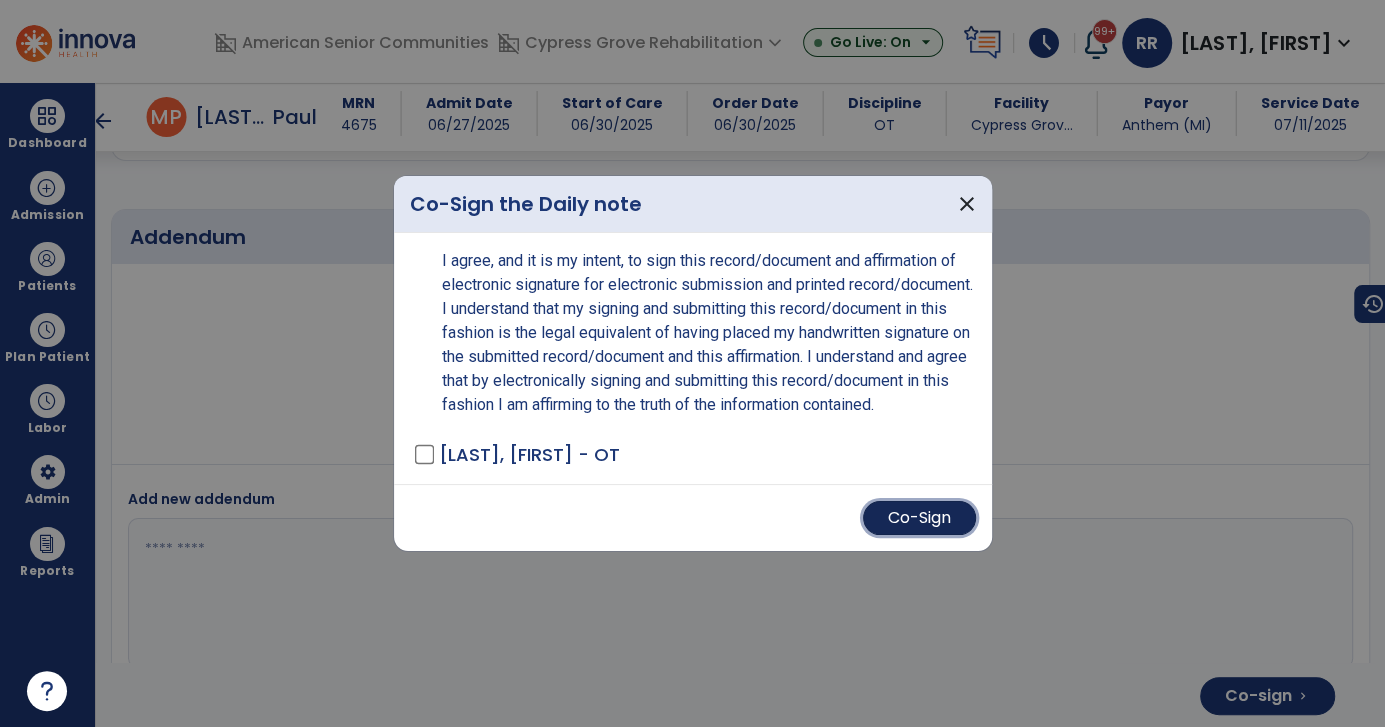 click on "Co-Sign" at bounding box center [919, 518] 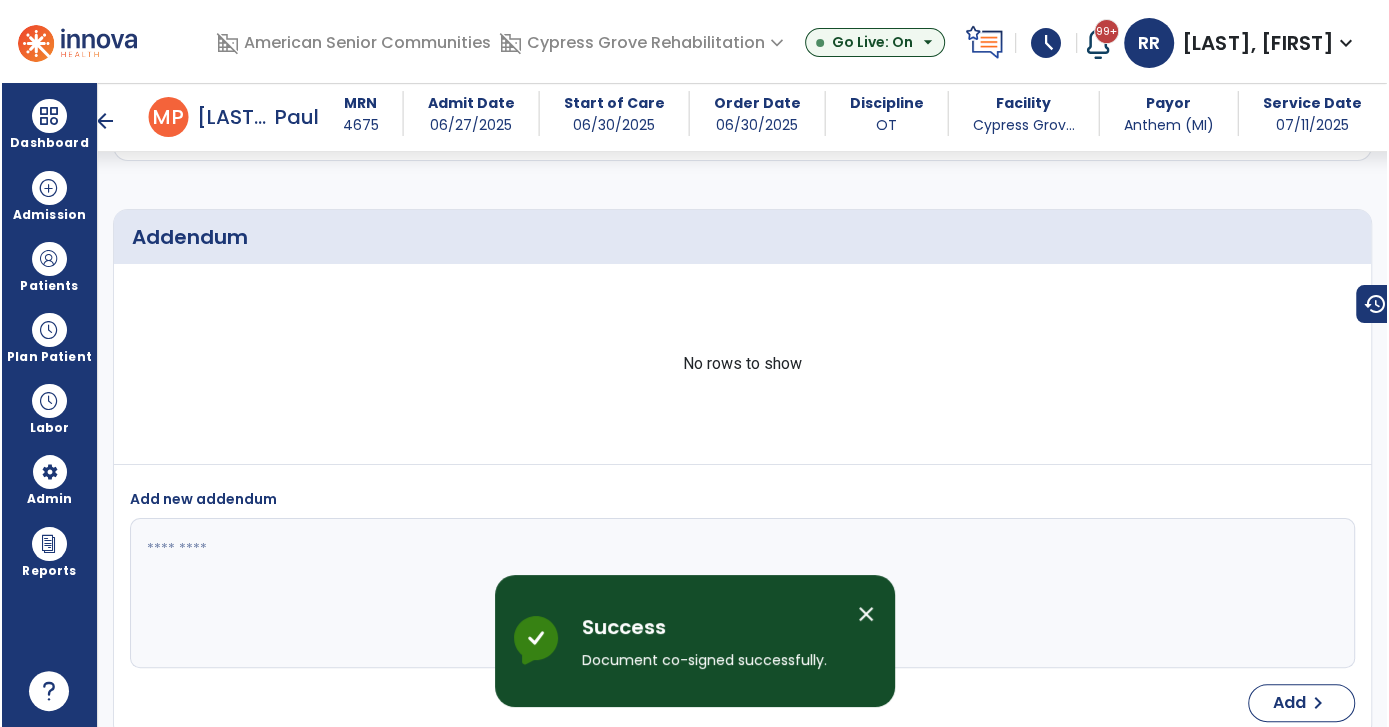 scroll, scrollTop: 4150, scrollLeft: 0, axis: vertical 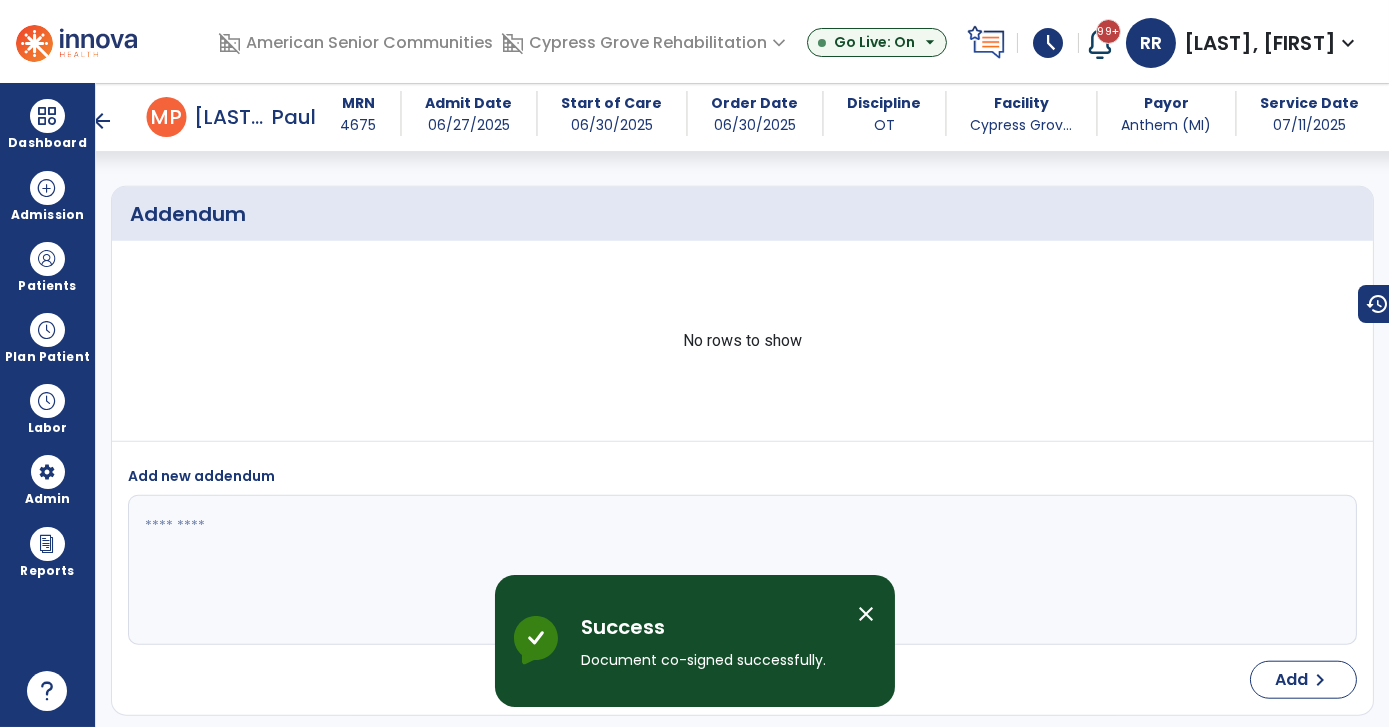 click on "arrow_back" at bounding box center [103, 121] 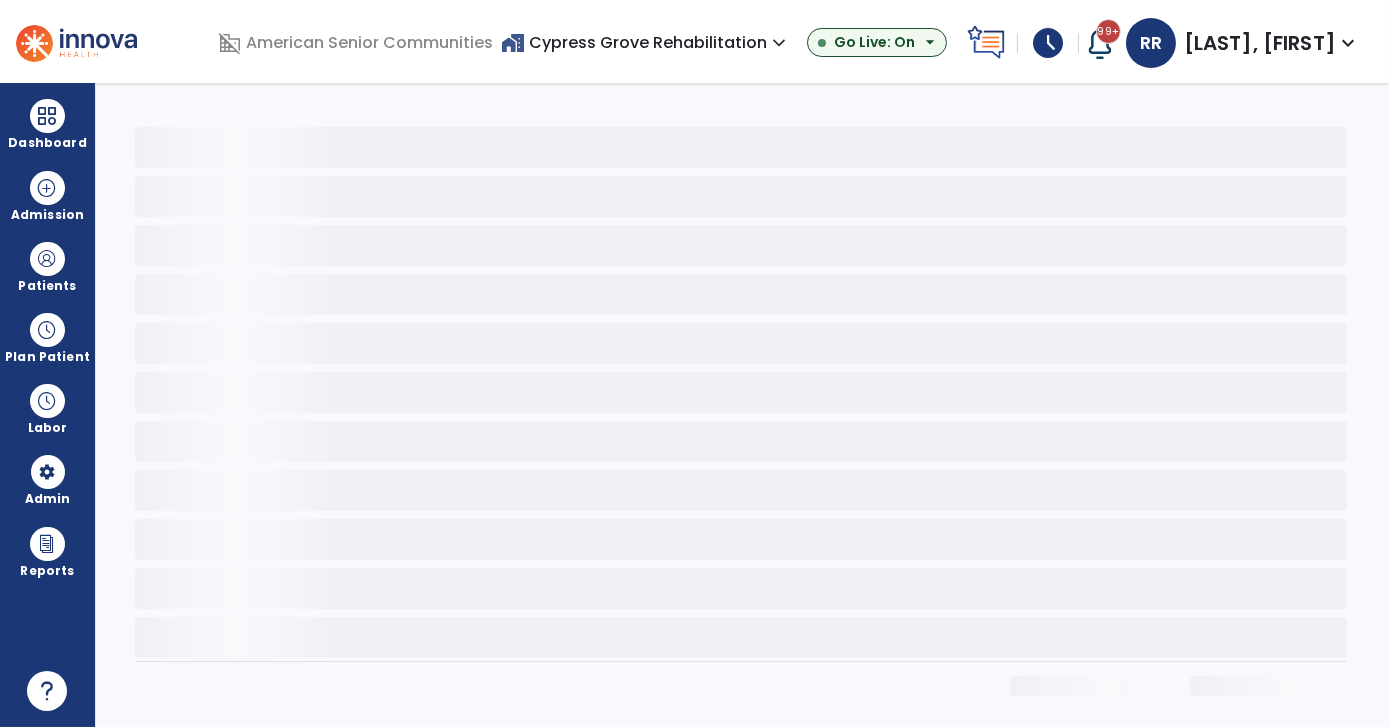 scroll, scrollTop: 0, scrollLeft: 0, axis: both 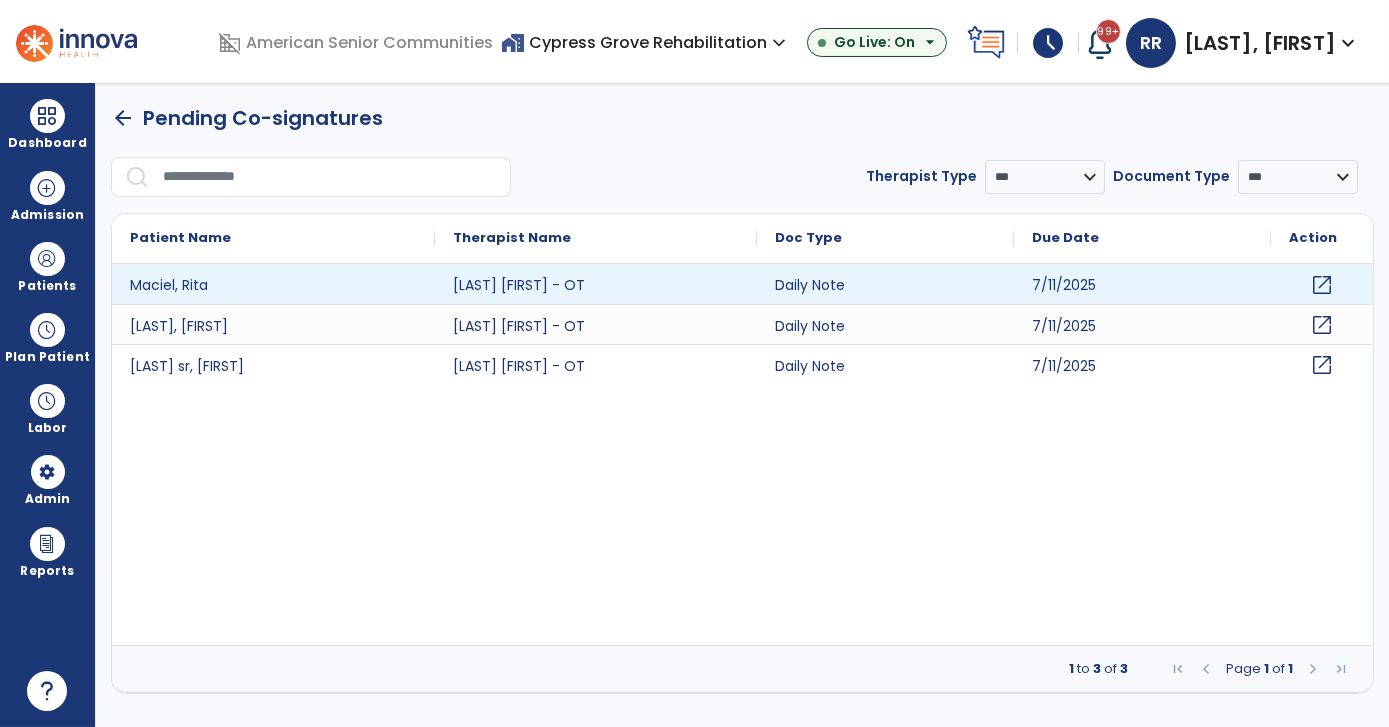 click on "open_in_new" 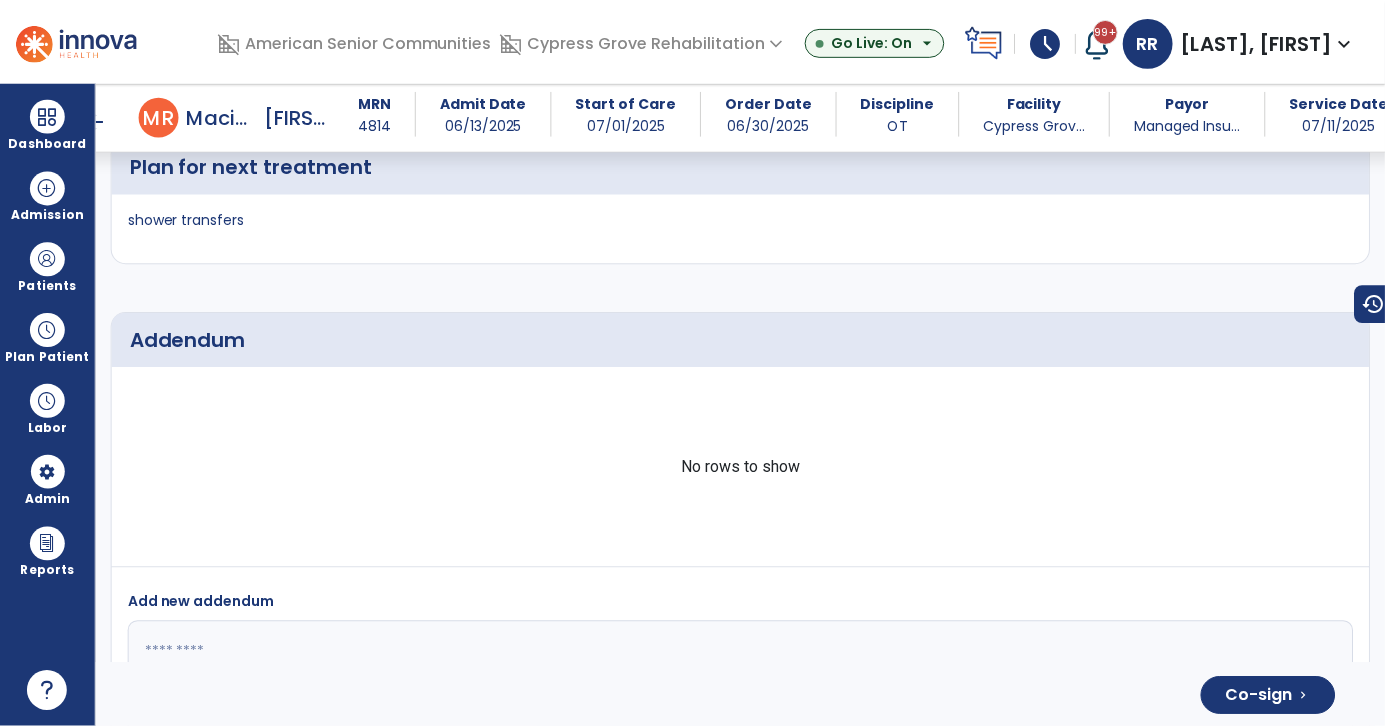 scroll, scrollTop: 4765, scrollLeft: 0, axis: vertical 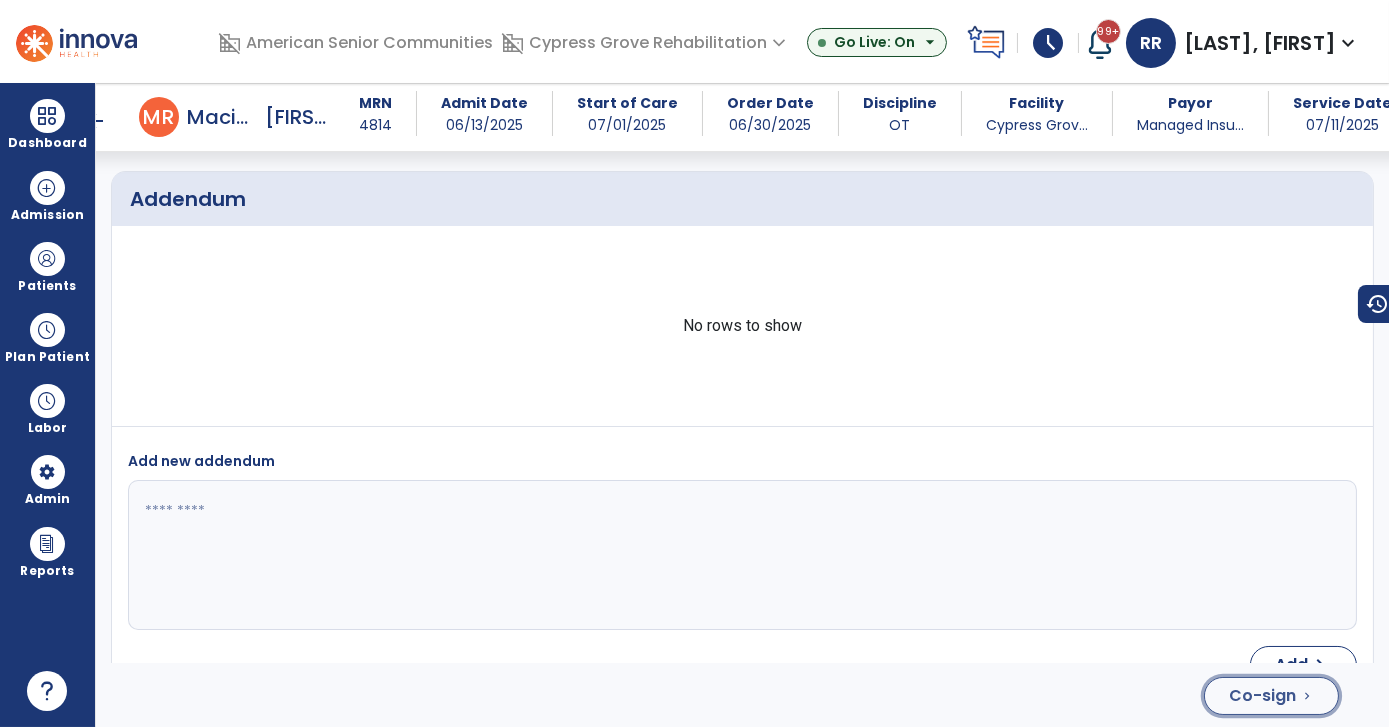 click on "Co-sign" 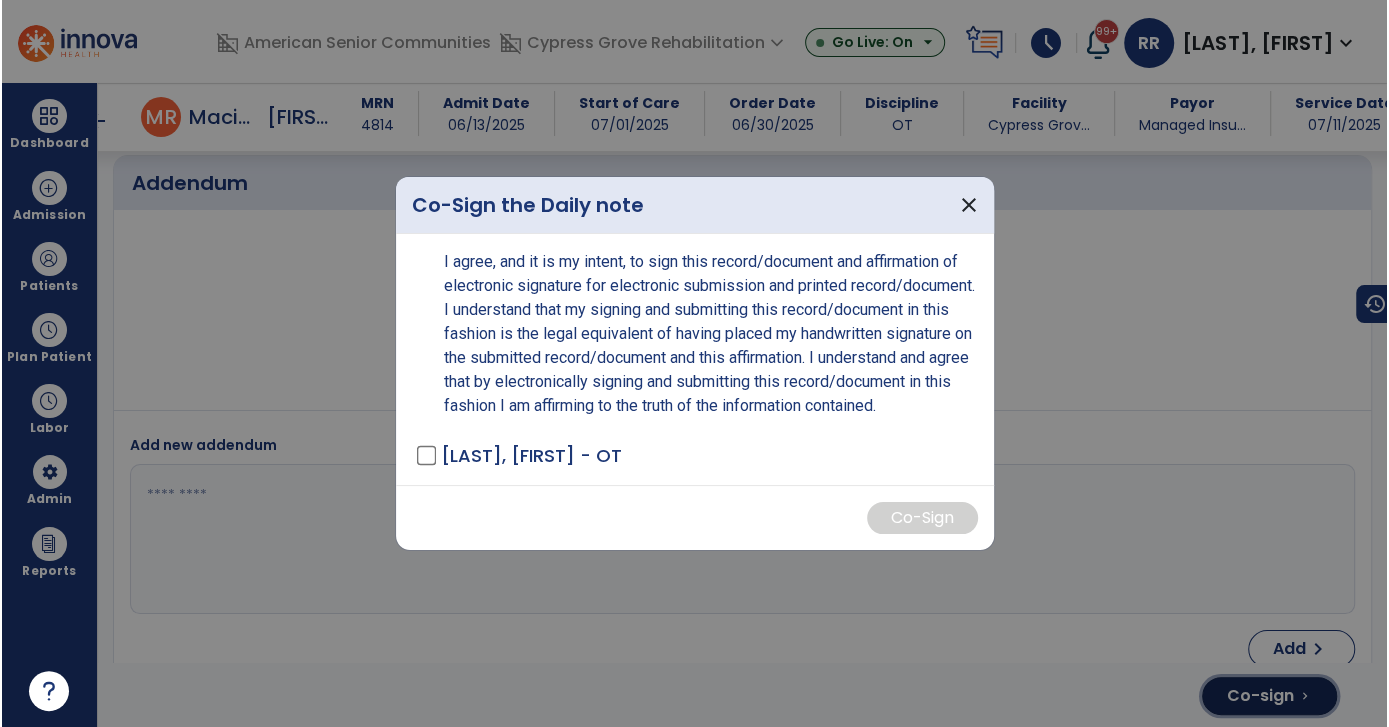 scroll, scrollTop: 4765, scrollLeft: 0, axis: vertical 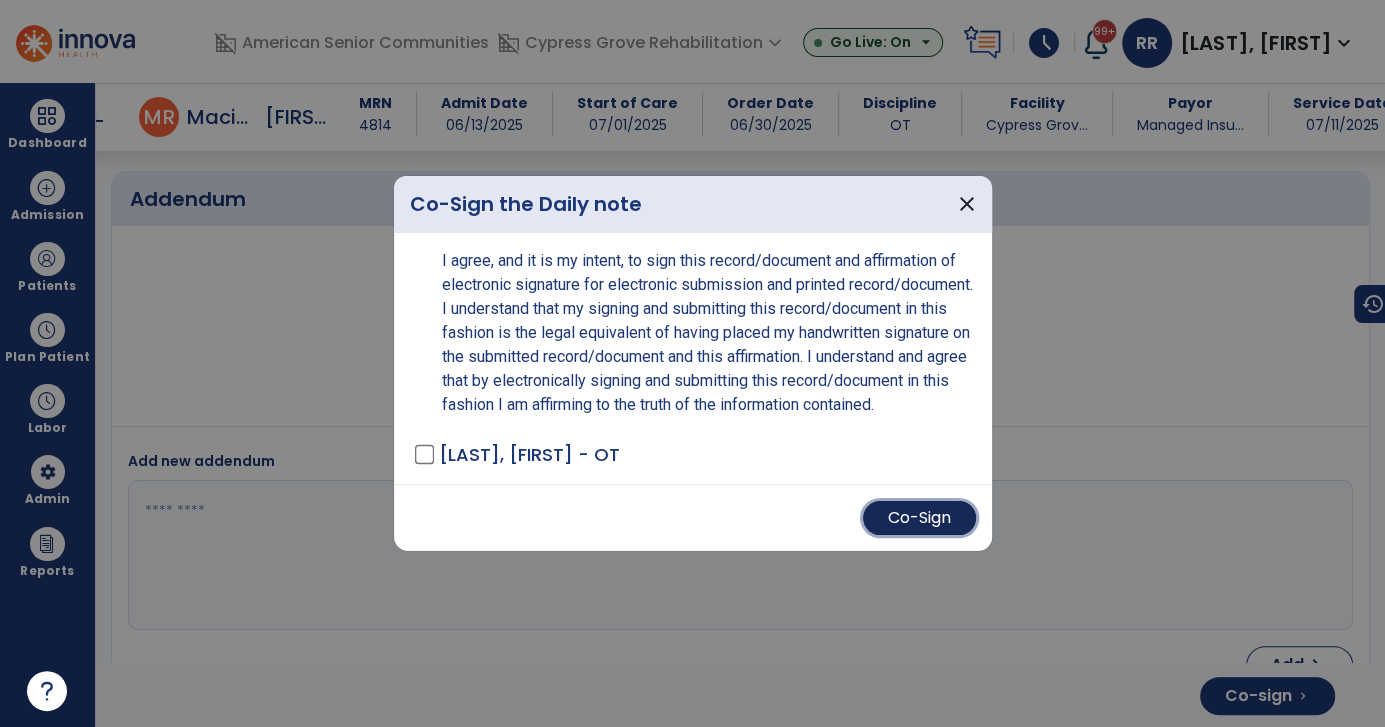 click on "Co-Sign" at bounding box center (919, 518) 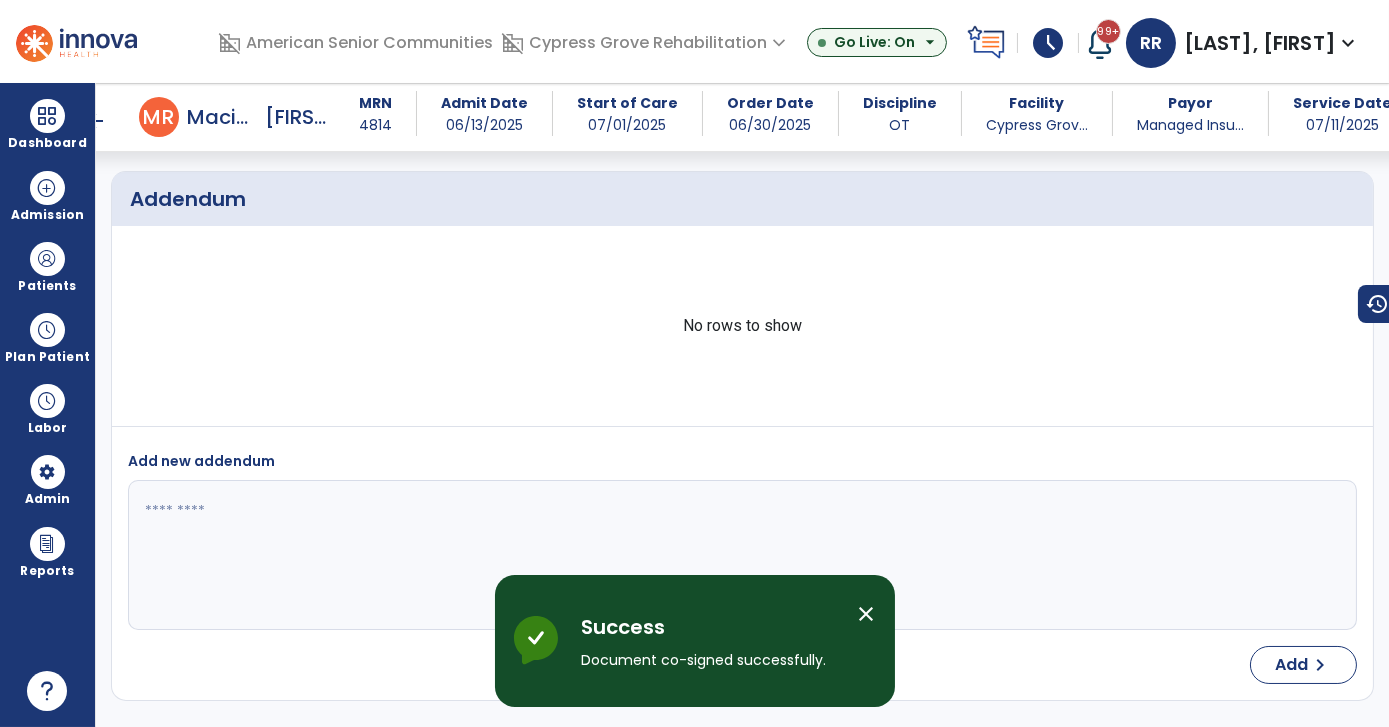 click on "arrow_back" at bounding box center [95, 121] 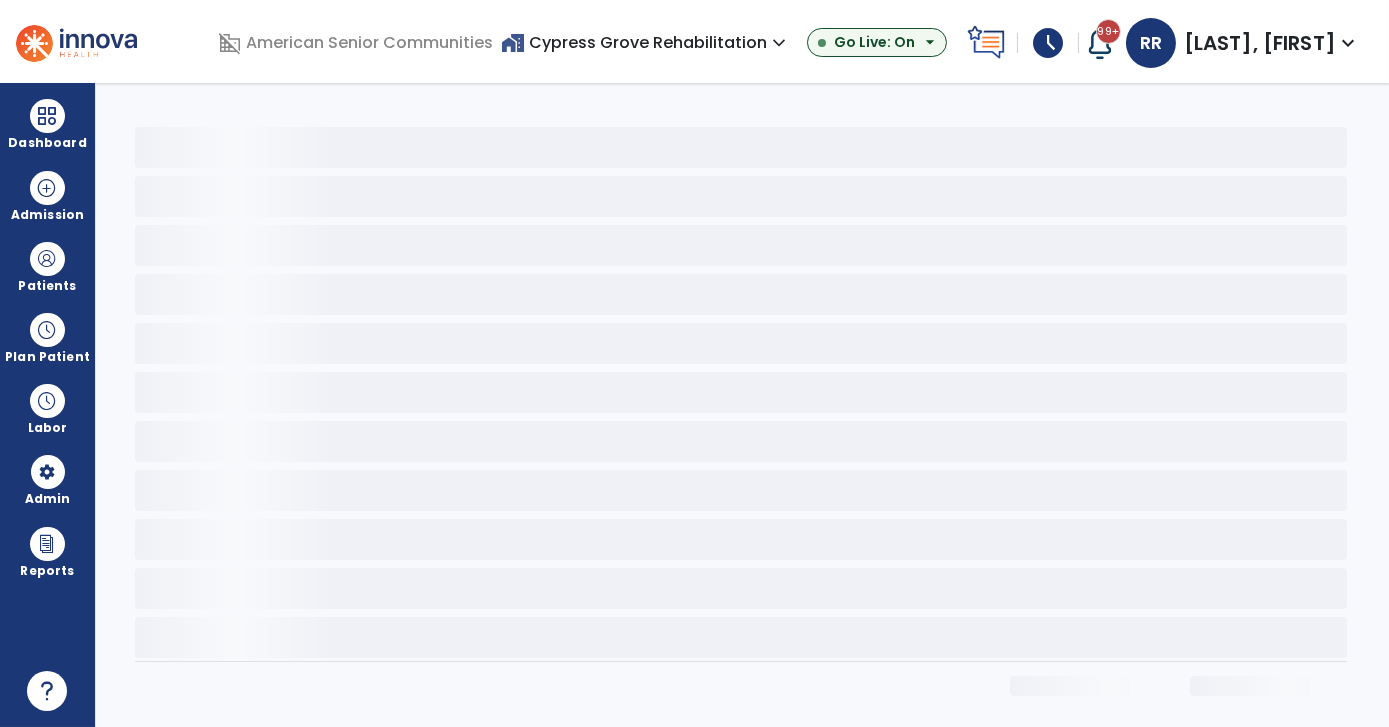 scroll, scrollTop: 0, scrollLeft: 0, axis: both 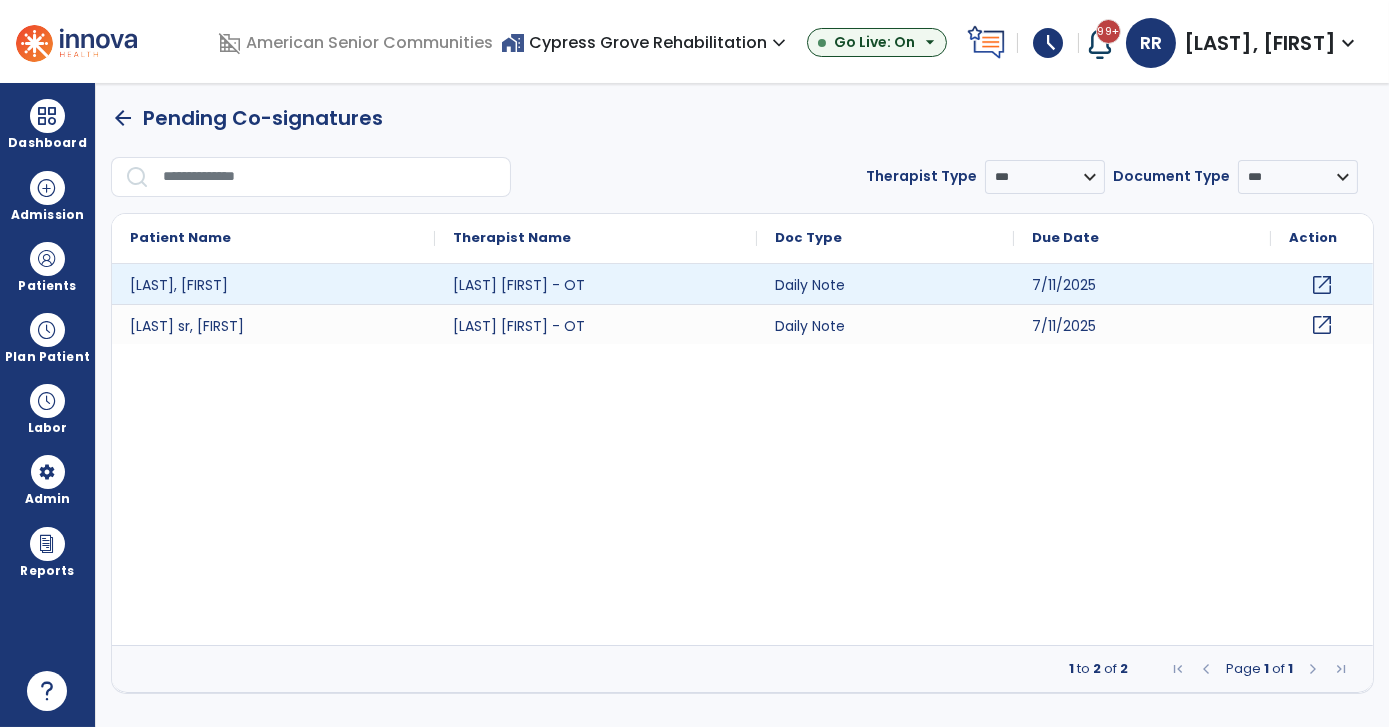 click on "open_in_new" 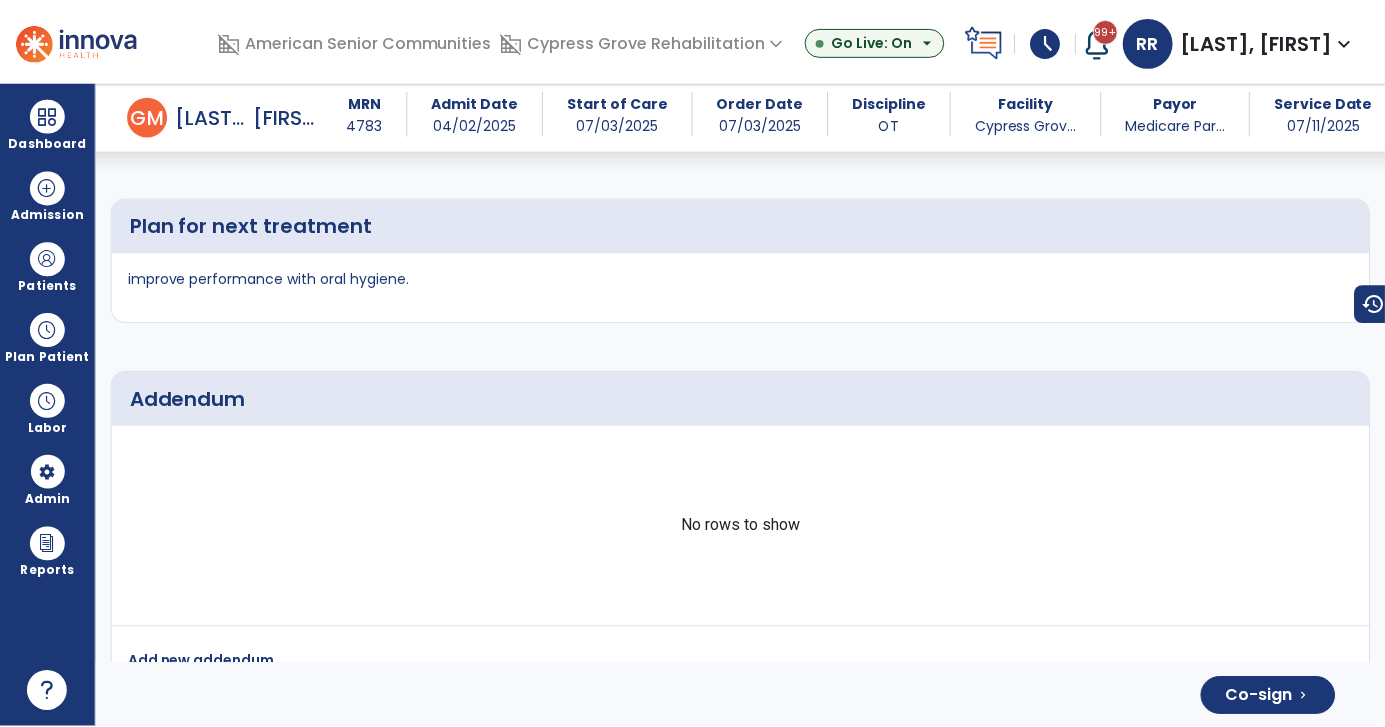 scroll, scrollTop: 3930, scrollLeft: 0, axis: vertical 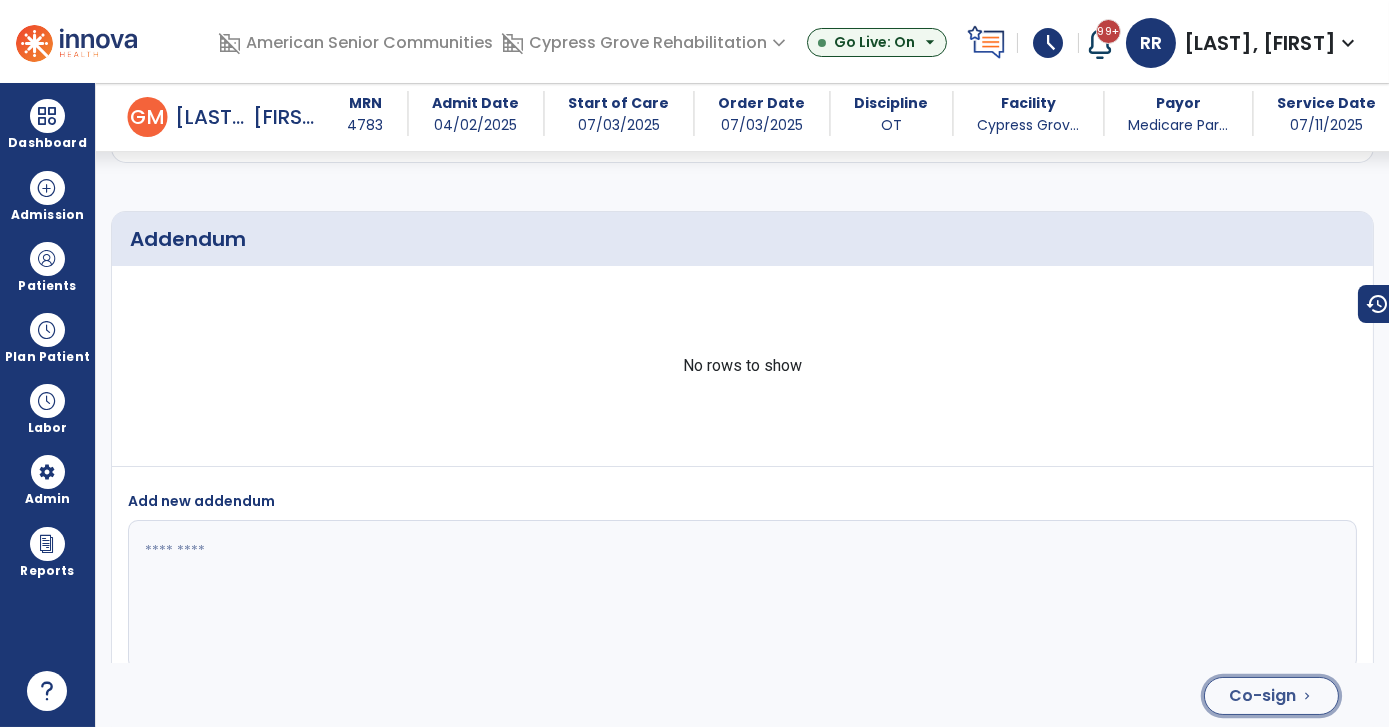 click on "Co-sign" 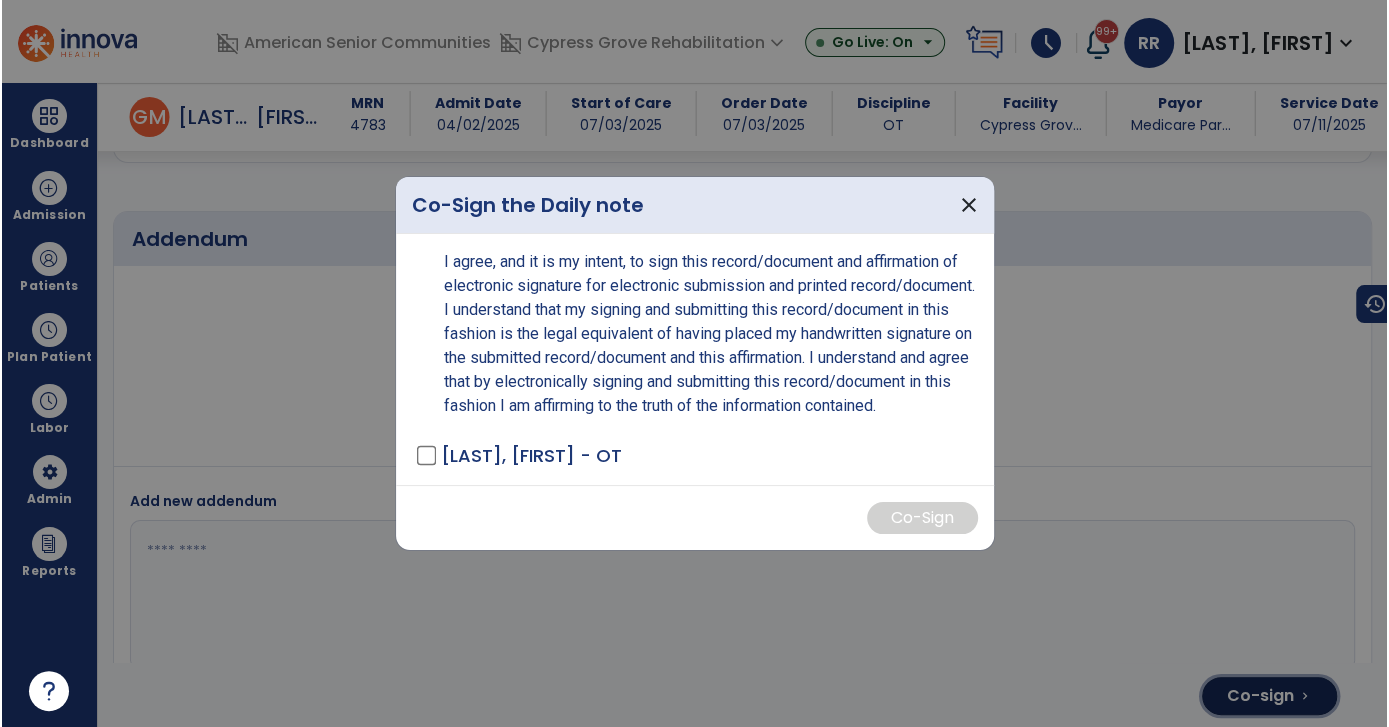 scroll, scrollTop: 3930, scrollLeft: 0, axis: vertical 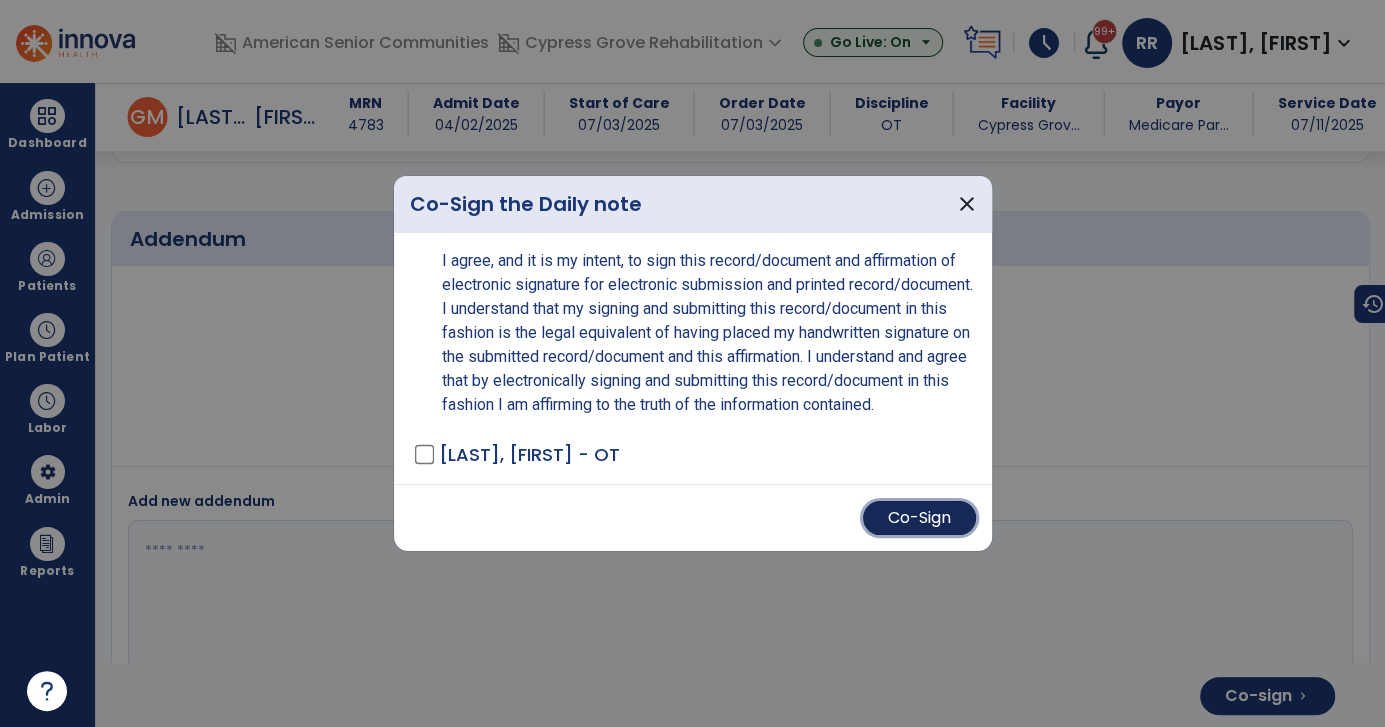 click on "Co-Sign" at bounding box center [919, 518] 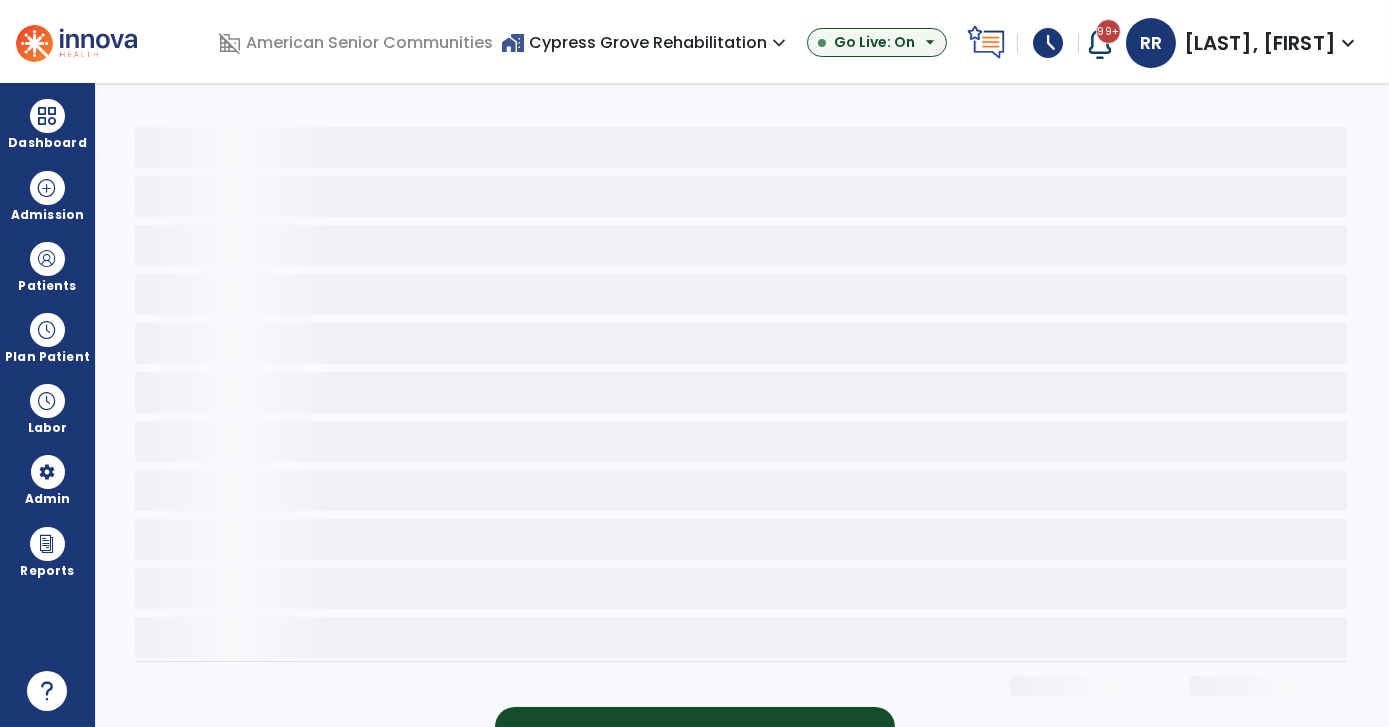 scroll, scrollTop: 0, scrollLeft: 0, axis: both 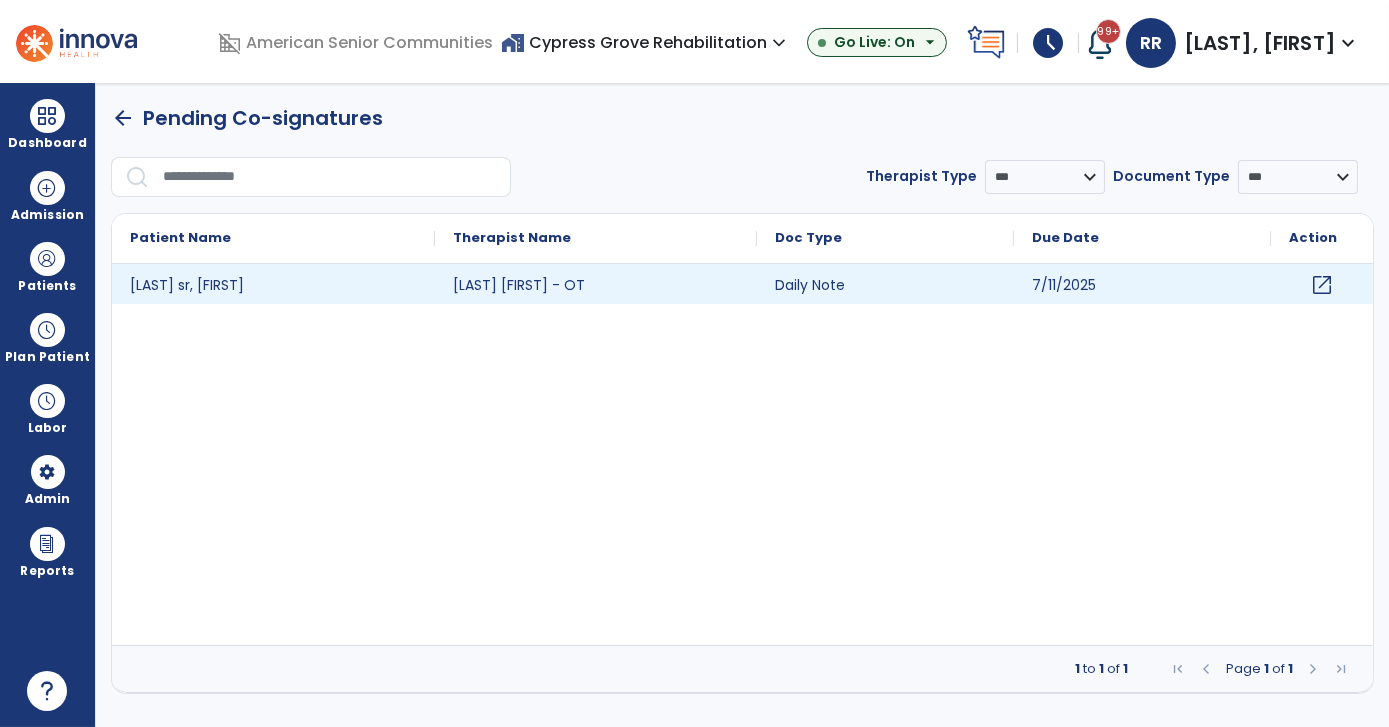 click on "open_in_new" 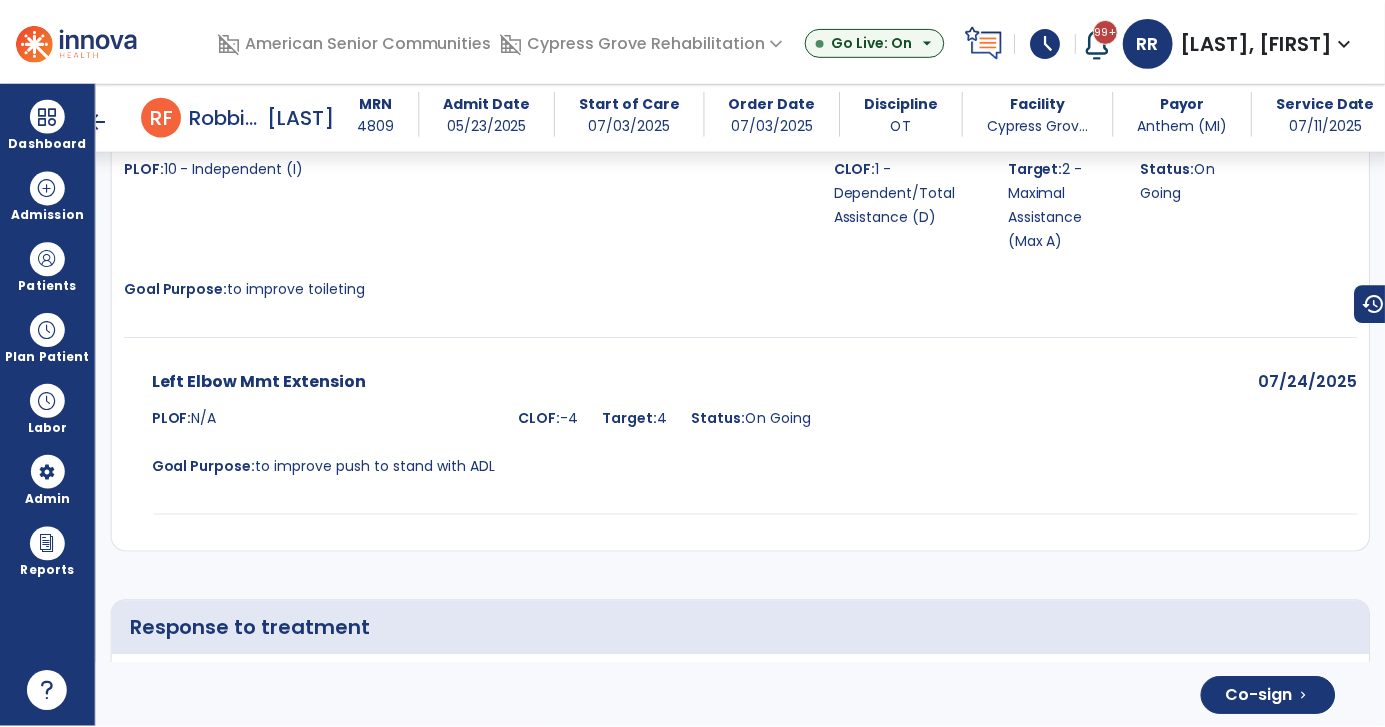 scroll, scrollTop: 4744, scrollLeft: 0, axis: vertical 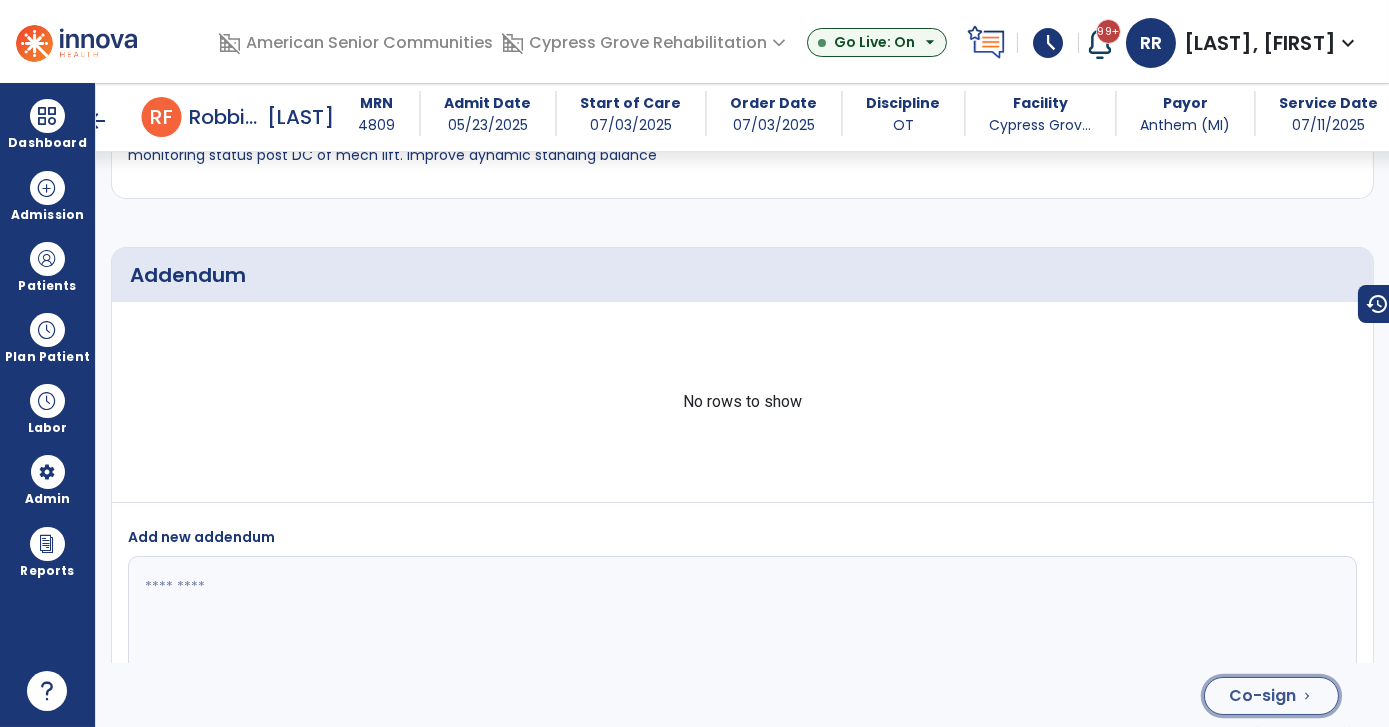 click on "Co-sign" 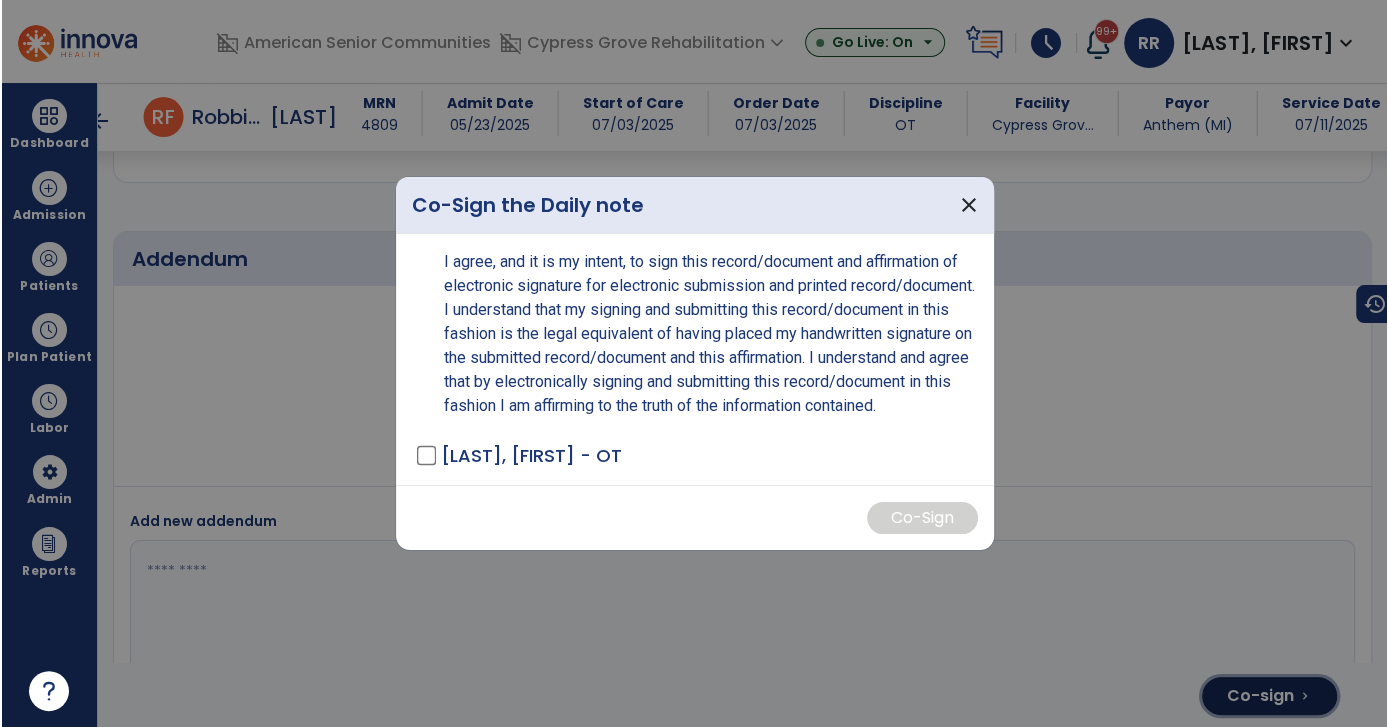 scroll, scrollTop: 4744, scrollLeft: 0, axis: vertical 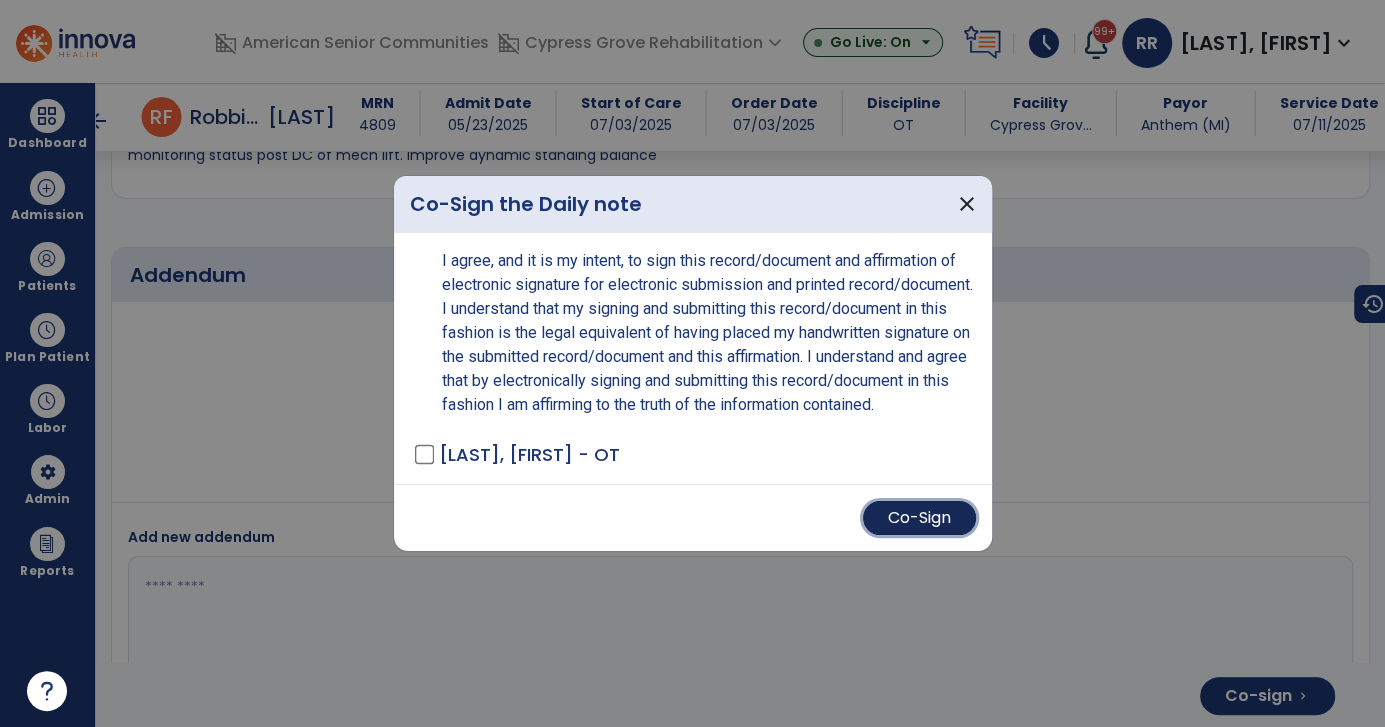 click on "Co-Sign" at bounding box center (919, 518) 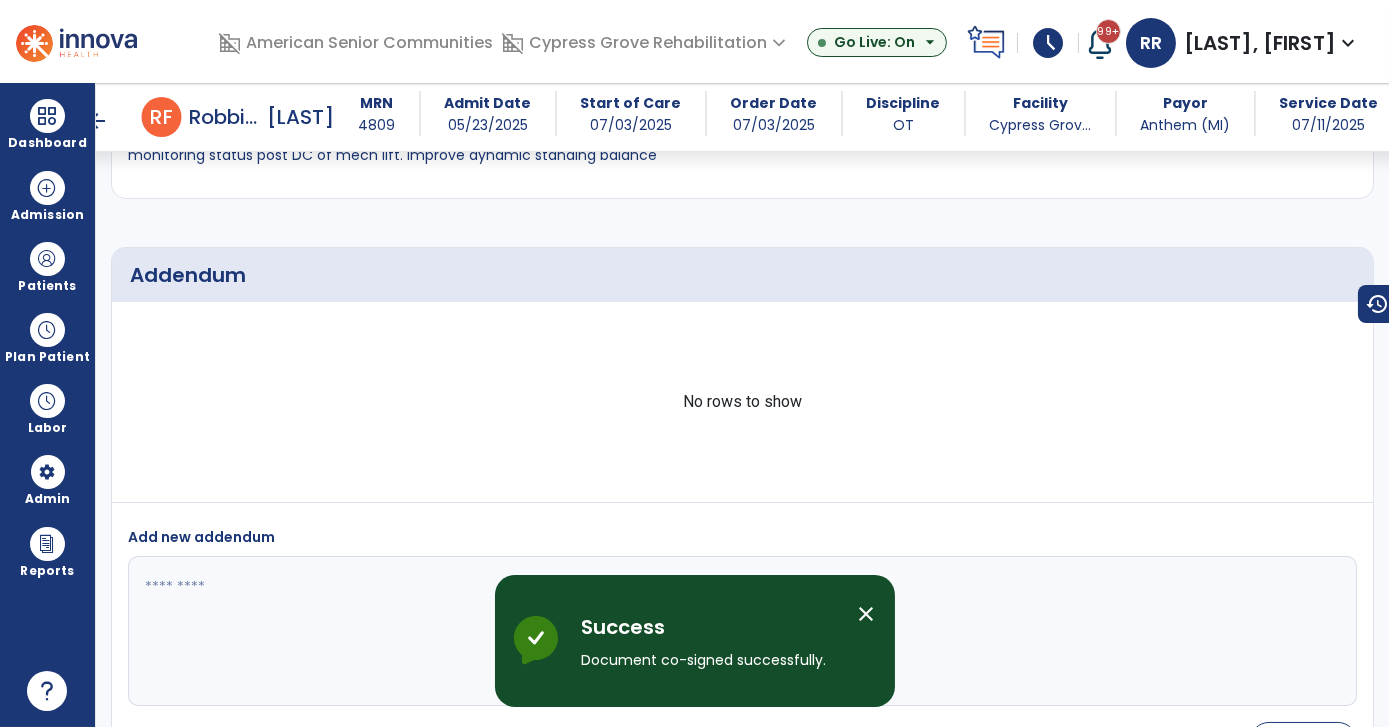 click on "arrow_back" at bounding box center (98, 121) 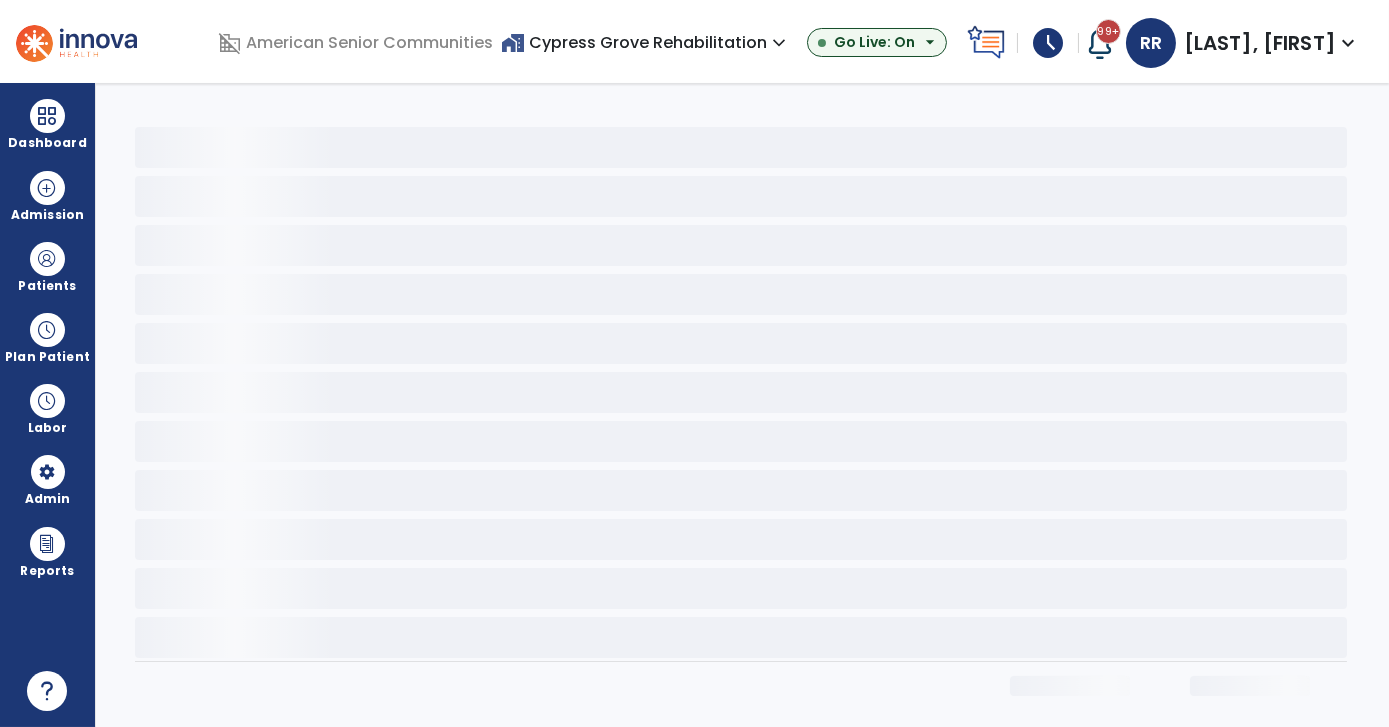 scroll, scrollTop: 0, scrollLeft: 0, axis: both 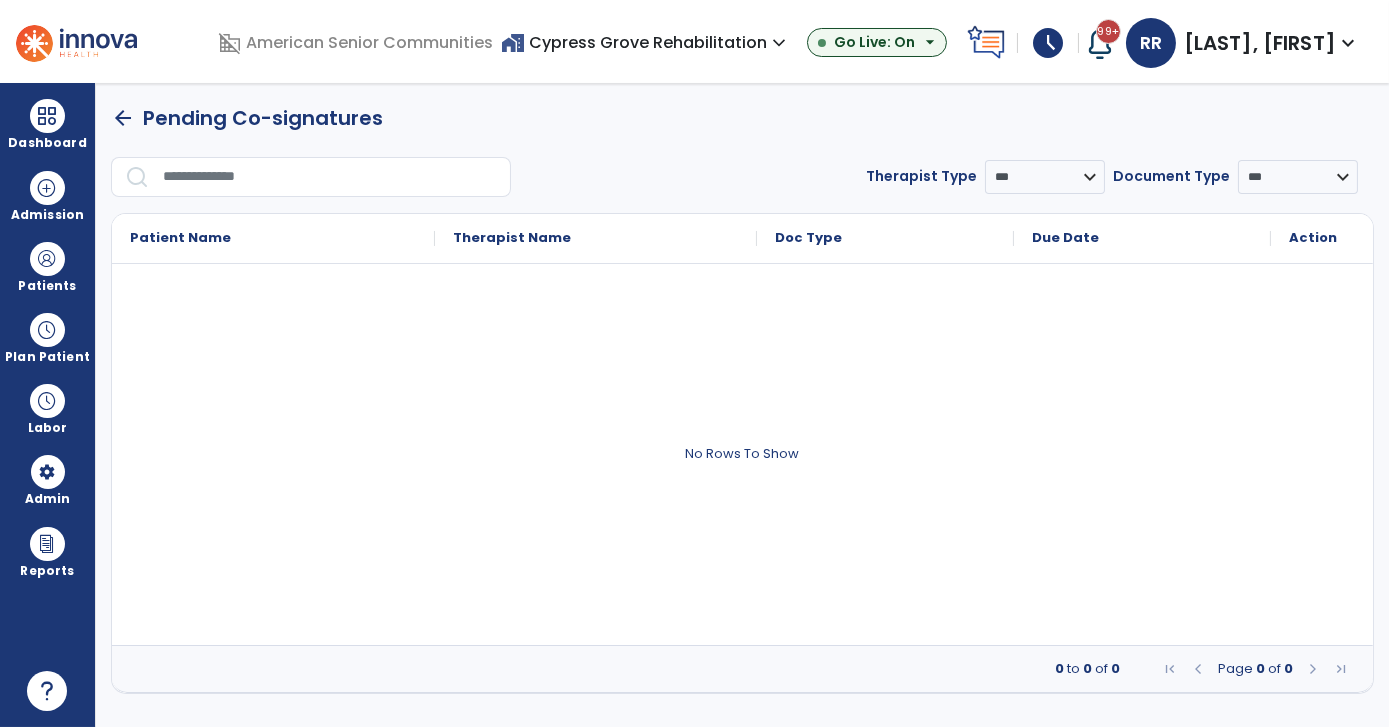 click on "arrow_back" 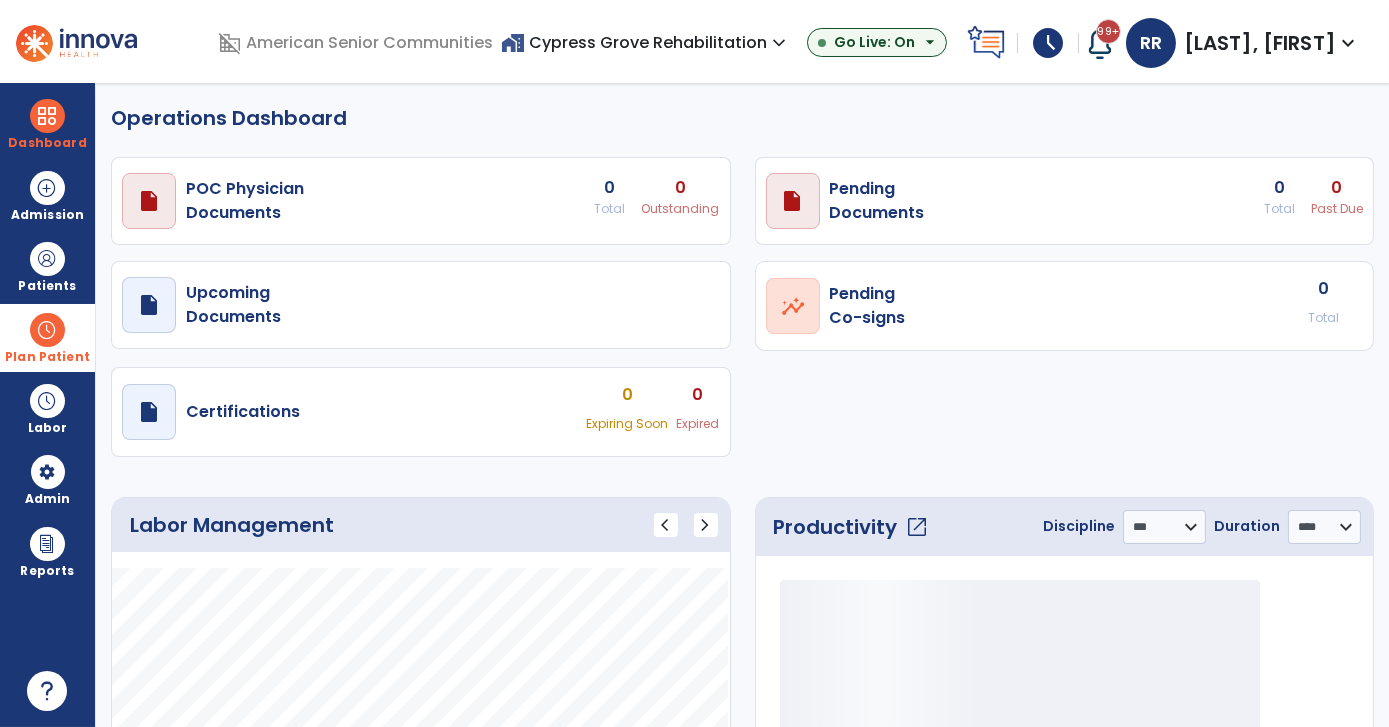 select on "***" 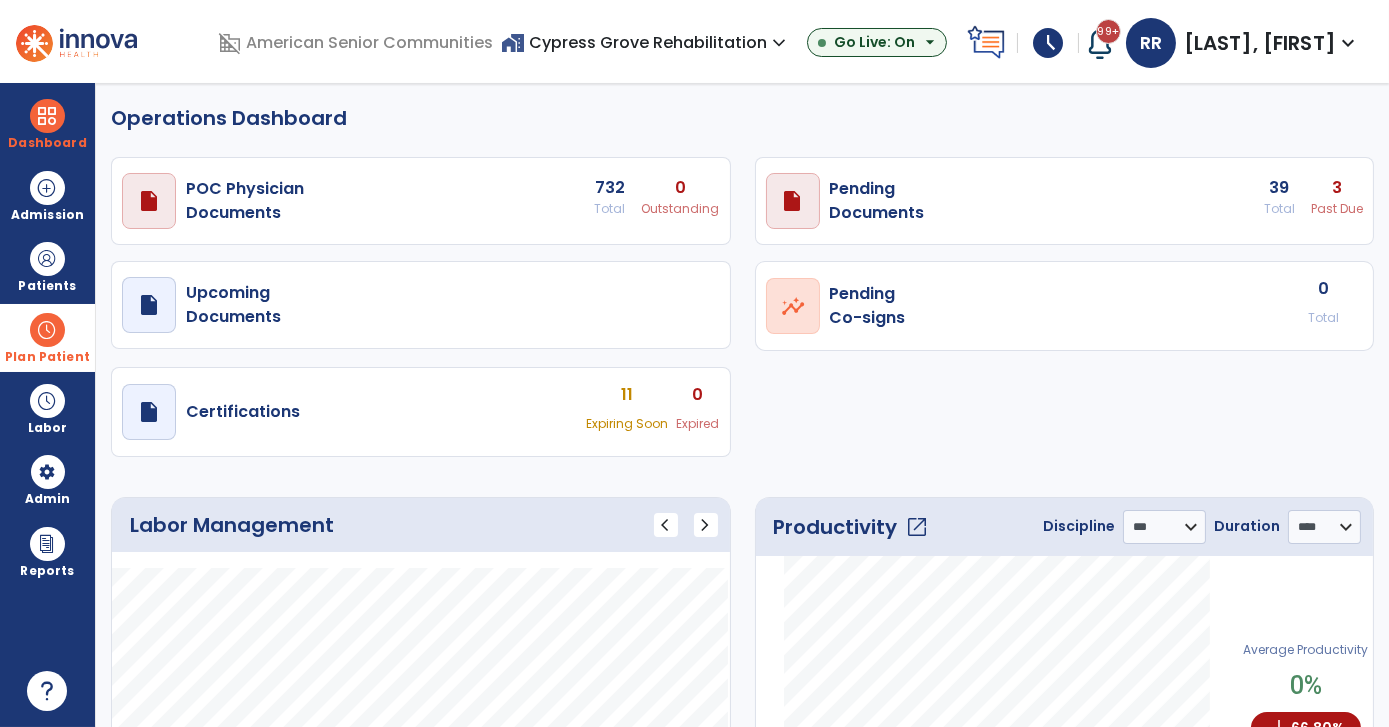 click at bounding box center (47, 330) 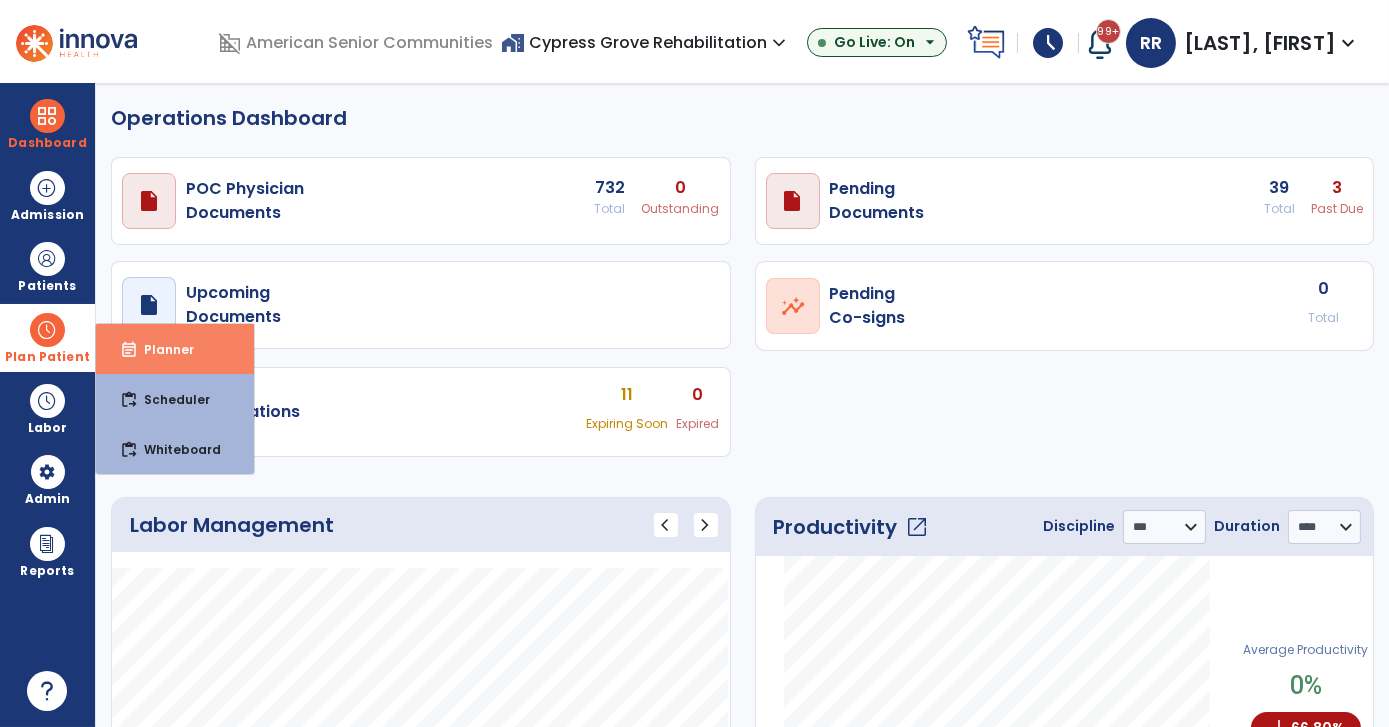 click on "event_note  Planner" at bounding box center (175, 349) 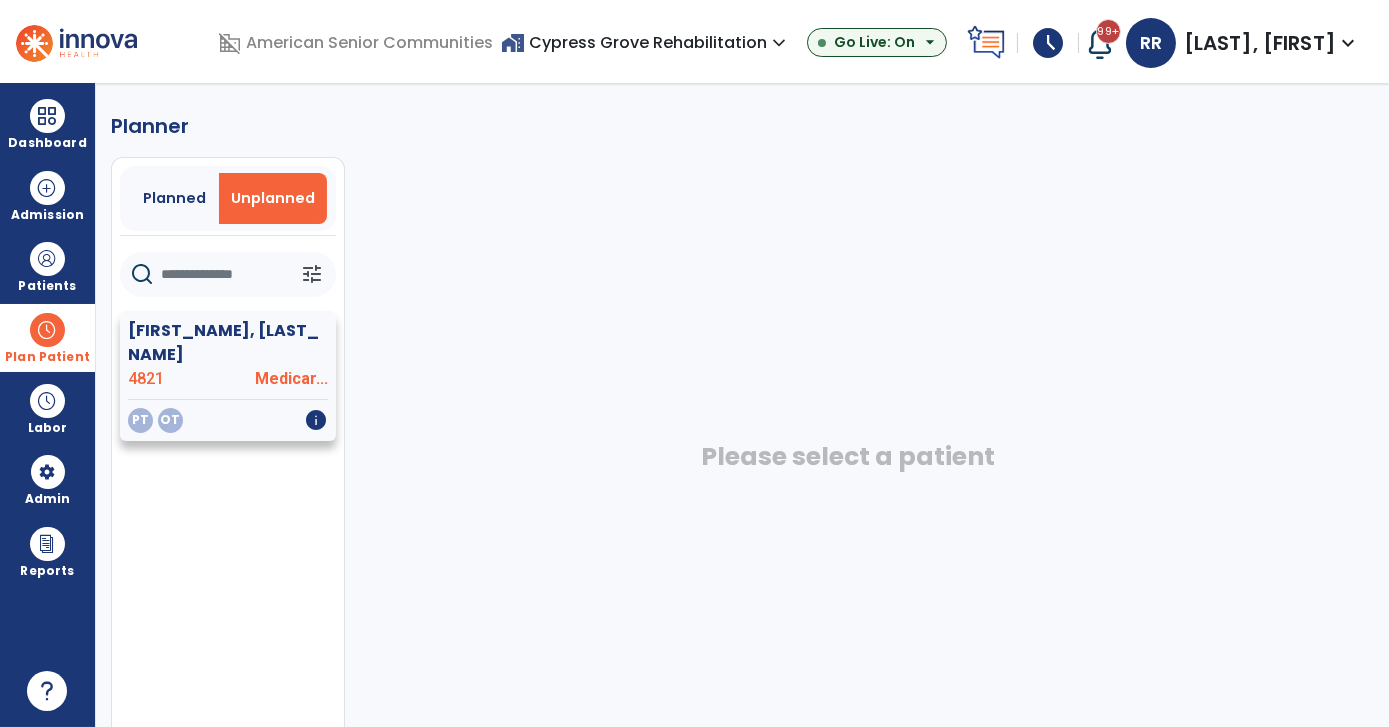 click on "PT   OT   info" 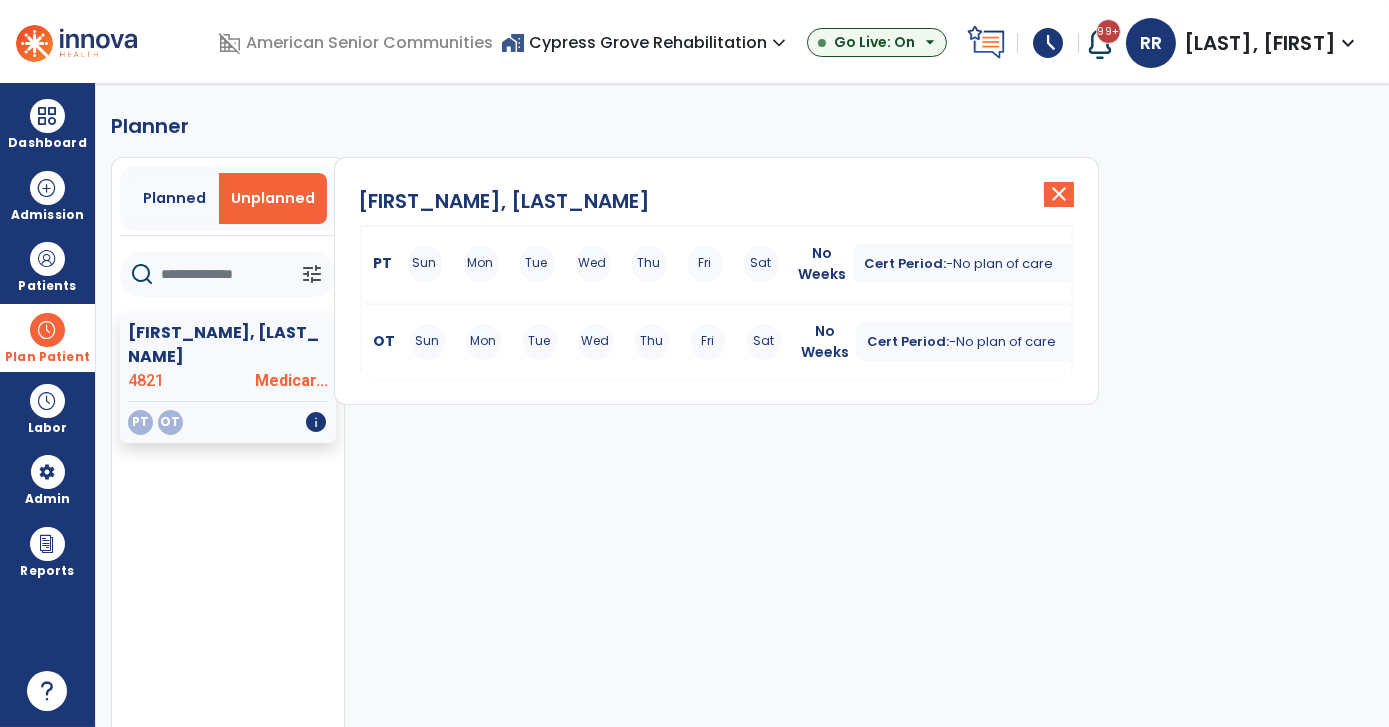 click on "Sun Mon Tue Wed Thu Fri Sat" at bounding box center [593, 264] 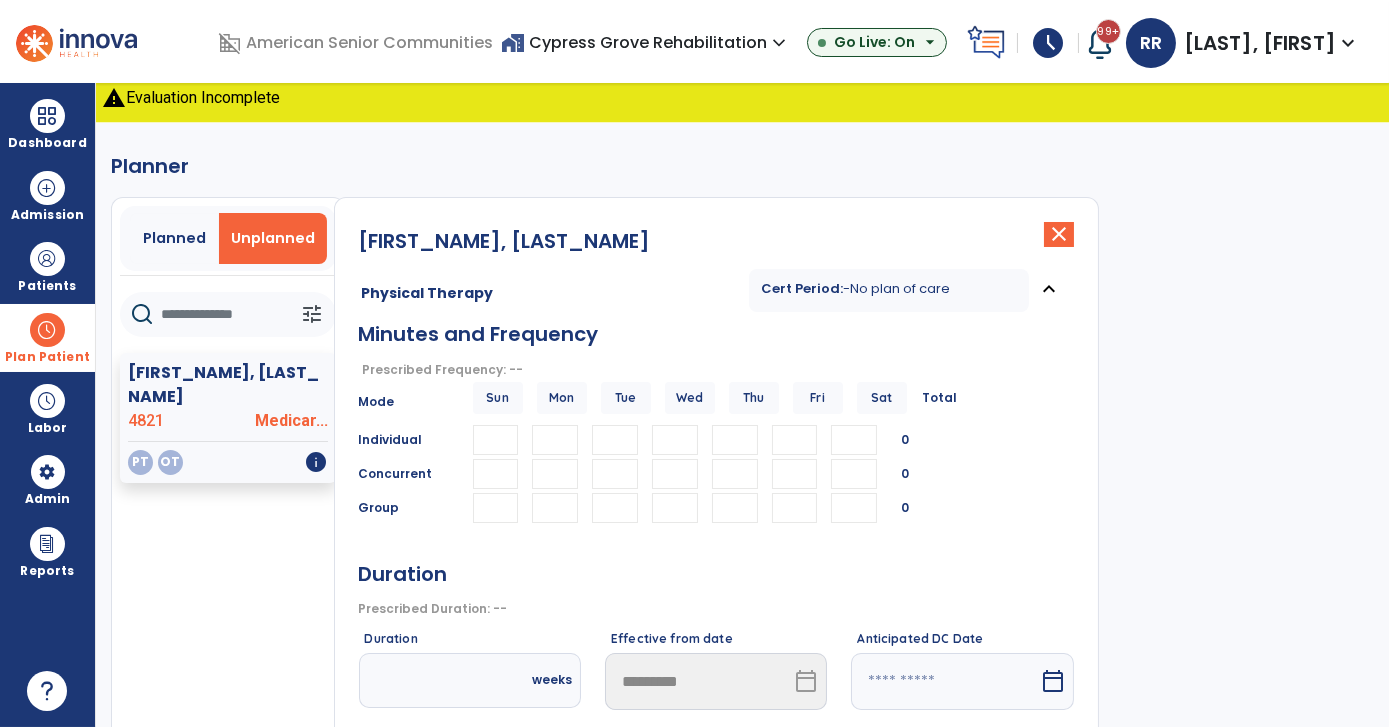 click at bounding box center [555, 440] 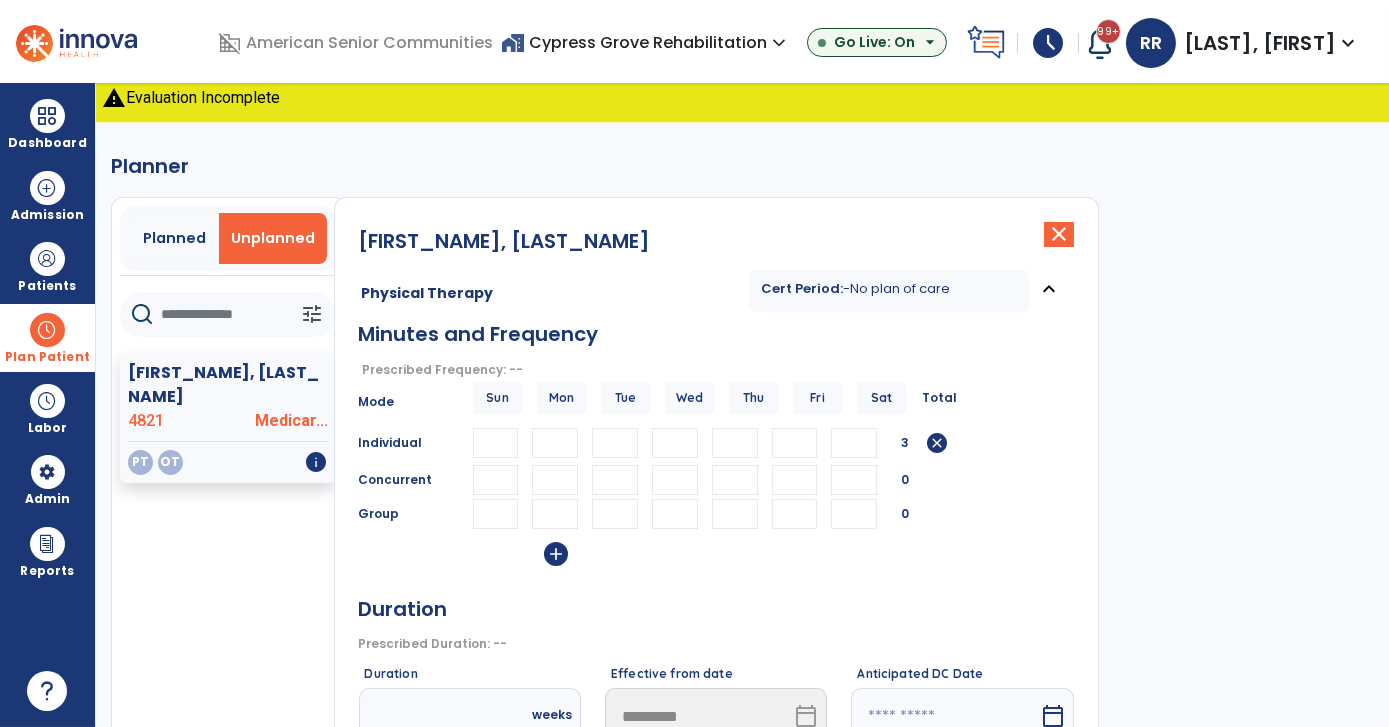 type on "**" 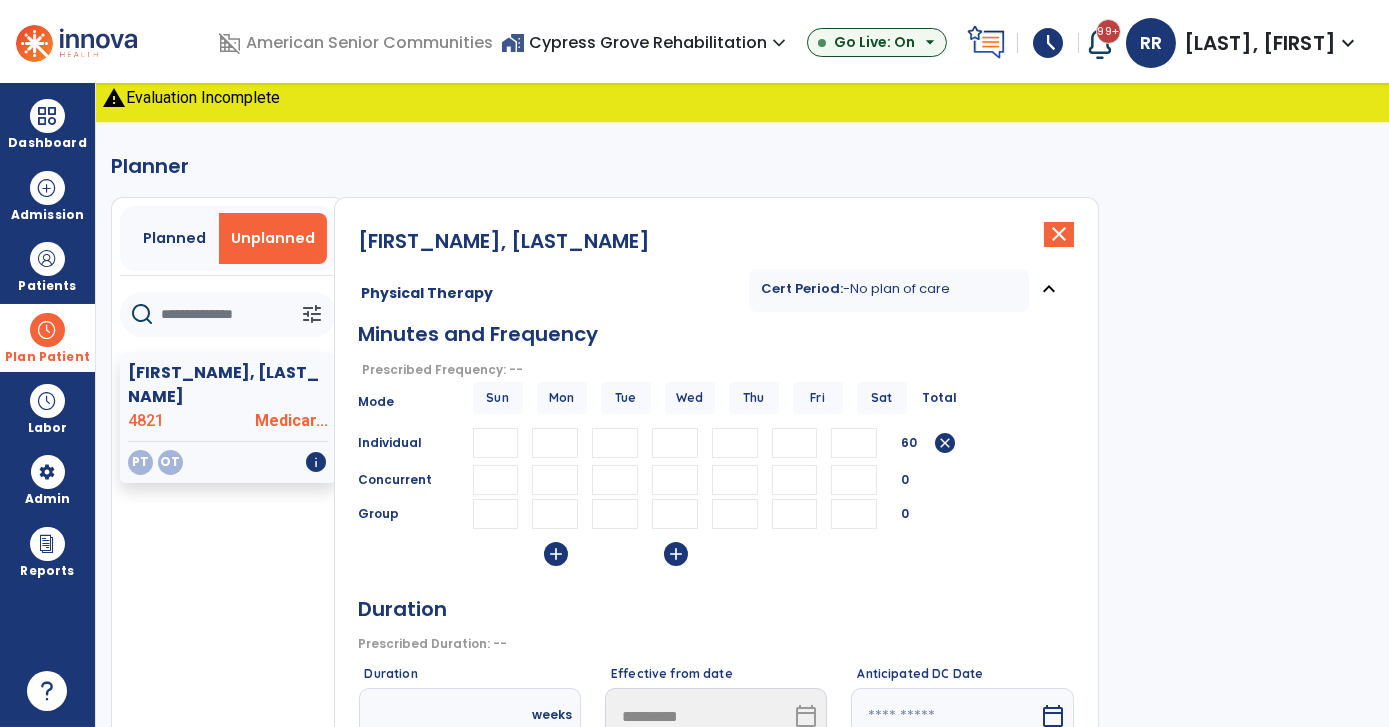 type on "**" 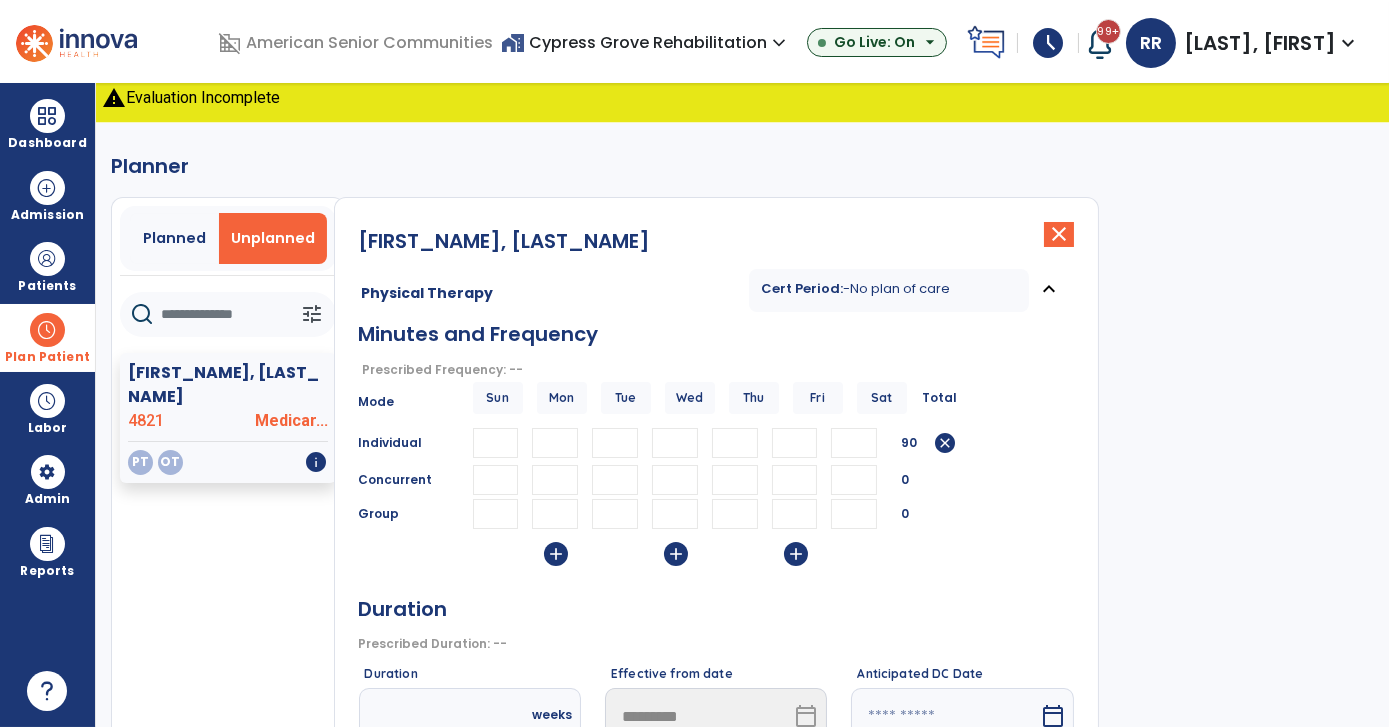 type on "*" 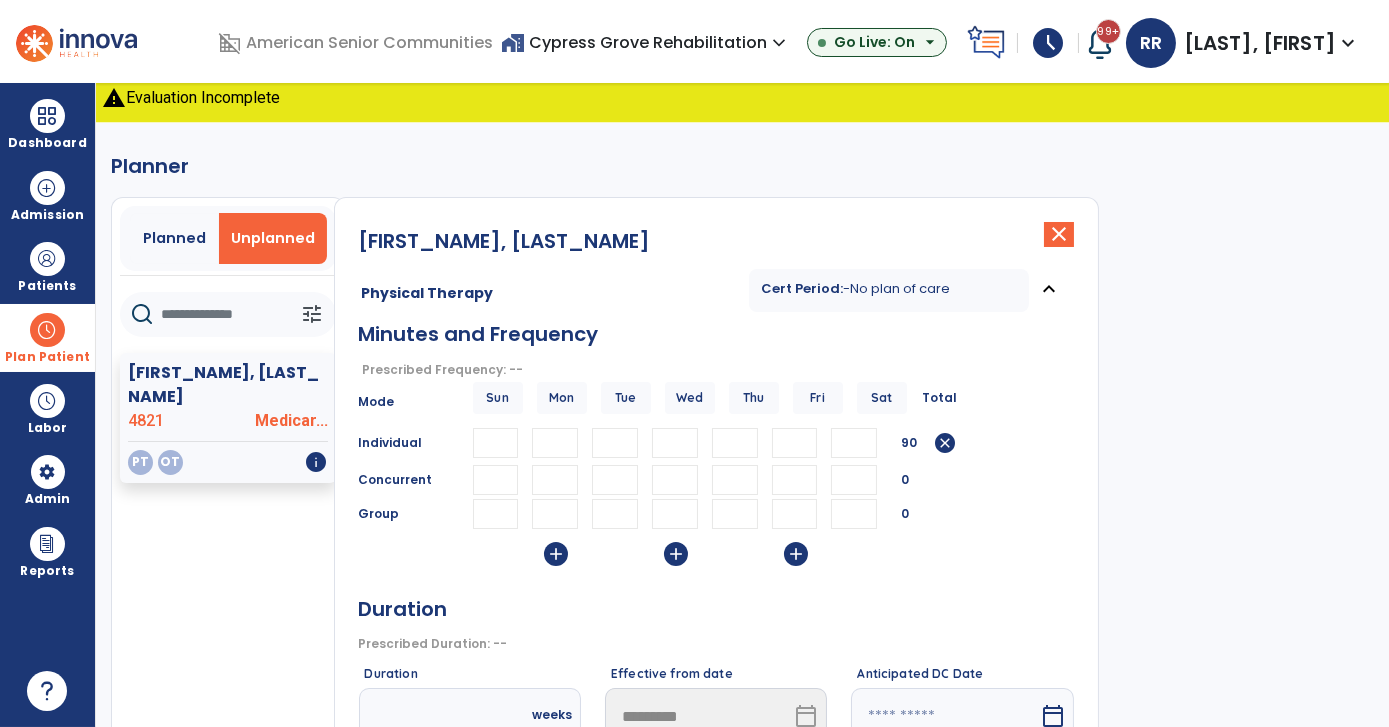 type 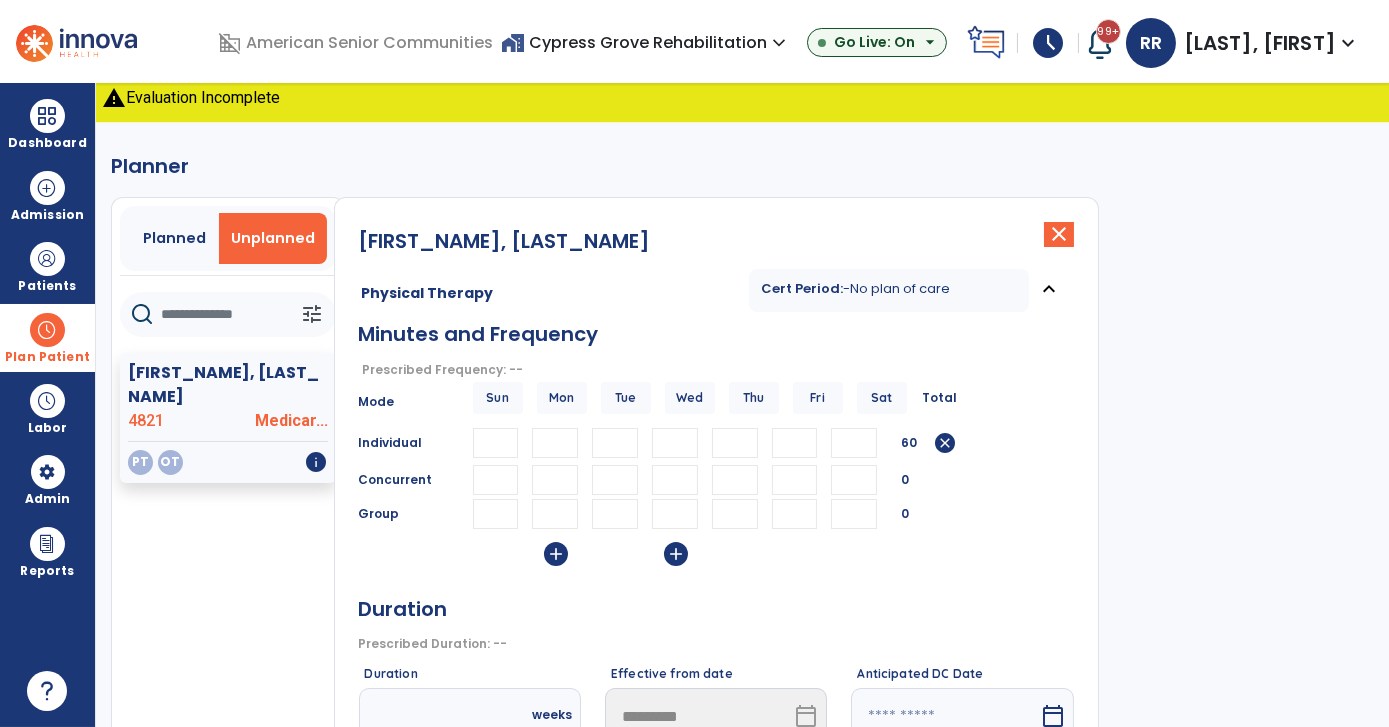 click at bounding box center (735, 443) 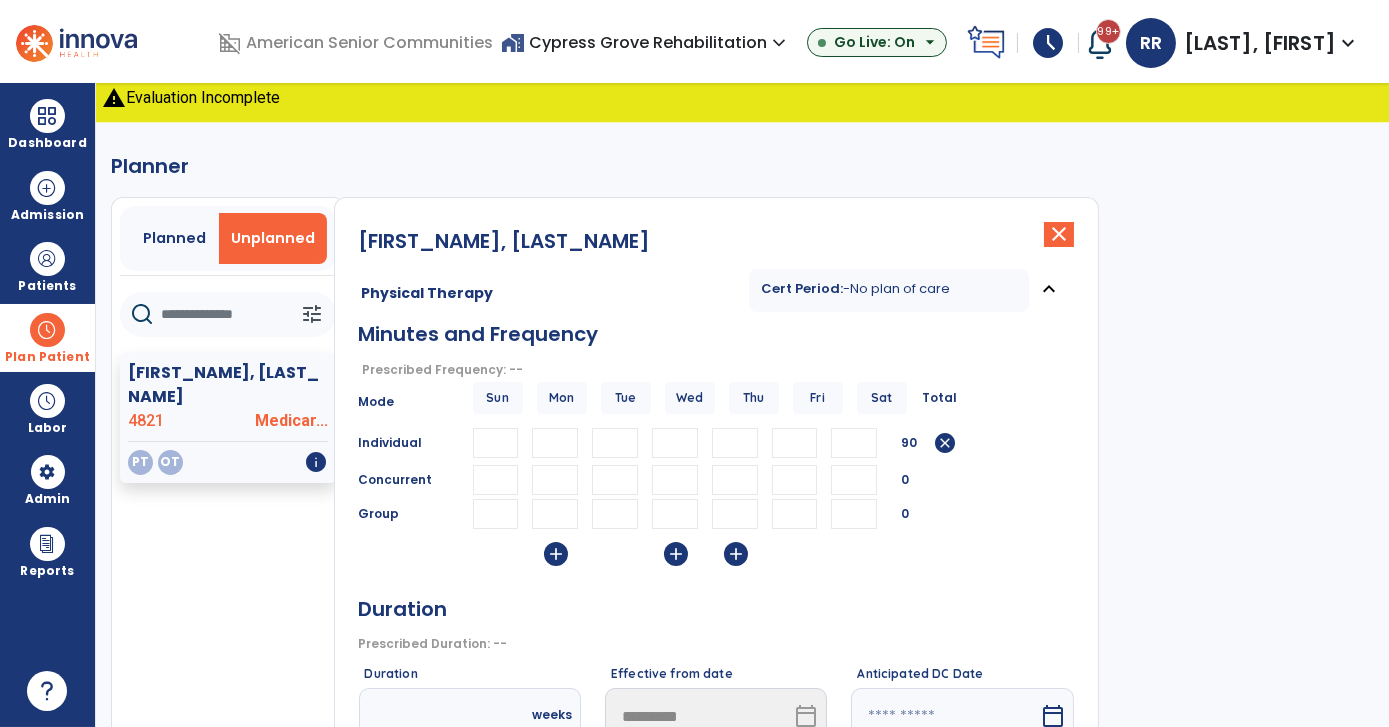type on "**" 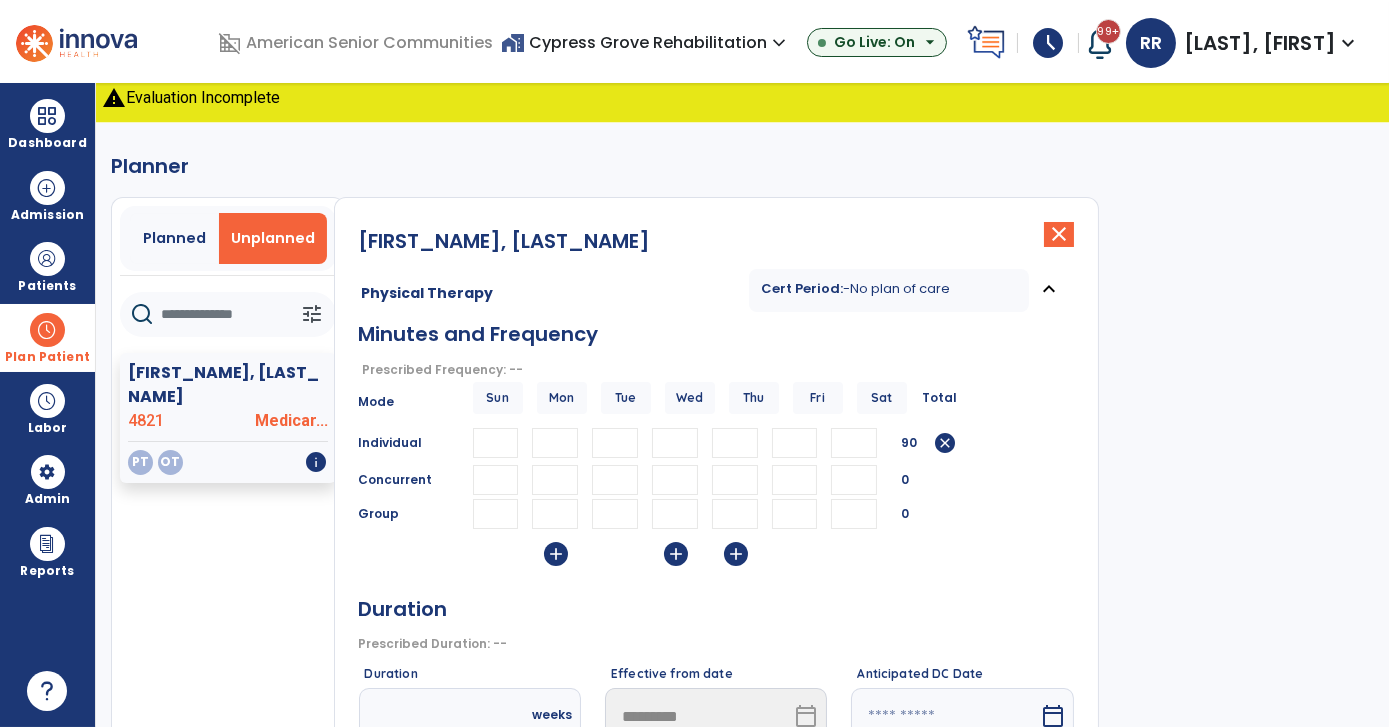 click on "Mode Sun Mon Tue Wed Thu Fri Sat Total" at bounding box center (716, 402) 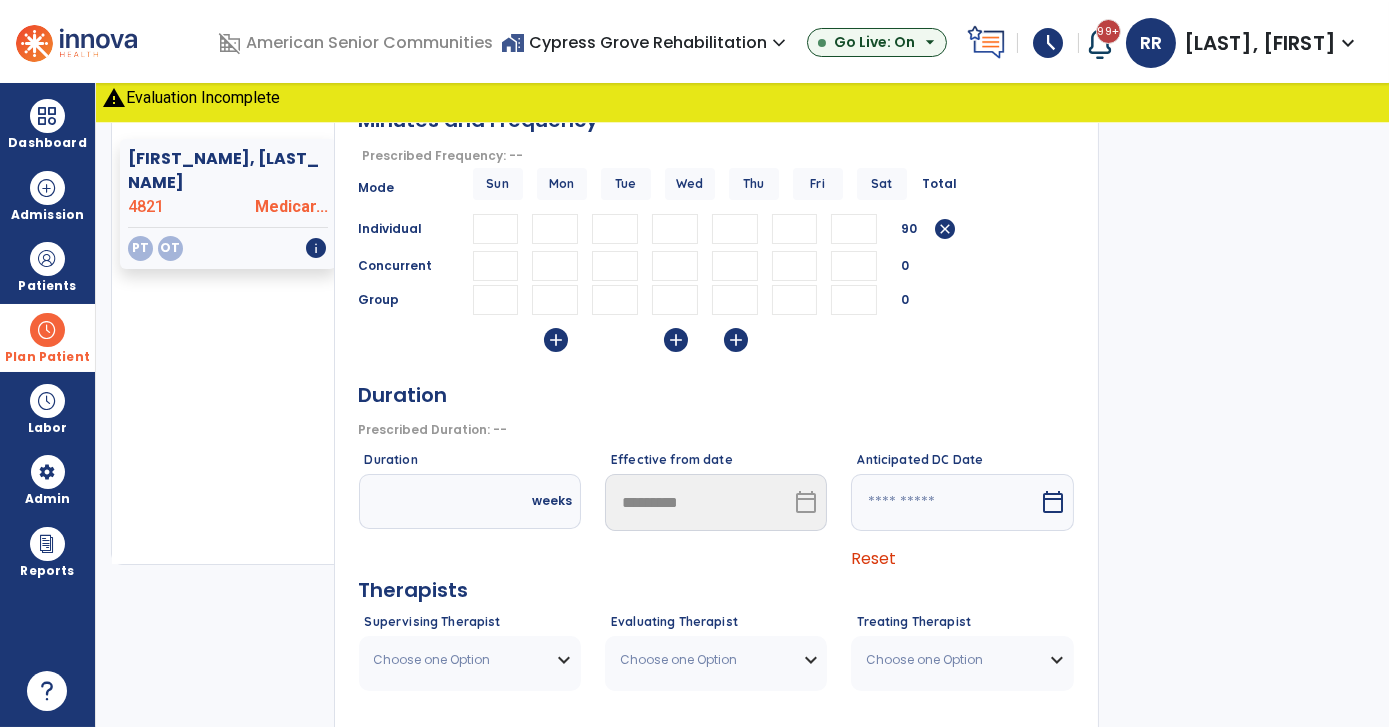 scroll, scrollTop: 391, scrollLeft: 0, axis: vertical 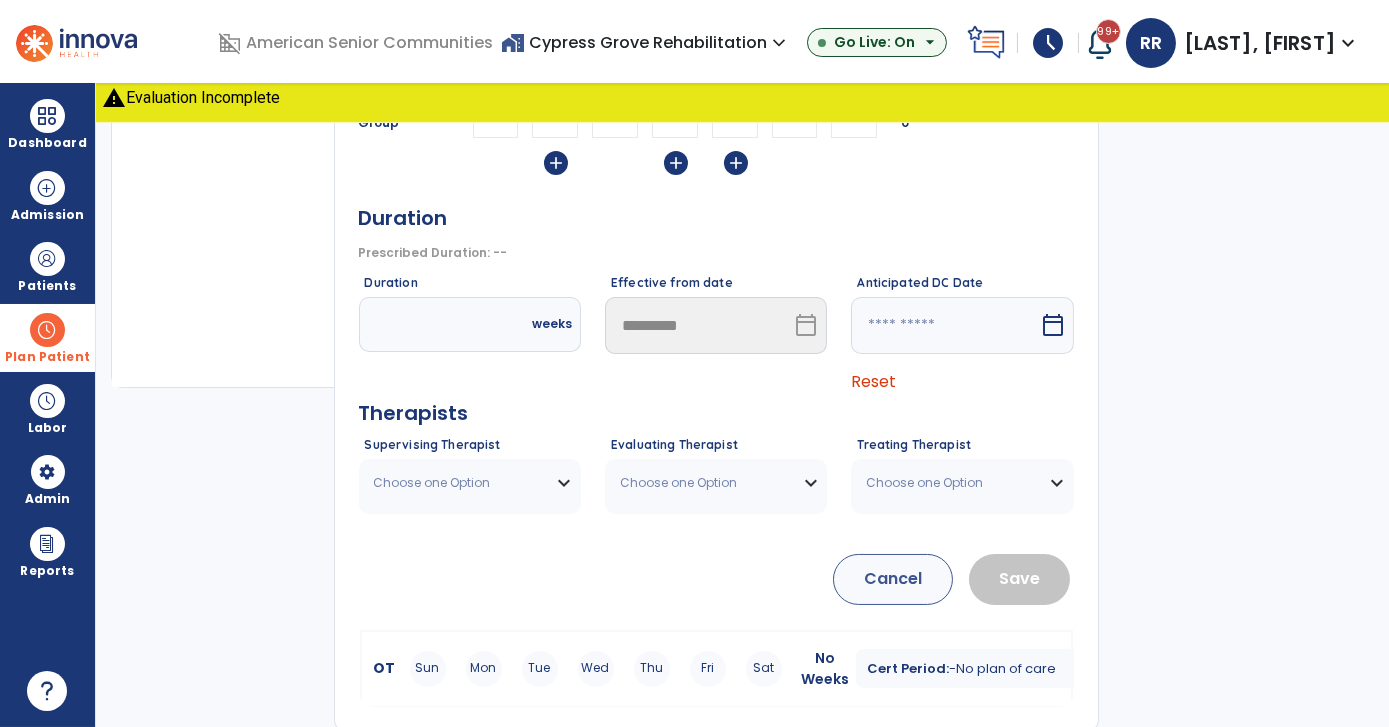 drag, startPoint x: 1384, startPoint y: 430, endPoint x: 1392, endPoint y: 229, distance: 201.15913 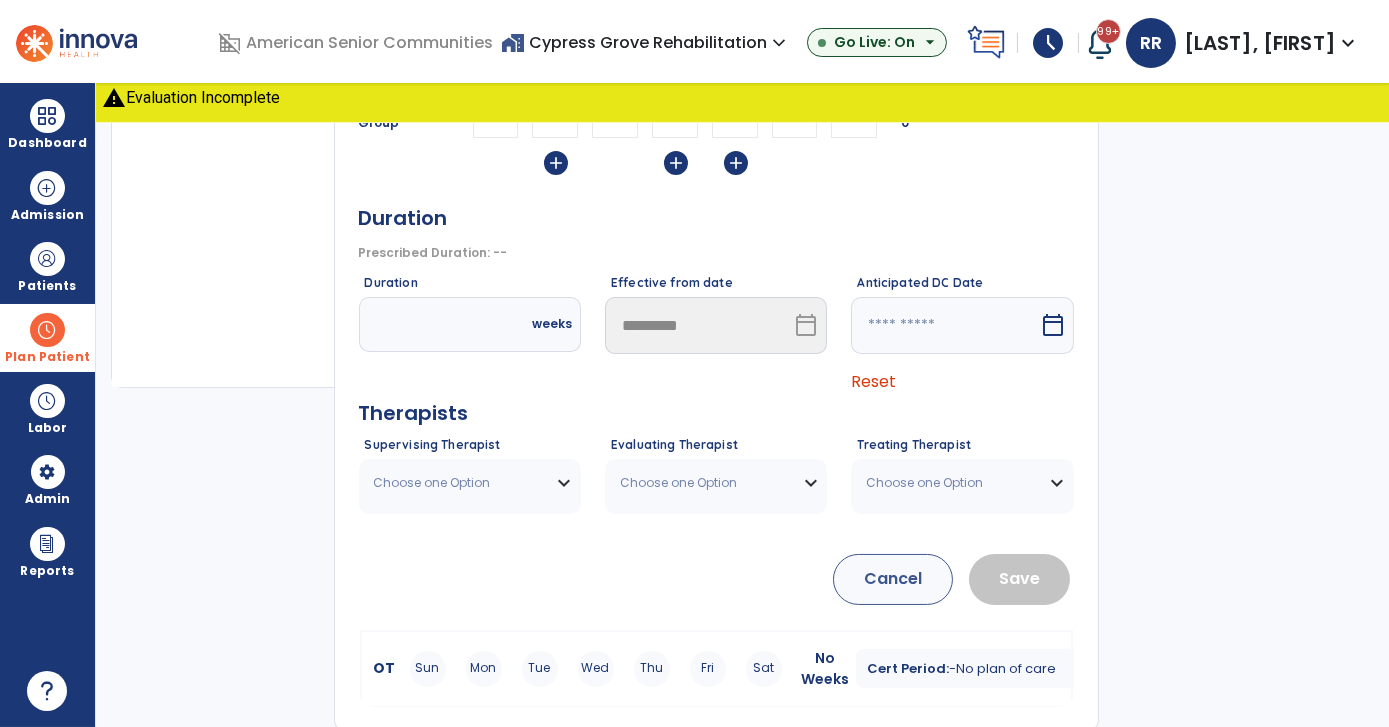click on "domain_disabled   American Senior Communities   home_work   Cypress Grove Rehabilitation   expand_more   ASC-Sandbox   Cypress Grove Rehabilitation  Go Live: On  arrow_drop_down  schedule My Time:   Monday, Jul 14   Open your timecard  arrow_right 99+ Notifications Mark as read Census Alert - A03 Today at 8:52 AM | Cypress Grove Rehabilitation Census Alert - A03 Yesterday at 7:22 AM | Cypress Grove Rehabilitation Census Alert - A03 Yesterday at 7:17 AM | Cypress Grove Rehabilitation Census Alert - A01 Sat Jul 12 2025 at 3:52 PM | Cypress Grove Rehabilitation Census Alert - A22 Sat Jul 12 2025 at 11:07 AM | Cypress Grove Rehabilitation See all Notifications  RR   [LAST_NAME], [FIRST_NAME]   expand_more   home   Home   person   Profile   manage_accounts   Admin   help   Help   logout   Log out  Dashboard  dashboard  Therapist Dashboard  view_quilt  Operations Dashboard Admission Patients  format_list_bulleted  Patient List  space_dashboard  Patient Board  insert_chart  PDPM Board Plan Patient  event_note" at bounding box center [694, 363] 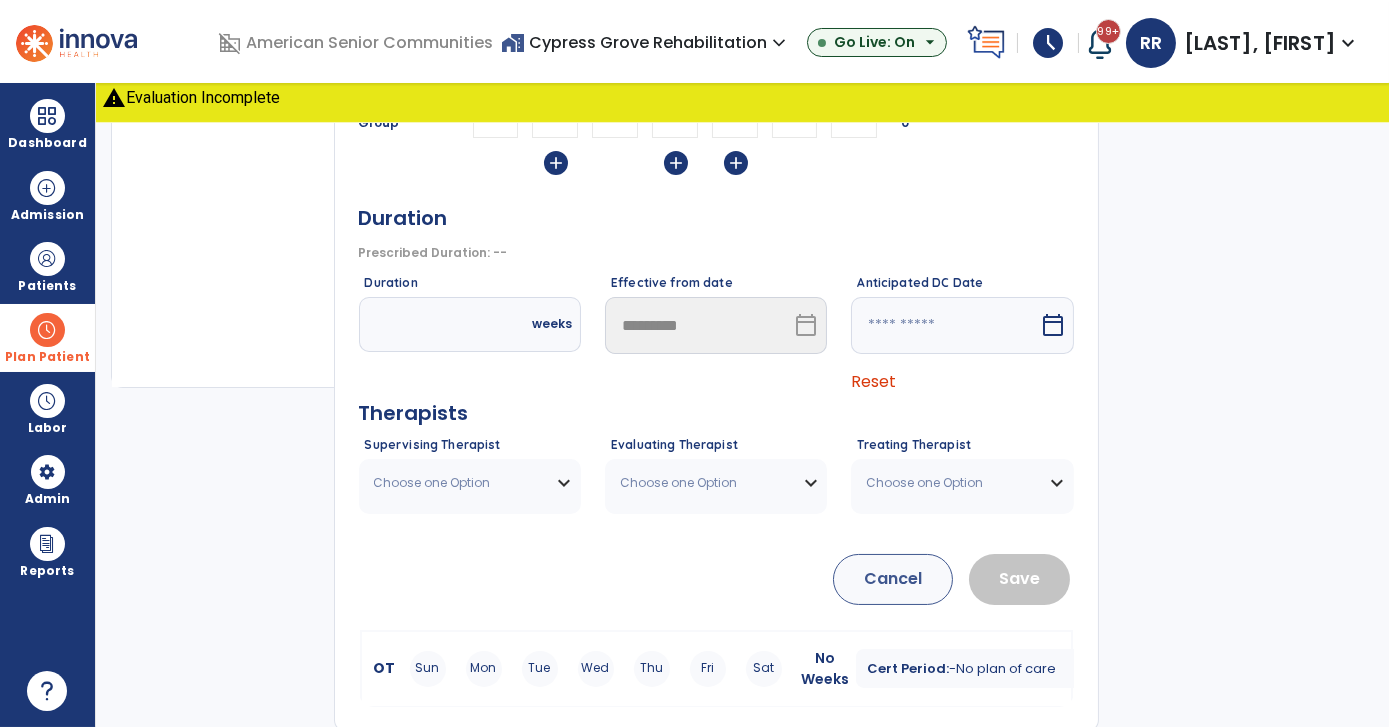 click on "Prescribed Duration: --   error_outline" at bounding box center (716, 253) 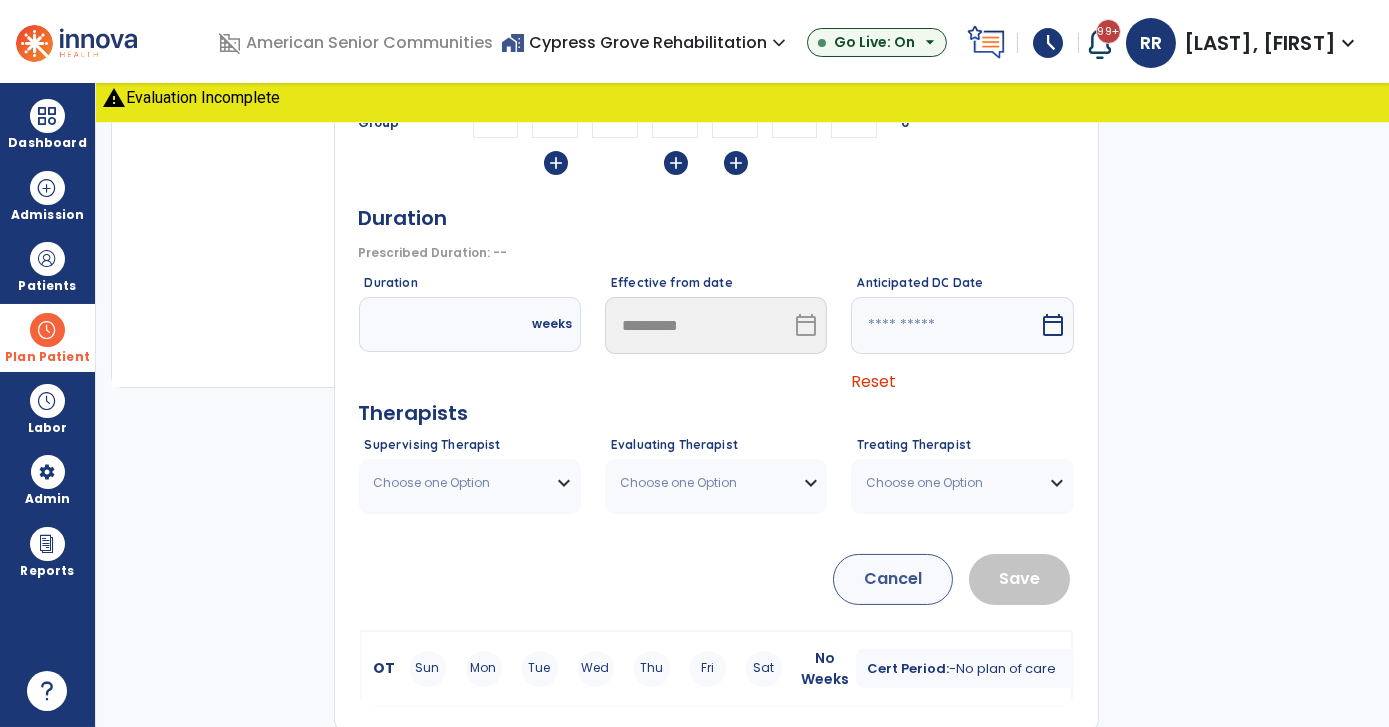 click on "St, Clair Glenda 4821 Medicar... PT OT info Name MRN Payor N/A Admit Date" 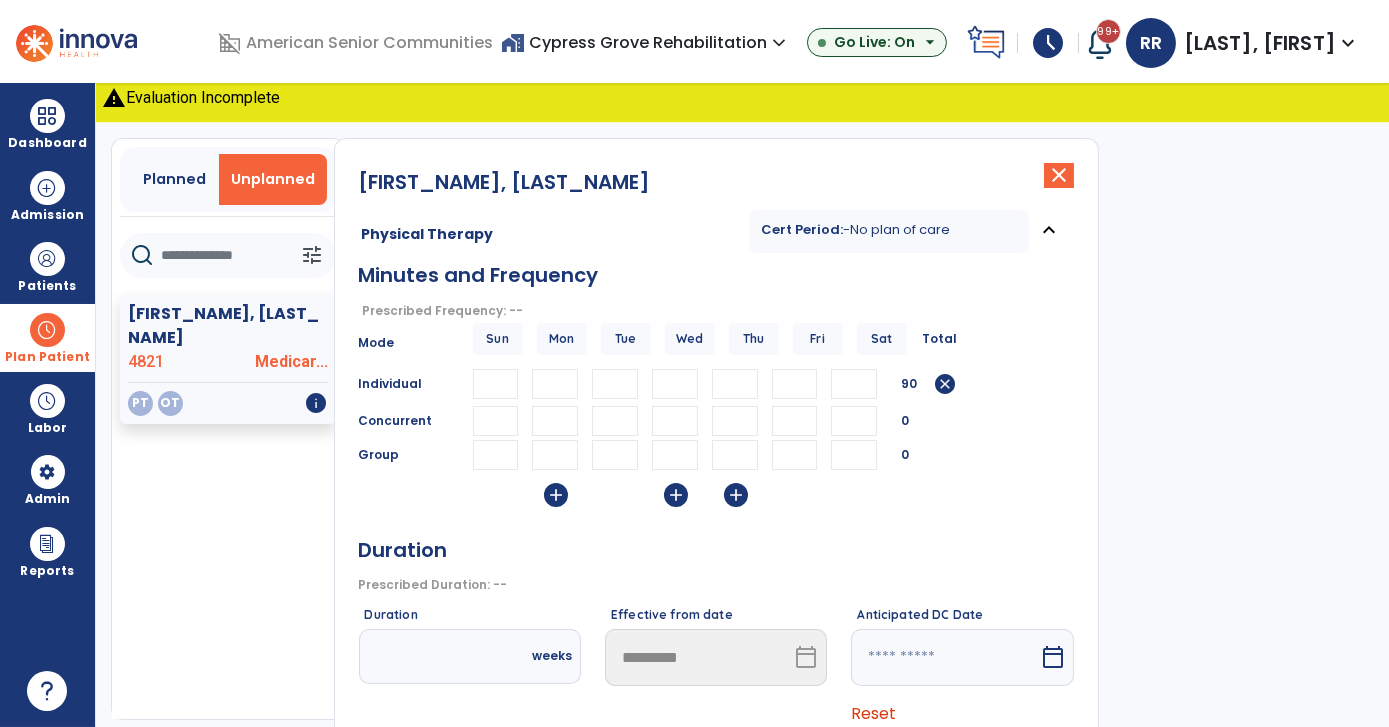 scroll, scrollTop: -9, scrollLeft: 0, axis: vertical 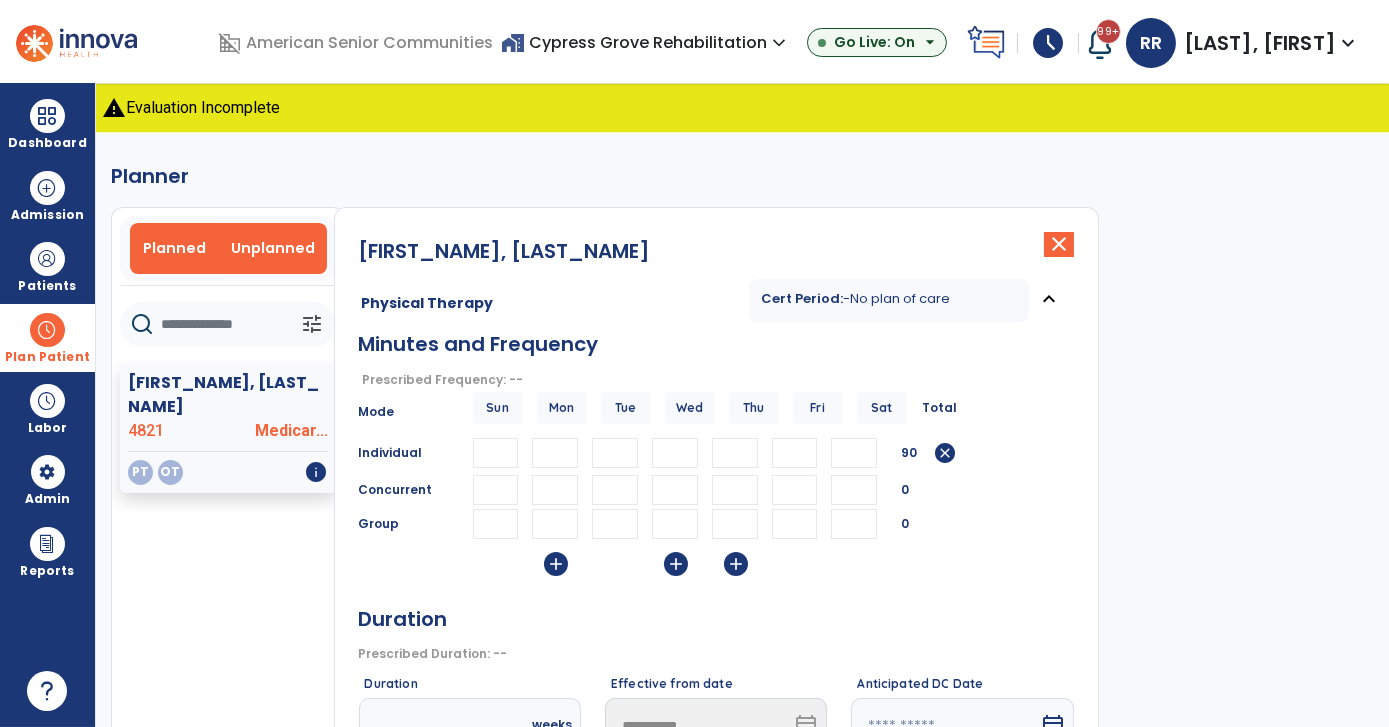 click on "Planned" at bounding box center (174, 248) 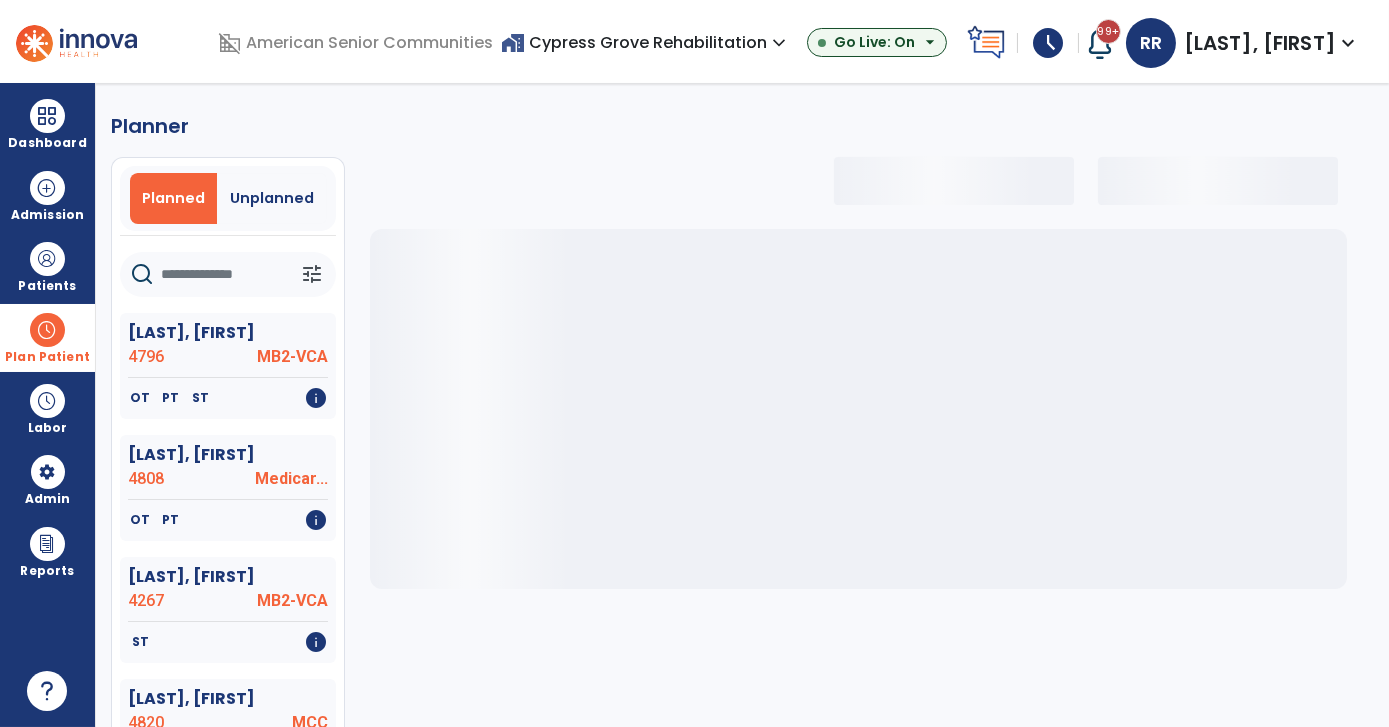 scroll, scrollTop: 0, scrollLeft: 0, axis: both 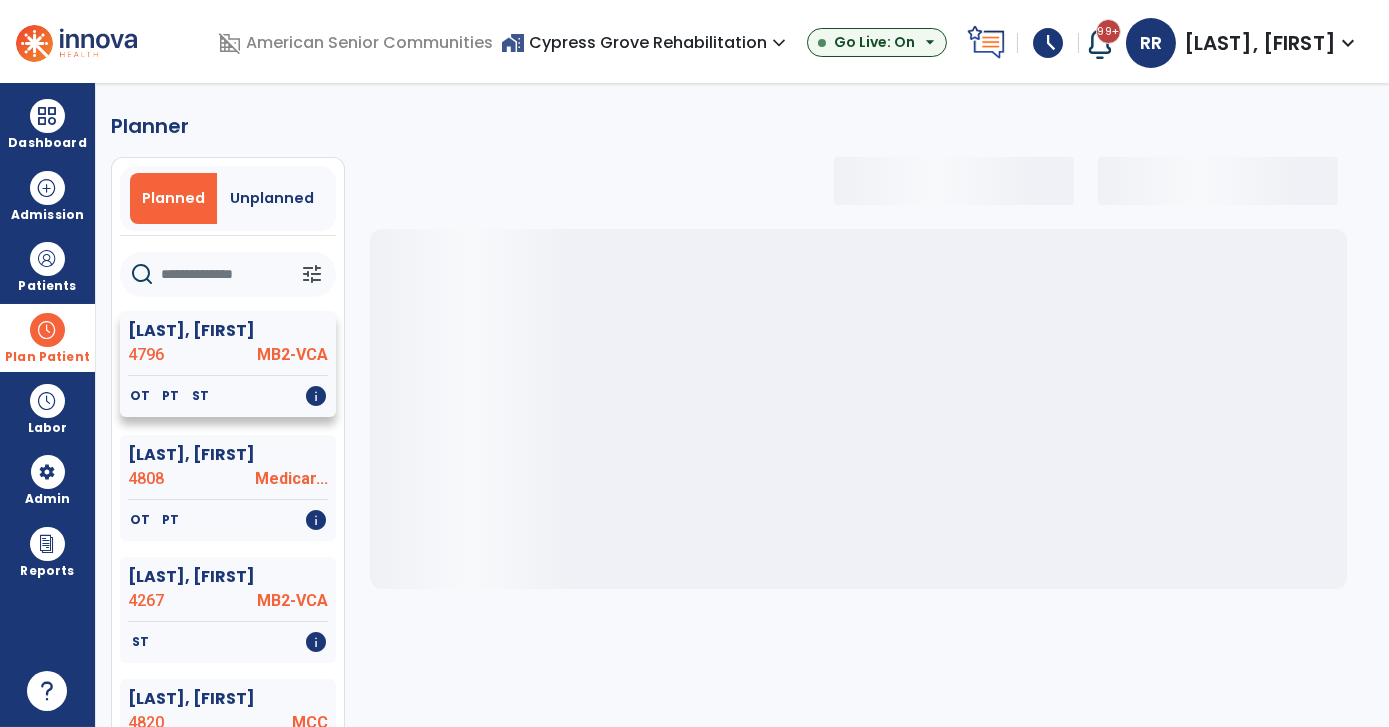 click on "4796" 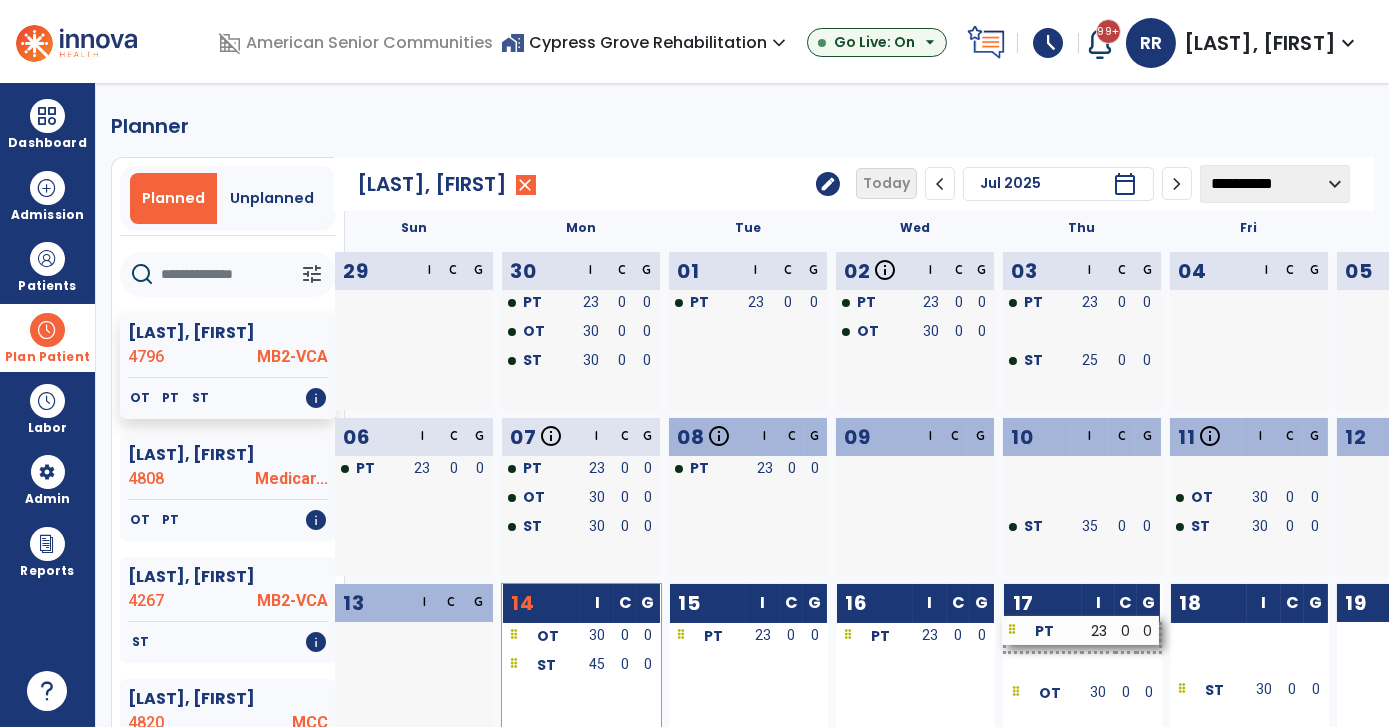drag, startPoint x: 557, startPoint y: 629, endPoint x: 1059, endPoint y: 626, distance: 502.00897 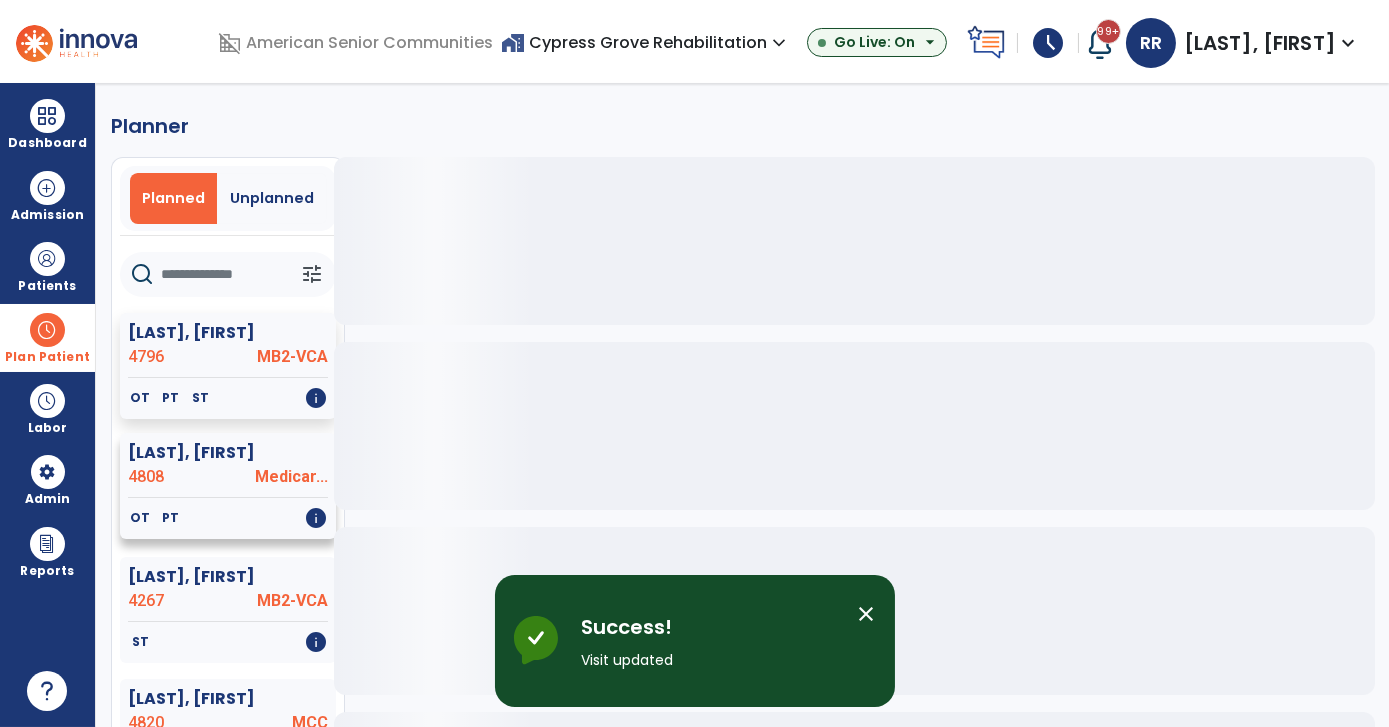 click on "4808" 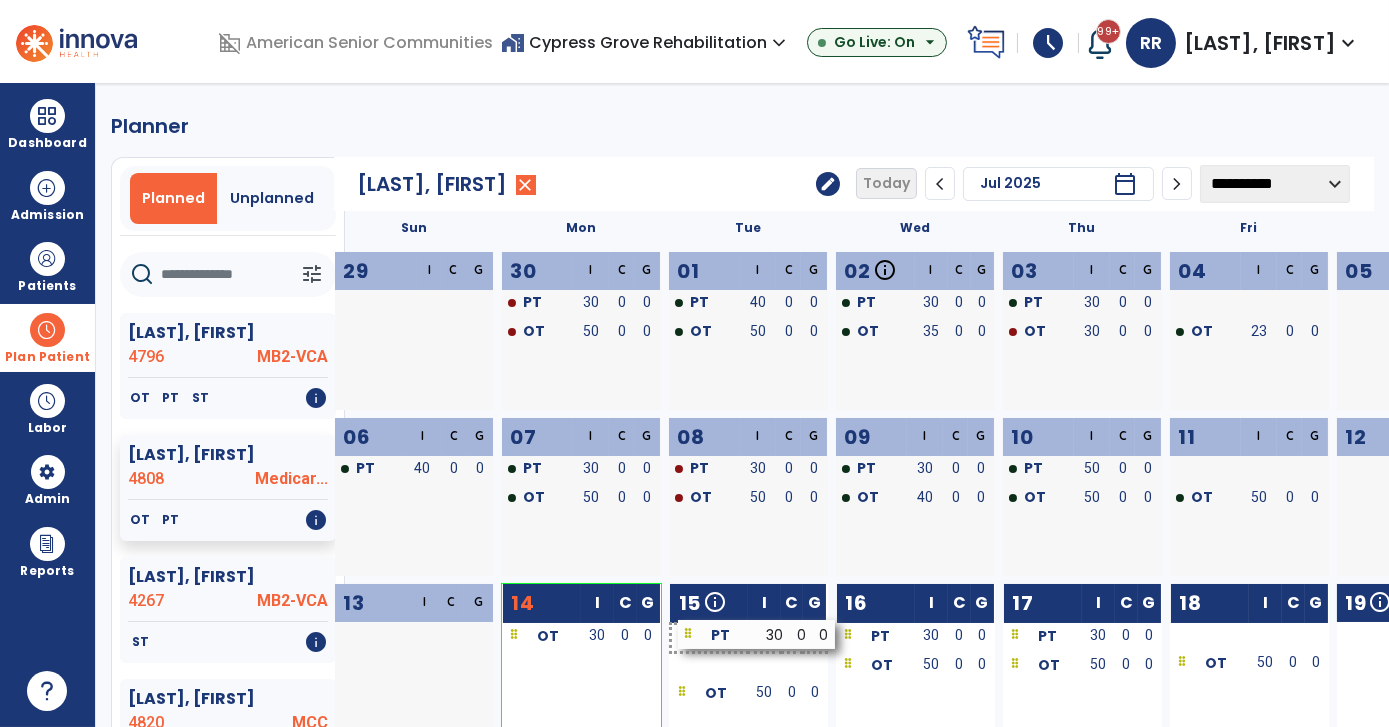 drag, startPoint x: 607, startPoint y: 640, endPoint x: 789, endPoint y: 639, distance: 182.00275 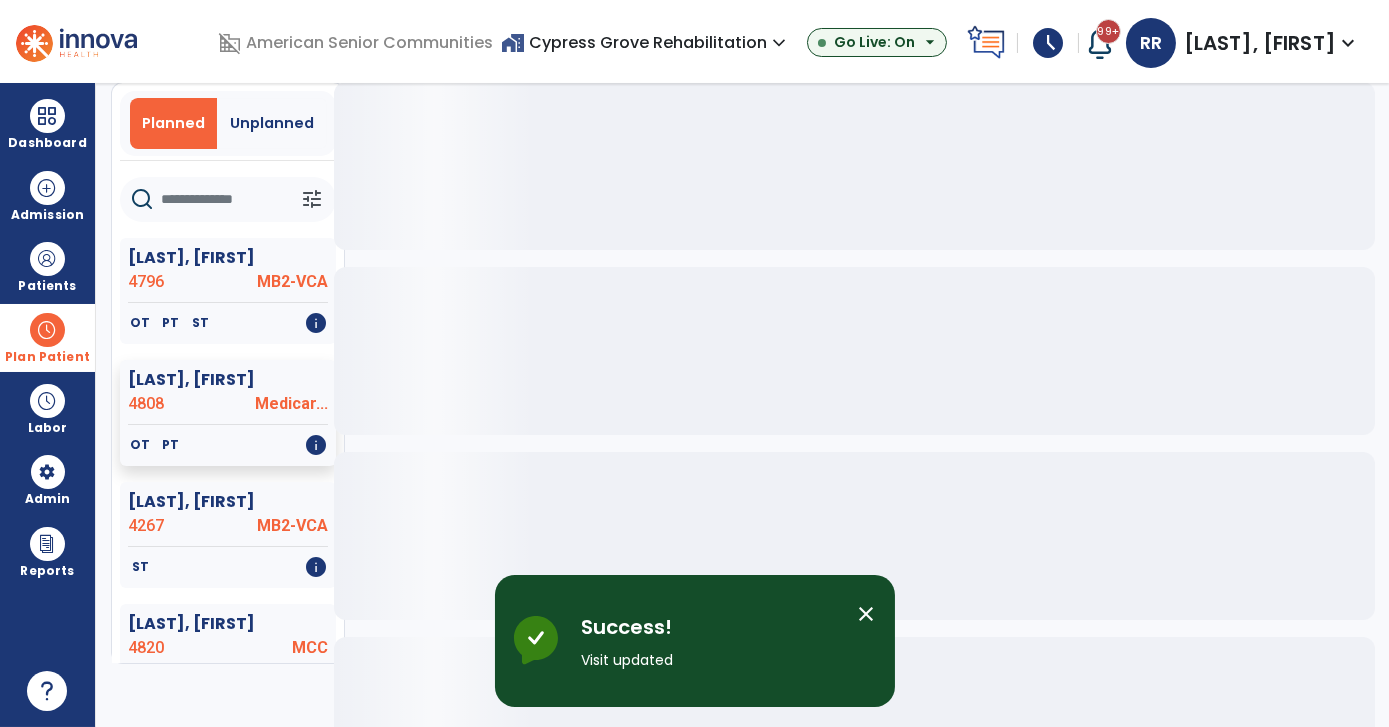 scroll, scrollTop: 85, scrollLeft: 0, axis: vertical 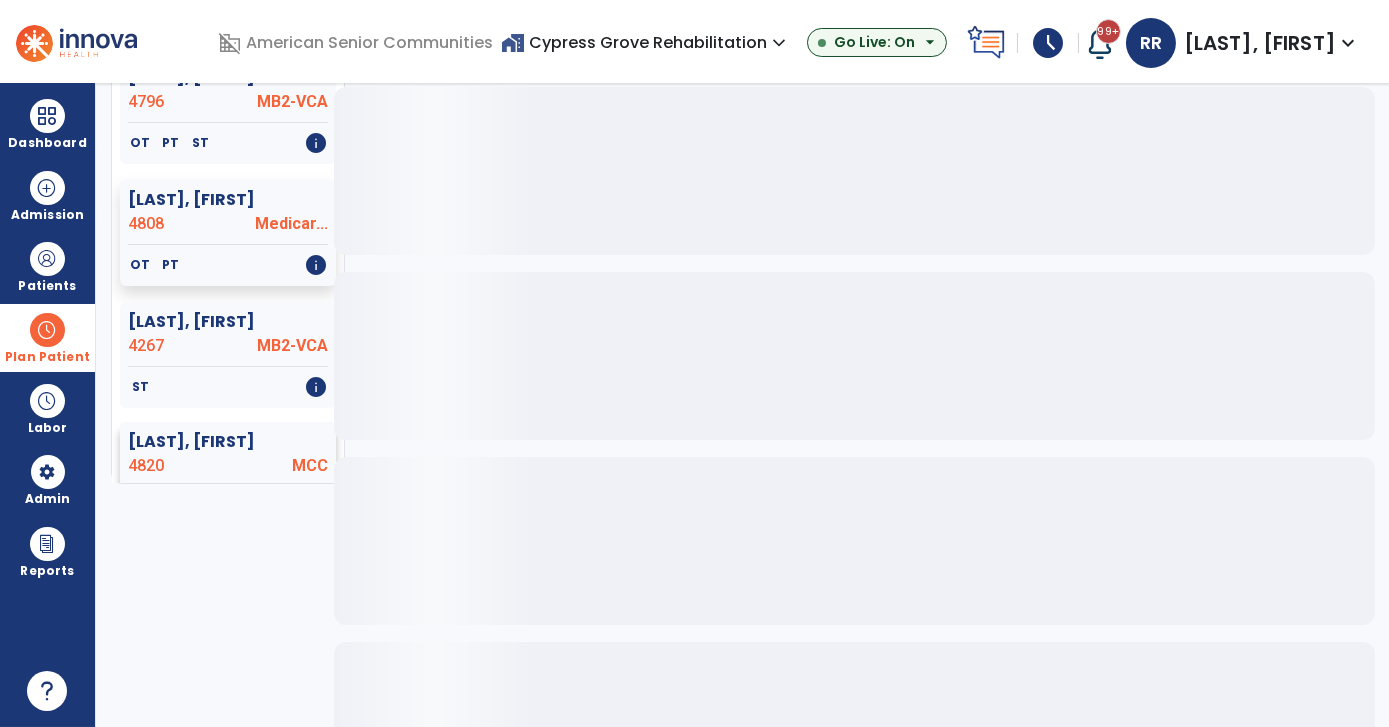 click on "4820" 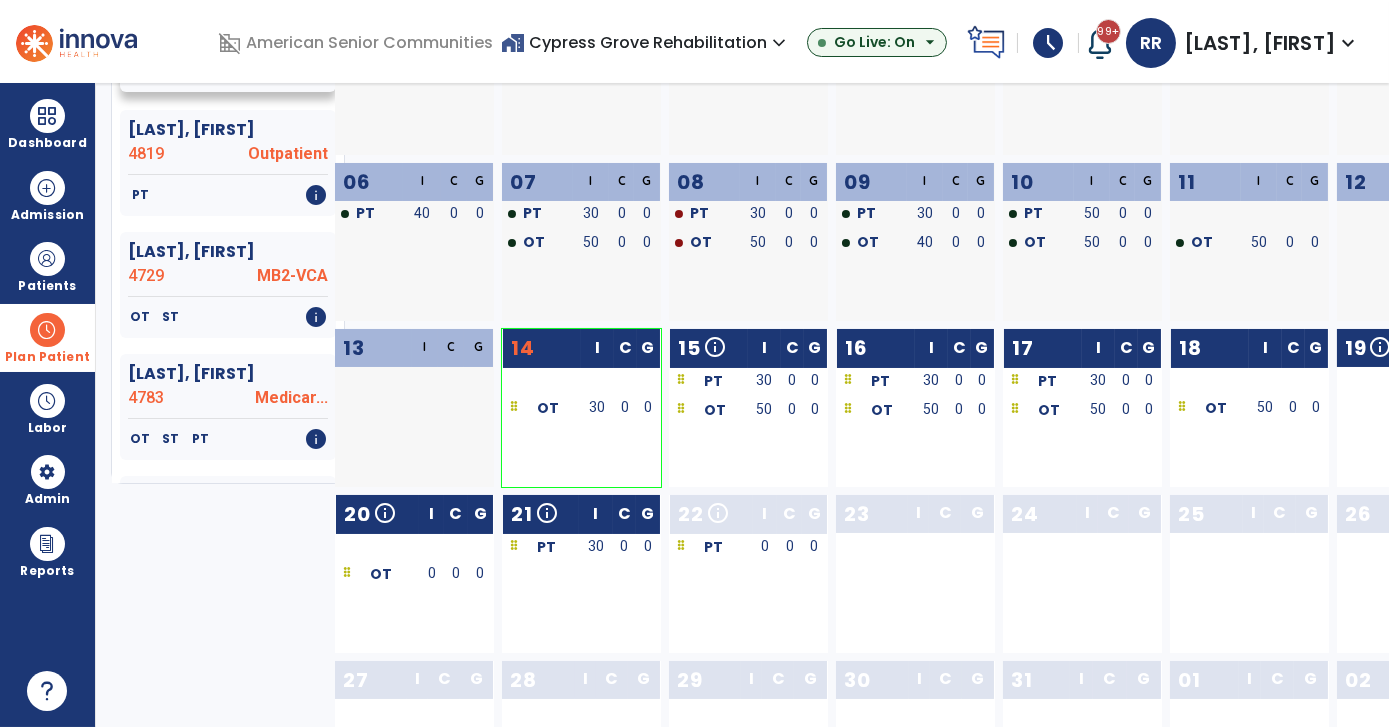 scroll, scrollTop: 472, scrollLeft: 0, axis: vertical 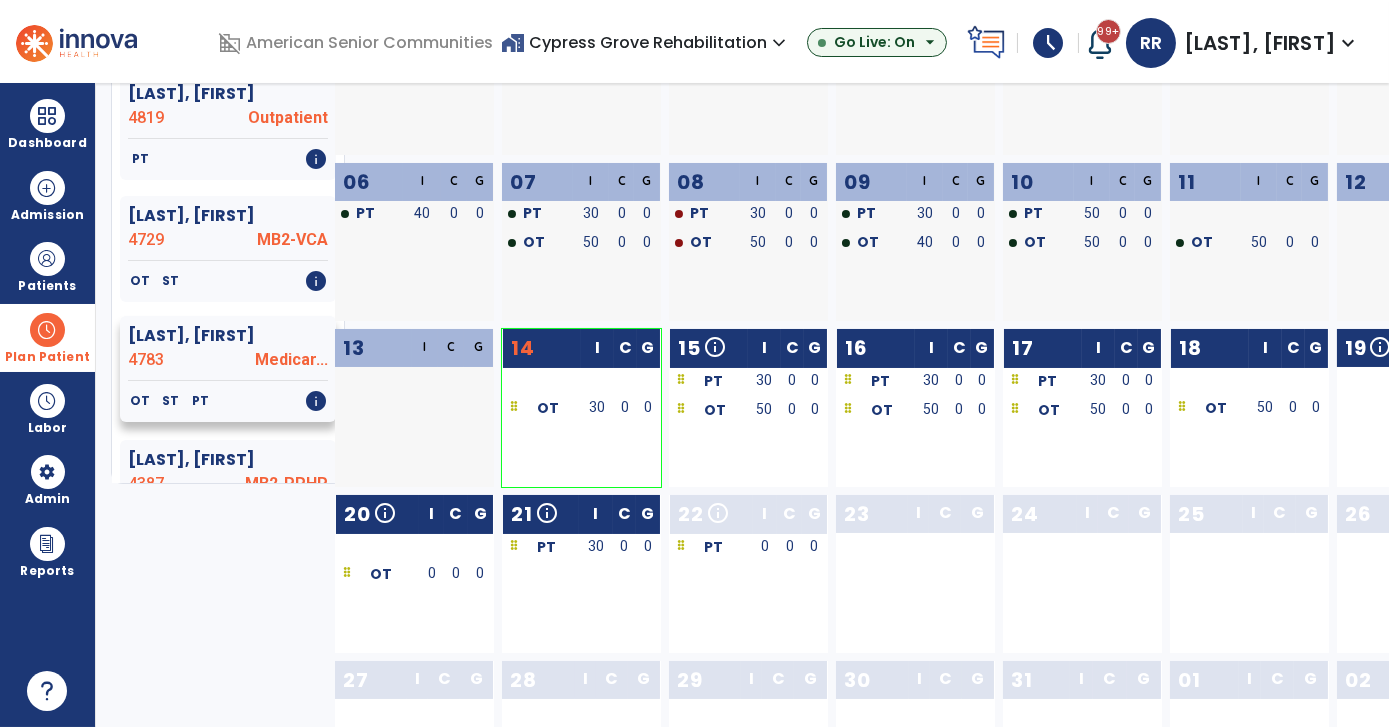 click on "Medicar..." 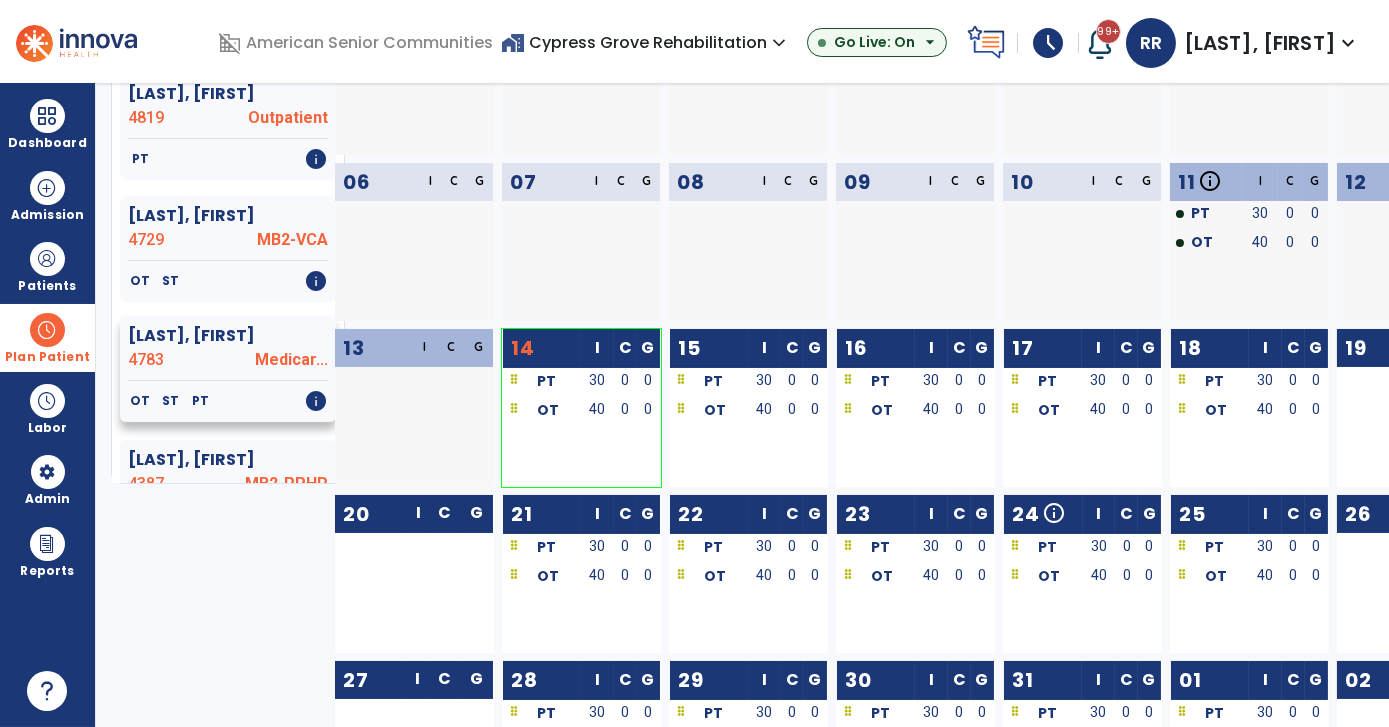 click on "OT   ST   PT   info" 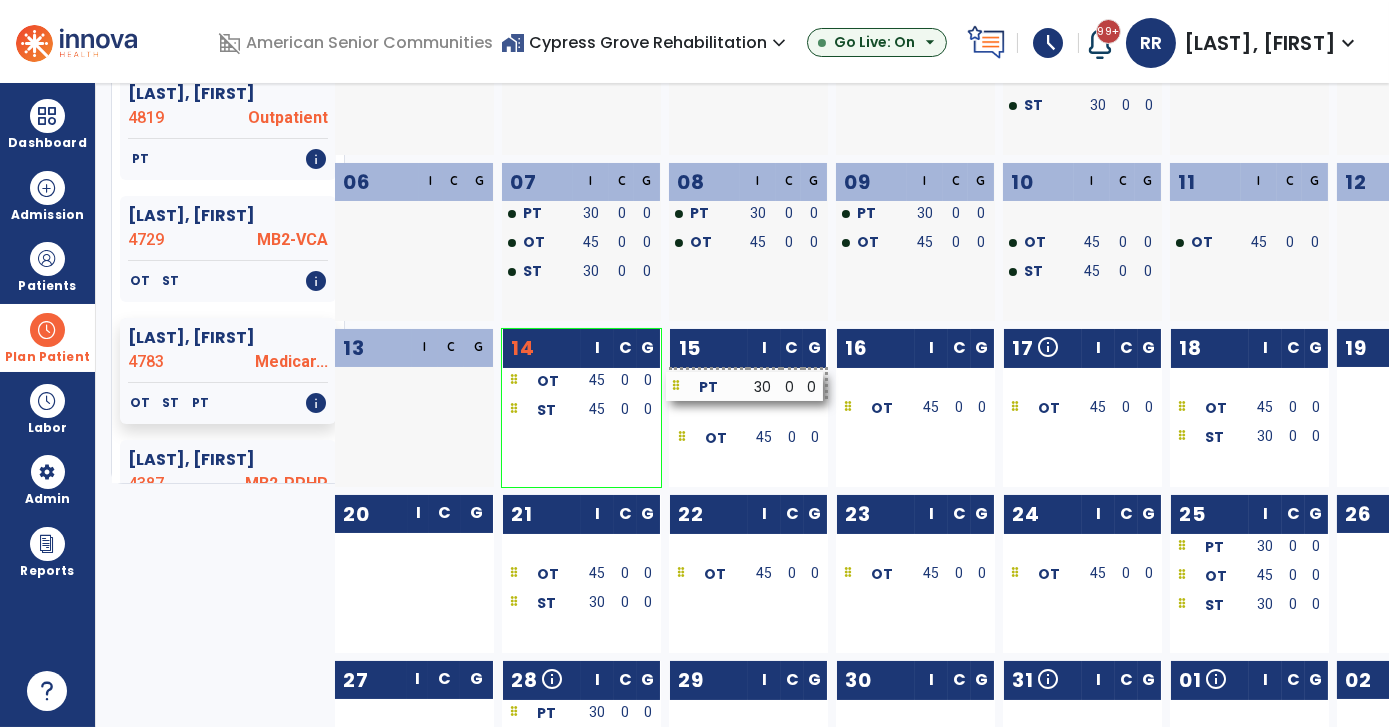 drag, startPoint x: 589, startPoint y: 388, endPoint x: 754, endPoint y: 392, distance: 165.04848 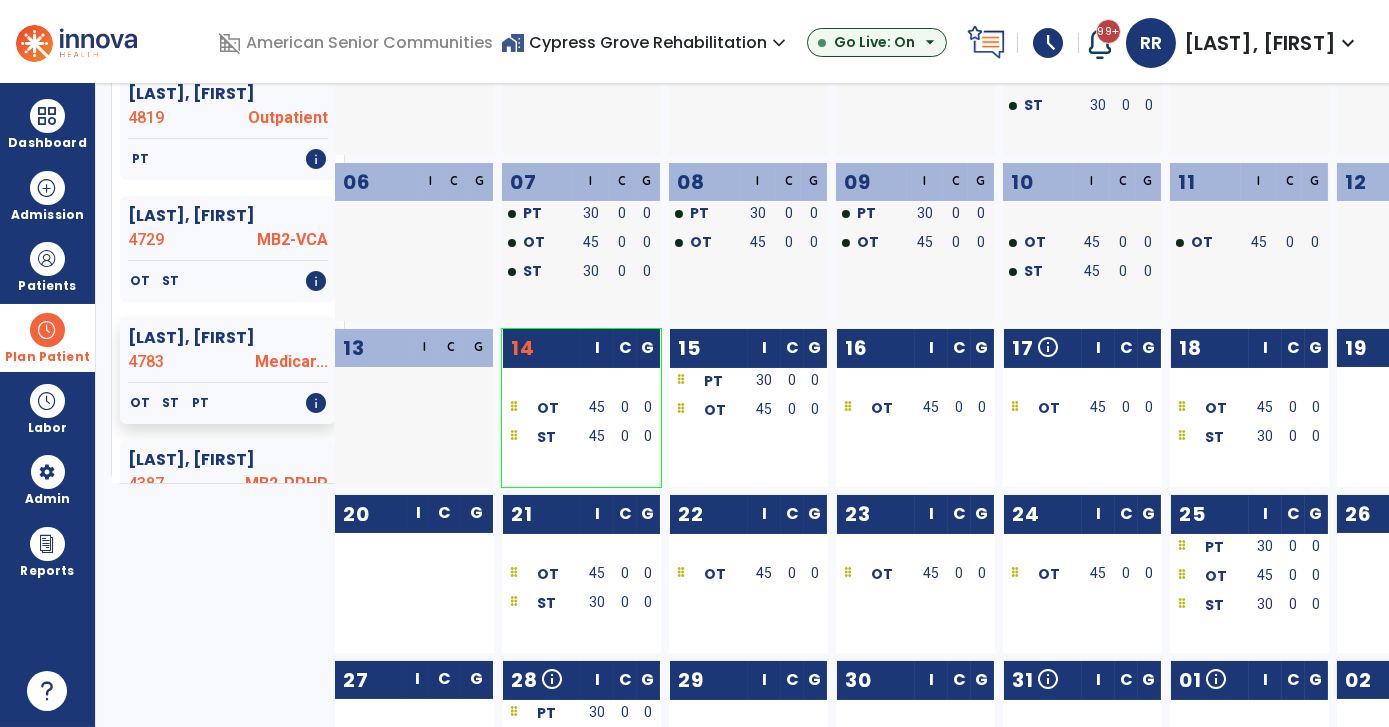 click on "Planner Planned Unplanned tune [LAST], [FIRST] 4796 MB2-VCA OT PT ST info [LAST], [FIRST] 4808 Medicar... OT PT info [LAST], [FIRST] 4267 MB2-VCA ST info [LAST], [FIRST] 4820 MCC OT PT info [LAST], [FIRST] 4819 Outpatient PT info [LAST], [FIRST] 4729 MB2-VCA OT ST info [LAST], [FIRST] 4783 Medicar... OT ST PT info [LAST], [FIRST] 4387 MB2-PPHP OT info [LAST], [FIRST] 4651 MB2-VCA PT info [LAST], [FIRST] 4780 Medicar... OT info [LAST], [FIRST] 4271 MB2-PPHP OT info [LAST], [FIRST] 4815 Medicaid OT PT ST info [LAST], [FIRST] 4622 Medicaid PT info [LAST], [FIRST] 4754 Medicar... OT info [LAST], [FIRST] 4814 Managed... OT PT info [LAST], [FIRST] 3372 MB2-PPHP OT info [LAST], [FIRST] 4165 MB2-PPHP PT info [LAST], [FIRST] 4178 MB2-VCA OT PT ST info [LAST], [FIRST] 4675 Anthem ... OT PT ST info [LAST], [FIRST] 4193 MB2-VCA ST OT info 4804 MRN" at bounding box center [742, 405] 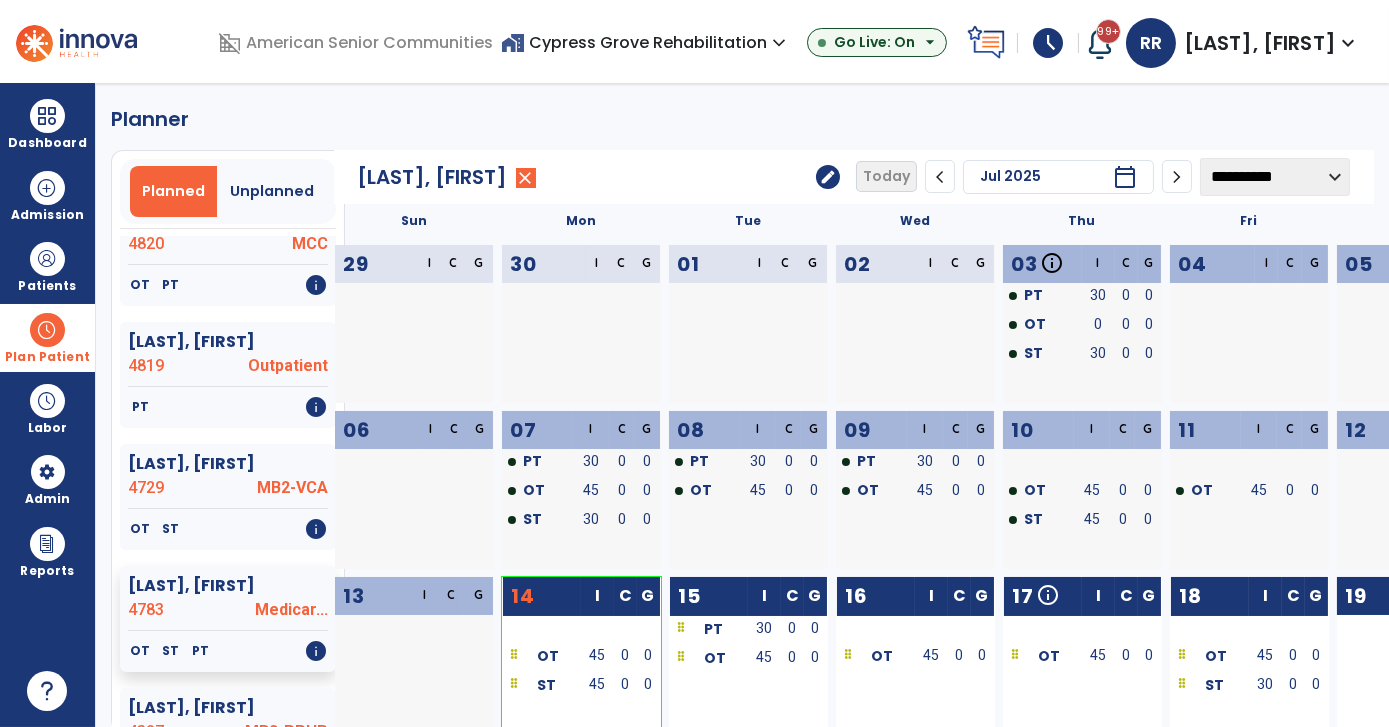 scroll, scrollTop: 0, scrollLeft: 0, axis: both 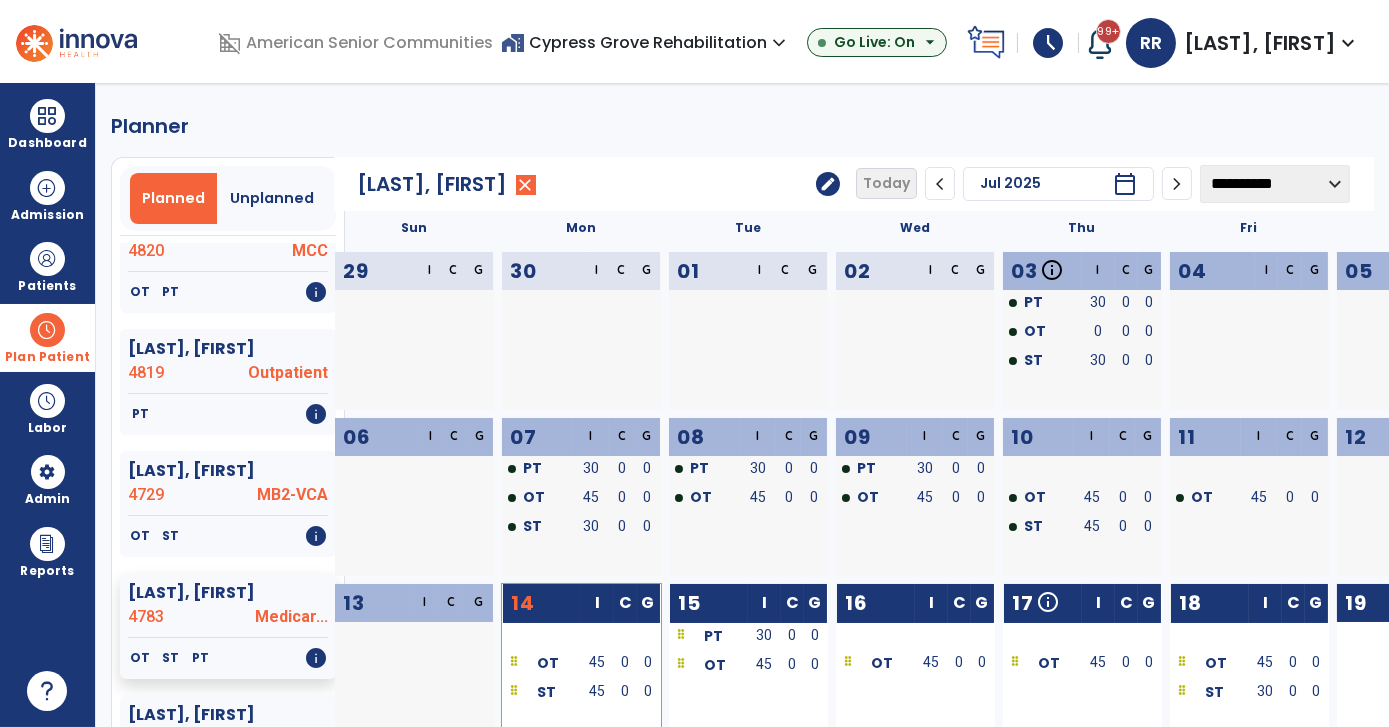 click on "Planner Planned Unplanned tune [LAST], [FIRST] 4796 MB2-VCA OT PT ST info [LAST], [FIRST] 4808 Medicar... OT PT info [LAST], [FIRST] 4267 MB2-VCA ST info [LAST], [FIRST] 4820 MCC OT PT info [LAST], [FIRST] 4819 Outpatient PT info [LAST], [FIRST] 4729 MB2-VCA OT ST info [LAST], [FIRST] 4783 Medicar... OT ST PT info [LAST], [FIRST] 4387 MB2-PPHP OT info [LAST], [FIRST] 4651 MB2-VCA PT info [LAST], [FIRST] 4780 Medicar... OT info [LAST], [FIRST] 4271 MB2-PPHP OT info [LAST], [FIRST] 4815 Medicaid OT PT ST info [LAST], [FIRST] 4622 Medicaid PT info [LAST], [FIRST] 4754 Medicar... OT info [LAST], [FIRST] 4814 Managed... OT PT info [LAST], [FIRST] 3372 MB2-PPHP OT info [LAST], [FIRST] 4165 MB2-PPHP PT info [LAST], [FIRST] 4178 MB2-VCA OT PT ST info [LAST], [FIRST] 4675 Anthem ... OT PT ST info [LAST], [FIRST] 4193 MB2-VCA ST OT info 4804 MRN" 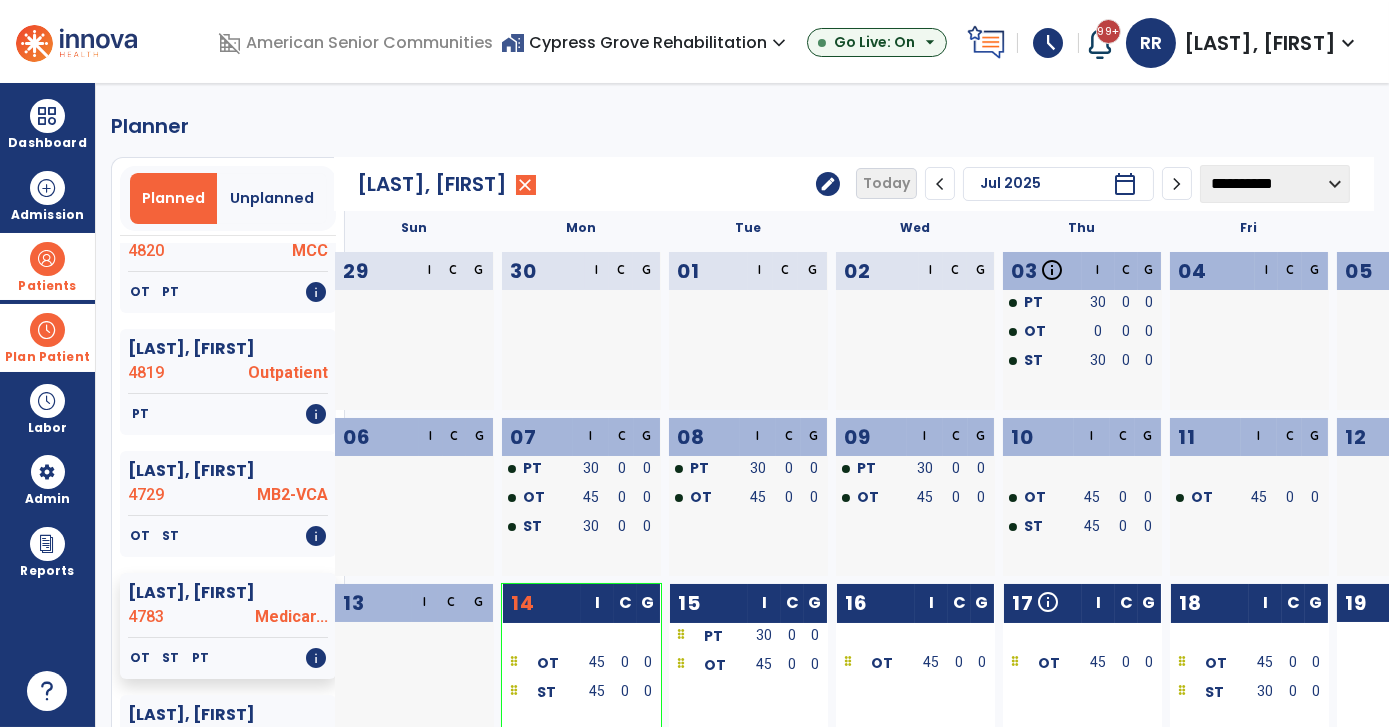 click at bounding box center [47, 259] 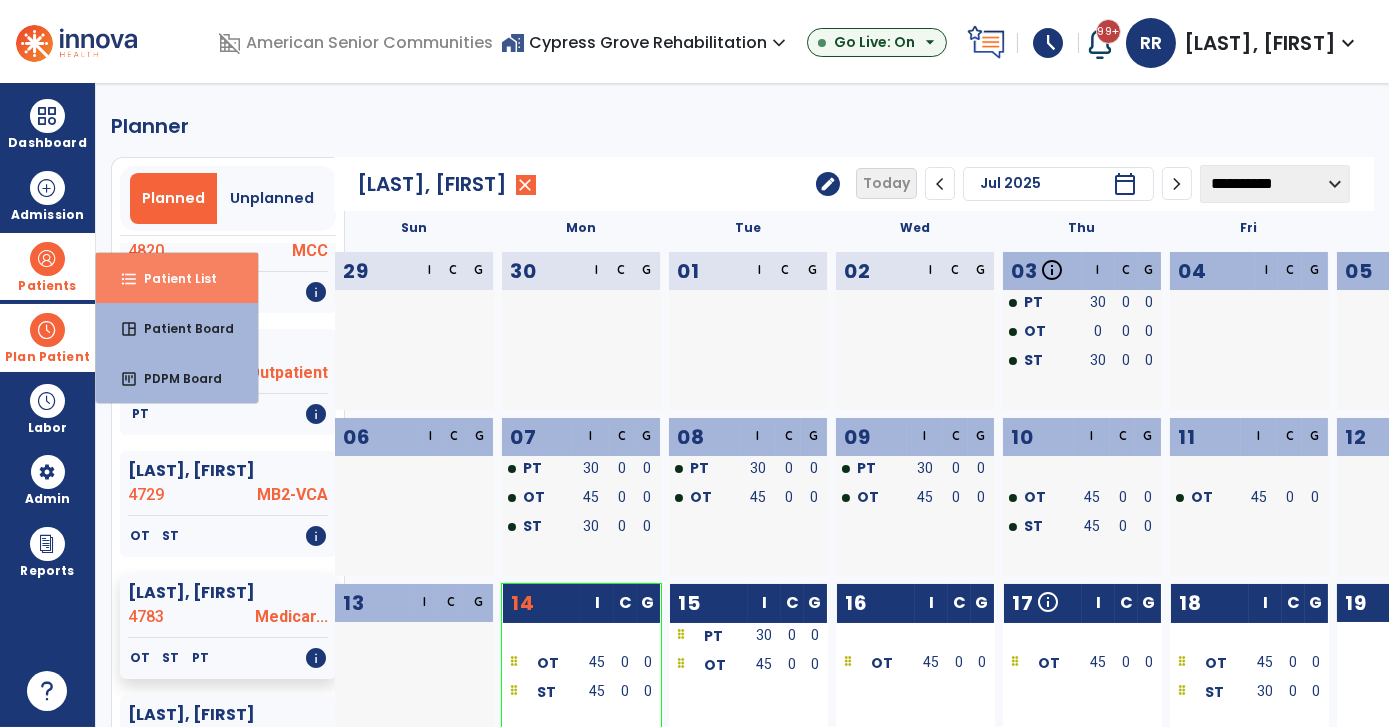 click on "Patient List" at bounding box center [172, 278] 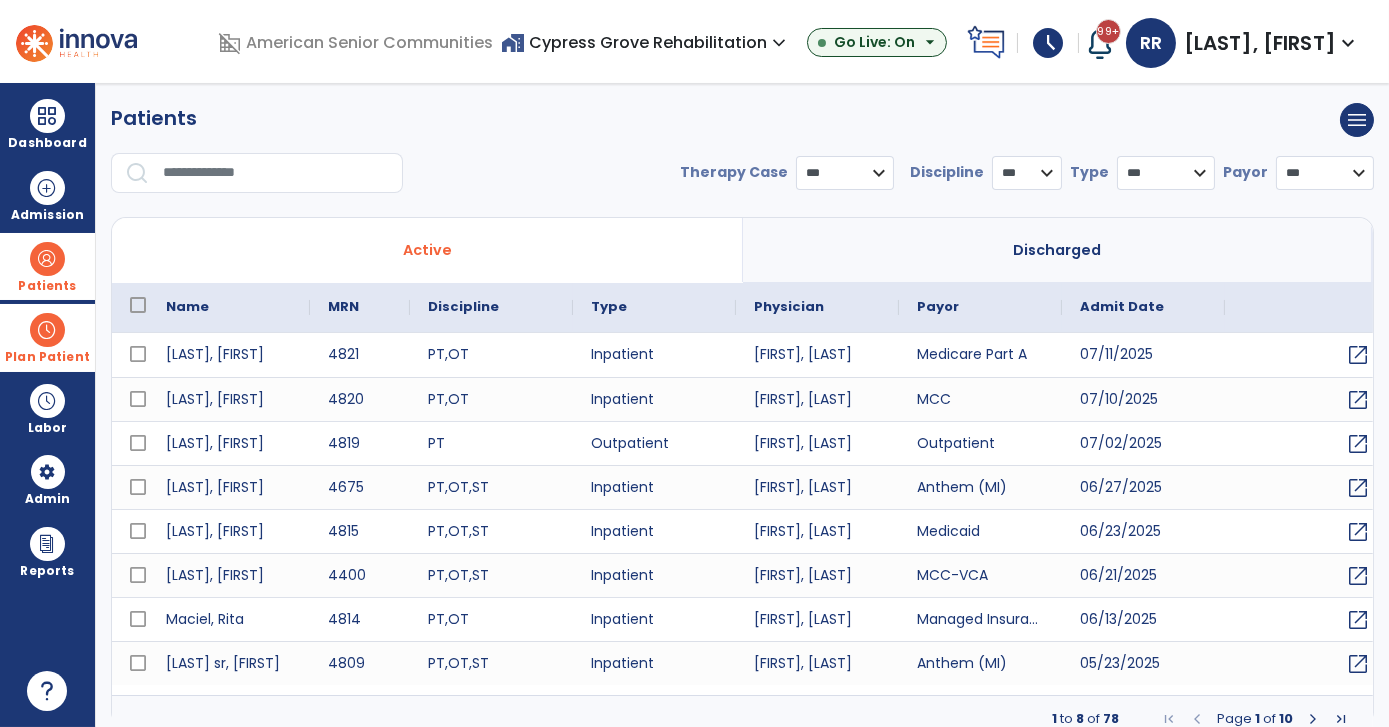 select on "***" 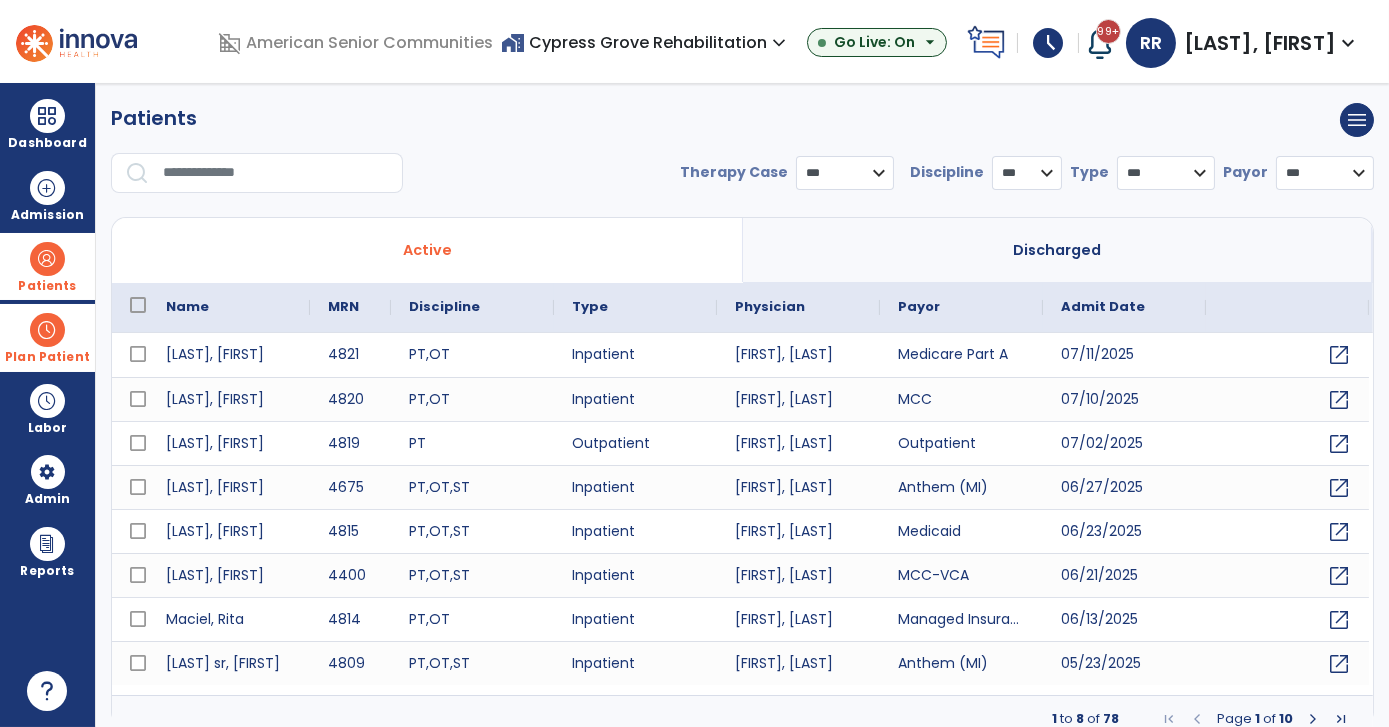 click at bounding box center [276, 173] 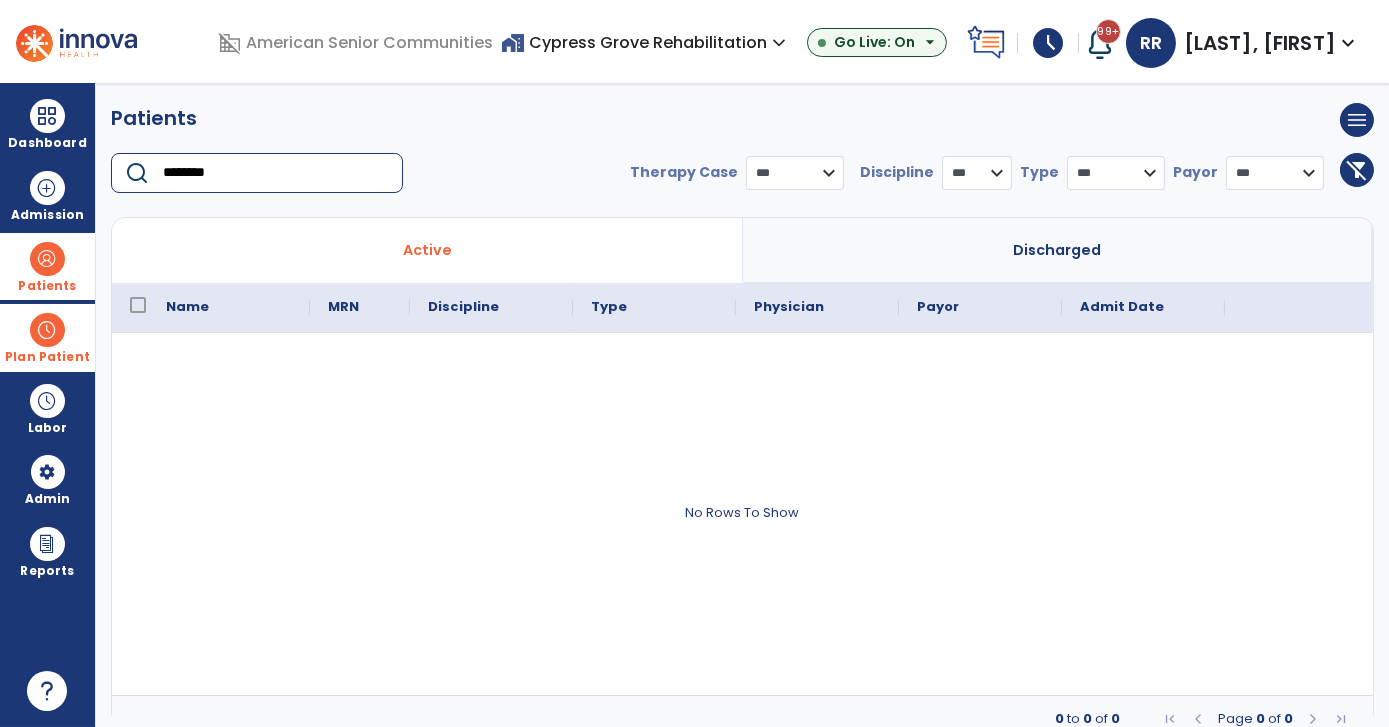 type on "********" 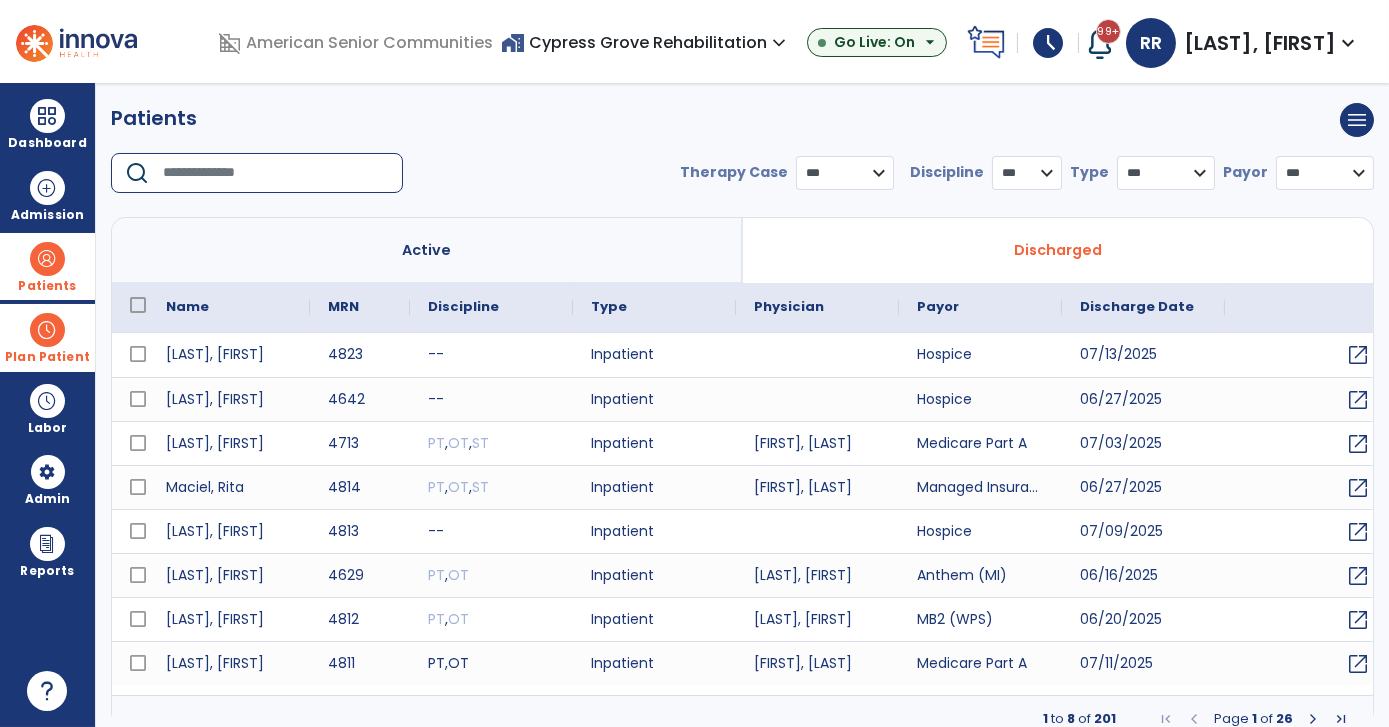 click at bounding box center (276, 173) 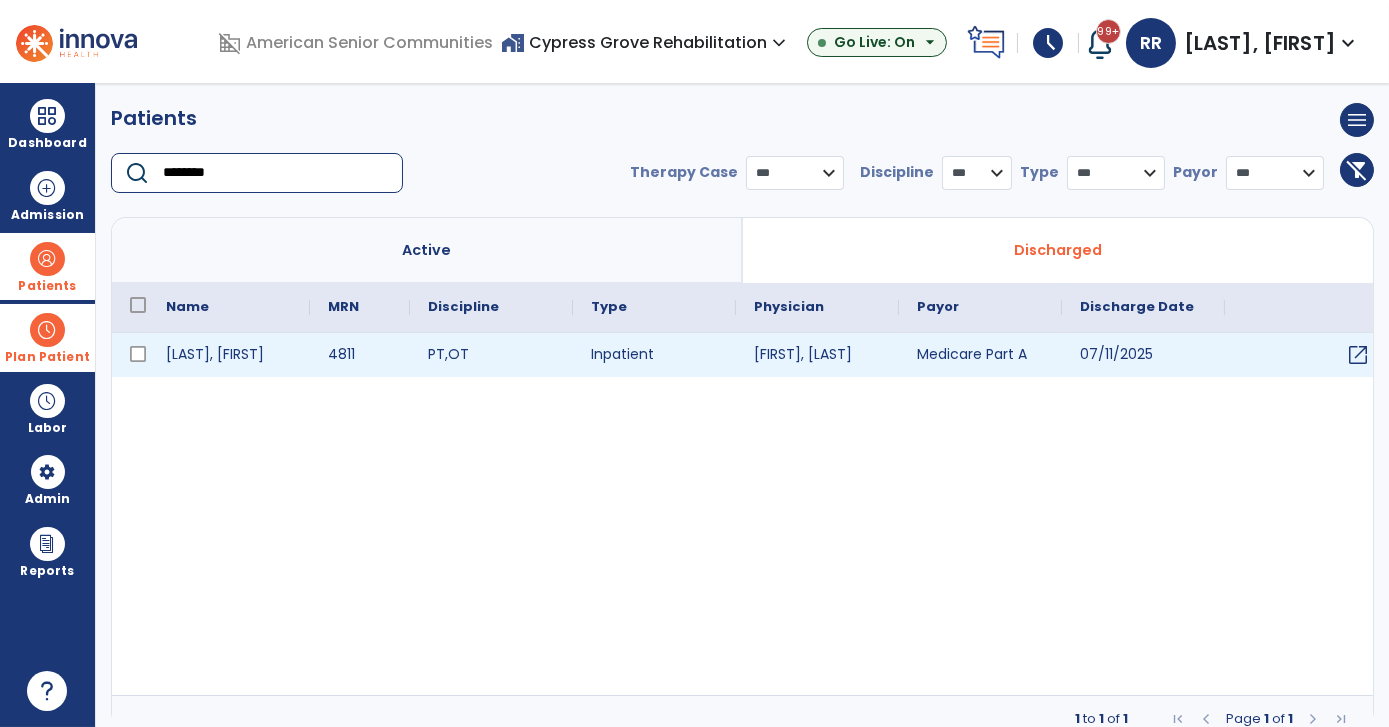 type on "********" 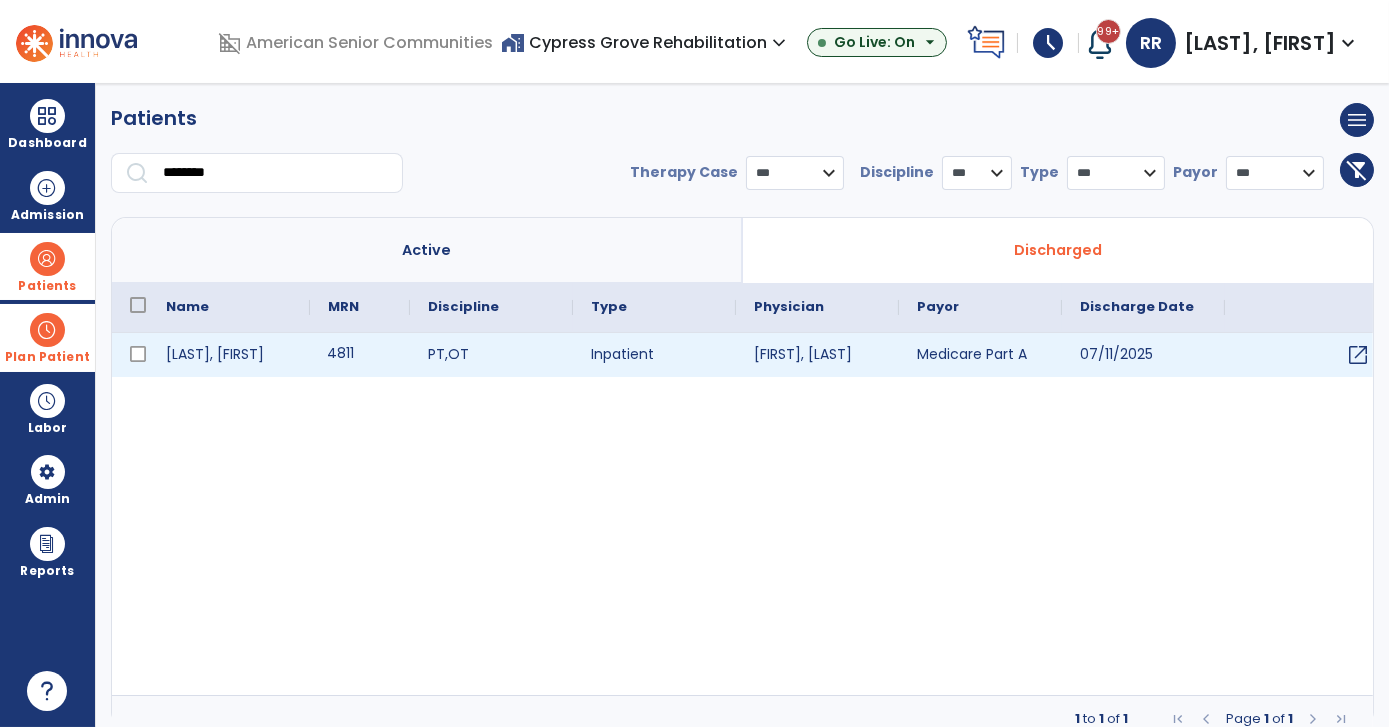 click on "4811" at bounding box center (360, 355) 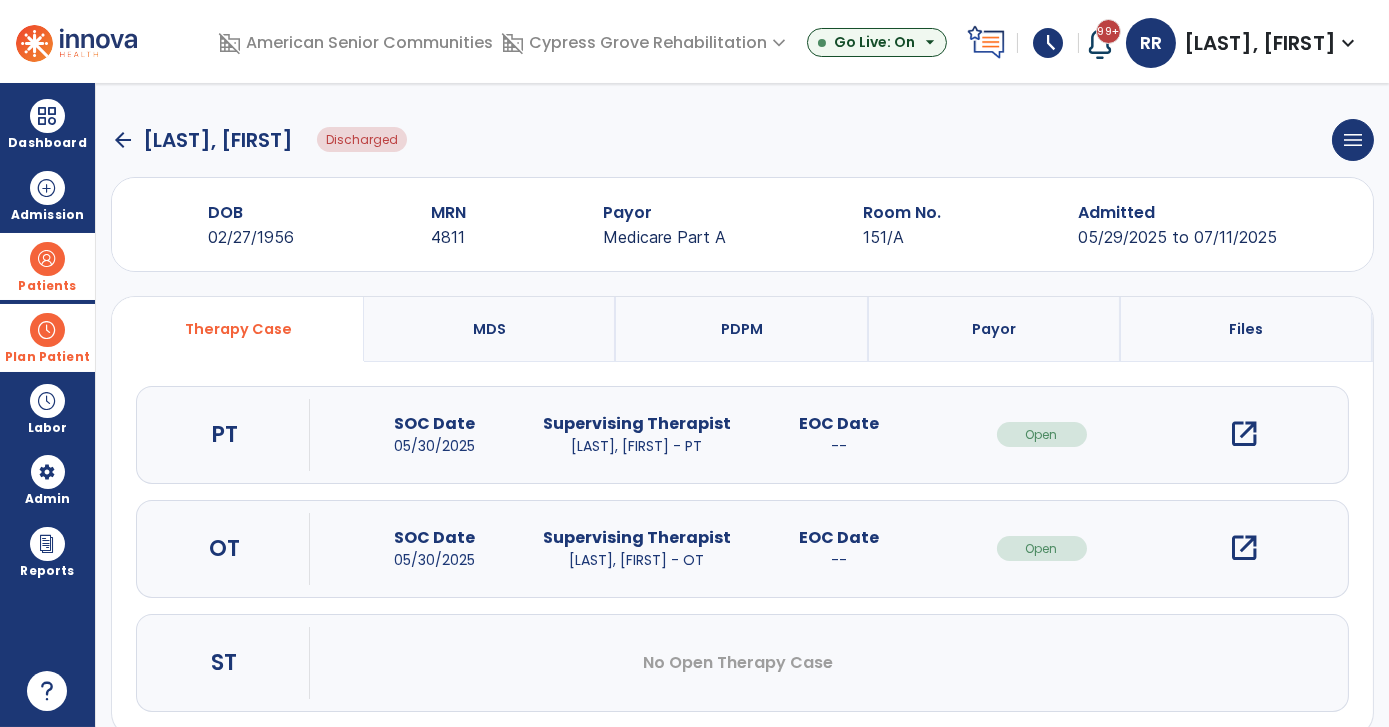 click on "open_in_new" at bounding box center (1244, 548) 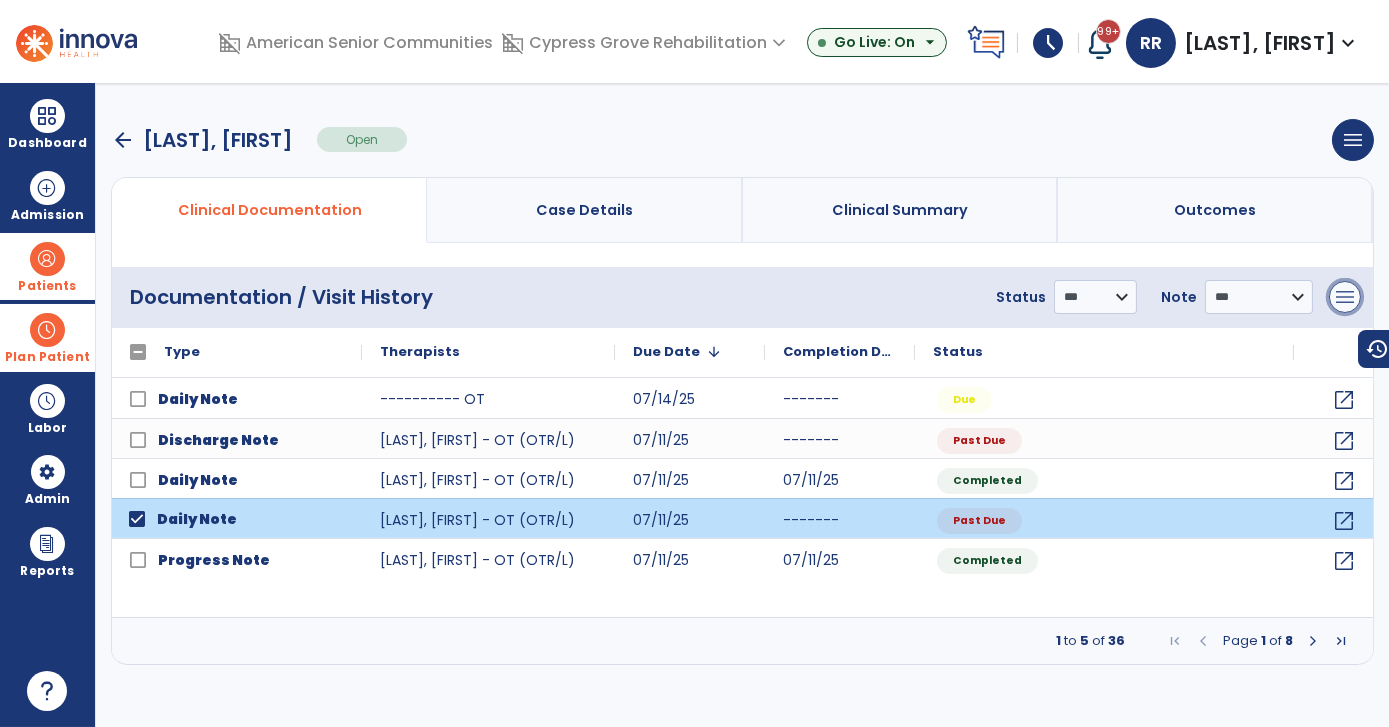 click on "menu" at bounding box center [1345, 297] 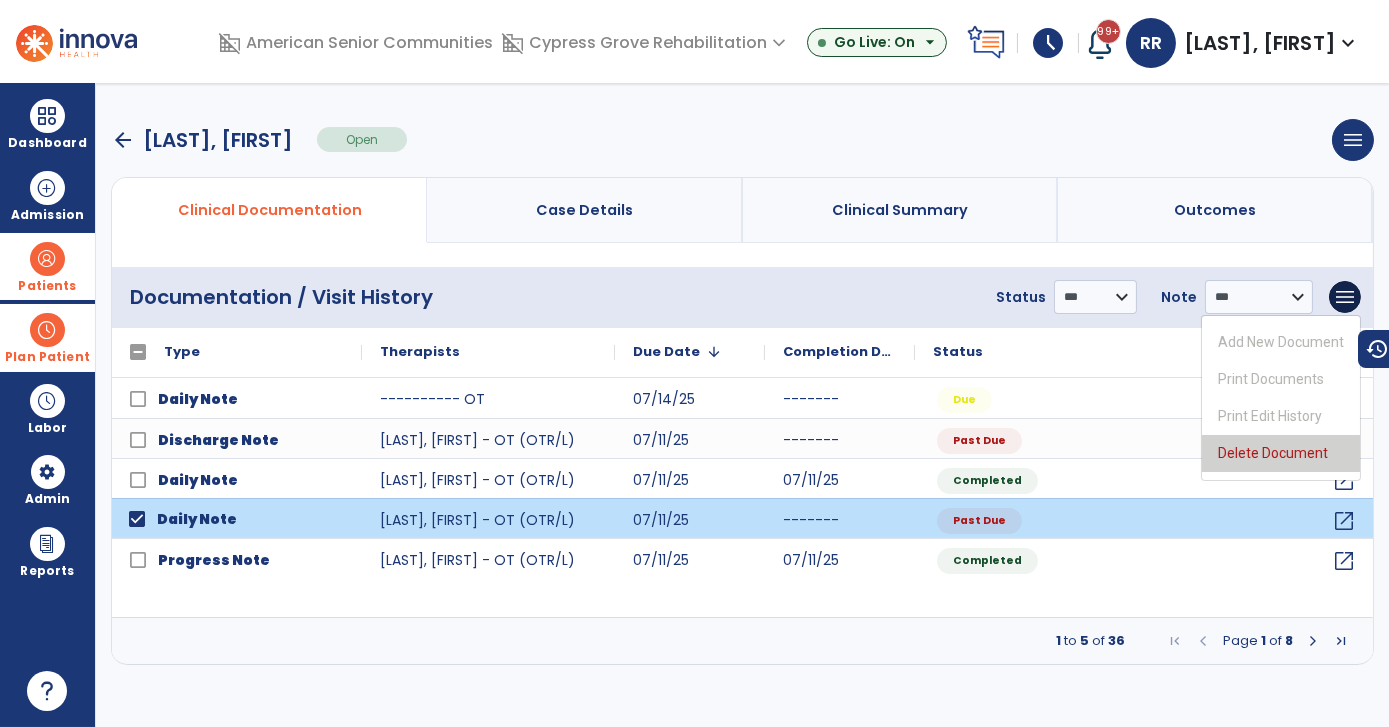 click on "Delete Document" at bounding box center (1281, 453) 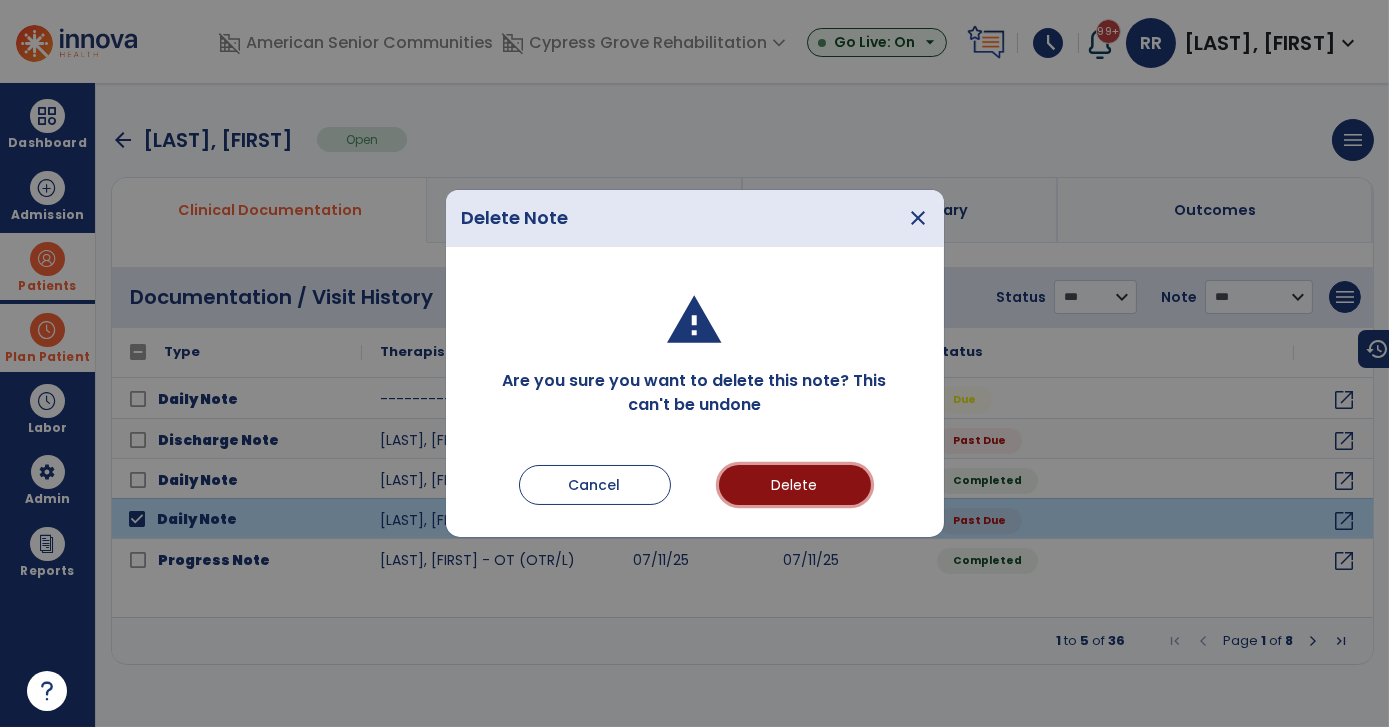 click on "Delete" at bounding box center (795, 485) 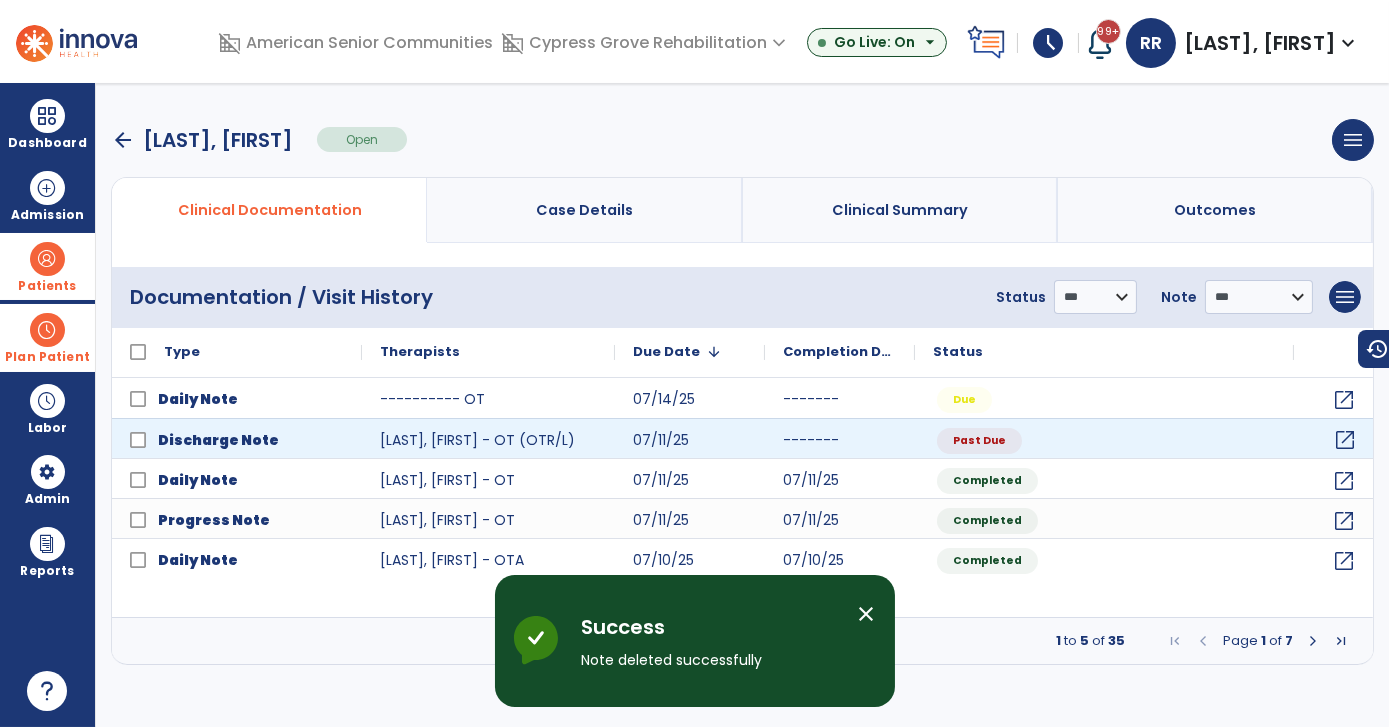 click on "open_in_new" 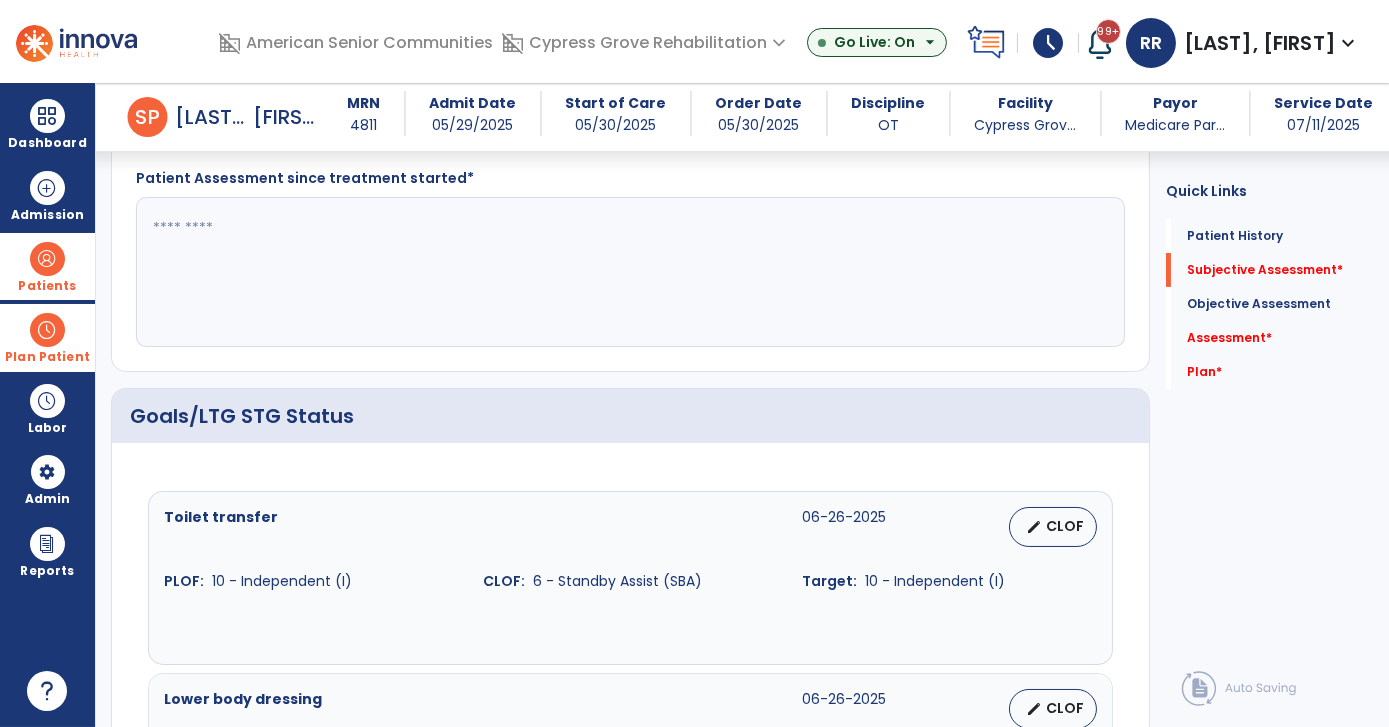 scroll, scrollTop: 452, scrollLeft: 0, axis: vertical 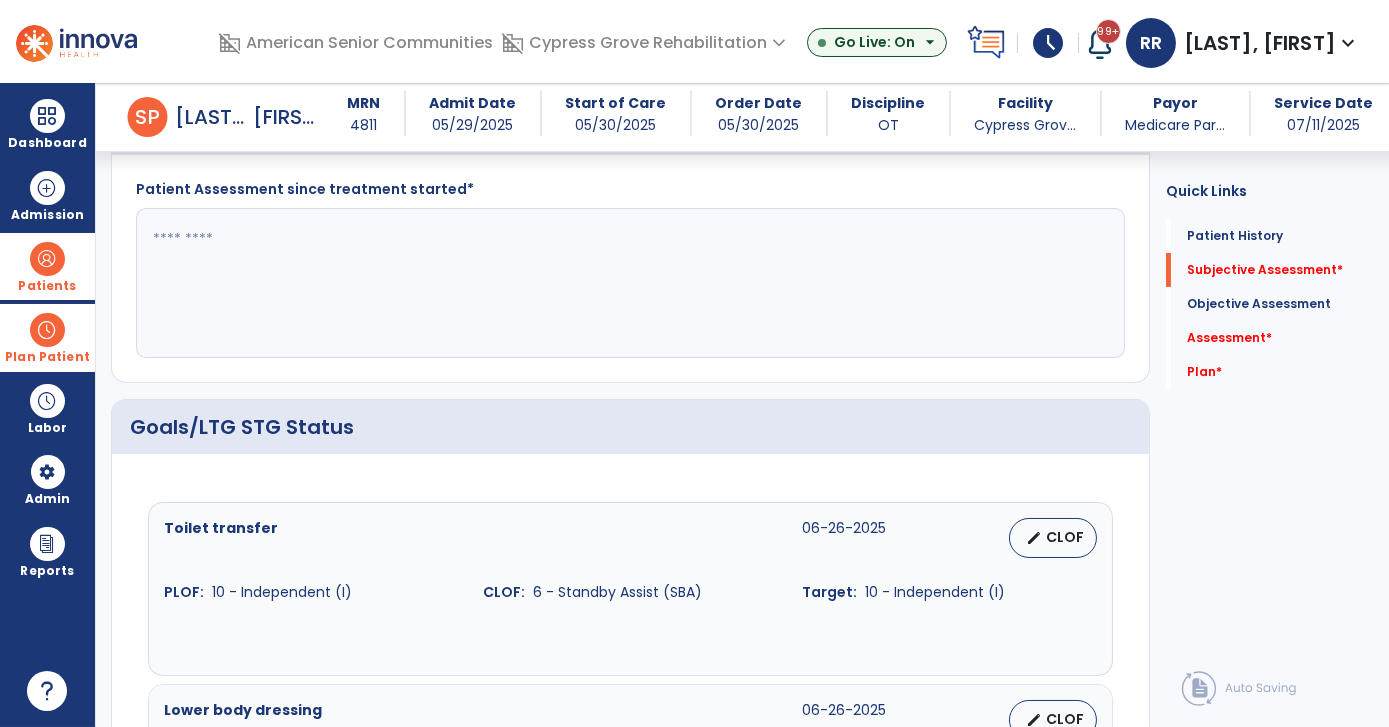 click 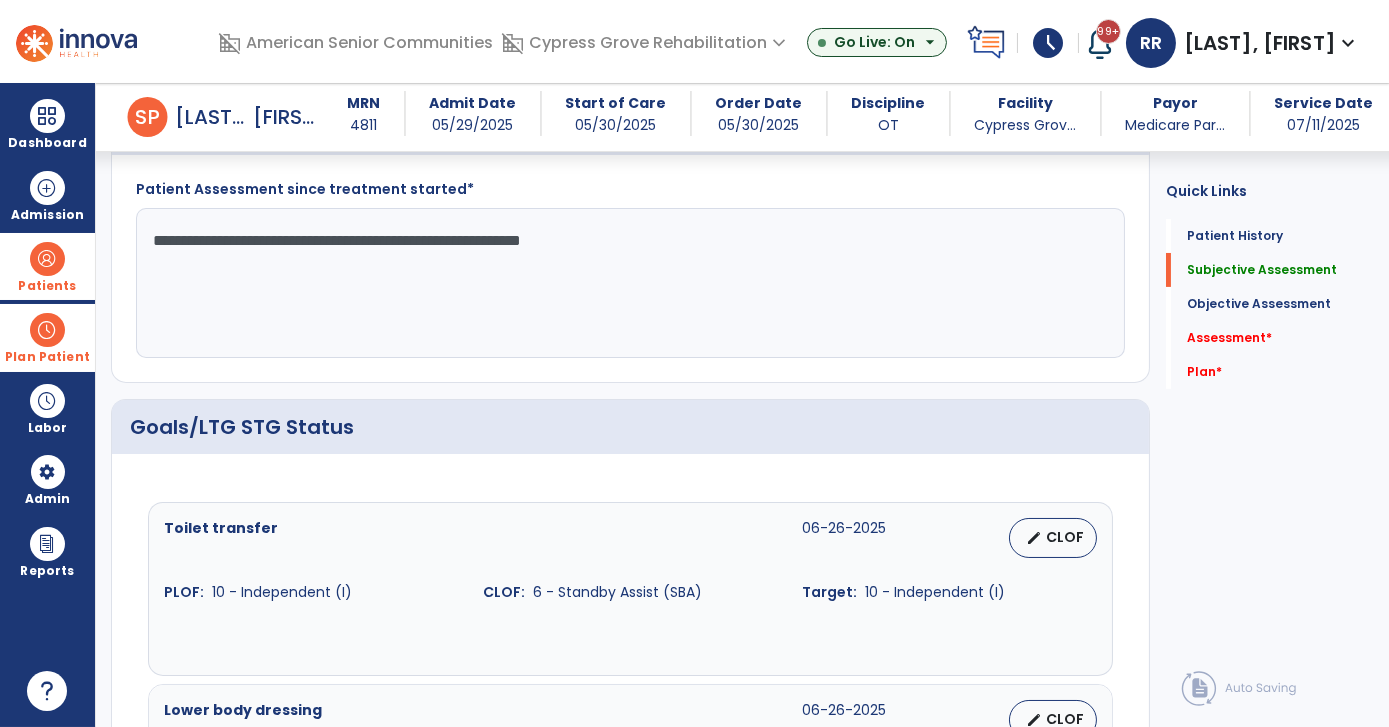 type on "**********" 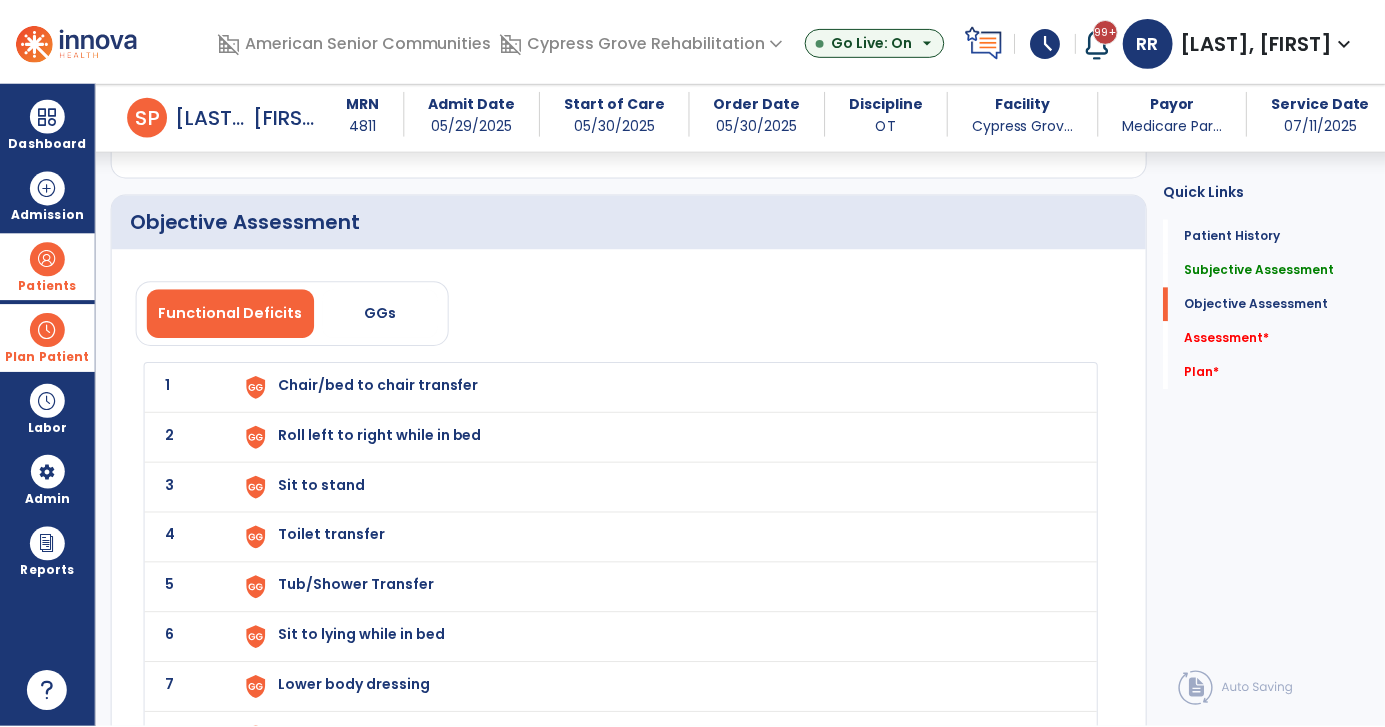 scroll, scrollTop: 2709, scrollLeft: 0, axis: vertical 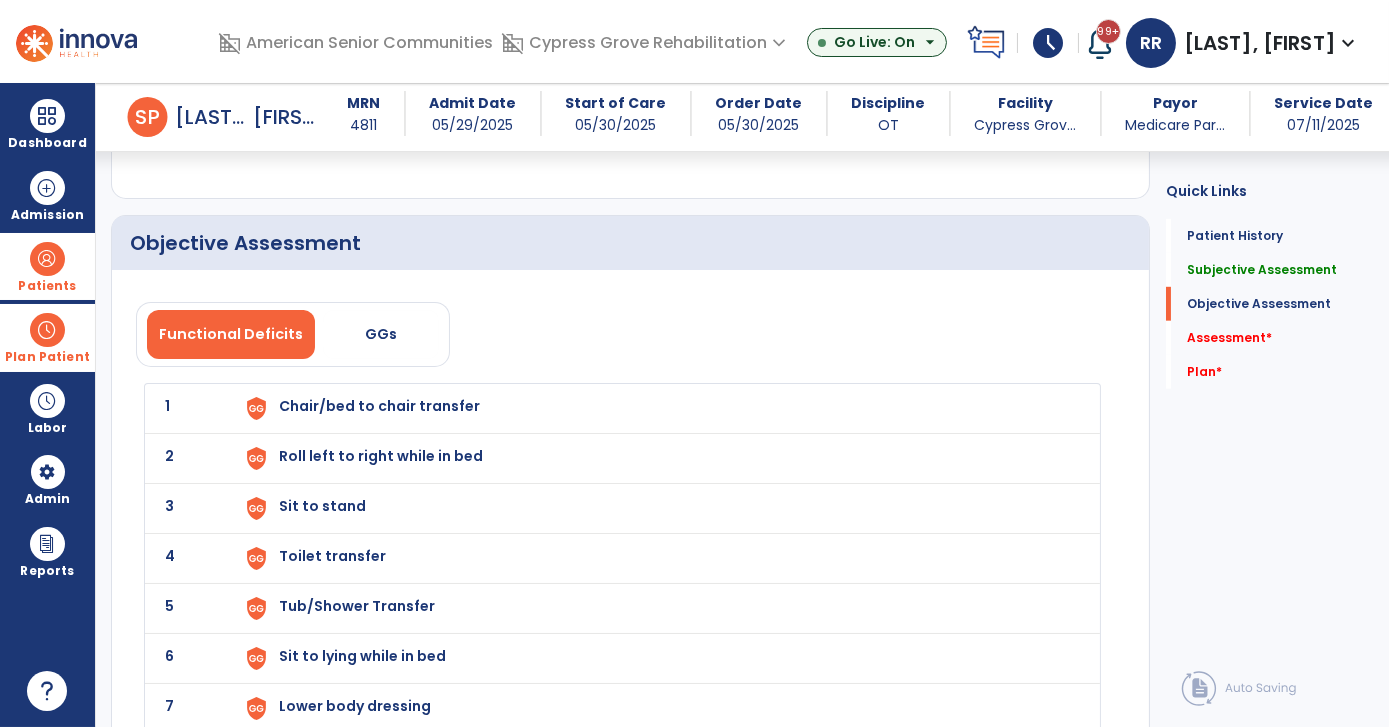 click on "Chair/bed to chair transfer" at bounding box center (657, 408) 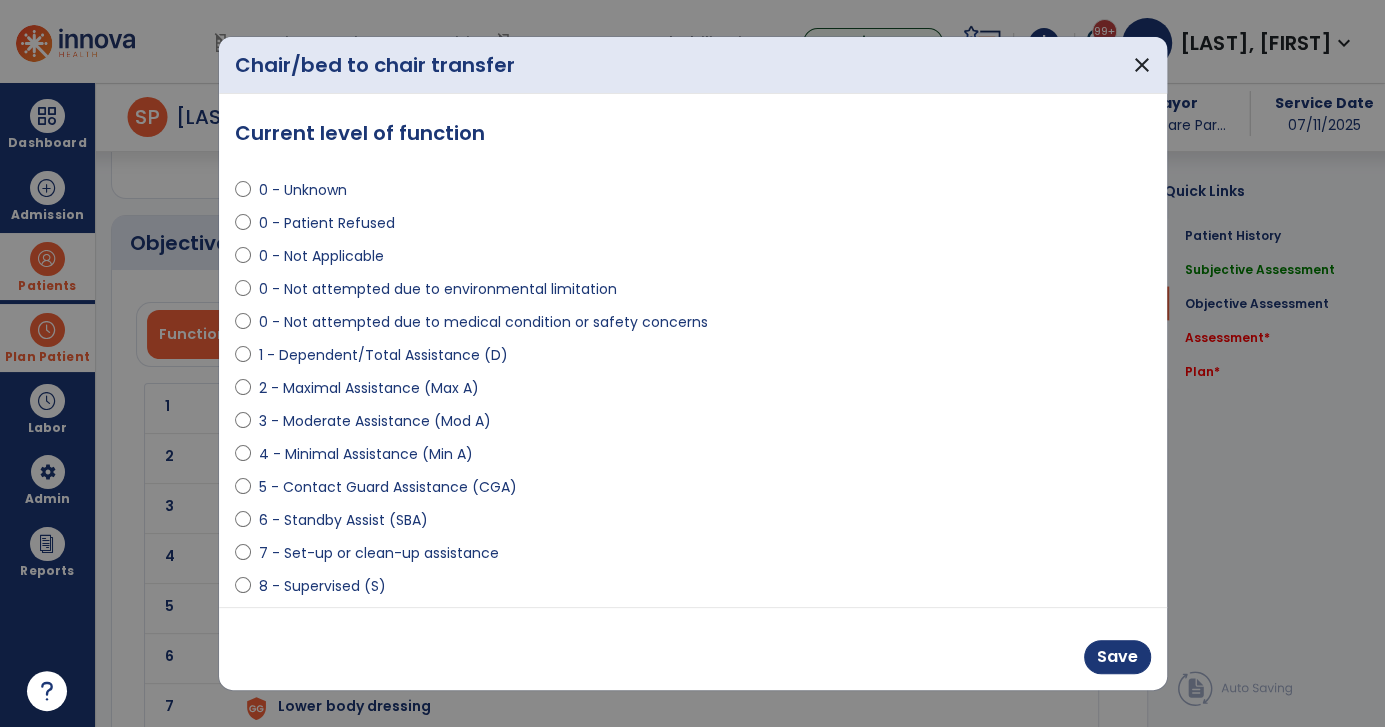 scroll, scrollTop: 2709, scrollLeft: 0, axis: vertical 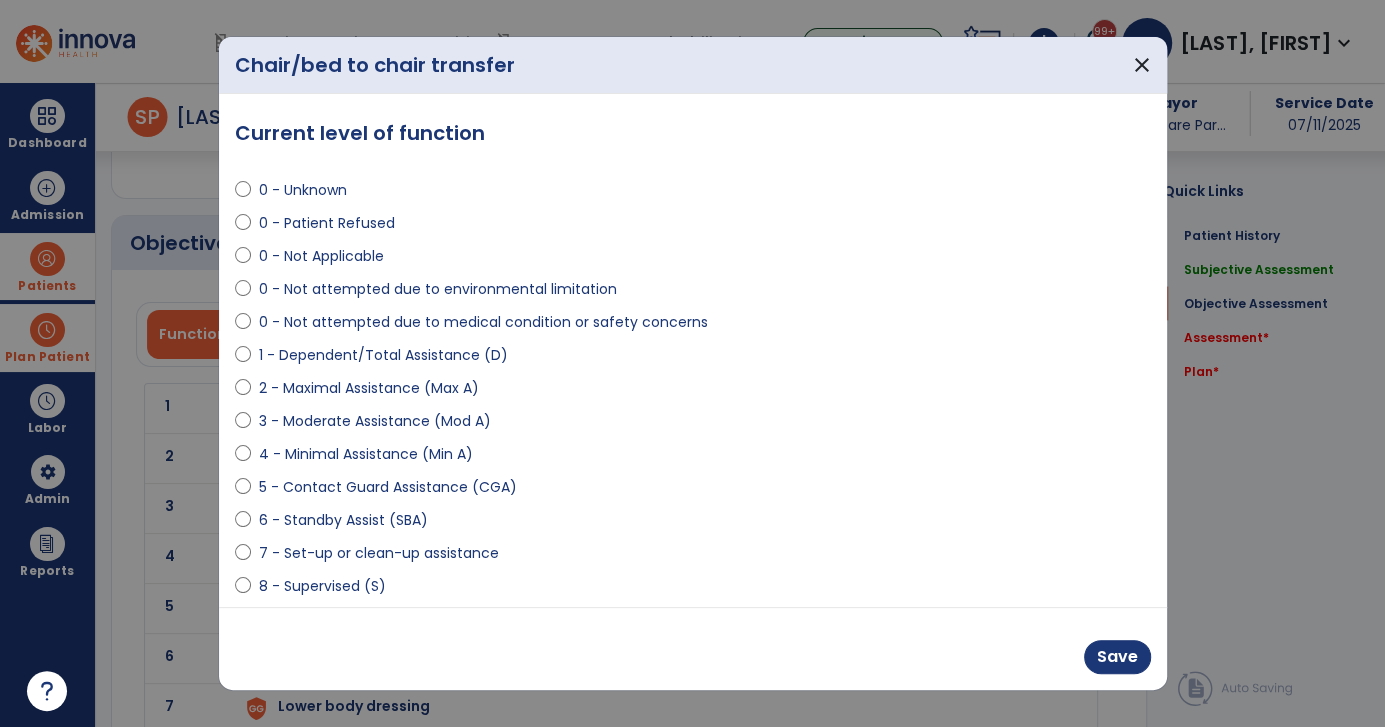 select on "**********" 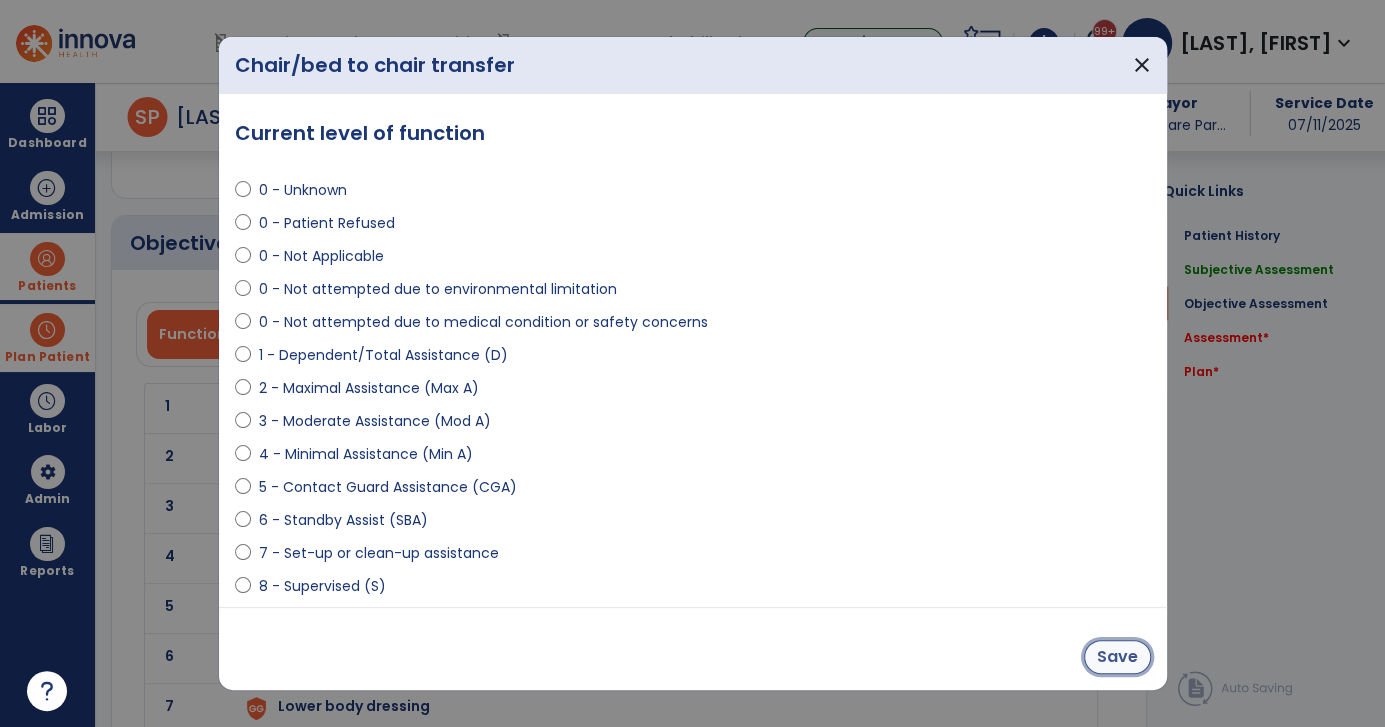 click on "Save" at bounding box center [1117, 657] 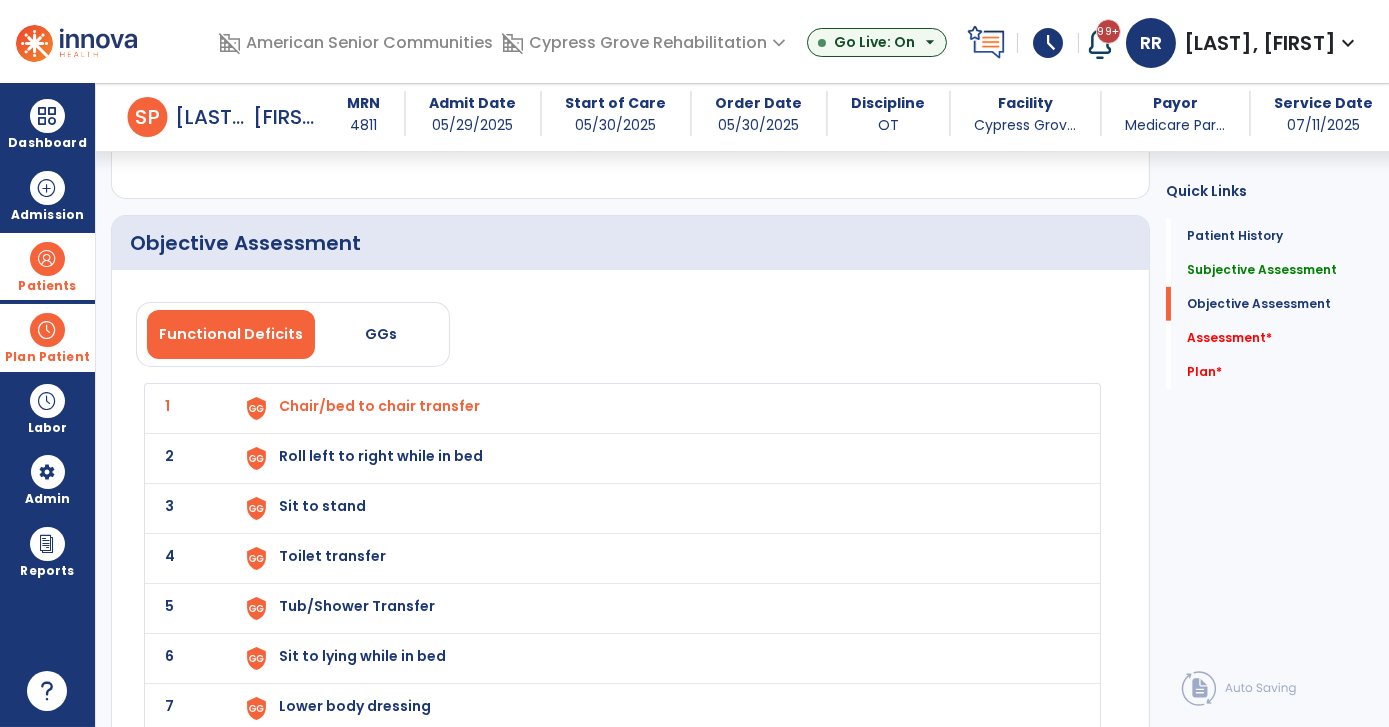 click on "Sit to stand" at bounding box center [379, 406] 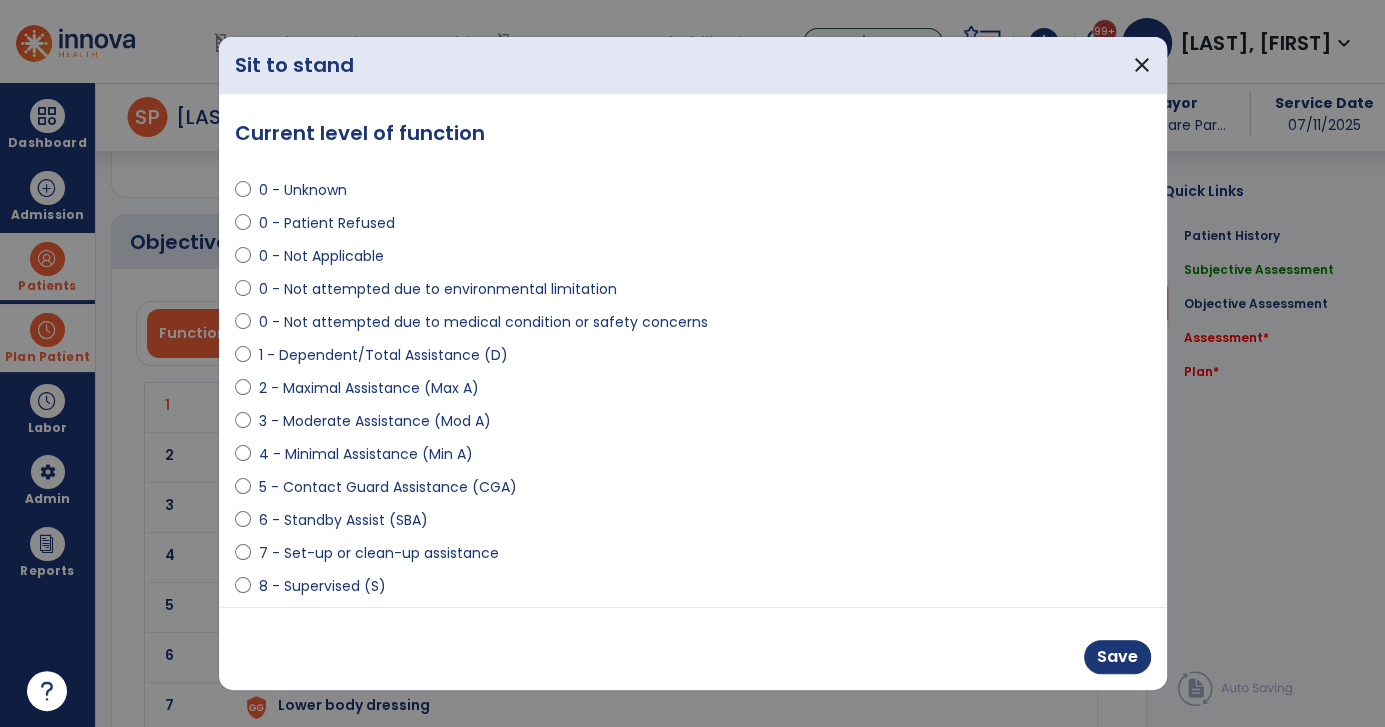 scroll, scrollTop: 2709, scrollLeft: 0, axis: vertical 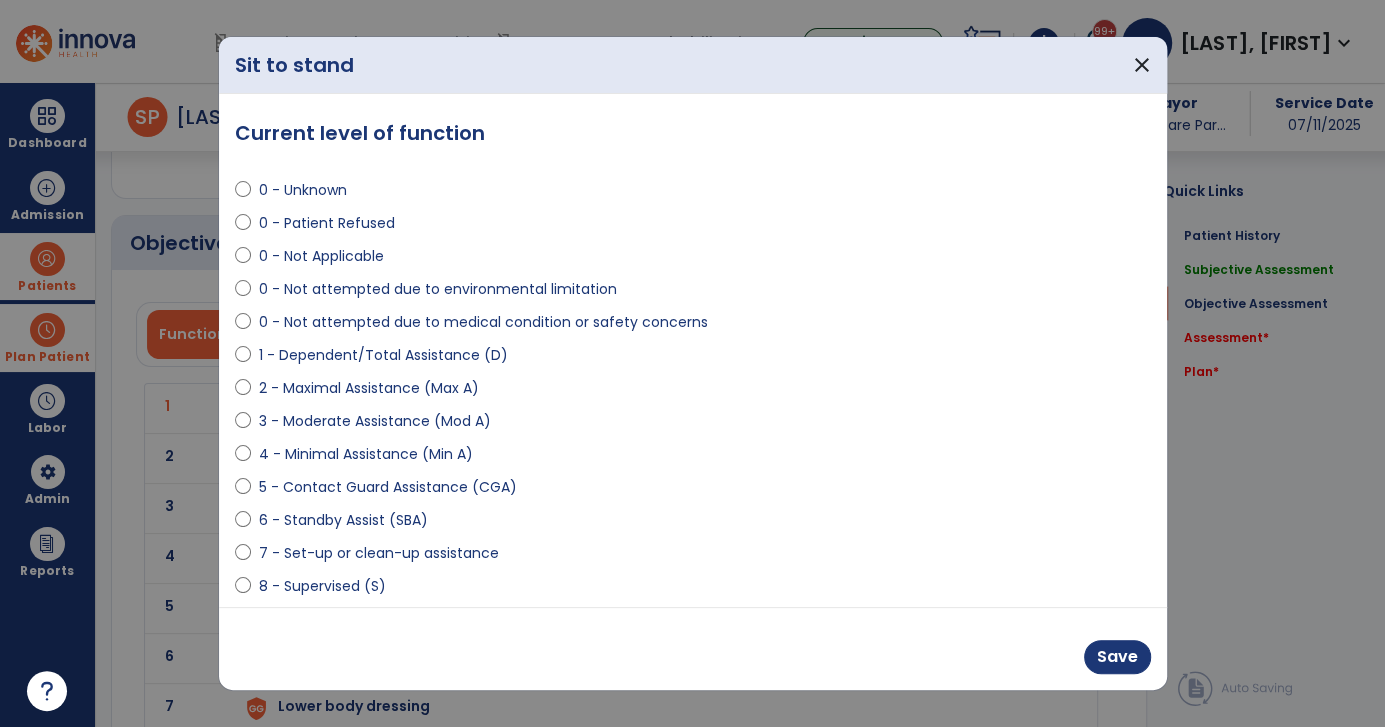 select on "**********" 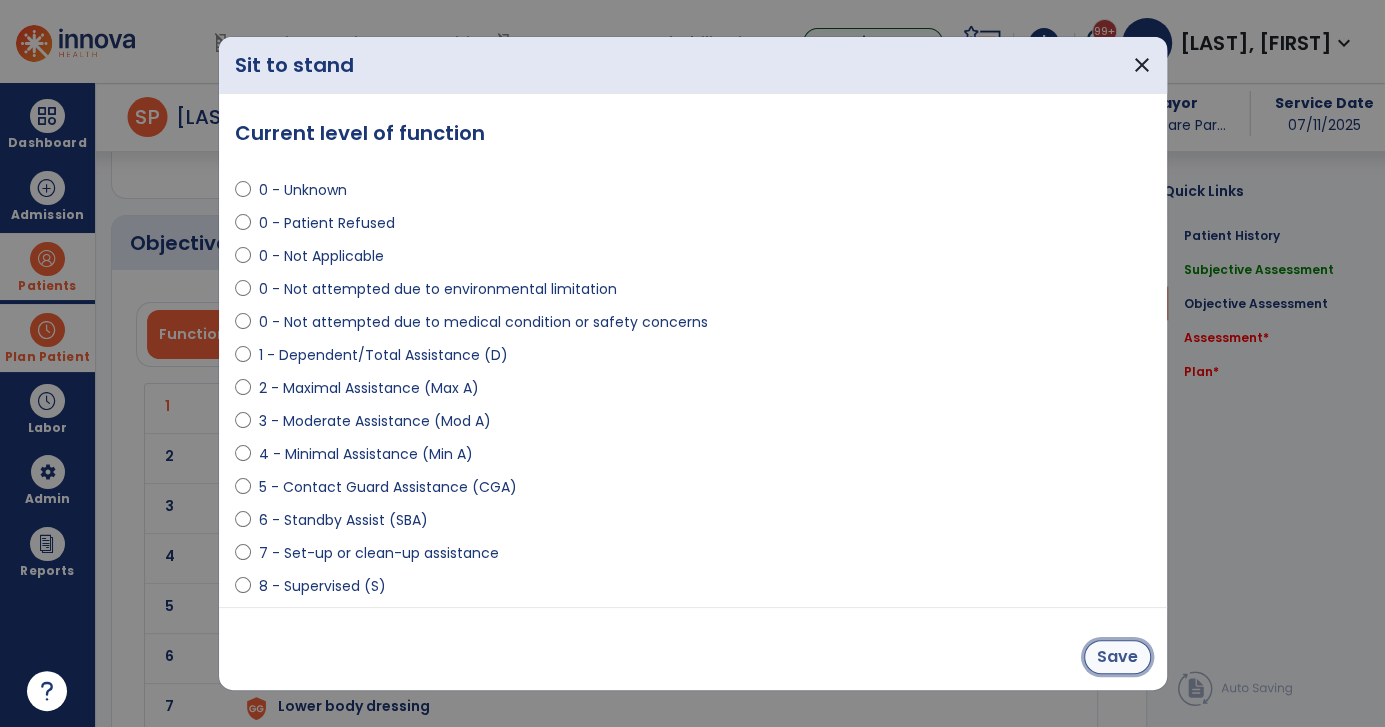 click on "Save" at bounding box center [1117, 657] 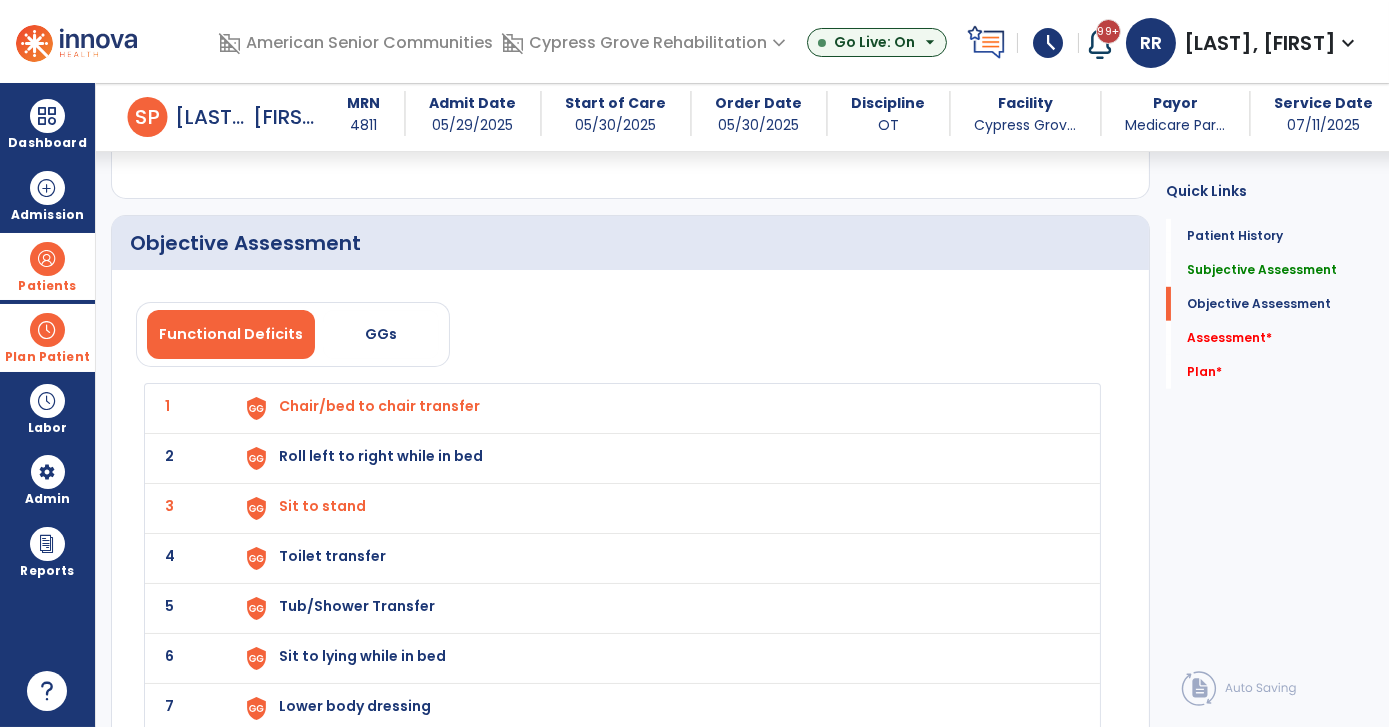 click on "Tub/Shower Transfer" at bounding box center (379, 406) 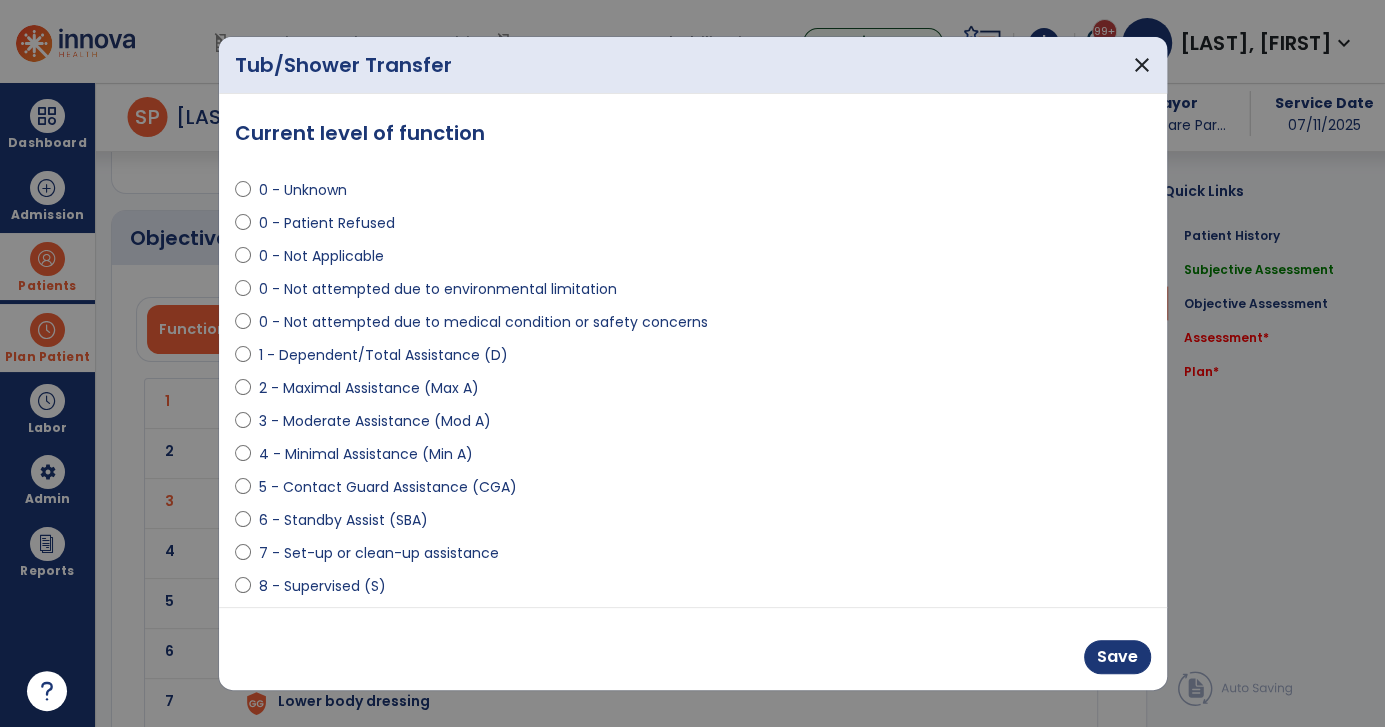 scroll, scrollTop: 2709, scrollLeft: 0, axis: vertical 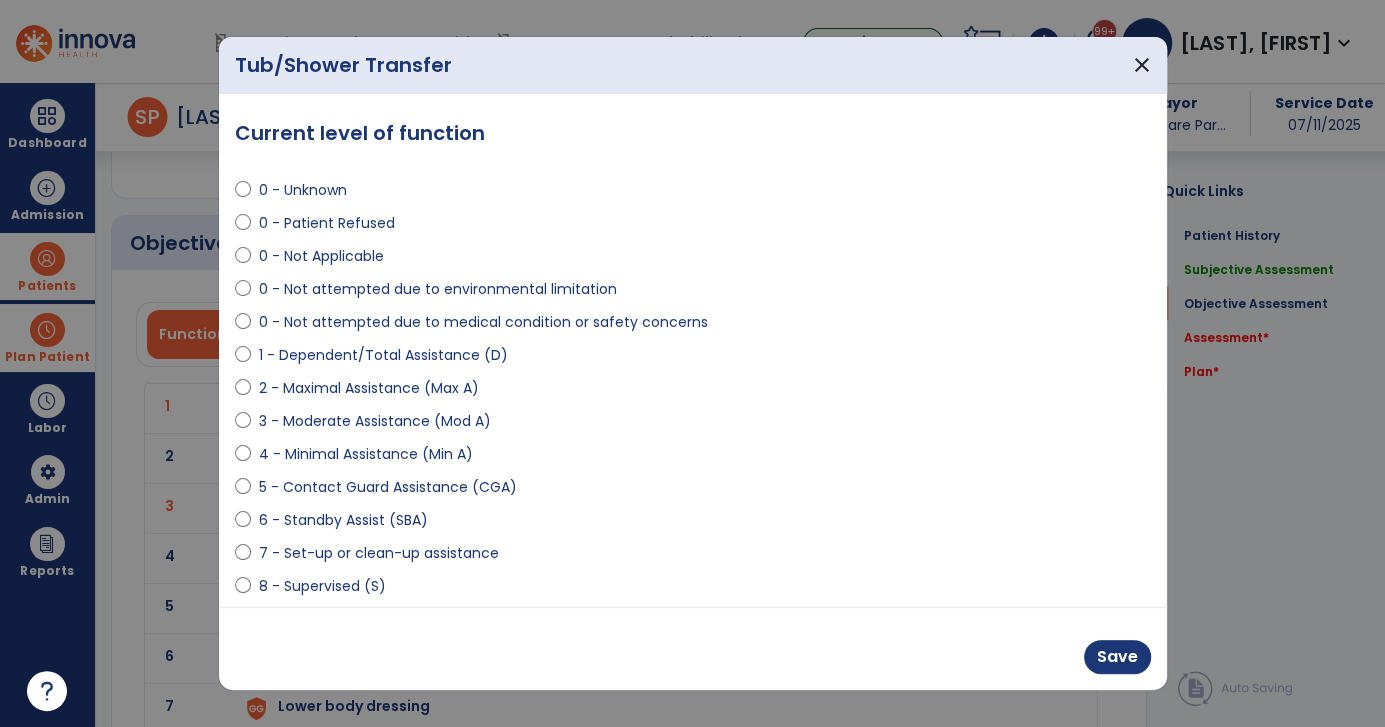 select on "**********" 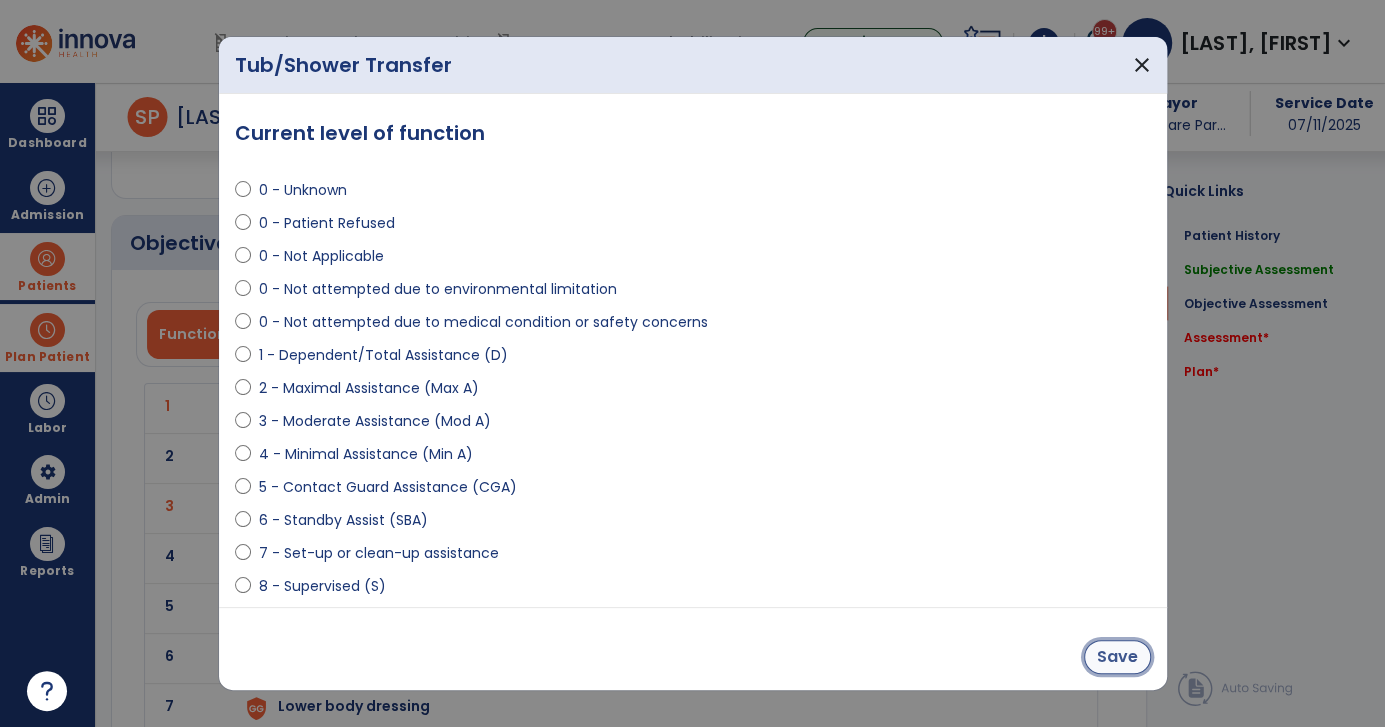 click on "Save" at bounding box center (1117, 657) 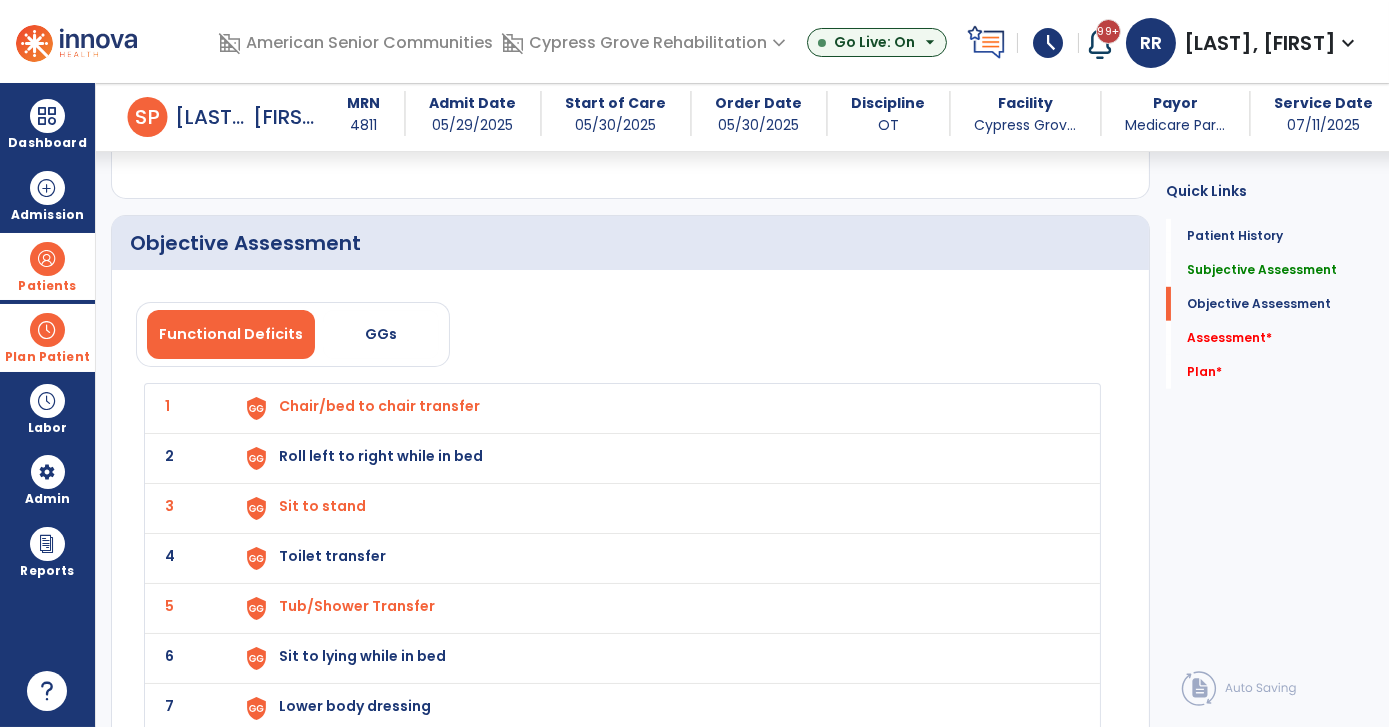 click on "Toilet transfer" at bounding box center [379, 406] 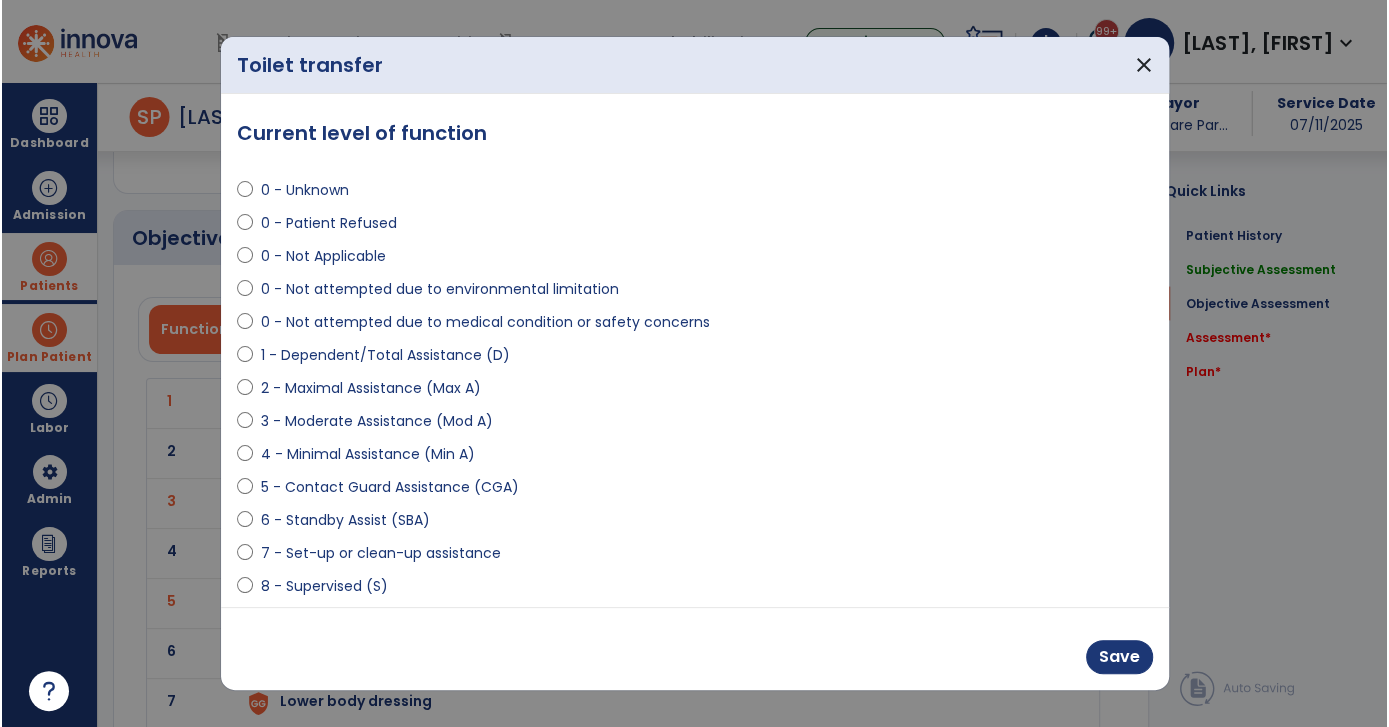 scroll, scrollTop: 2709, scrollLeft: 0, axis: vertical 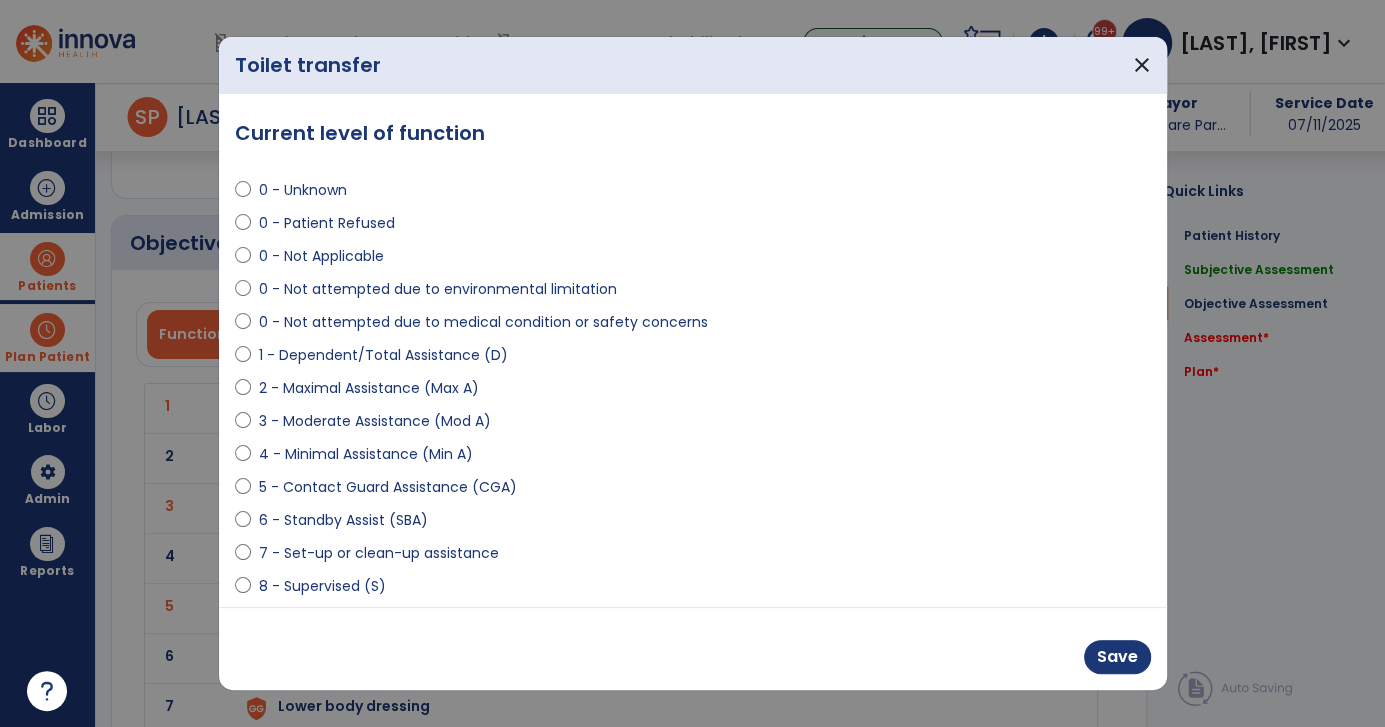 click on "**********" at bounding box center [693, 350] 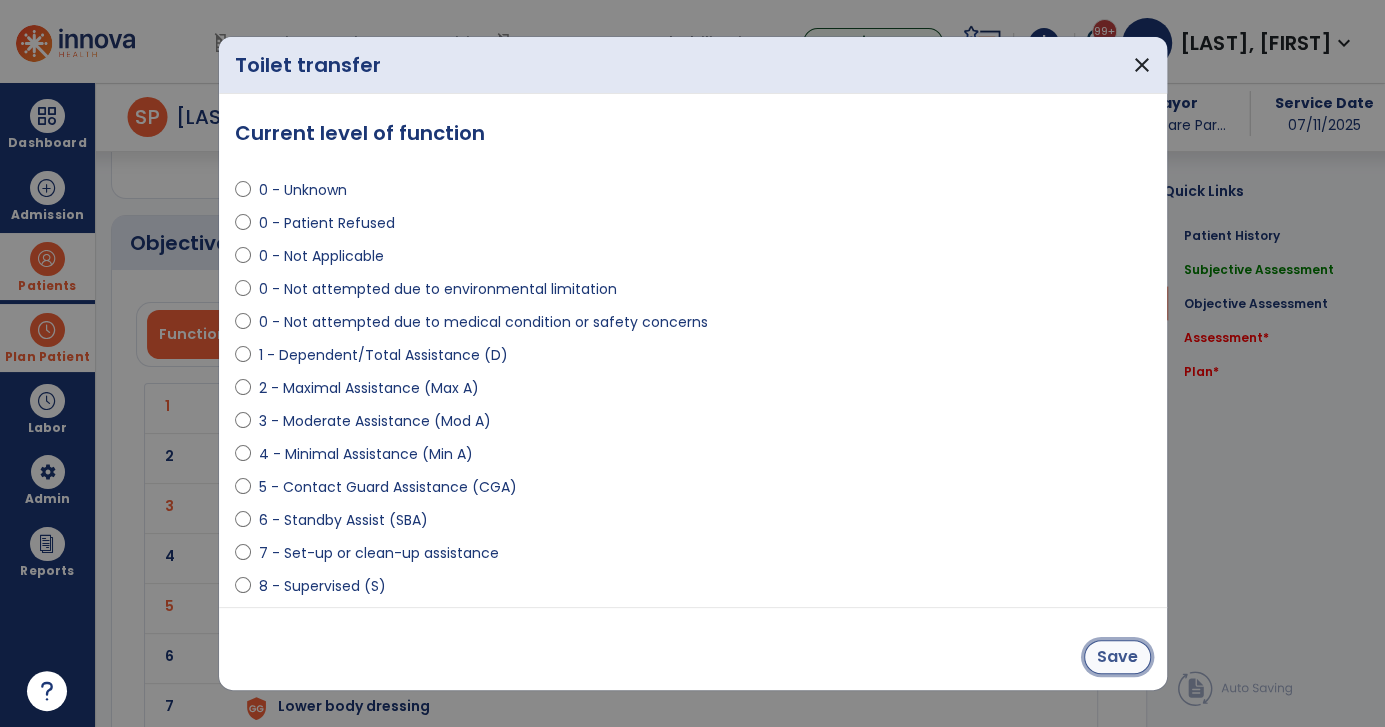 click on "Save" at bounding box center [1117, 657] 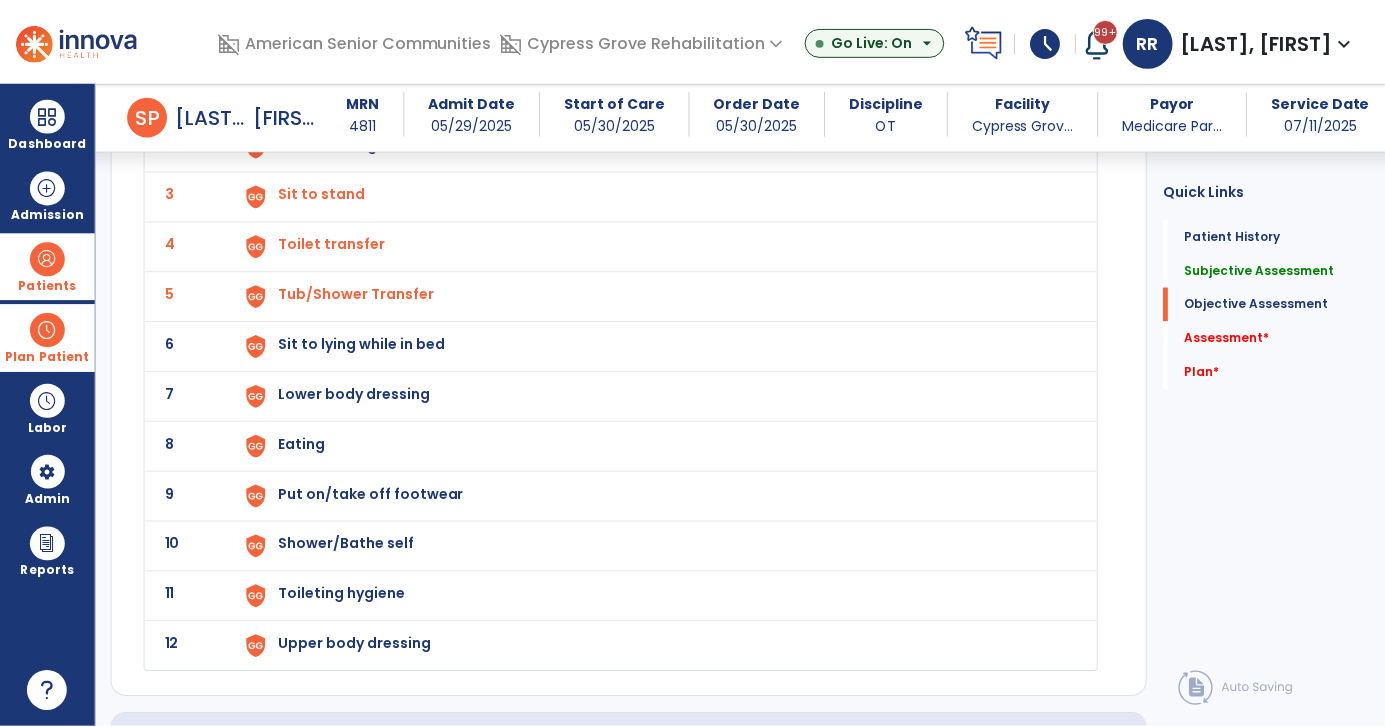 scroll, scrollTop: 2949, scrollLeft: 0, axis: vertical 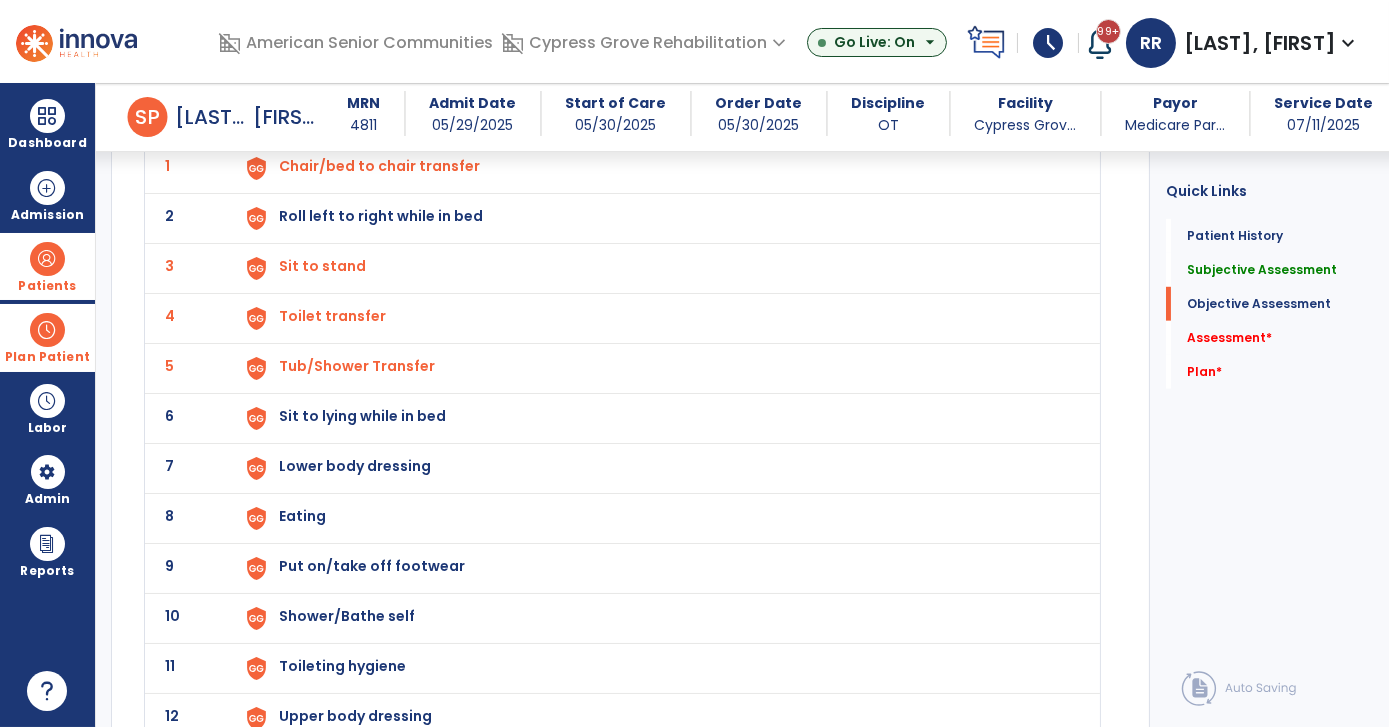 click on "Lower body dressing" at bounding box center [379, 166] 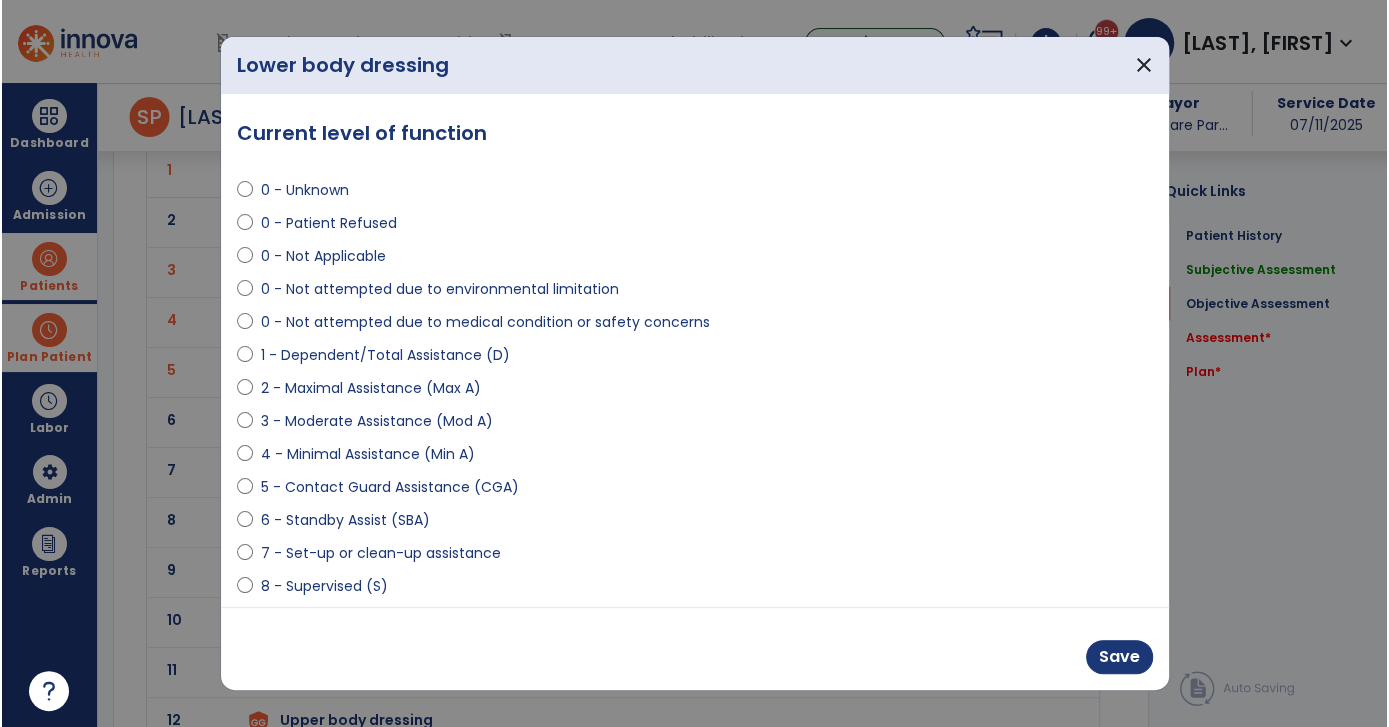 scroll, scrollTop: 2949, scrollLeft: 0, axis: vertical 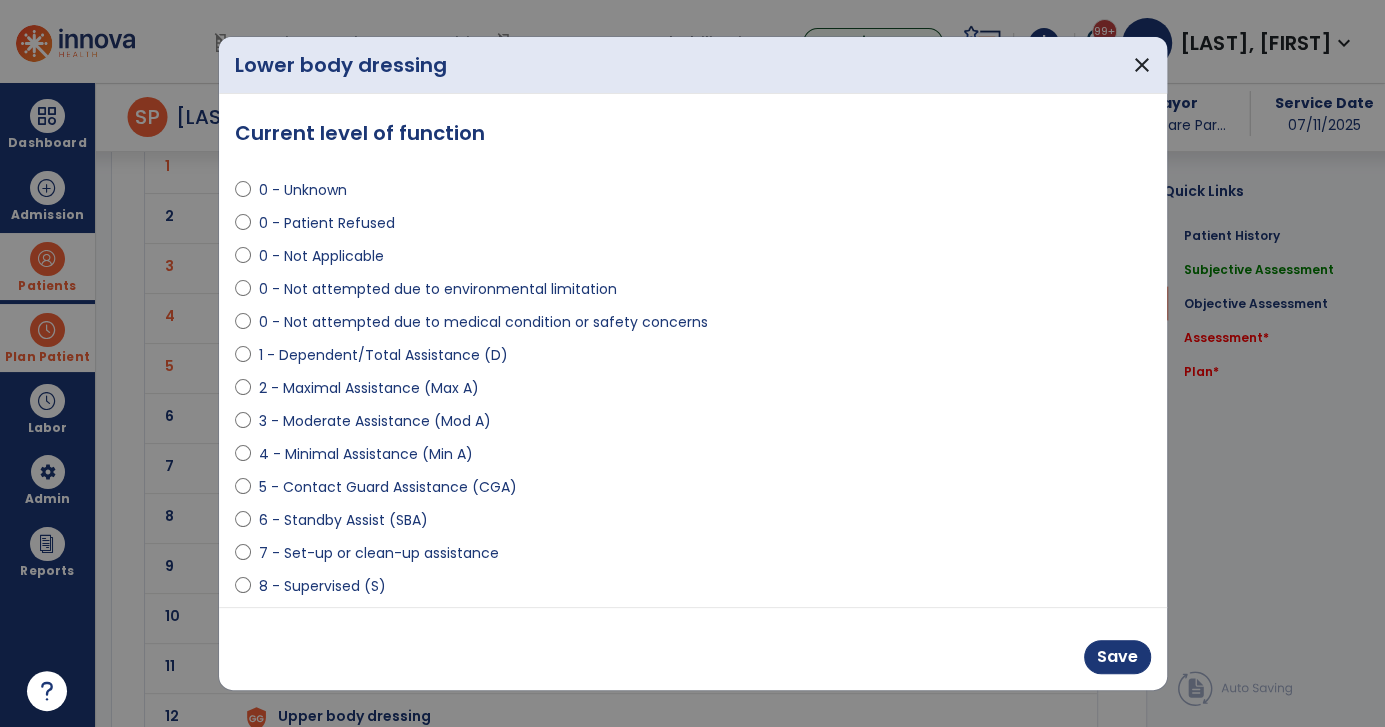 click on "6 - Standby Assist (SBA)" at bounding box center (693, 524) 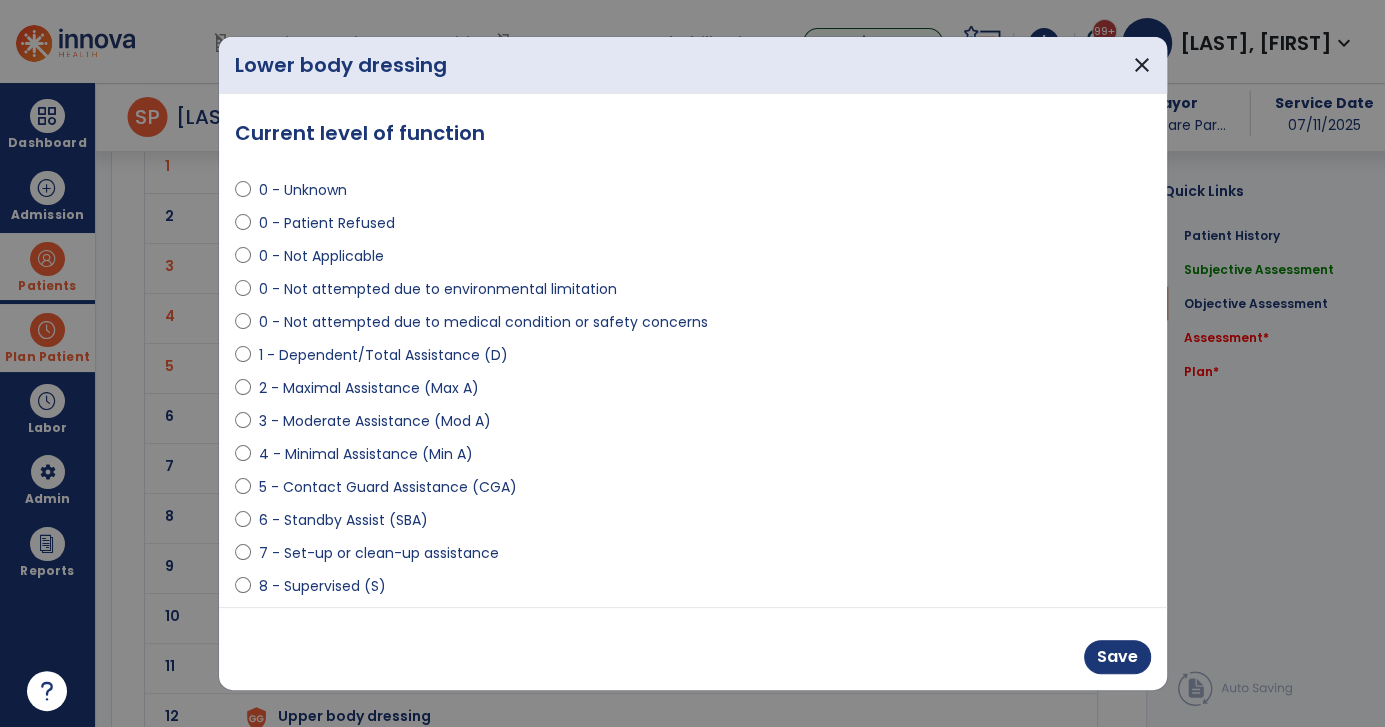 click on "**********" at bounding box center (693, 350) 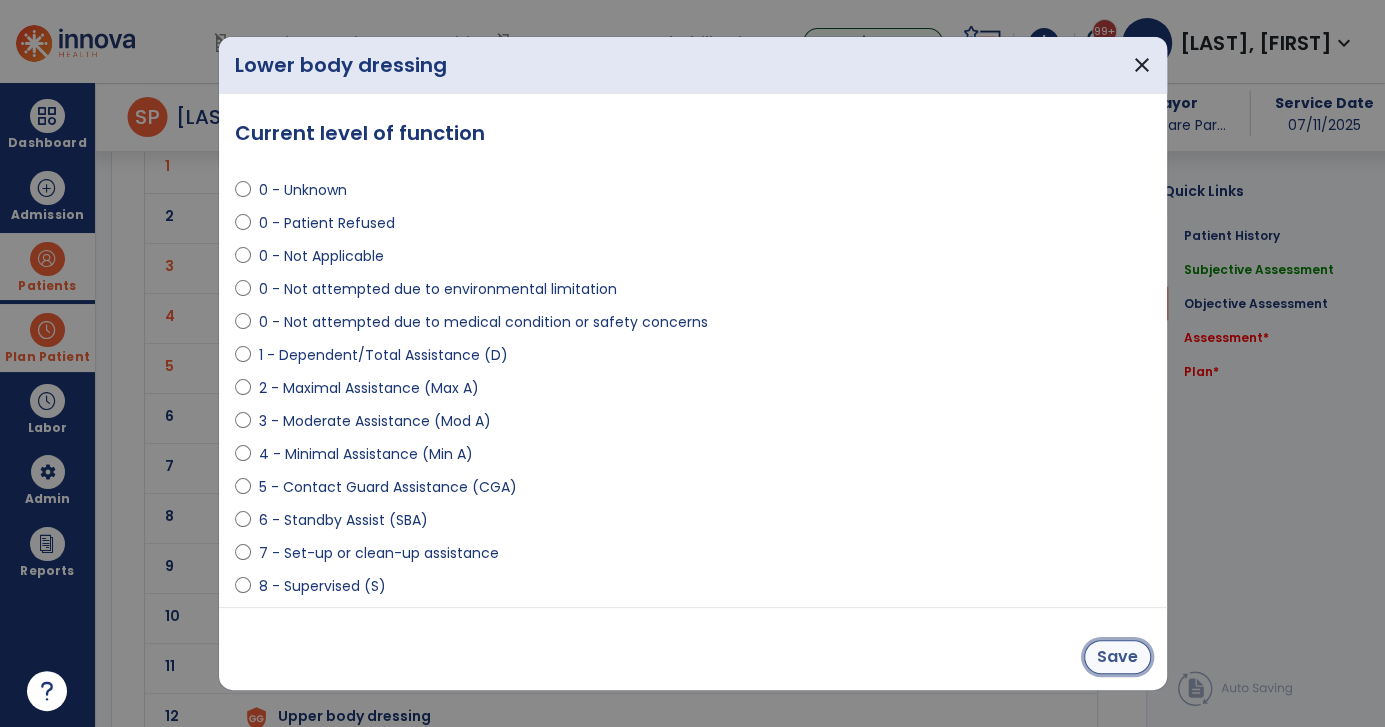 click on "Save" at bounding box center (1117, 657) 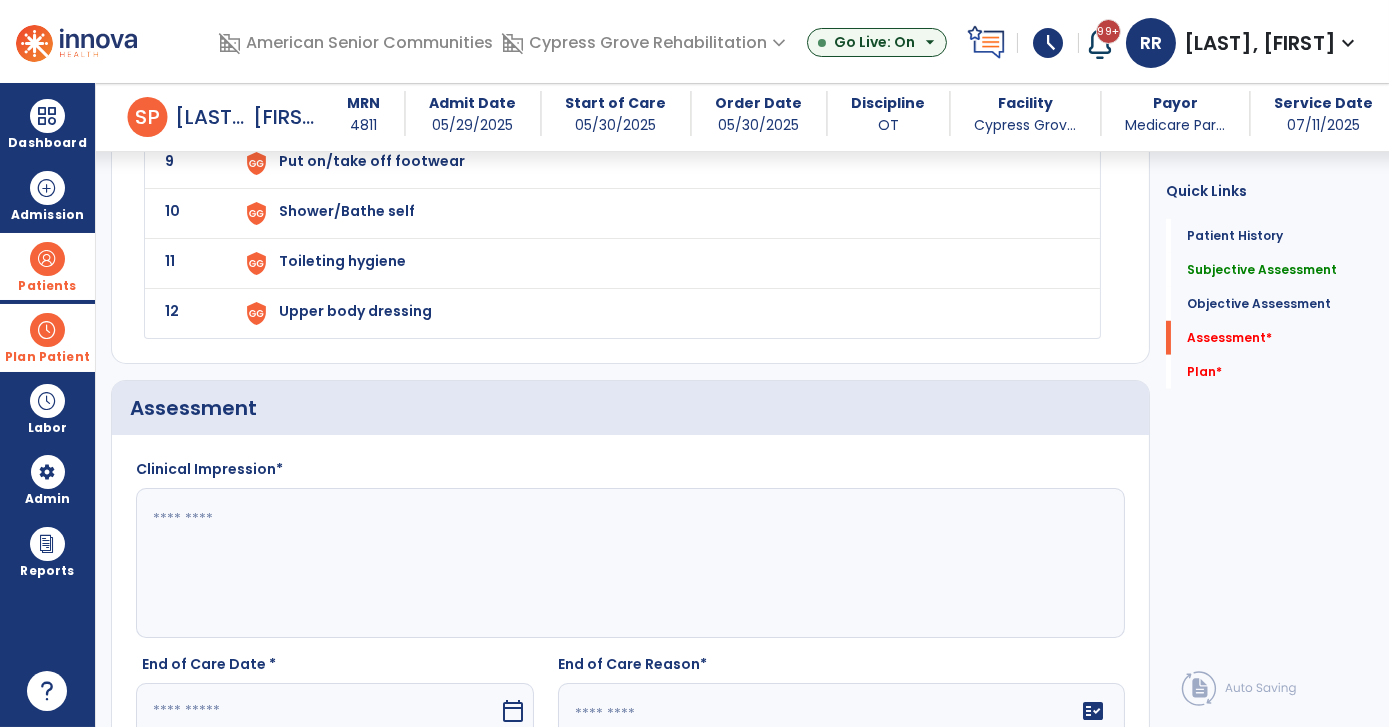 scroll, scrollTop: 3376, scrollLeft: 0, axis: vertical 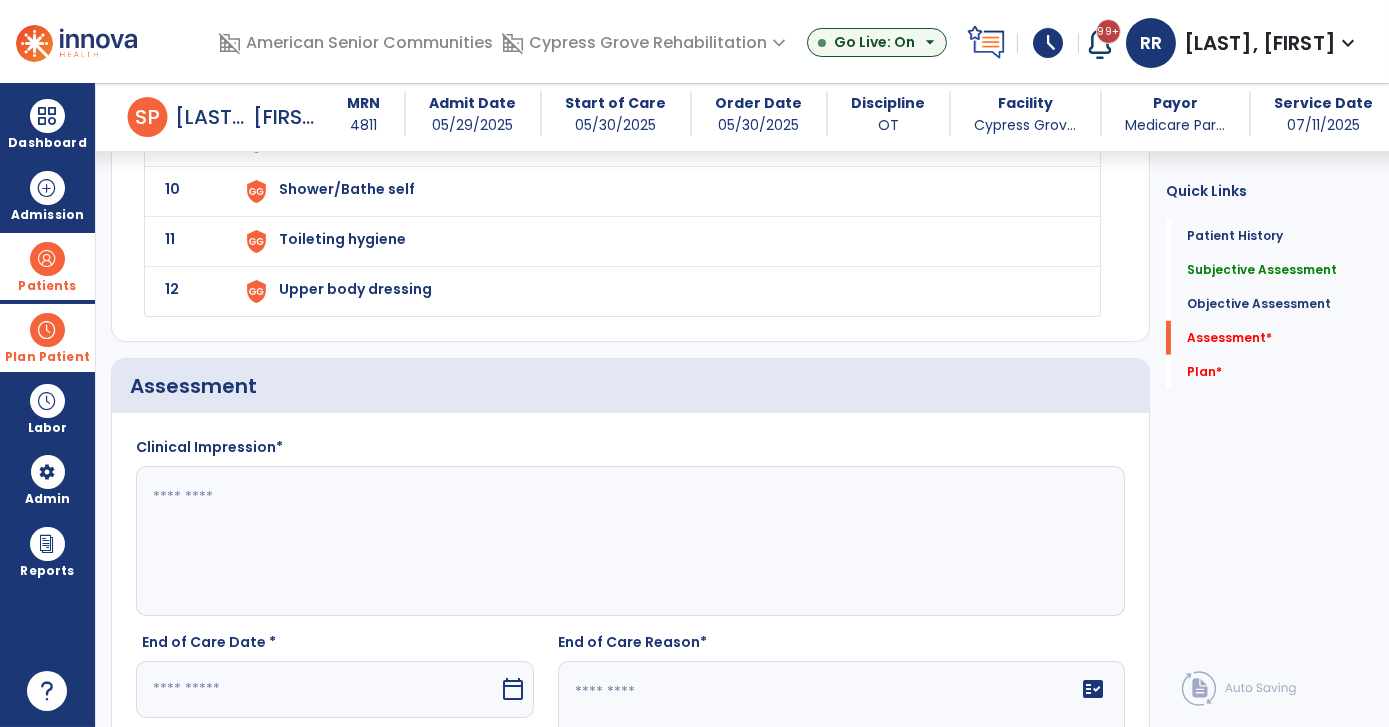 click on "calendar_today" at bounding box center [513, 689] 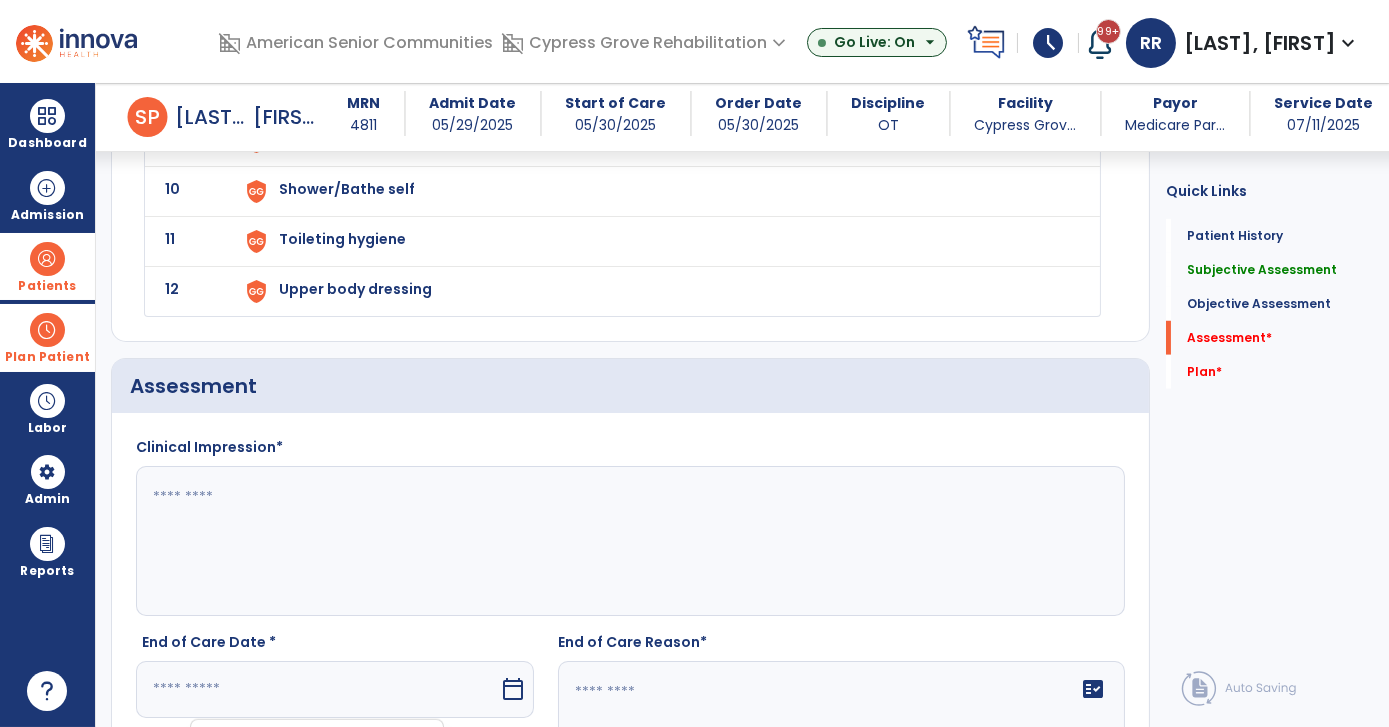 scroll, scrollTop: 3741, scrollLeft: 0, axis: vertical 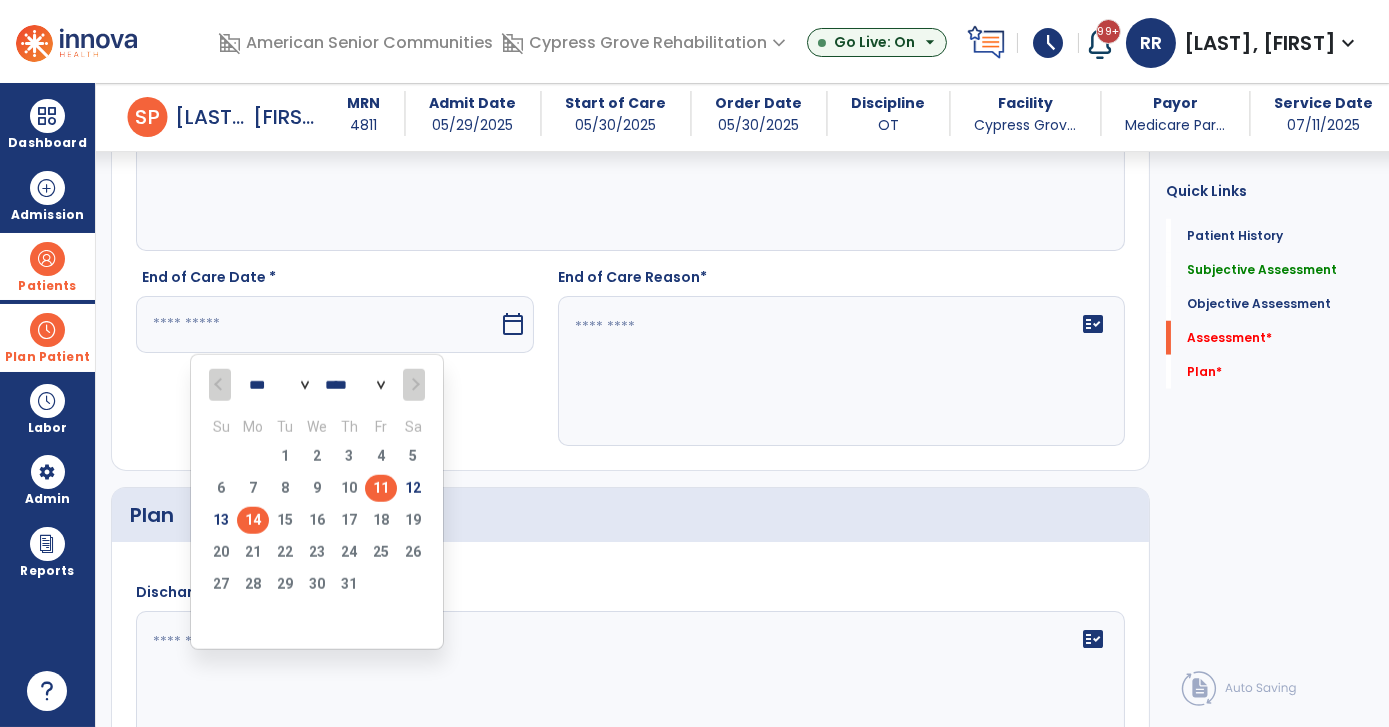 click on "11" at bounding box center (381, 488) 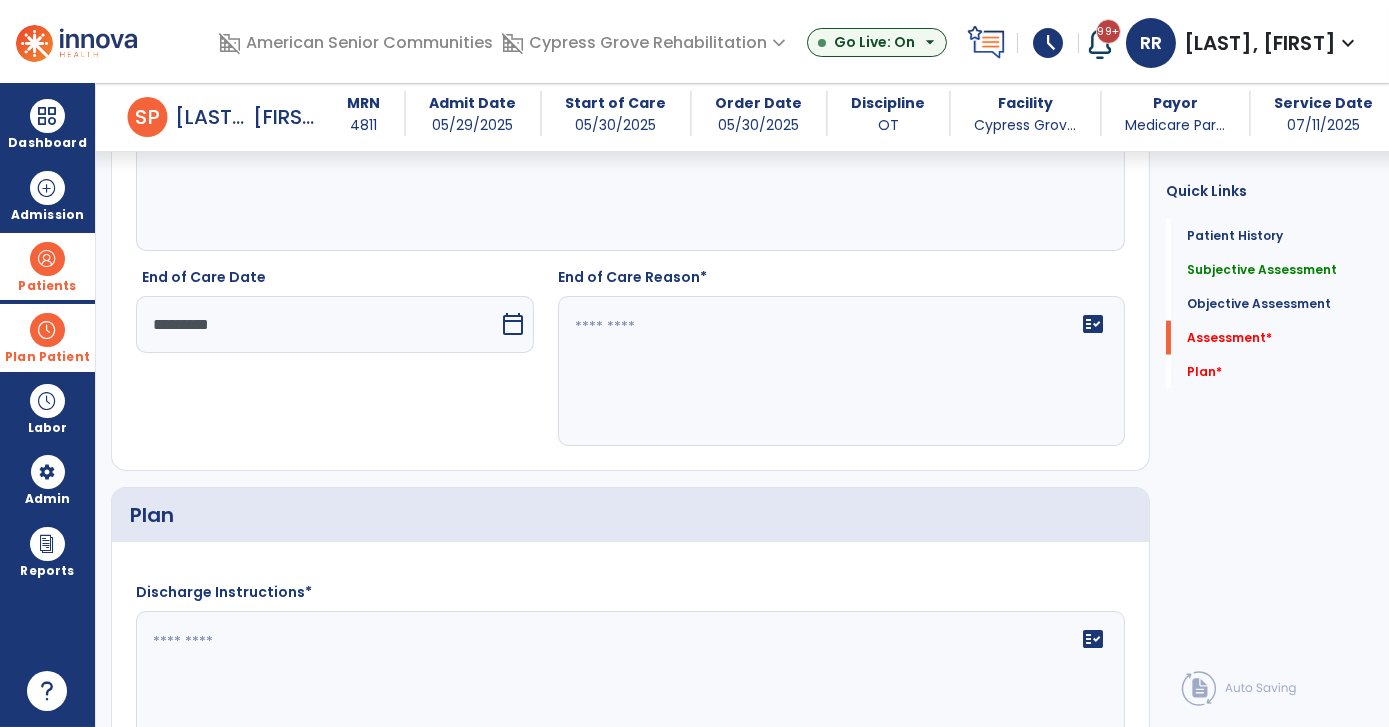 click 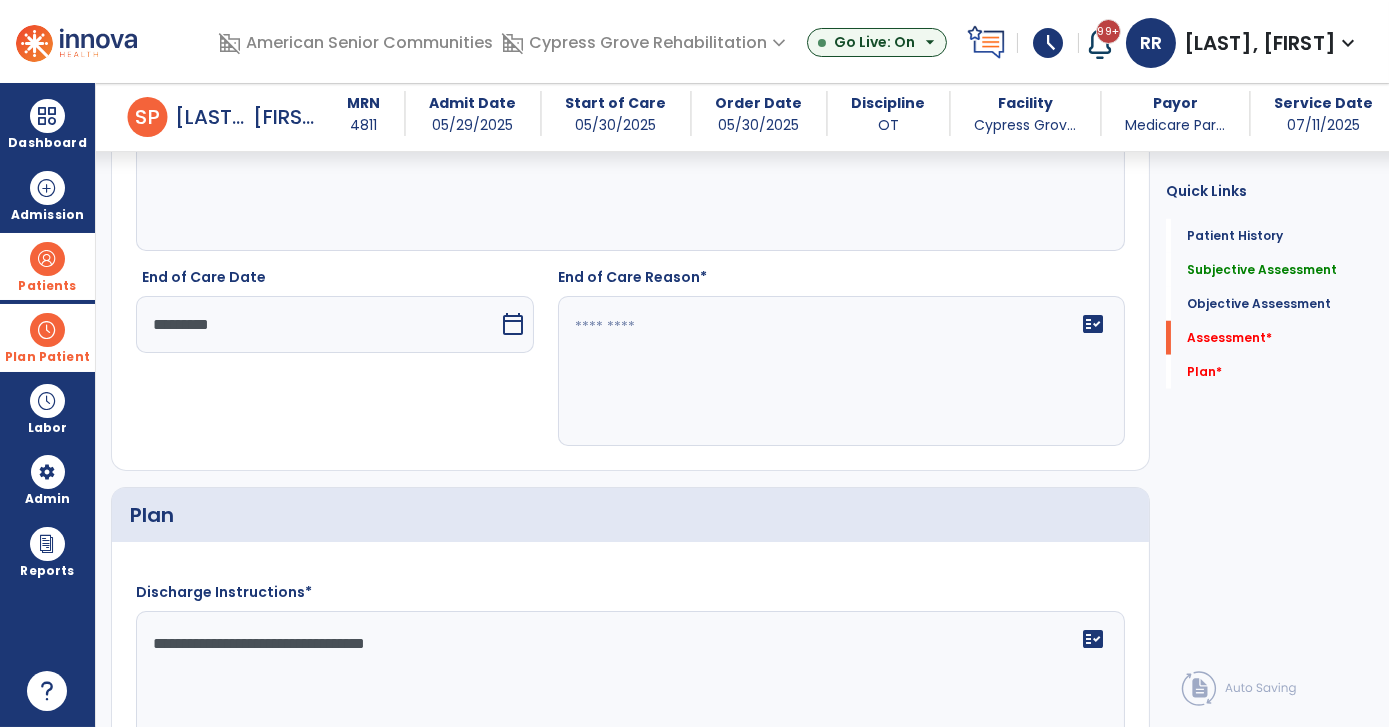 type on "**********" 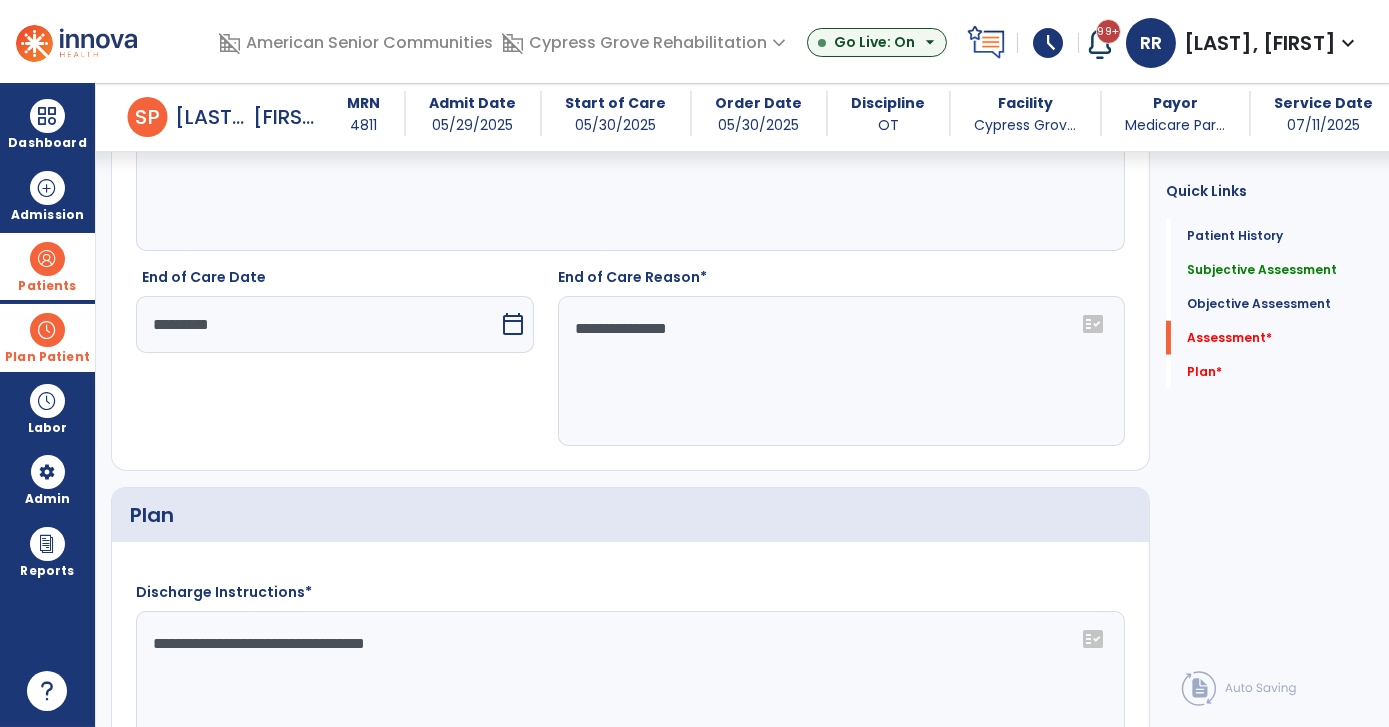 scroll, scrollTop: 3963, scrollLeft: 0, axis: vertical 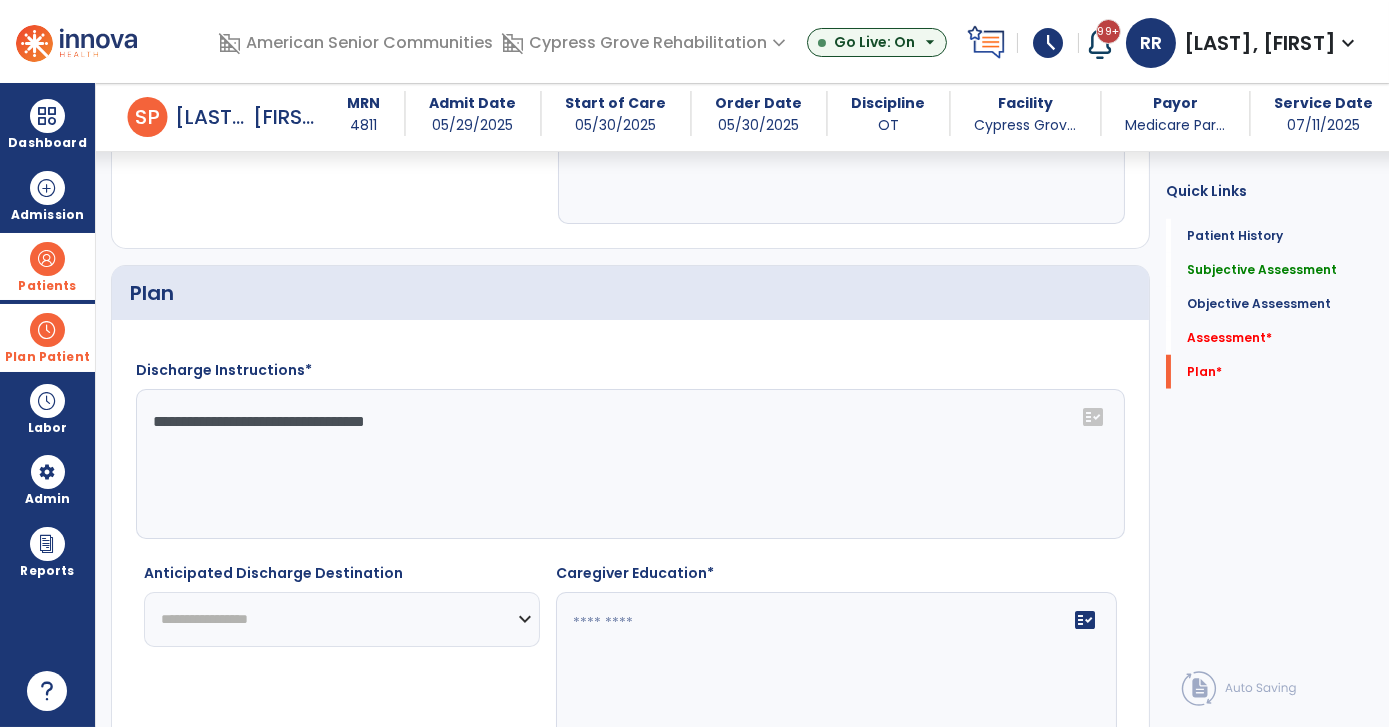 type on "**********" 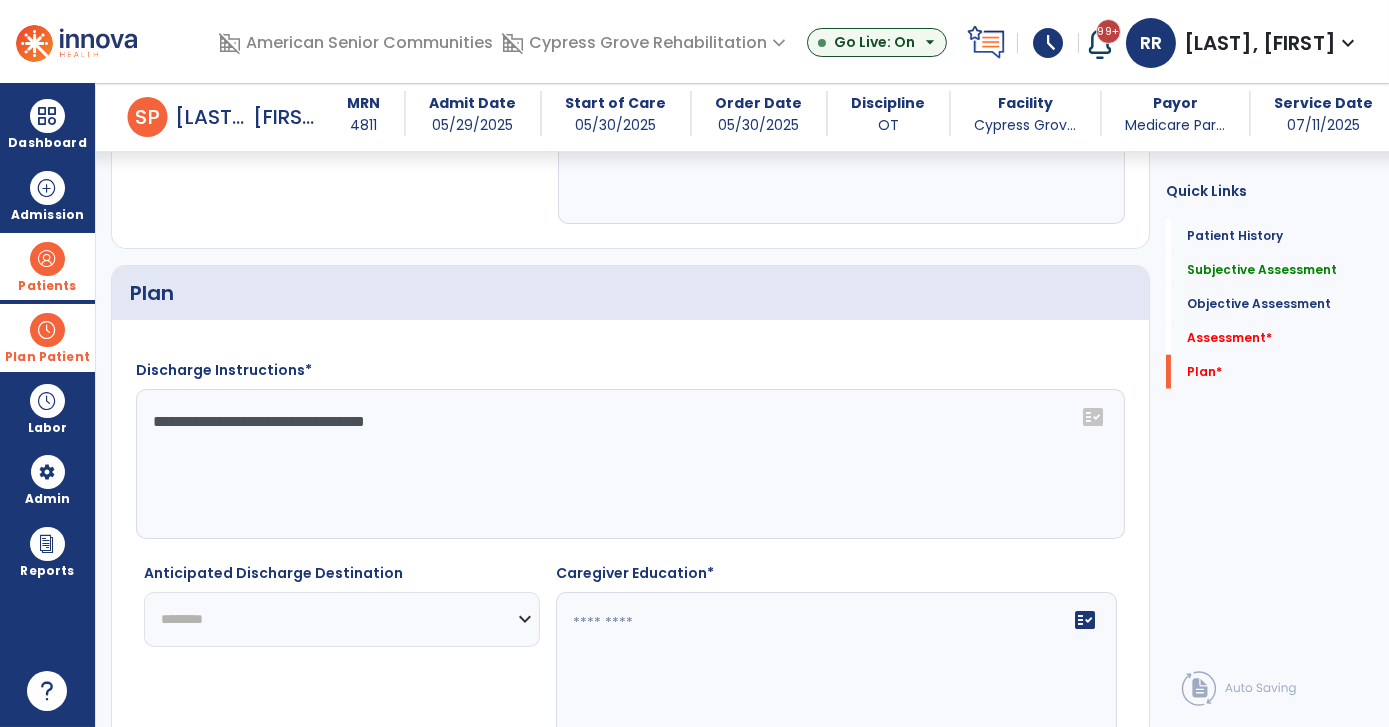 click on "**********" 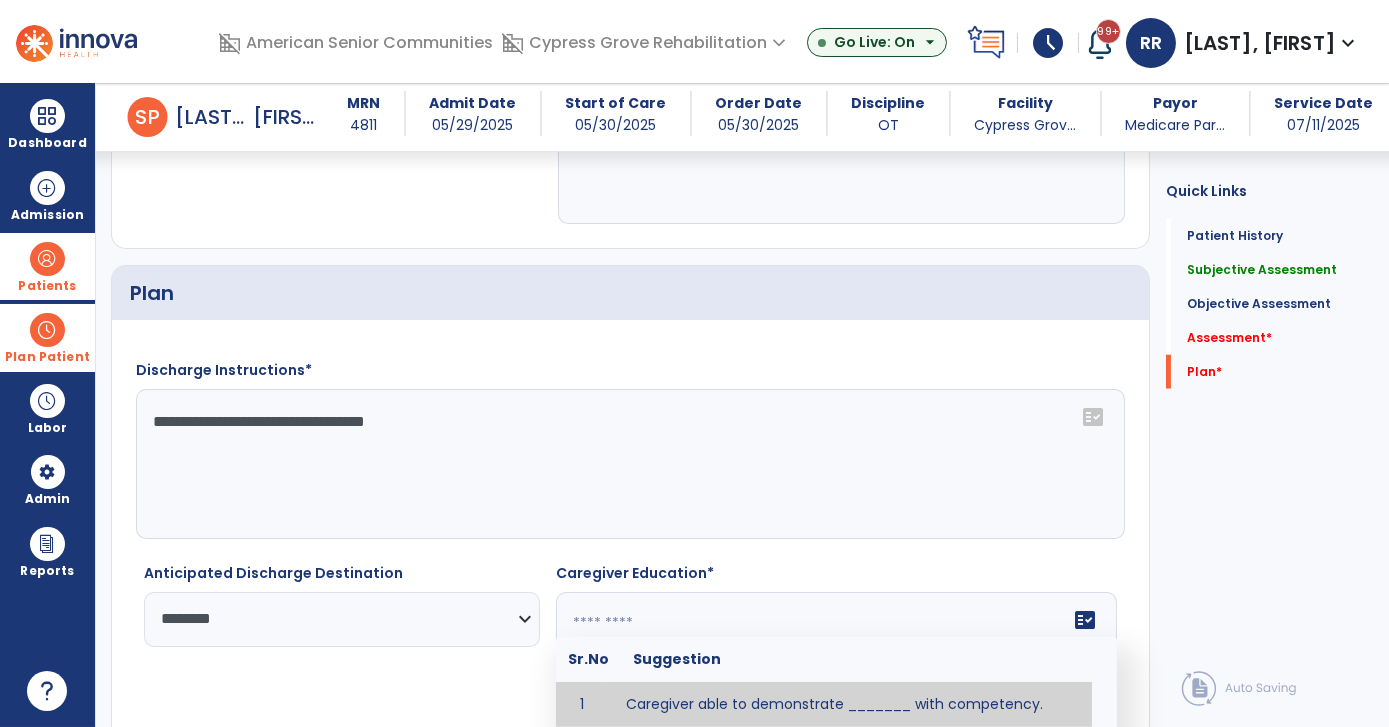 click 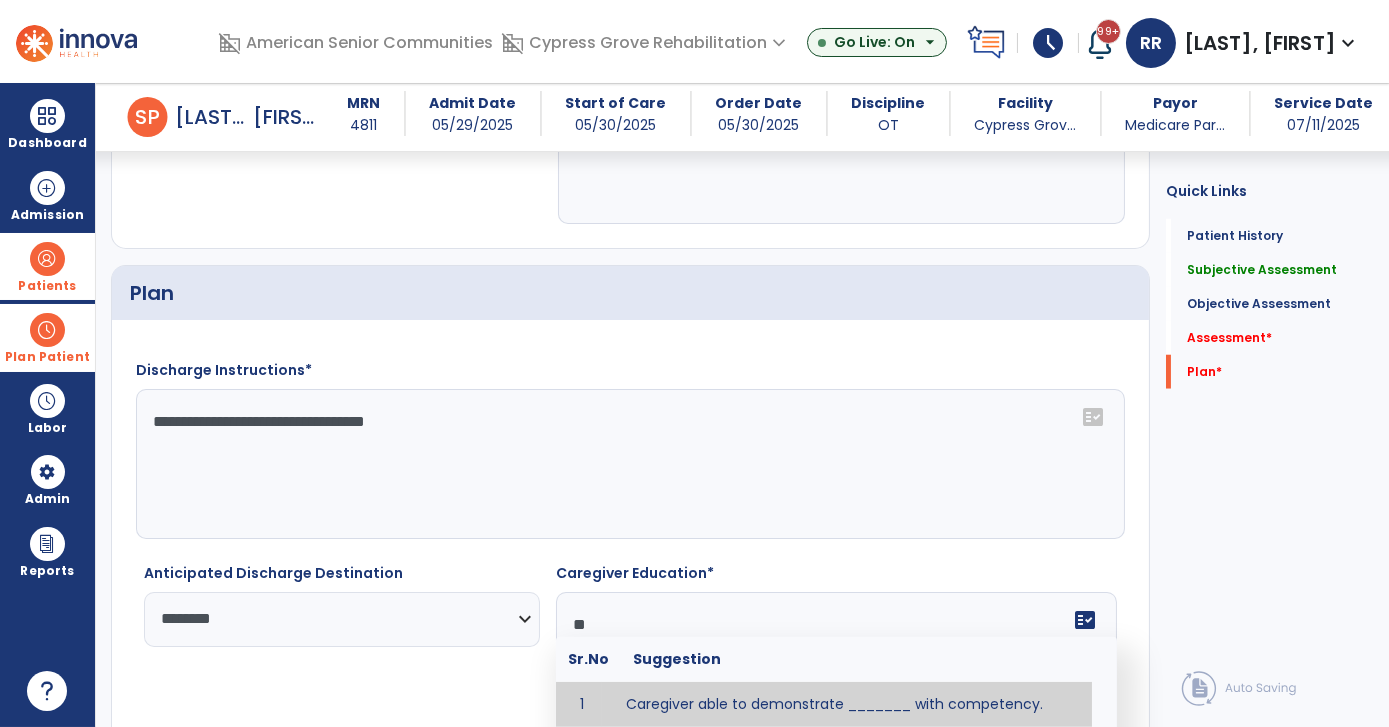 type on "*" 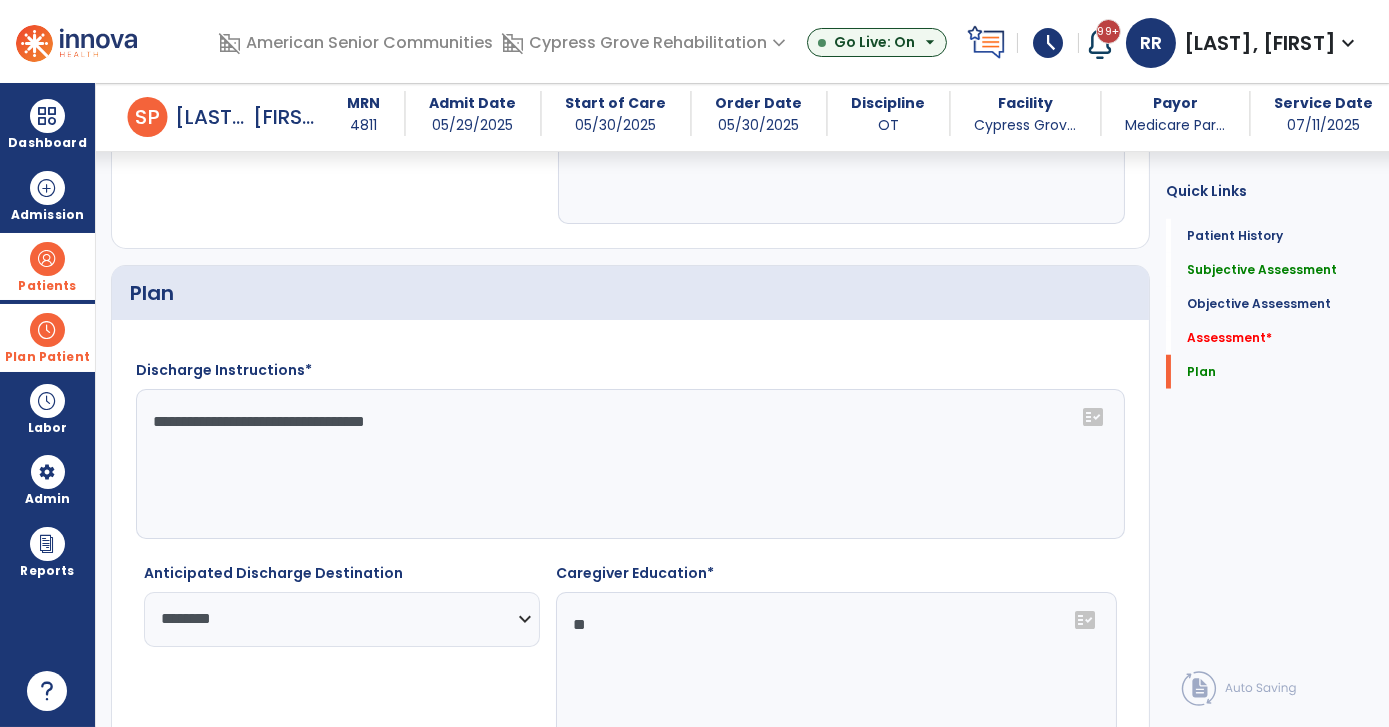 type on "*" 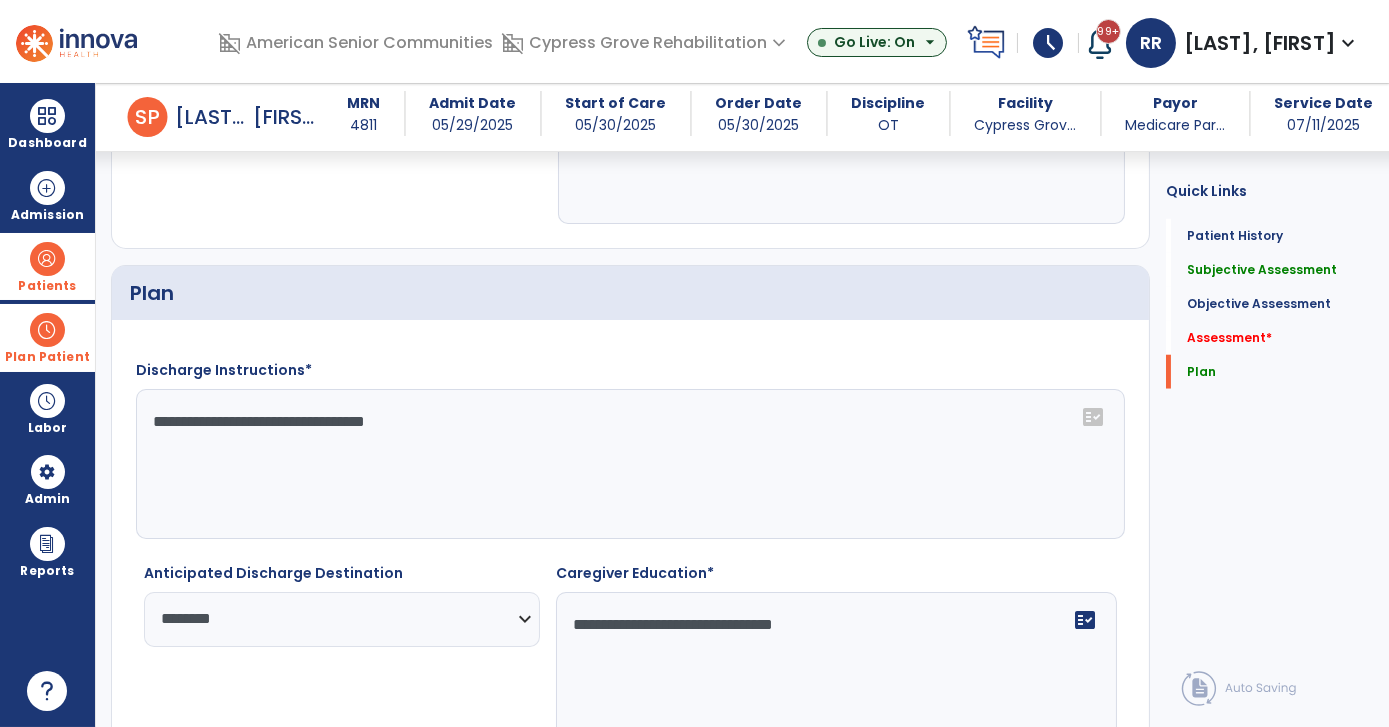 type on "**********" 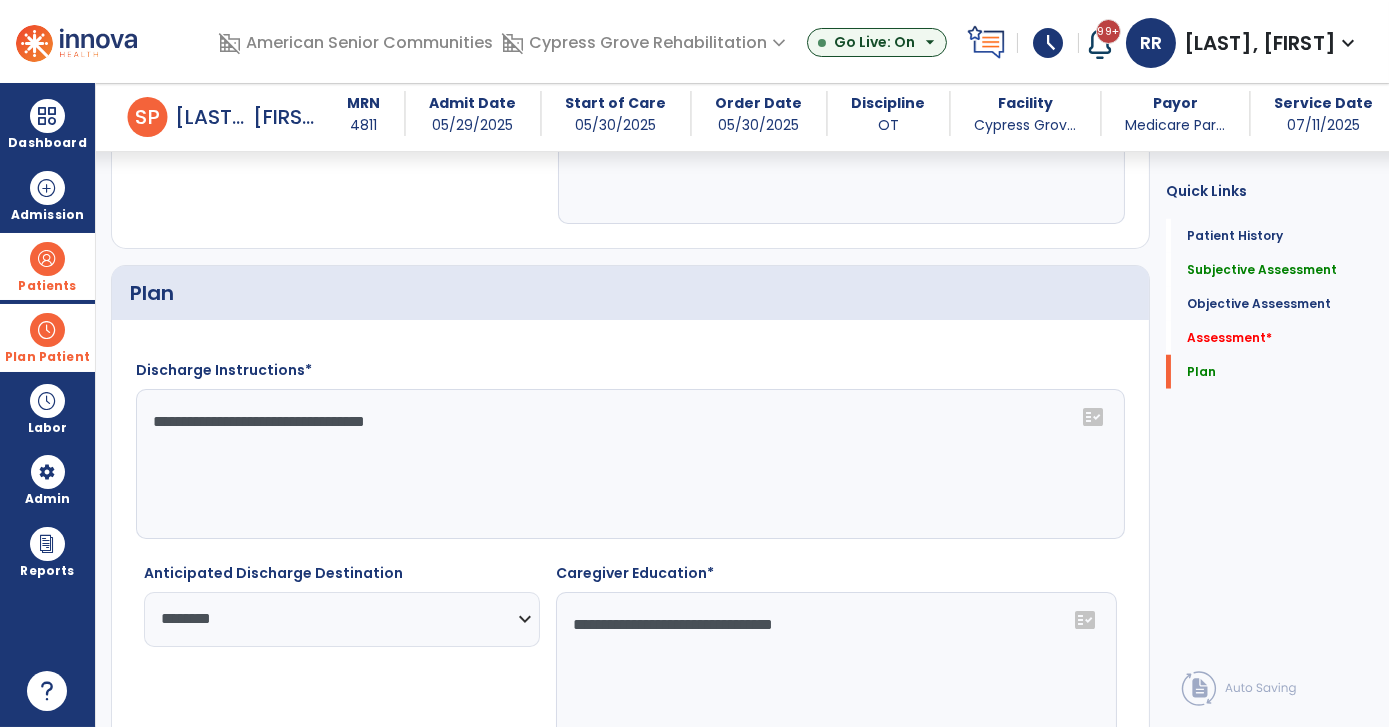 click on "arrow_back Discharge Note arrow_back S P [LAST], [FIRST] MRN 4811 Admit Date 05/29/2025 Start of Care 05/30/2025 Order Date 05/30/2025 Discipline OT Facility Cypress Grov... Payor Medicare Par... Service Date 07/11/2025 Patient Demographics Medical Diagnosis Treatment Diagnosis Code Description N39.0 1" at bounding box center [742, 405] 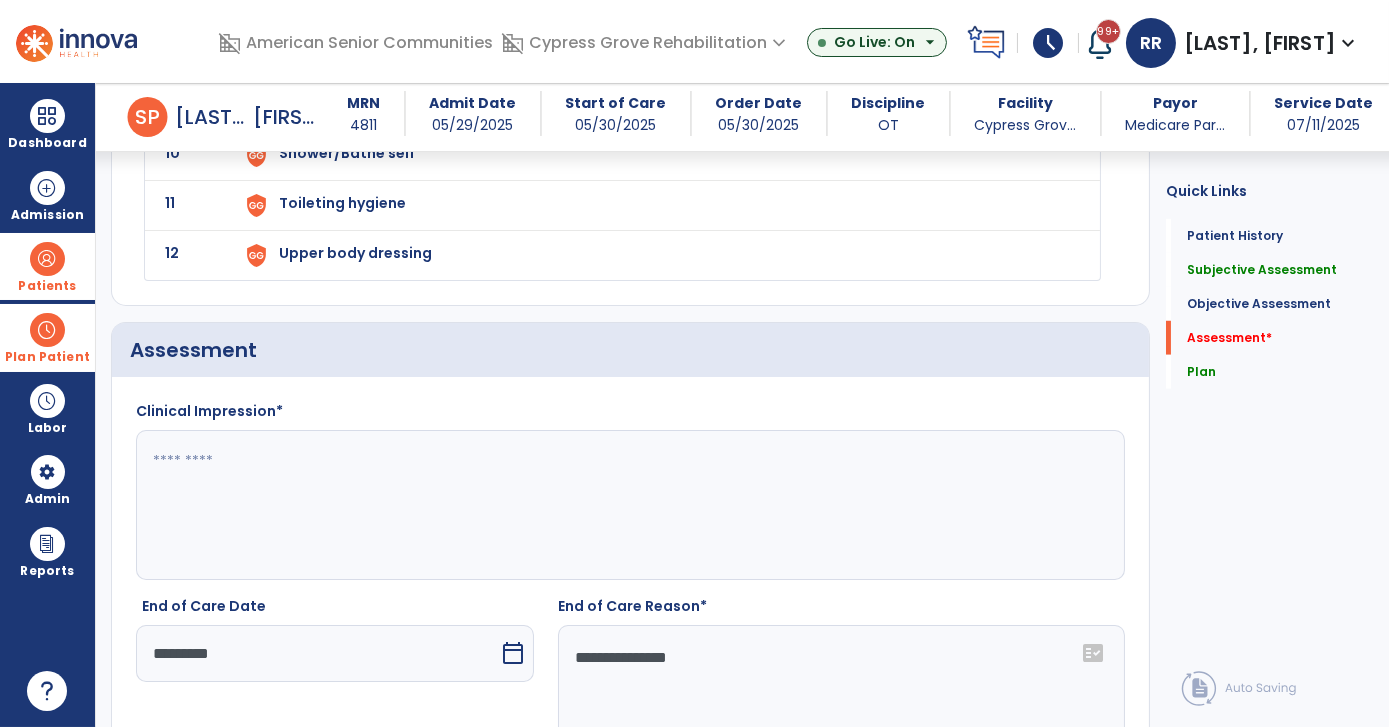 scroll, scrollTop: 3417, scrollLeft: 0, axis: vertical 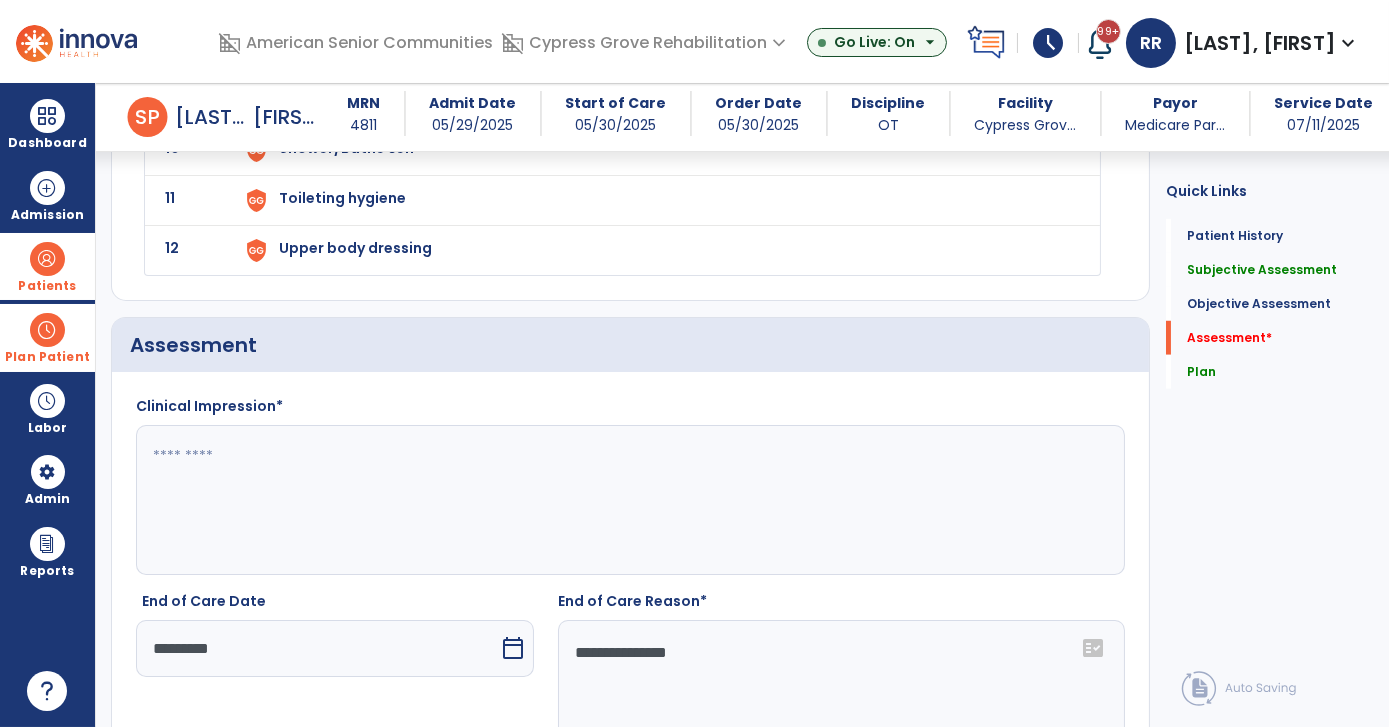 click 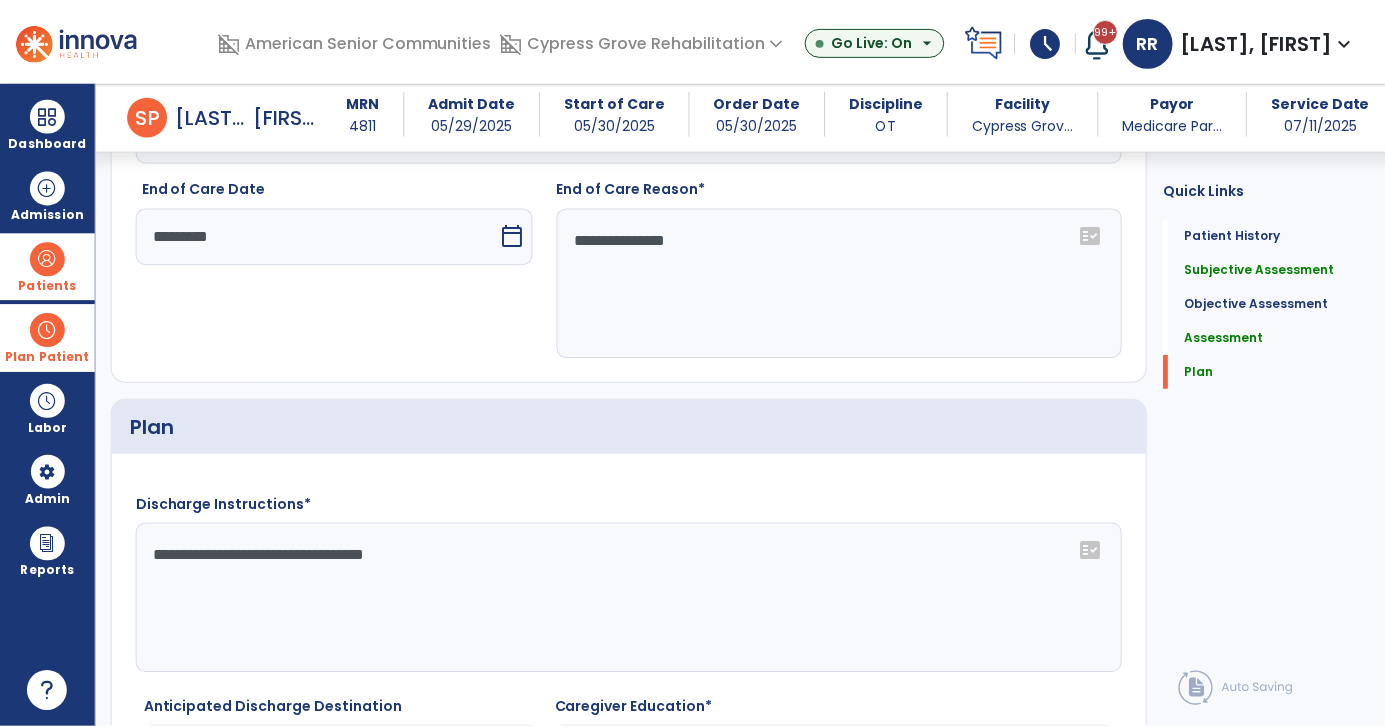scroll, scrollTop: 3965, scrollLeft: 0, axis: vertical 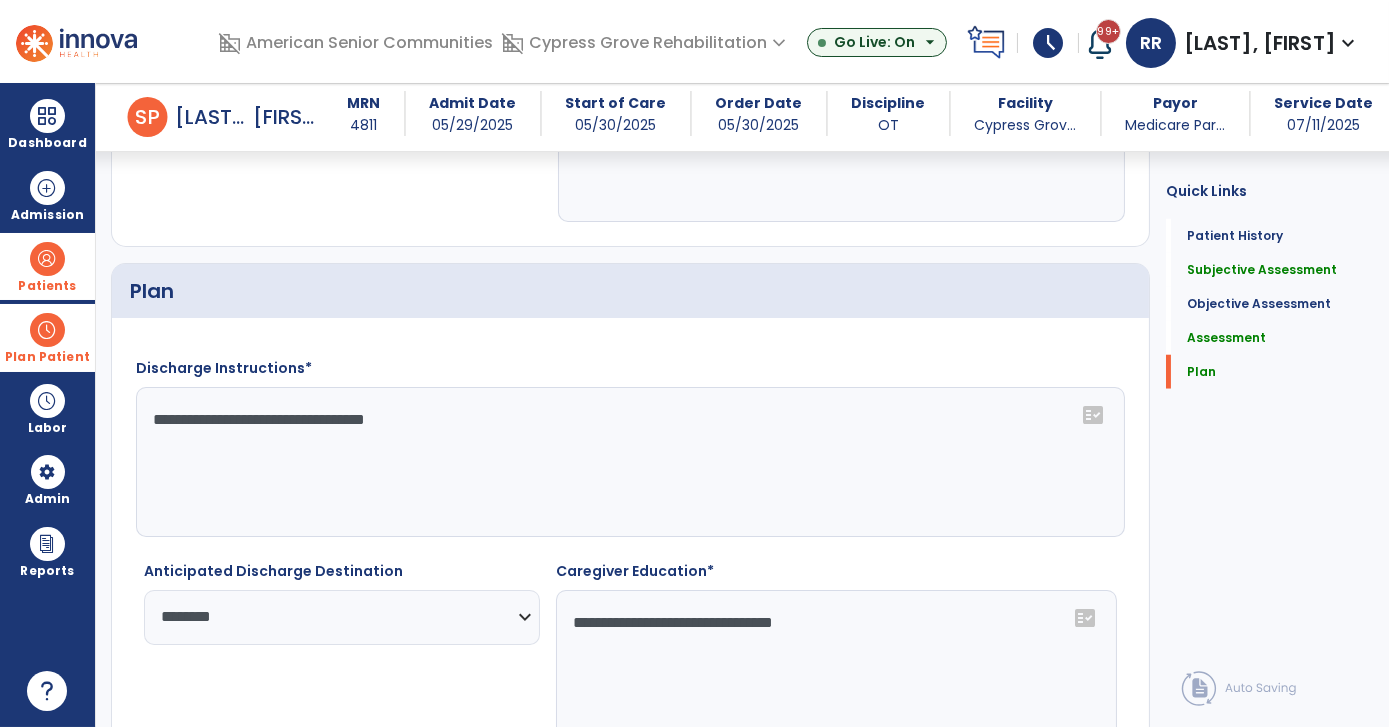 type on "**********" 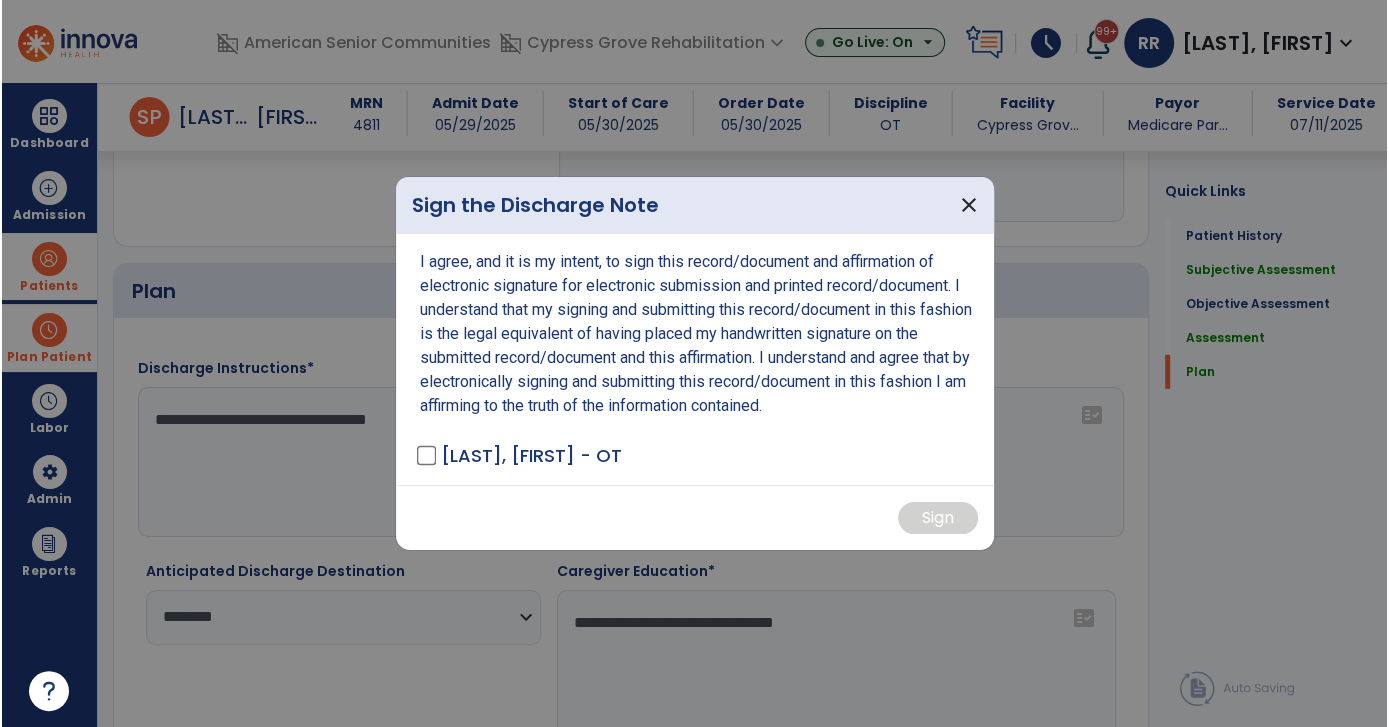 scroll, scrollTop: 3965, scrollLeft: 0, axis: vertical 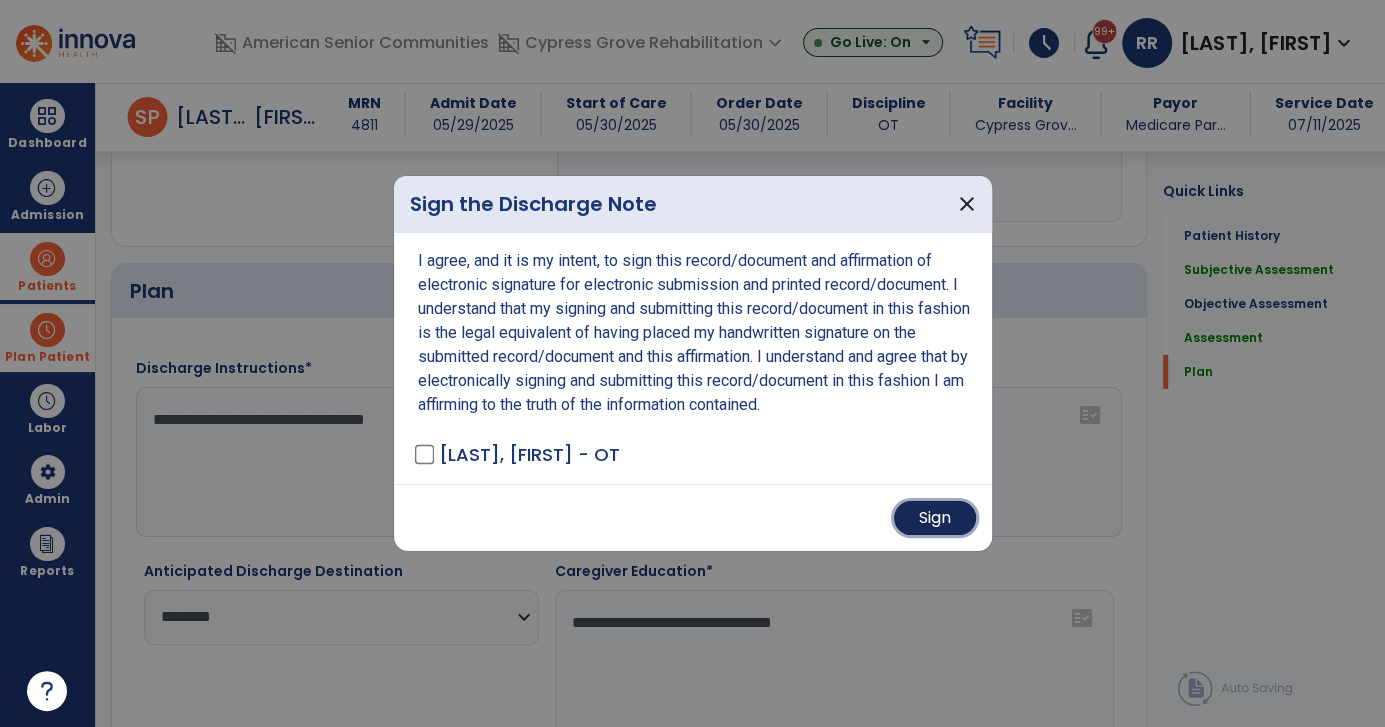 click on "Sign" at bounding box center [935, 518] 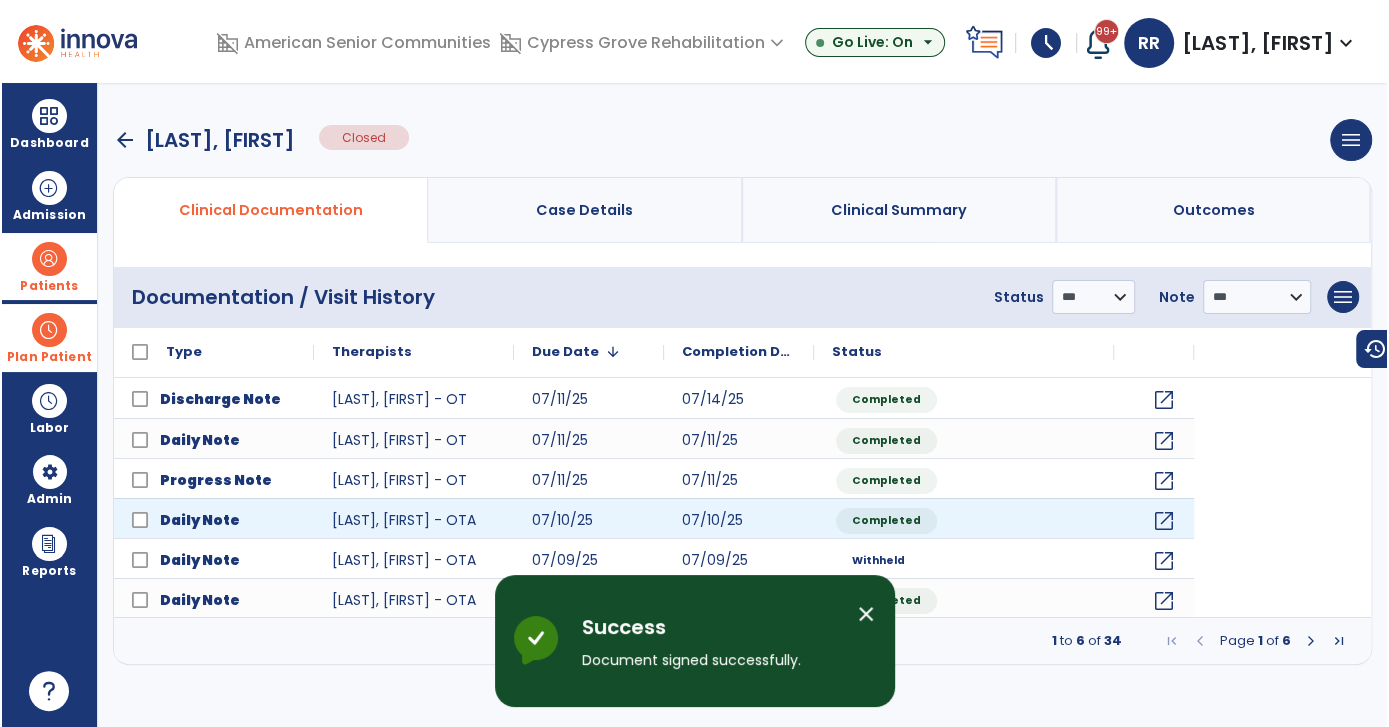 scroll, scrollTop: 0, scrollLeft: 0, axis: both 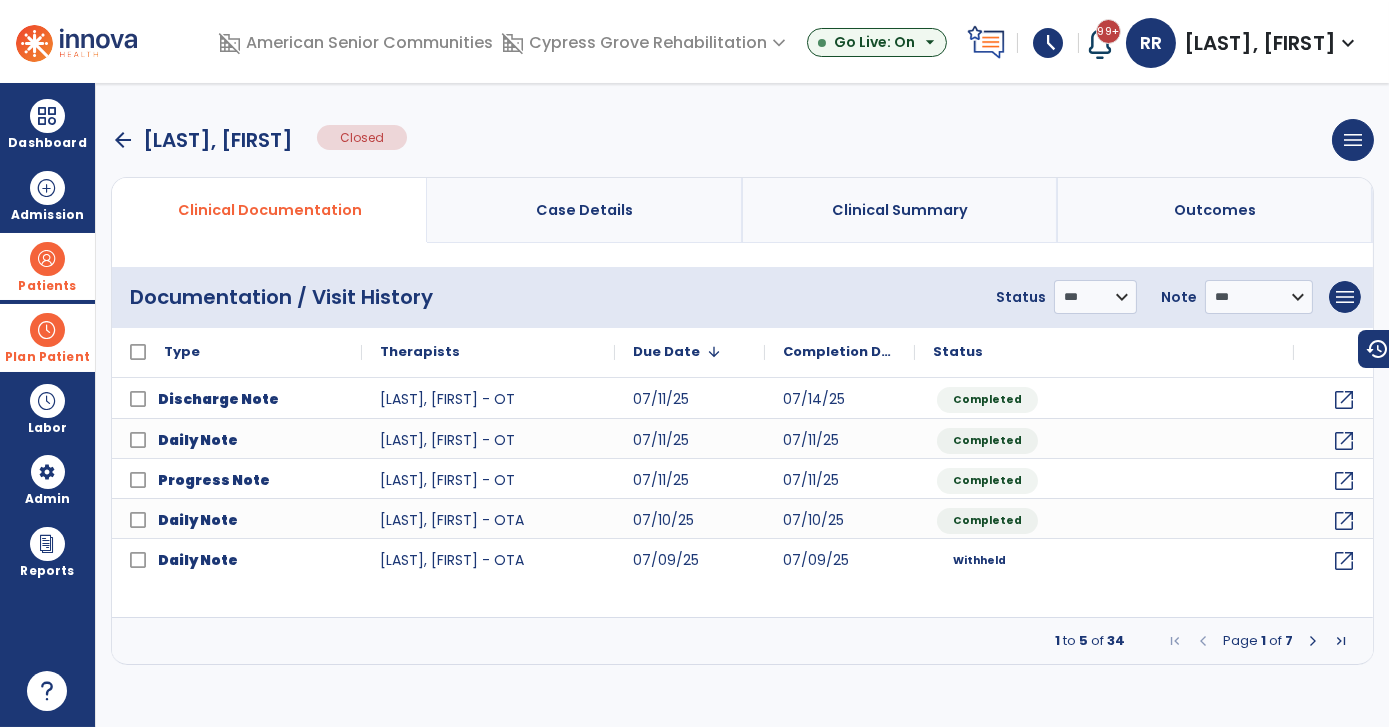 click on "arrow_back" at bounding box center (123, 140) 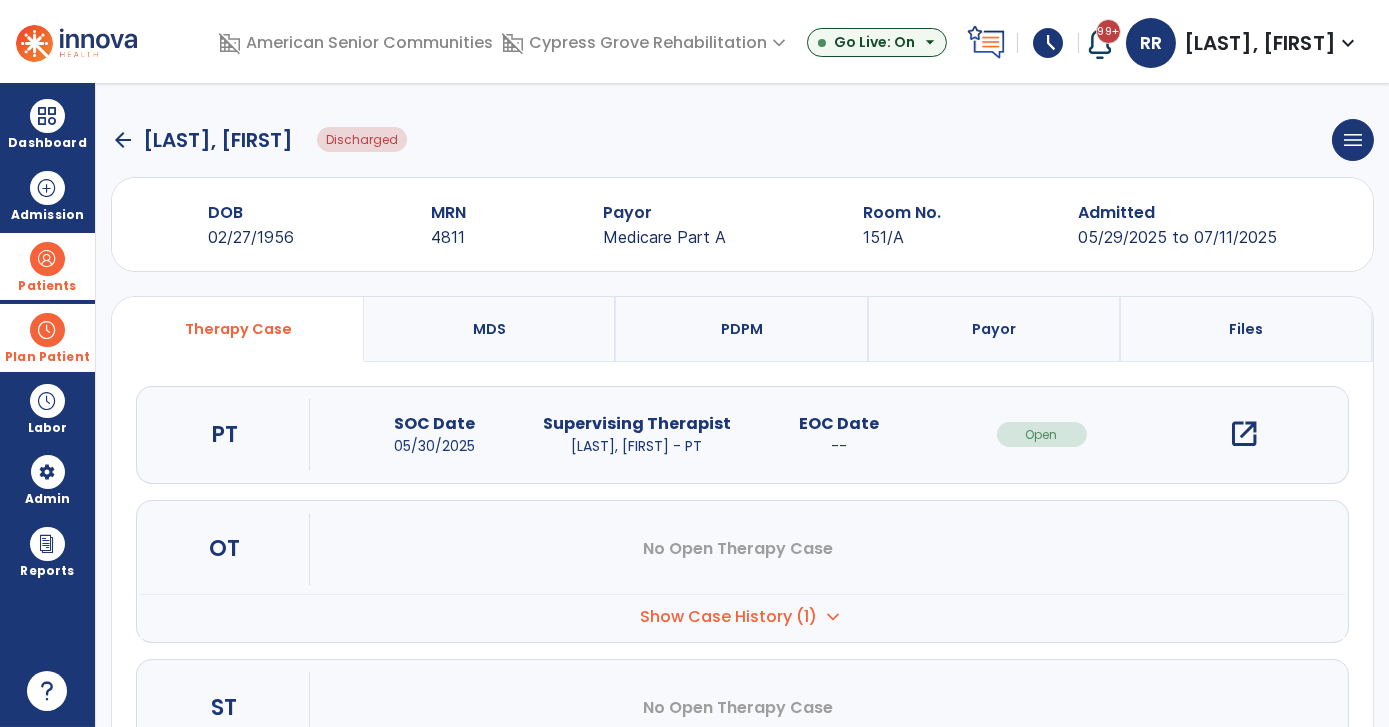 click on "arrow_back" 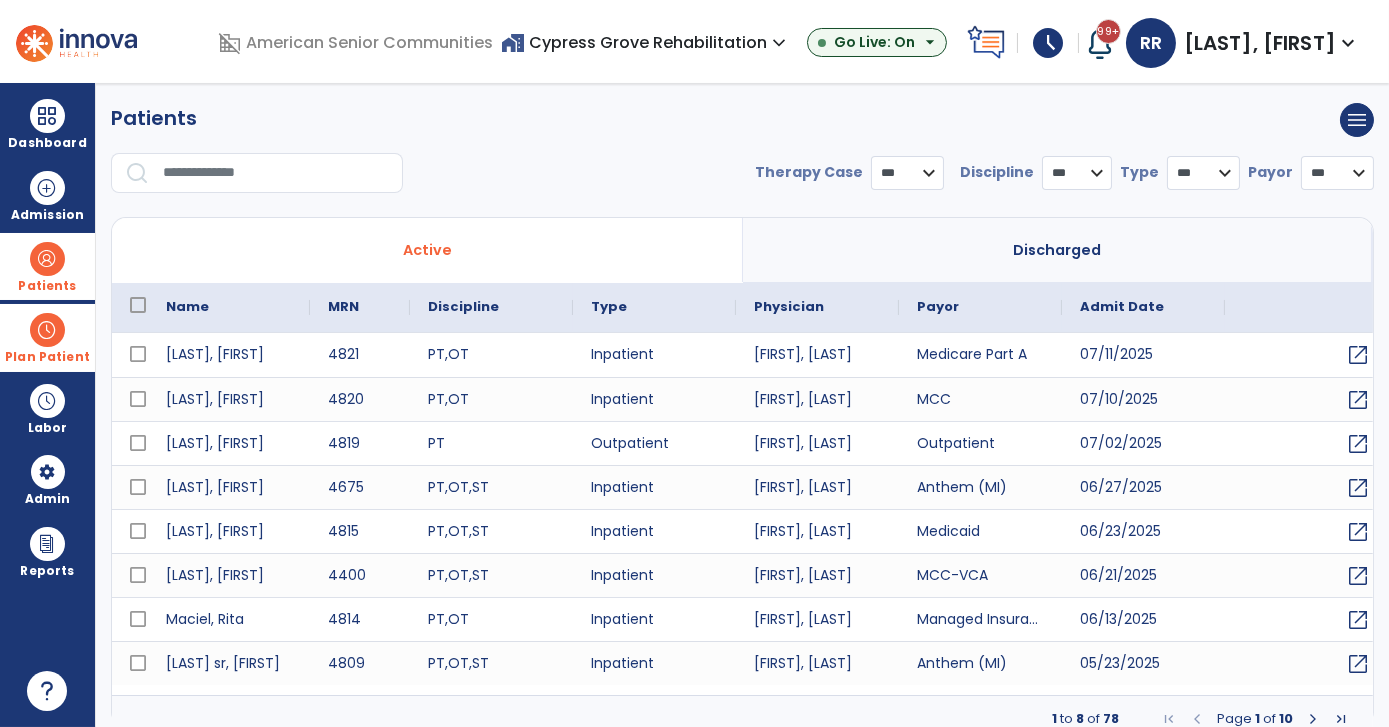 select on "***" 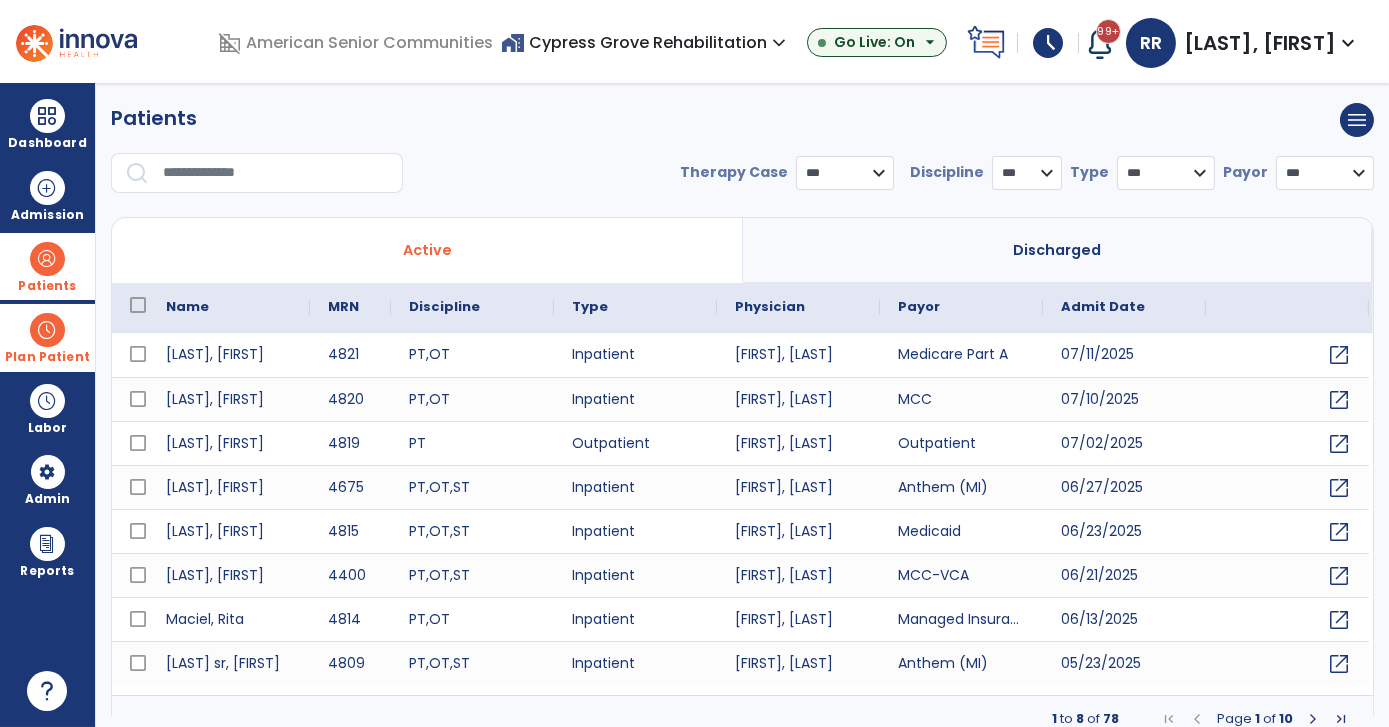 click on "Patients   menu   Add new patient   Print list   Export list" at bounding box center (742, 120) 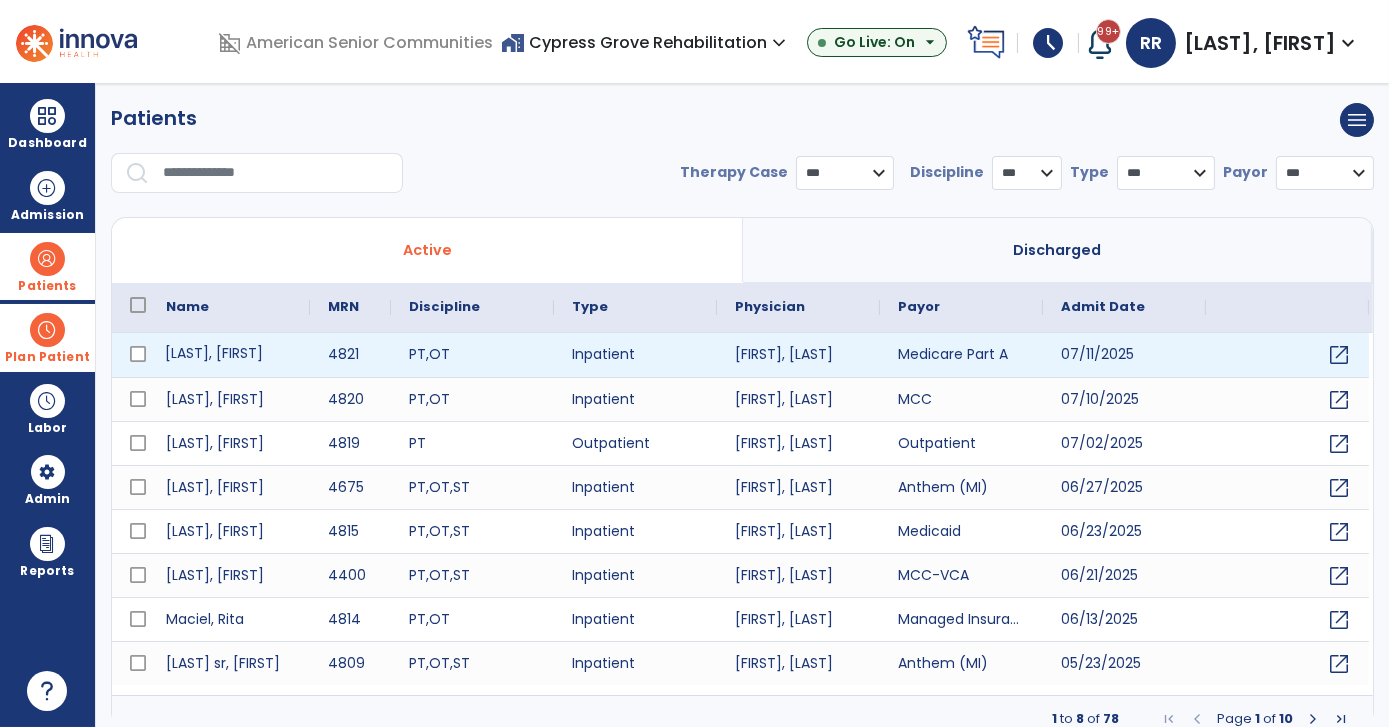 click on "[LAST], [FIRST]" at bounding box center (229, 355) 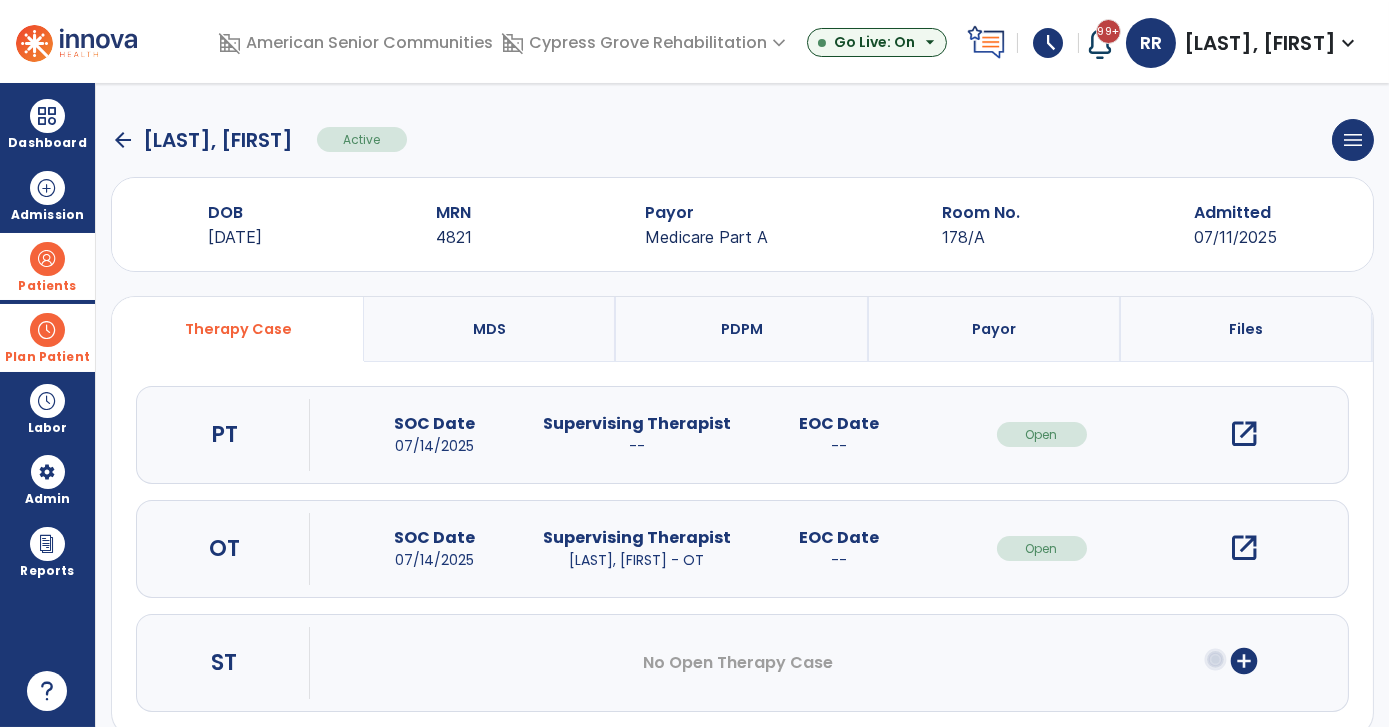 click on "open_in_new" at bounding box center [1244, 548] 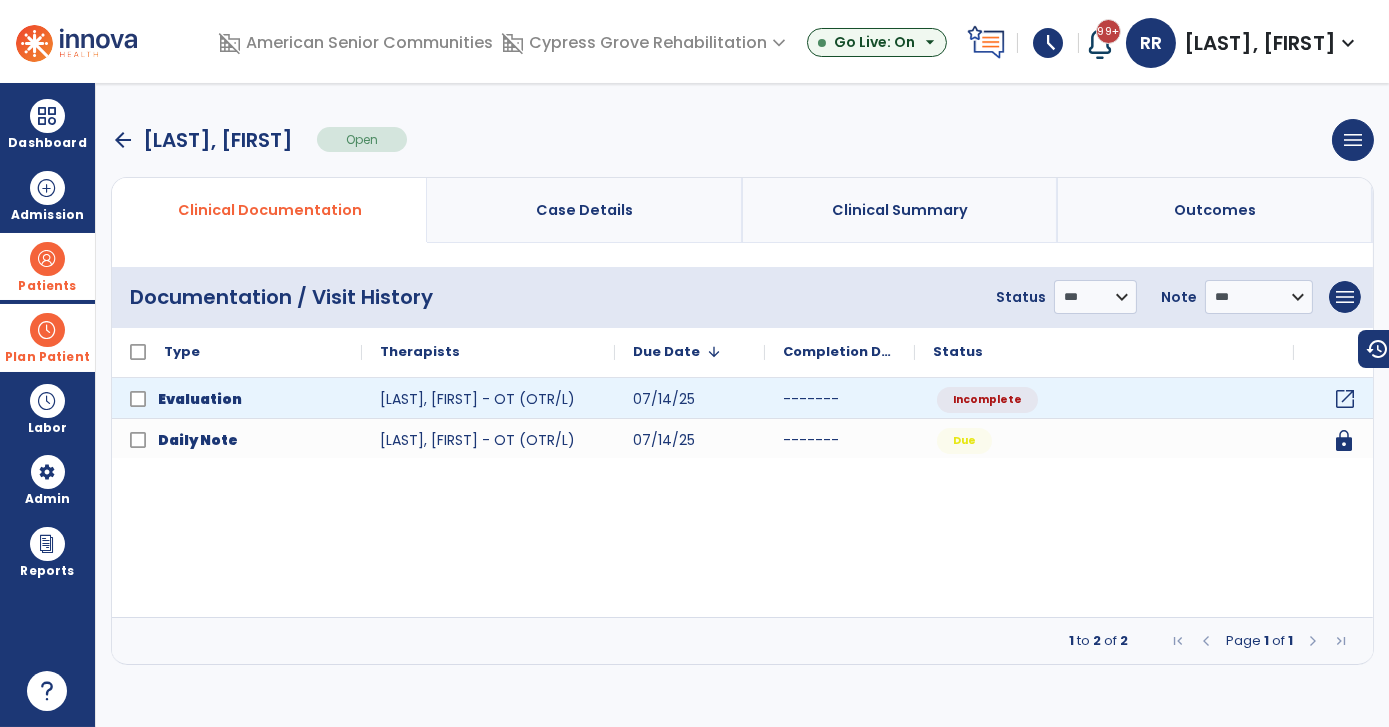 click on "open_in_new" 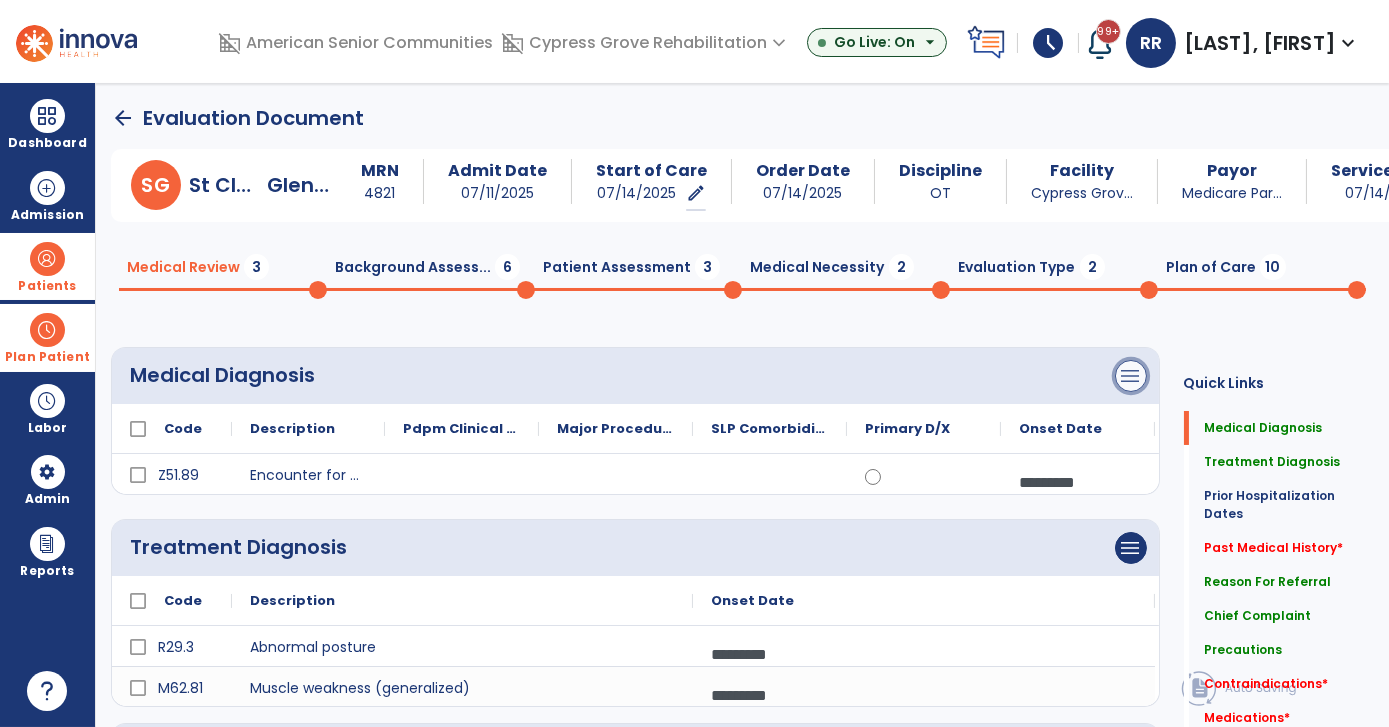click on "menu" at bounding box center [1131, 376] 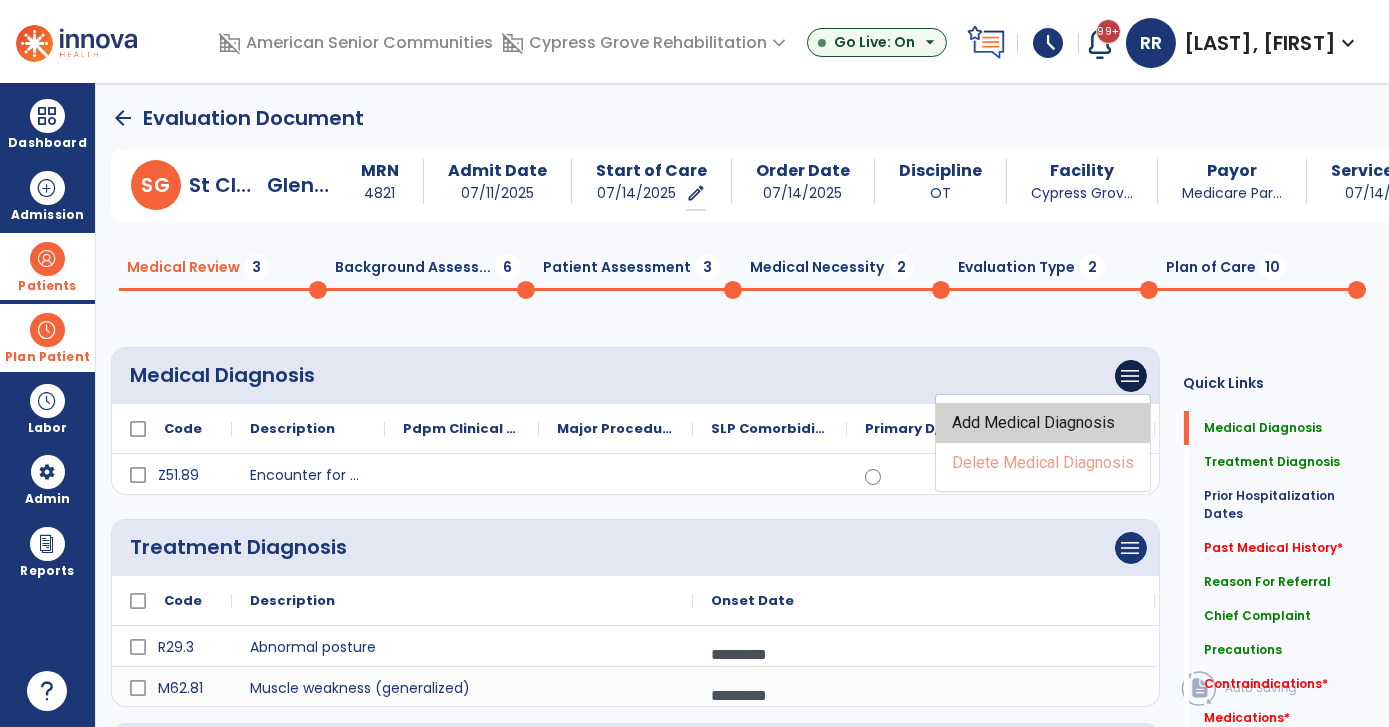 click on "Add Medical Diagnosis" 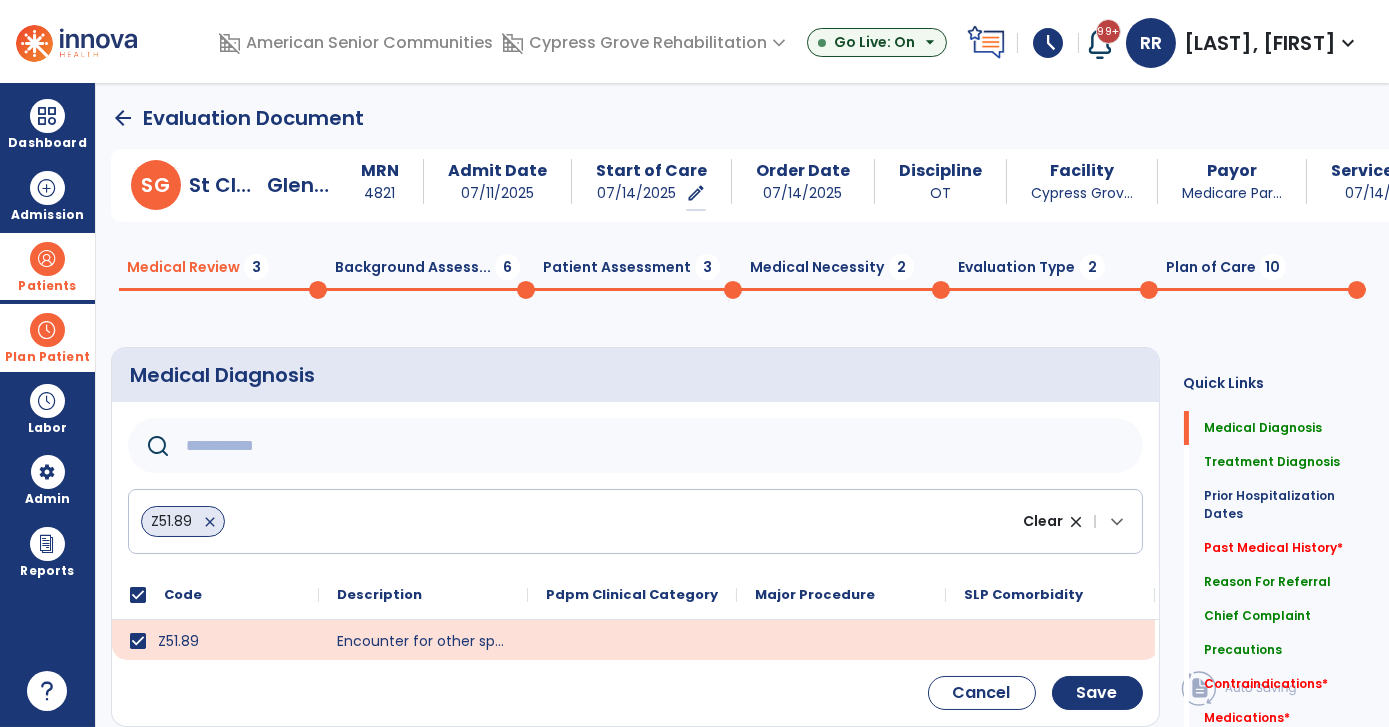 click 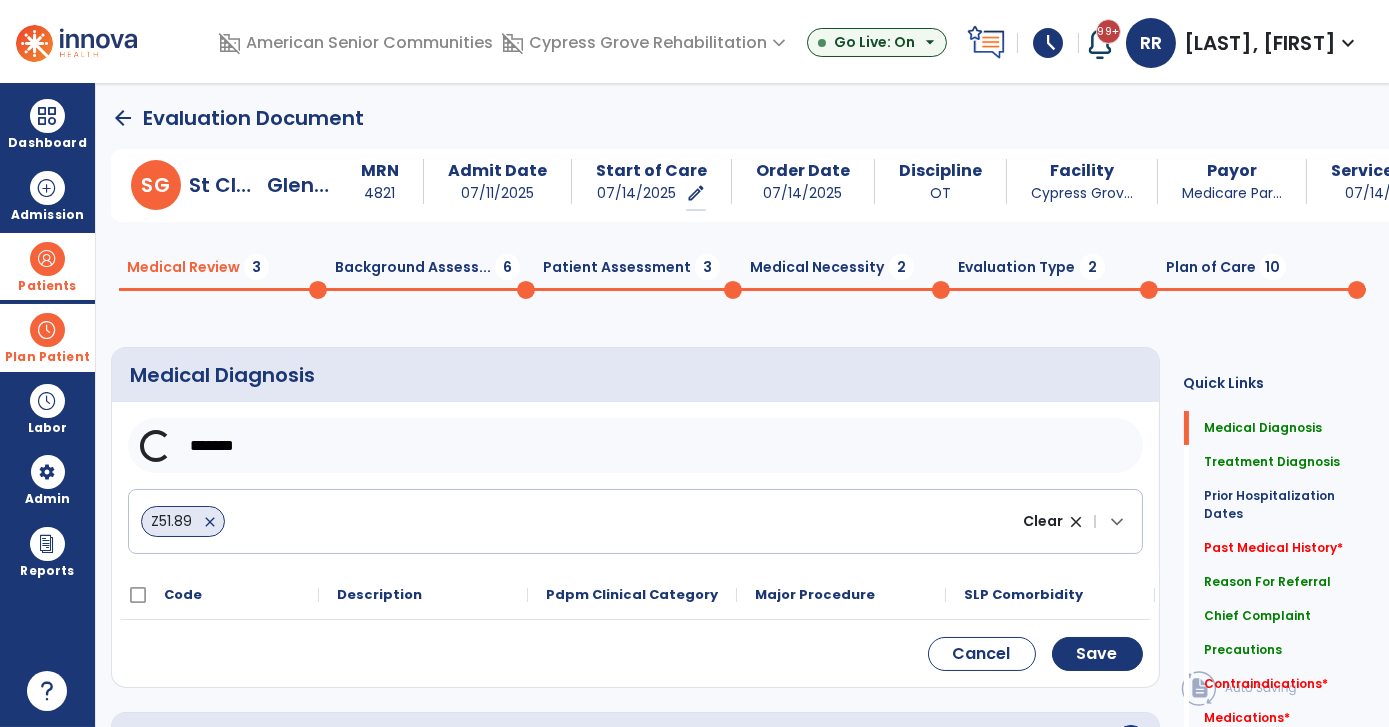 click on "*******" 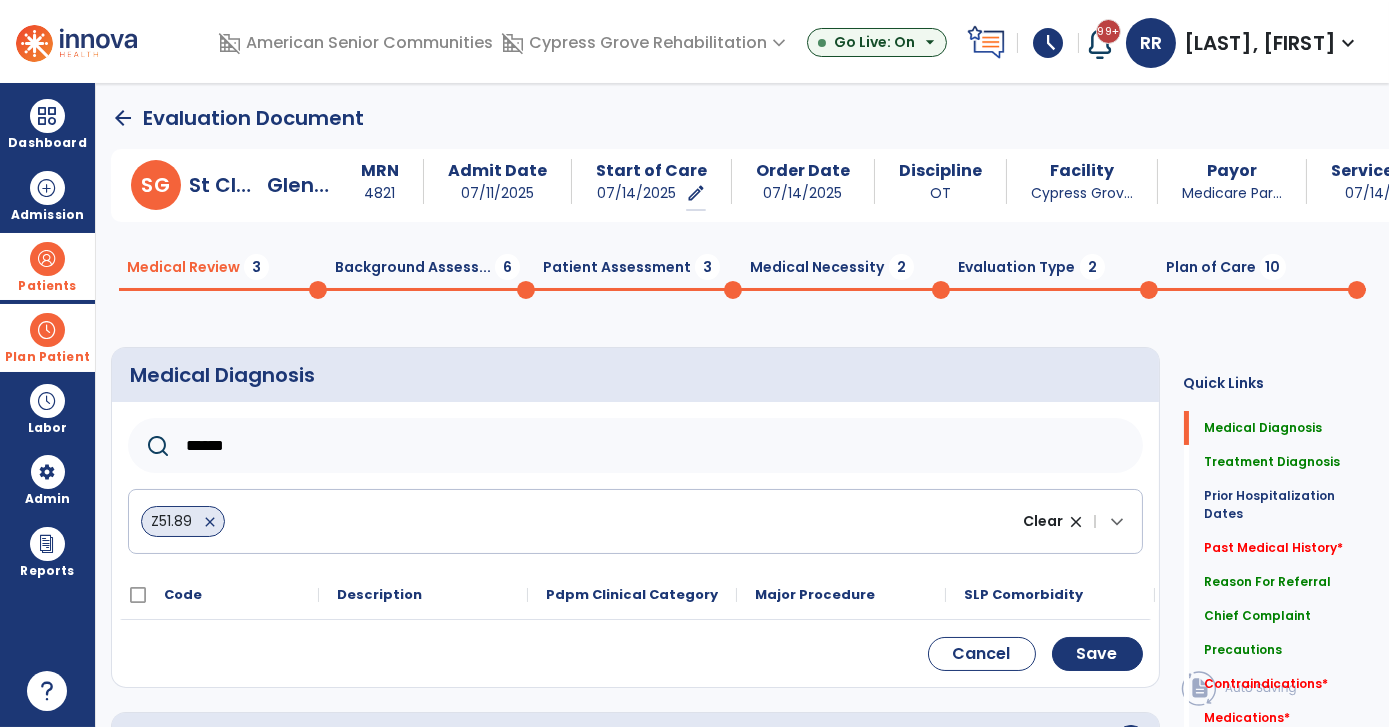 type on "******" 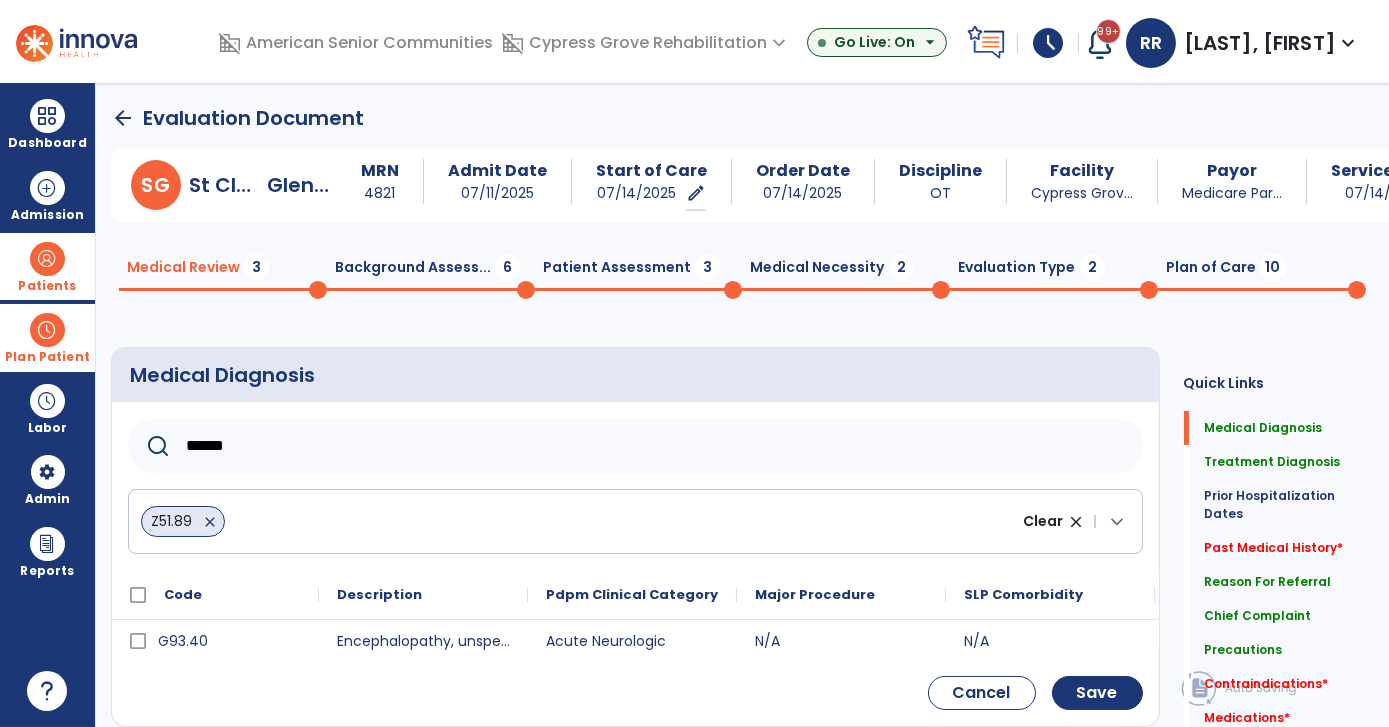 click on "******" 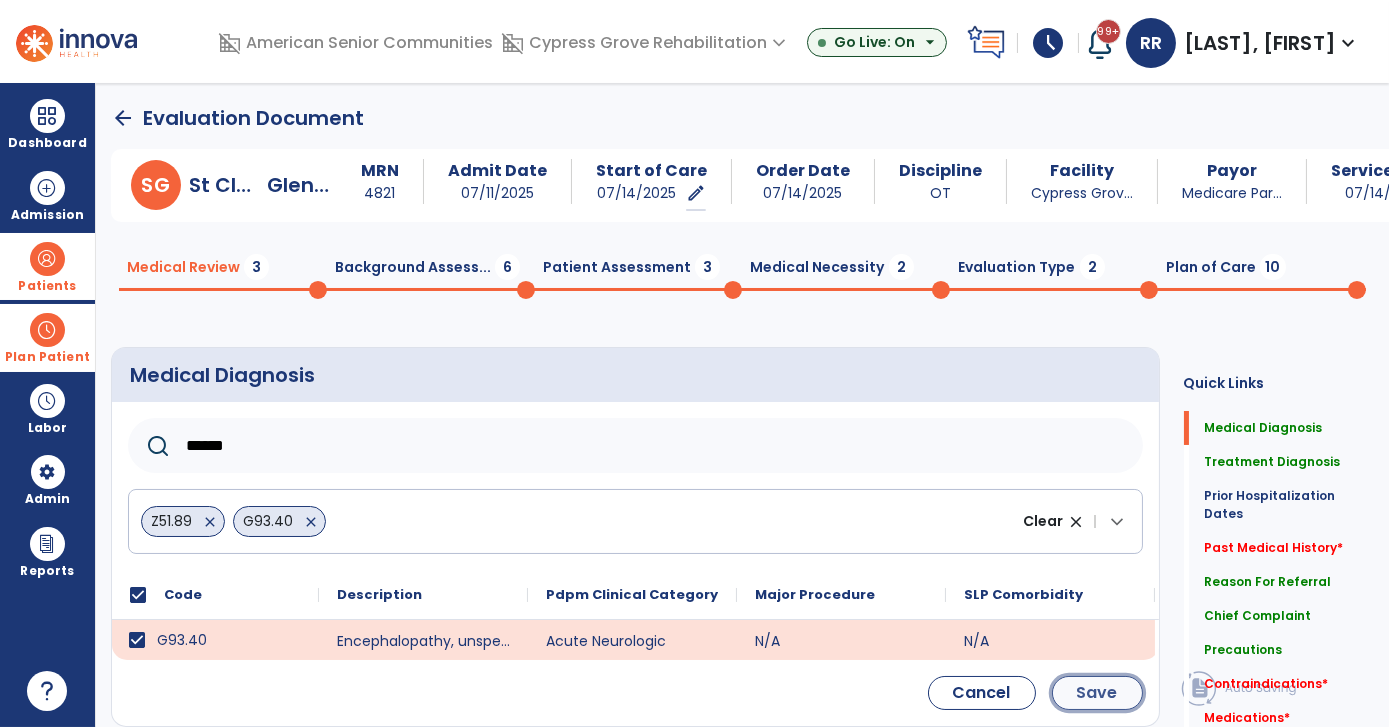 click on "Save" 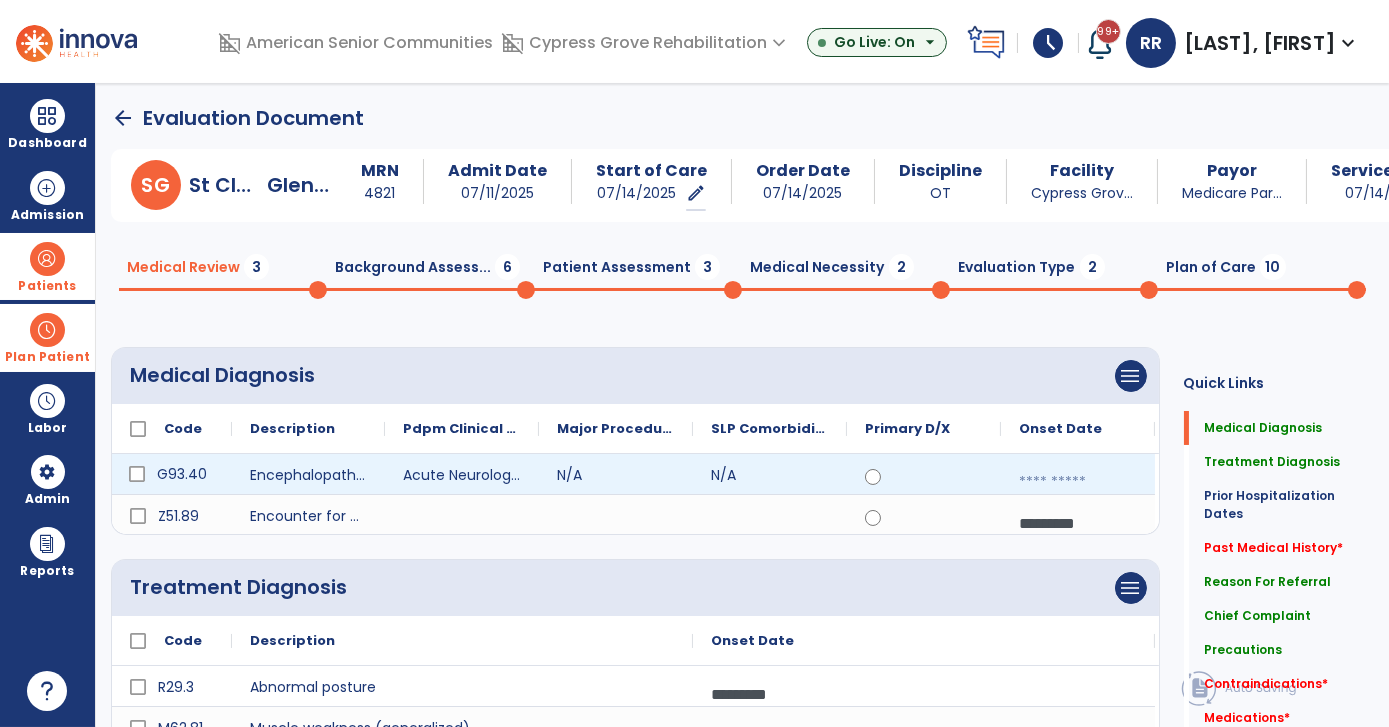 click at bounding box center (1078, 482) 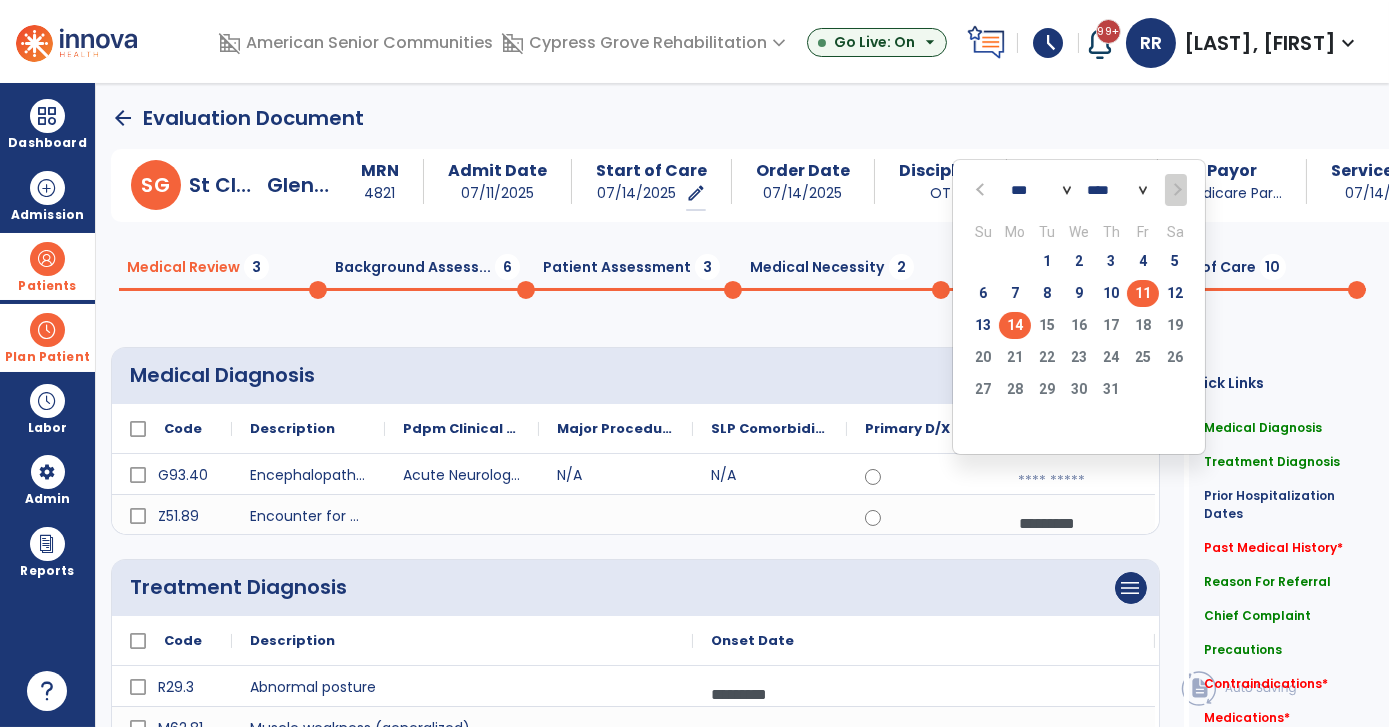 click on "11" 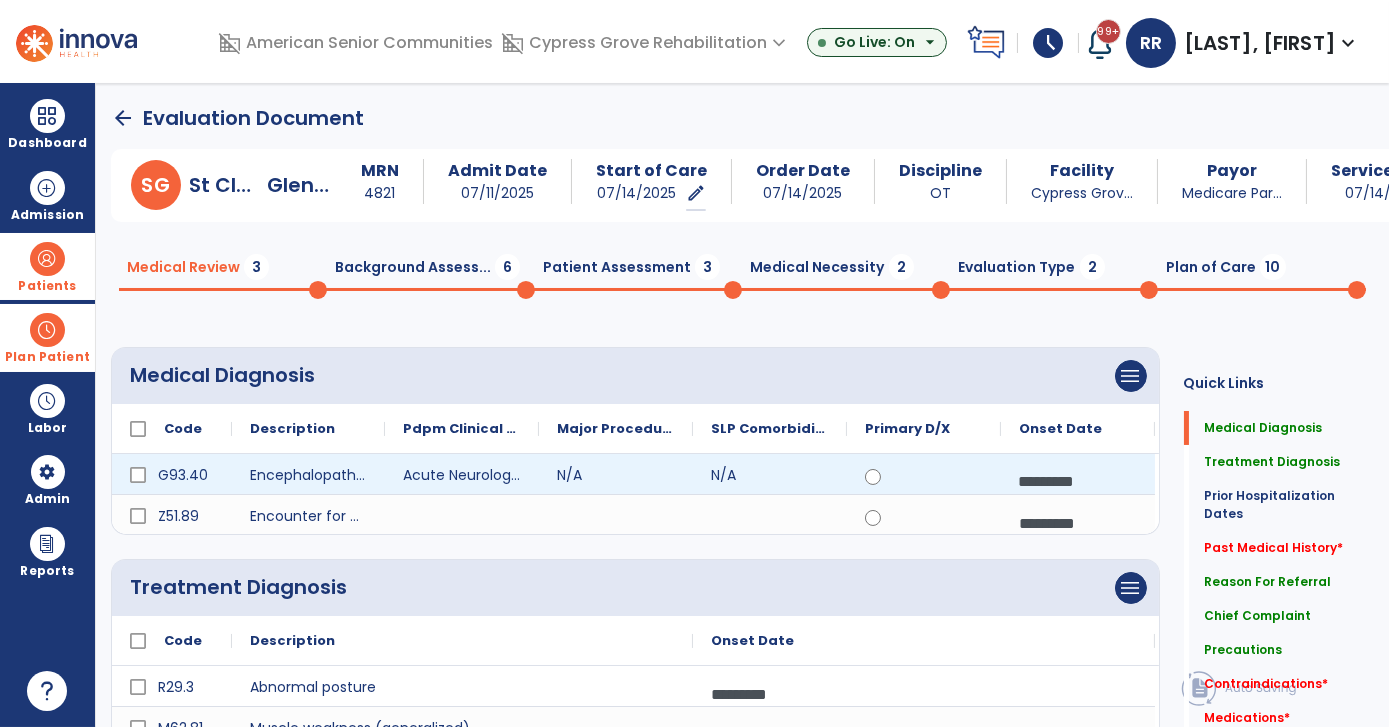 click on "*********" at bounding box center [1078, 481] 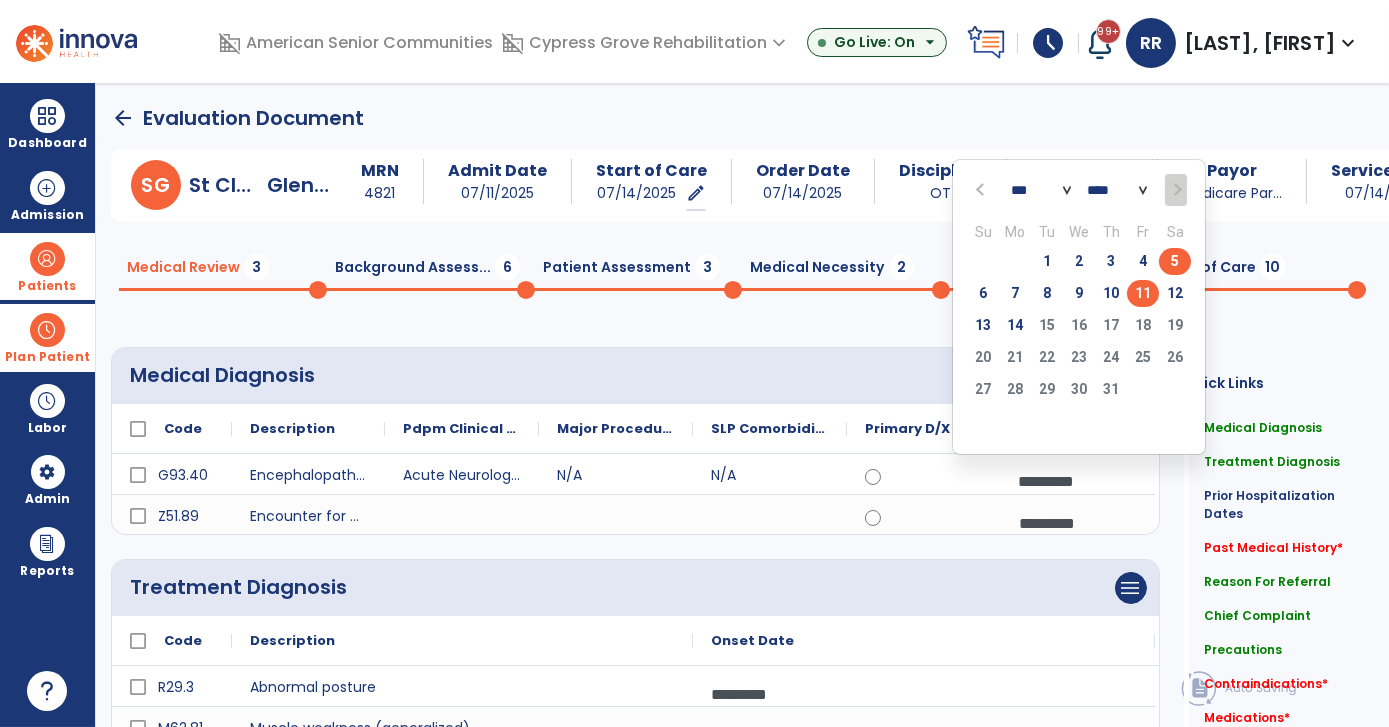 click on "5" 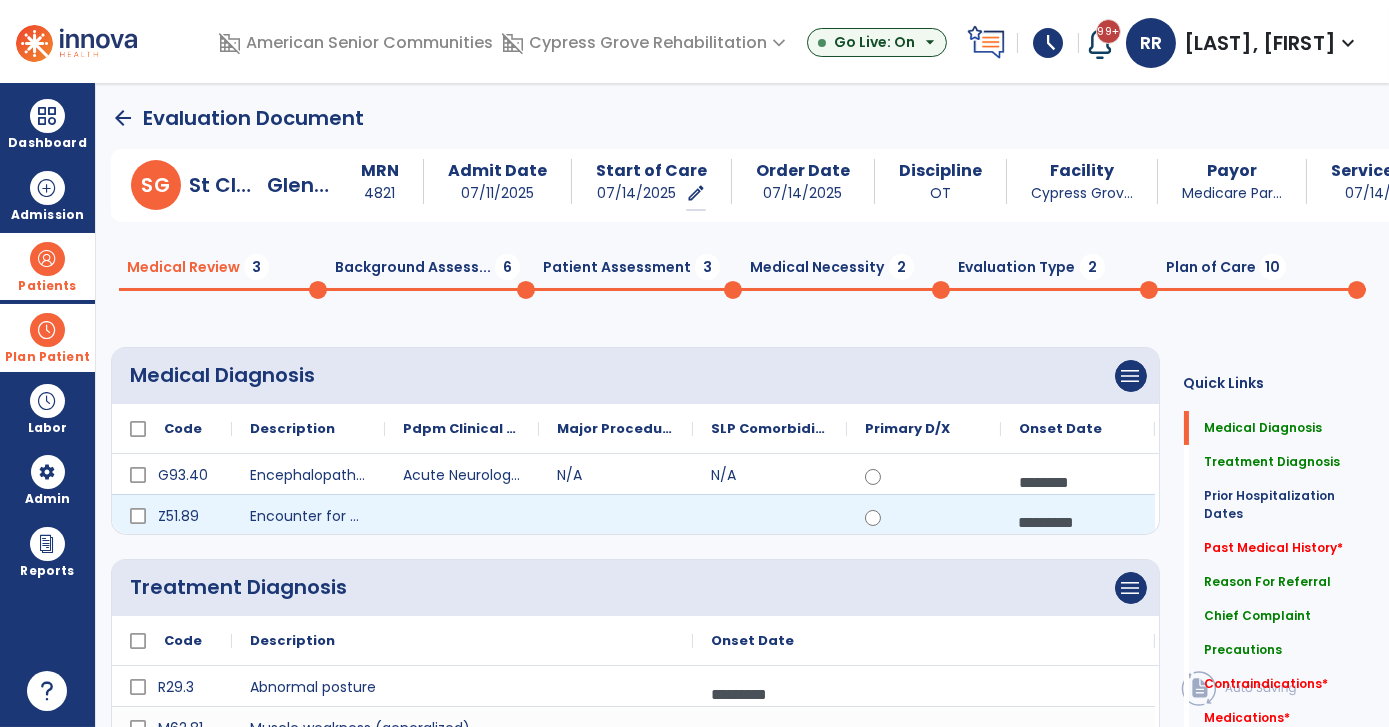 click on "*********" at bounding box center [1078, 522] 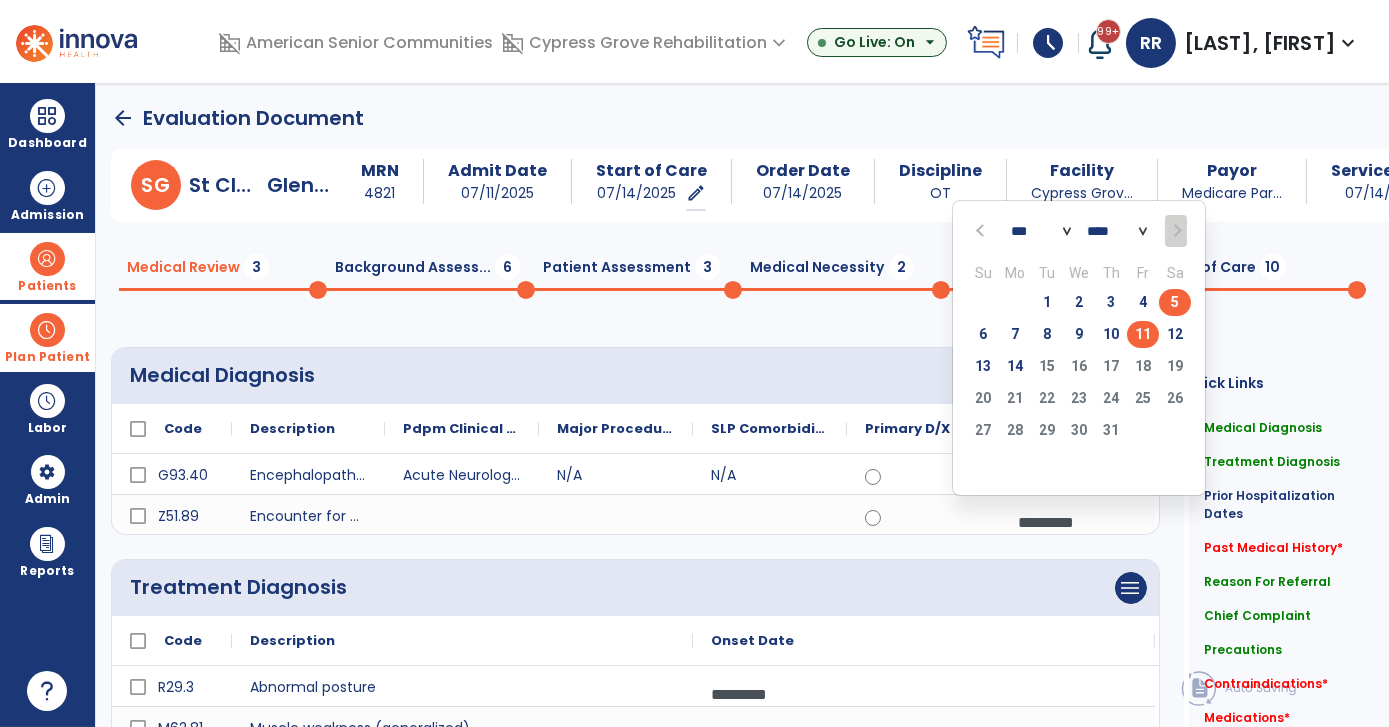 click on "5" 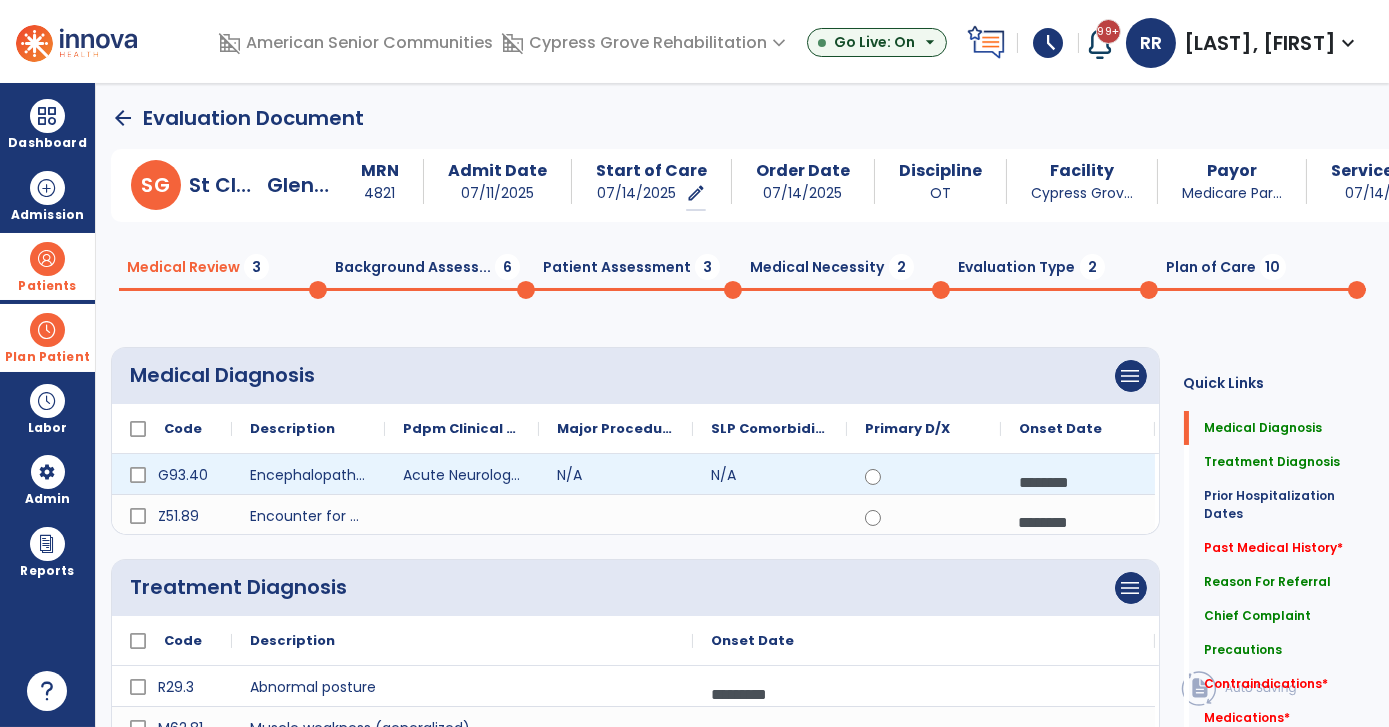 click on "Code
Description
Pdpm Clinical Category" 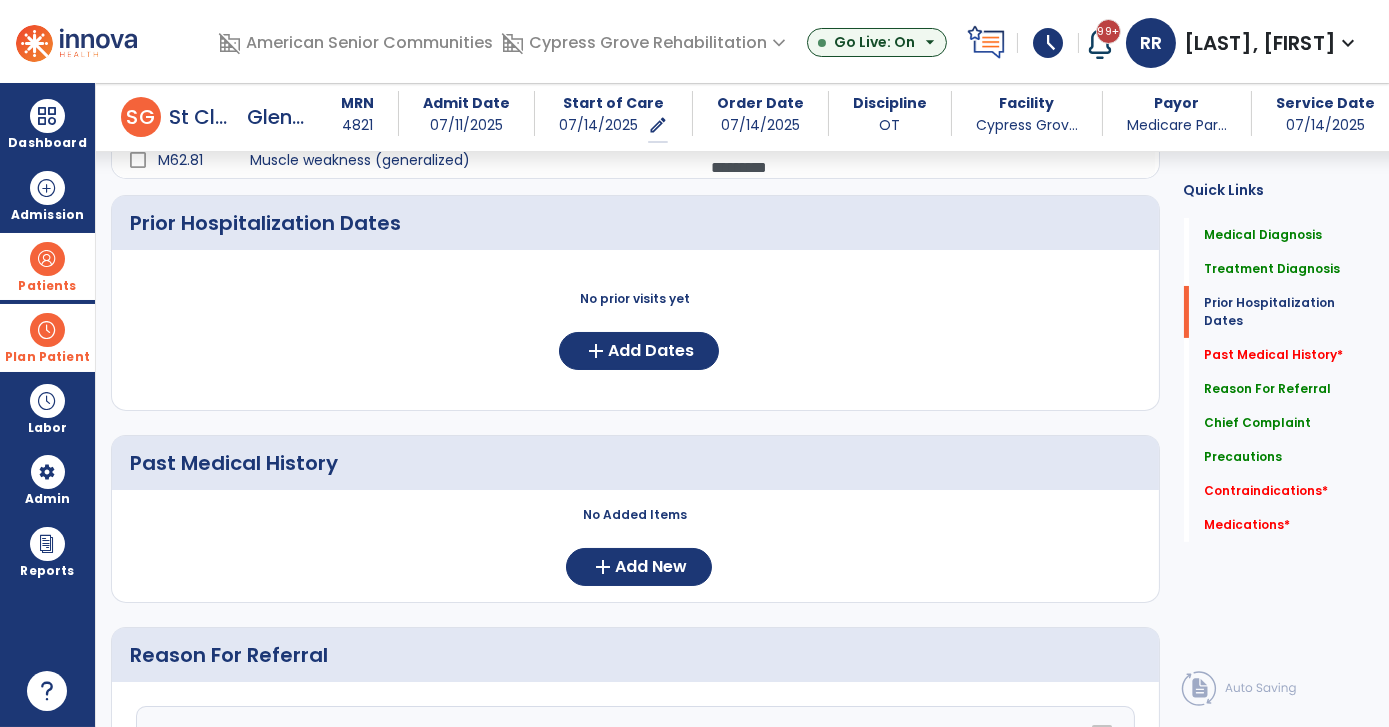 scroll, scrollTop: 581, scrollLeft: 0, axis: vertical 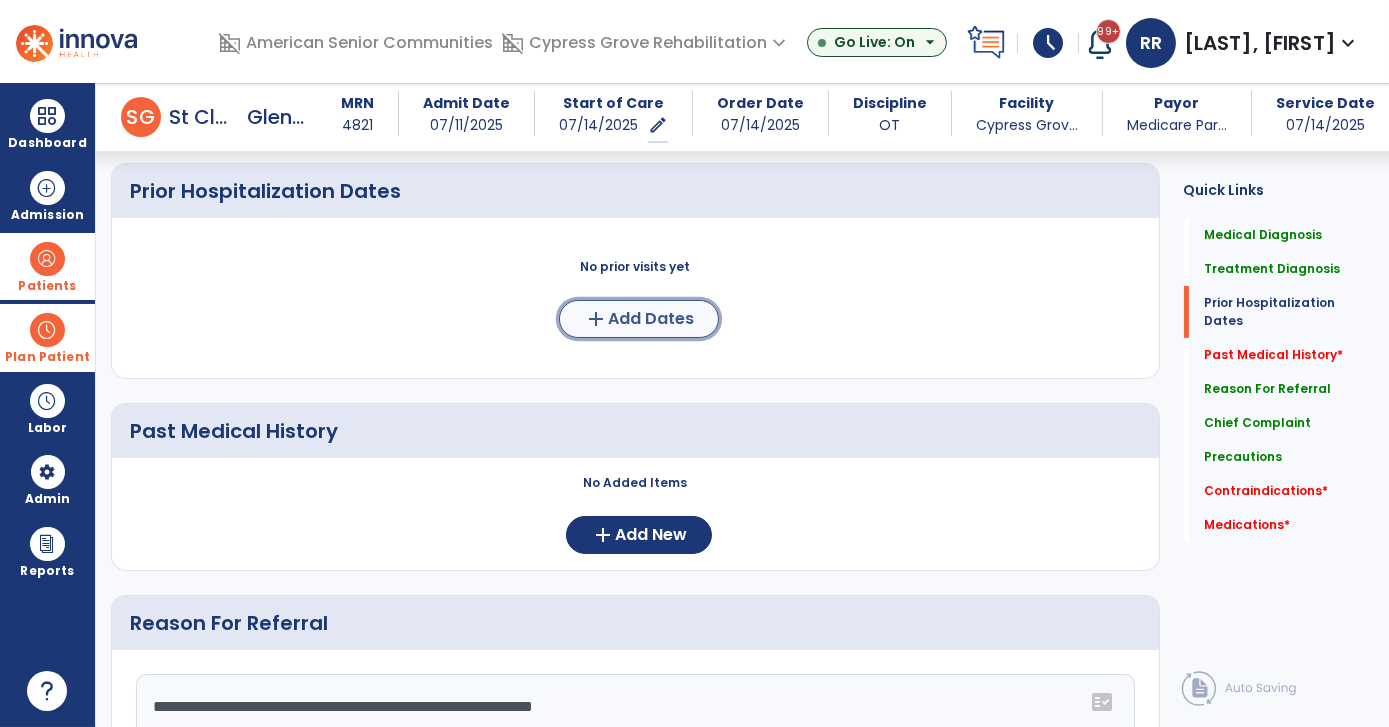 click on "add  Add Dates" 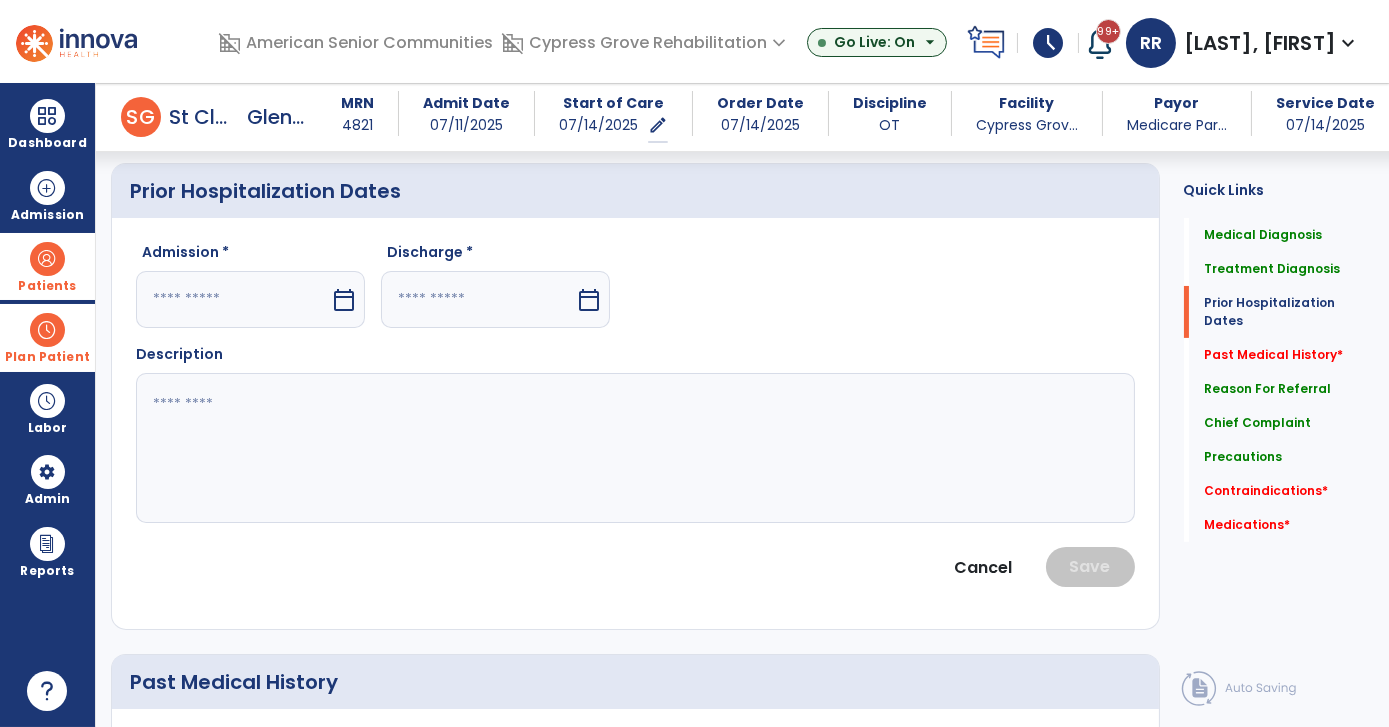 click on "calendar_today" at bounding box center (344, 300) 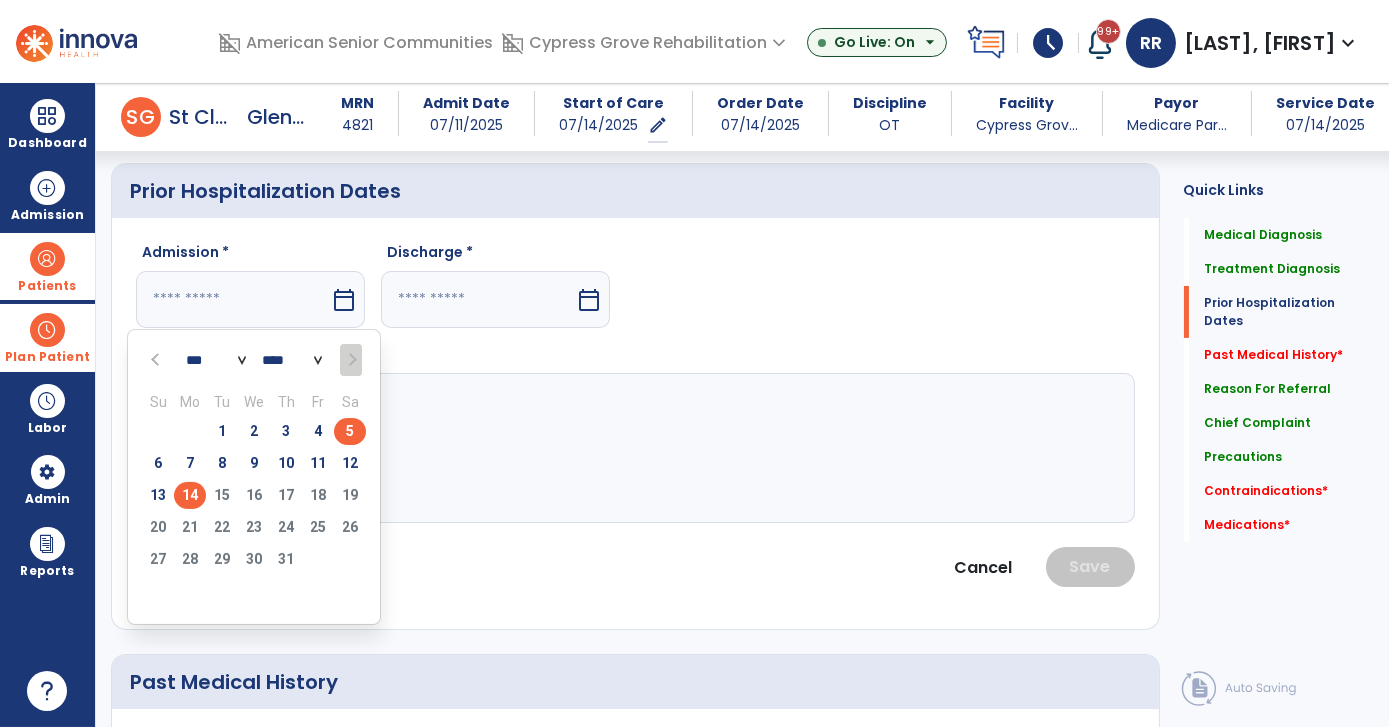 click on "5" at bounding box center [350, 431] 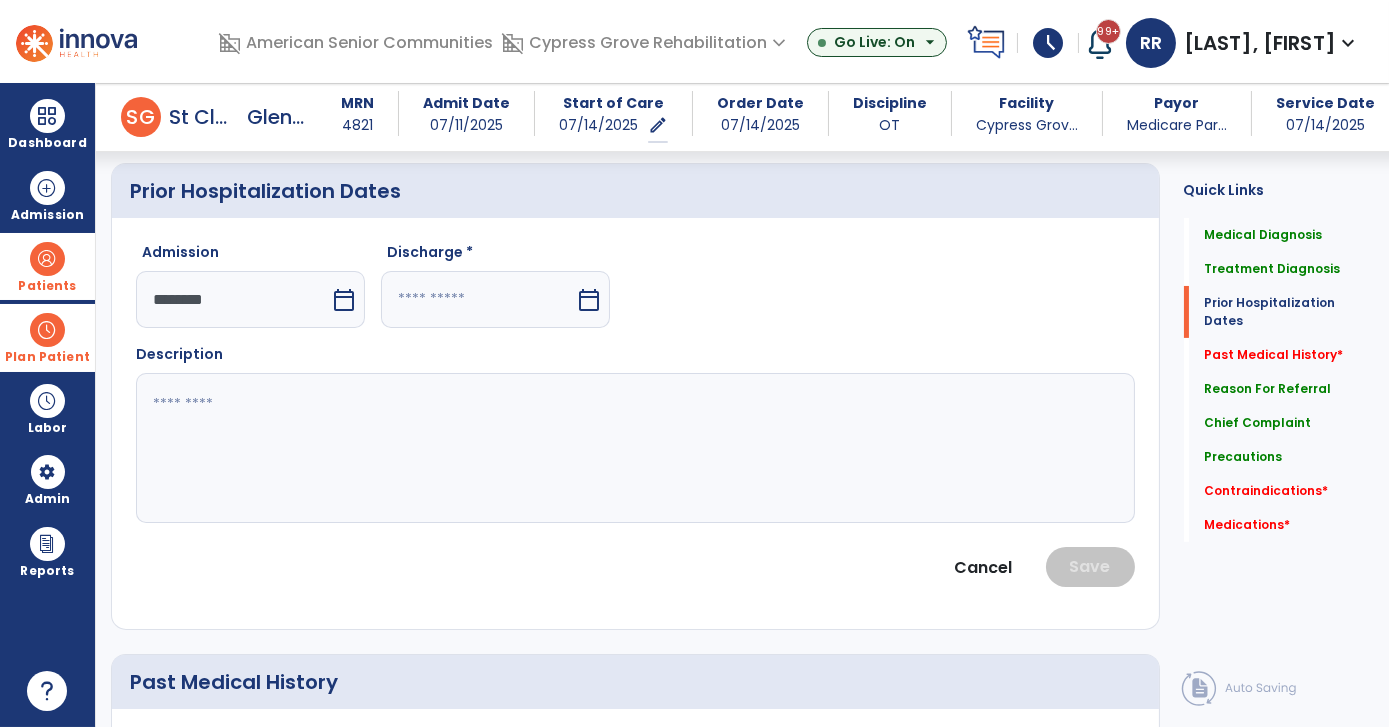 click on "calendar_today" at bounding box center (591, 299) 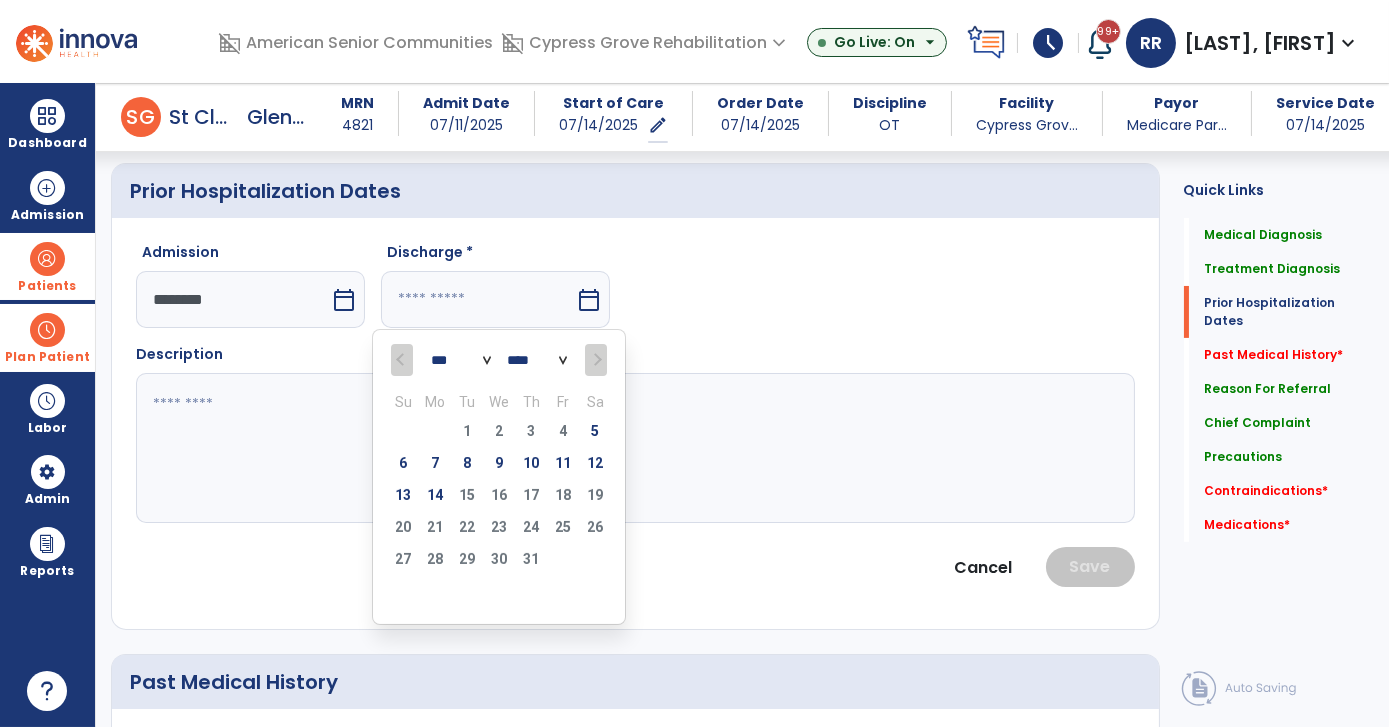 click on "calendar_today" at bounding box center [591, 299] 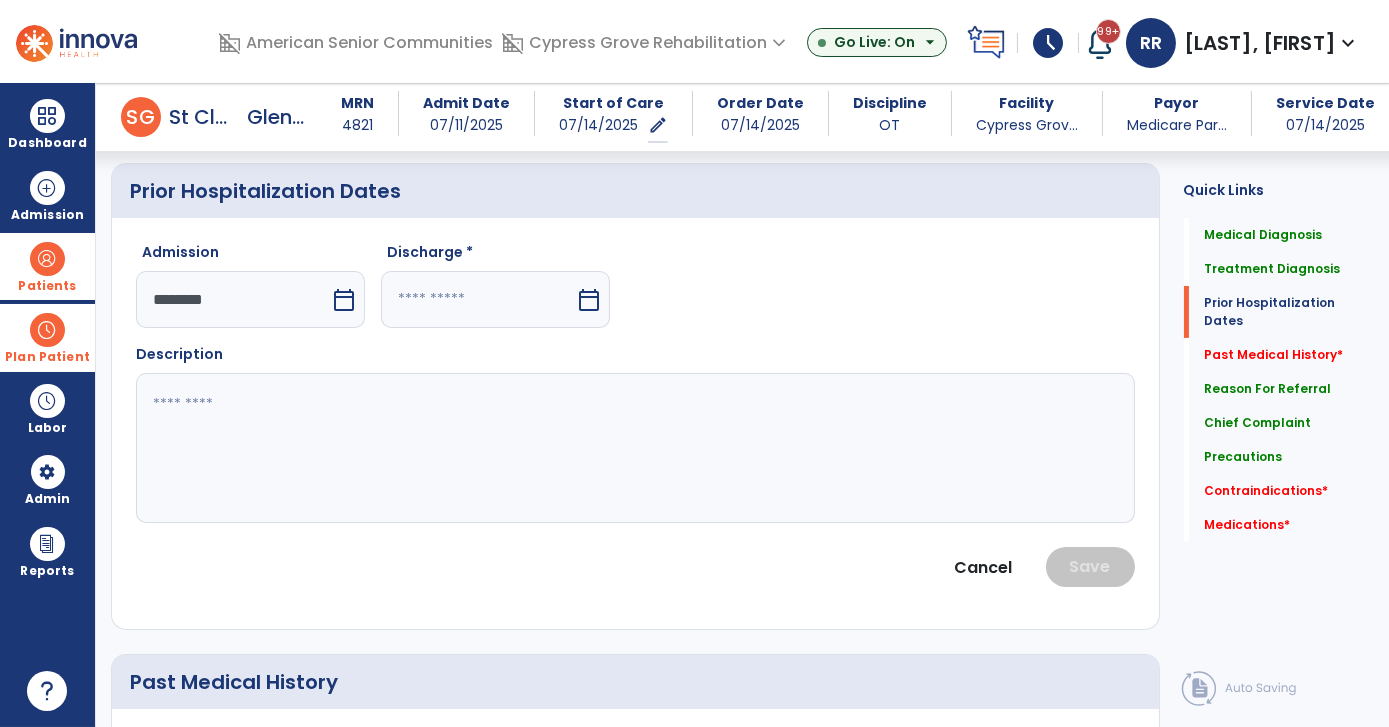 click on "calendar_today" at bounding box center [591, 299] 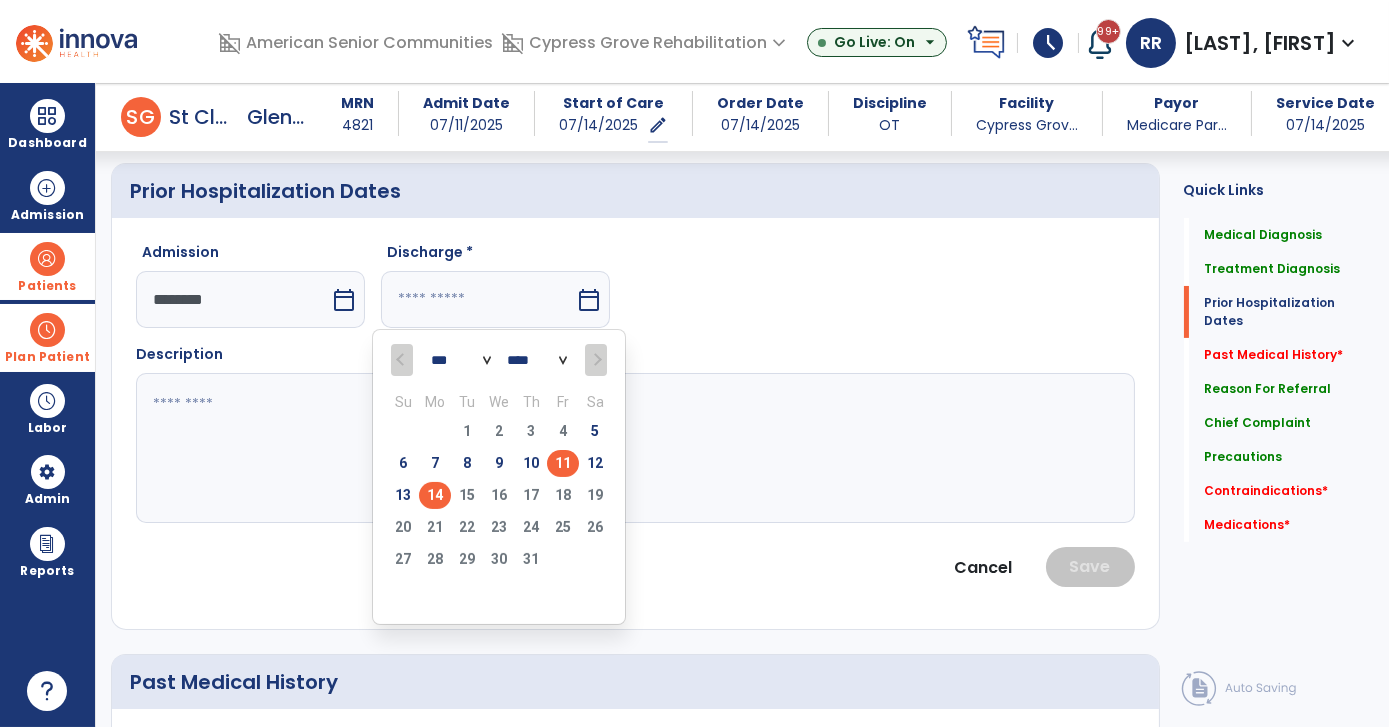 click on "11" at bounding box center [563, 463] 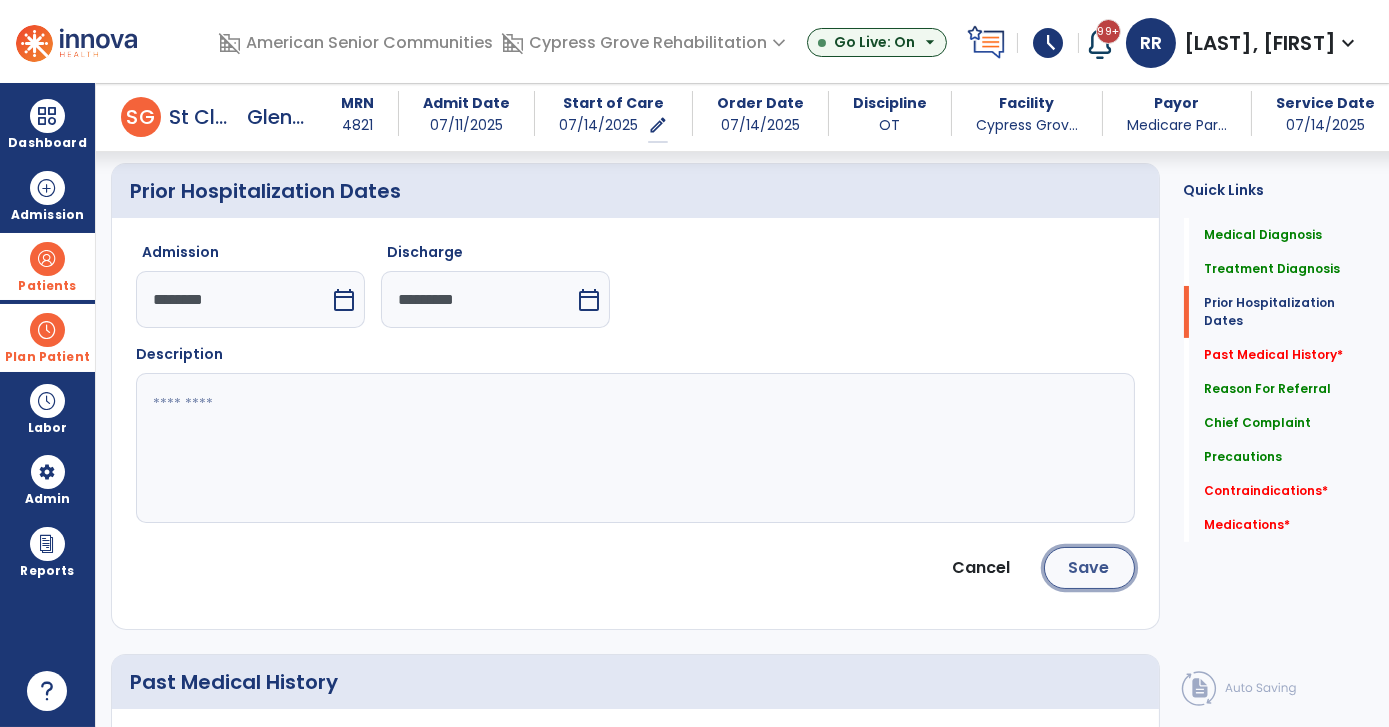 click on "Save" 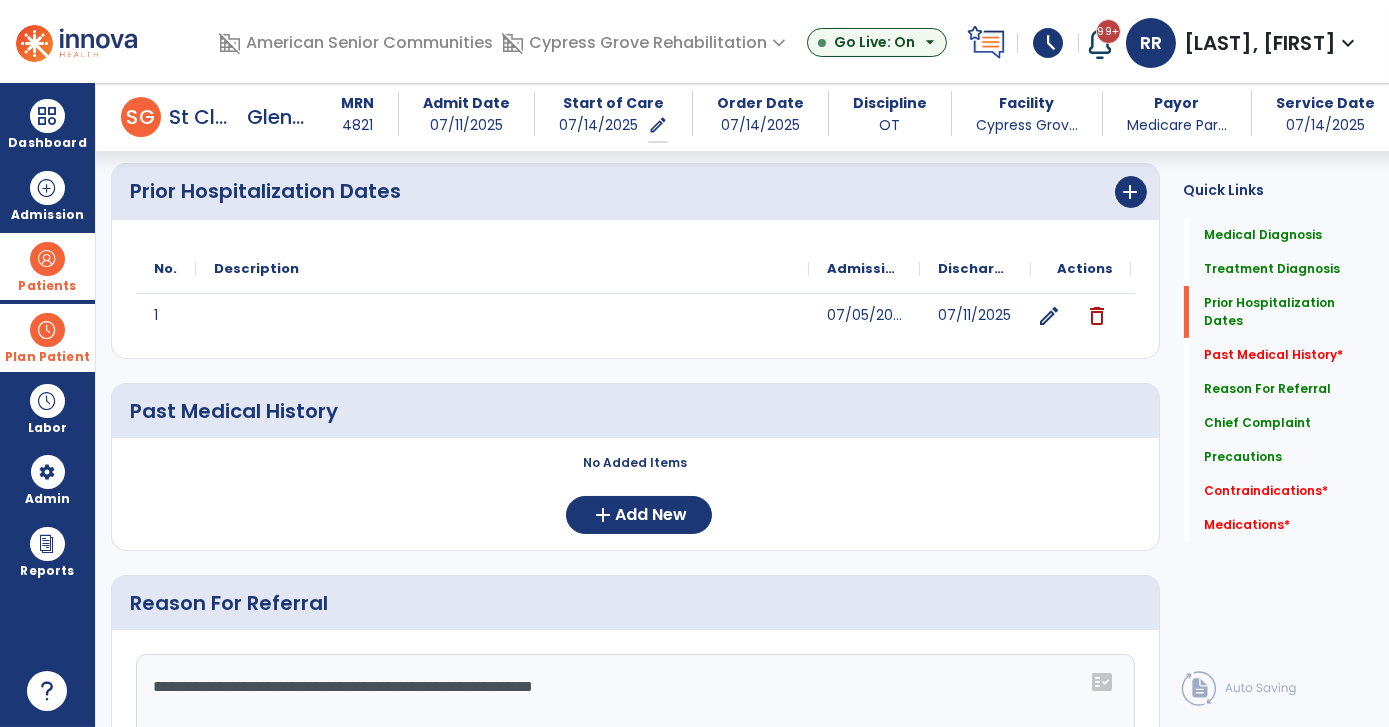 click on "Medical Diagnosis      menu   Add Medical Diagnosis   Delete Medical Diagnosis
Code
Description
Pdpm Clinical Category" 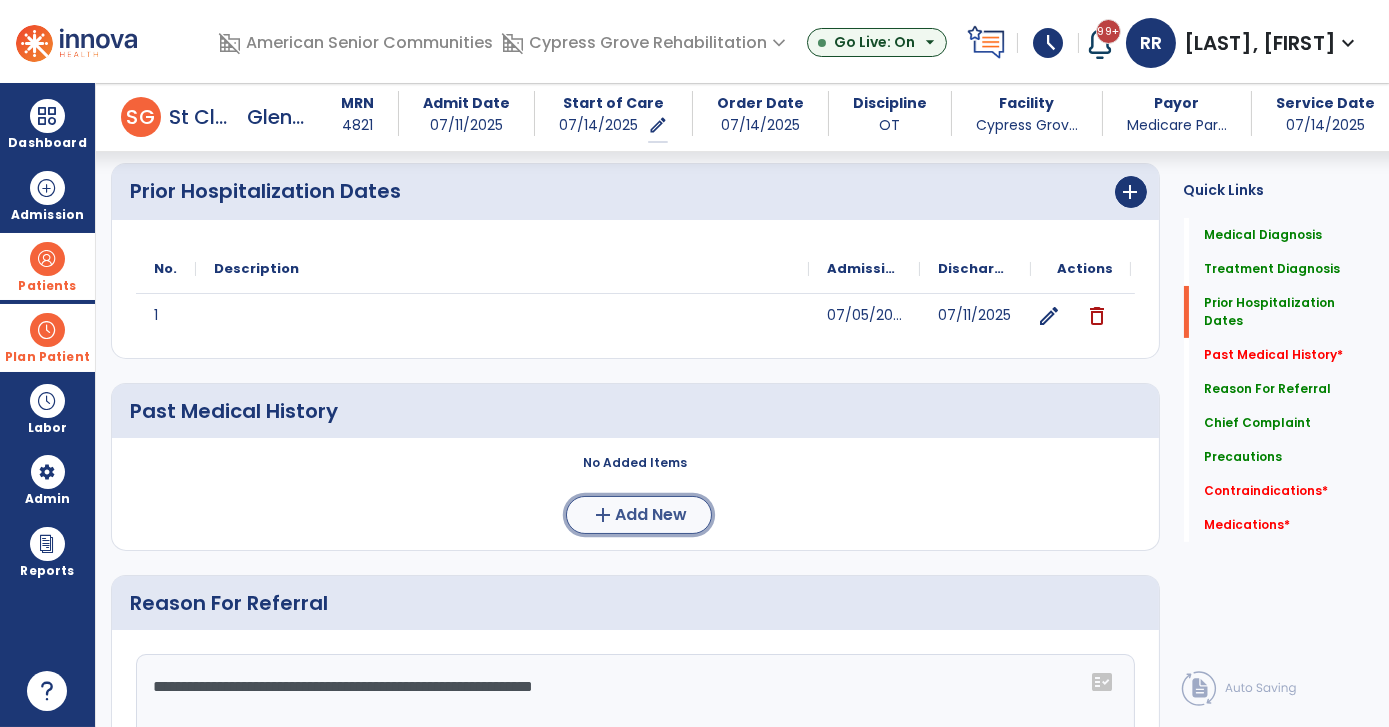 click on "add  Add New" 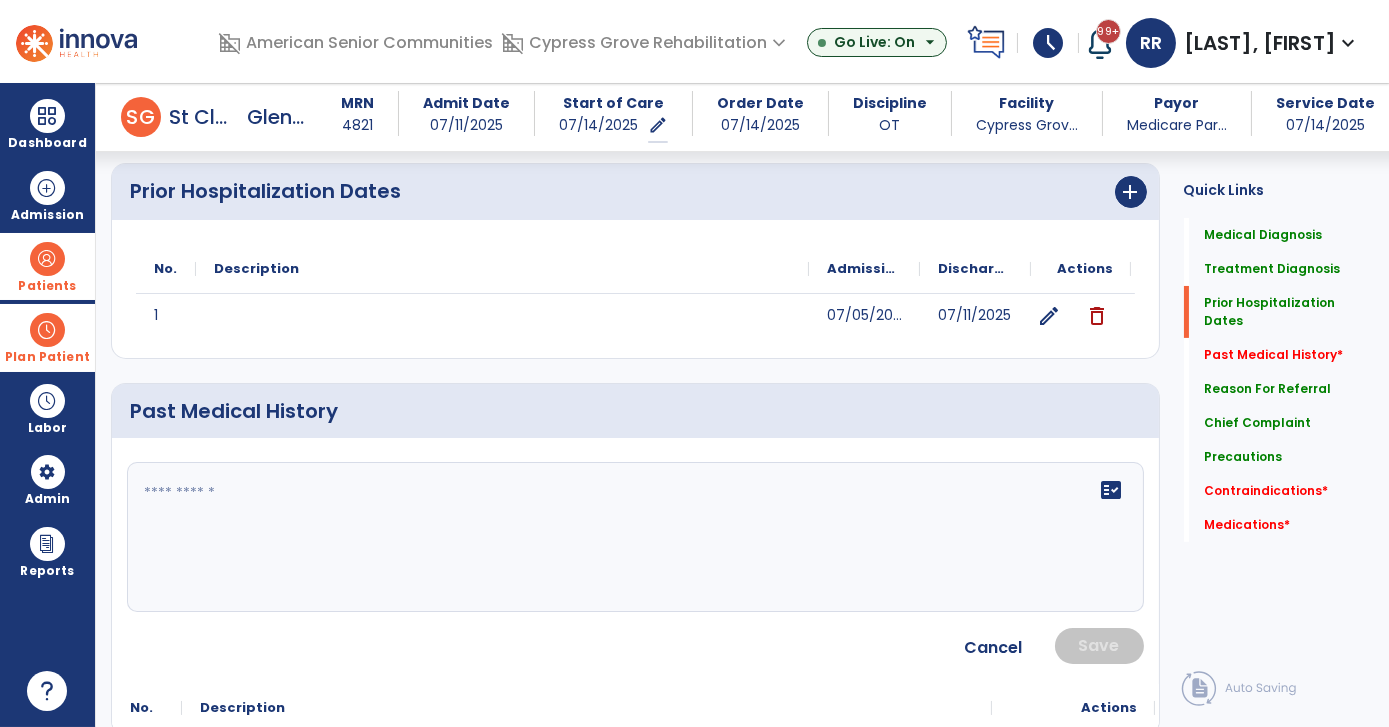 click on "fact_check" 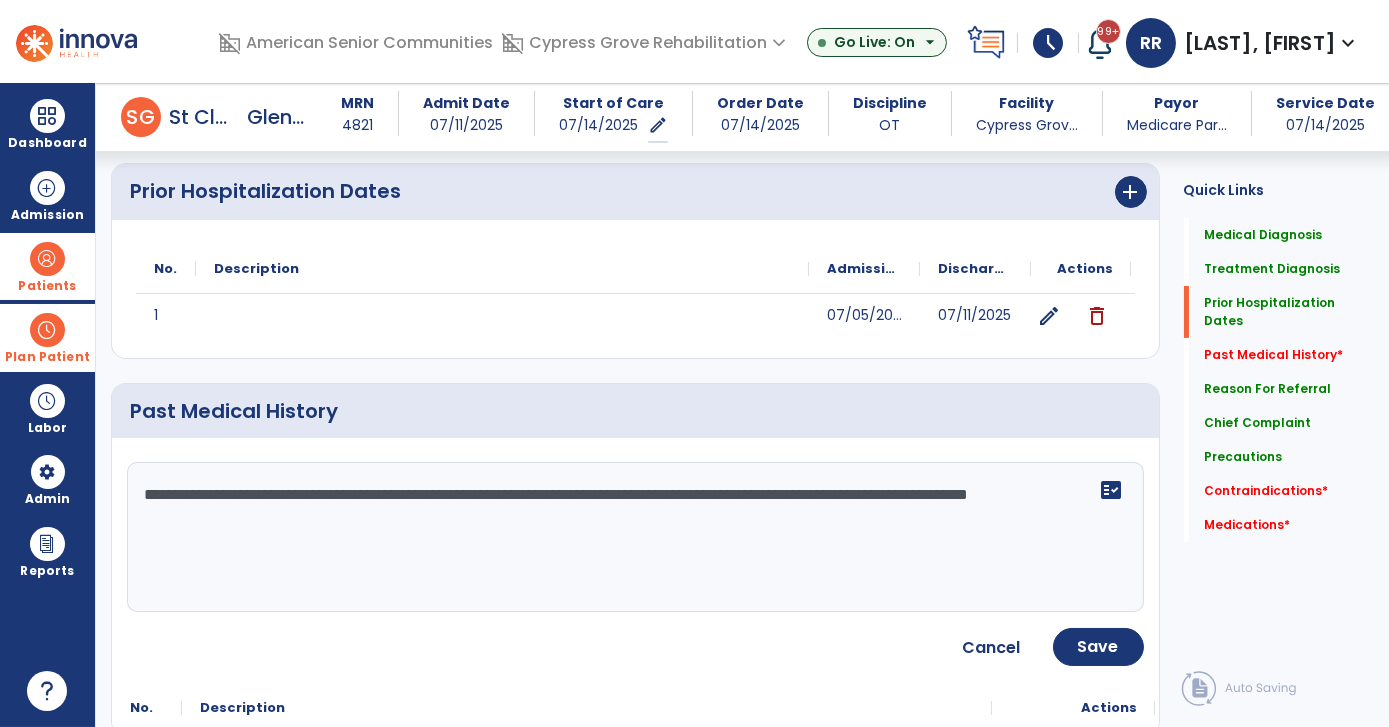 type on "**********" 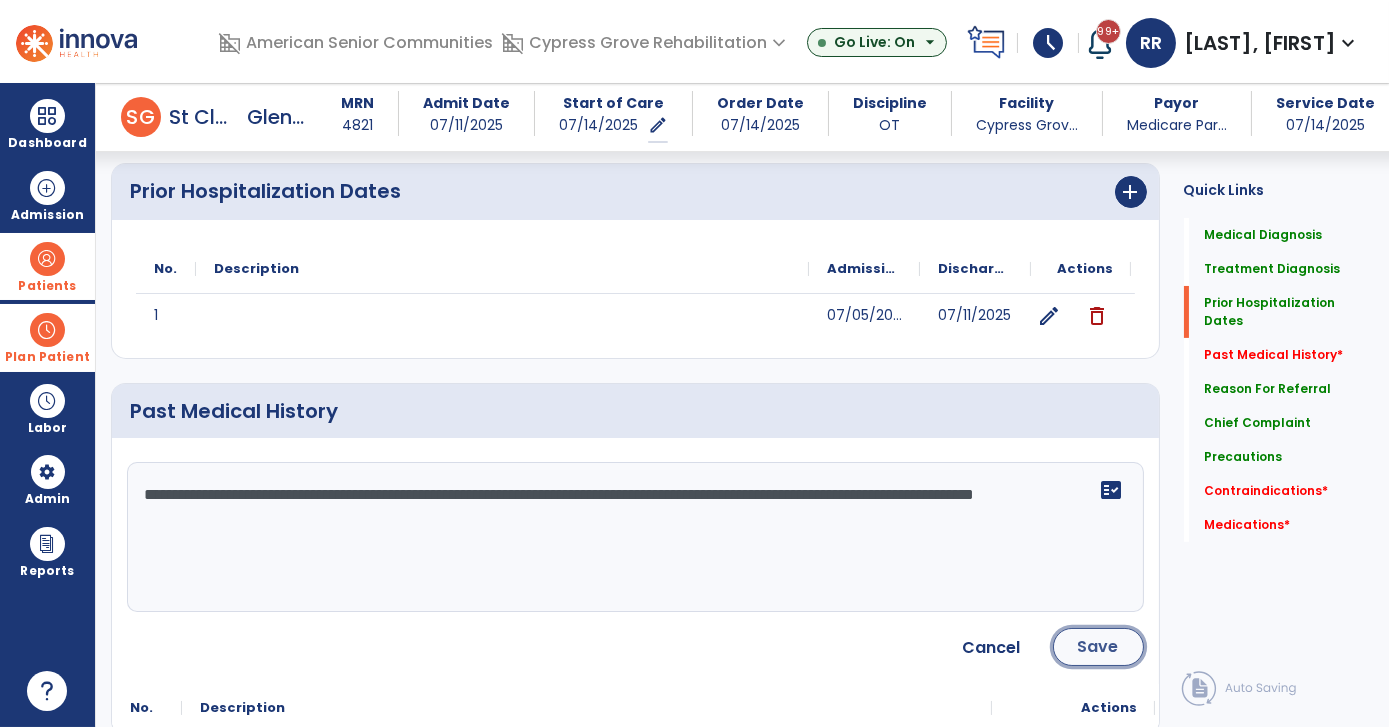 click on "Save" 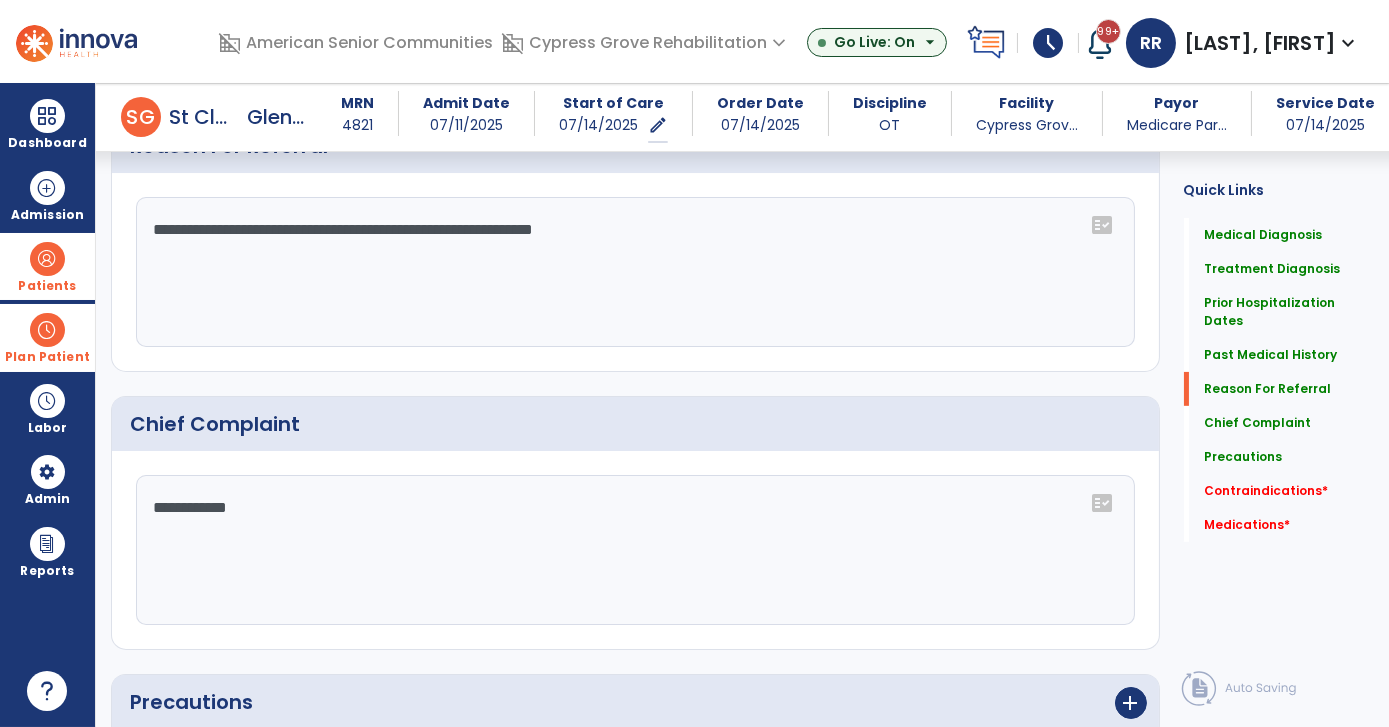 scroll, scrollTop: 1061, scrollLeft: 0, axis: vertical 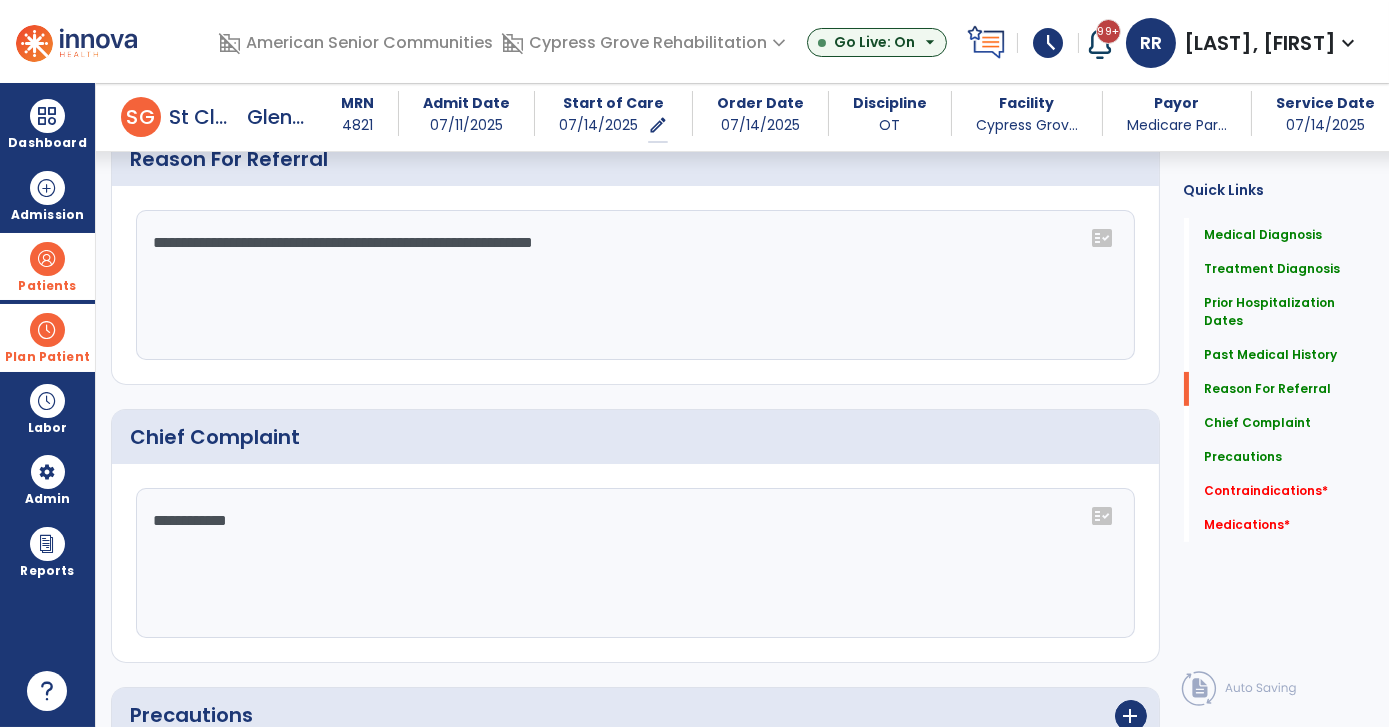 click on "**********" 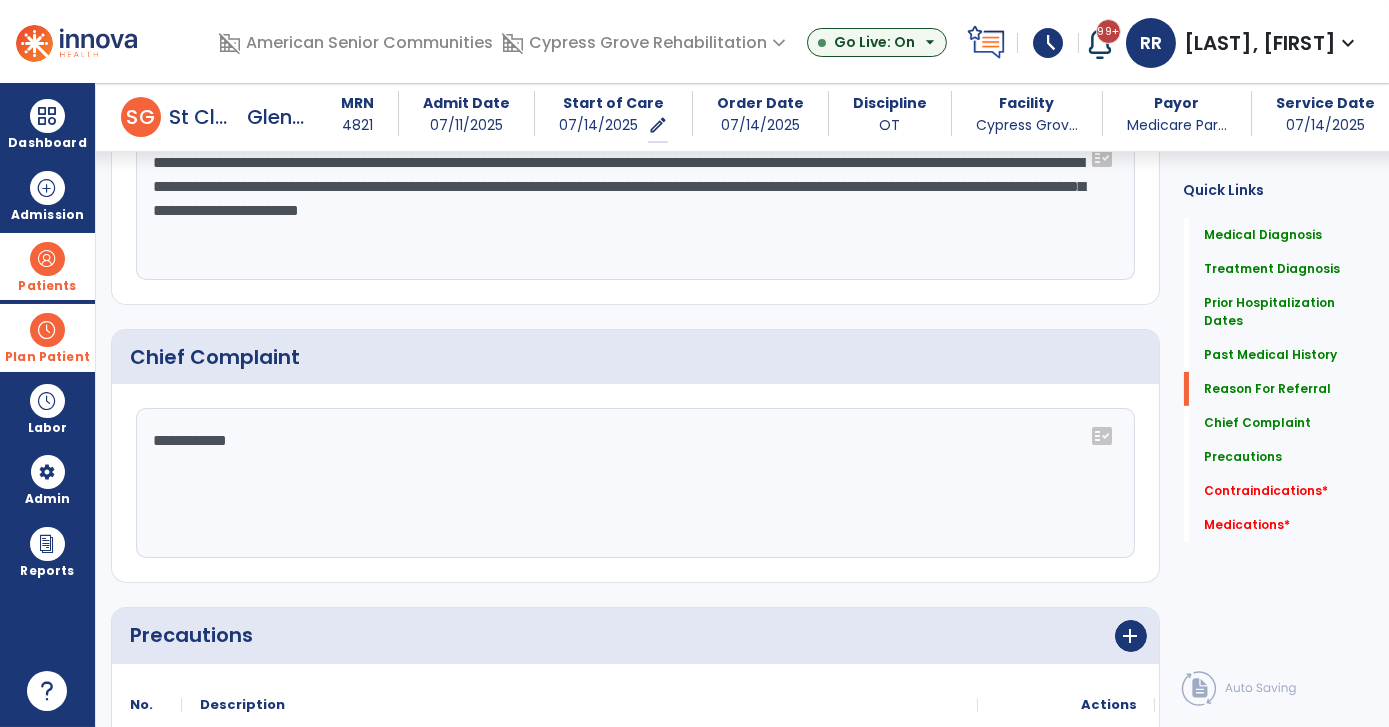 scroll, scrollTop: 1101, scrollLeft: 0, axis: vertical 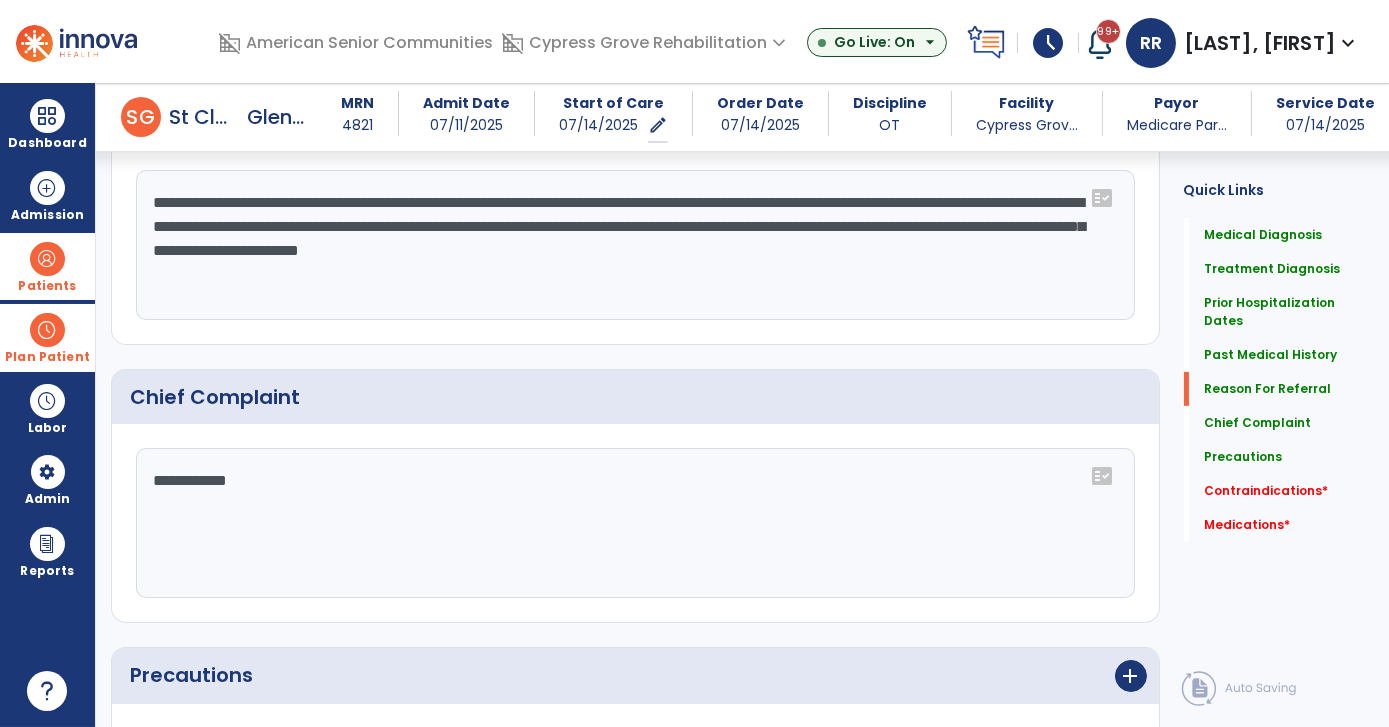 type on "**********" 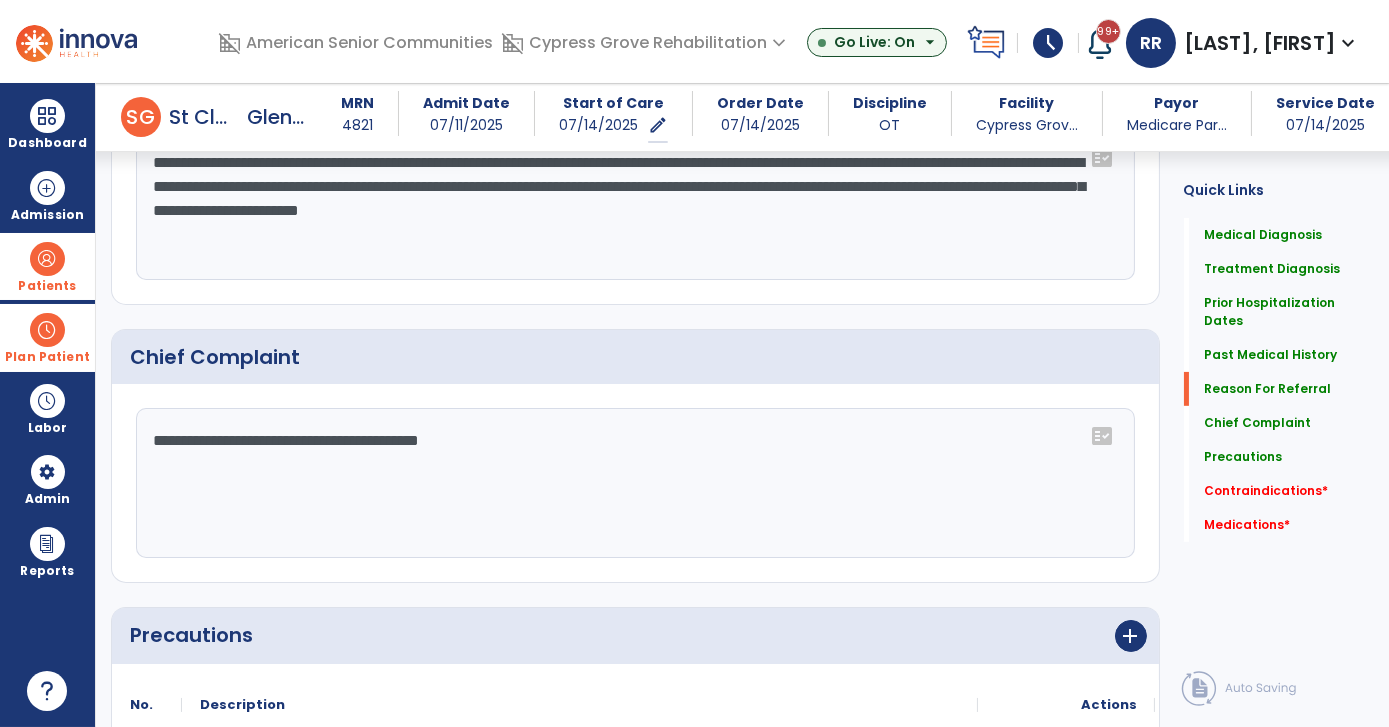 scroll, scrollTop: 1101, scrollLeft: 0, axis: vertical 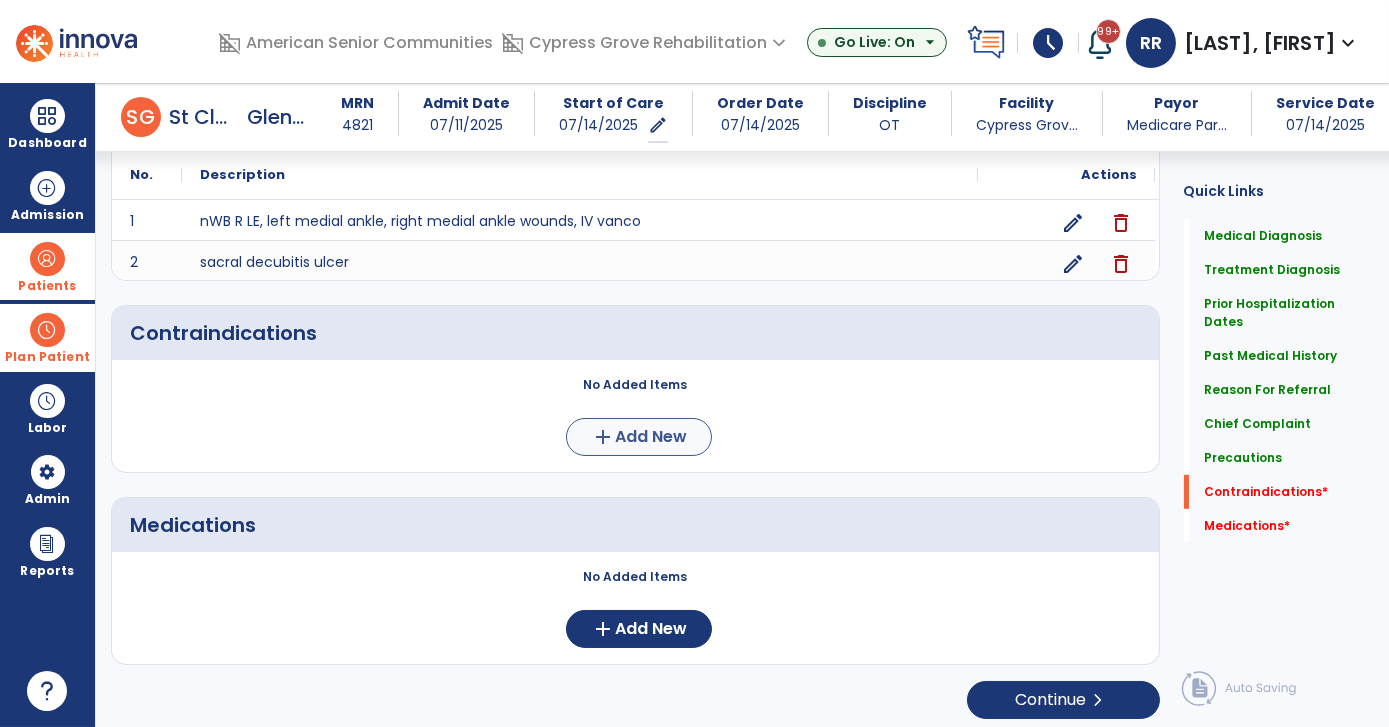 type on "**********" 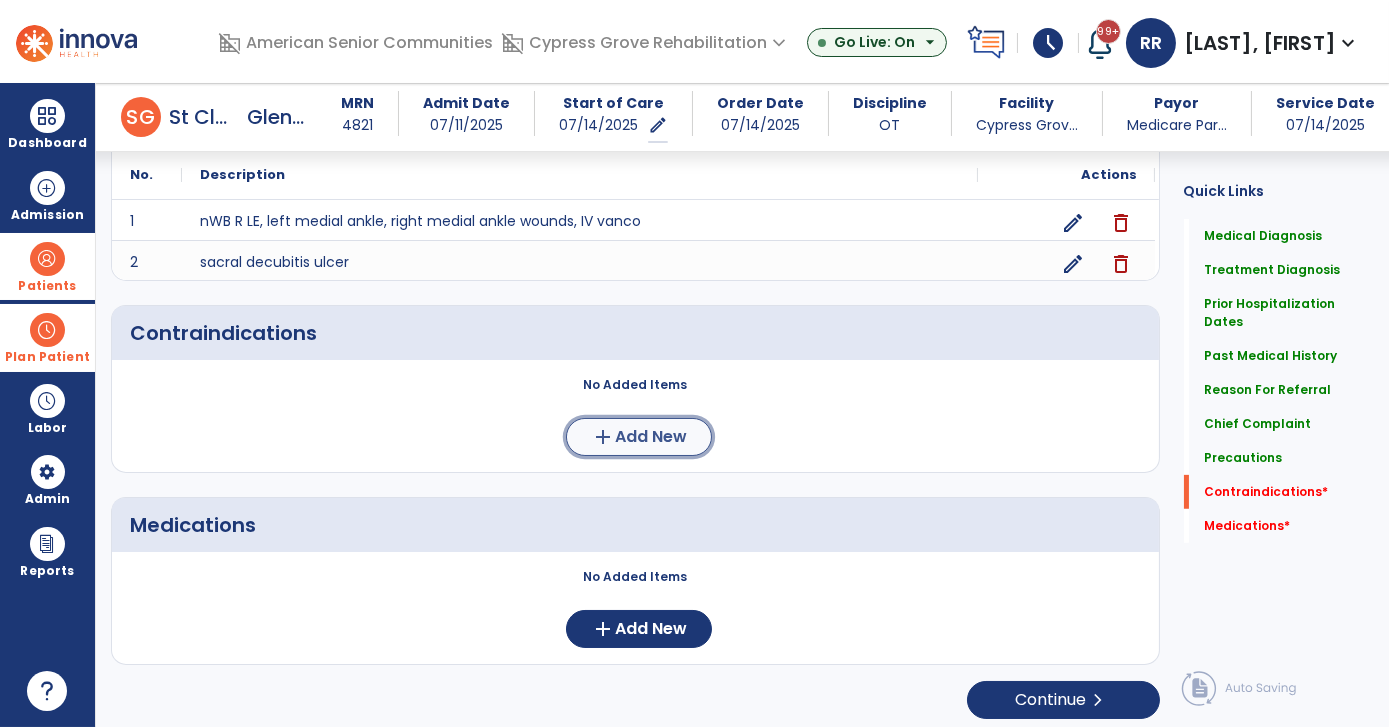 click on "add" 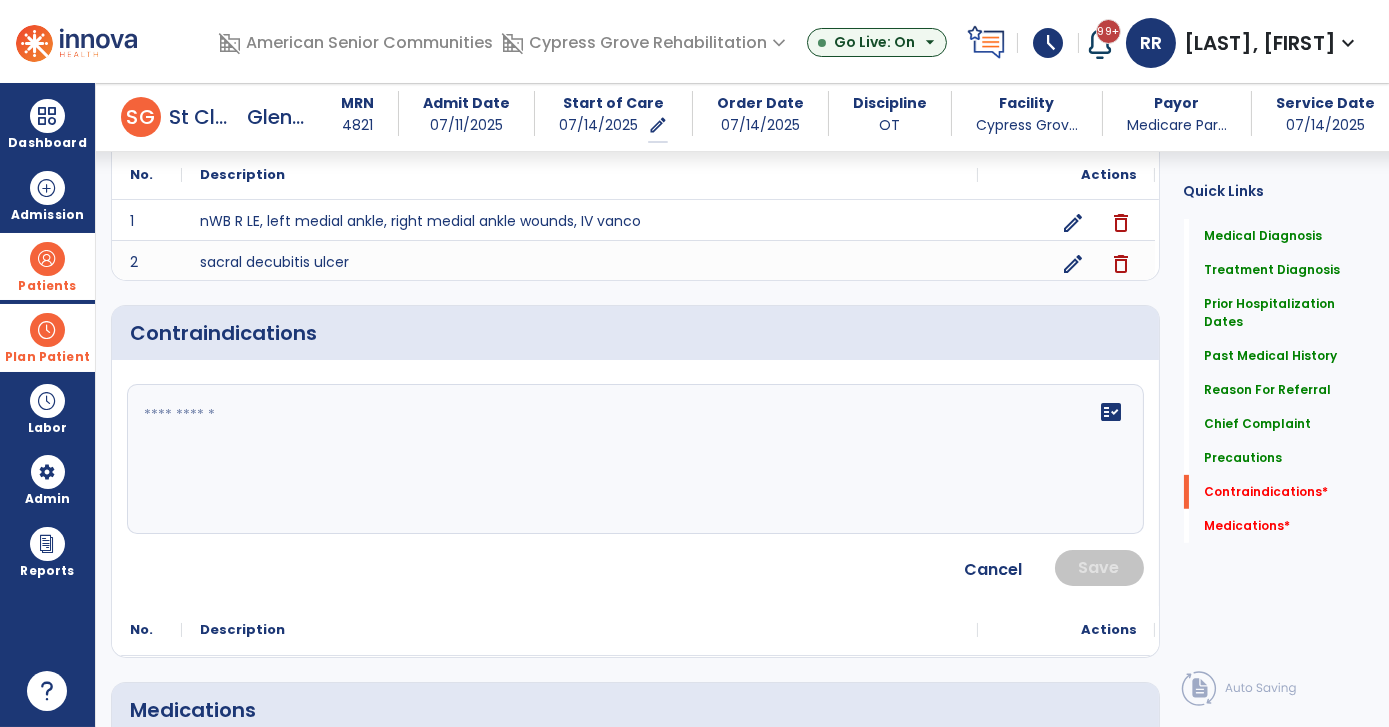 click on "fact_check" 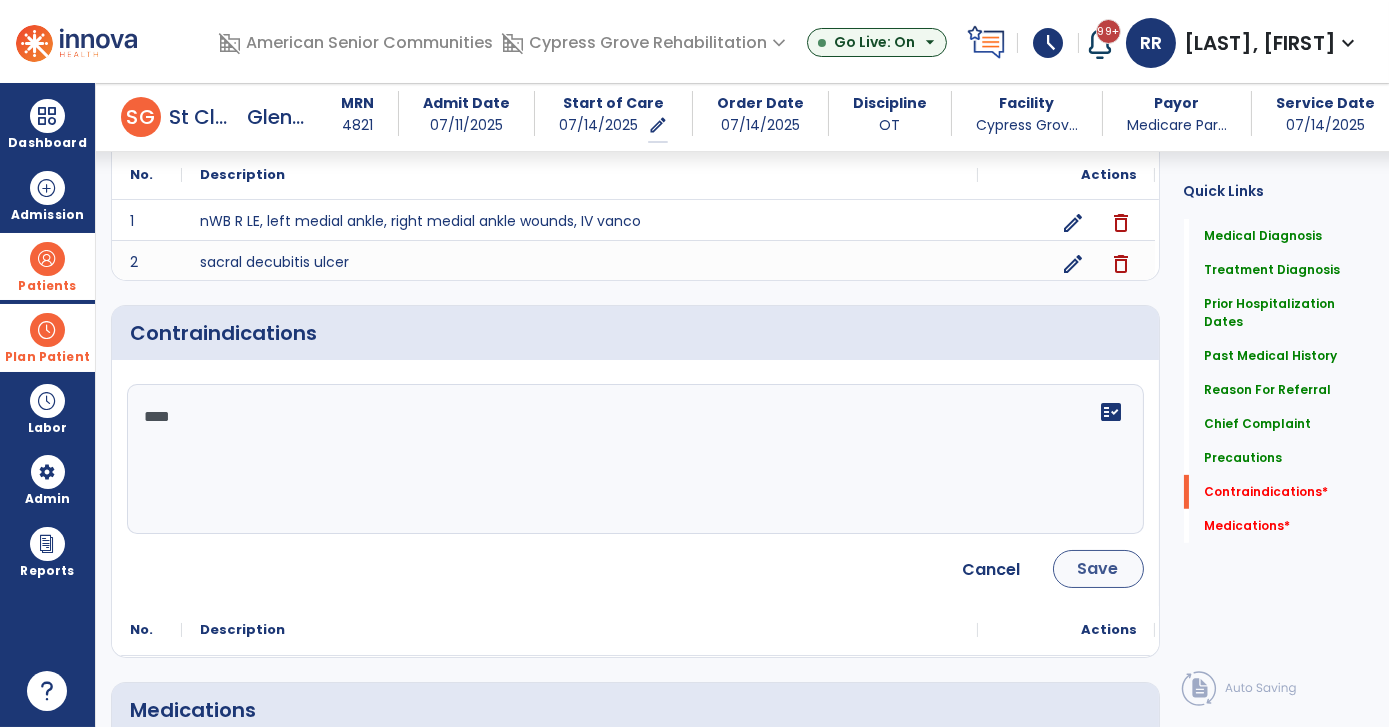 type on "****" 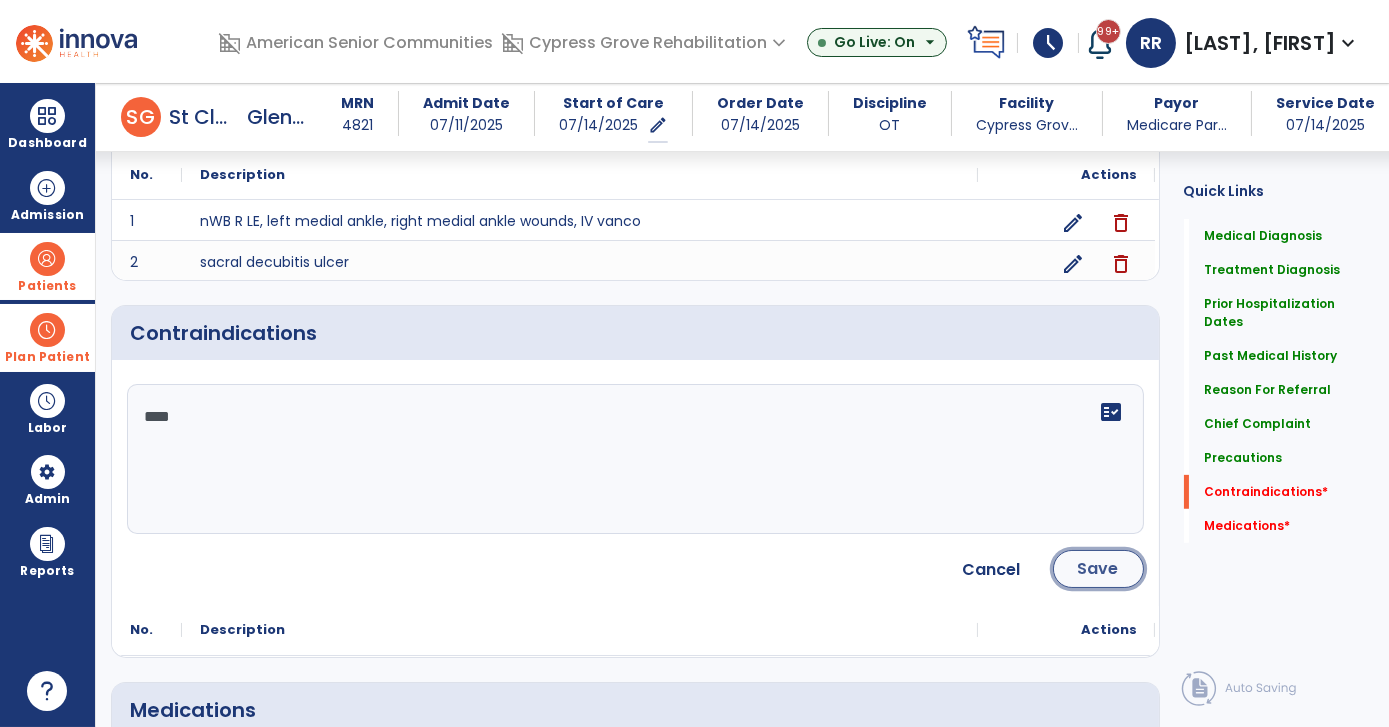 click on "Save" 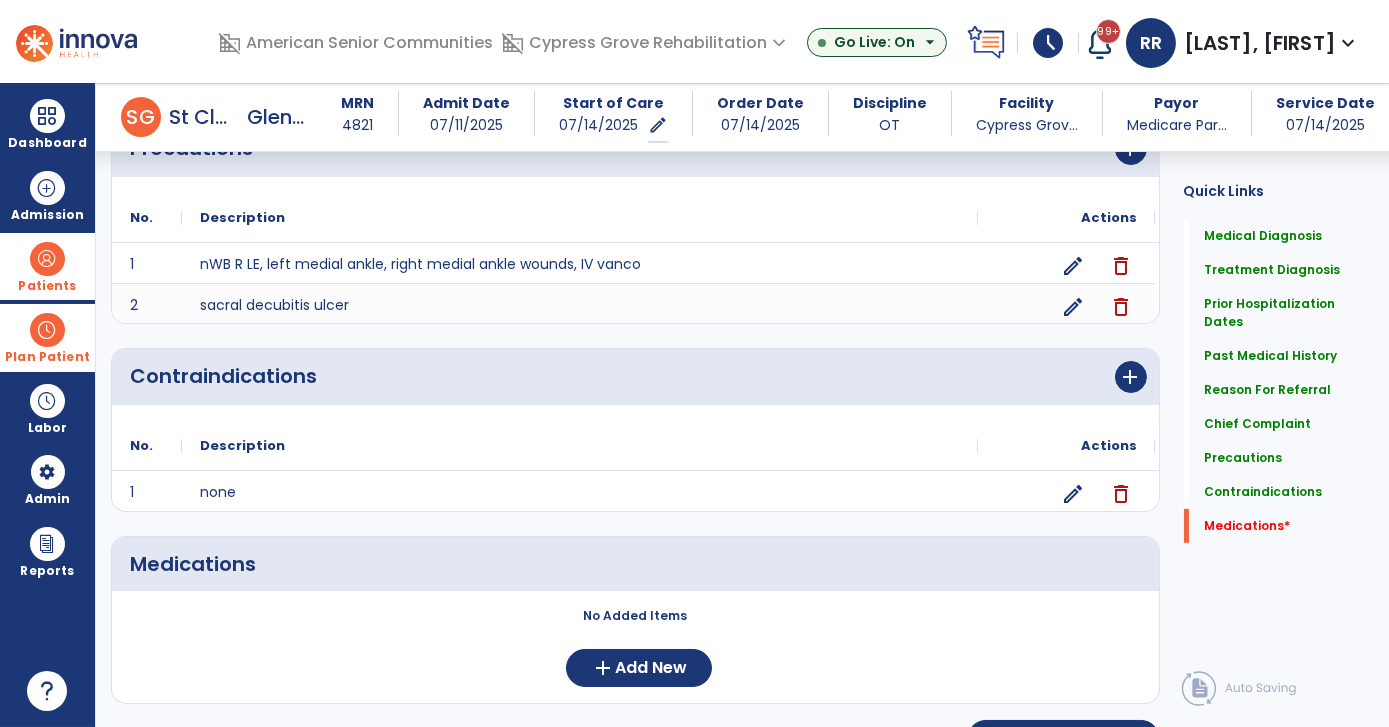 scroll, scrollTop: 1668, scrollLeft: 0, axis: vertical 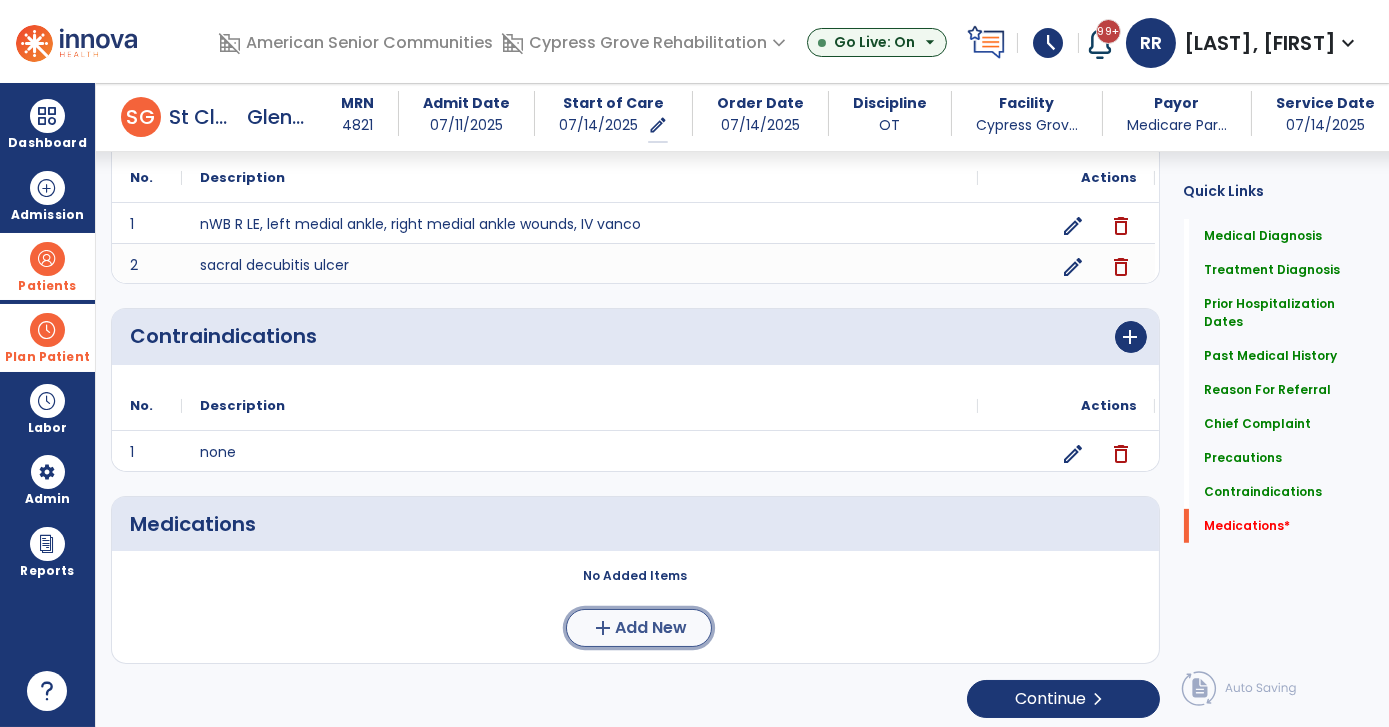 click on "Add New" 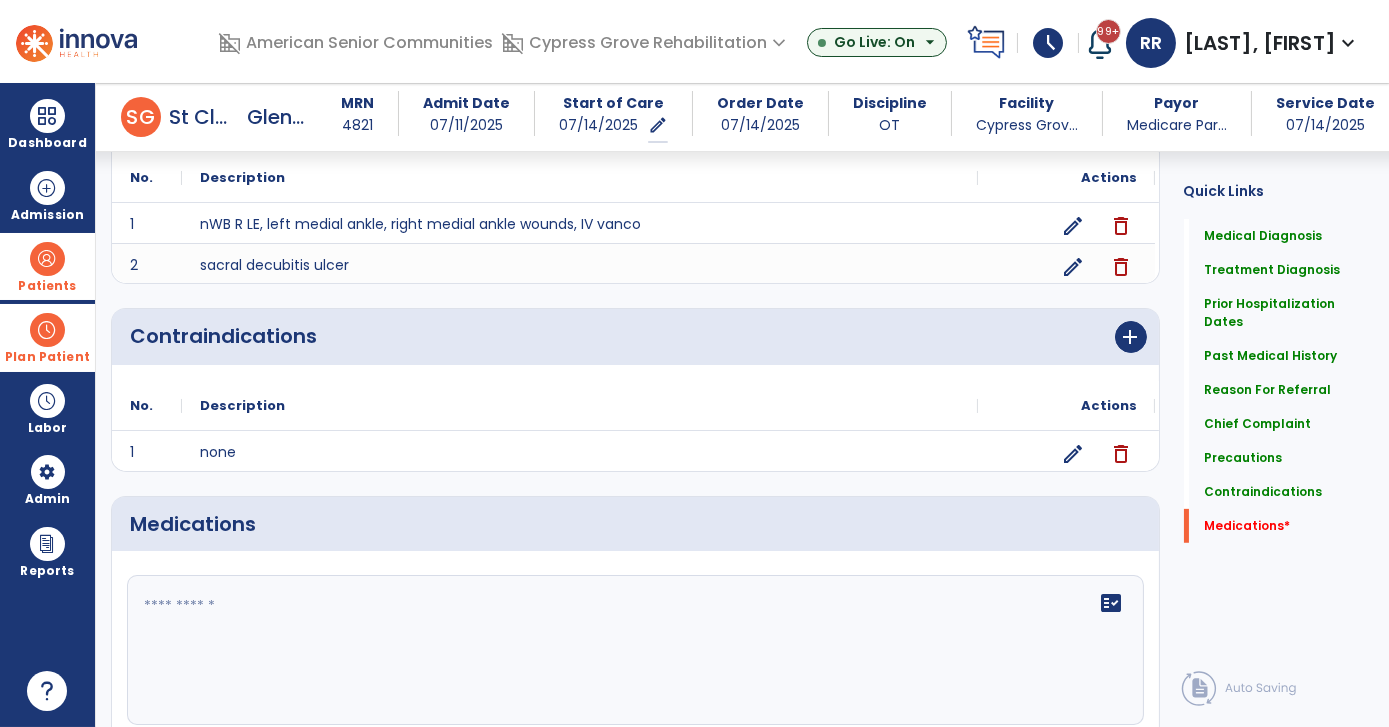 click 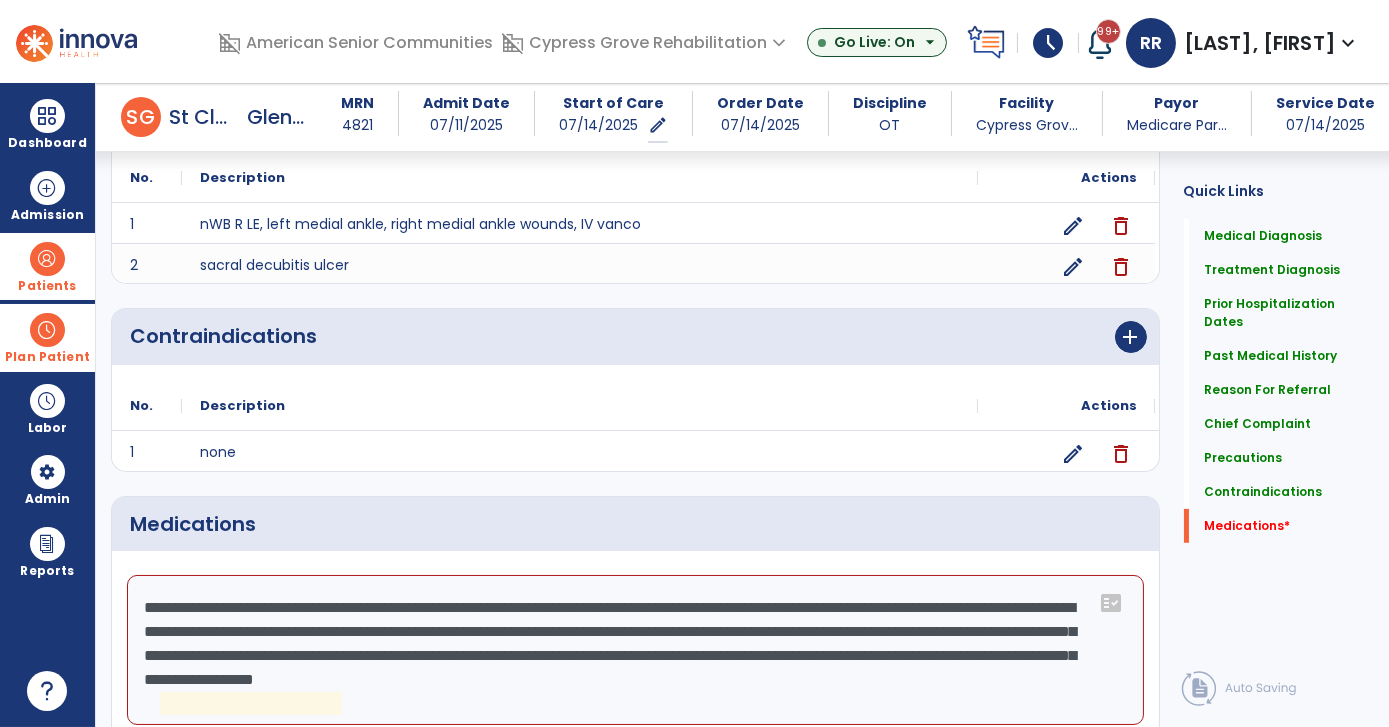 click on "**********" 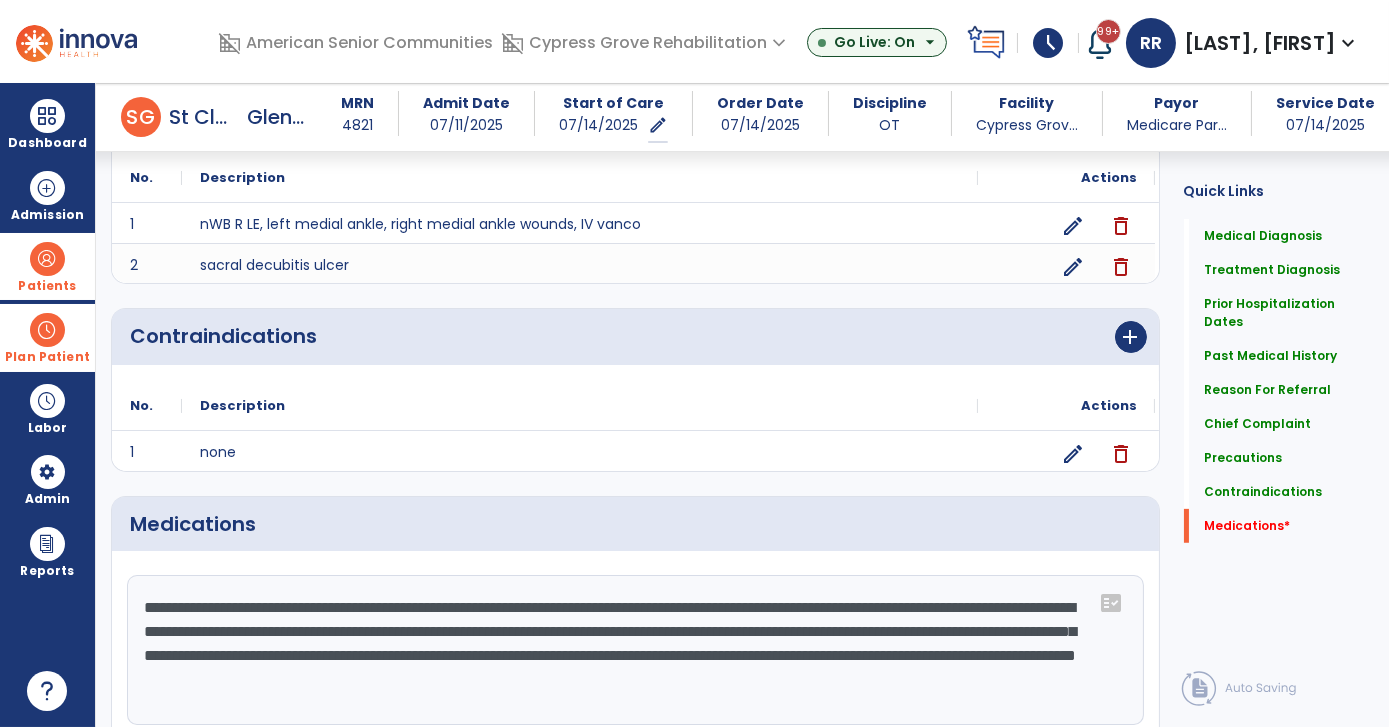 scroll, scrollTop: 1852, scrollLeft: 0, axis: vertical 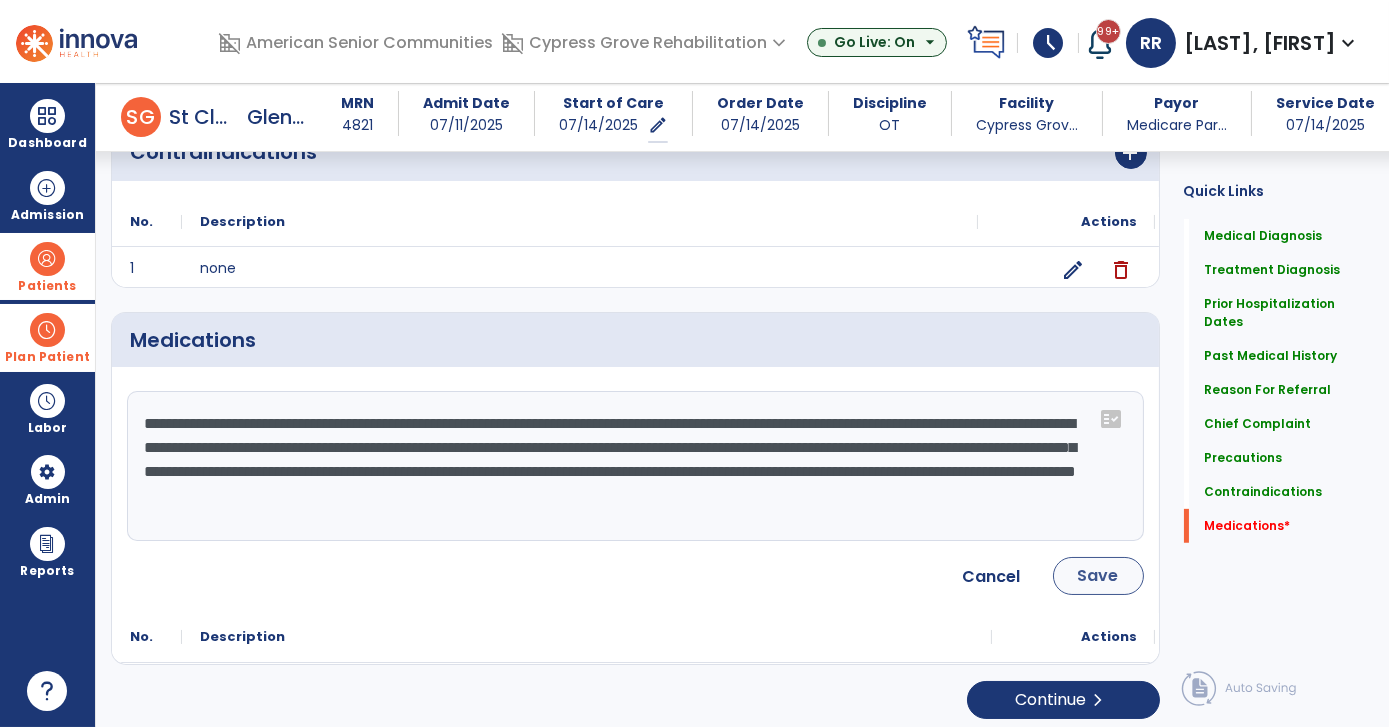 type on "**********" 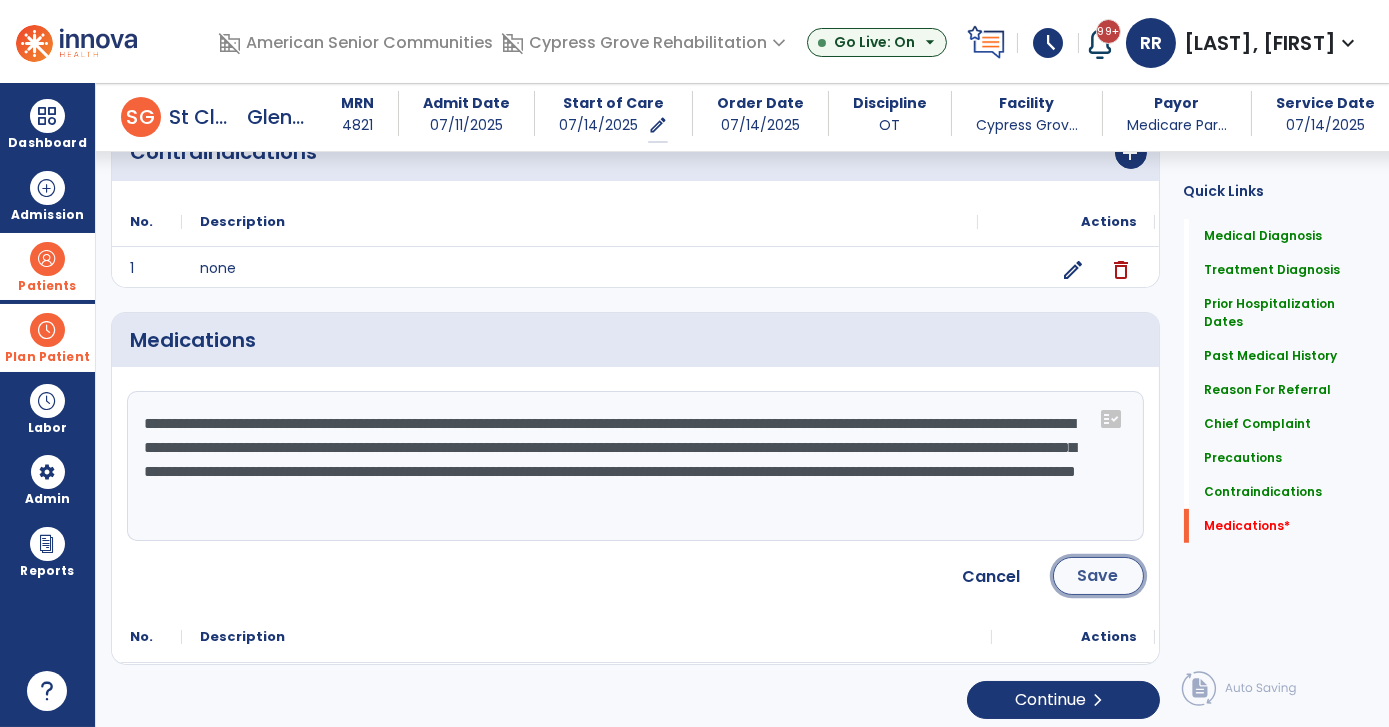 click on "Save" 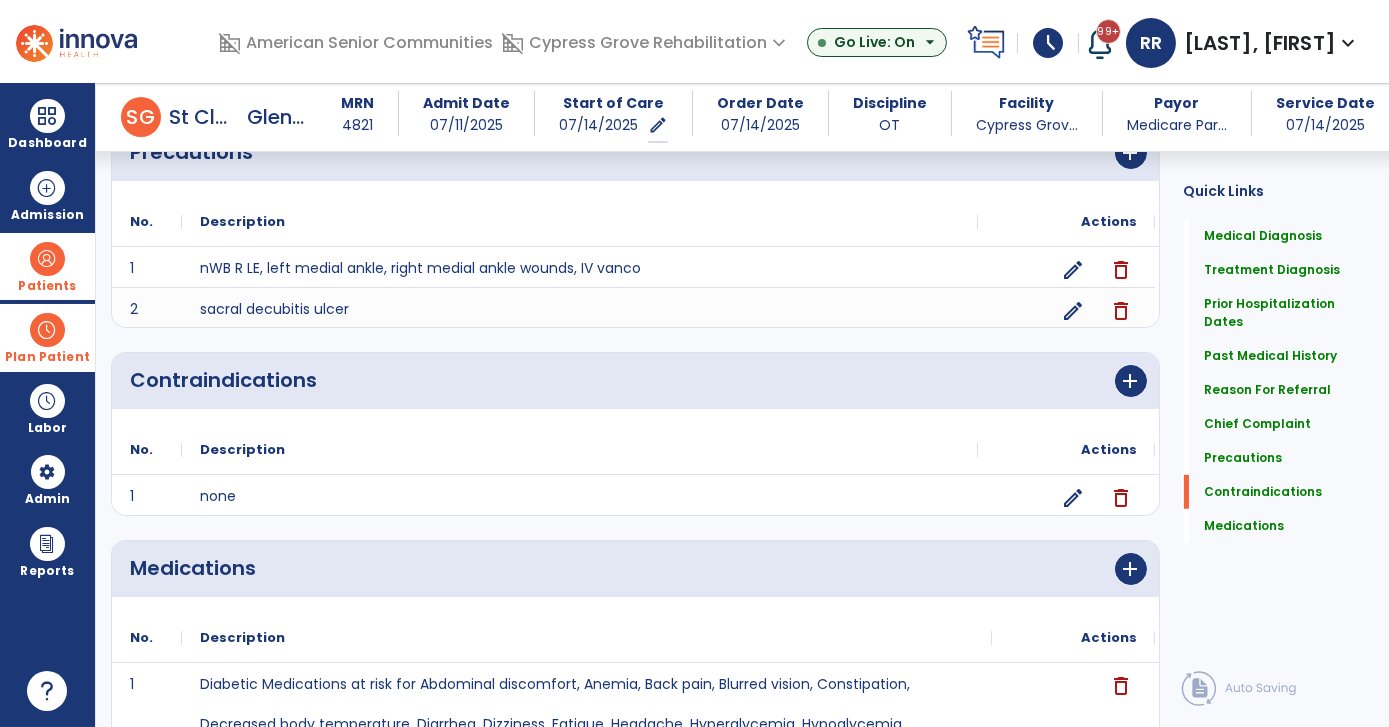 scroll, scrollTop: 1824, scrollLeft: 0, axis: vertical 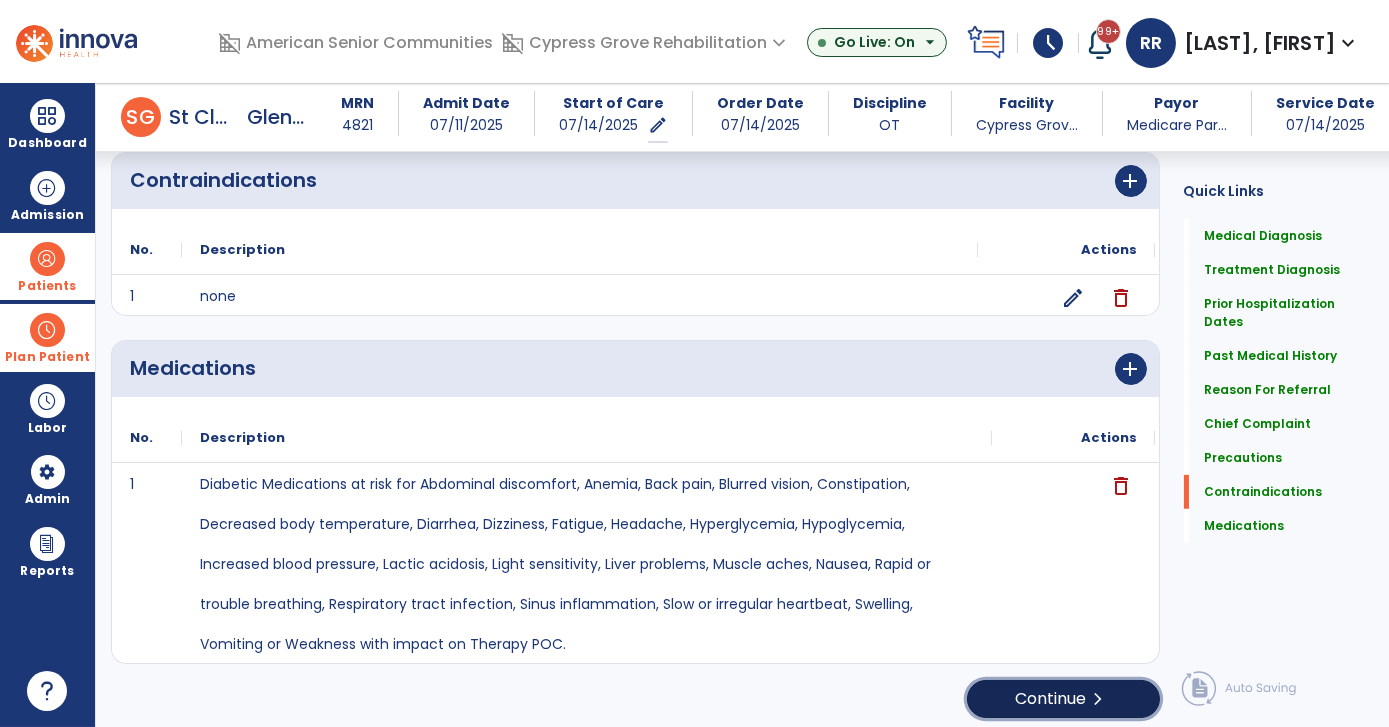 click on "Continue  chevron_right" 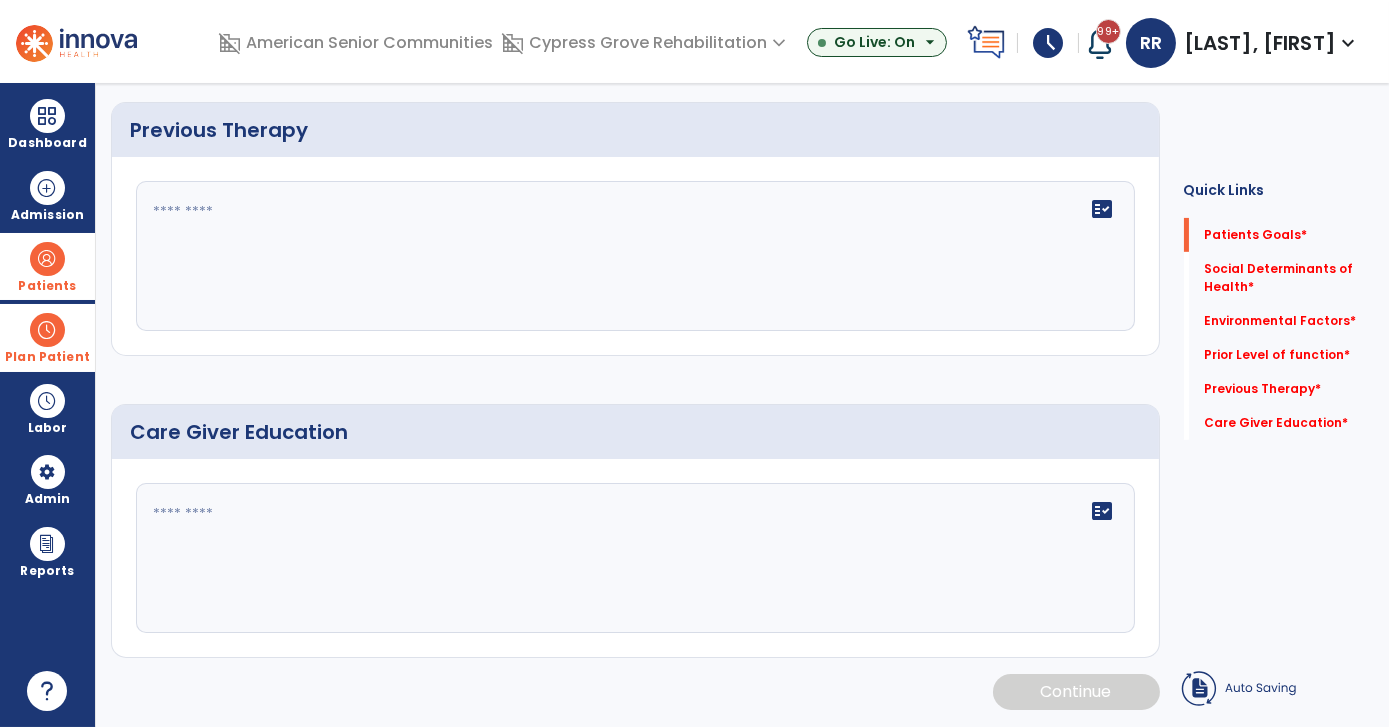 scroll, scrollTop: 47, scrollLeft: 0, axis: vertical 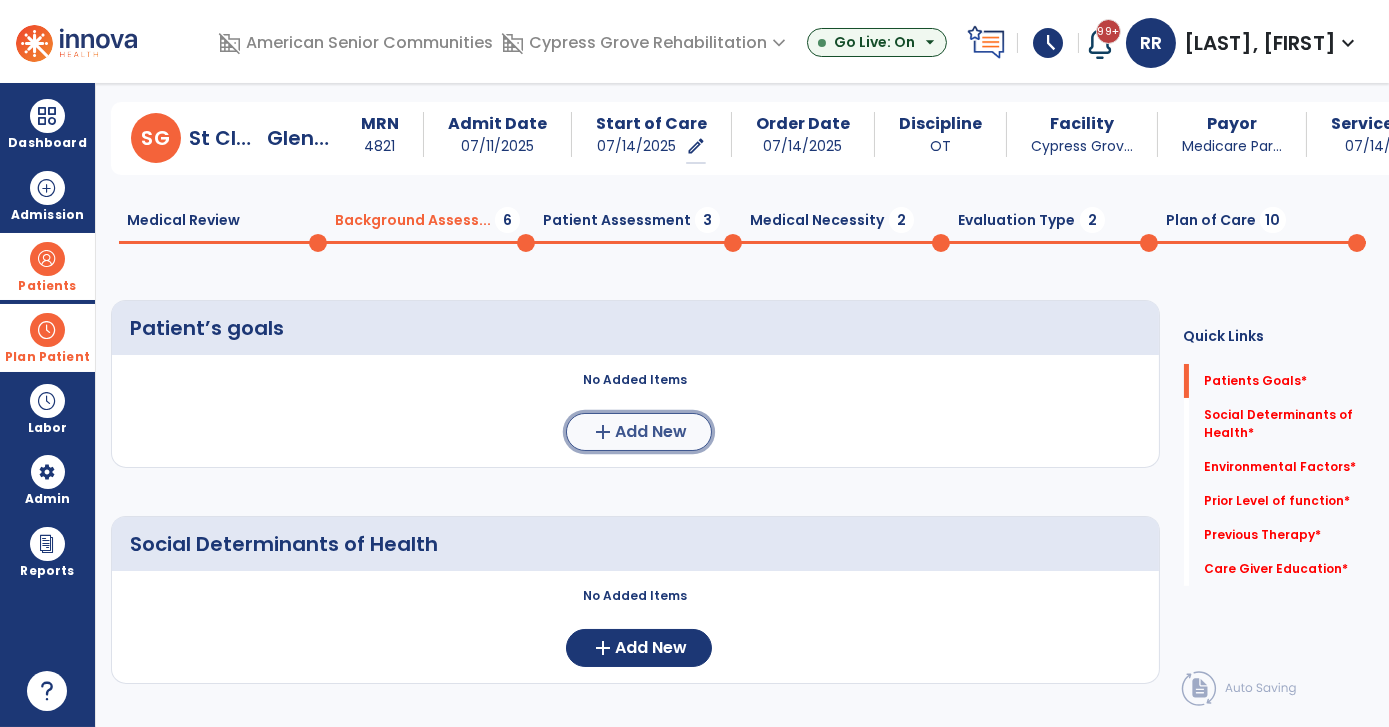 click on "add" 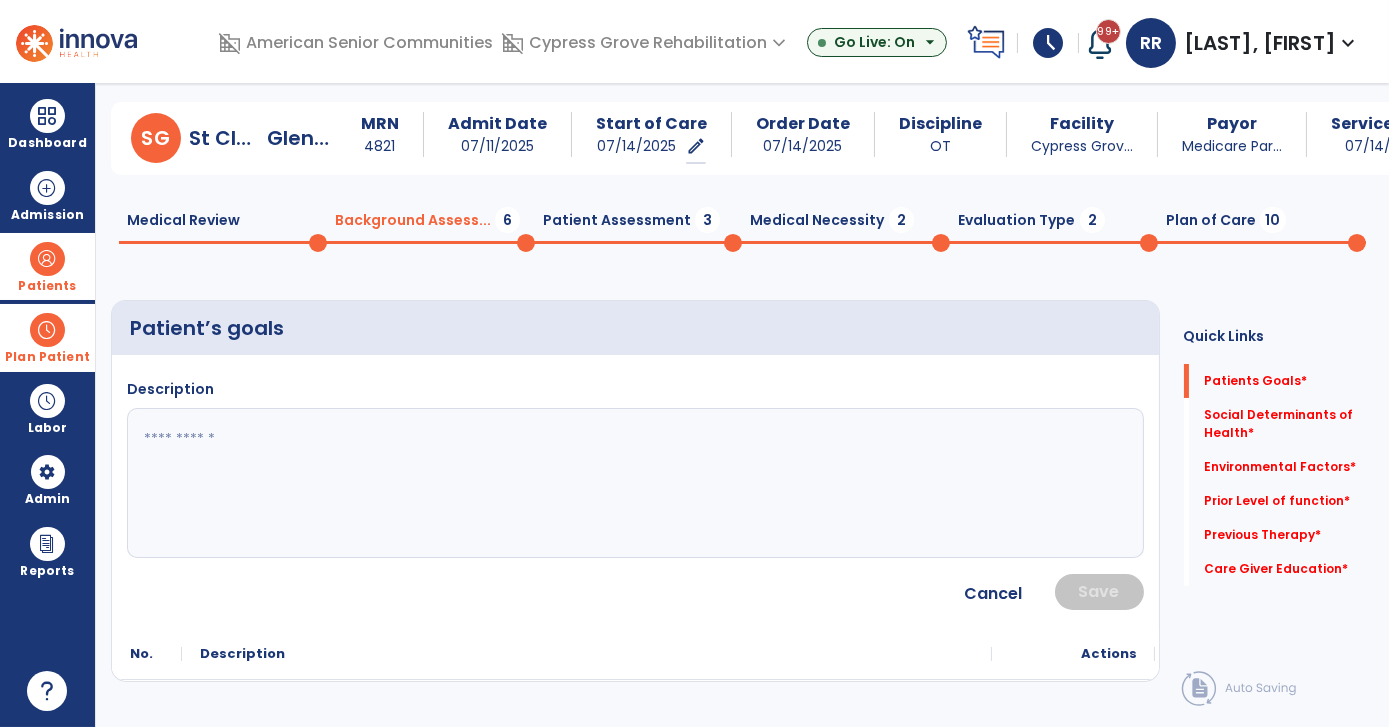 click 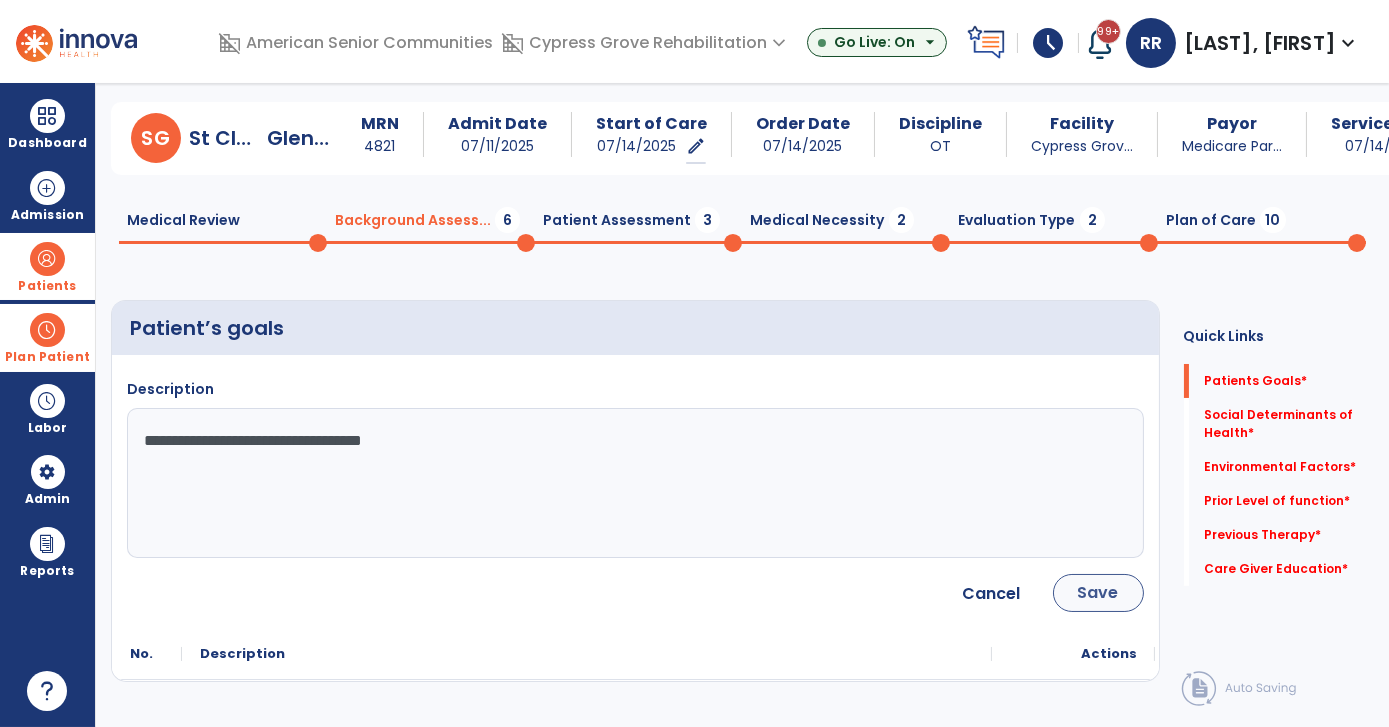 type on "**********" 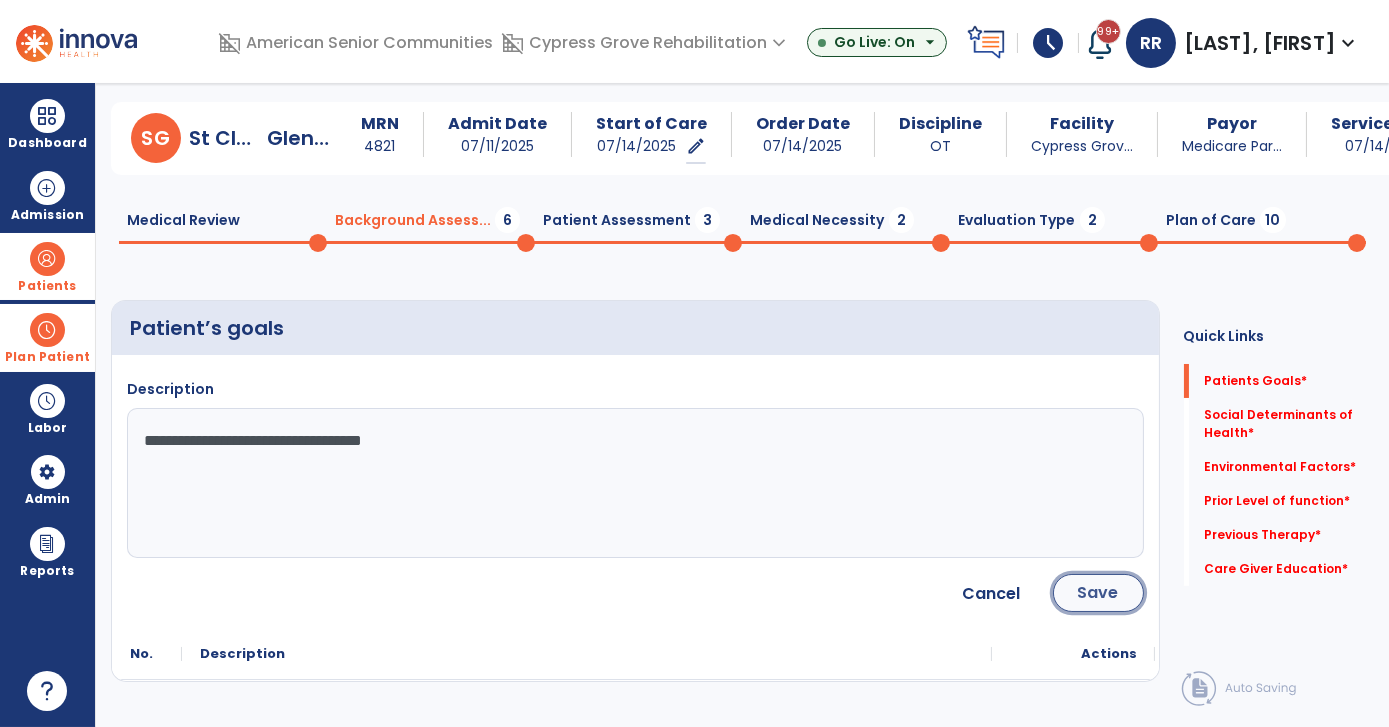 click on "Save" 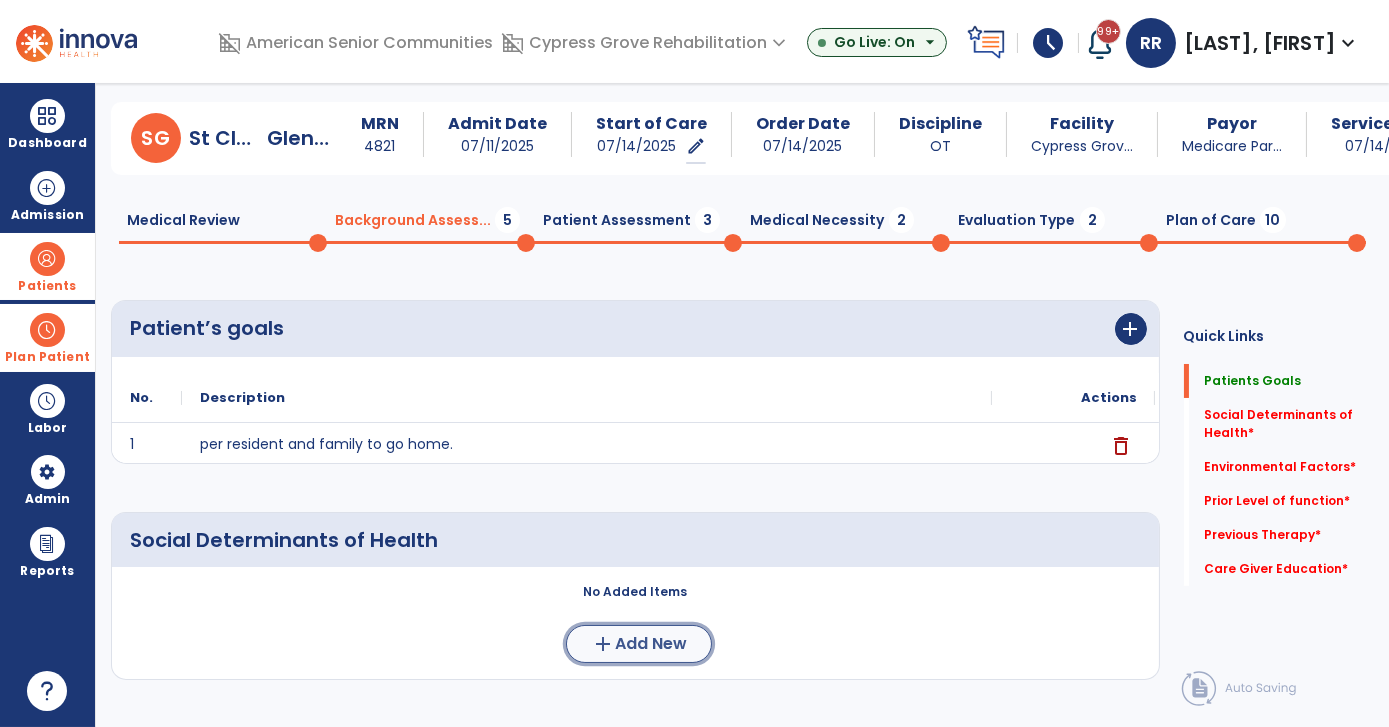 click on "Add New" 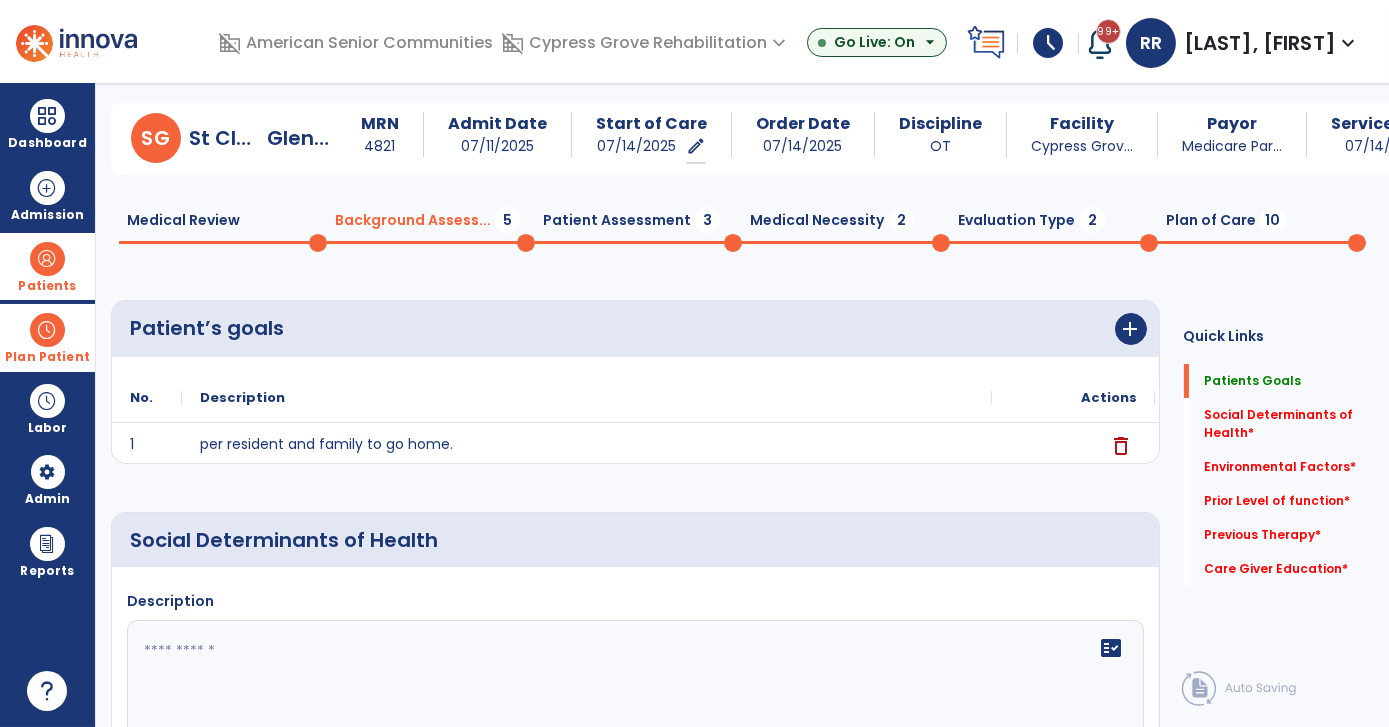click 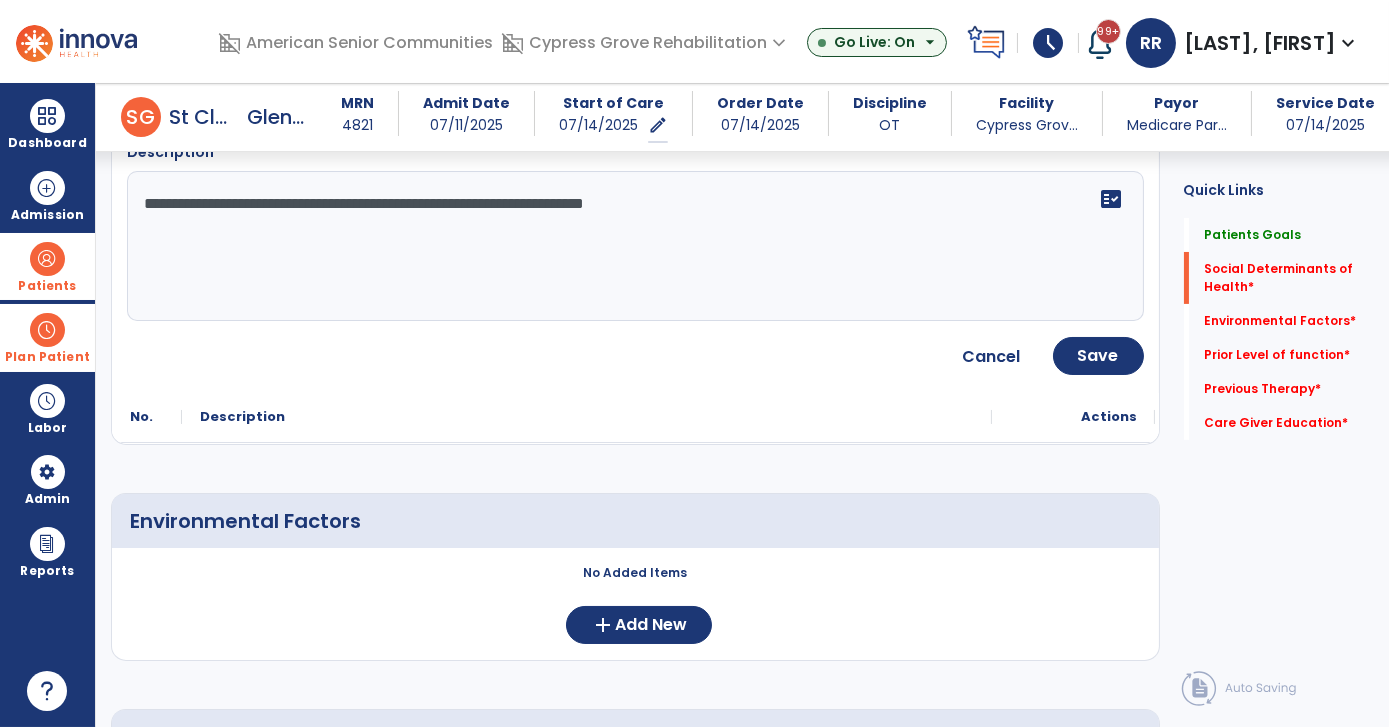 scroll, scrollTop: 484, scrollLeft: 0, axis: vertical 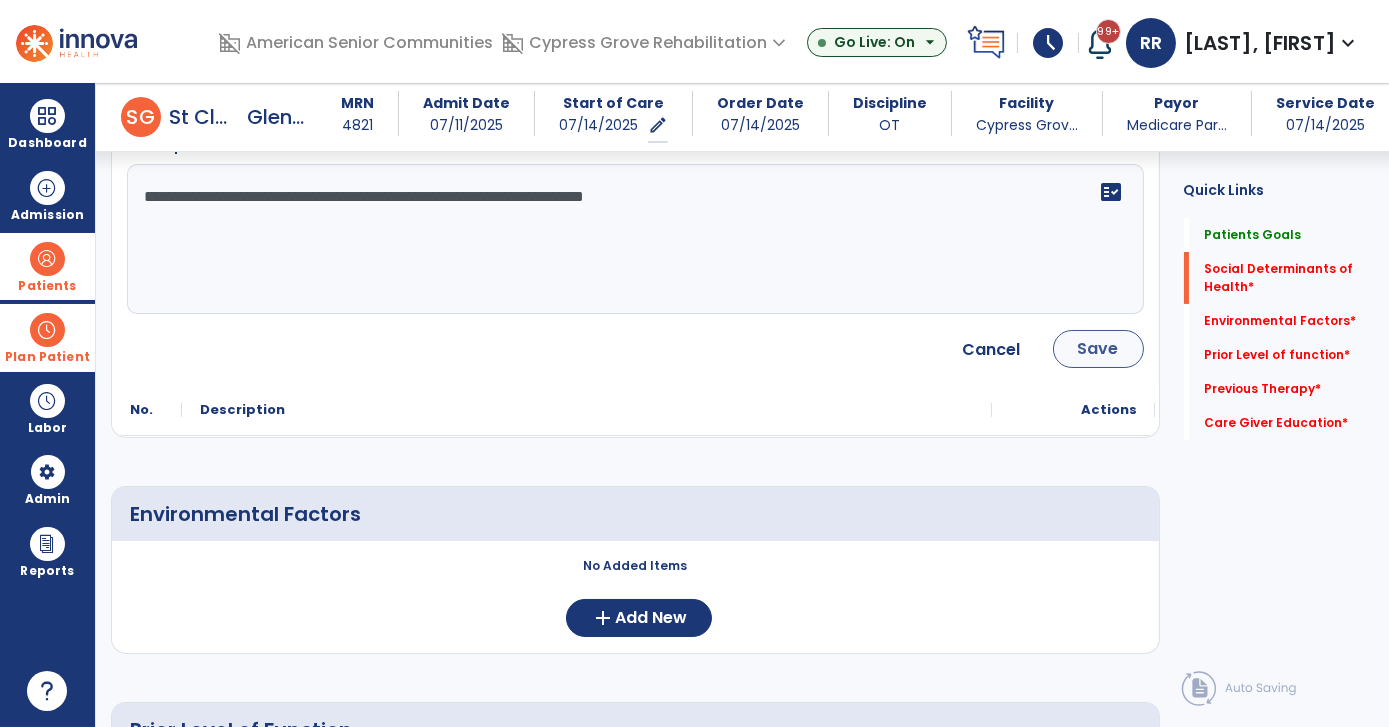 type on "**********" 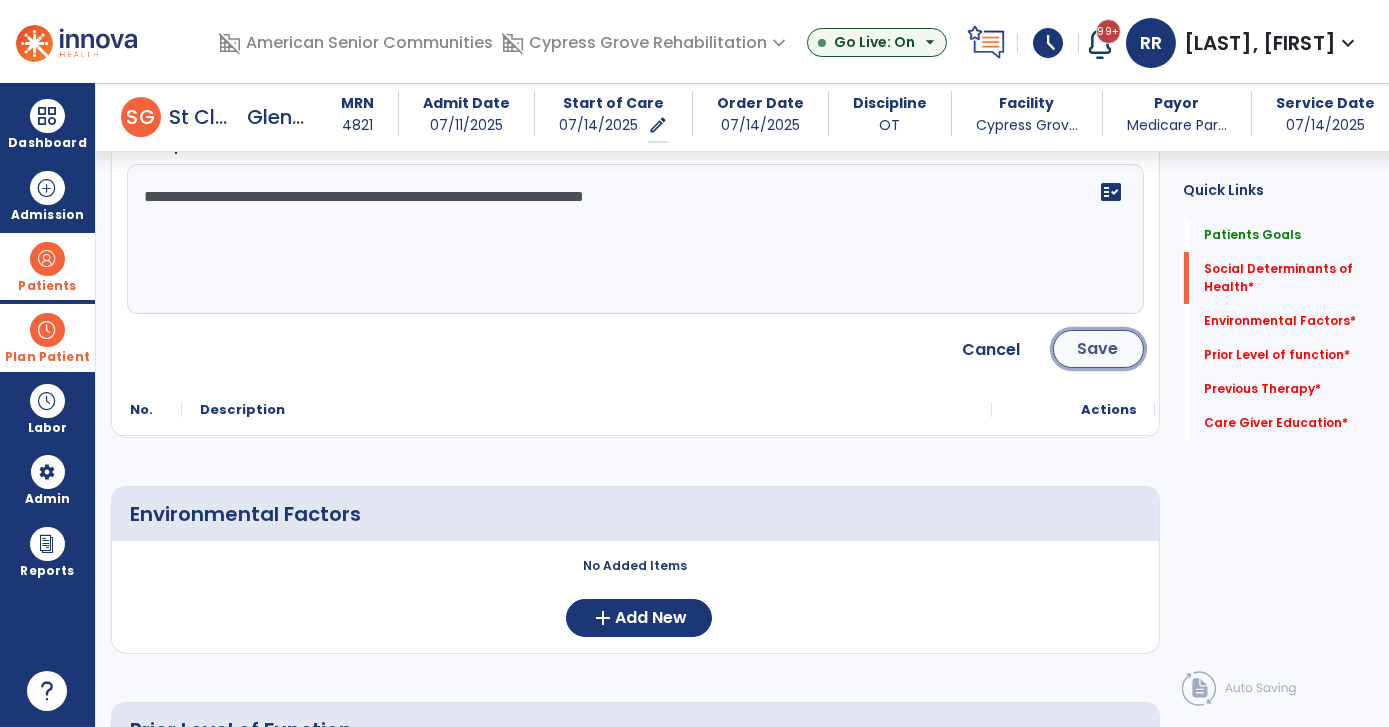 click on "Save" 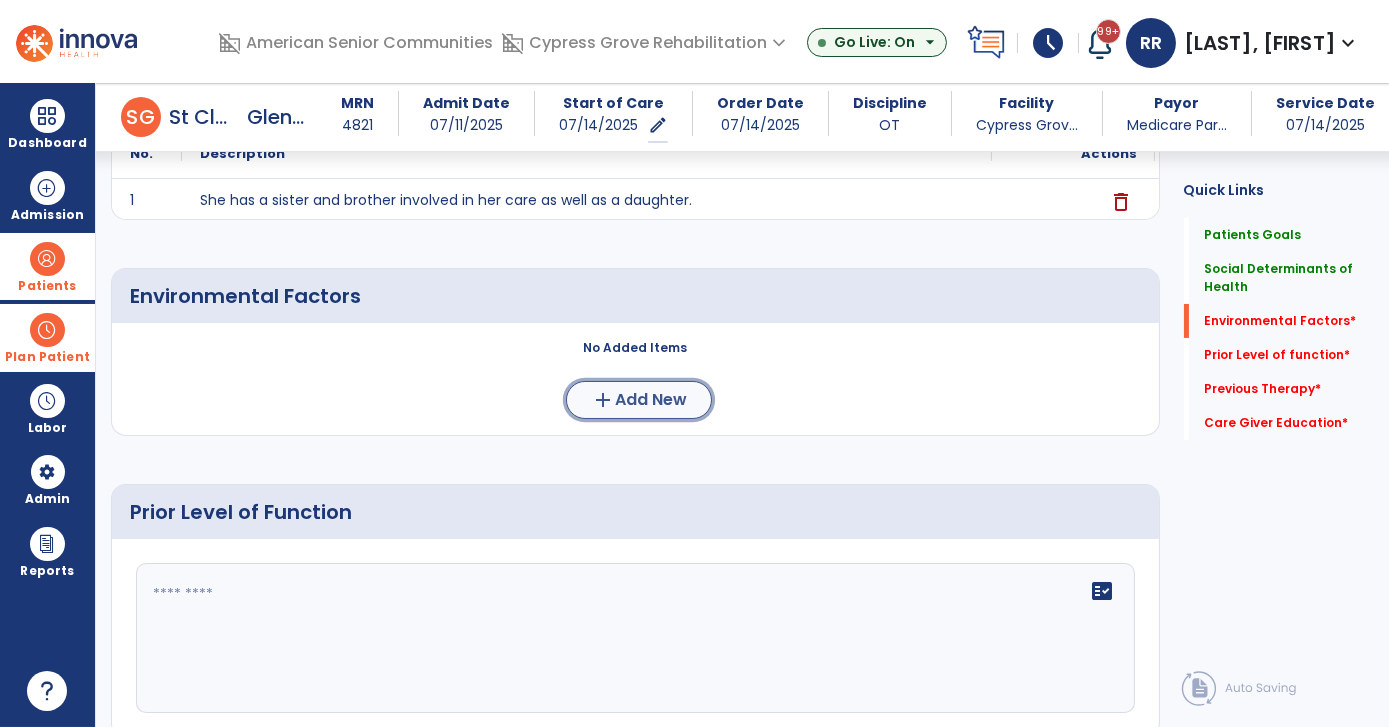 click on "add" 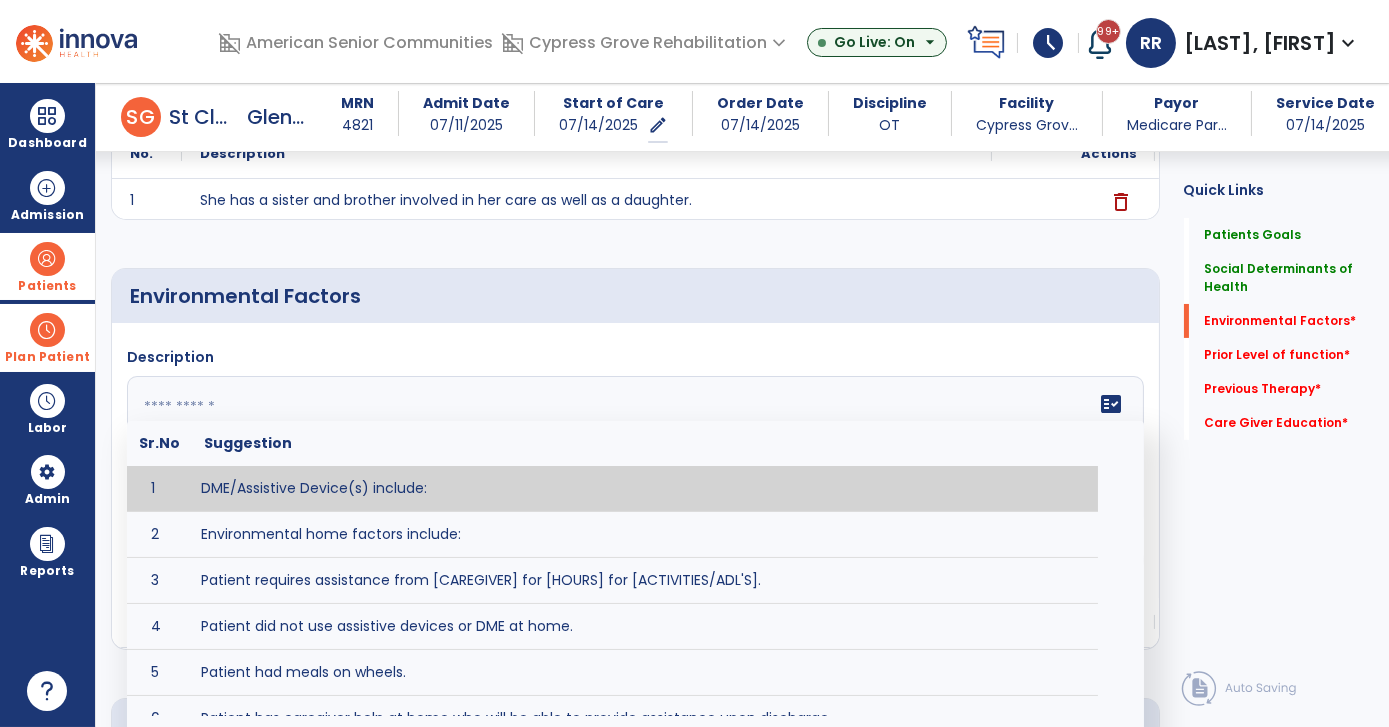 click 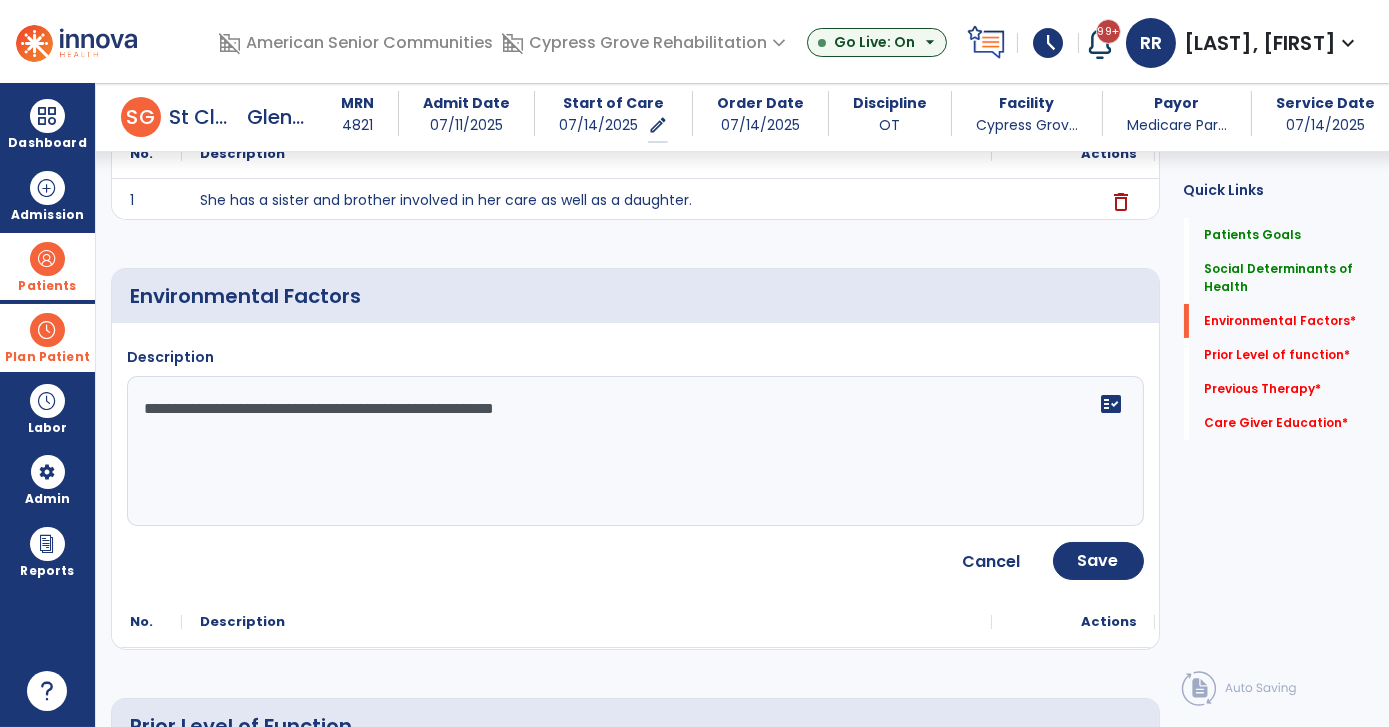 type on "**********" 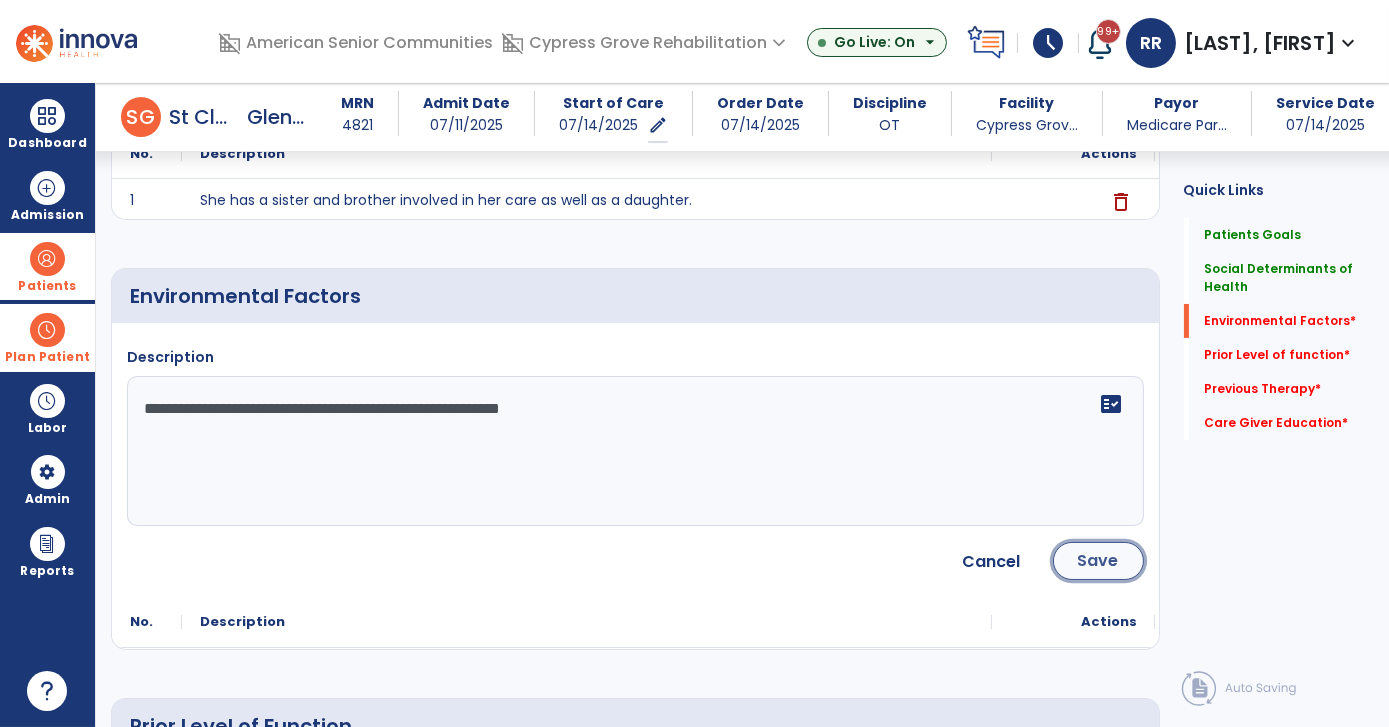 click on "Save" 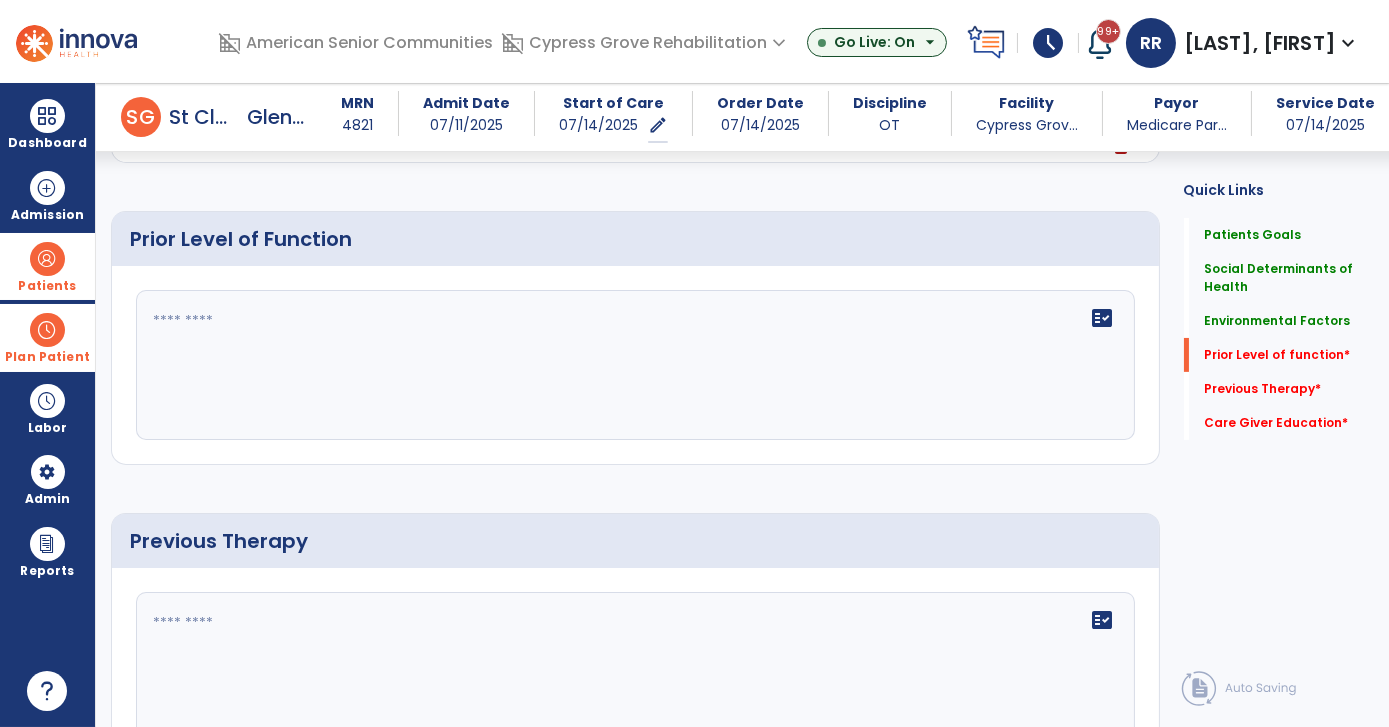 scroll, scrollTop: 775, scrollLeft: 0, axis: vertical 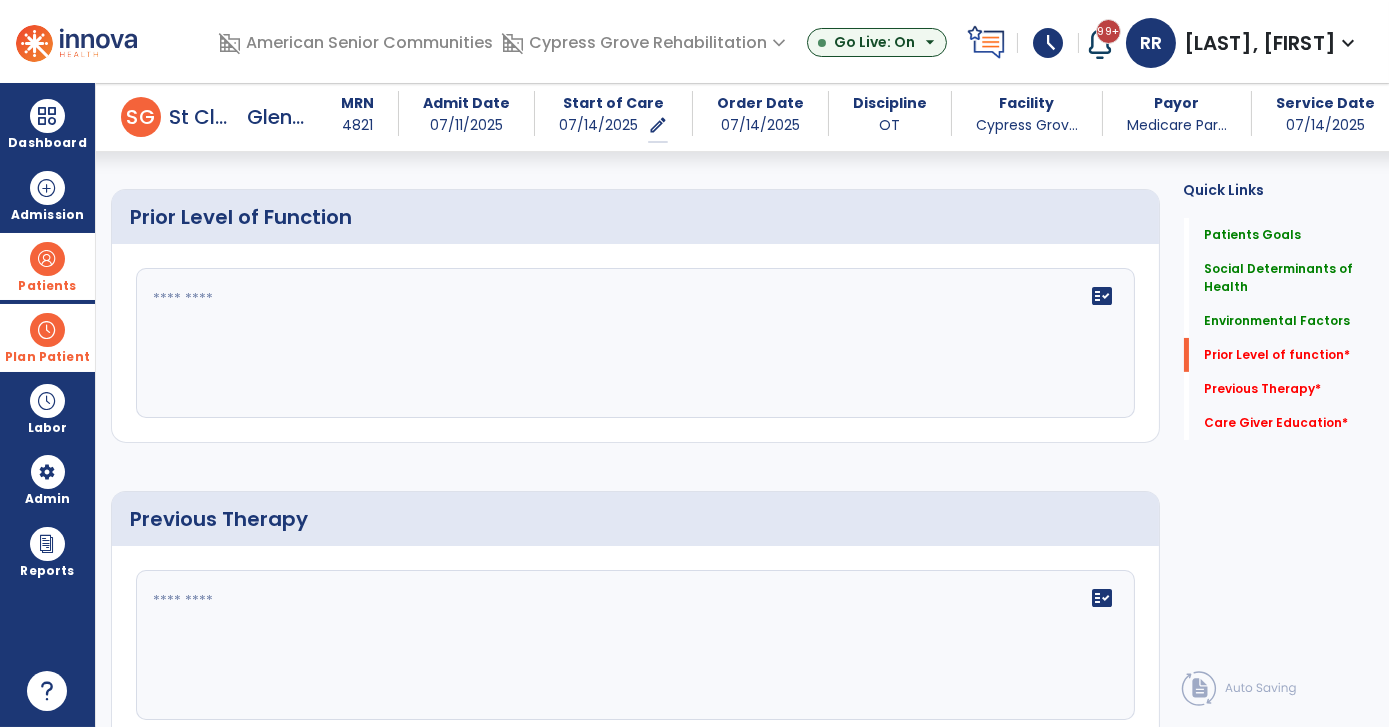 click on "fact_check" 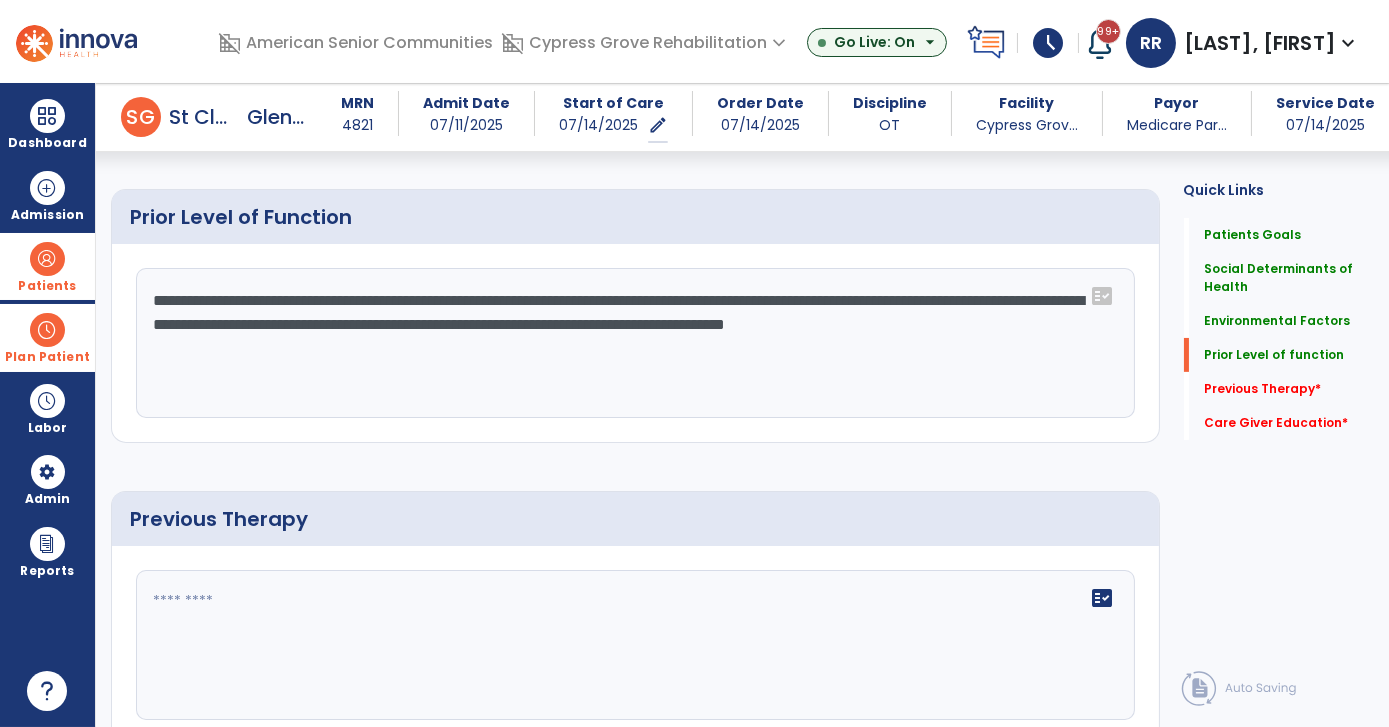 click on "**********" 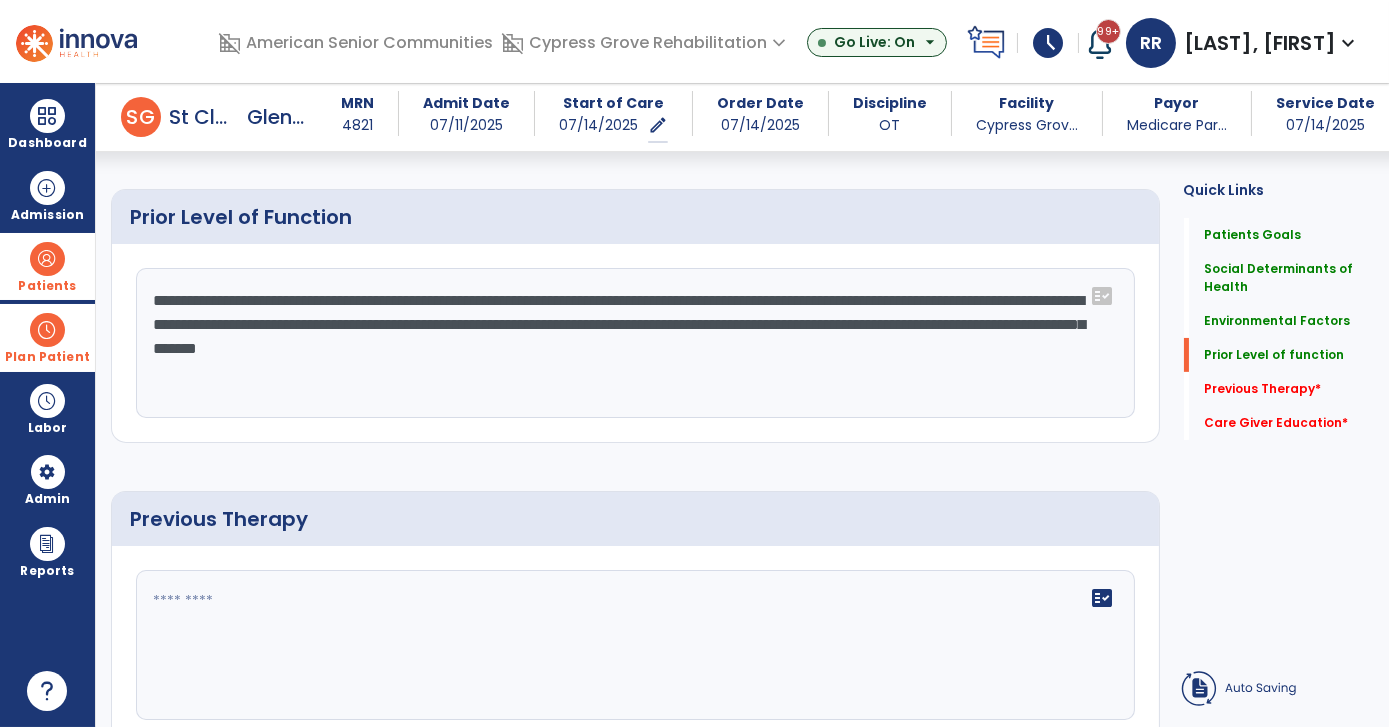 type on "**********" 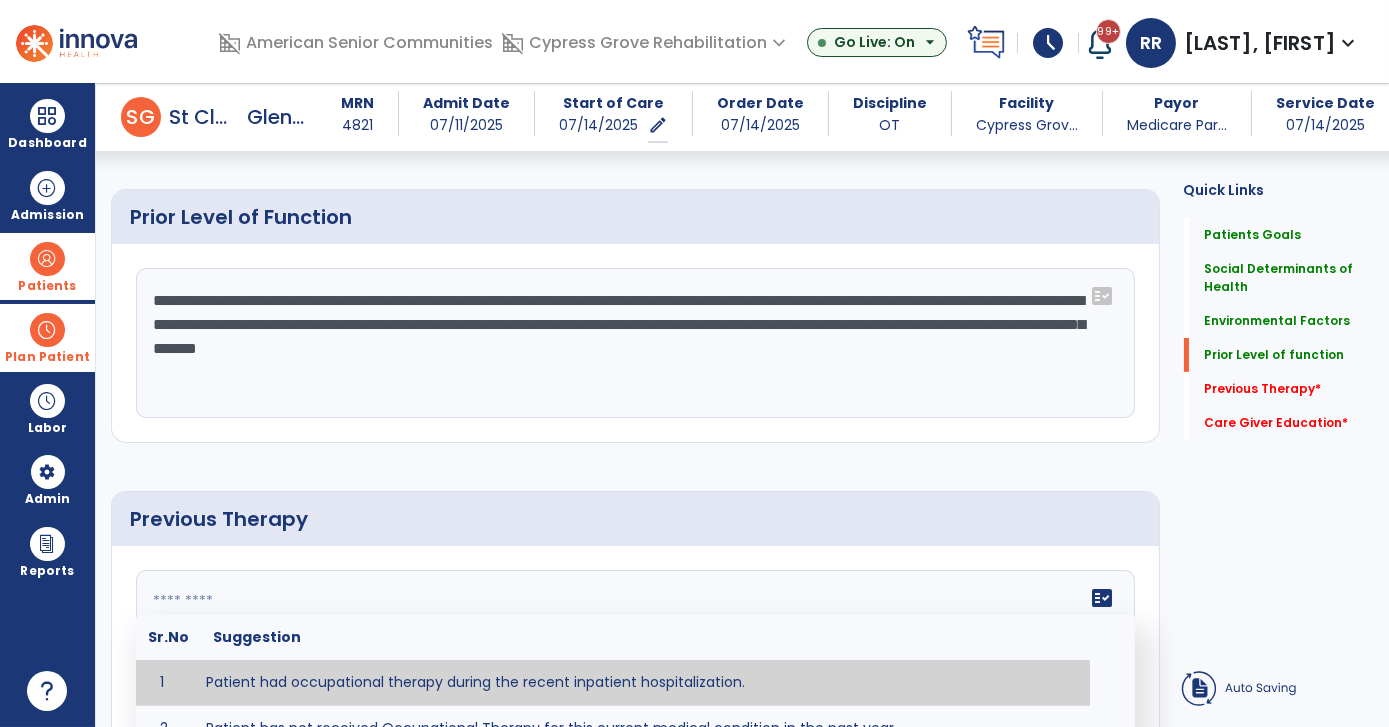 click on "fact_check  Sr.No Suggestion 1 Patient had occupational therapy during the recent inpatient hospitalization. 2 Patient has not received Occupational Therapy for this current medical condition in the past year. 3 Prior Occupational Therapy received on [DATE] for ___________. 4 Prior Occupational Therapy for [CONDITION] included [TYPE of THERAPY] in [MONTH/YEAR] with good results. 5 Patient has not received Occupational Therapy for this current medical condition in the past year and had yet to achieve LTGs prior to being hospitalized. 6 Prior to this recent hospitalization, the patient had been on therapy case load for [TIME]and was still working to achieve LTGs before being hospitalized." 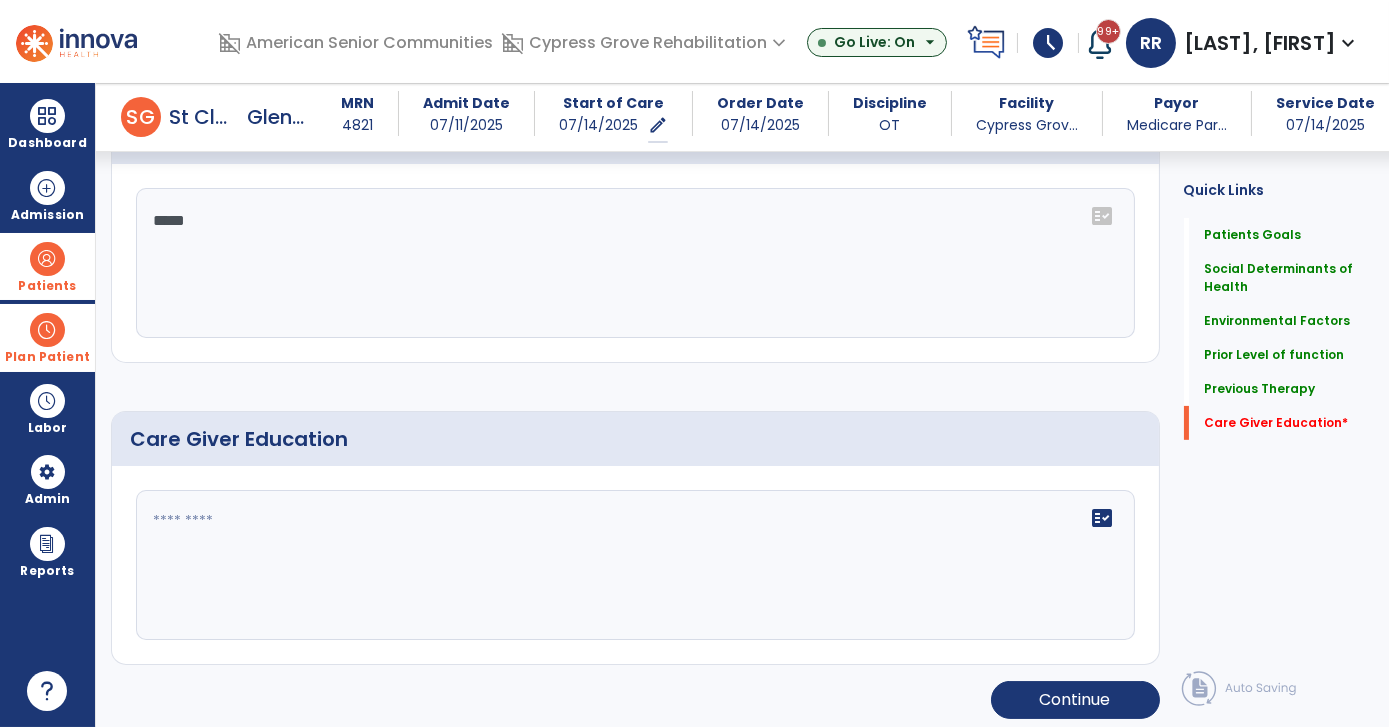 scroll, scrollTop: 1160, scrollLeft: 0, axis: vertical 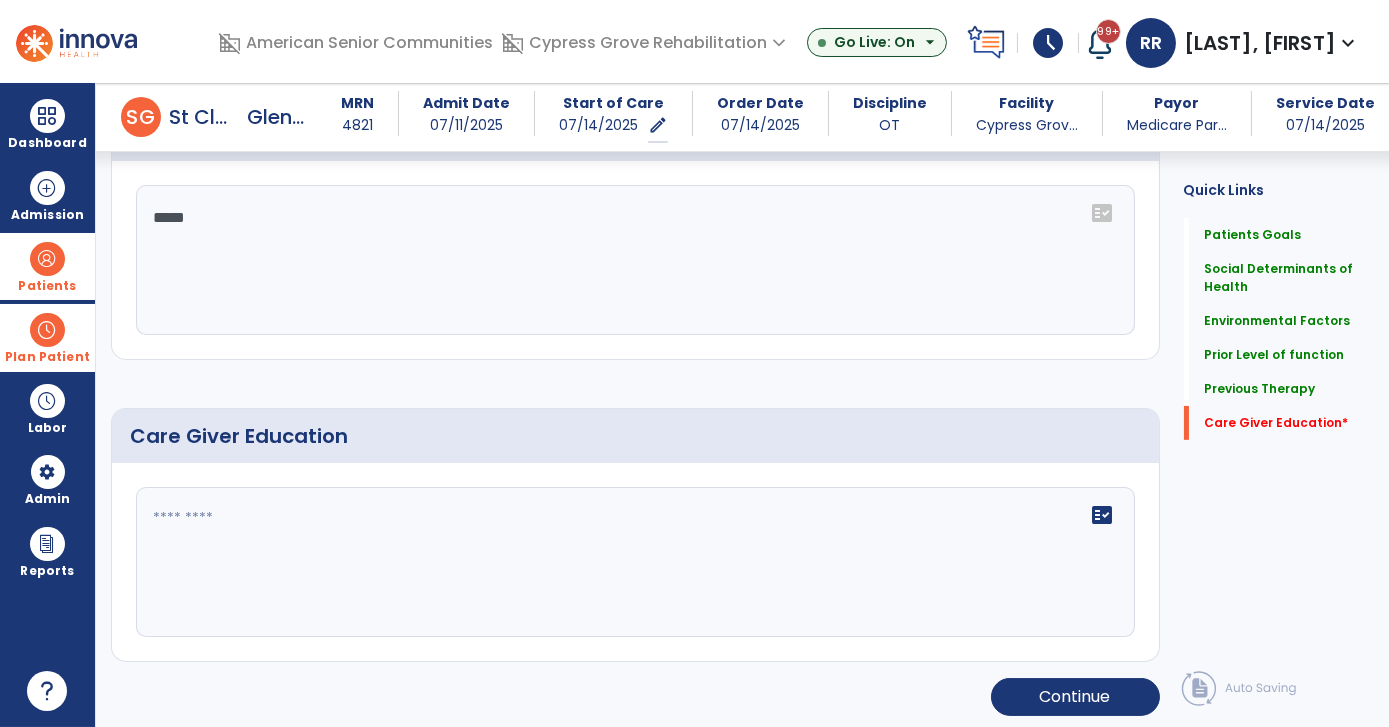 type on "****" 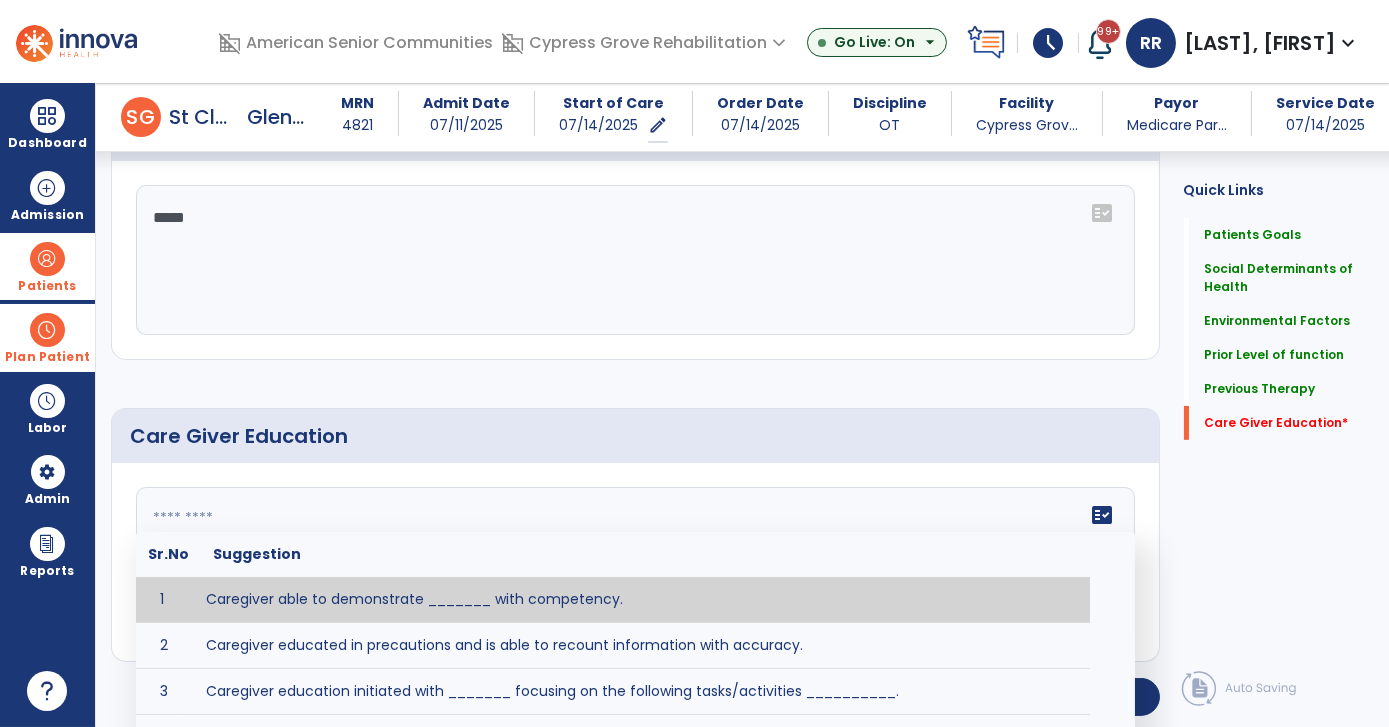 click on "fact_check  Sr.No Suggestion 1 Caregiver able to demonstrate _______ with competency. 2 Caregiver educated in precautions and is able to recount information with accuracy. 3 Caregiver education initiated with _______ focusing on the following tasks/activities __________. 4 Home exercise program initiated with caregiver focusing on __________. 5 Patient educated in precautions and is able to recount information with [VALUE]% accuracy." 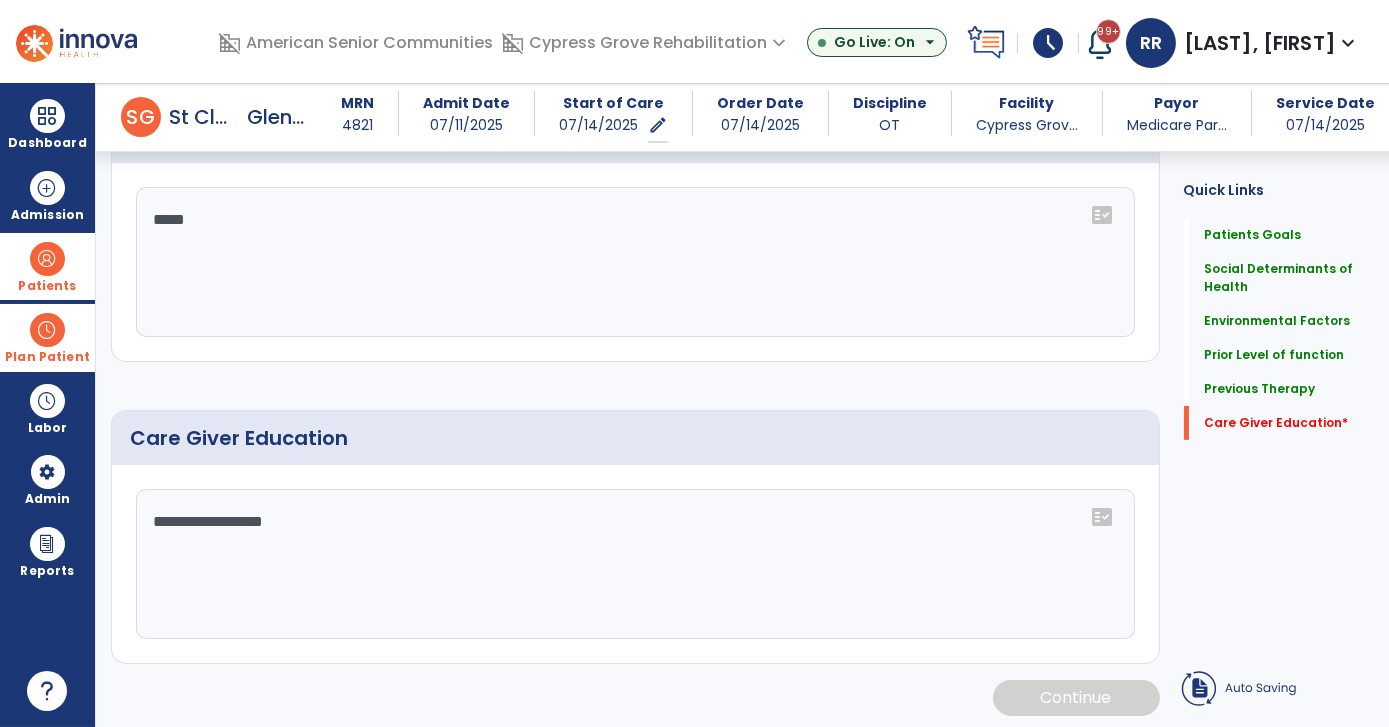scroll, scrollTop: 1160, scrollLeft: 0, axis: vertical 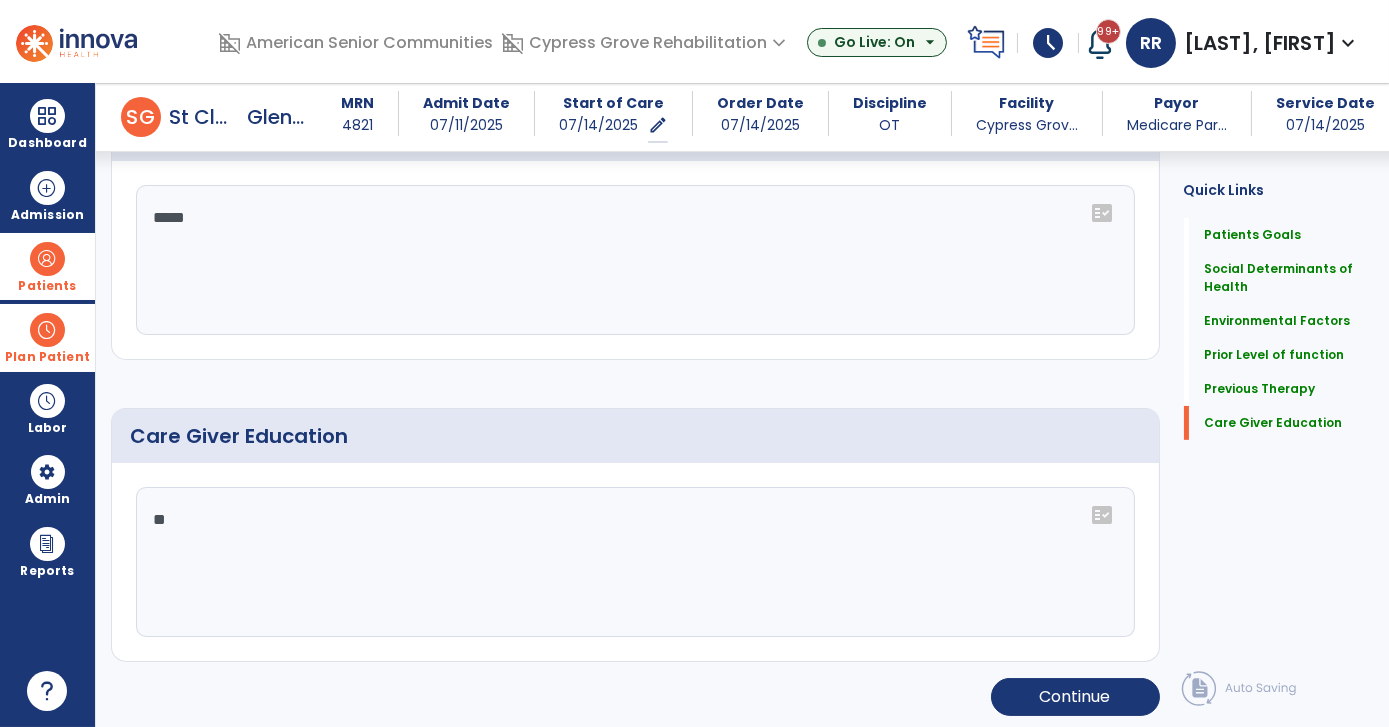 type on "*" 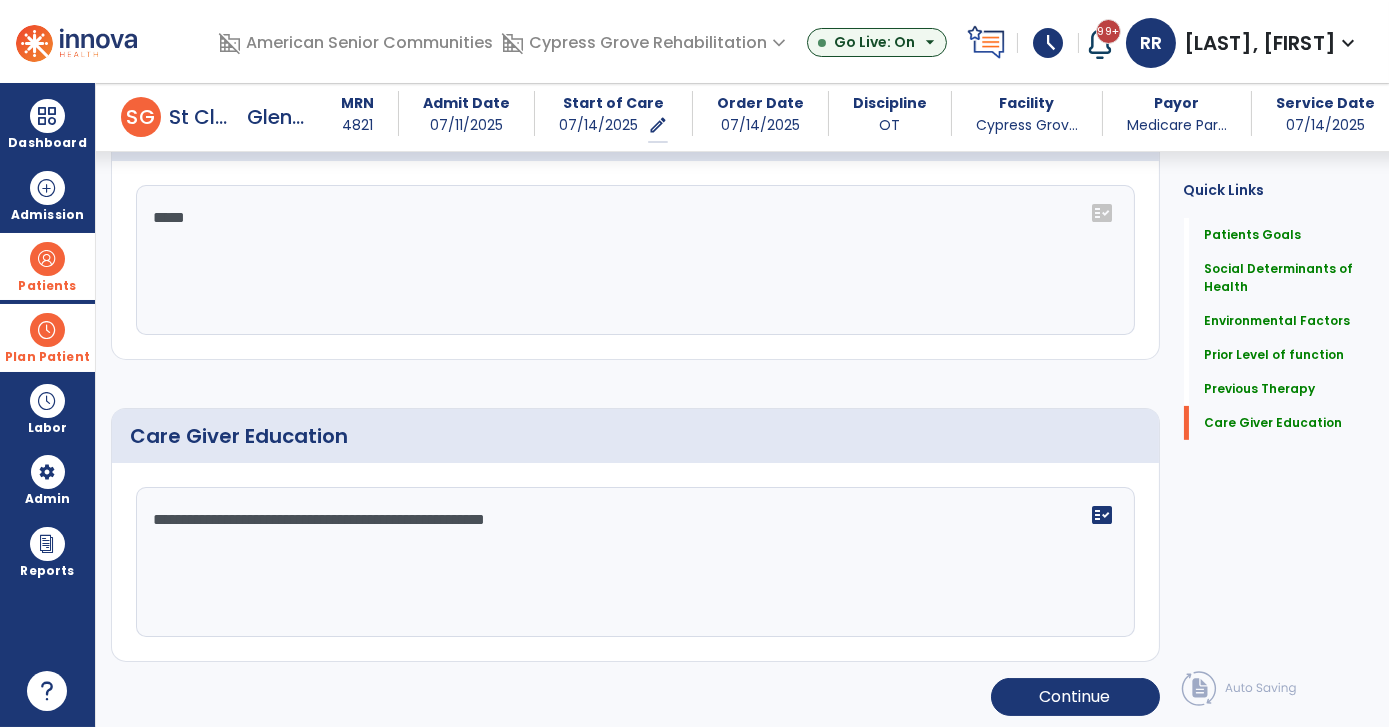 type on "**********" 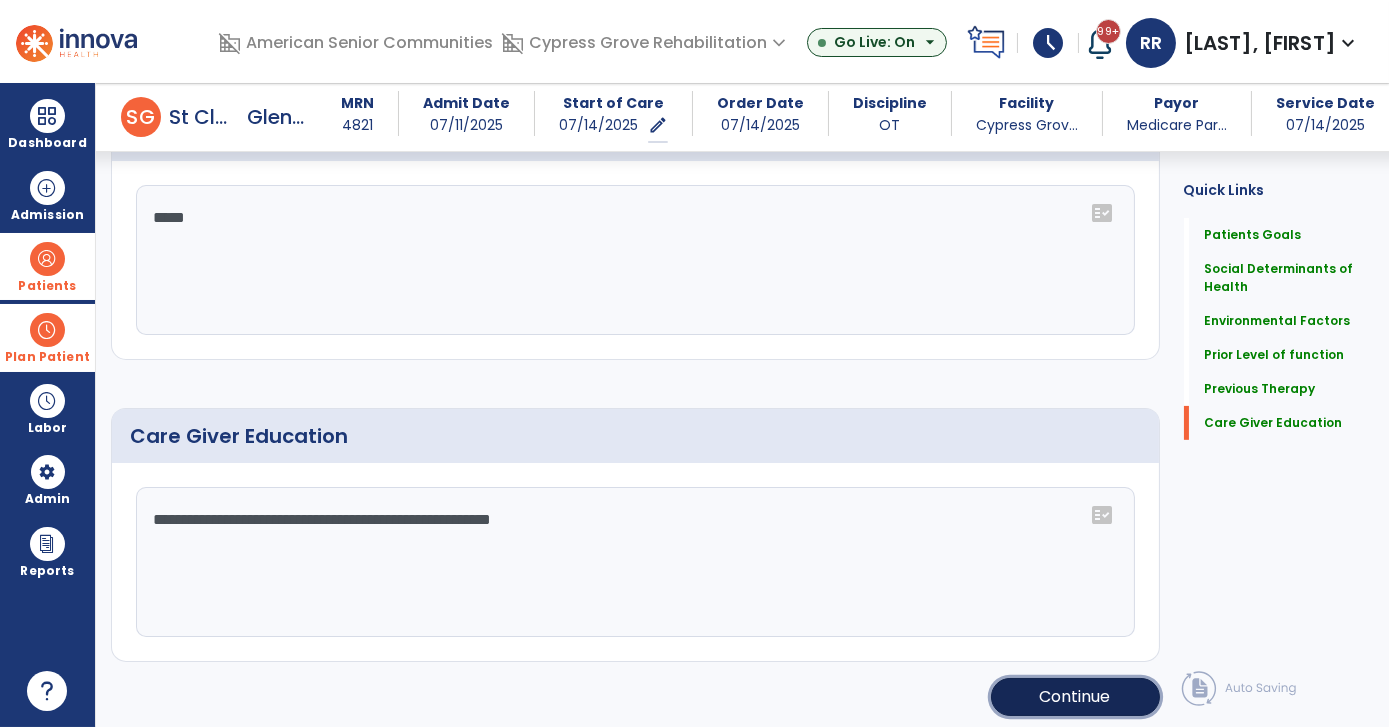 click on "Continue" 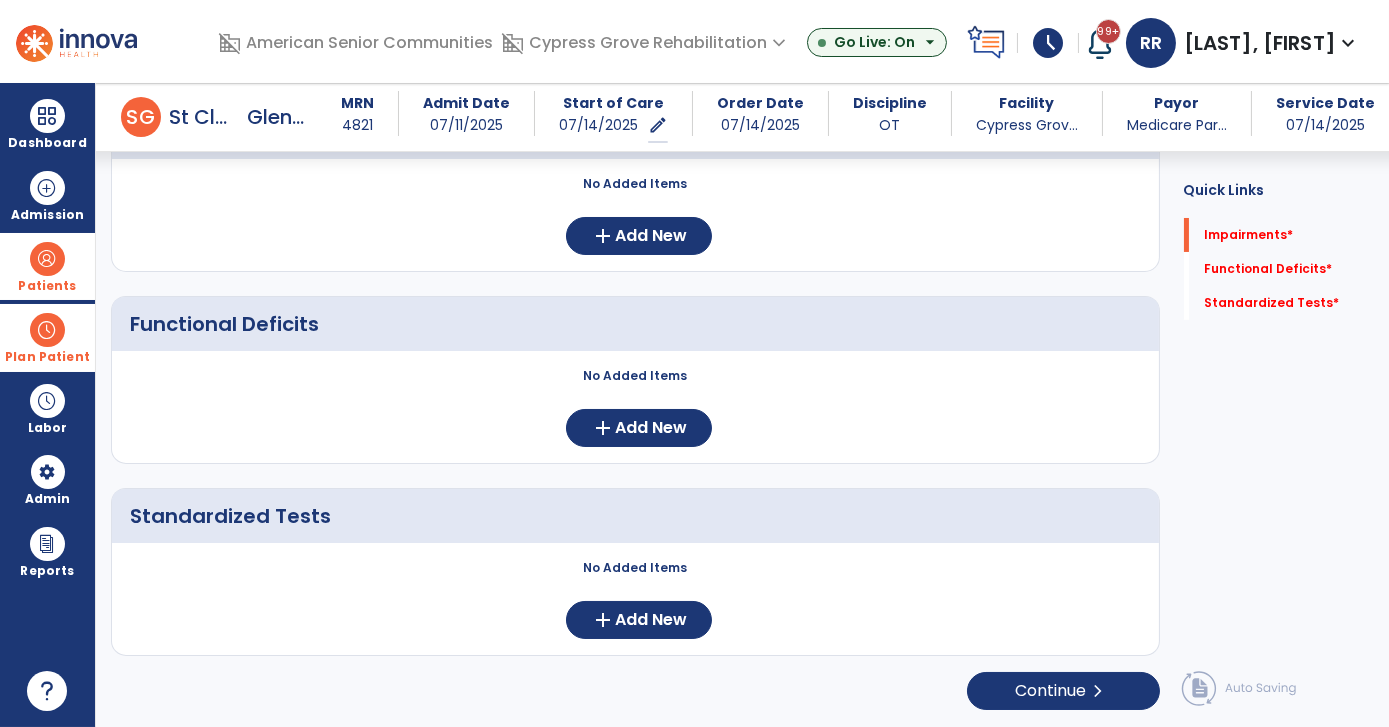 scroll, scrollTop: 219, scrollLeft: 0, axis: vertical 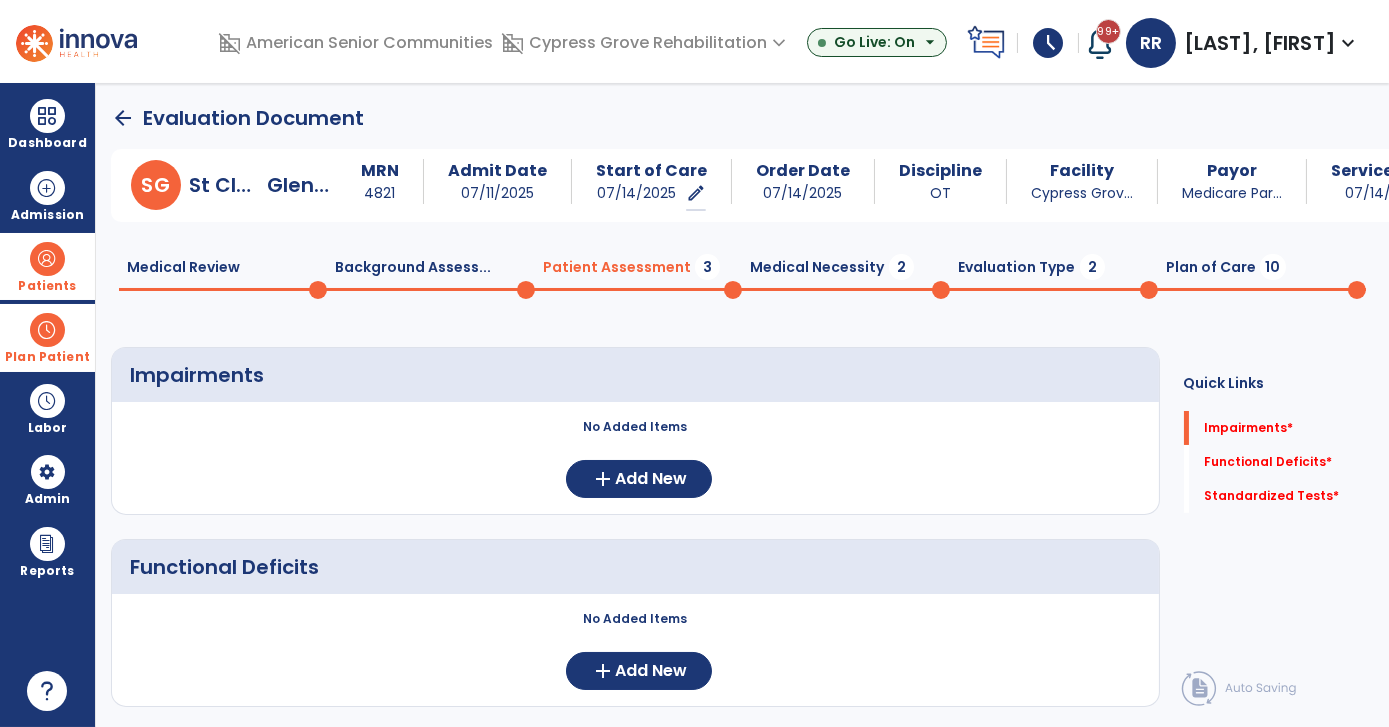 click on "Medical Necessity  2" 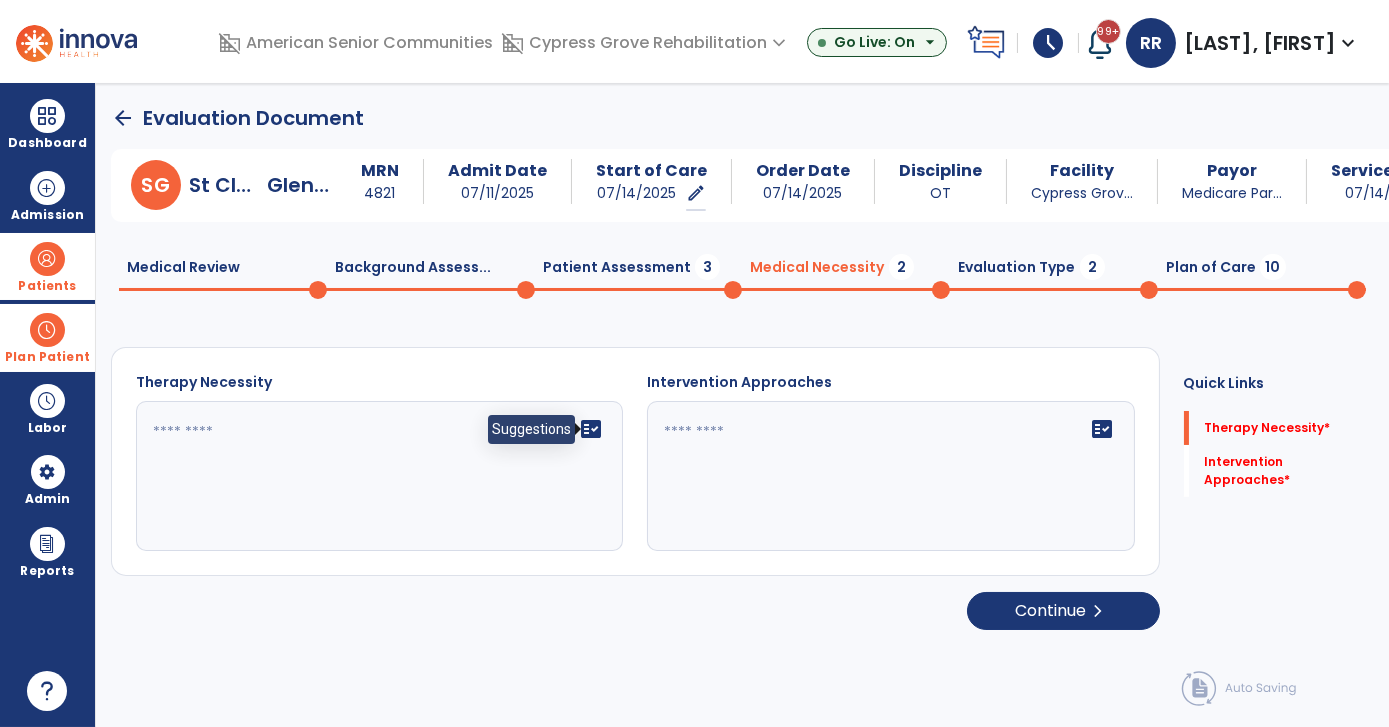click on "fact_check" 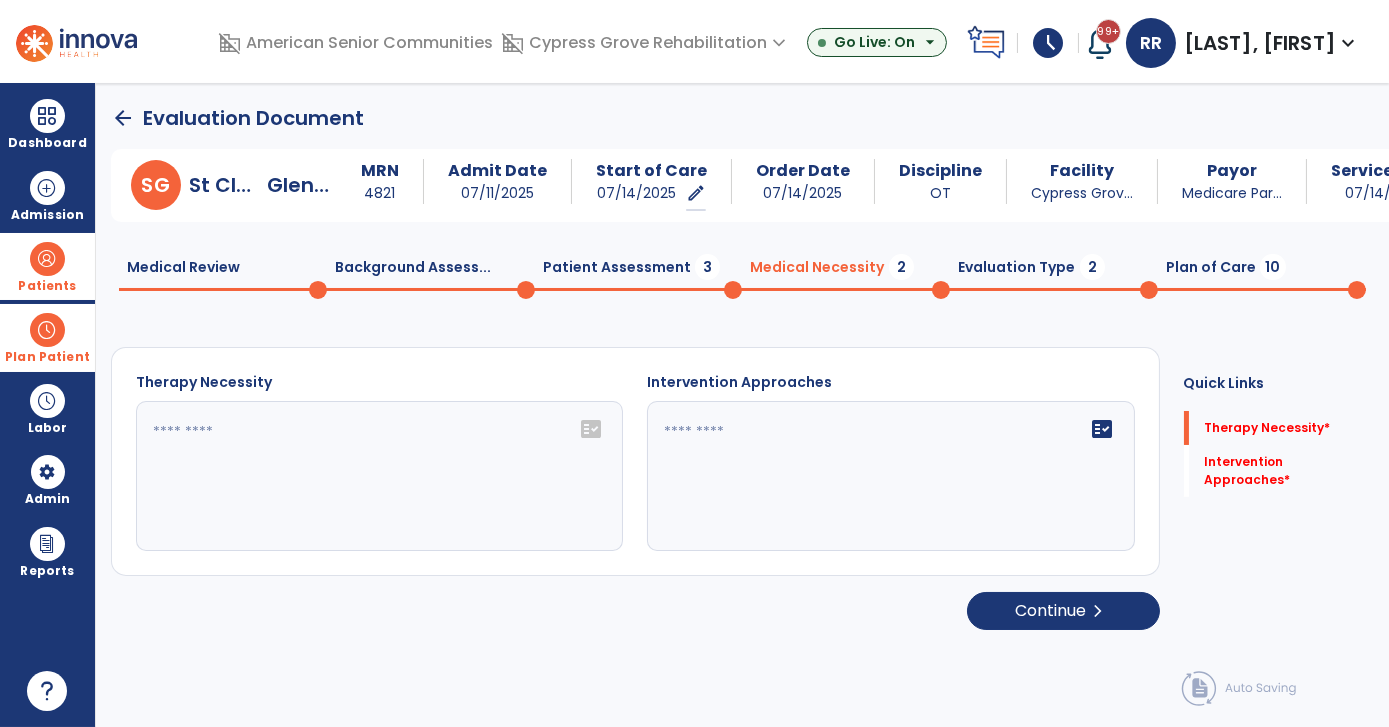 click on "fact_check" 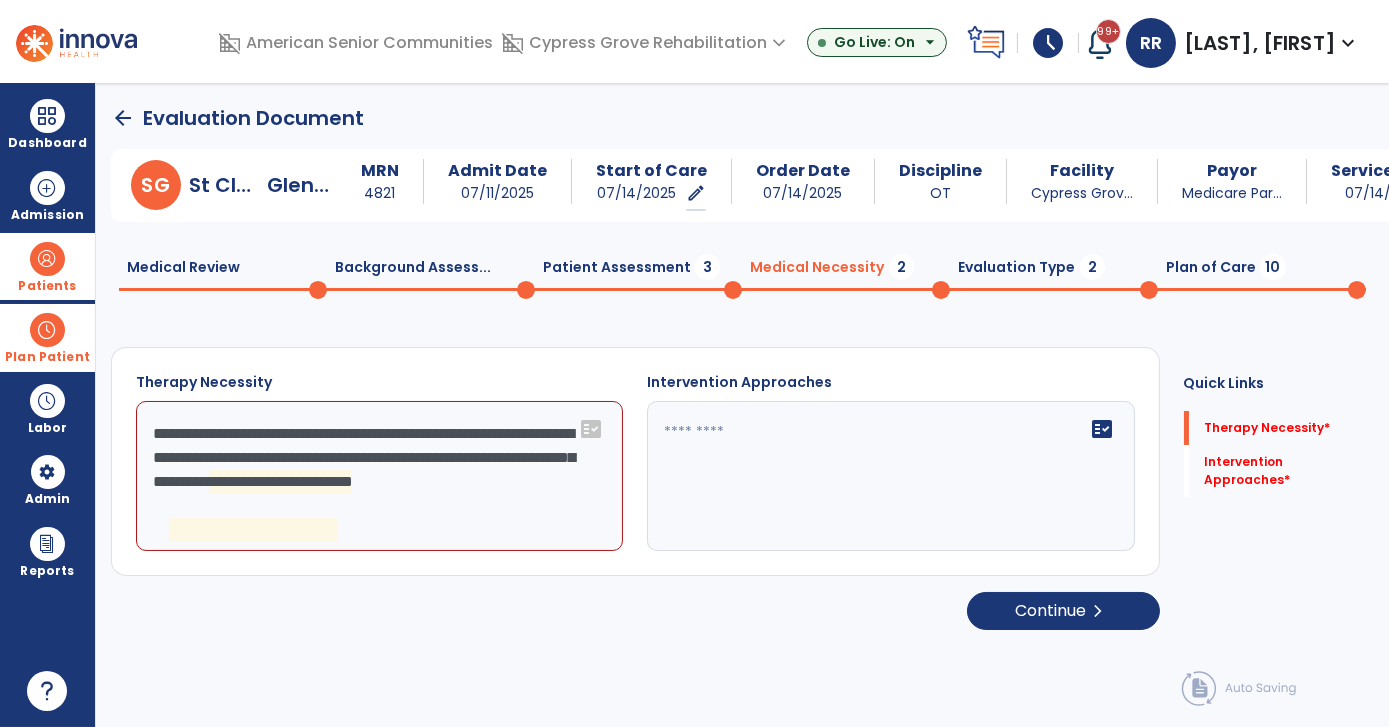 click on "**********" 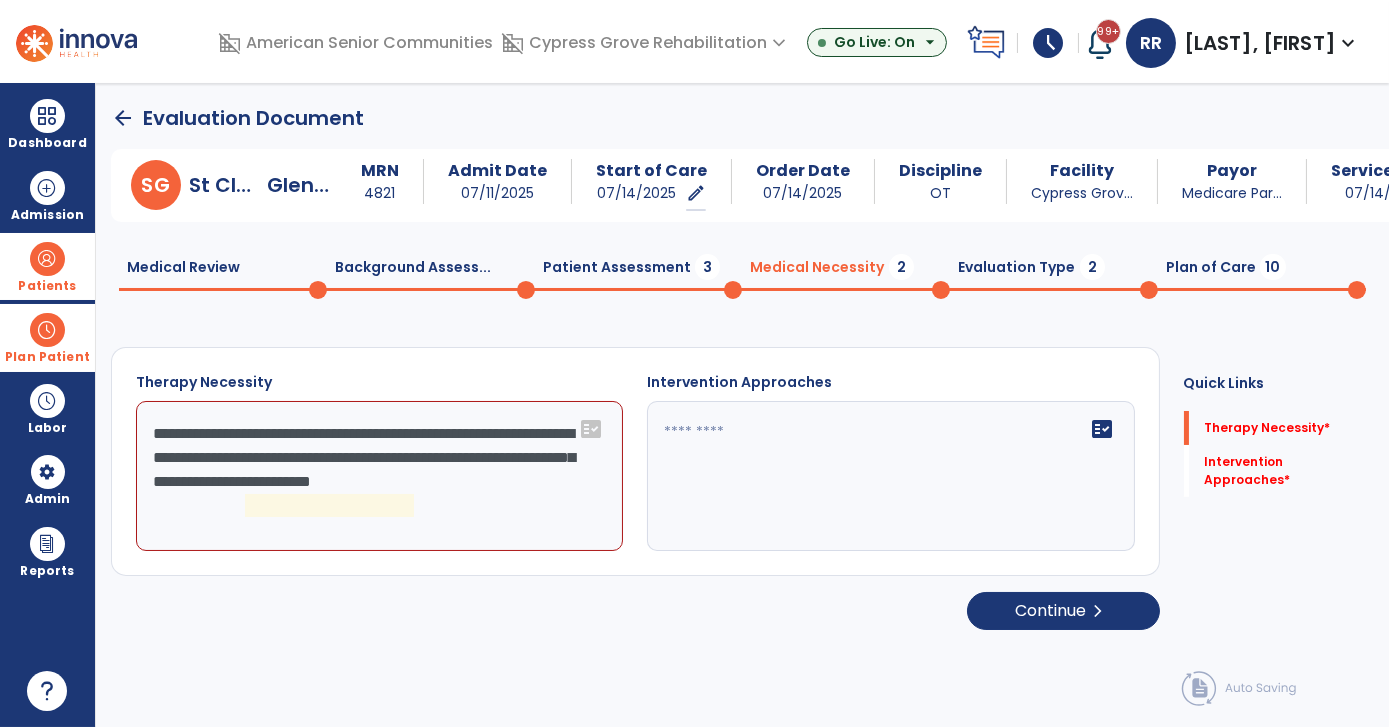 type on "**********" 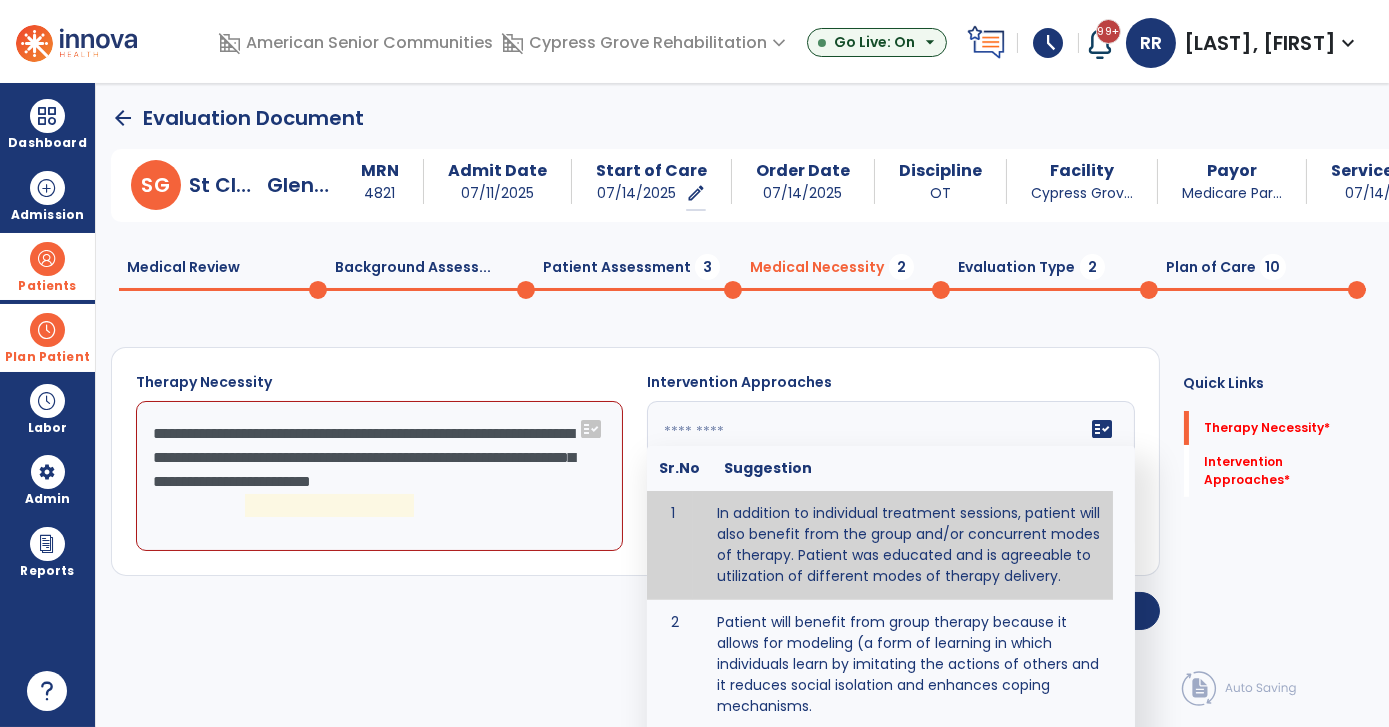 click on "Plan of Care  10" 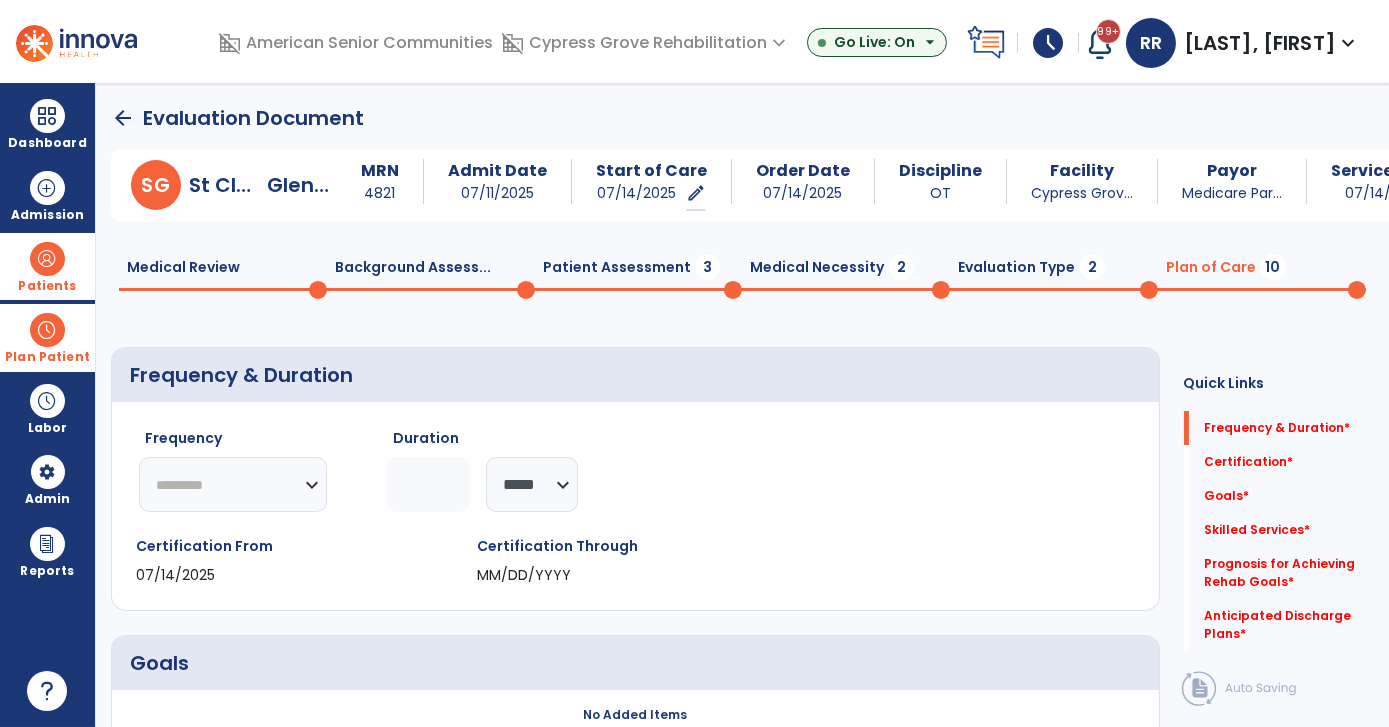 click on "********* ** ** ** ** ** ** **" 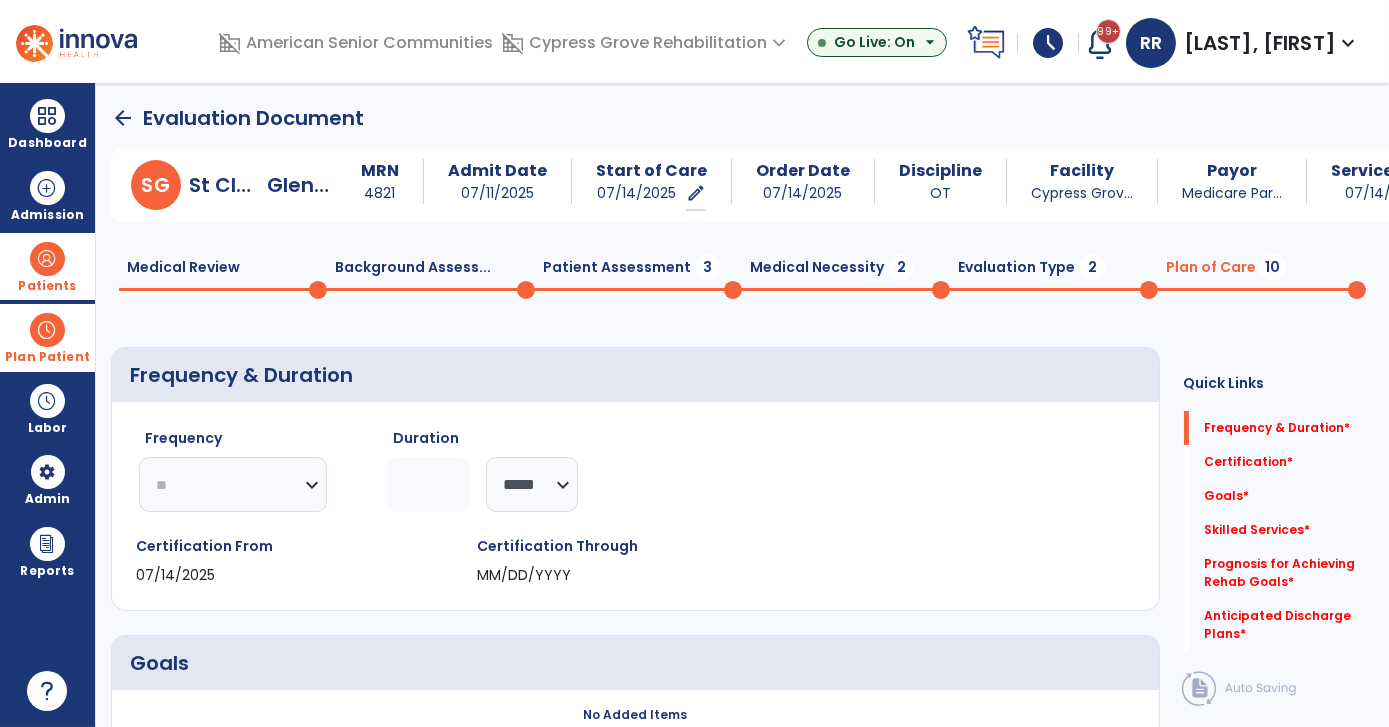click on "********* ** ** ** ** ** ** **" 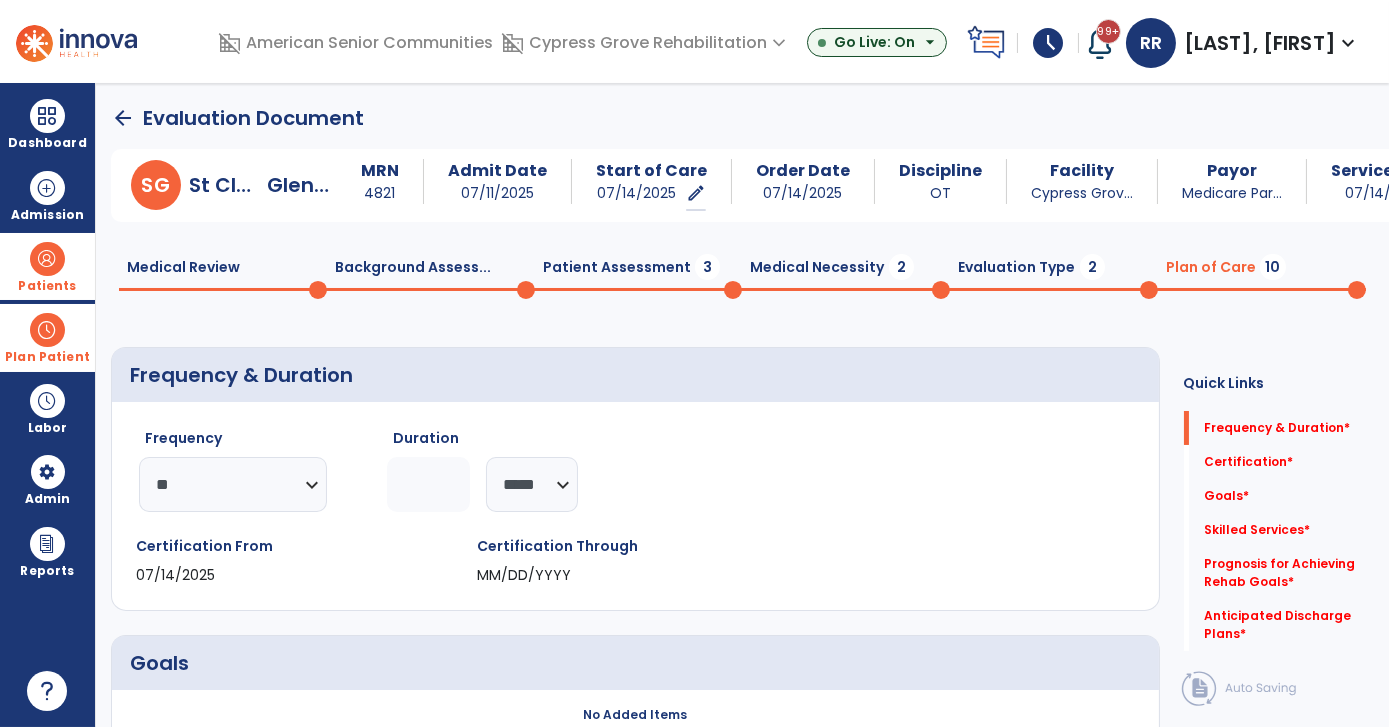 click on "Frequency & Duration" 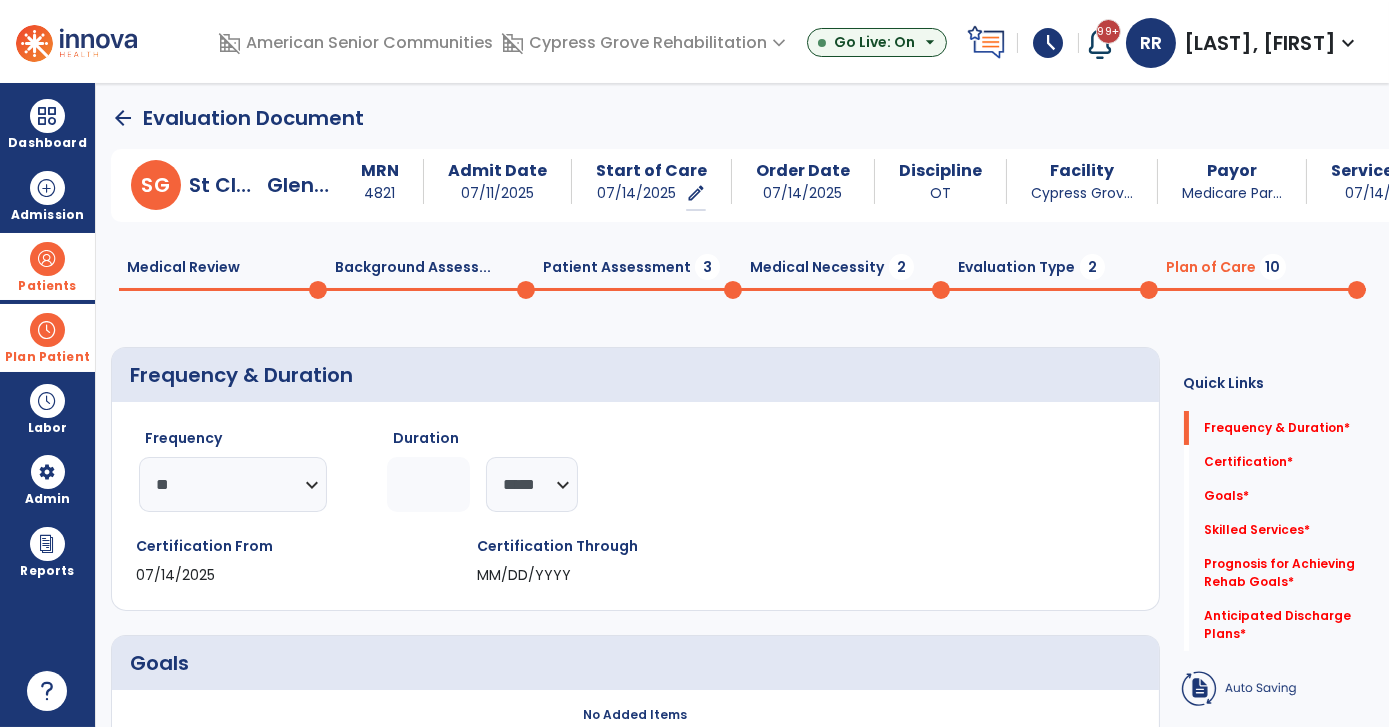 drag, startPoint x: 420, startPoint y: 461, endPoint x: 433, endPoint y: 485, distance: 27.294687 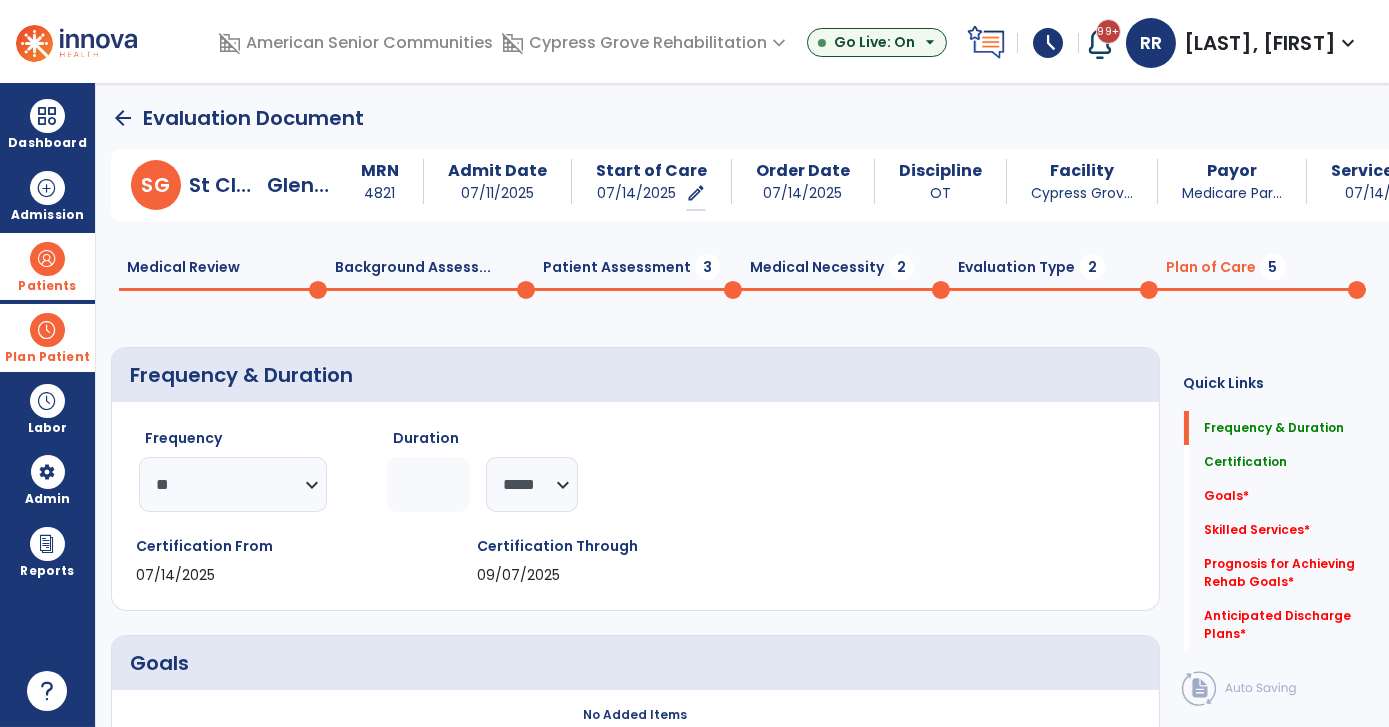 type on "*" 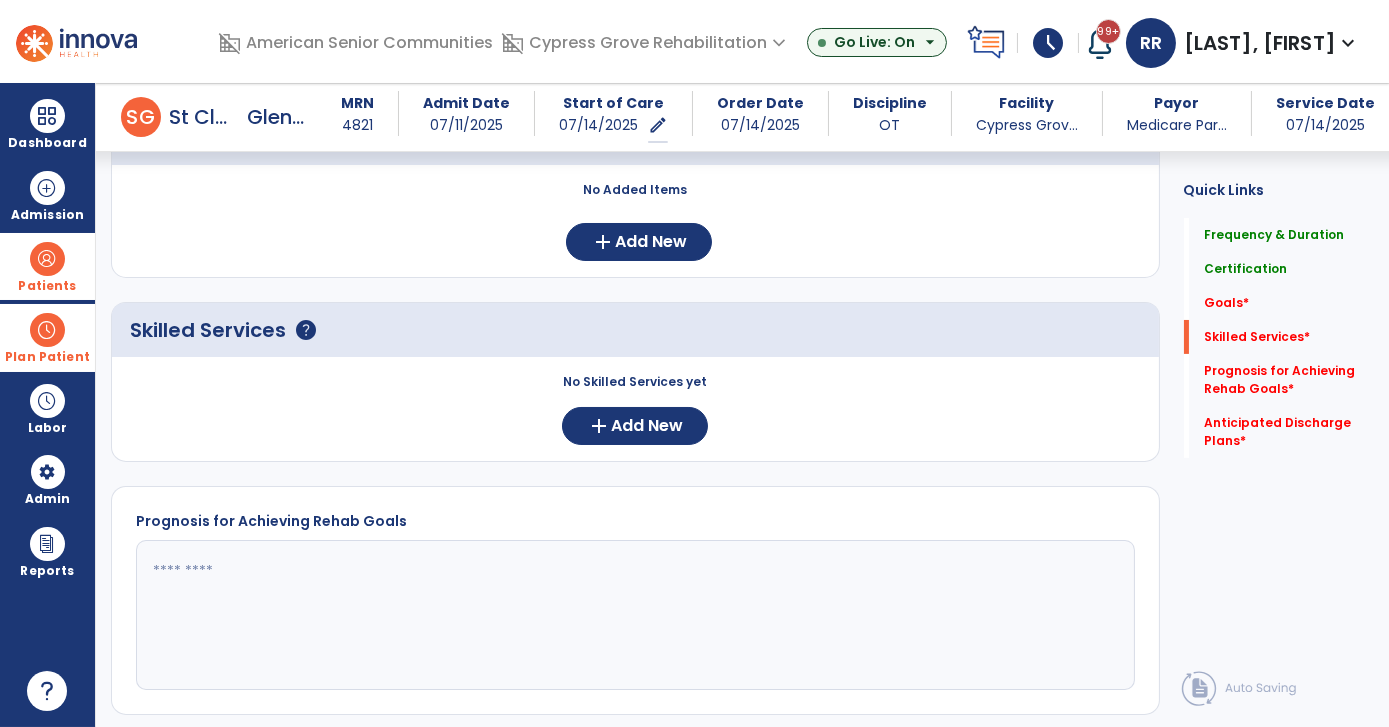 scroll, scrollTop: 509, scrollLeft: 0, axis: vertical 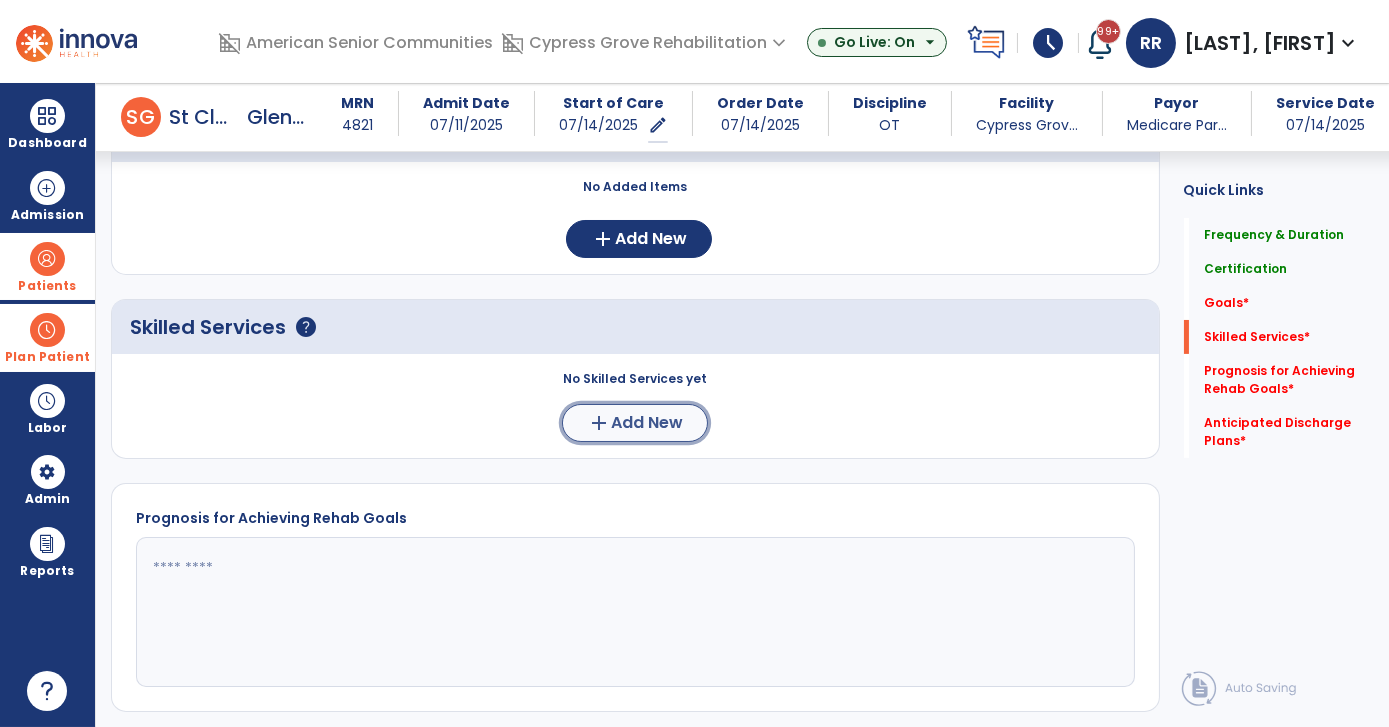 click on "add" 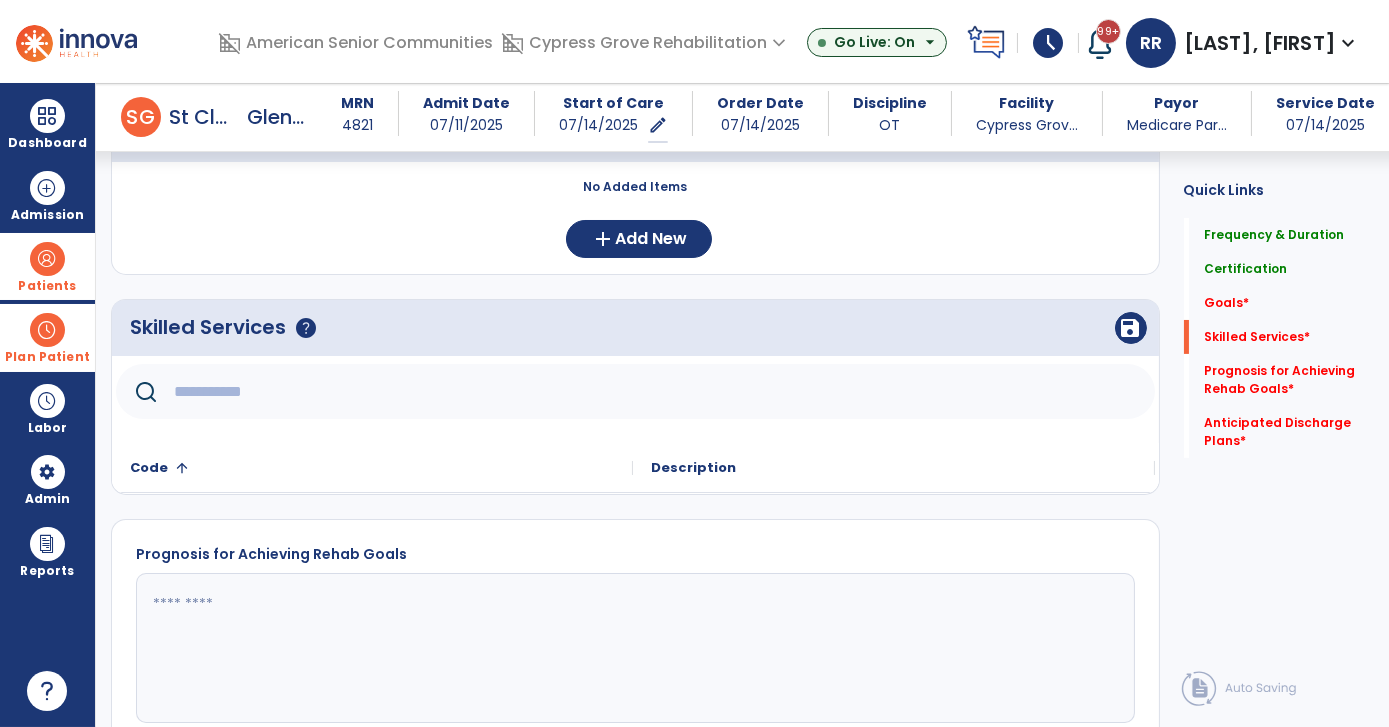 click 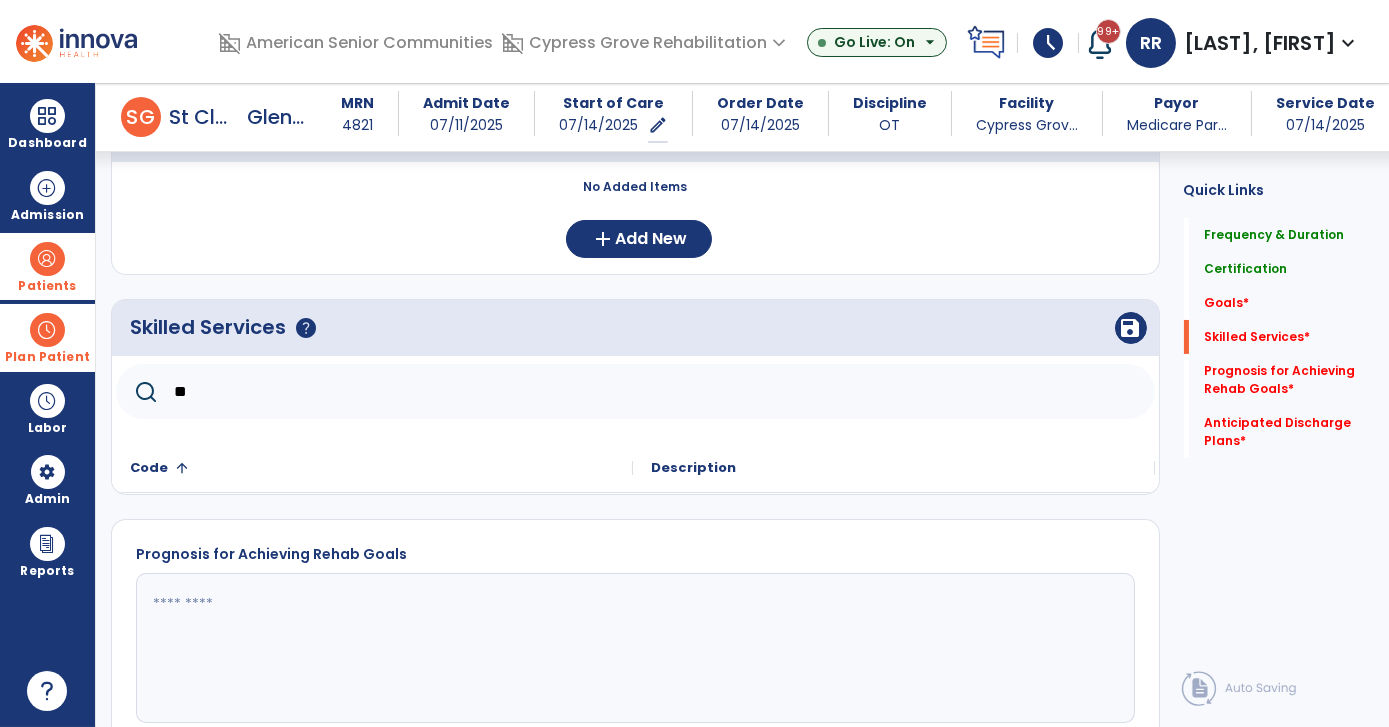 type on "*" 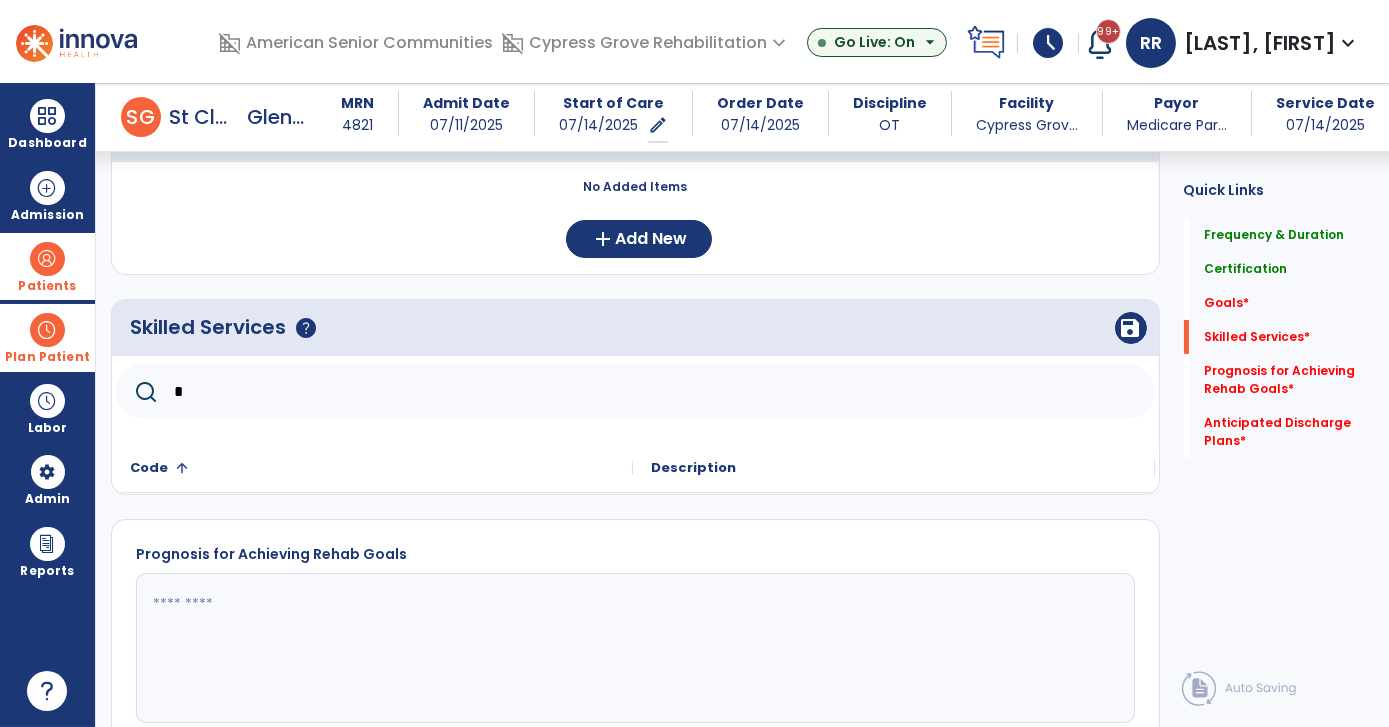 type 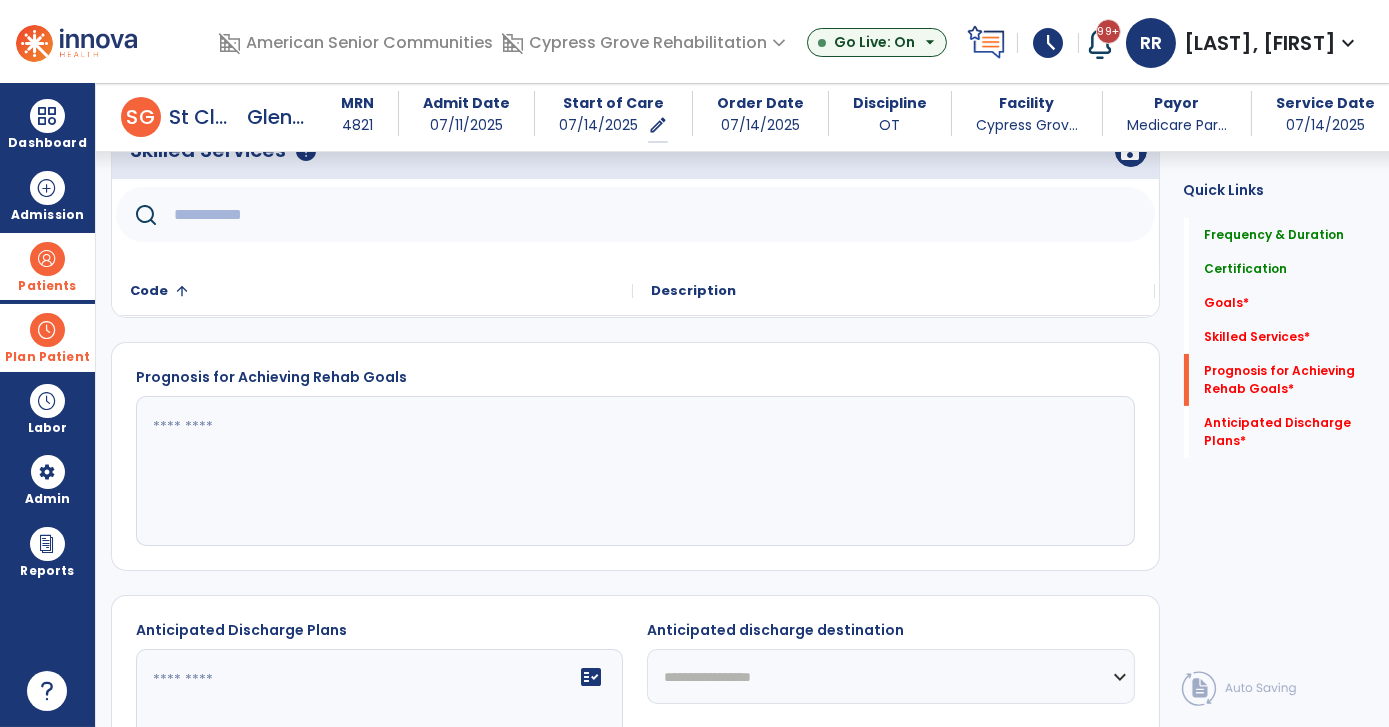 scroll, scrollTop: 704, scrollLeft: 0, axis: vertical 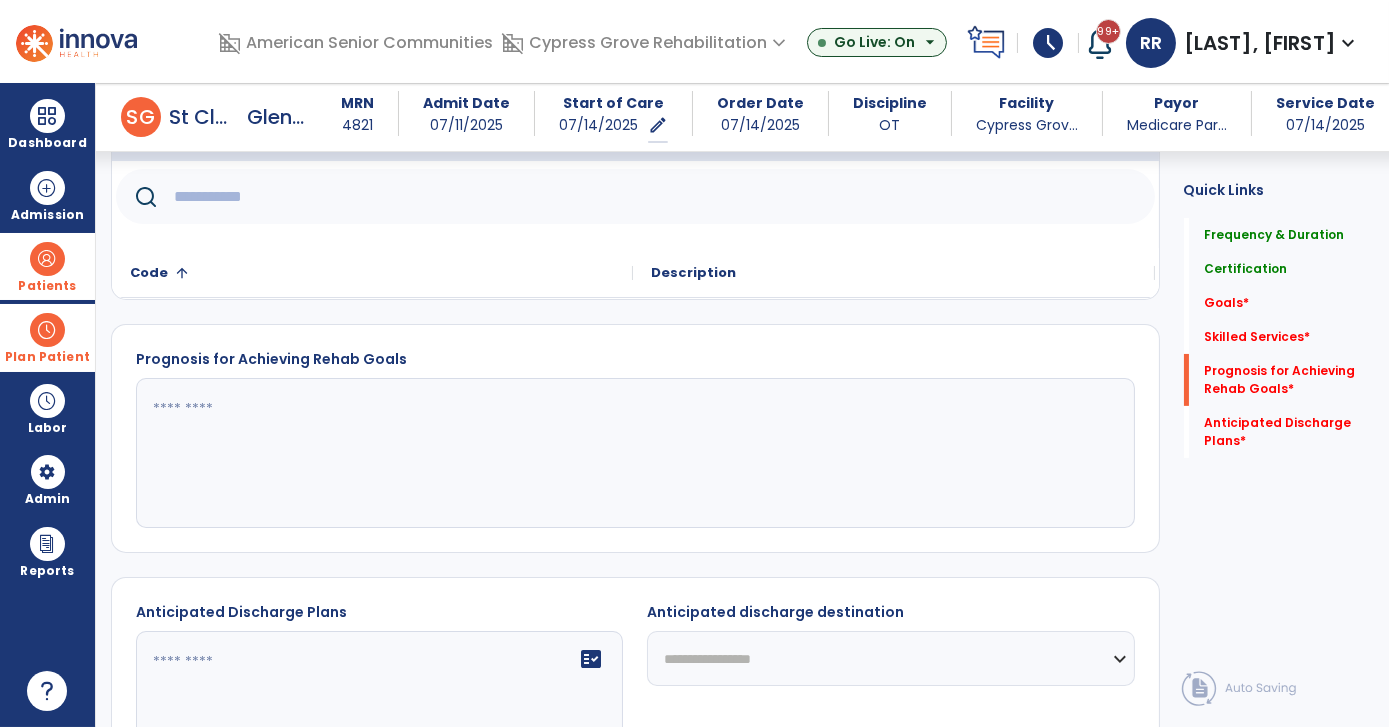click 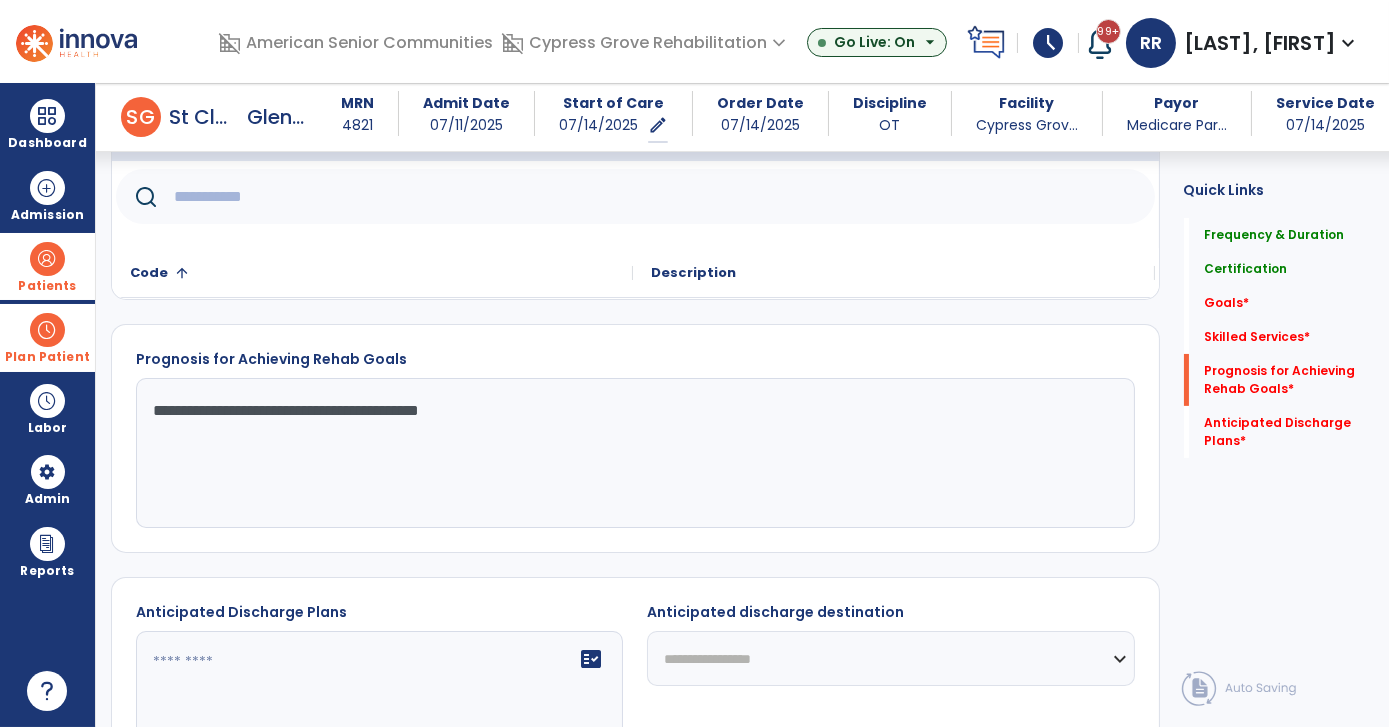 type on "**********" 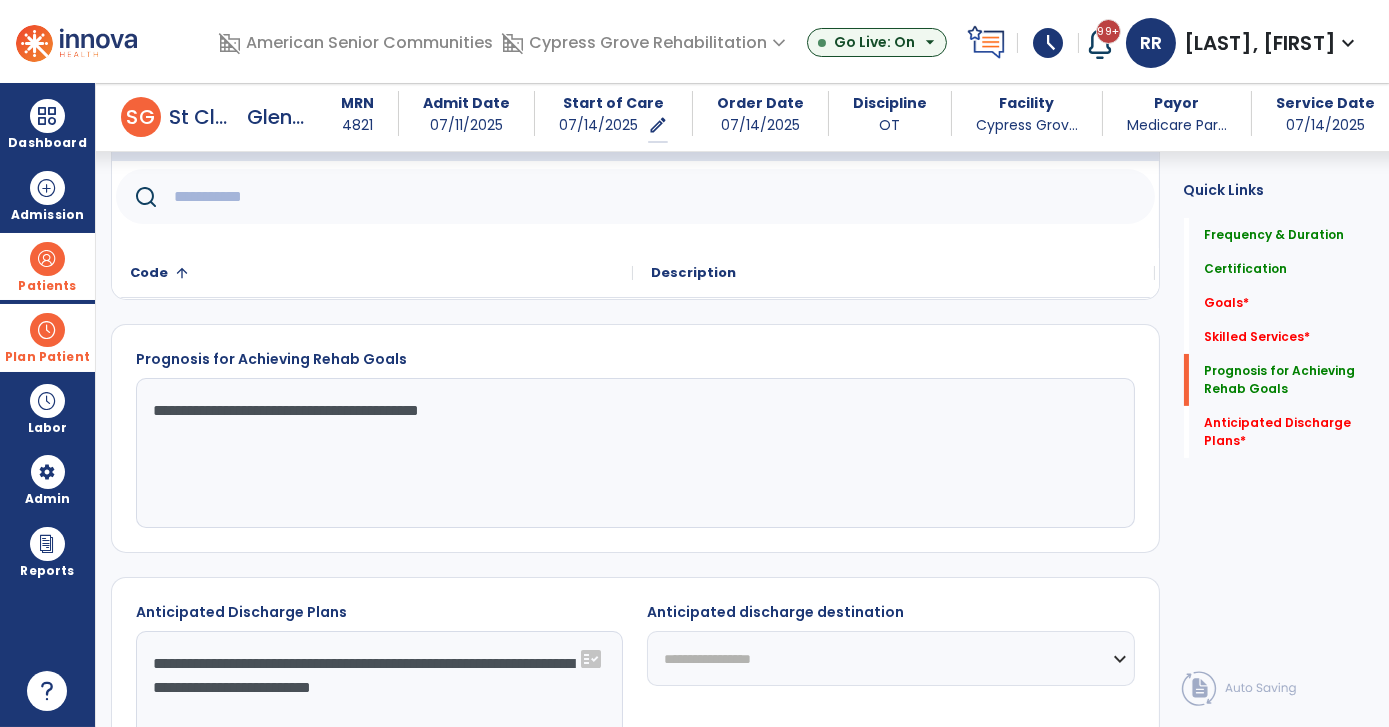 type on "**********" 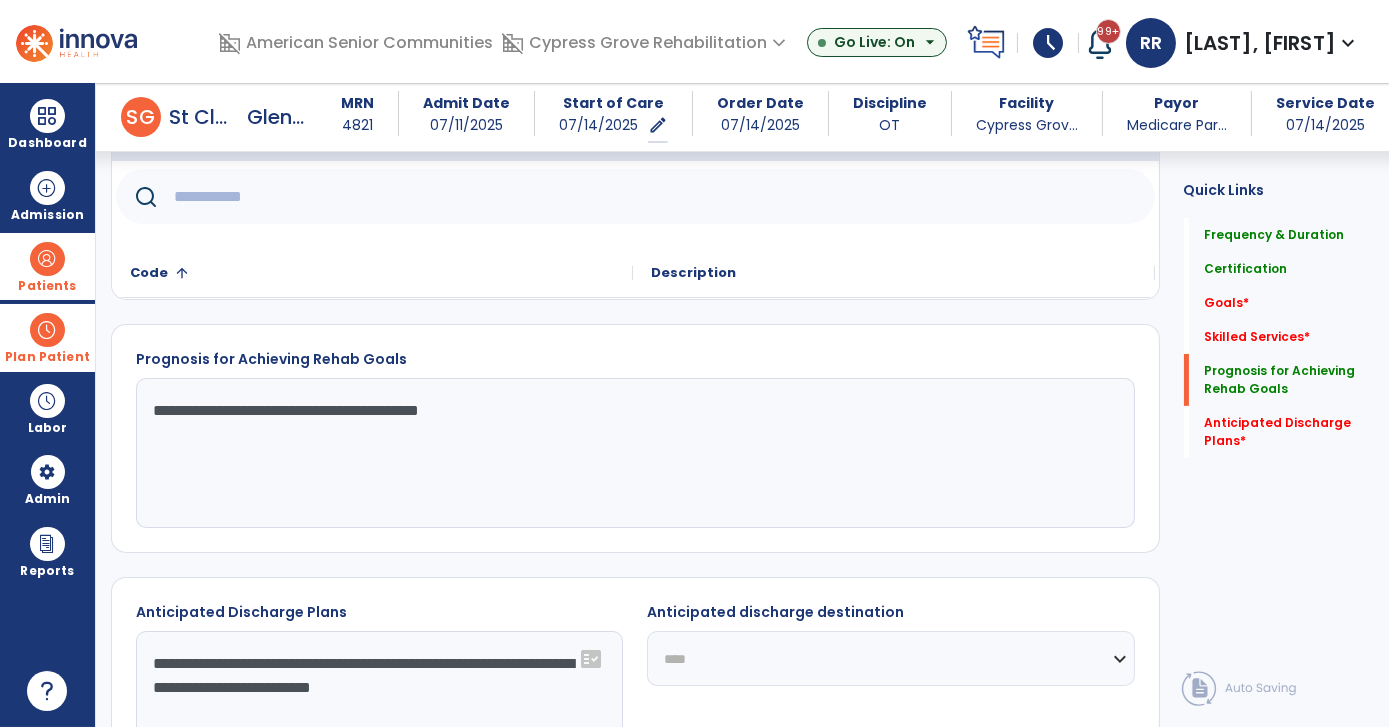 click on "**********" 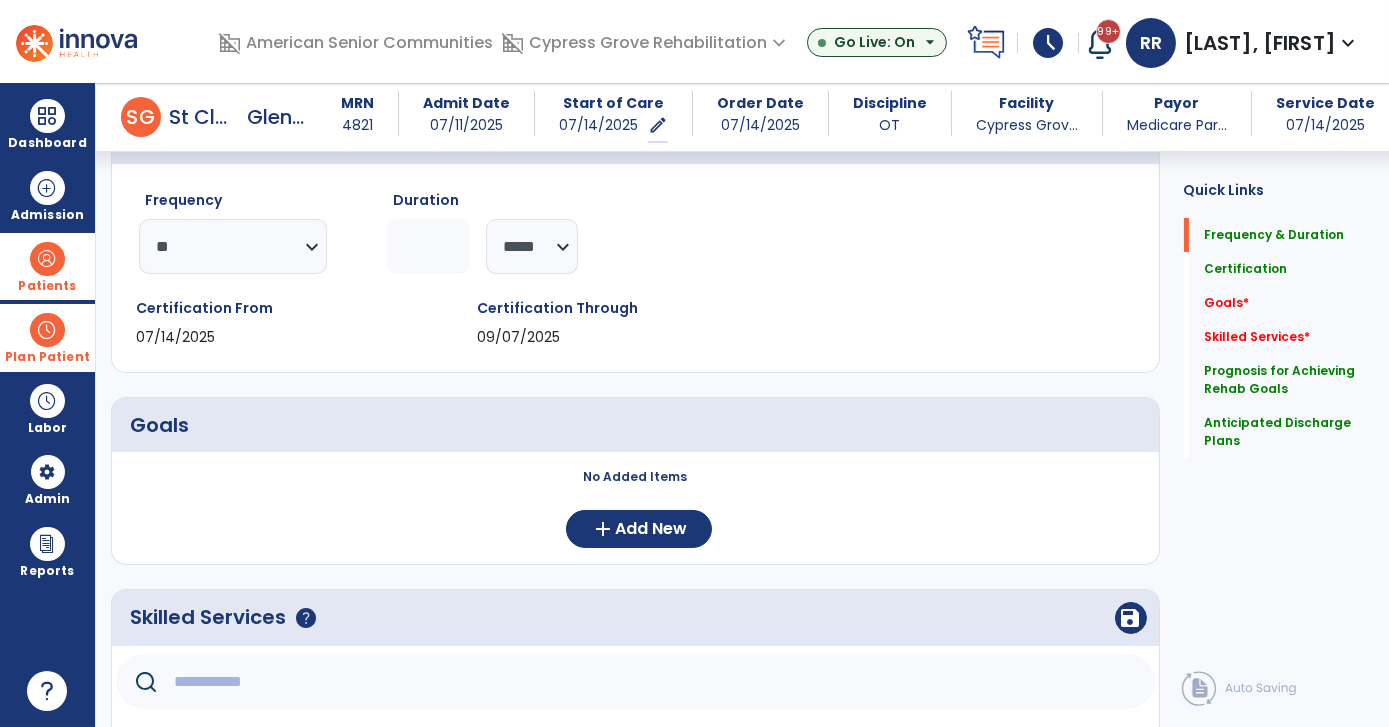 scroll, scrollTop: 0, scrollLeft: 0, axis: both 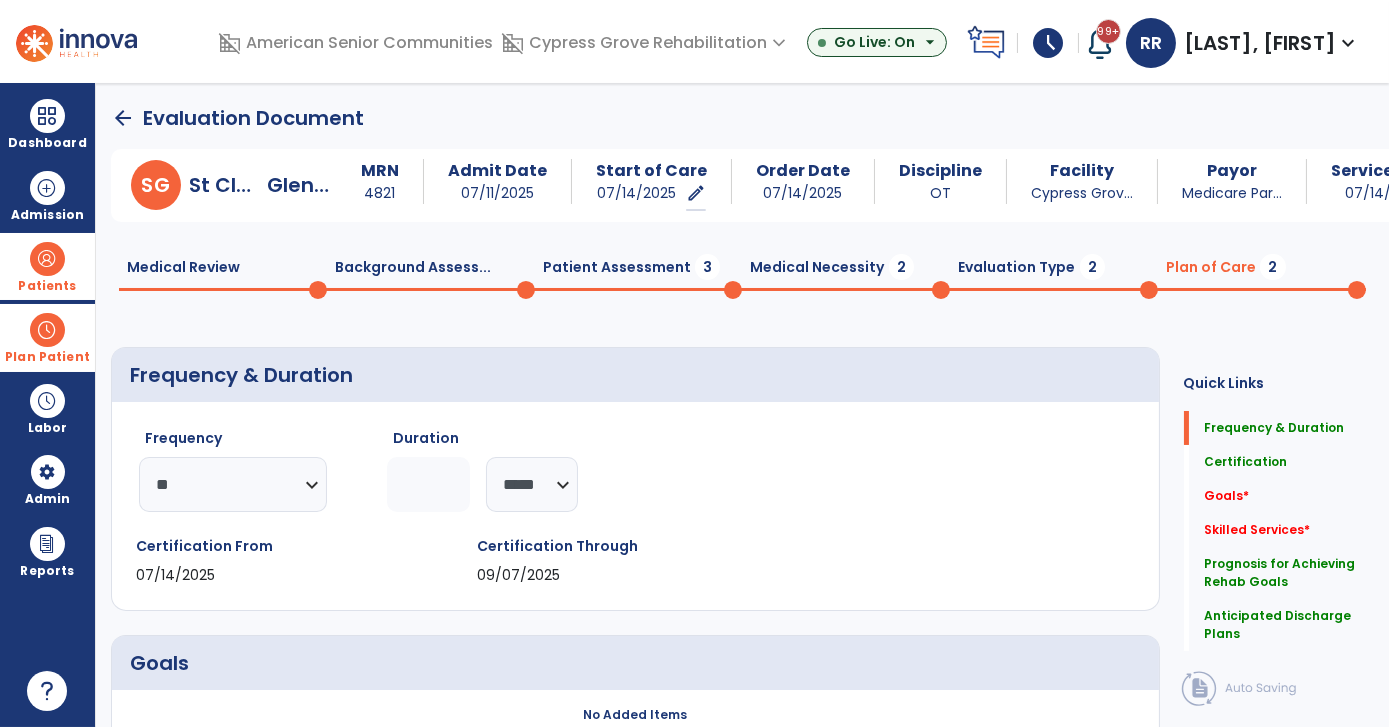 drag, startPoint x: 855, startPoint y: 269, endPoint x: 812, endPoint y: 252, distance: 46.238514 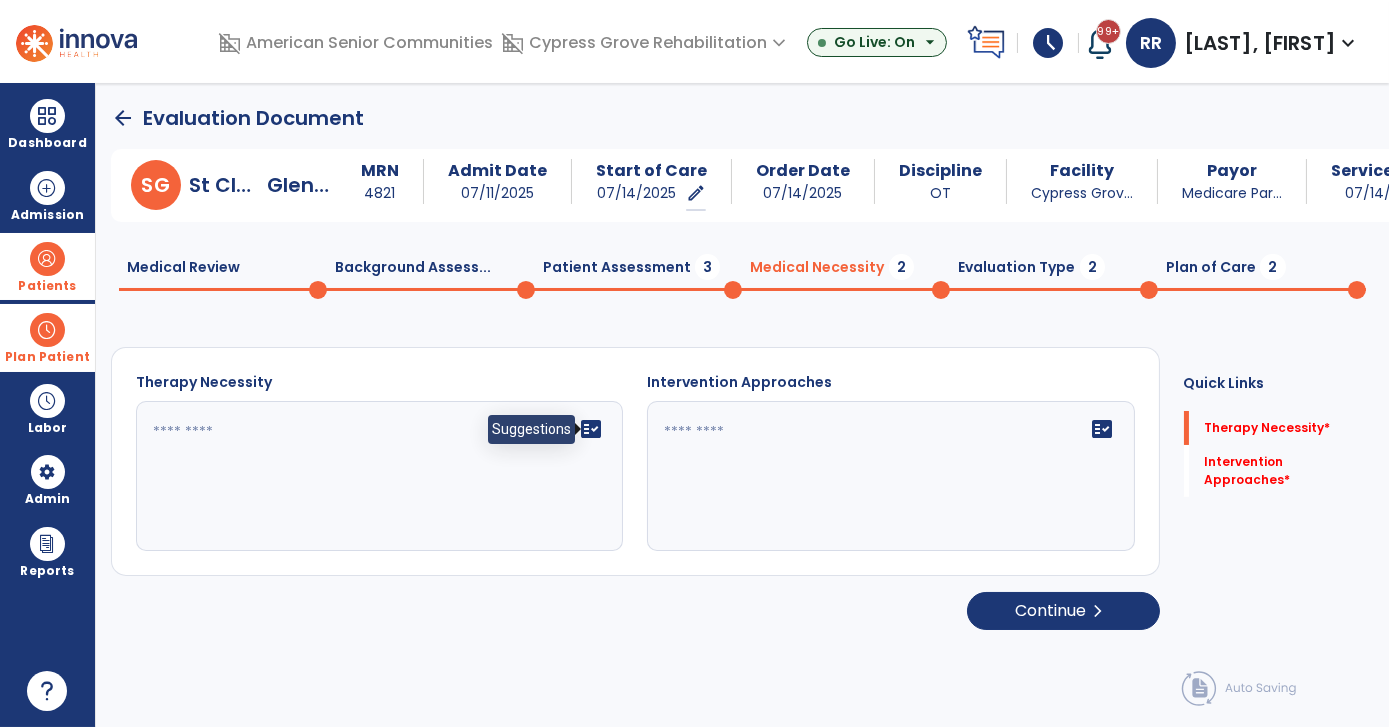 click on "fact_check" 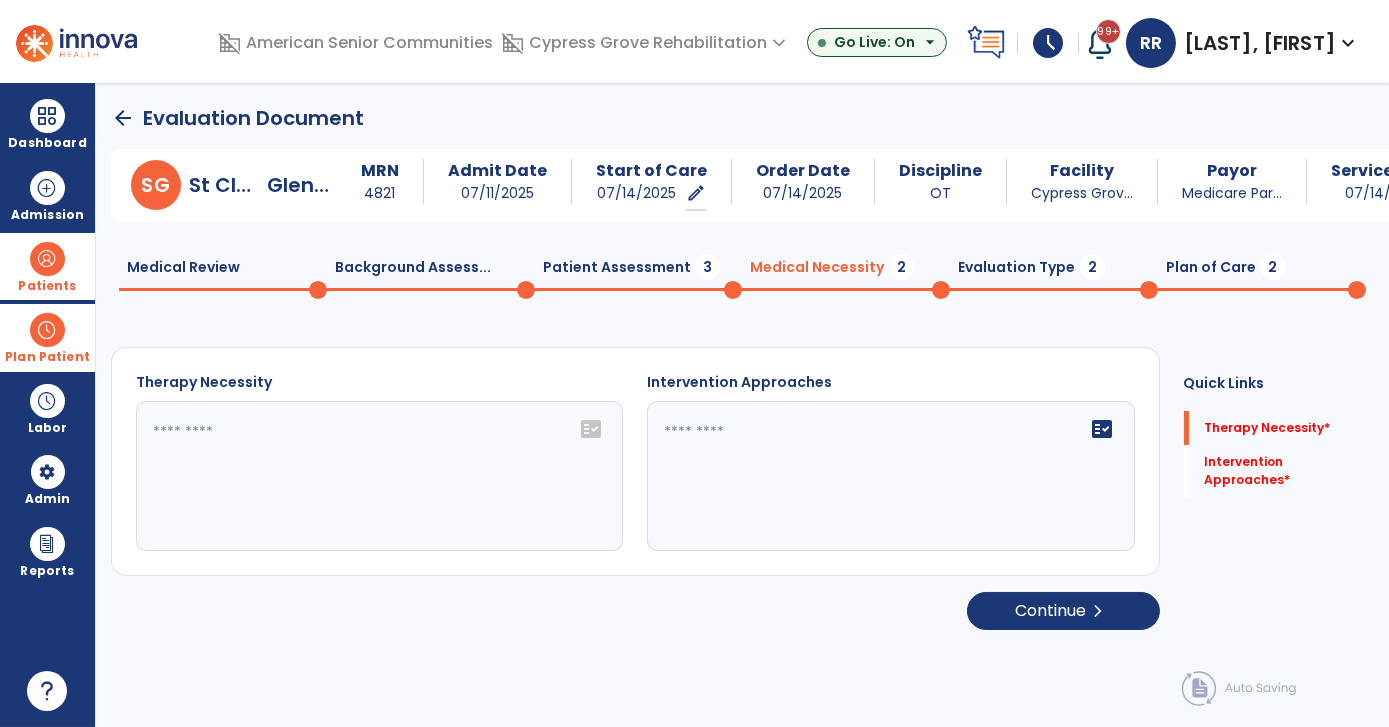 click on "fact_check" 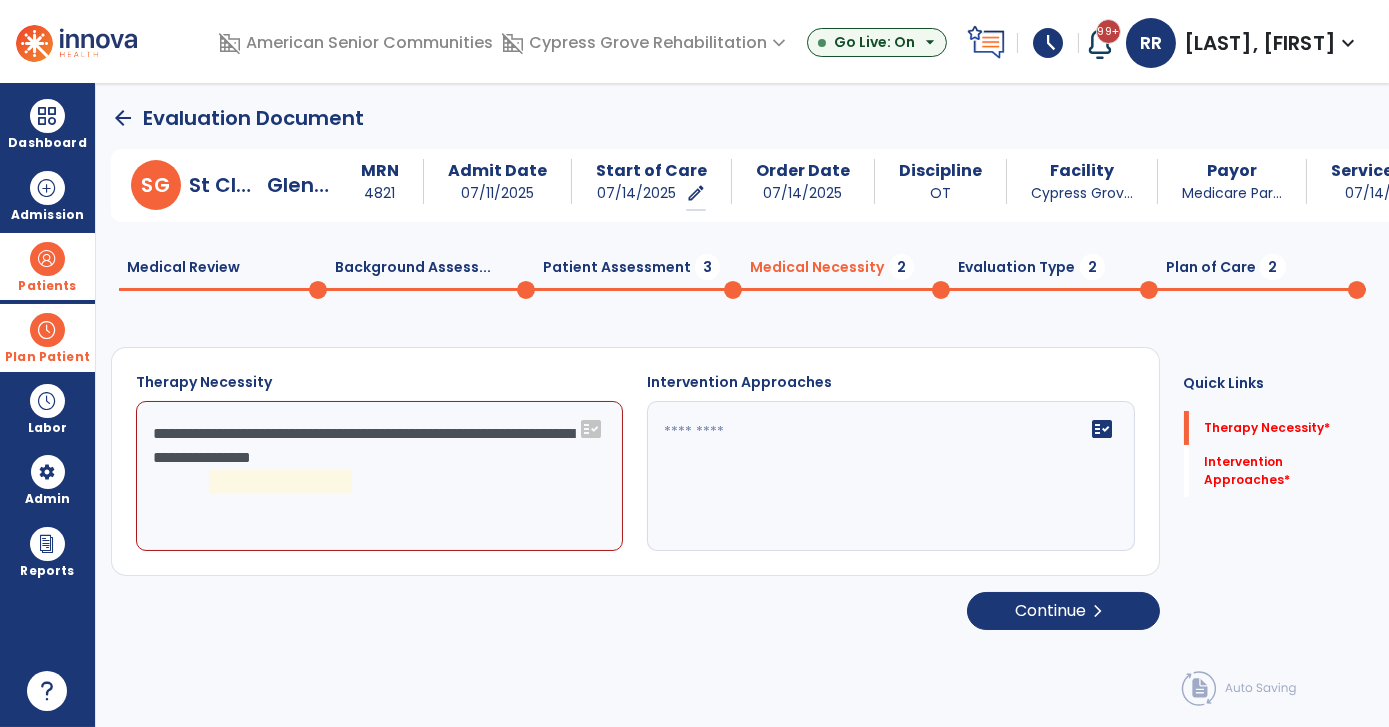 click on "**********" 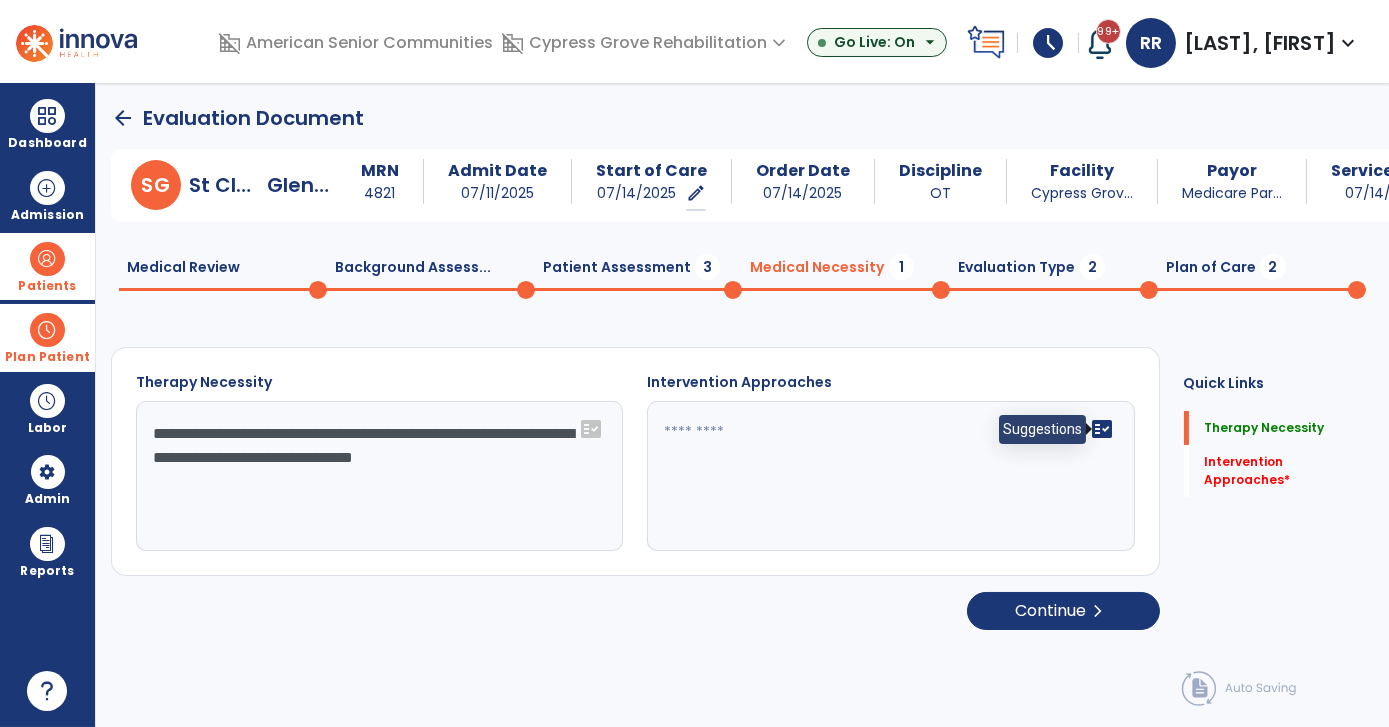 type on "**********" 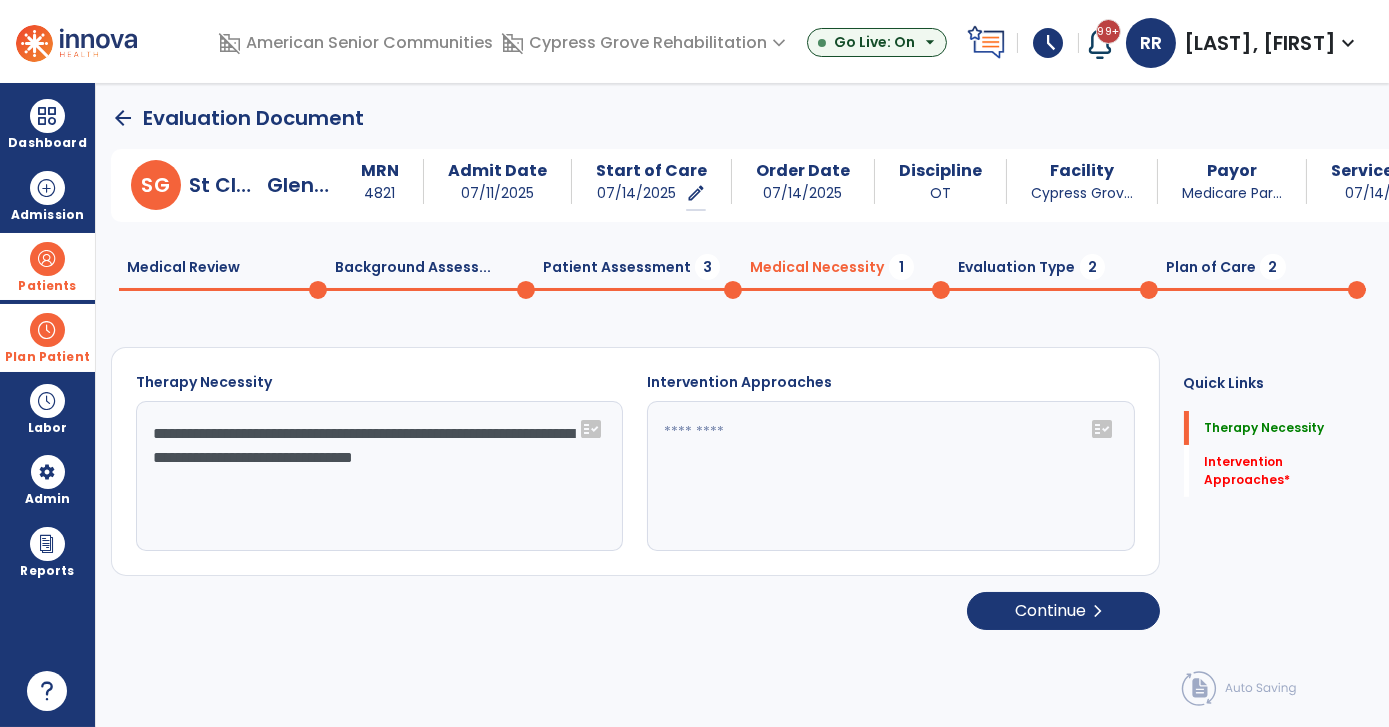 click on "fact_check" 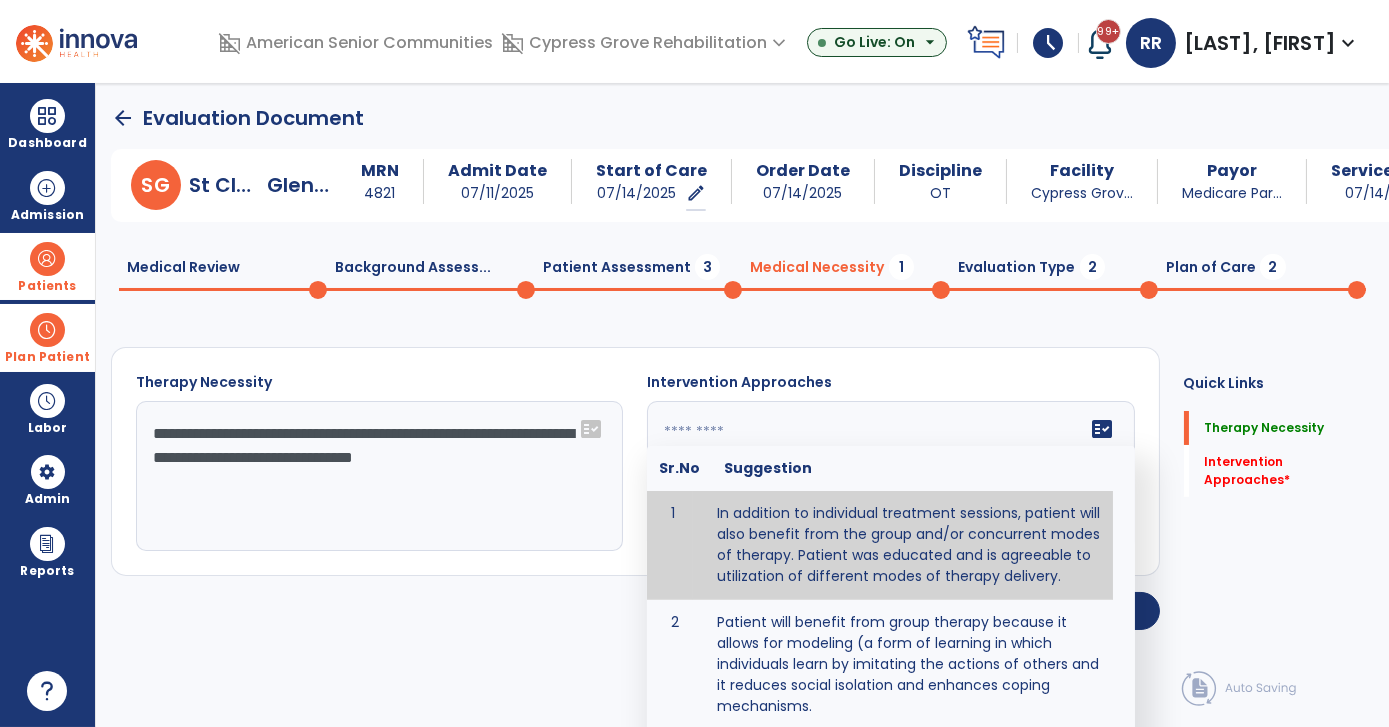 type on "**********" 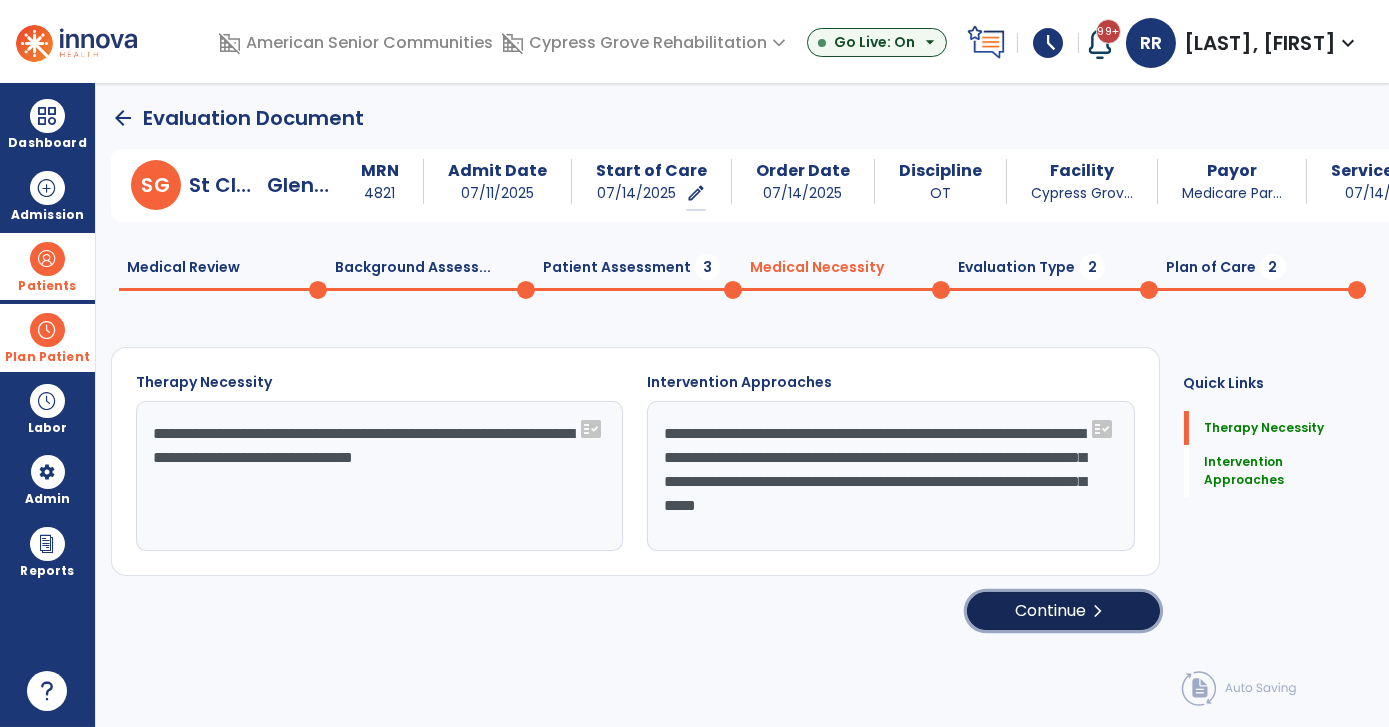 click on "Continue  chevron_right" 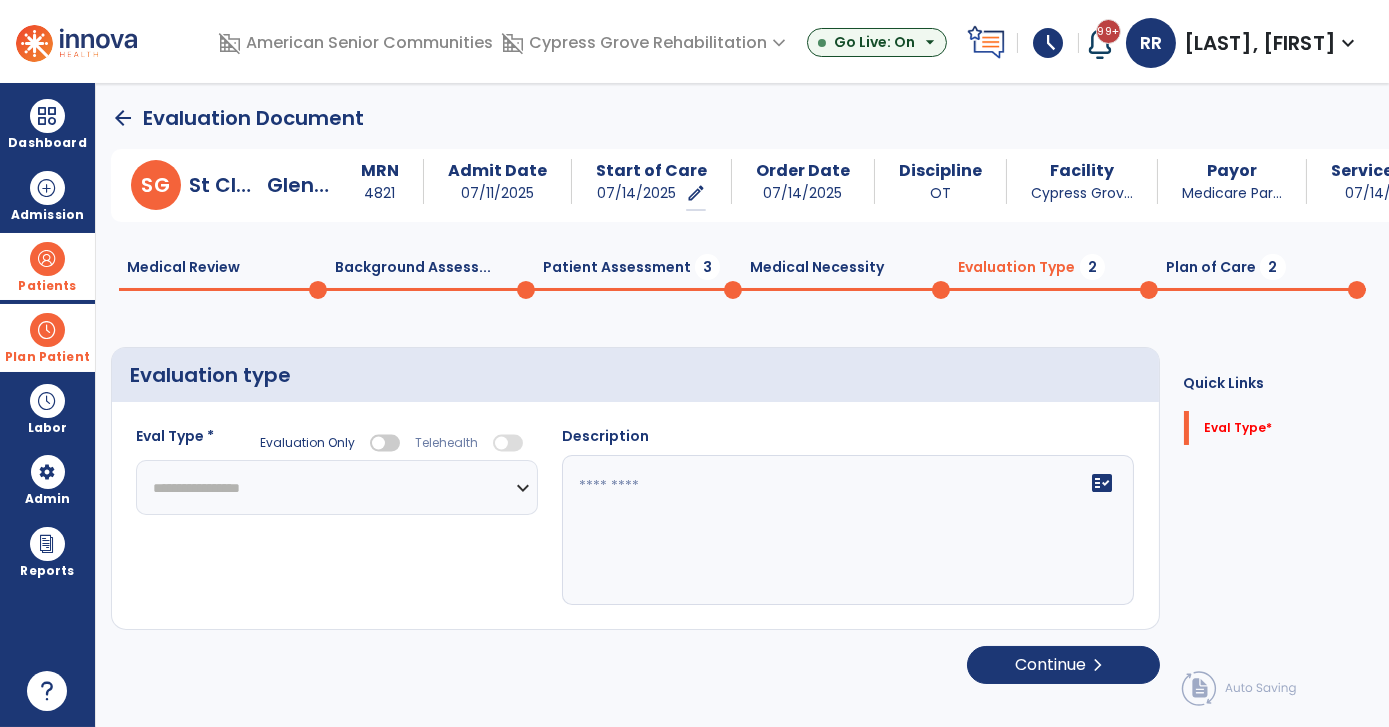 click on "**********" 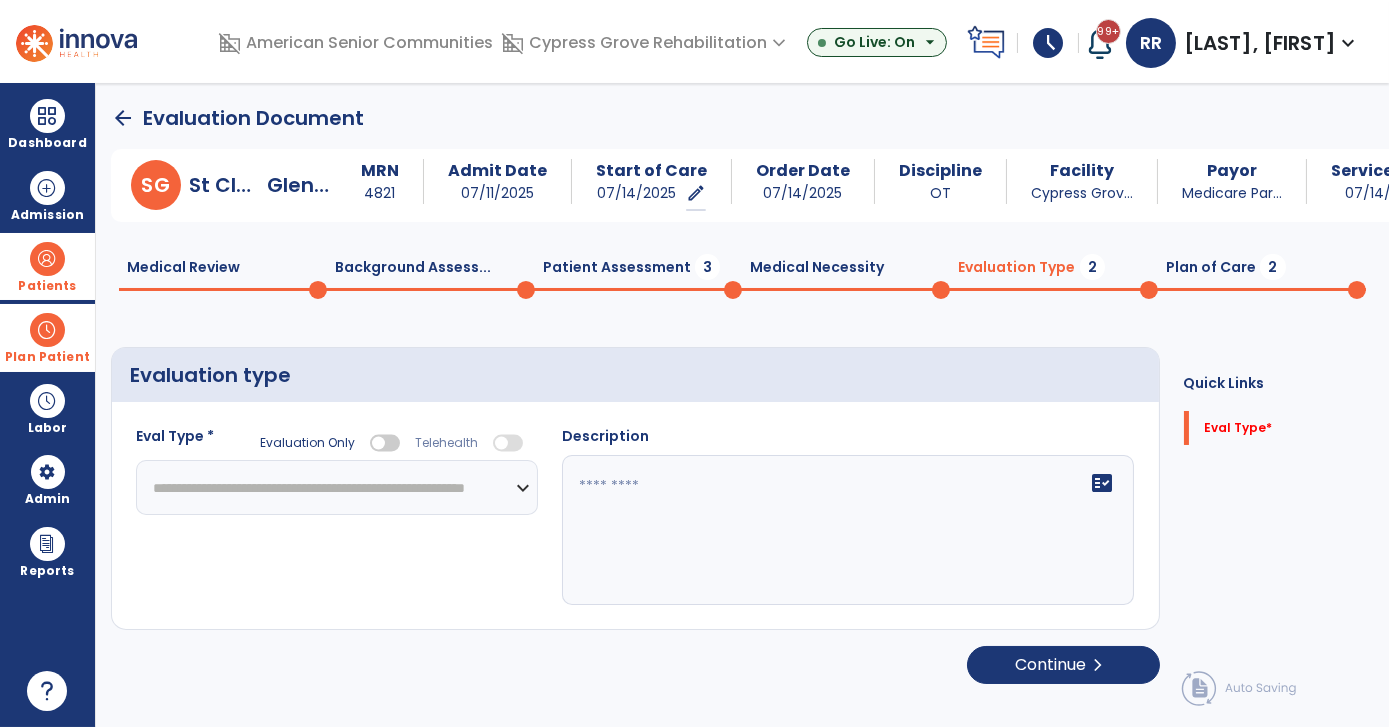 click on "**********" 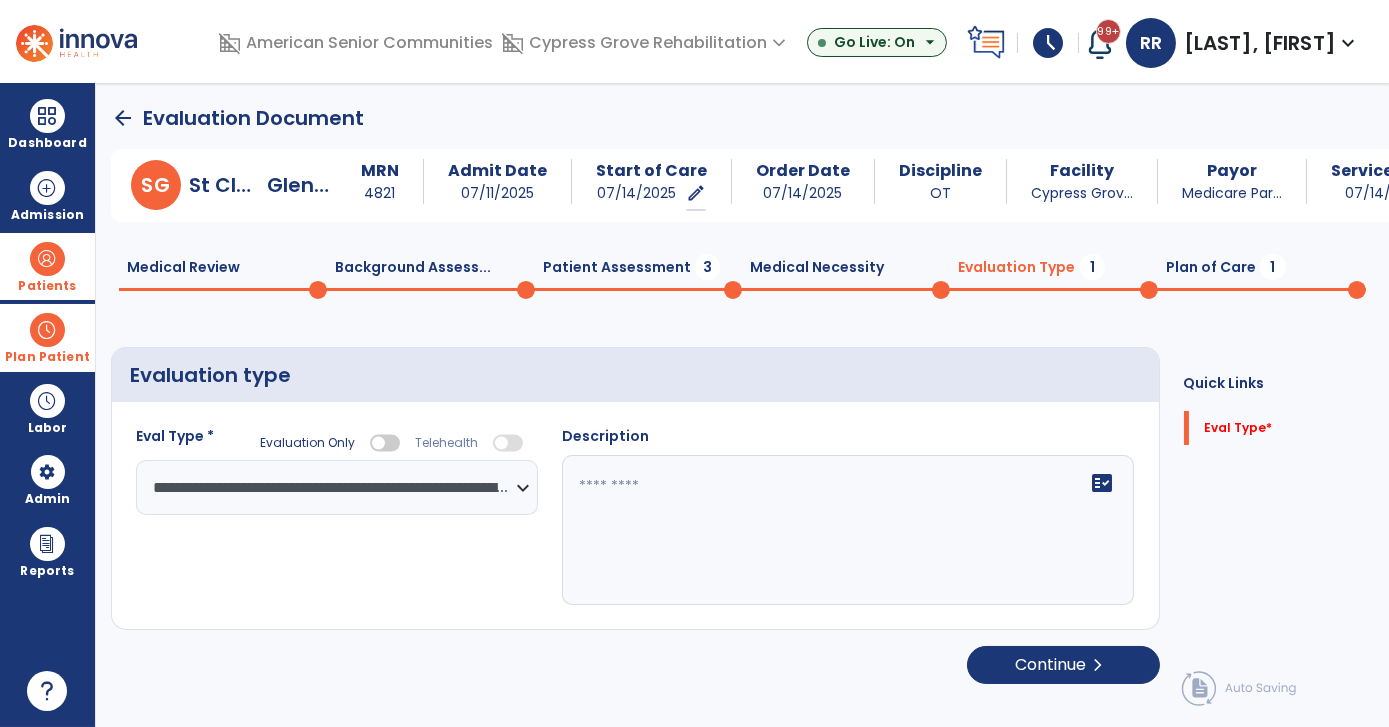 click 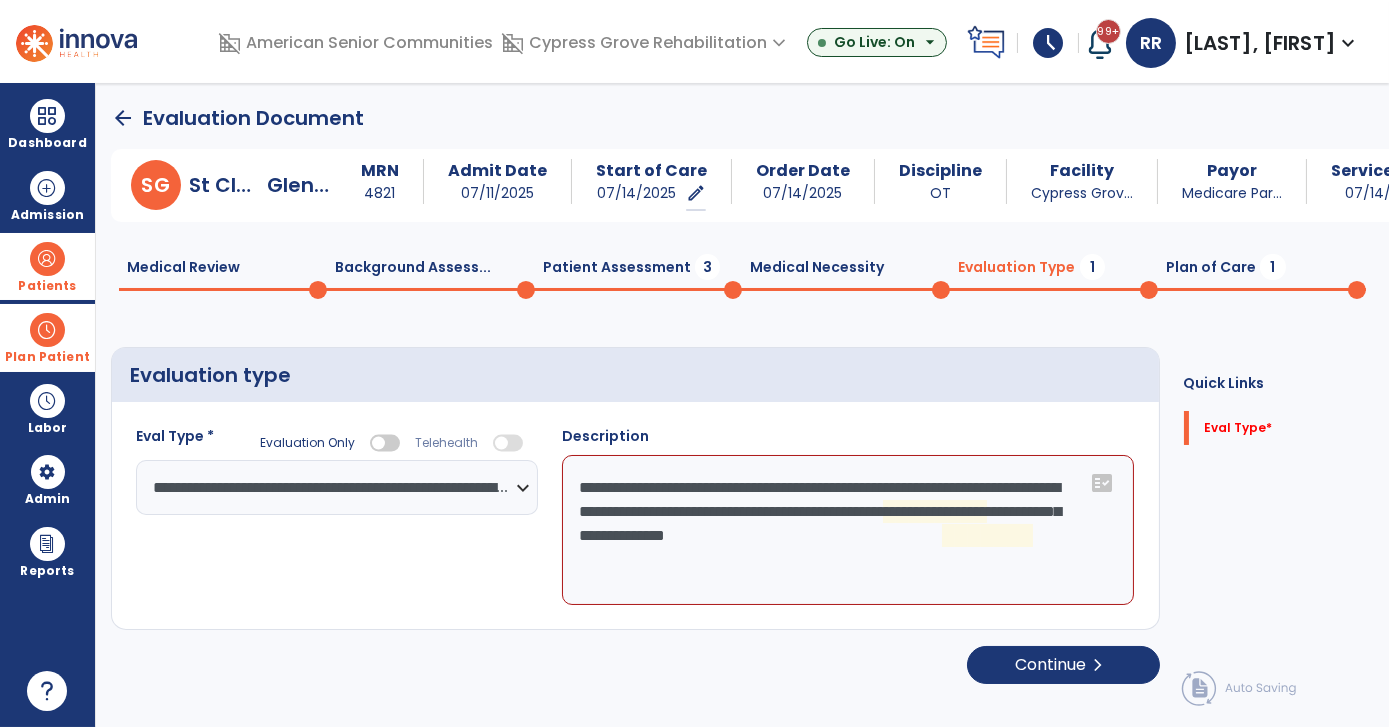 click on "**********" 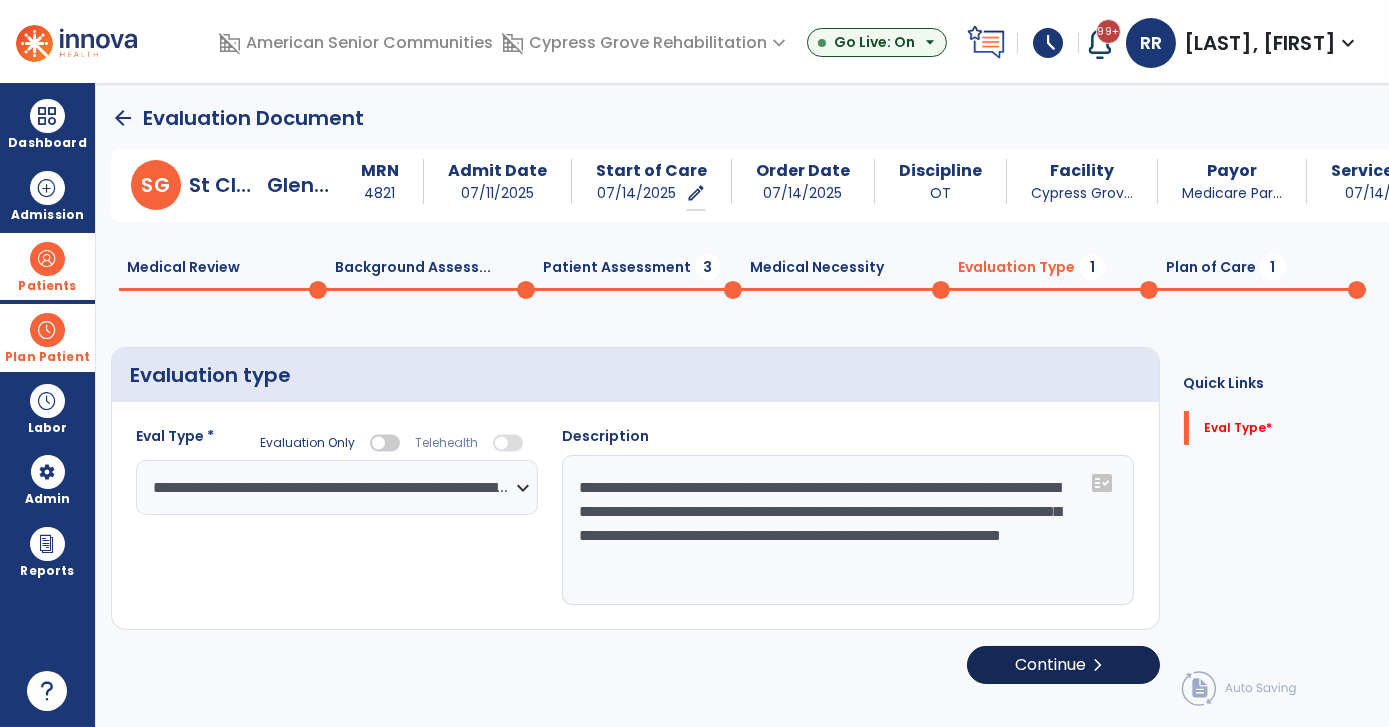 type on "**********" 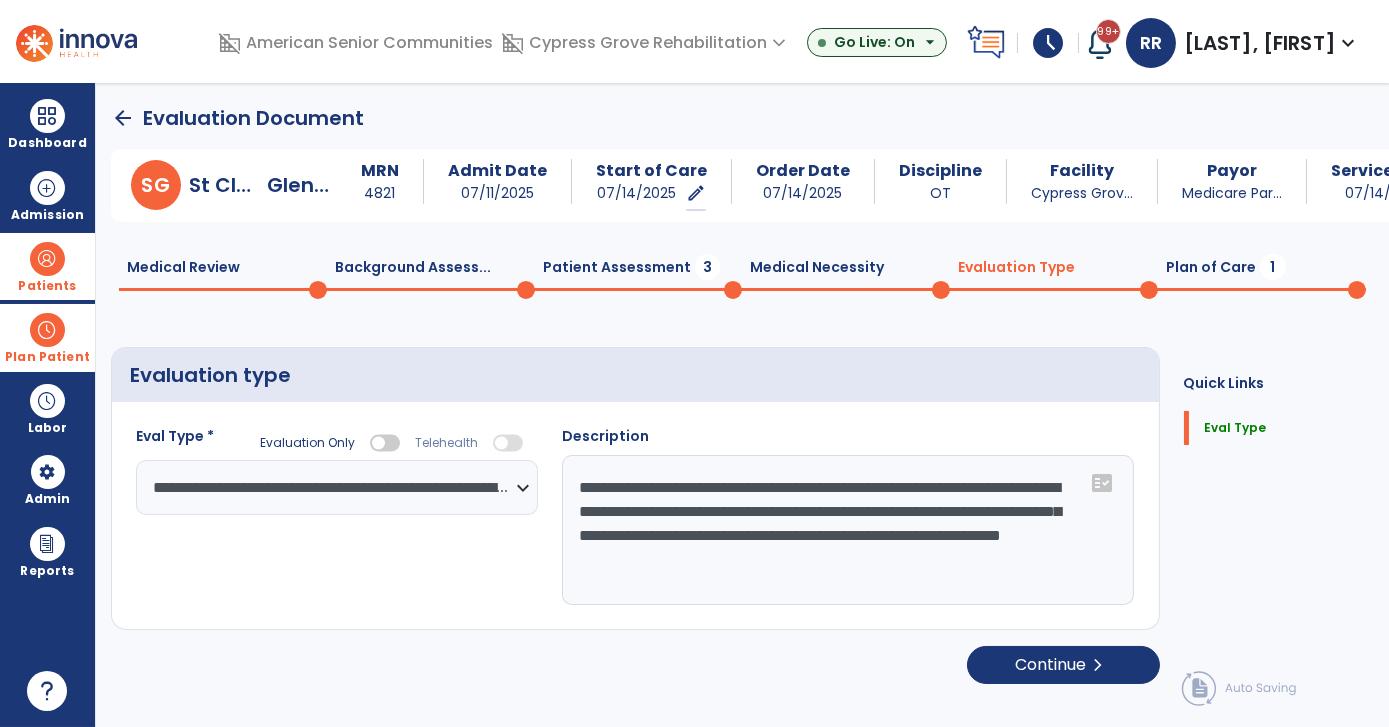 click on "Medical Review  0  Background Assess...  0  Patient Assessment  3  Medical Necessity  0  Evaluation Type  0  Plan of Care  1" 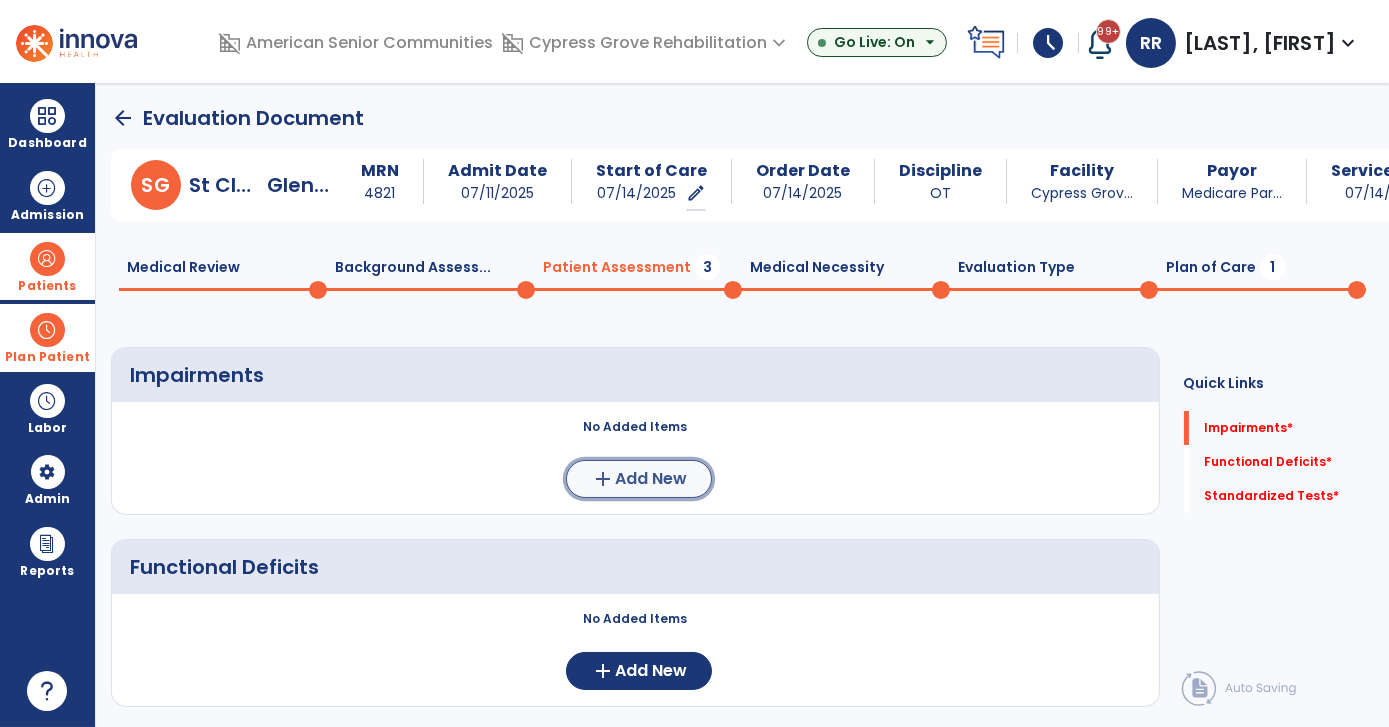 click on "Add New" 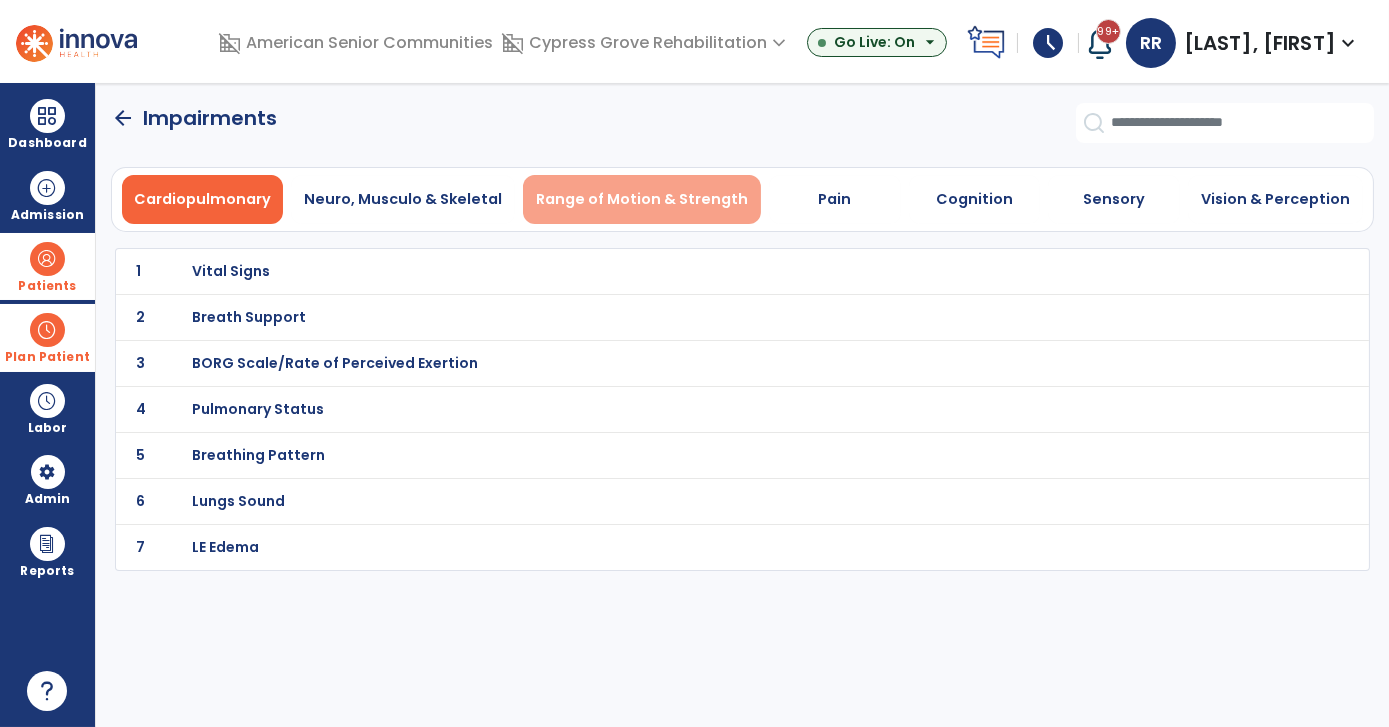 click on "Range of Motion & Strength" at bounding box center (642, 199) 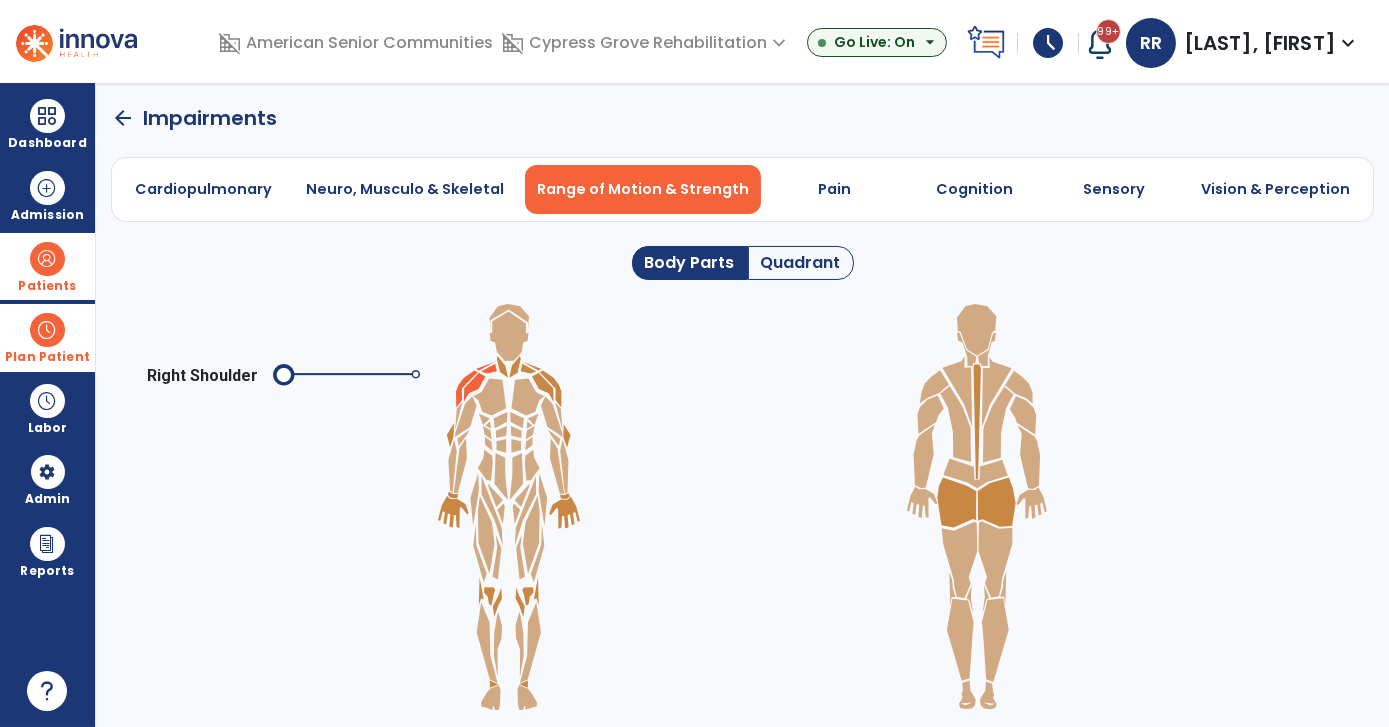 click 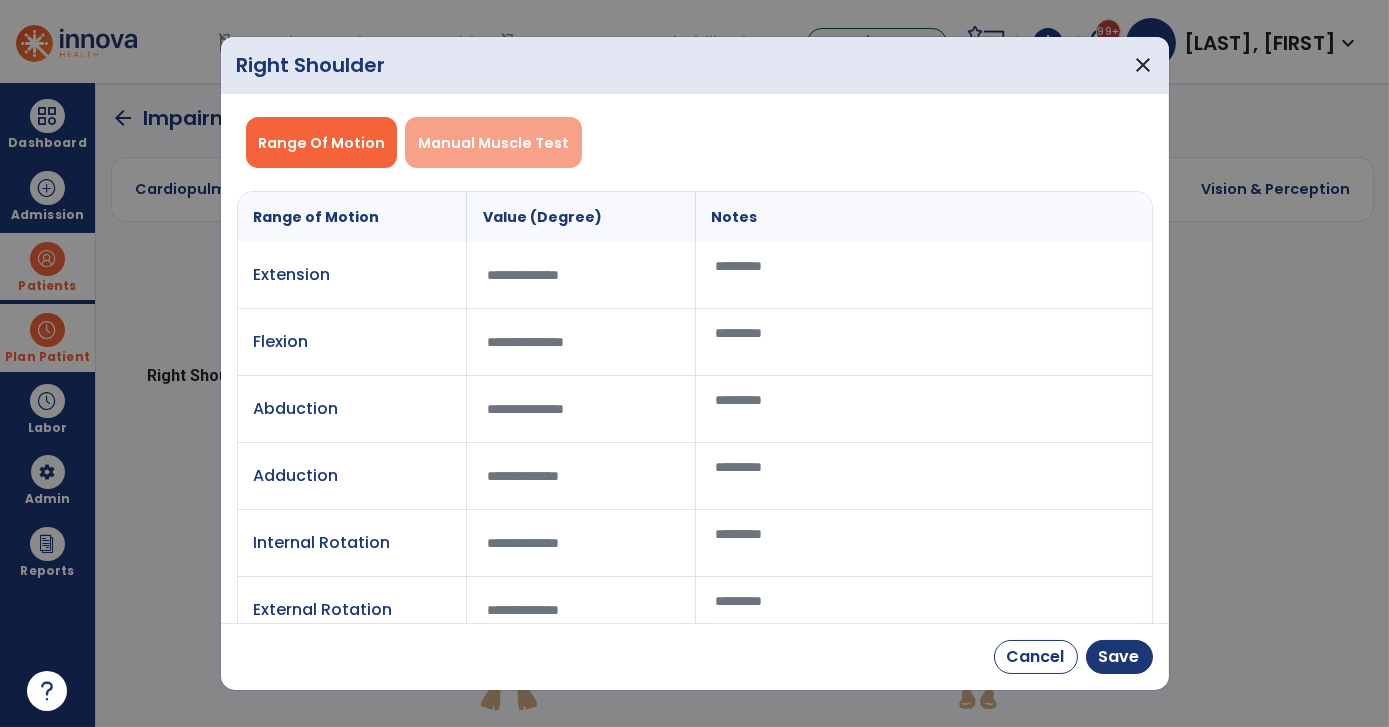 click on "Manual Muscle Test" at bounding box center [493, 142] 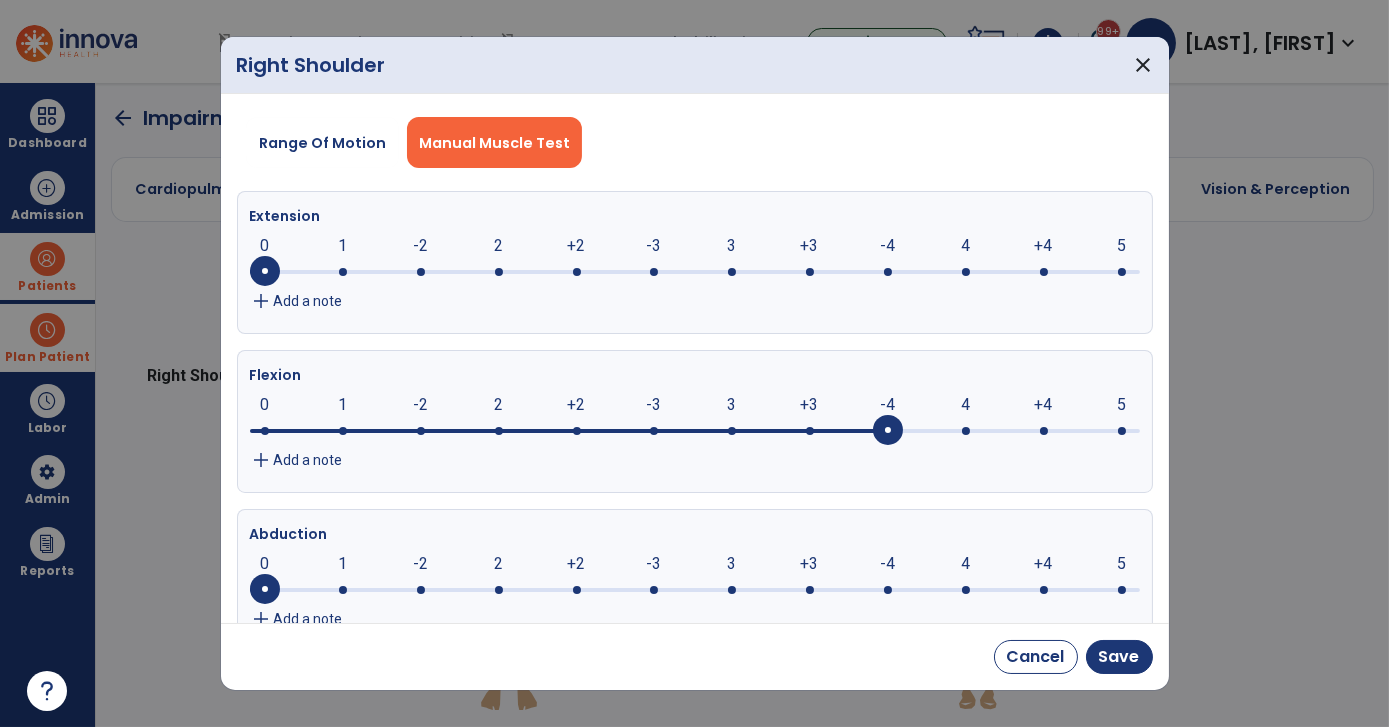 drag, startPoint x: 258, startPoint y: 431, endPoint x: 899, endPoint y: 514, distance: 646.3513 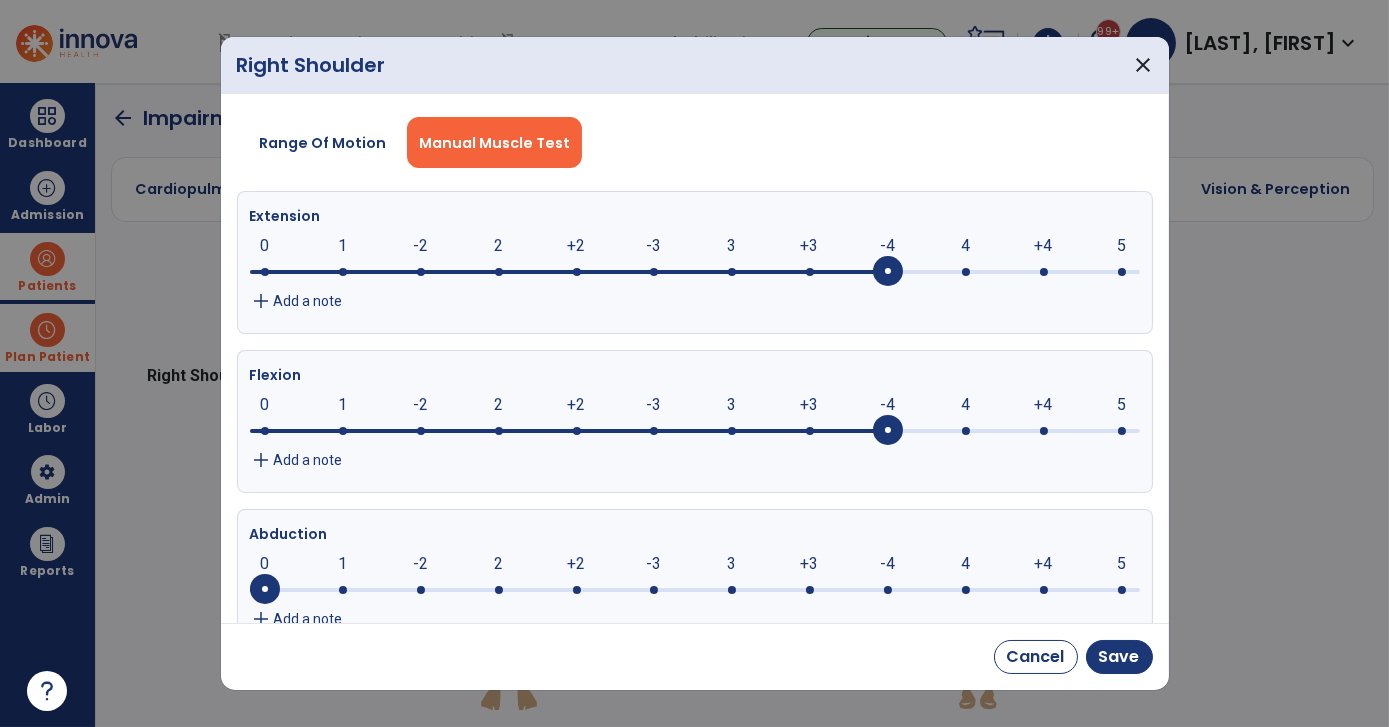 drag, startPoint x: 264, startPoint y: 268, endPoint x: 906, endPoint y: 289, distance: 642.3434 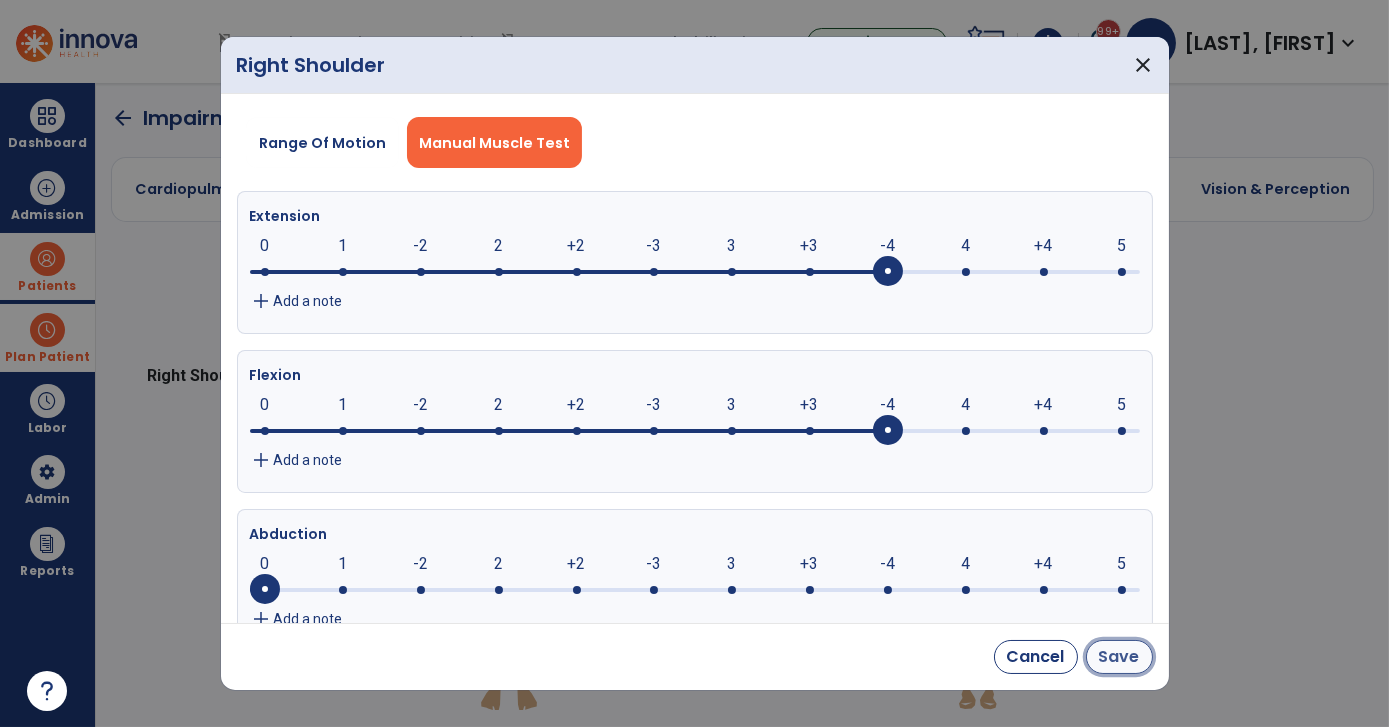 click on "Save" at bounding box center (1119, 657) 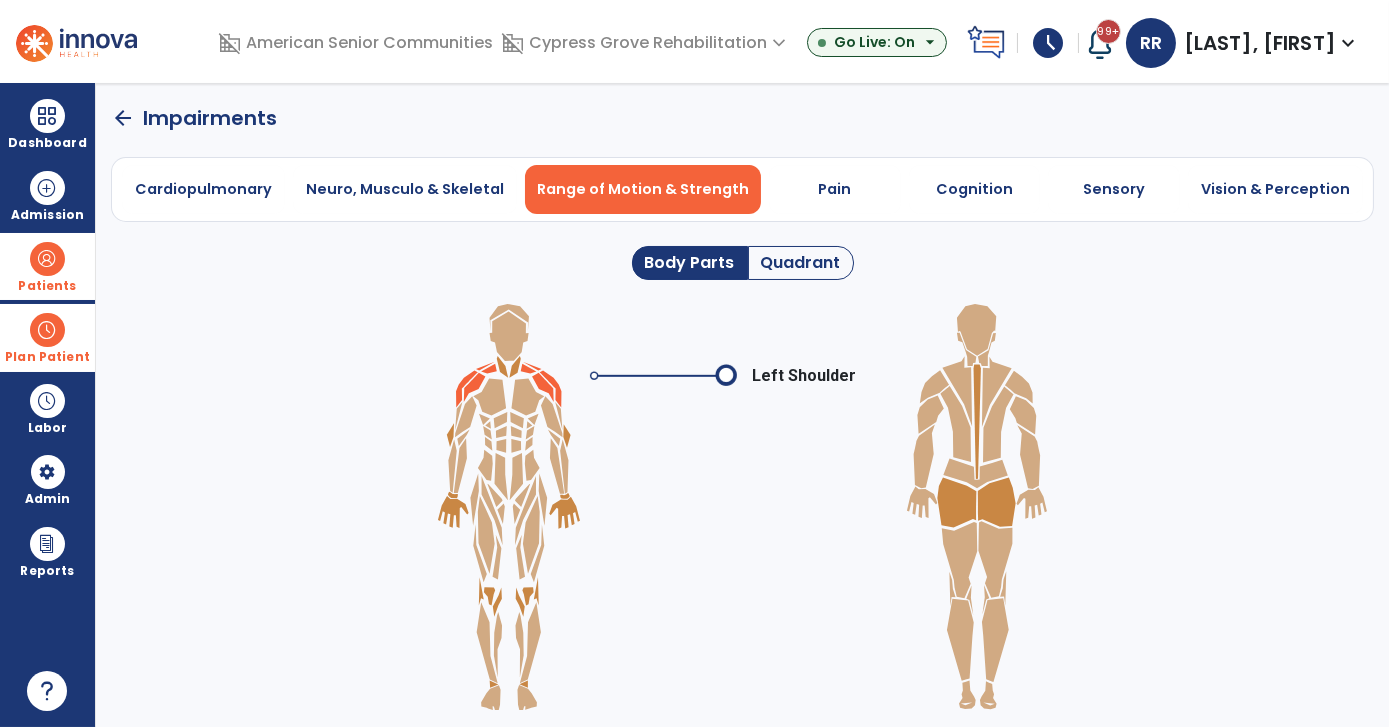 click 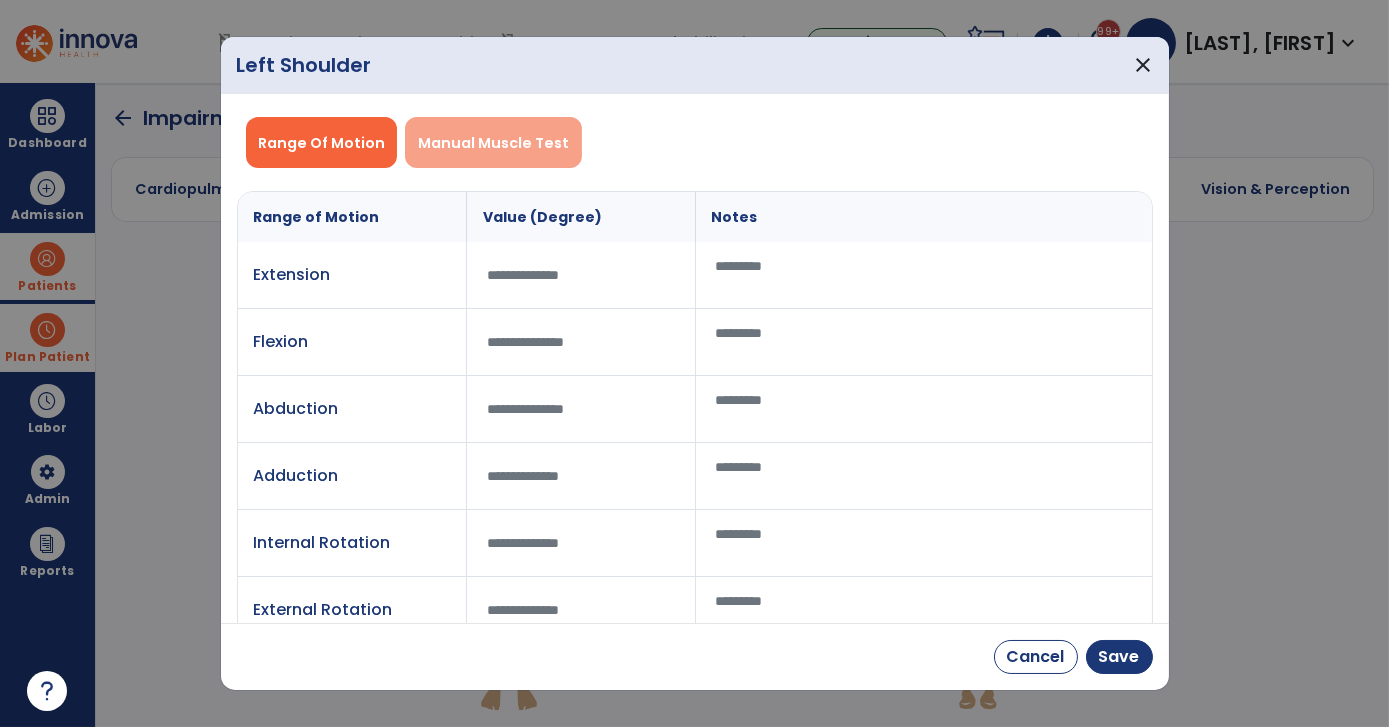 click on "Manual Muscle Test" at bounding box center [493, 143] 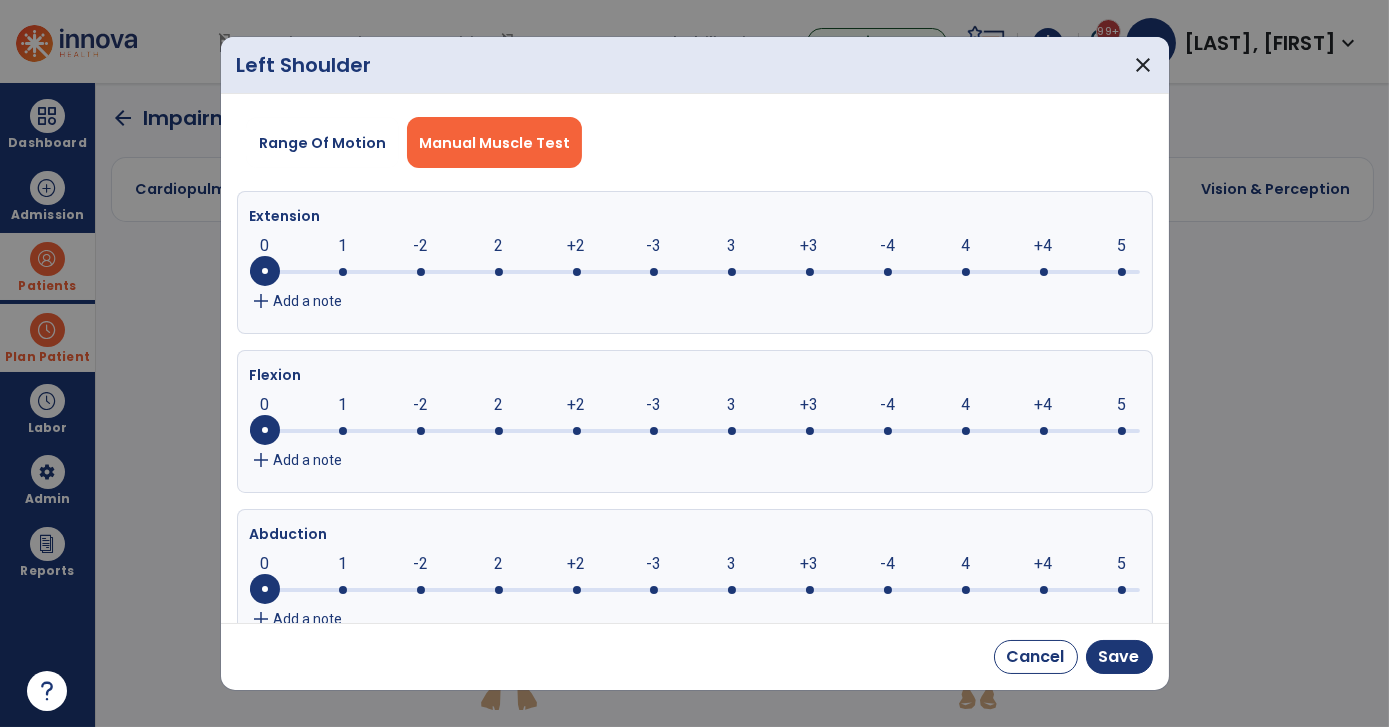 drag, startPoint x: 254, startPoint y: 271, endPoint x: 241, endPoint y: 302, distance: 33.61547 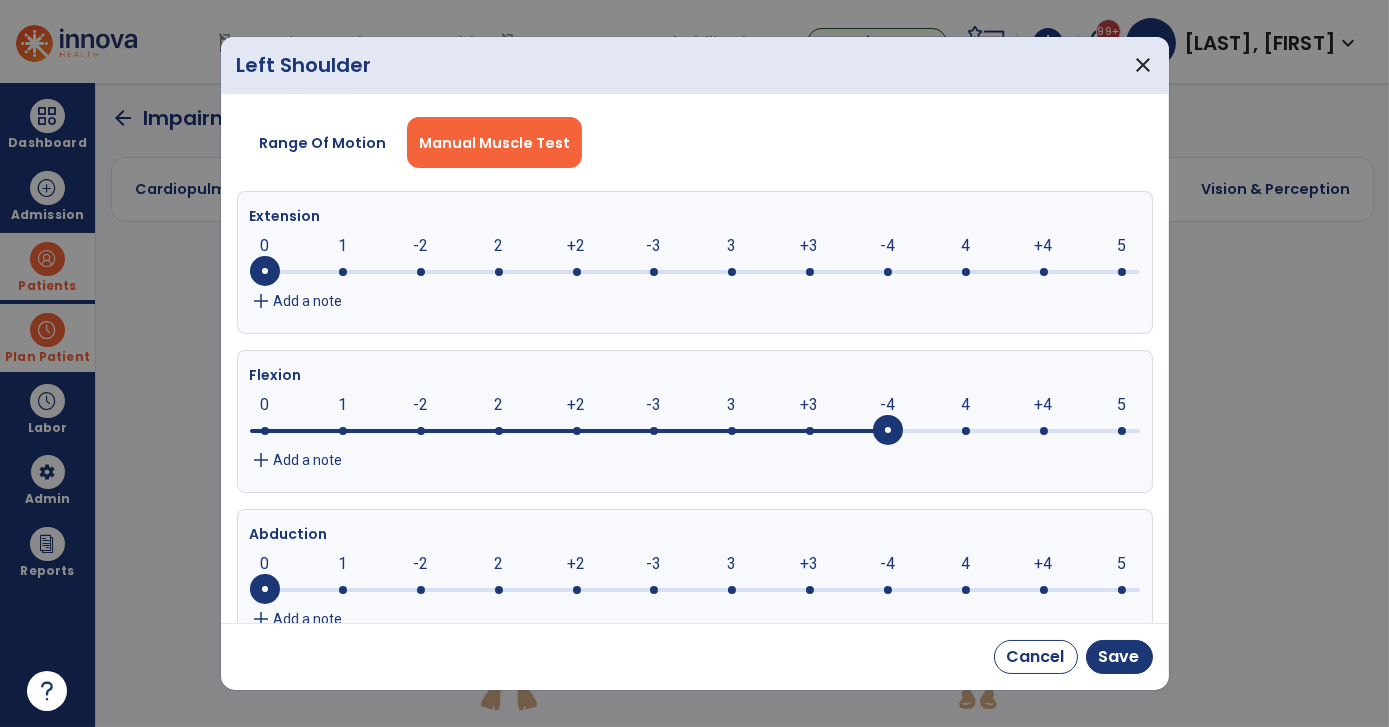 drag, startPoint x: 258, startPoint y: 437, endPoint x: 882, endPoint y: 493, distance: 626.50775 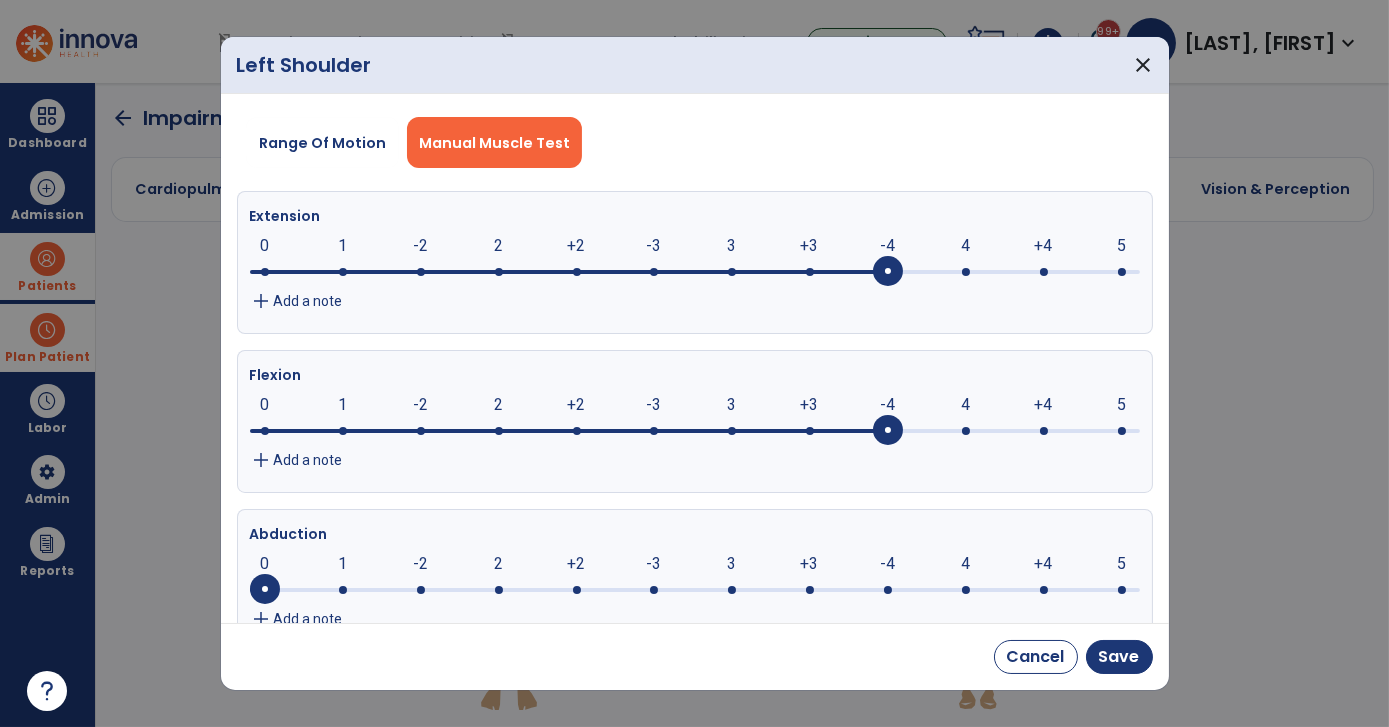 drag, startPoint x: 261, startPoint y: 264, endPoint x: 925, endPoint y: 280, distance: 664.19275 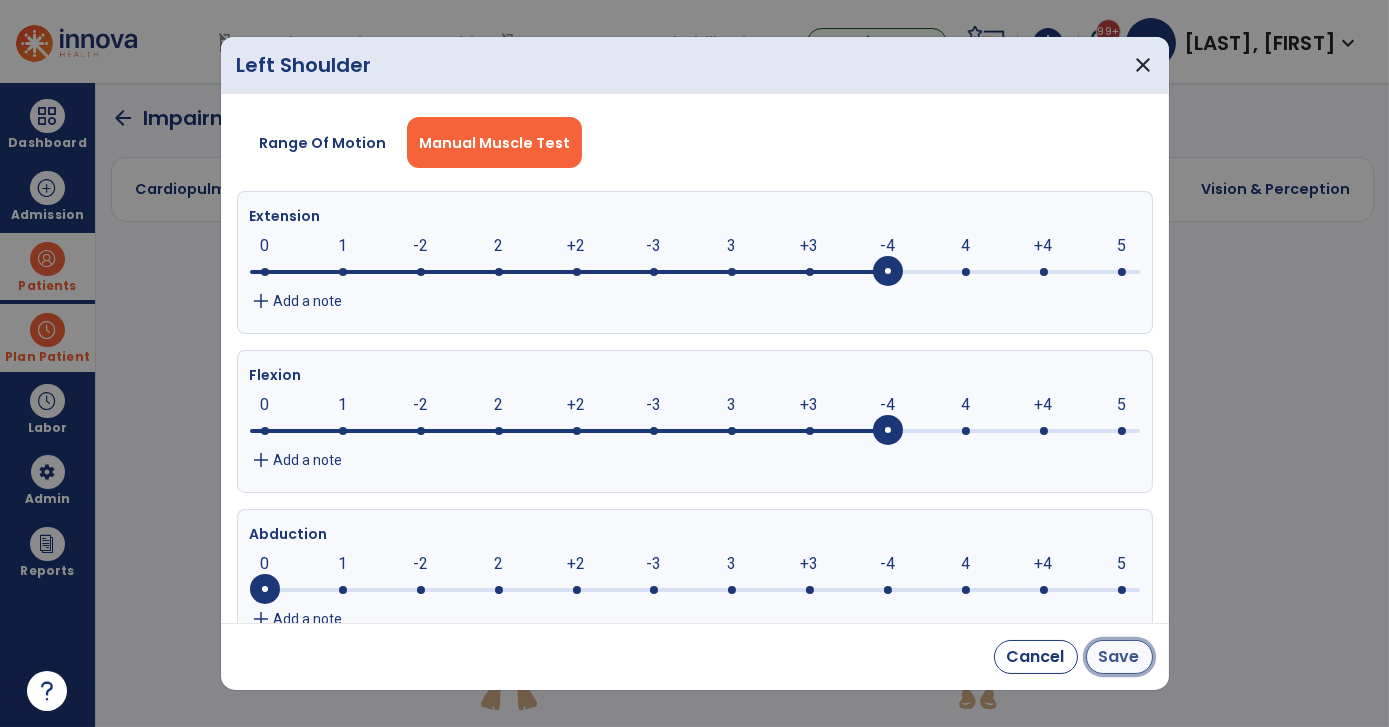 click on "Save" at bounding box center (1119, 657) 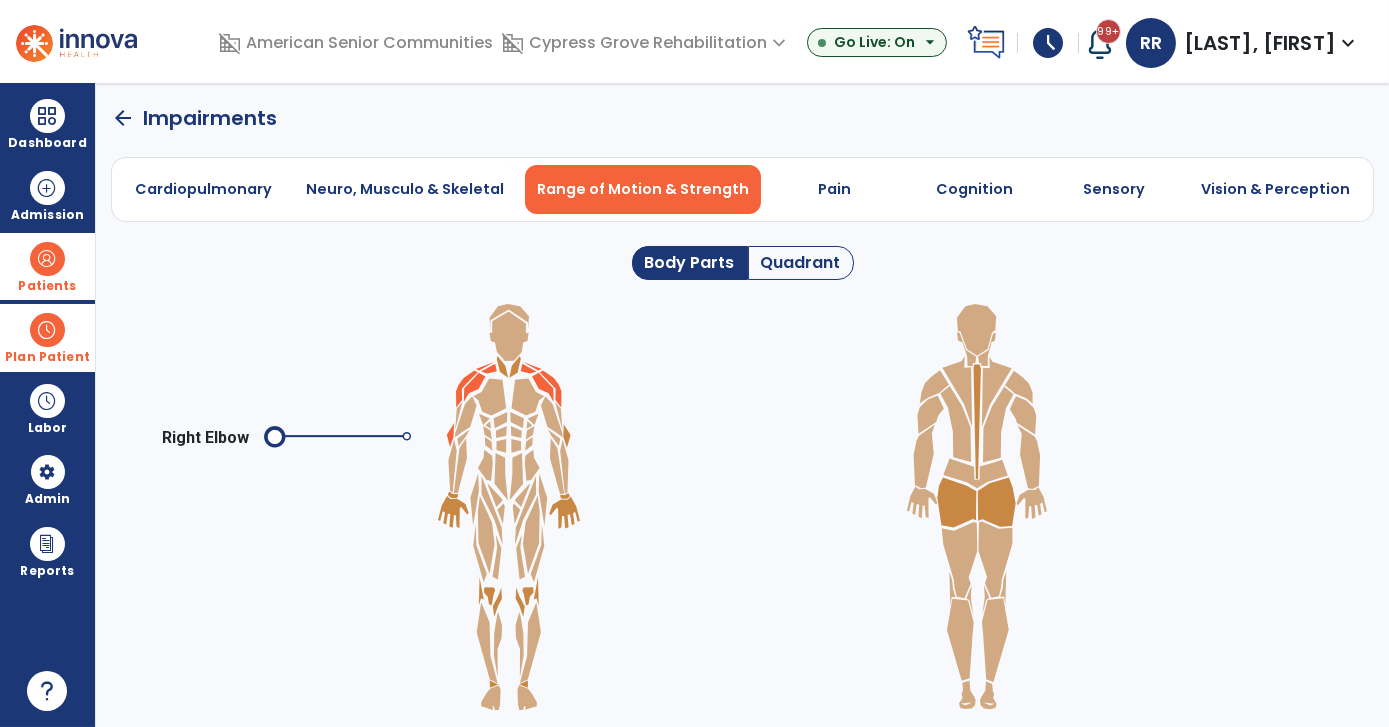 click 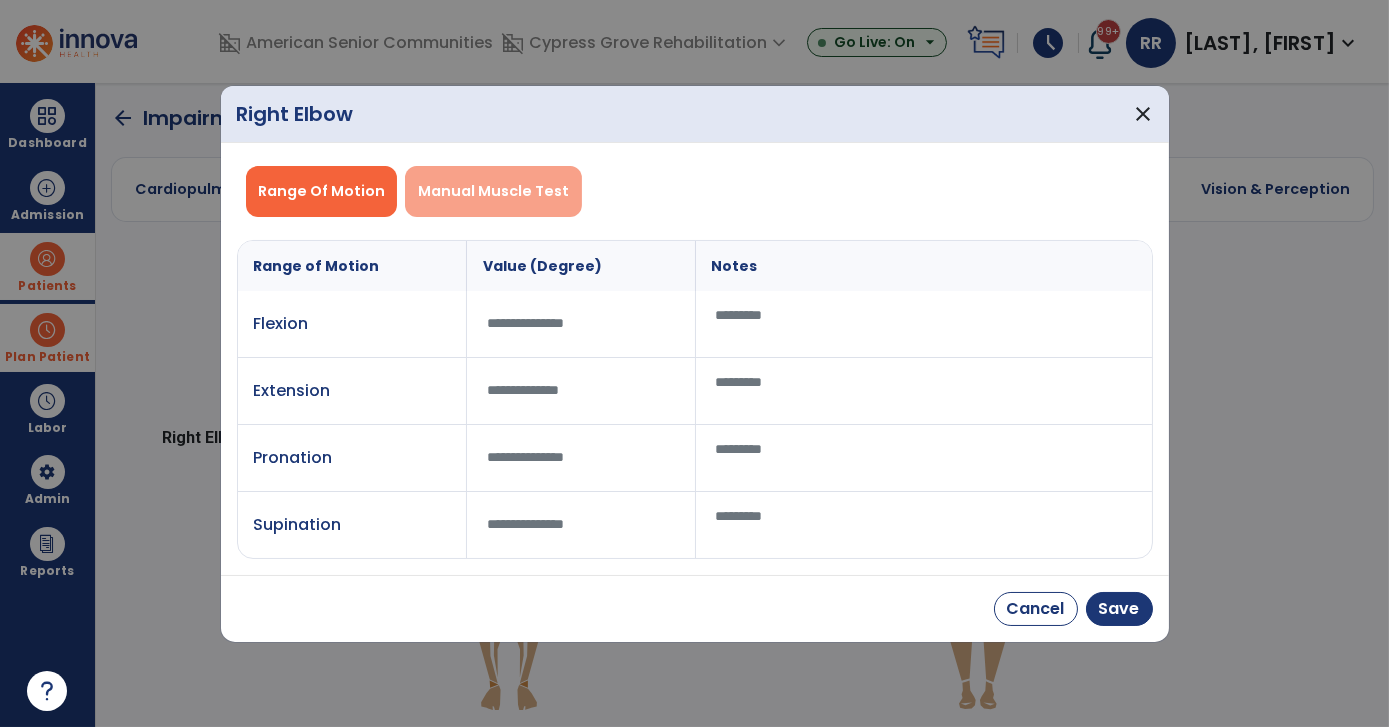 click on "Manual Muscle Test" at bounding box center [493, 191] 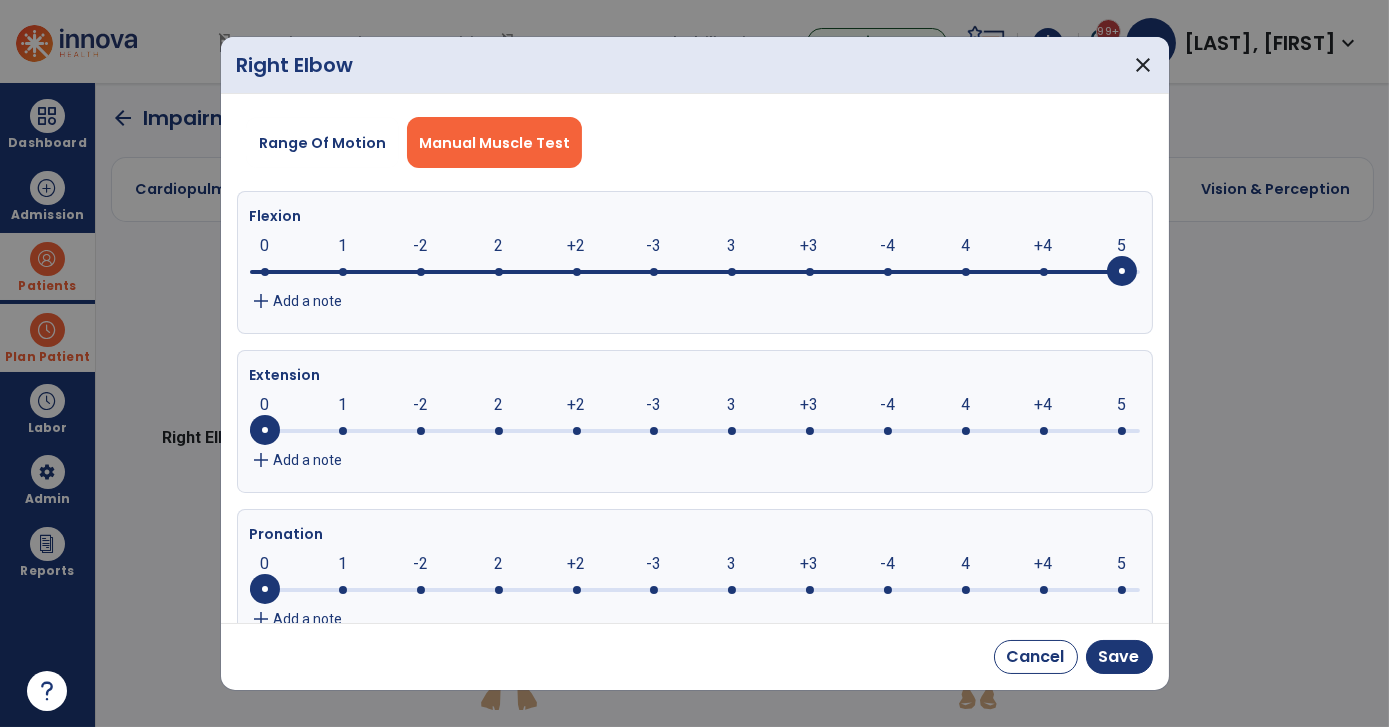 drag, startPoint x: 267, startPoint y: 271, endPoint x: 1092, endPoint y: 271, distance: 825 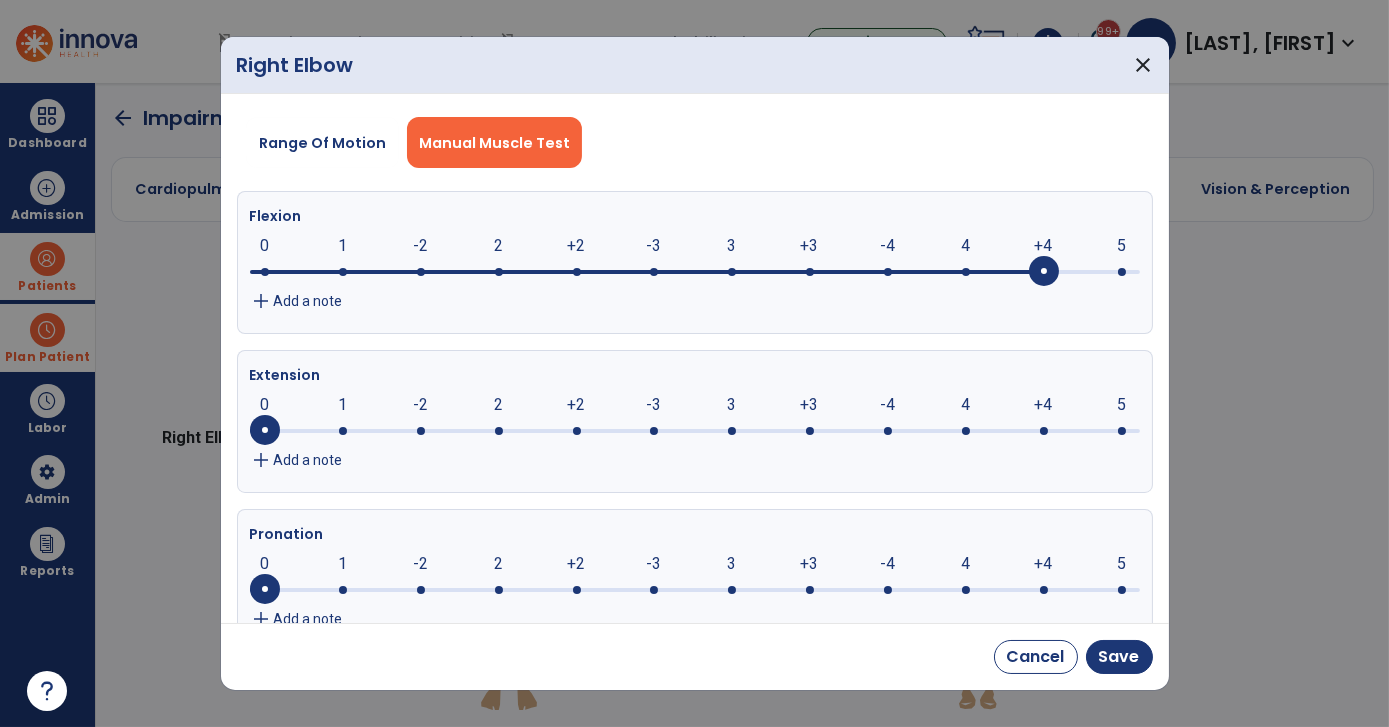drag, startPoint x: 1118, startPoint y: 268, endPoint x: 1055, endPoint y: 276, distance: 63.505905 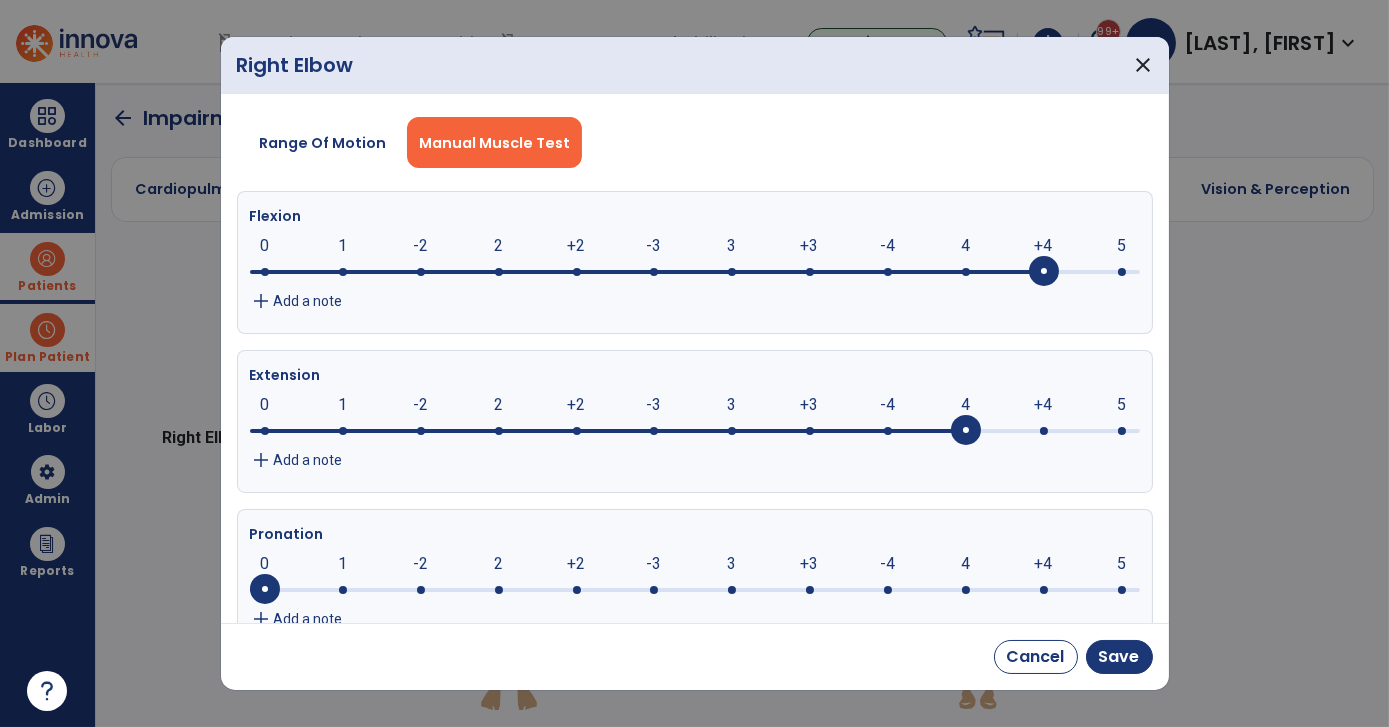 drag, startPoint x: 266, startPoint y: 435, endPoint x: 946, endPoint y: 437, distance: 680.0029 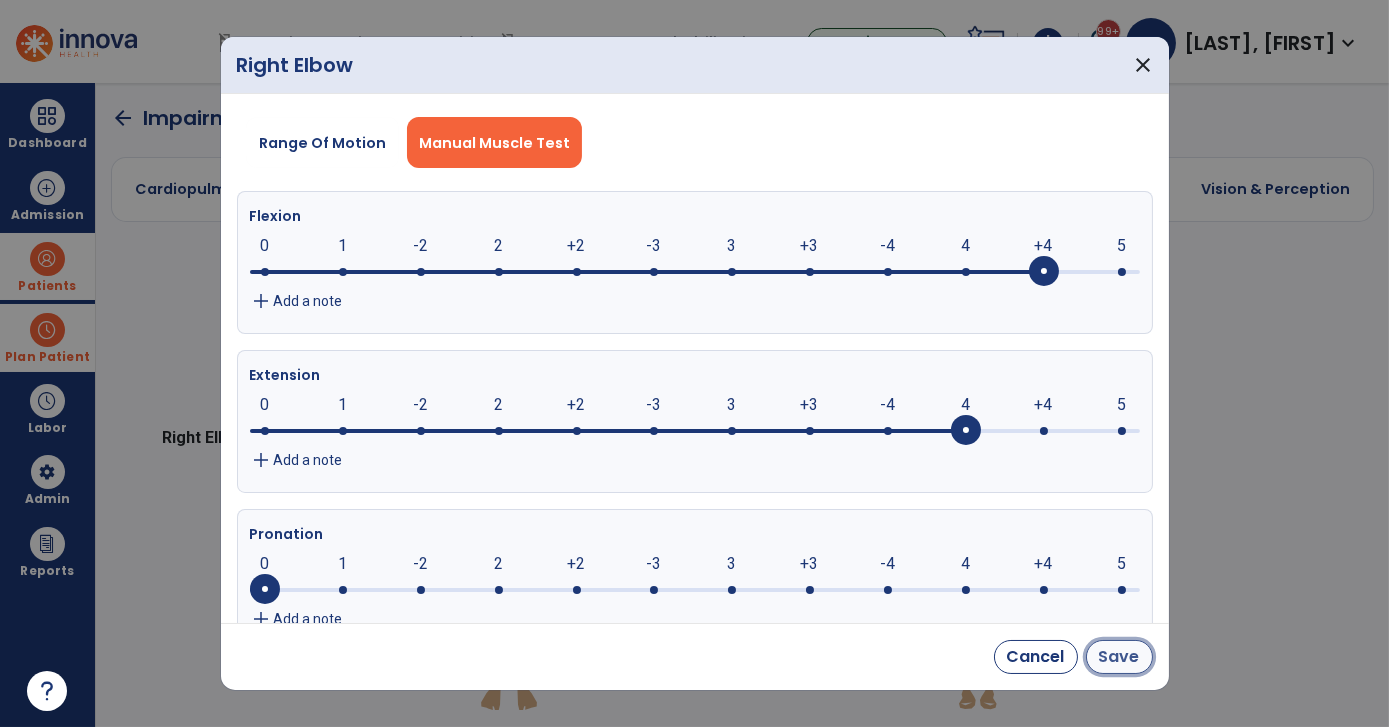click on "Save" at bounding box center (1119, 657) 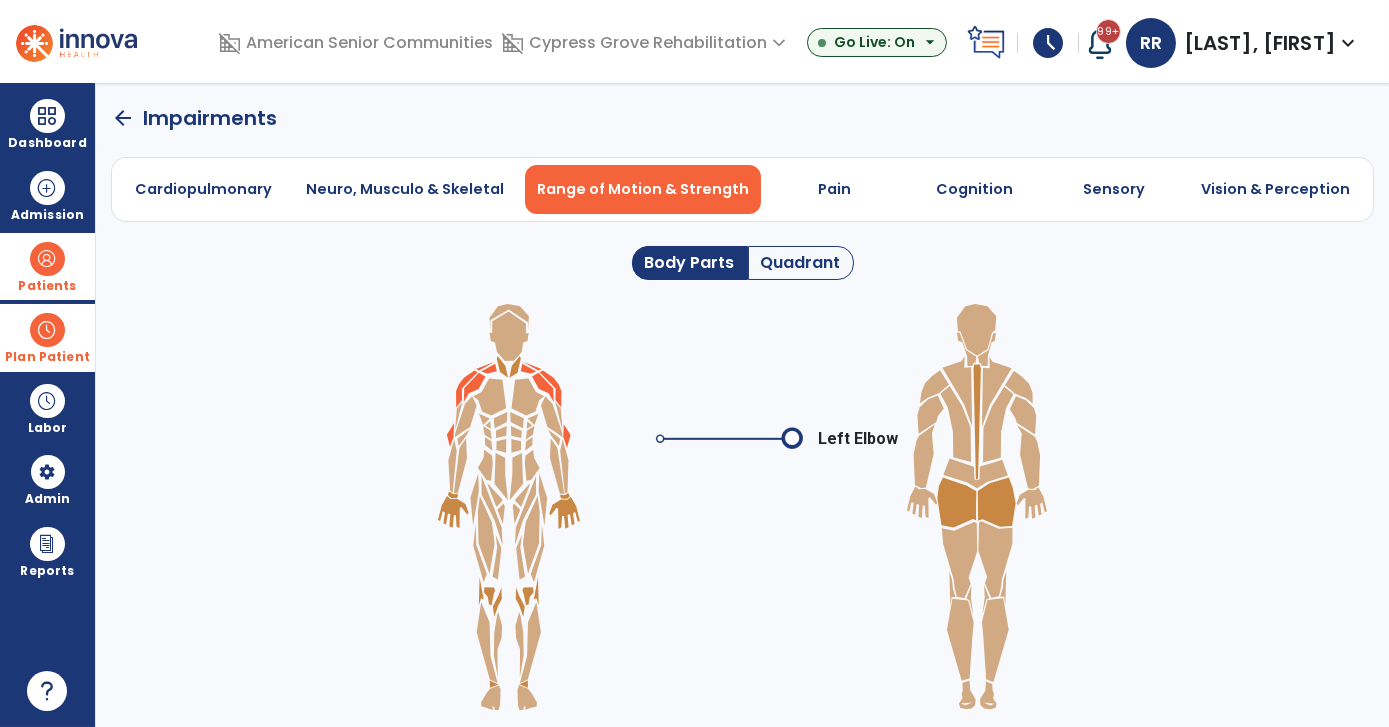 click 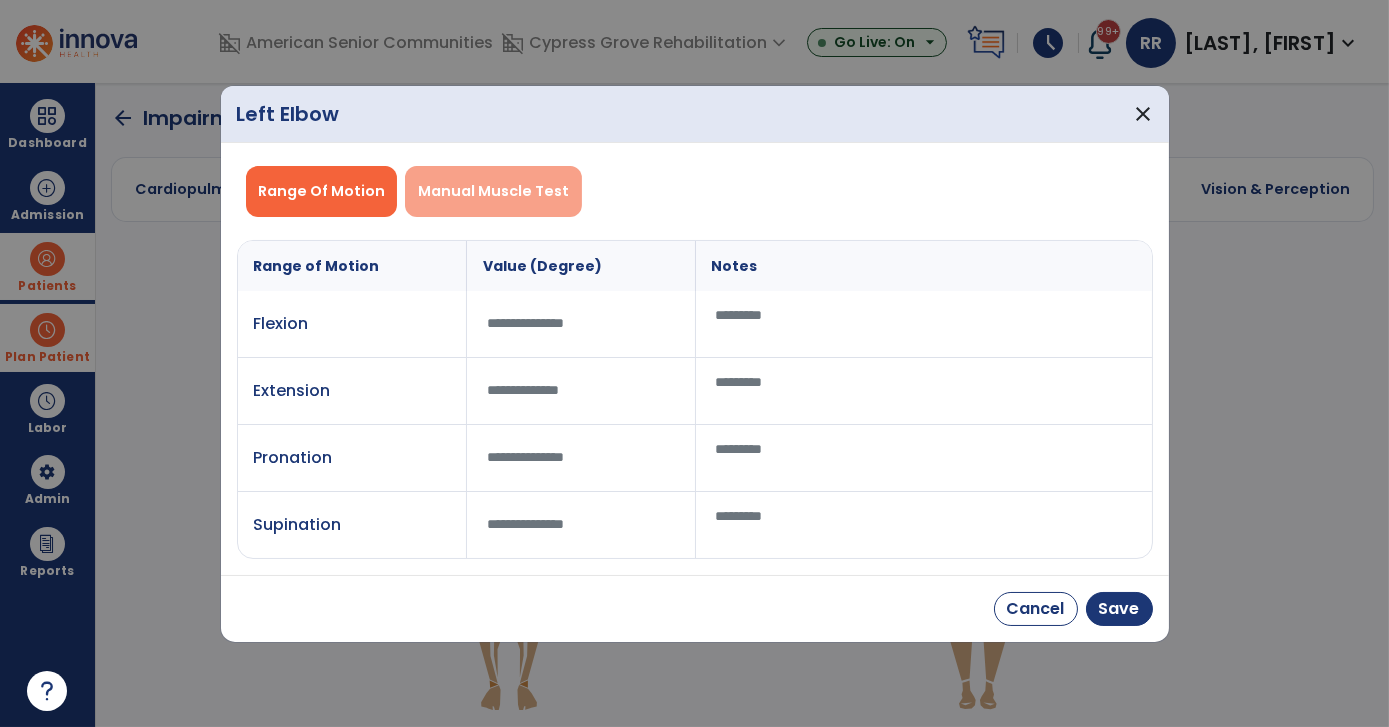 click on "Manual Muscle Test" at bounding box center (493, 191) 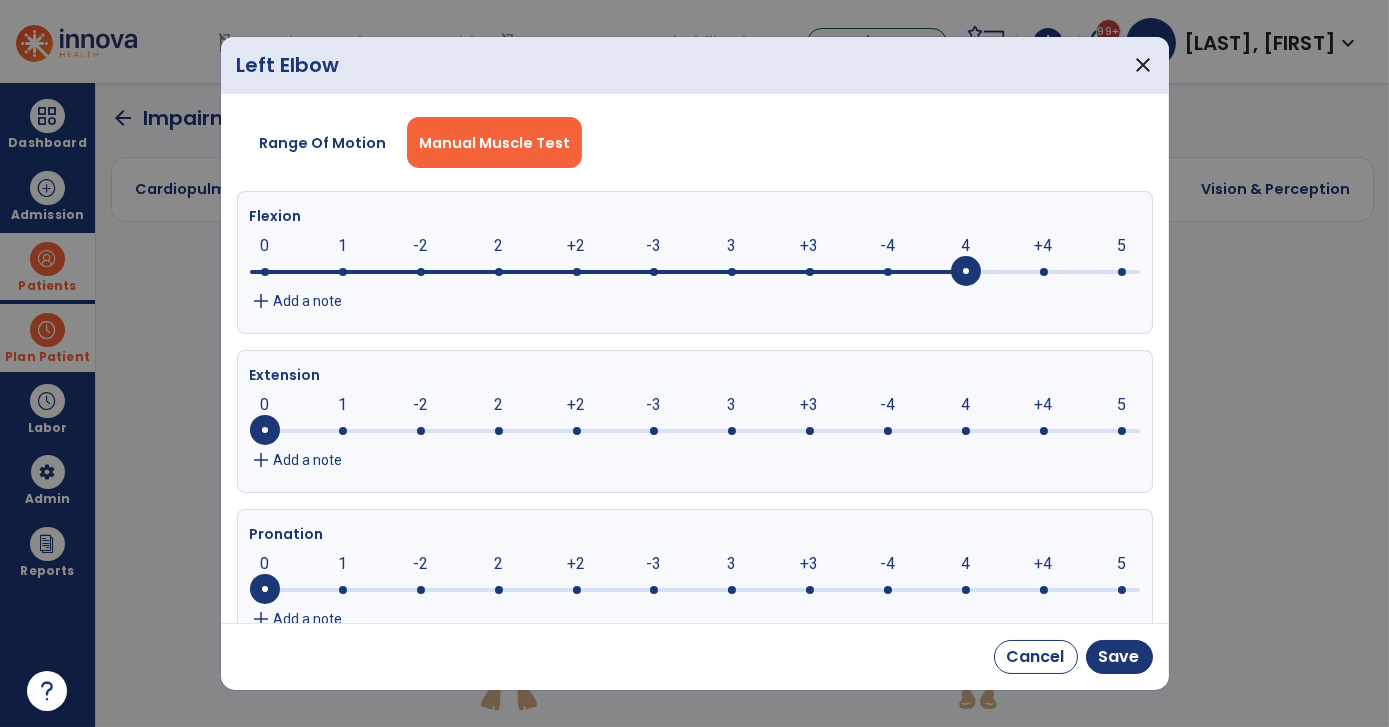 drag, startPoint x: 261, startPoint y: 269, endPoint x: 989, endPoint y: 277, distance: 728.04395 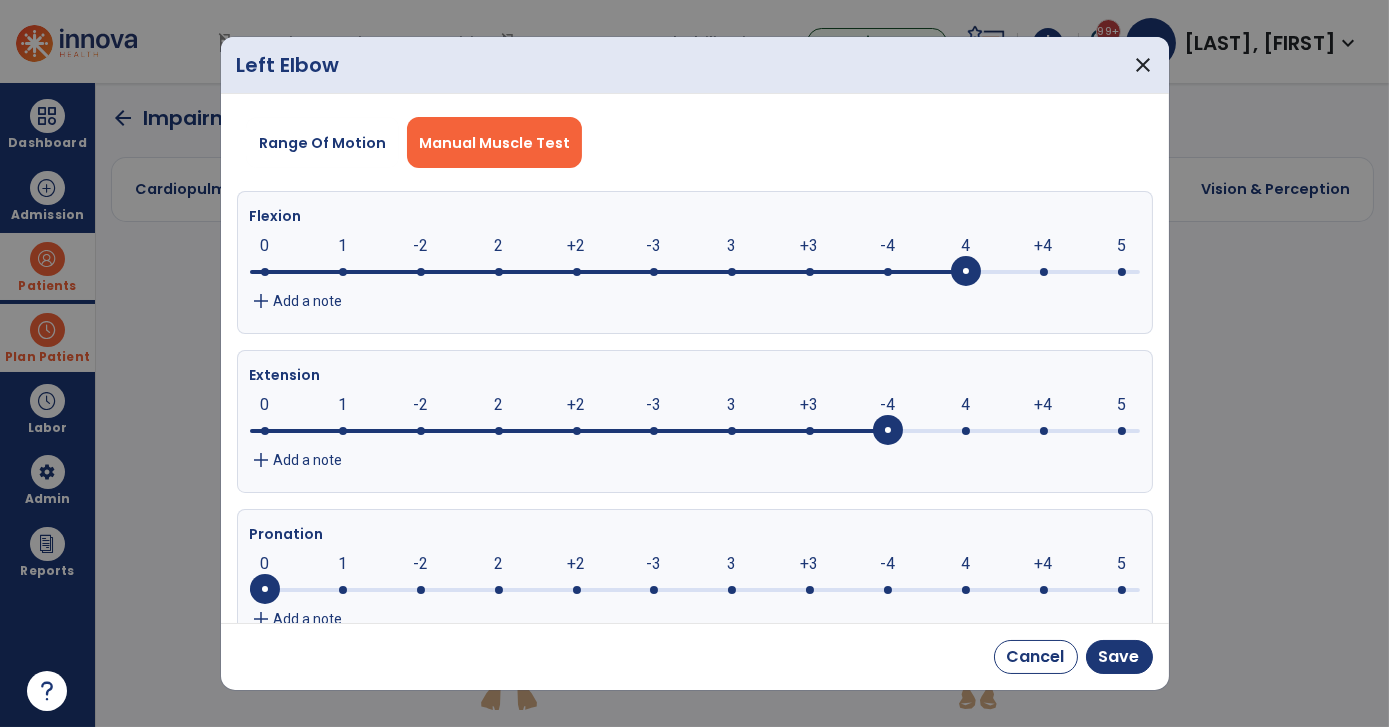 drag, startPoint x: 260, startPoint y: 432, endPoint x: 895, endPoint y: 419, distance: 635.13306 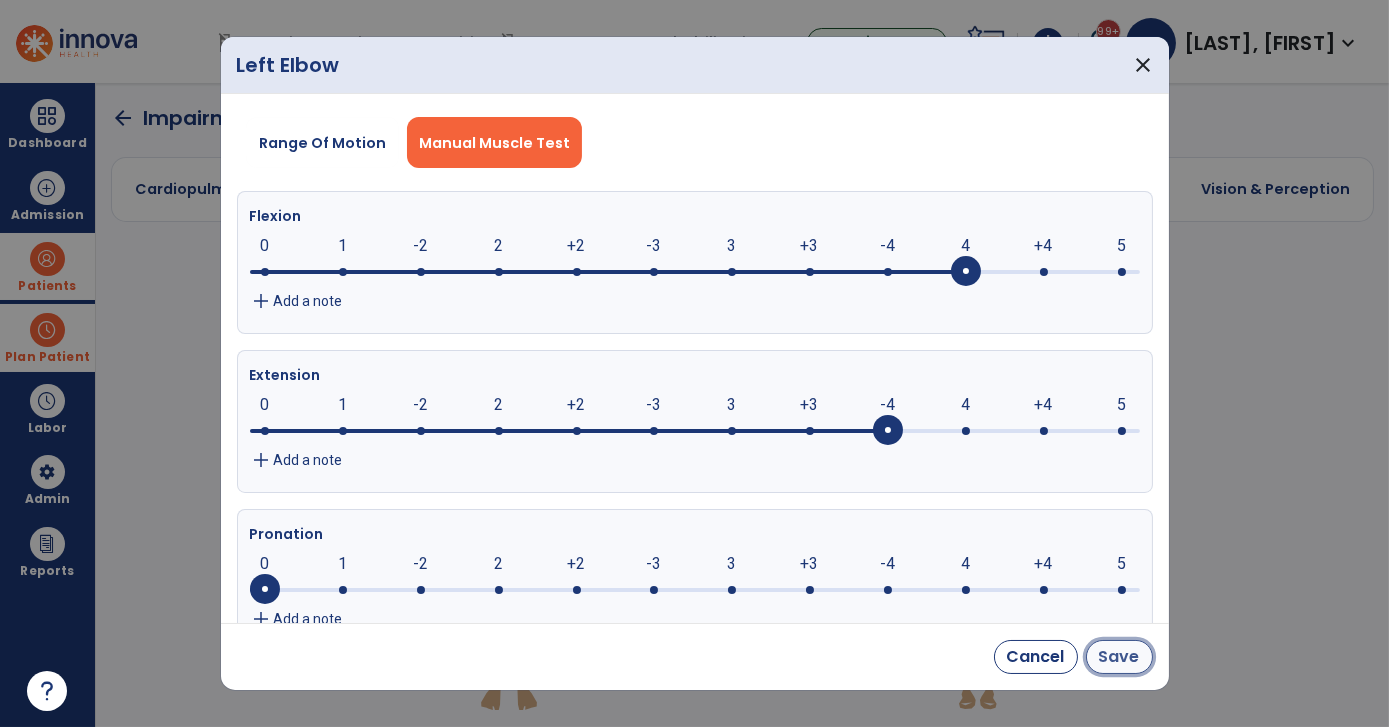 click on "Save" at bounding box center [1119, 657] 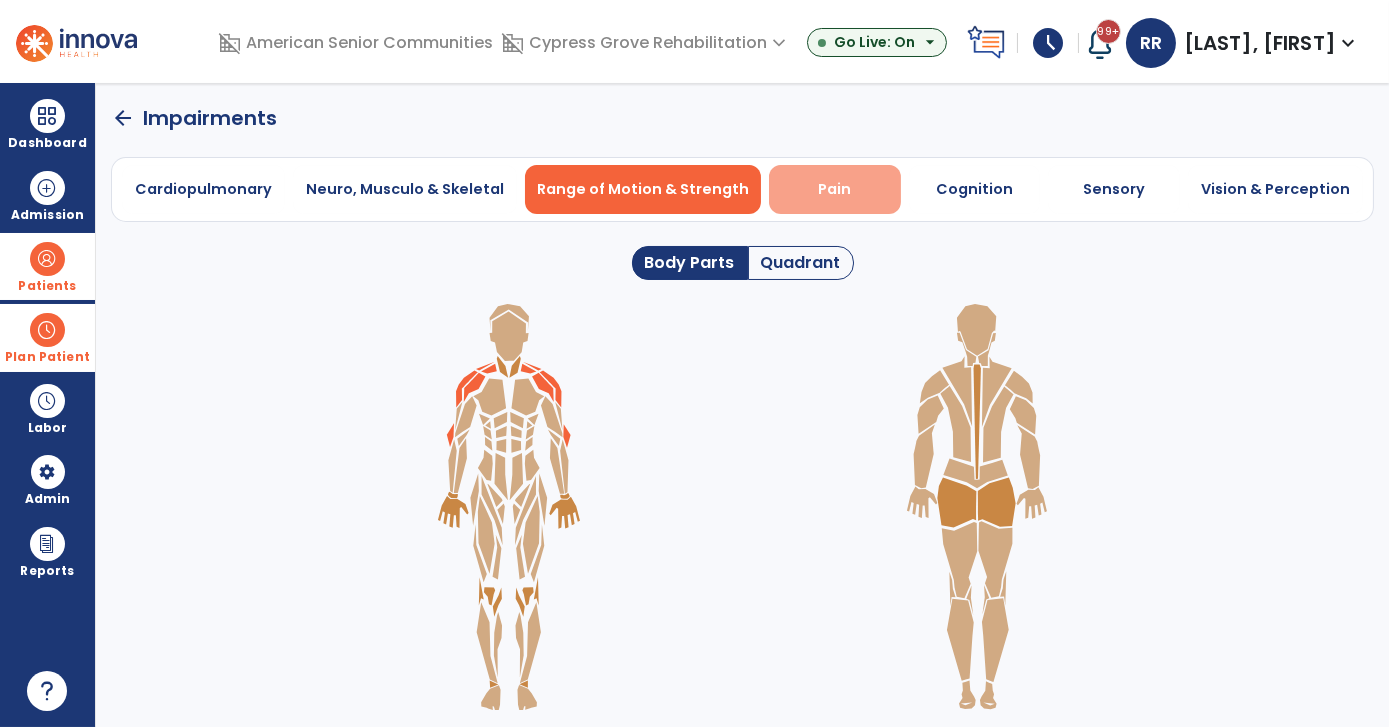 click on "Pain" at bounding box center (835, 189) 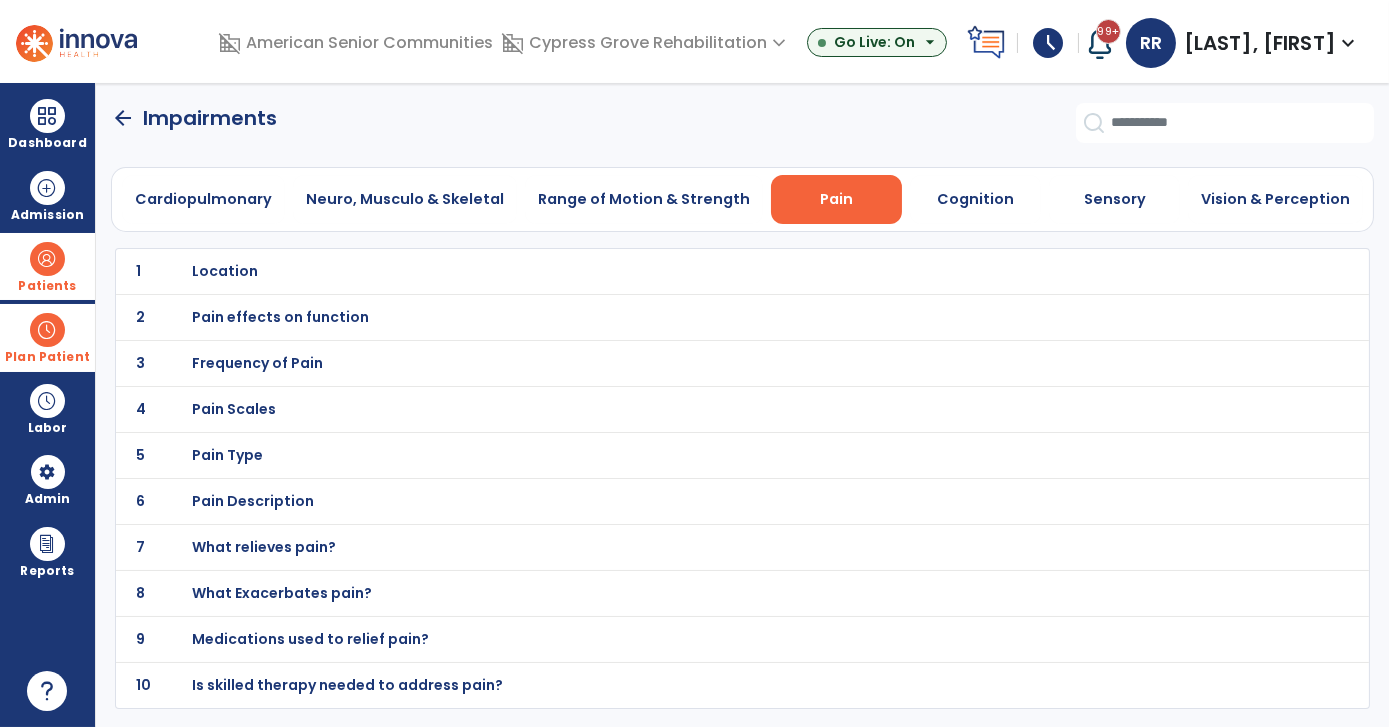 click on "Location" at bounding box center [225, 271] 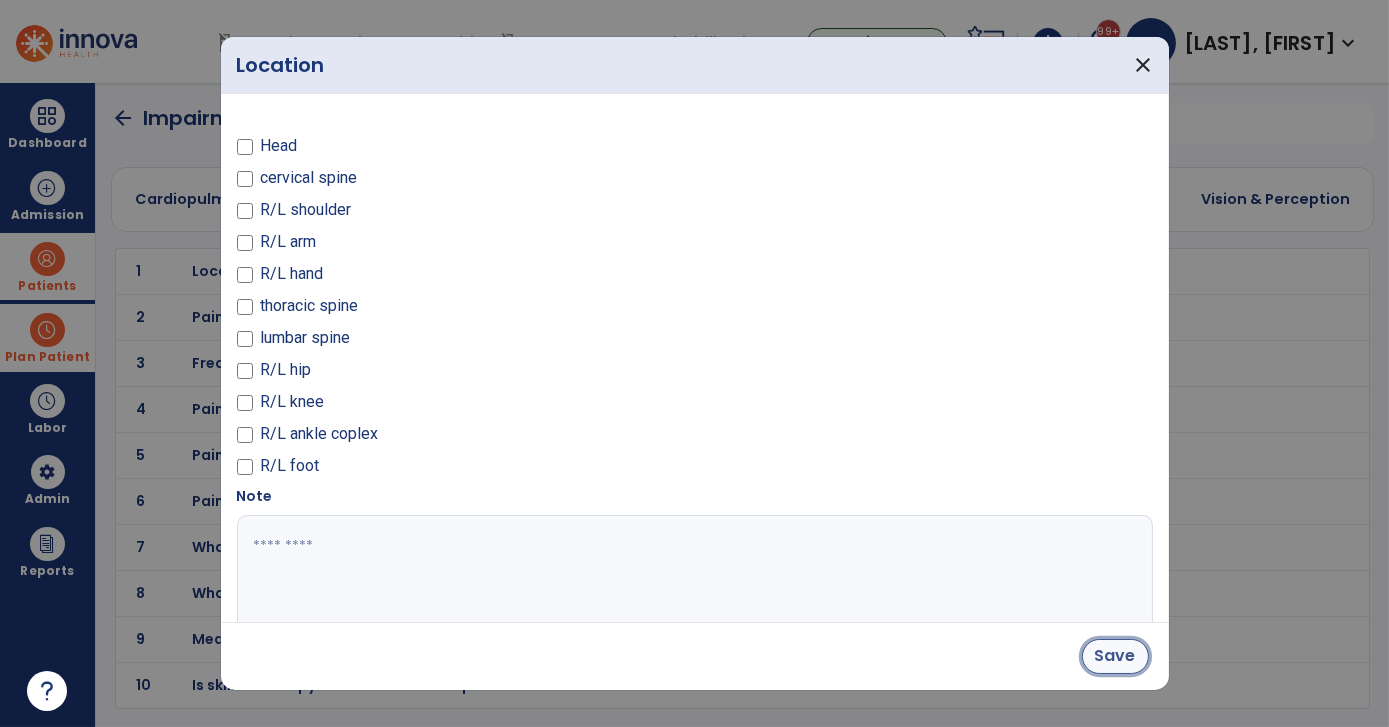 click on "Save" at bounding box center [1115, 656] 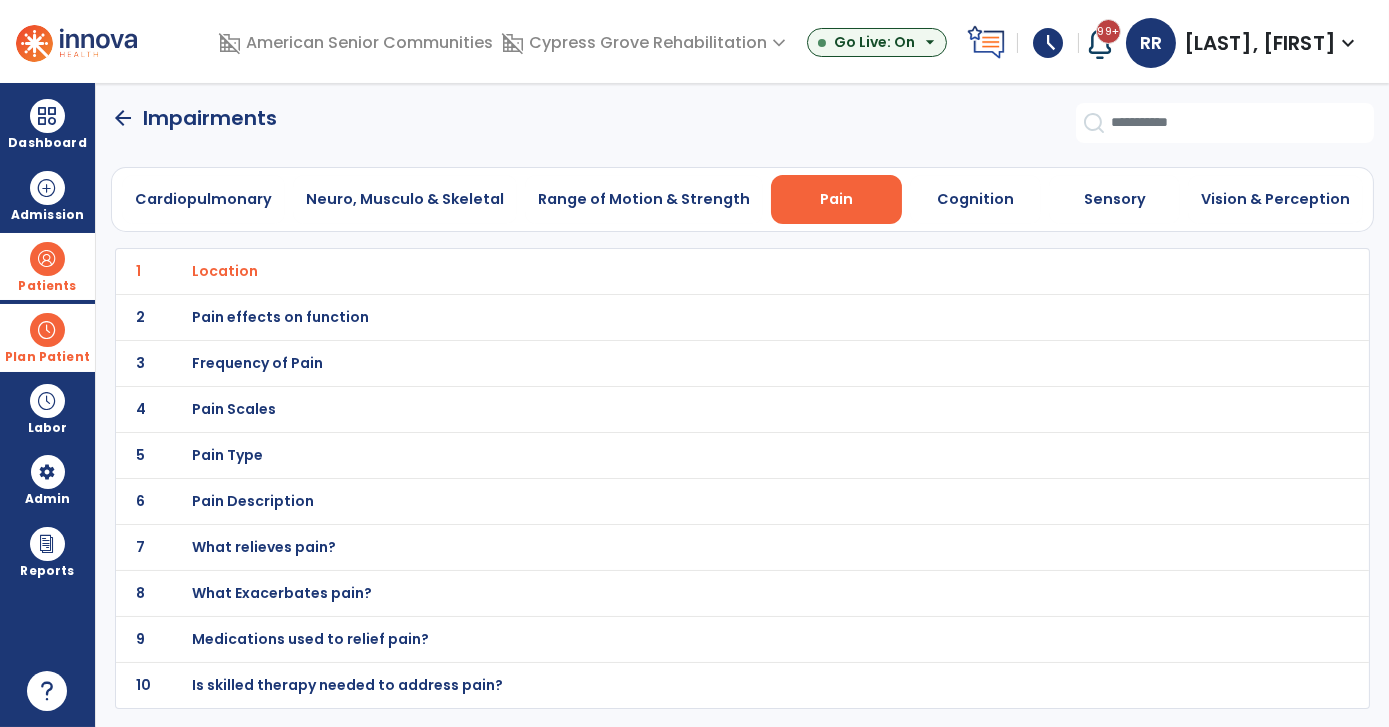 click on "arrow_back" 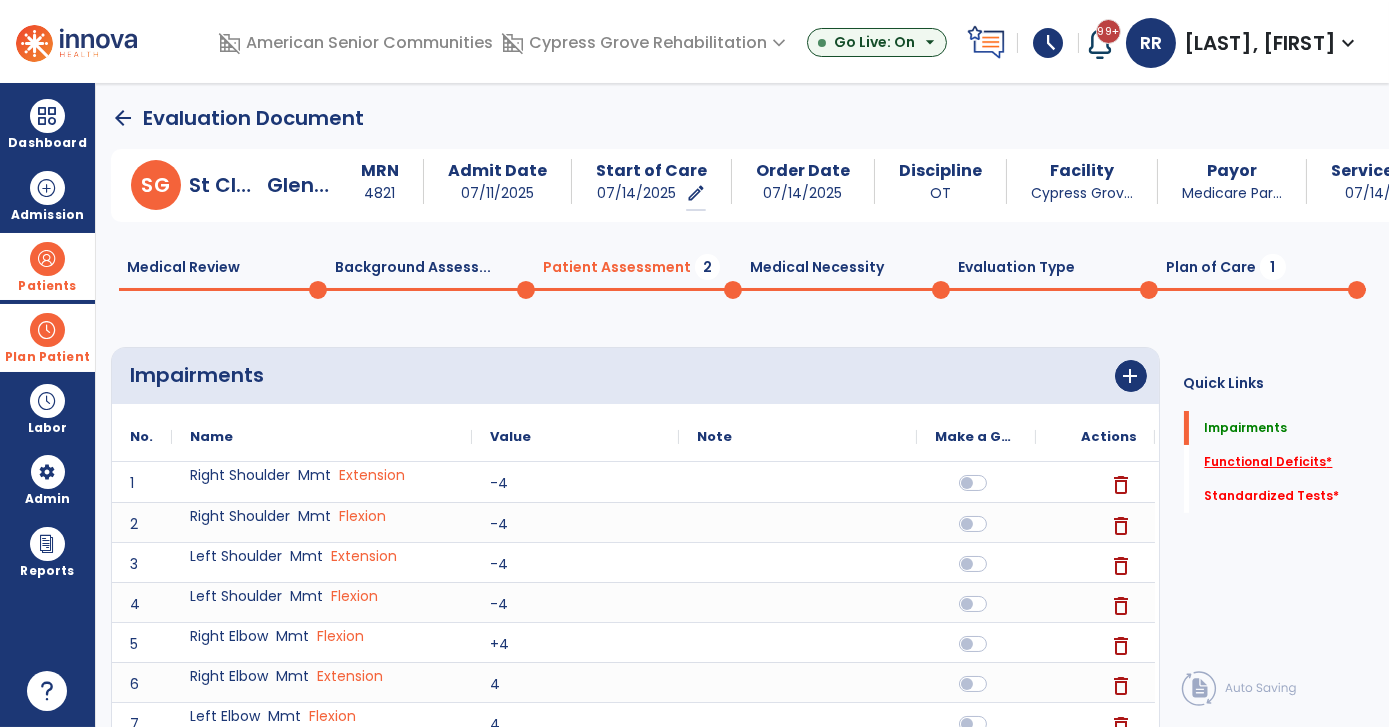 click on "Functional Deficits   *" 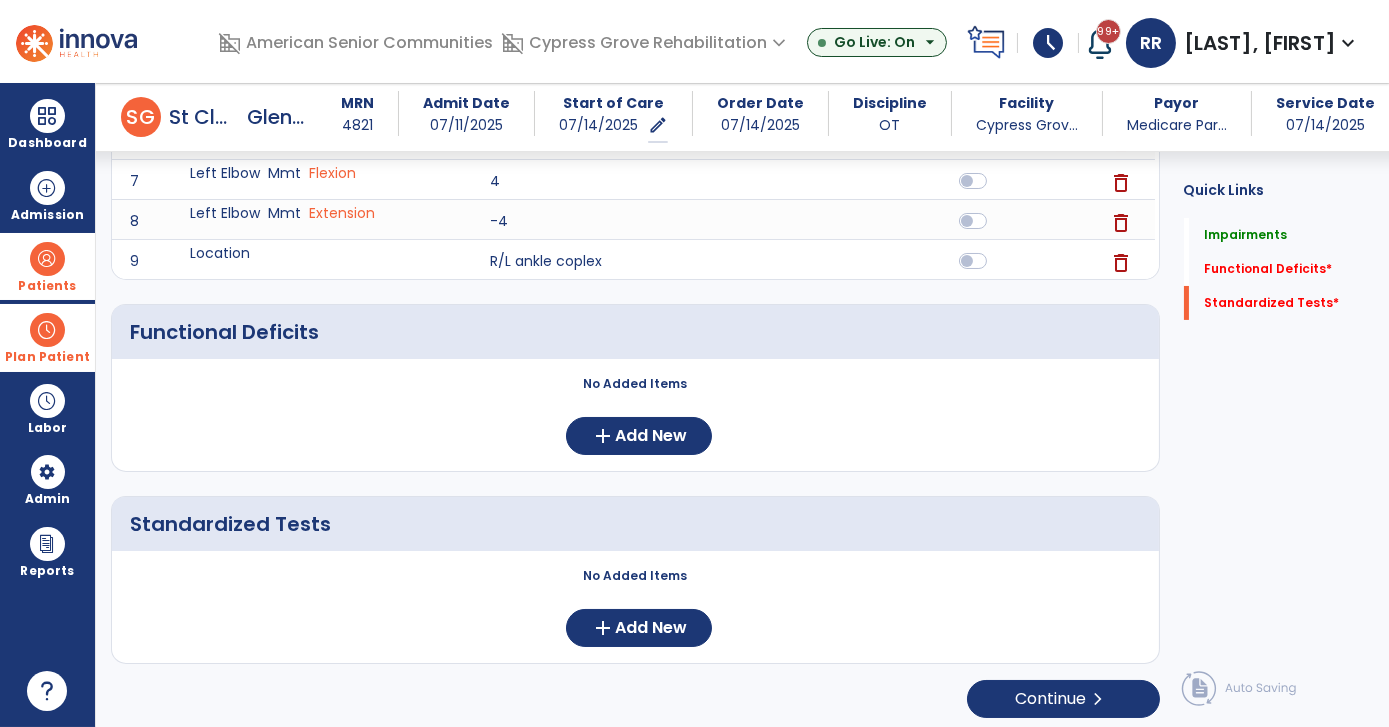 scroll, scrollTop: 525, scrollLeft: 0, axis: vertical 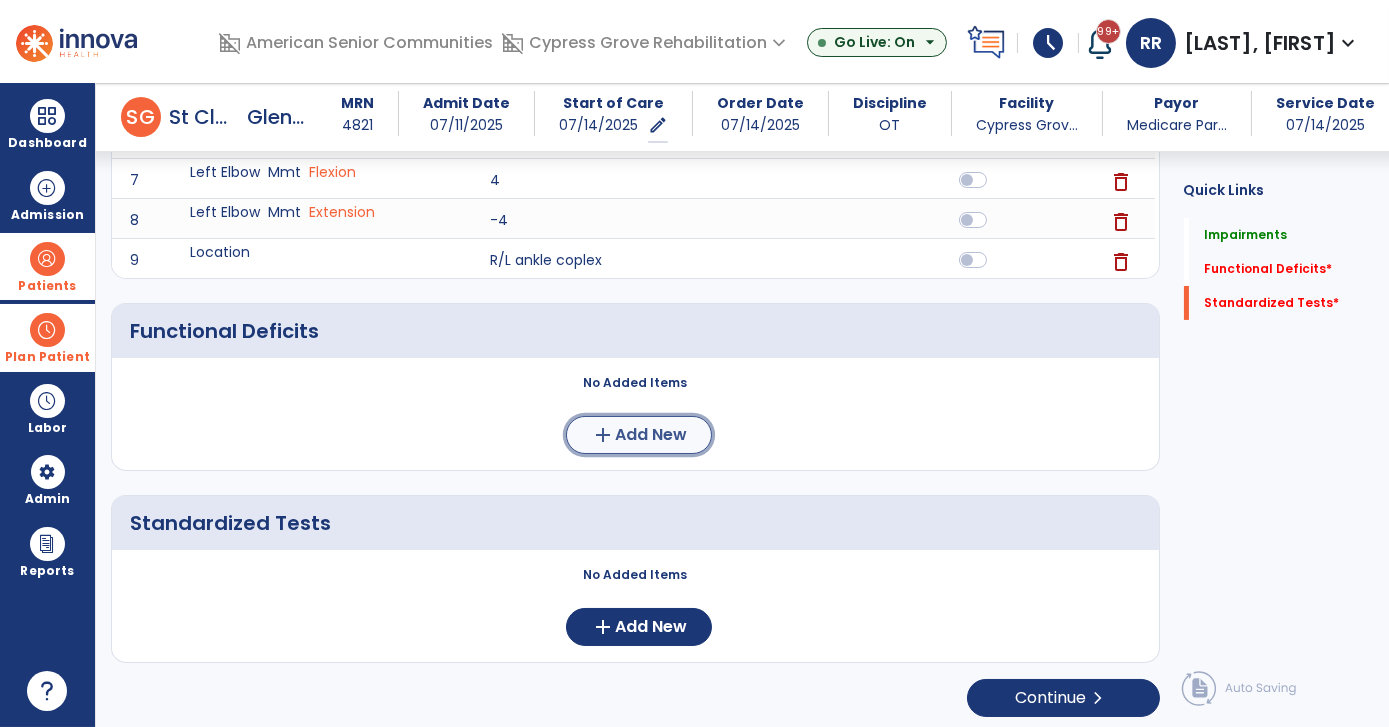 click on "Add New" 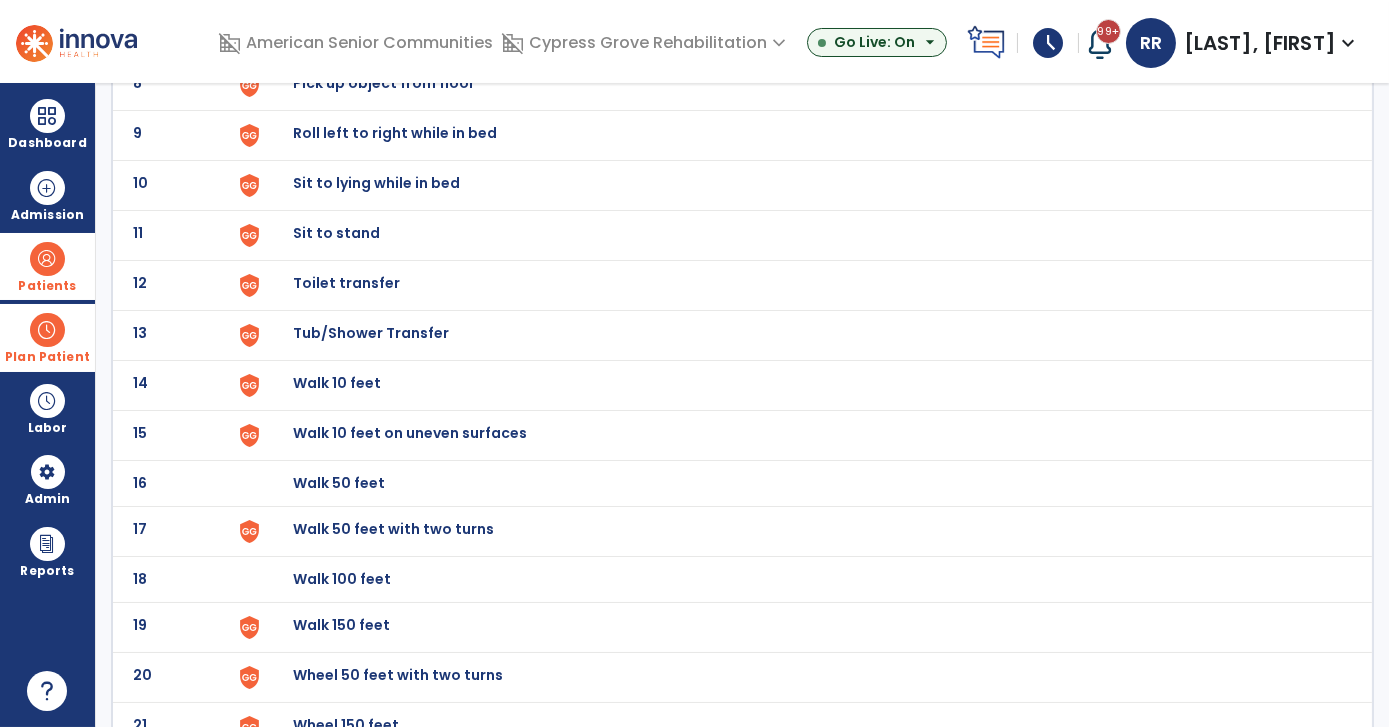scroll, scrollTop: 0, scrollLeft: 0, axis: both 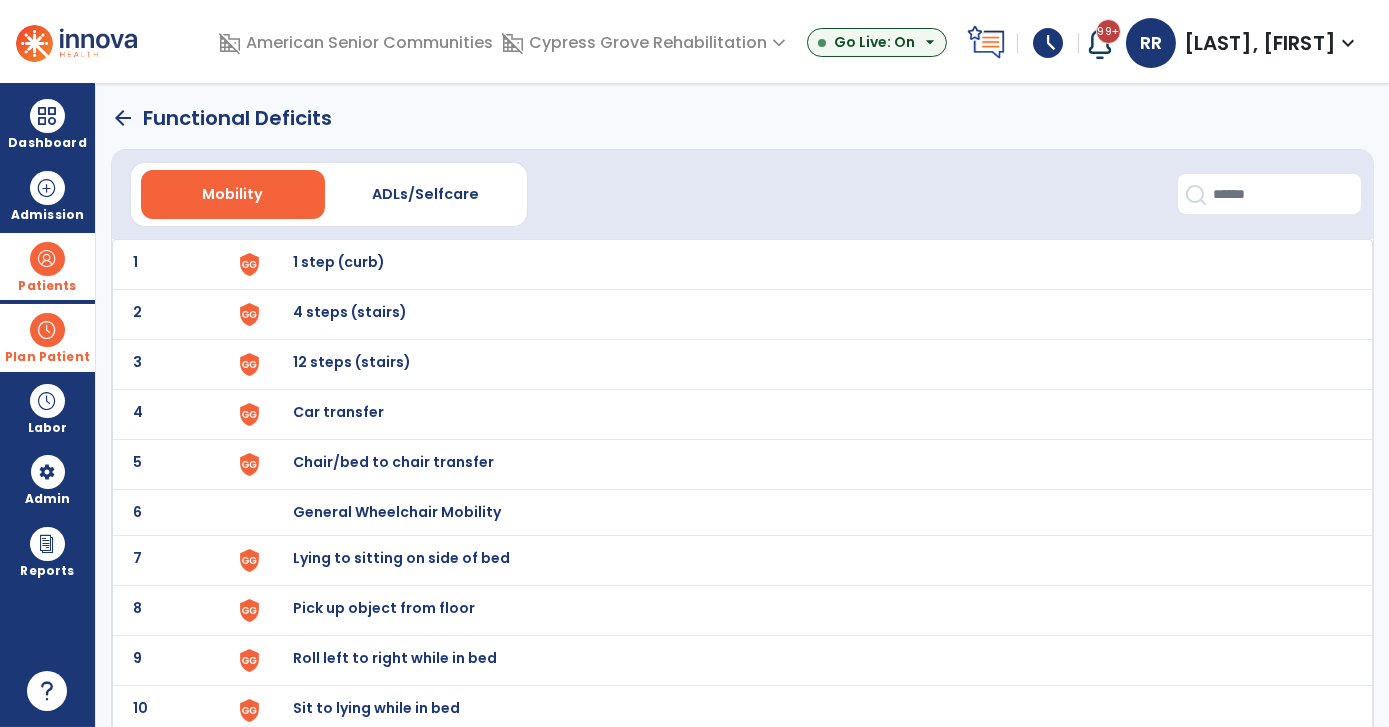 click on "Mobility   ADLs/Selfcare" 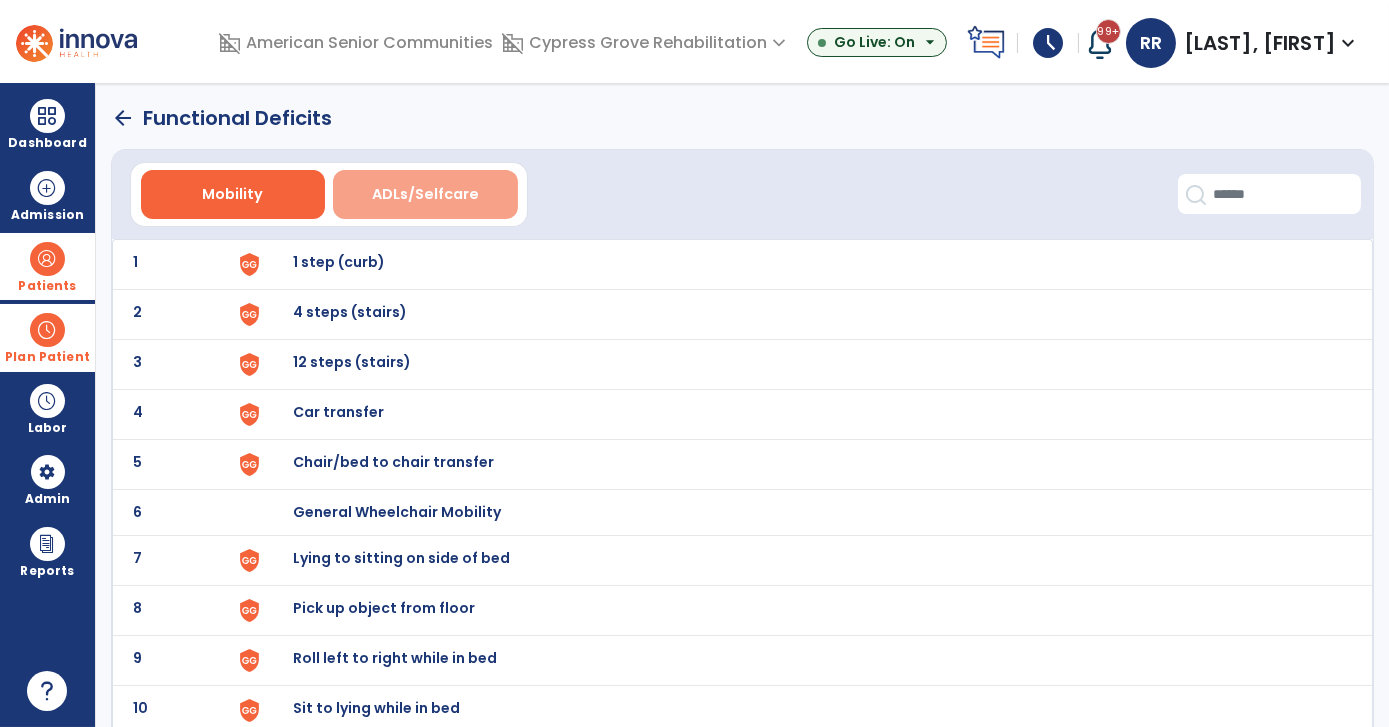 click on "ADLs/Selfcare" at bounding box center [425, 194] 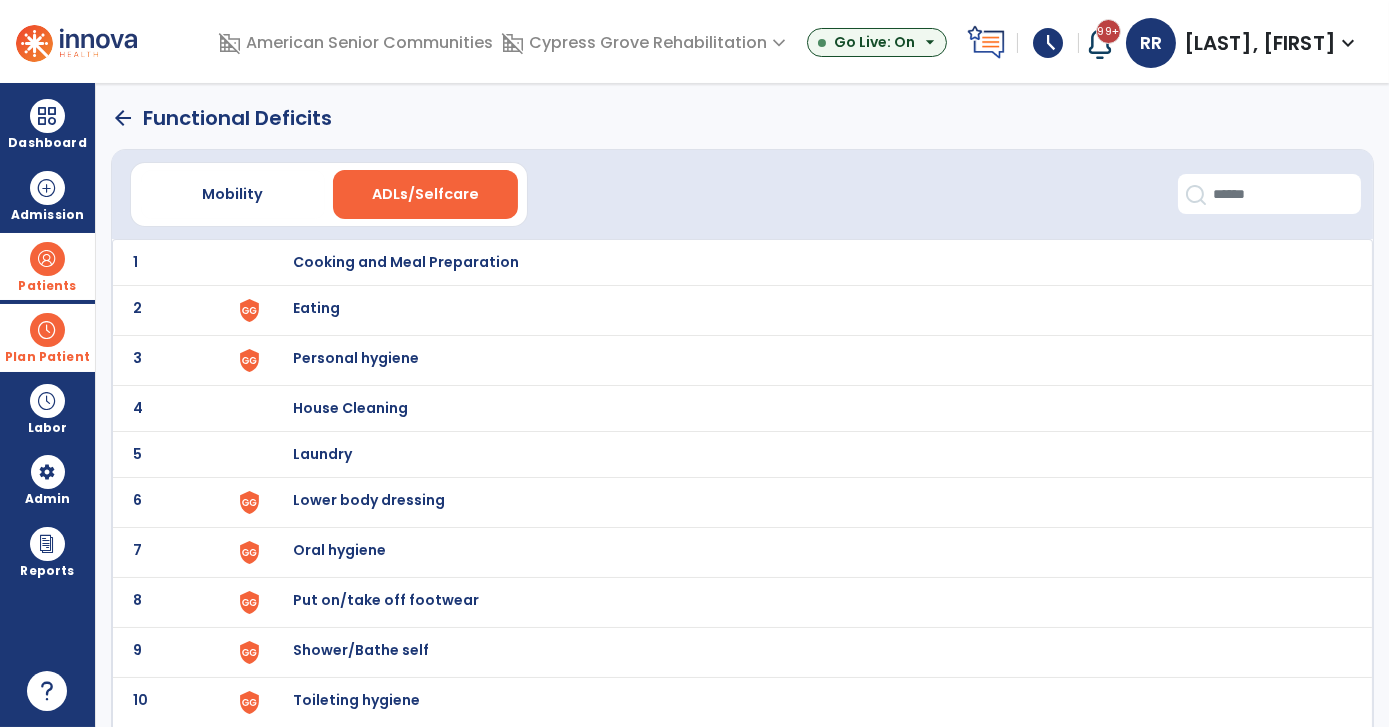 drag, startPoint x: 344, startPoint y: 498, endPoint x: 317, endPoint y: 514, distance: 31.38471 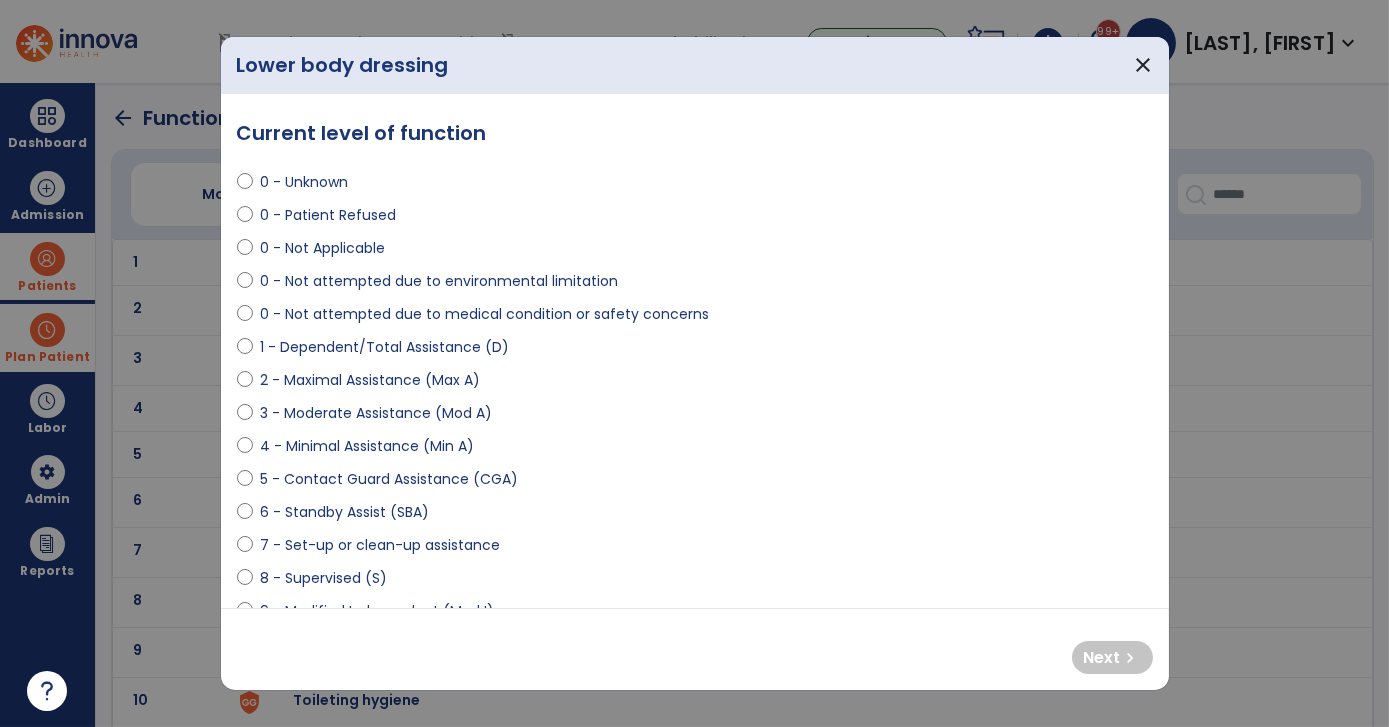 select on "**********" 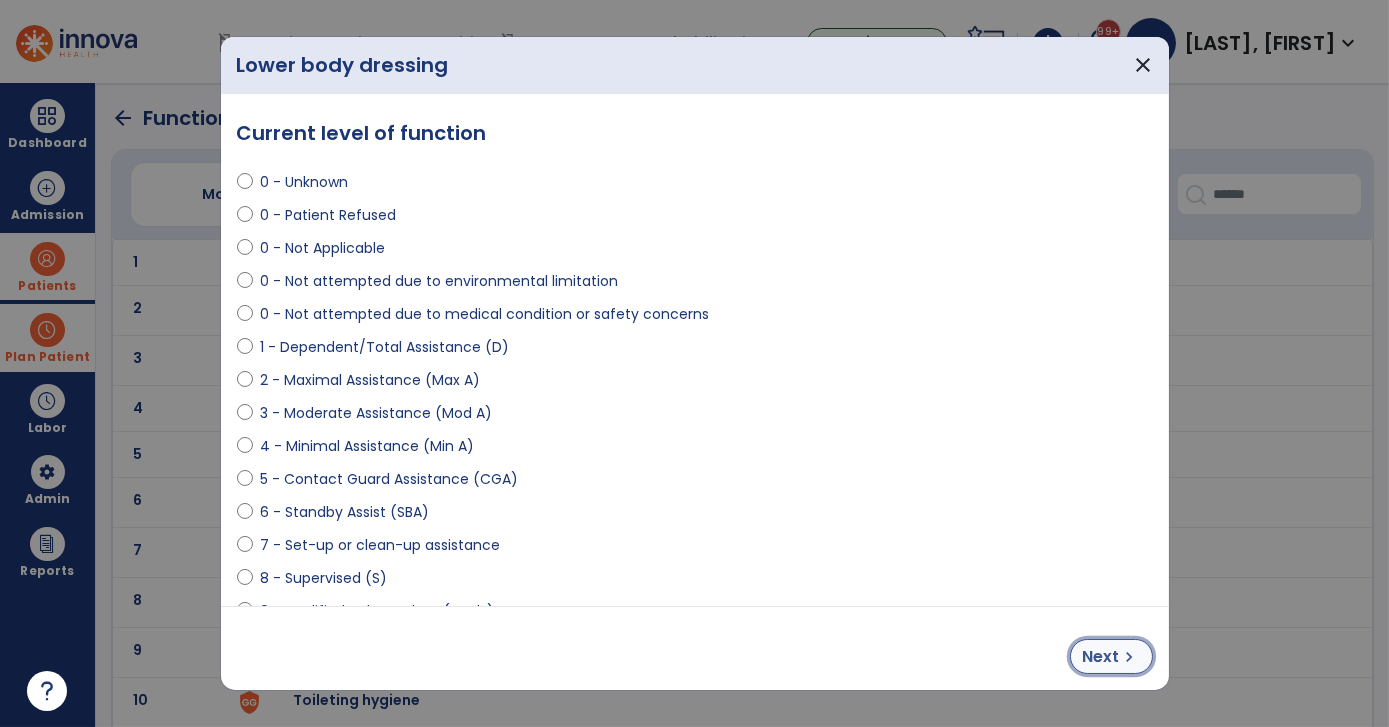 click on "Next" at bounding box center [1101, 657] 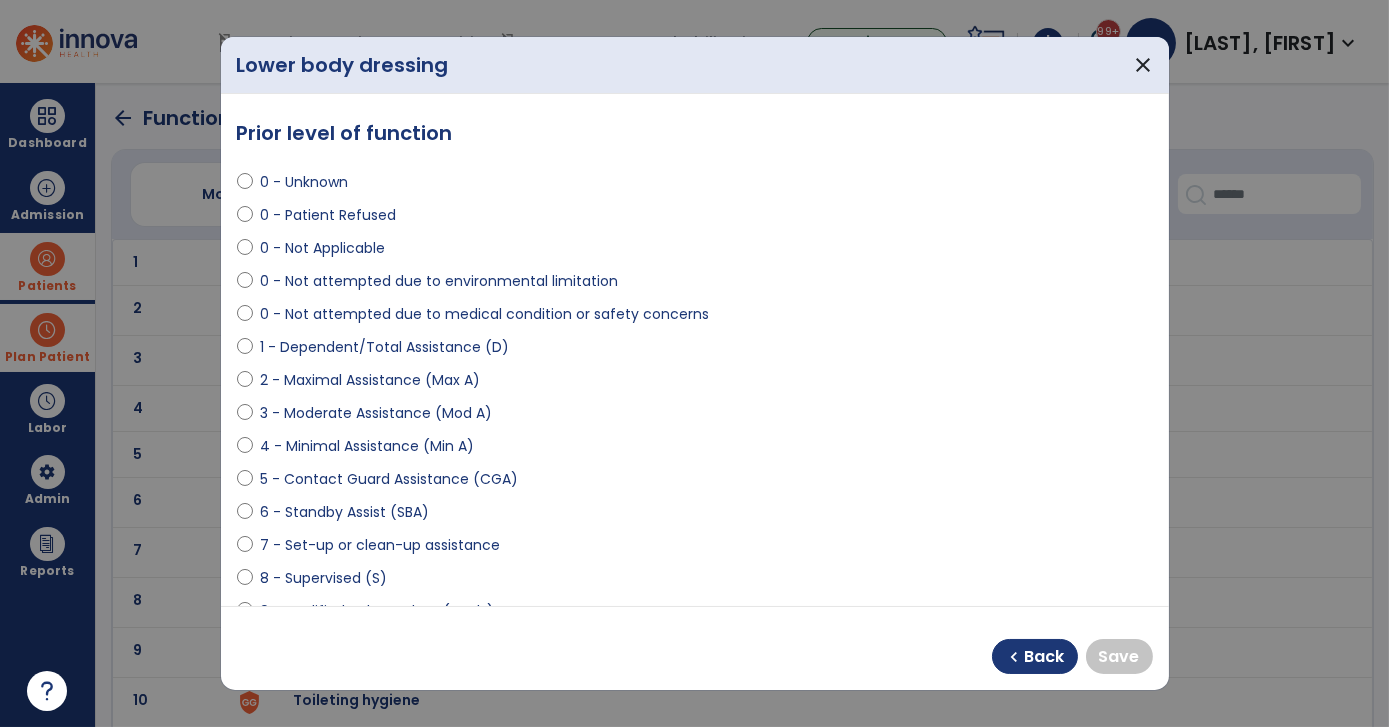 select on "**********" 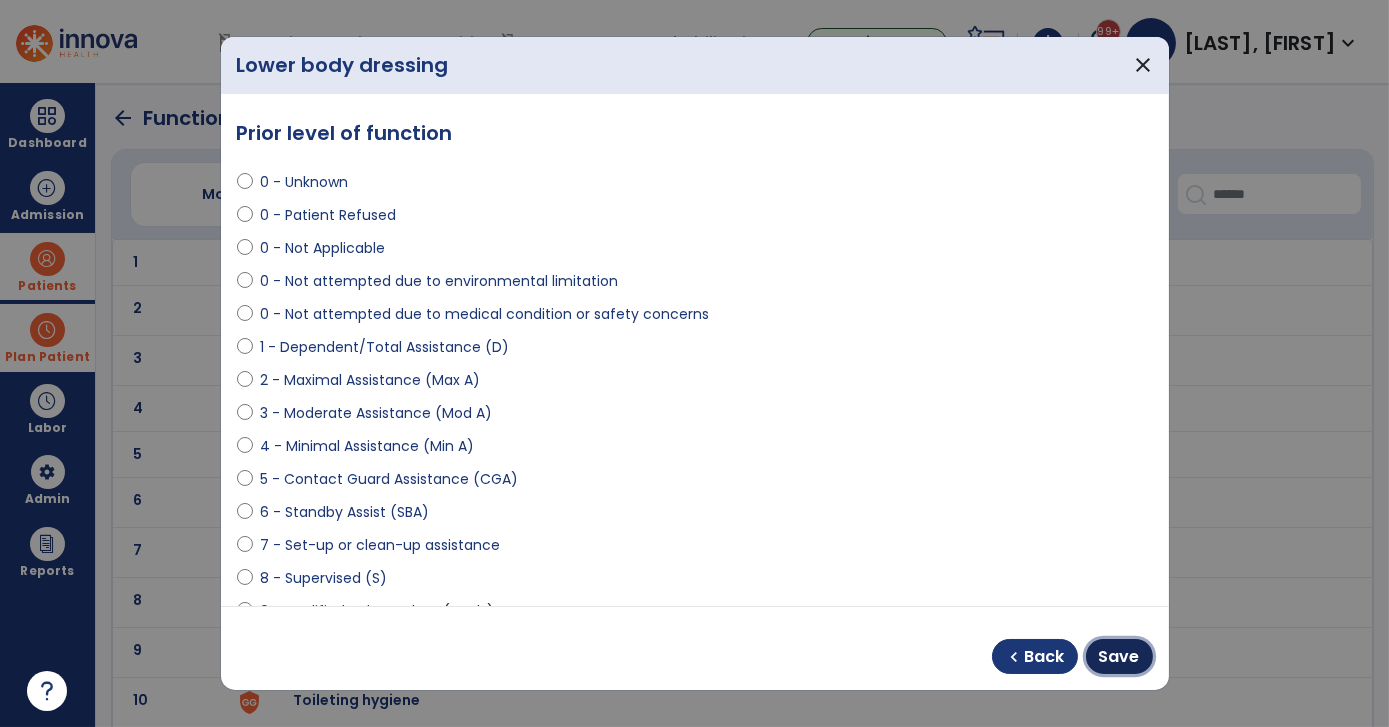drag, startPoint x: 1133, startPoint y: 650, endPoint x: 1133, endPoint y: 668, distance: 18 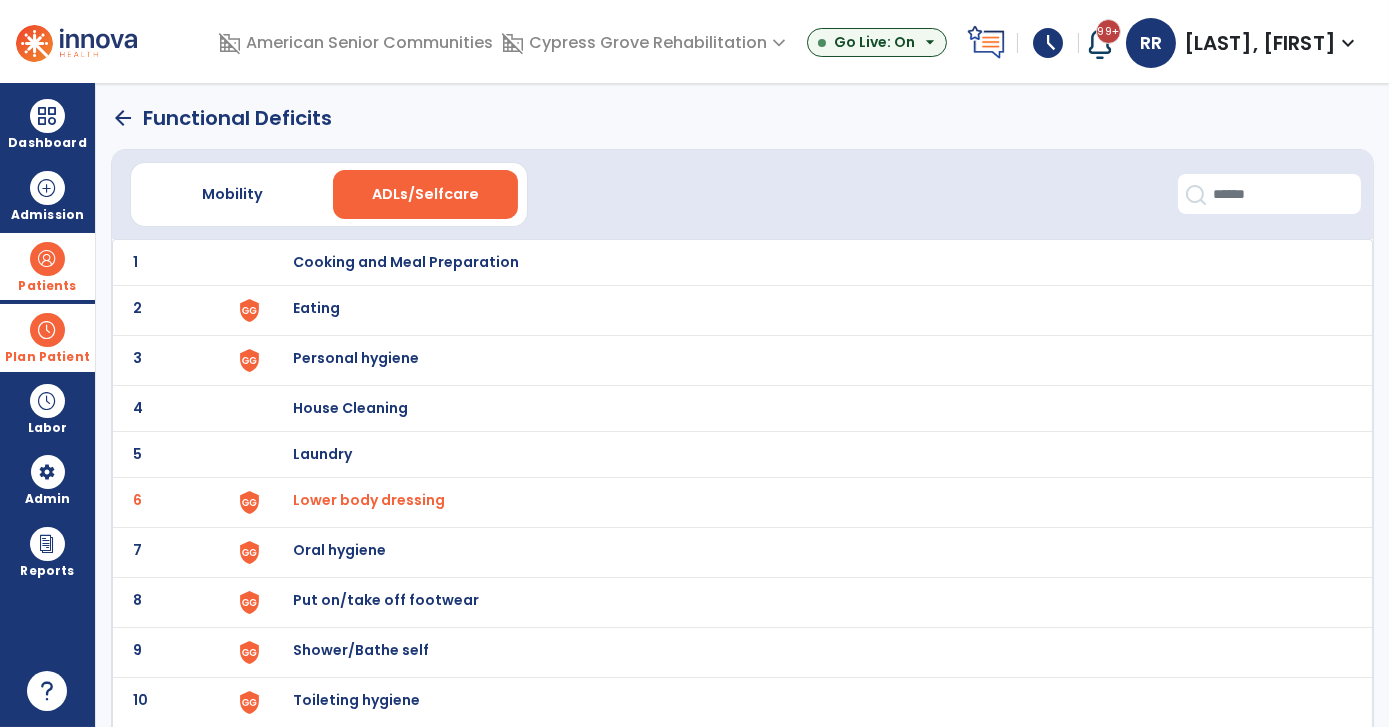 click on "arrow_back" 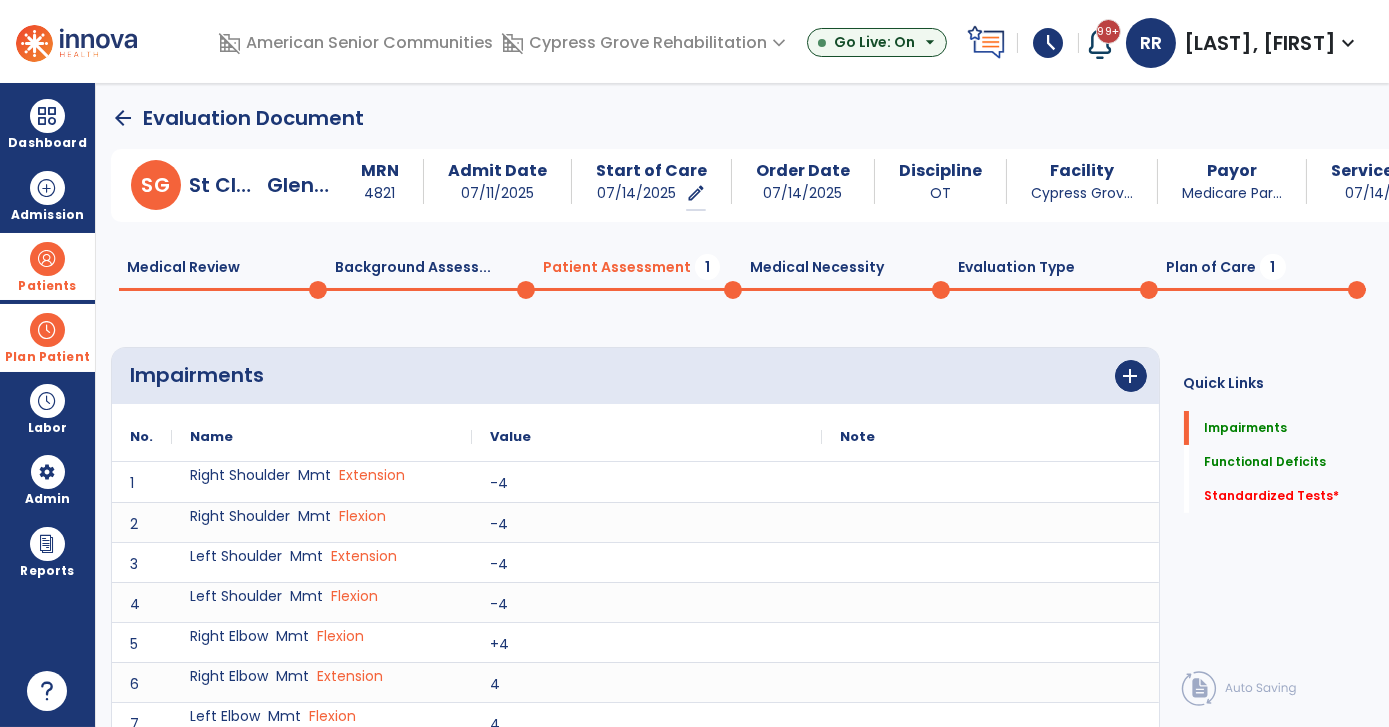 scroll, scrollTop: 8, scrollLeft: 0, axis: vertical 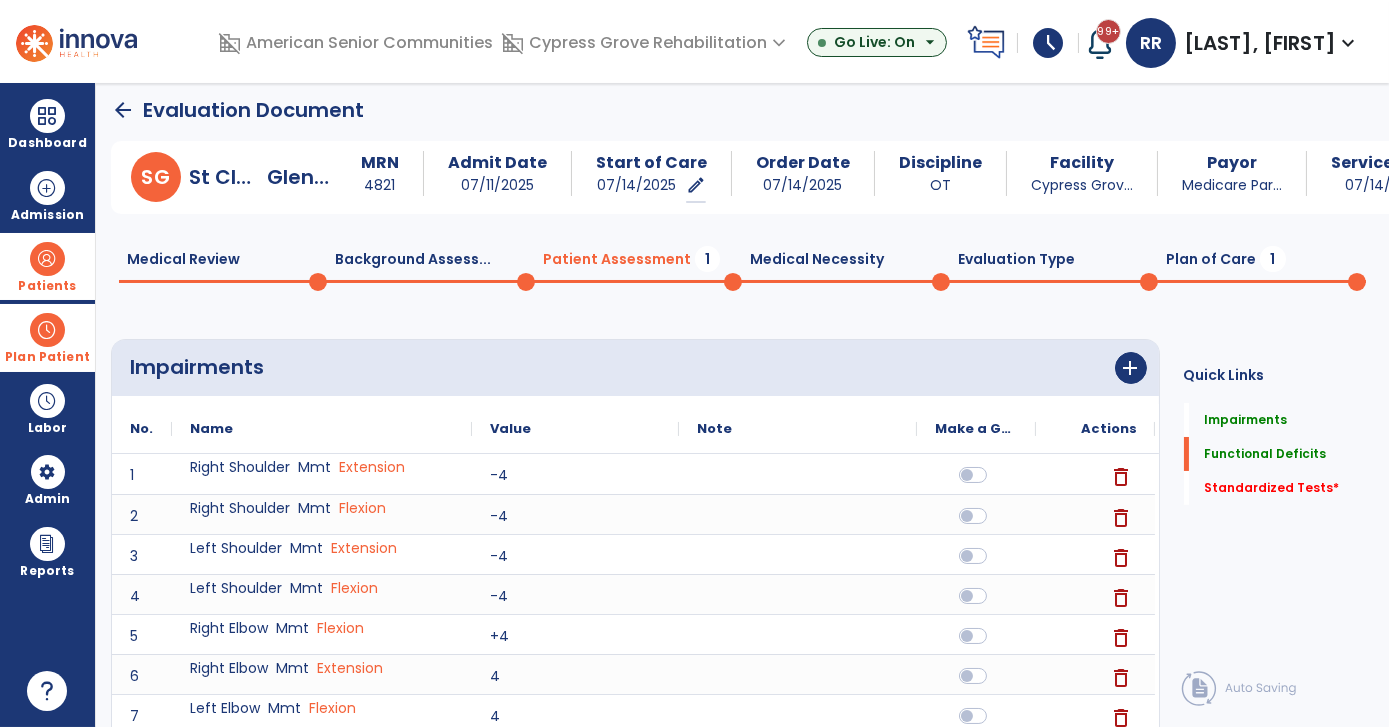 click on "Background Assess...  0" 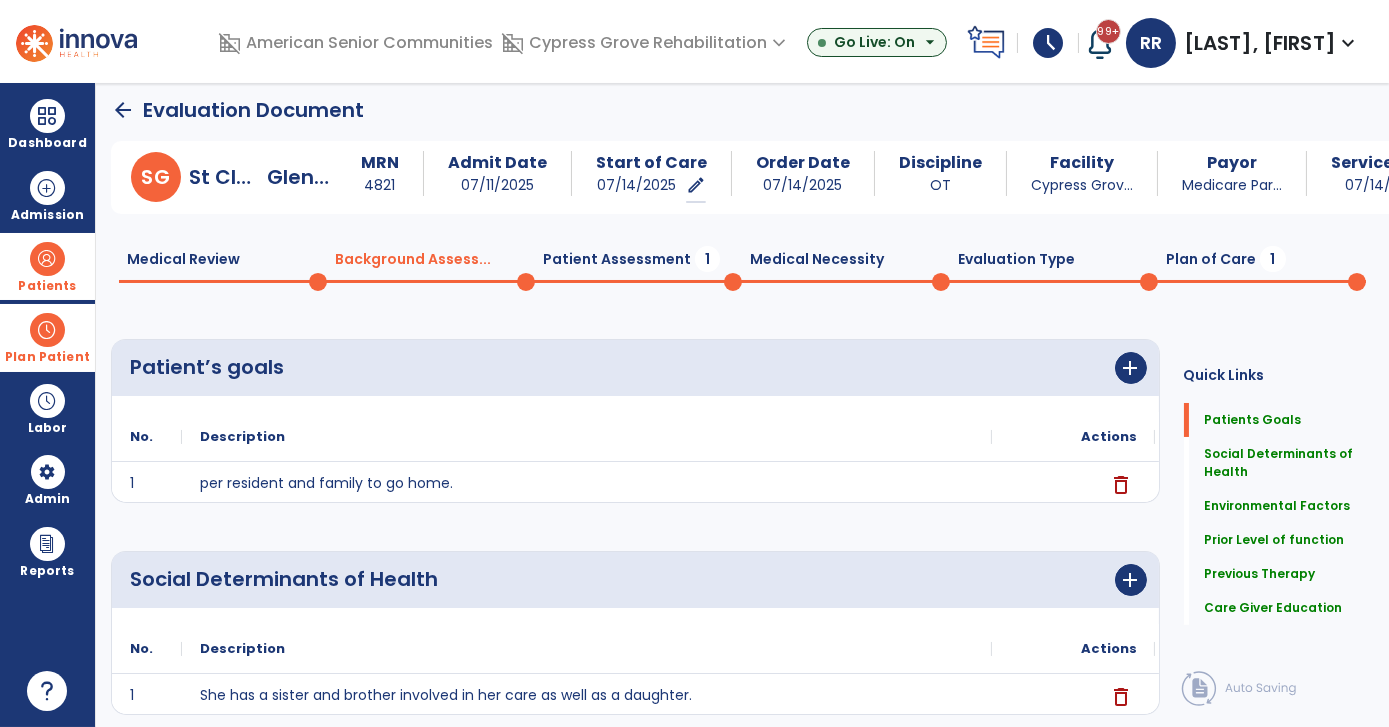 click on "Medical Review  0" 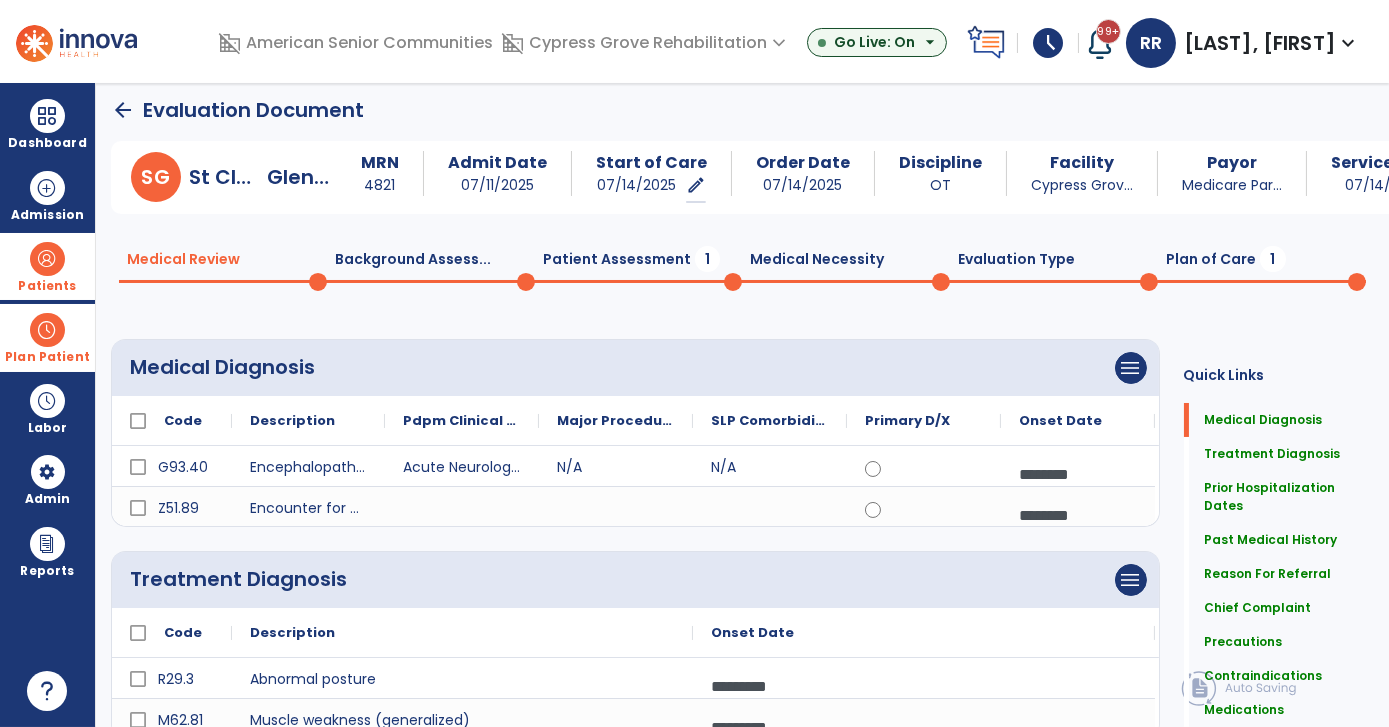 click on "Service Date" at bounding box center [1384, 163] 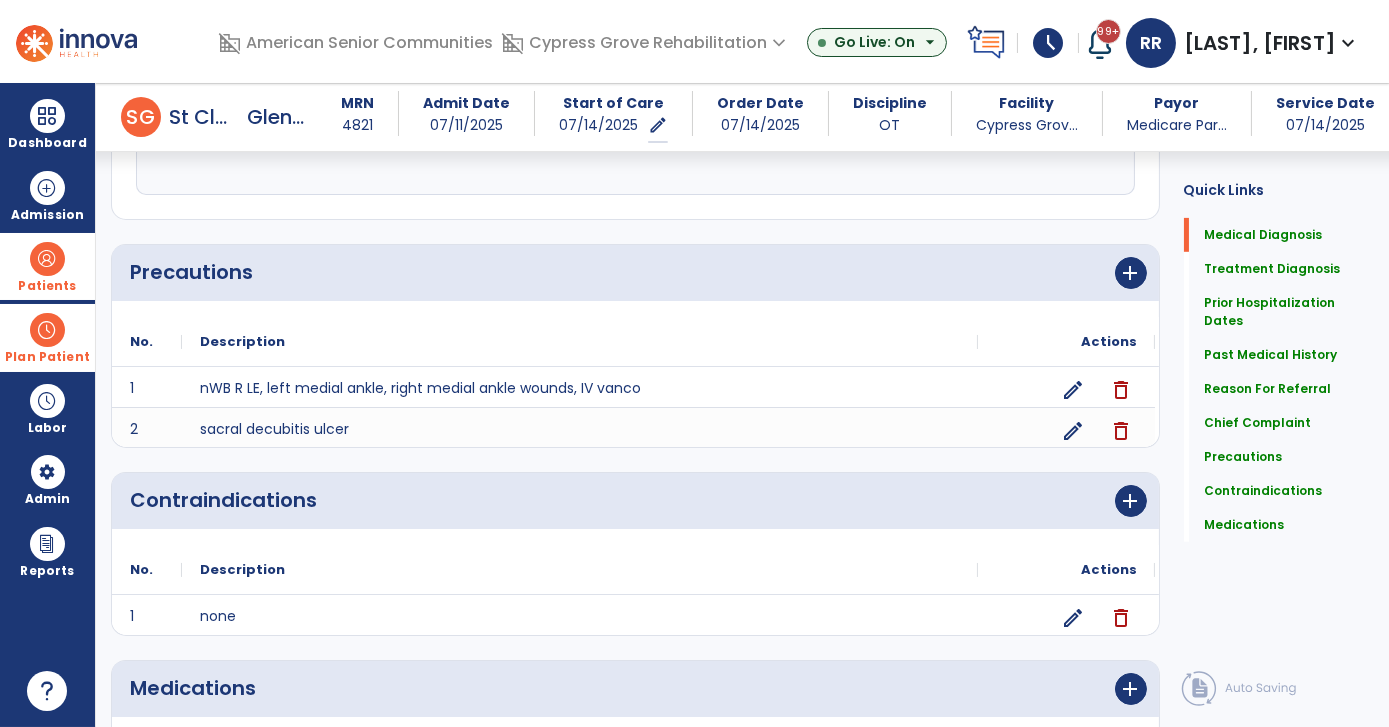 scroll, scrollTop: 1501, scrollLeft: 0, axis: vertical 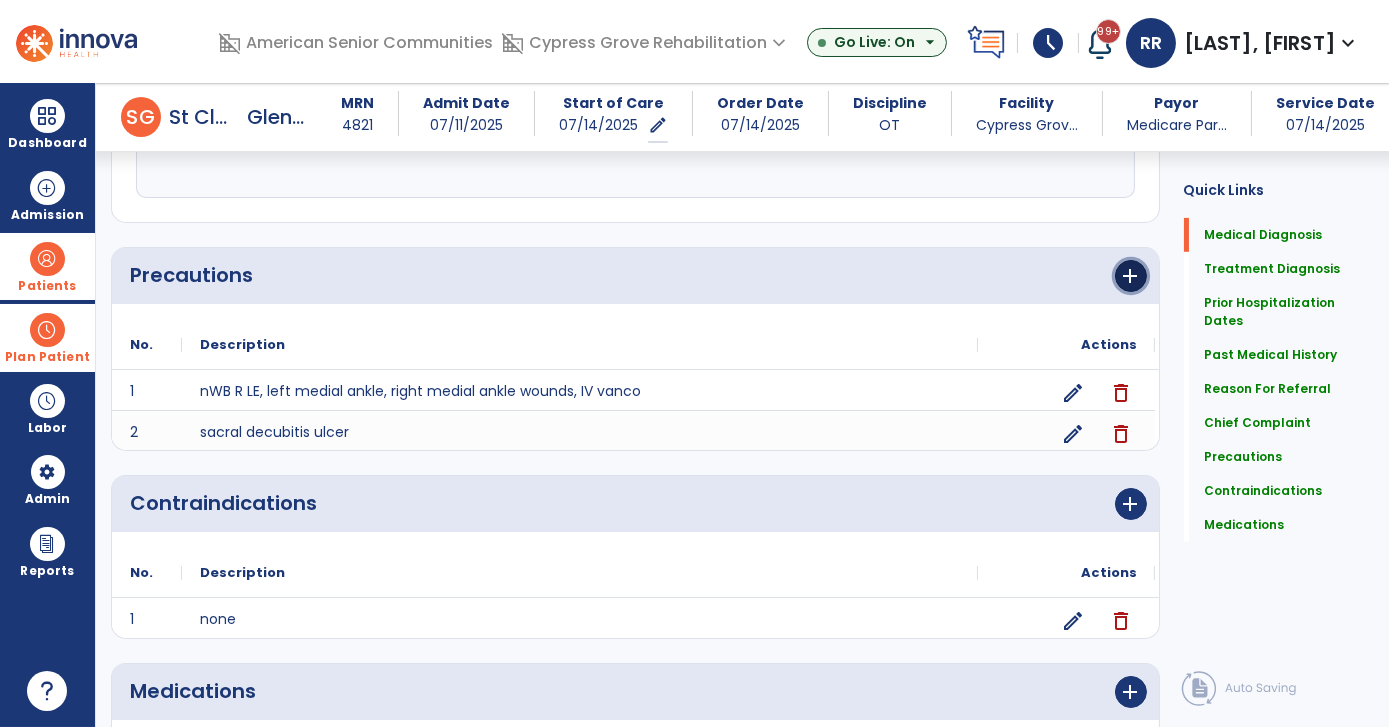 click on "add" 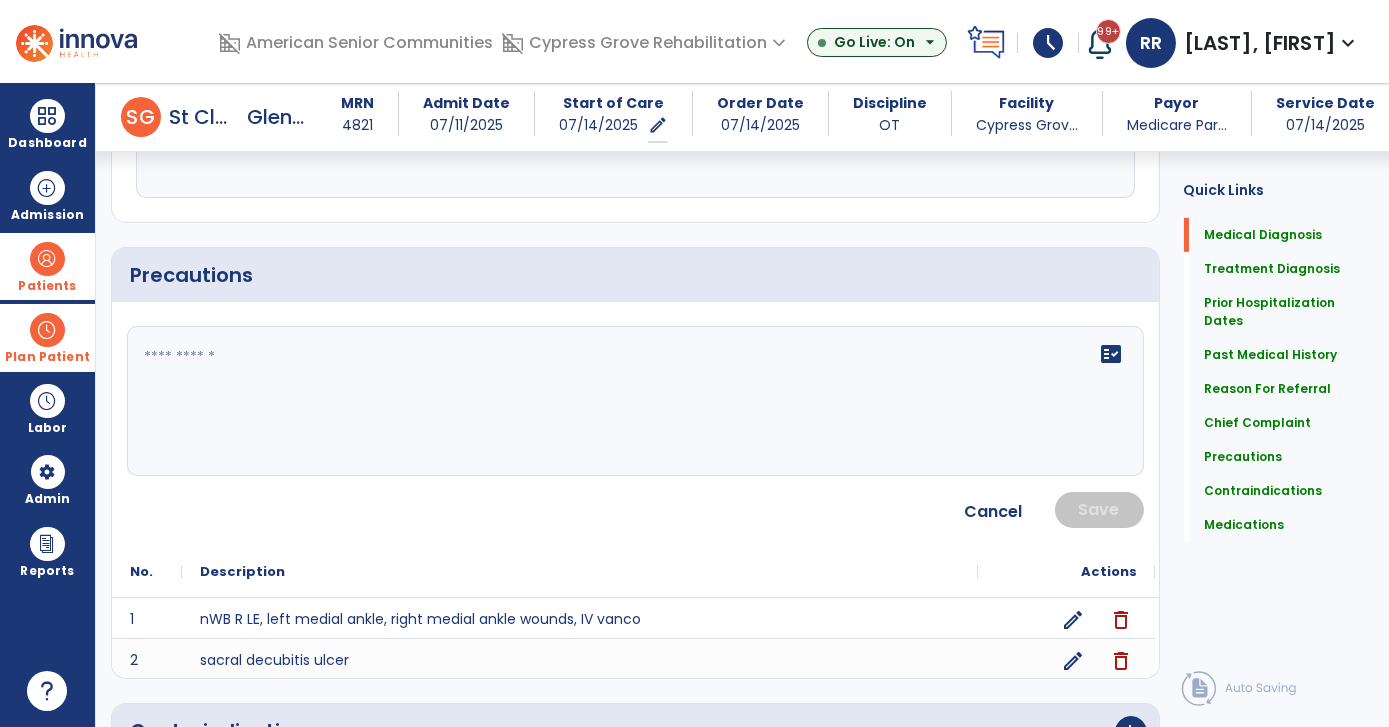 click 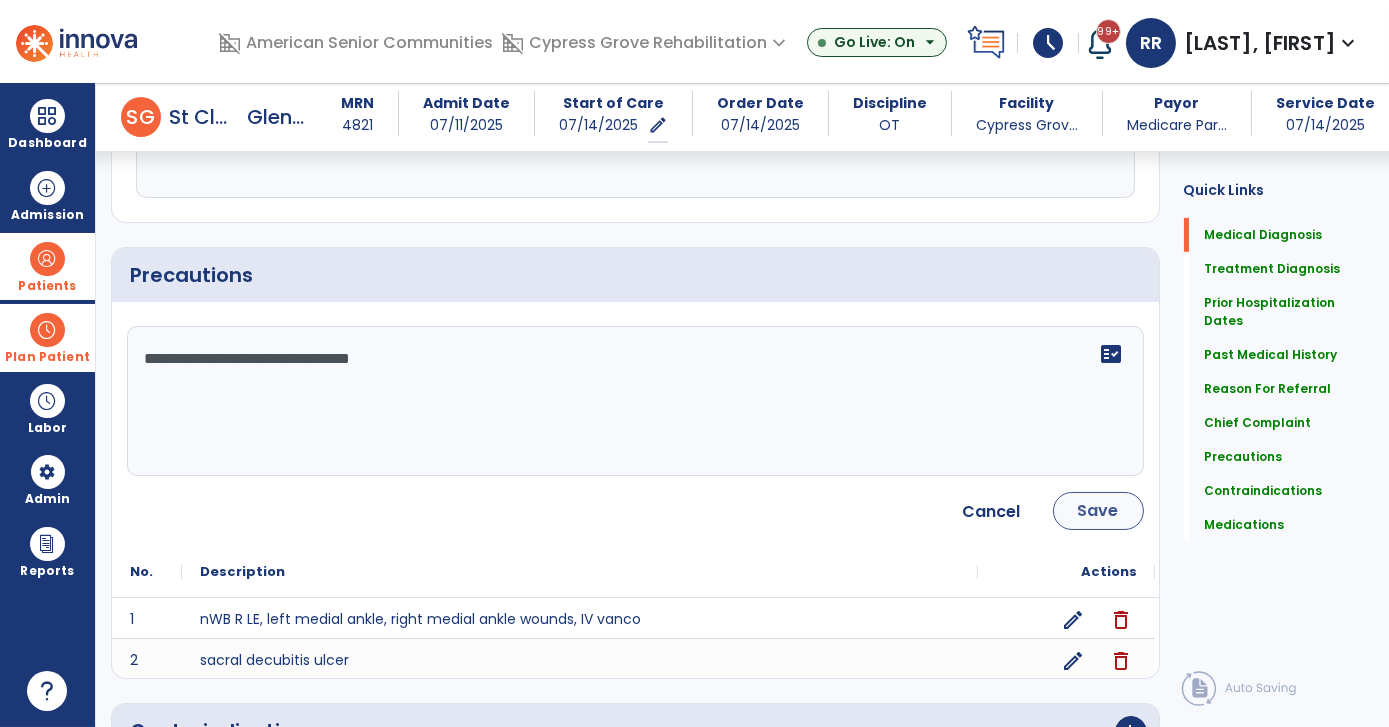 type on "**********" 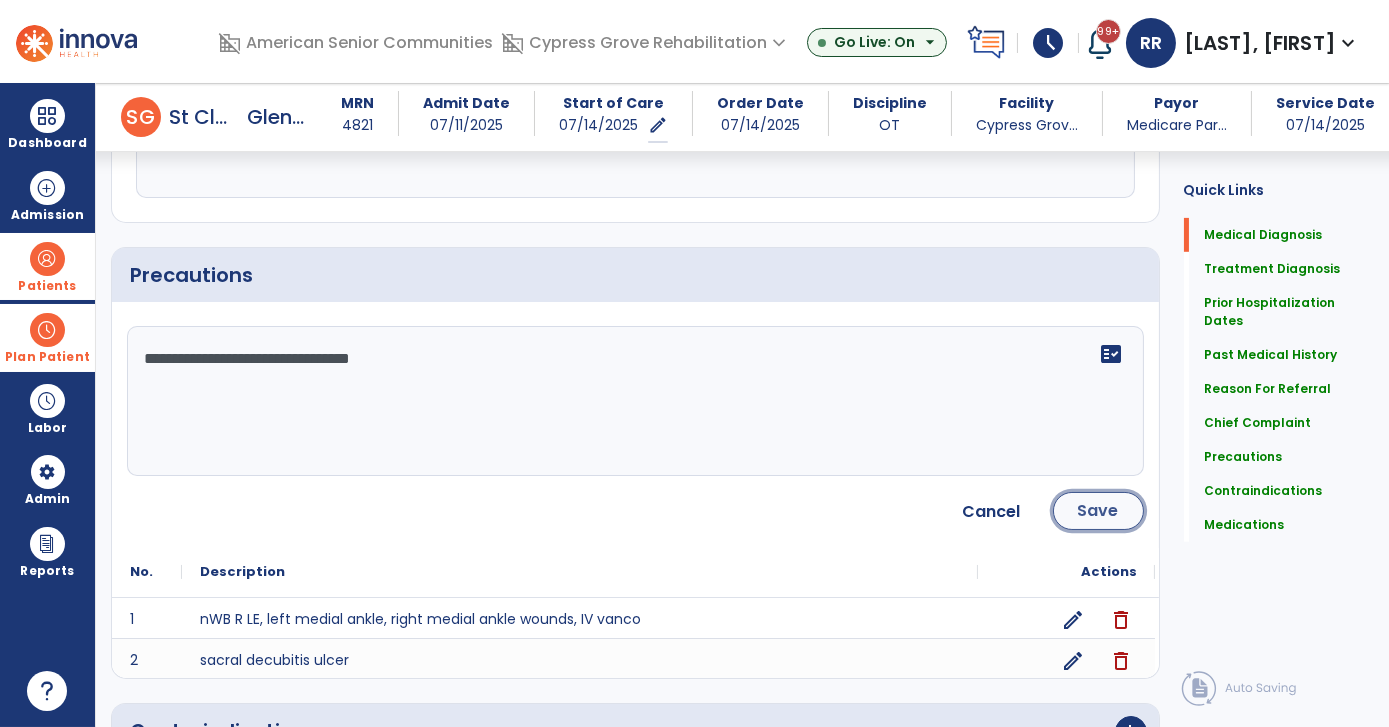 click on "Save" 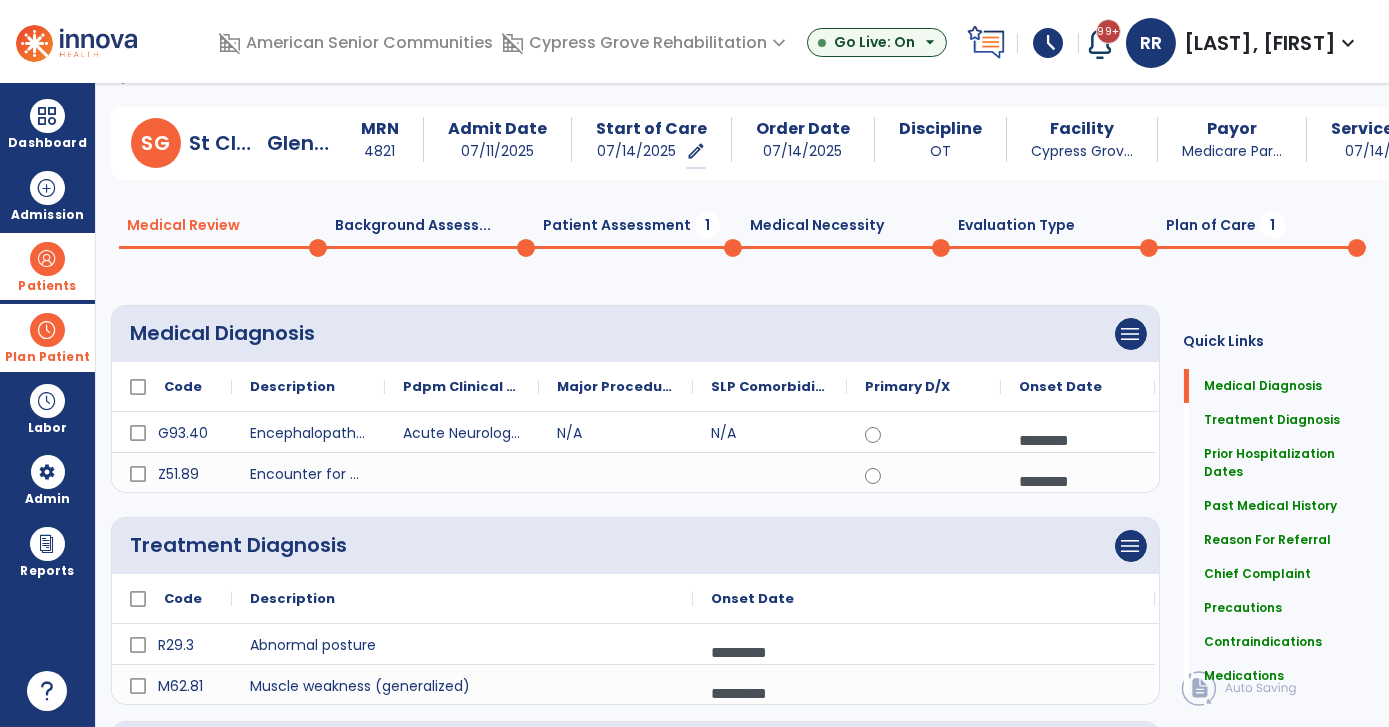 scroll, scrollTop: 0, scrollLeft: 0, axis: both 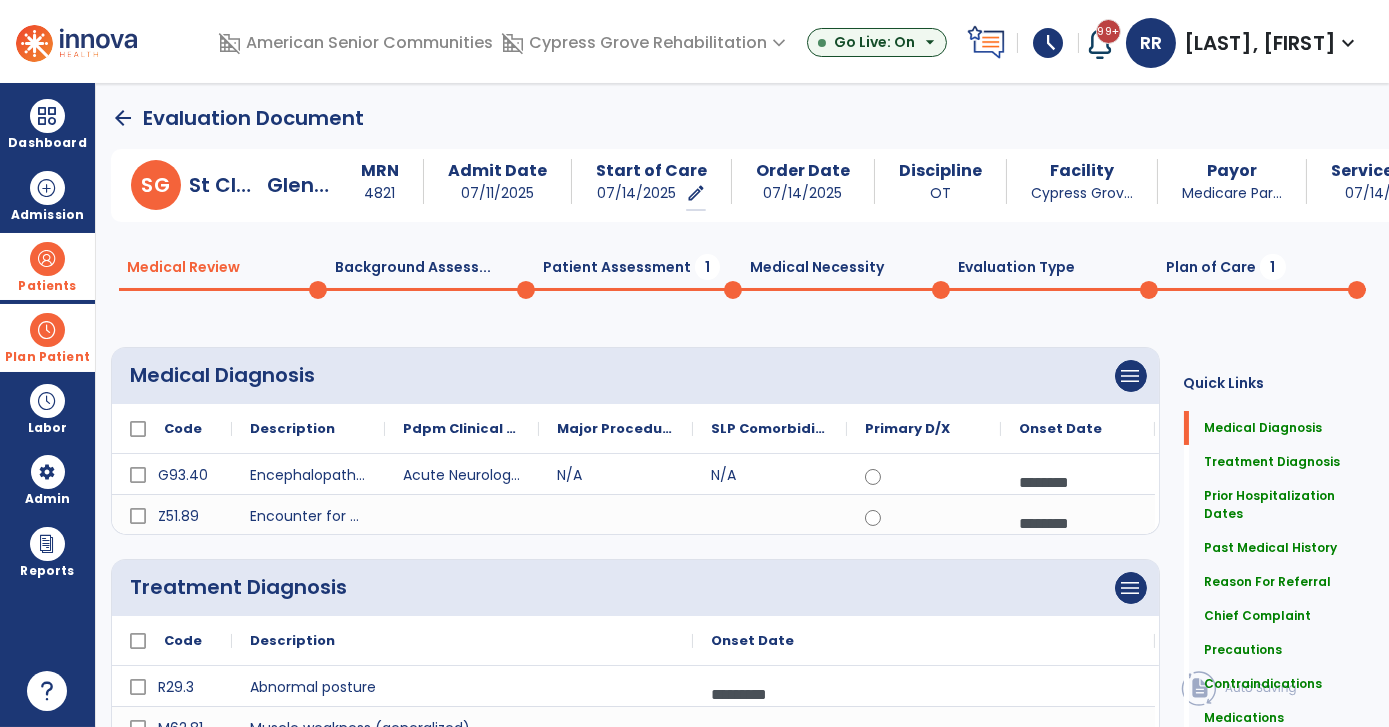 click on "Patient Assessment  1" 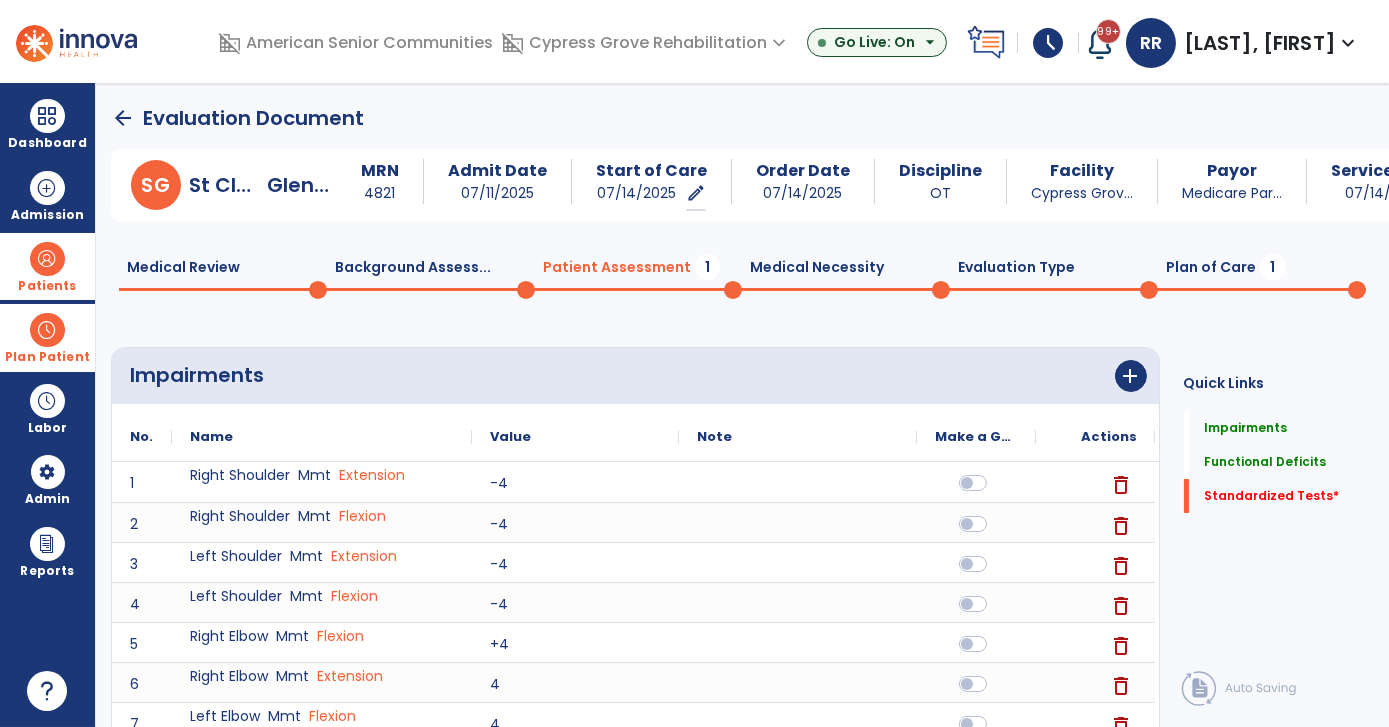 click on "Standardized Tests   *  Standardized Tests   *" 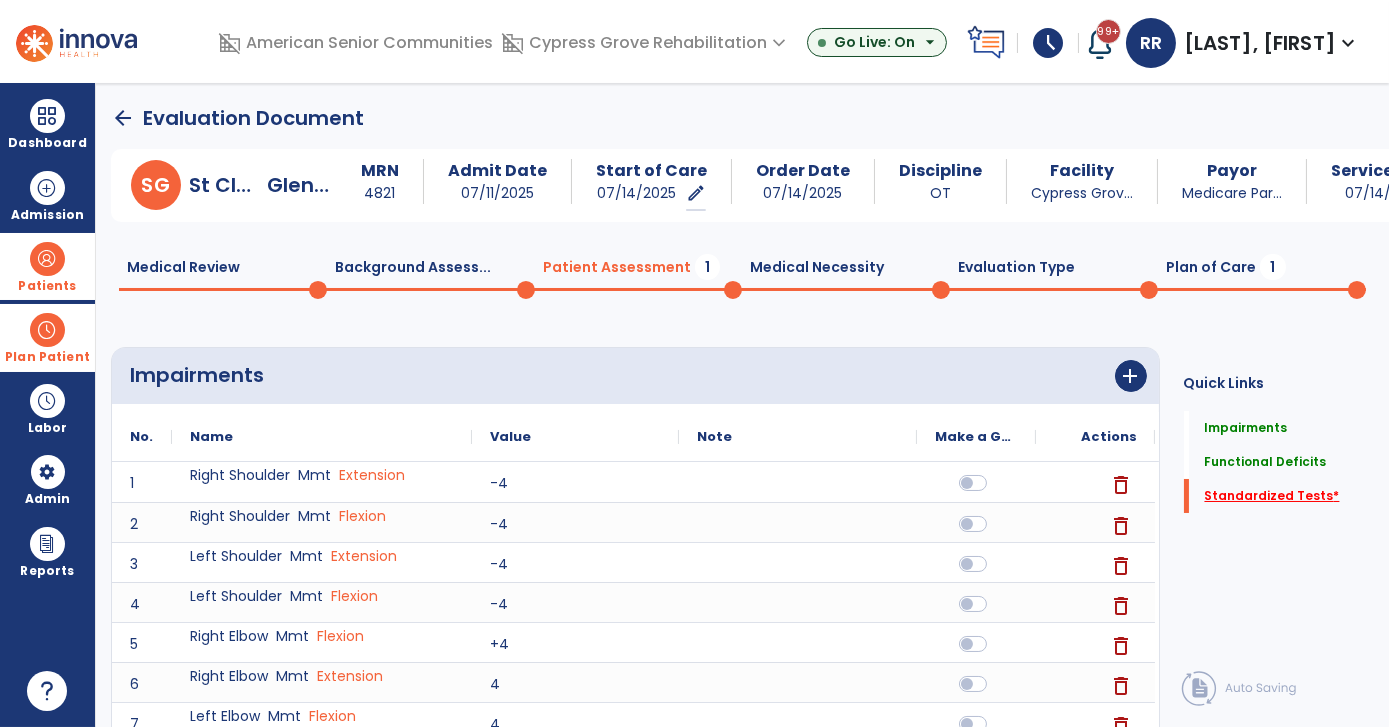 click on "Standardized Tests   *" 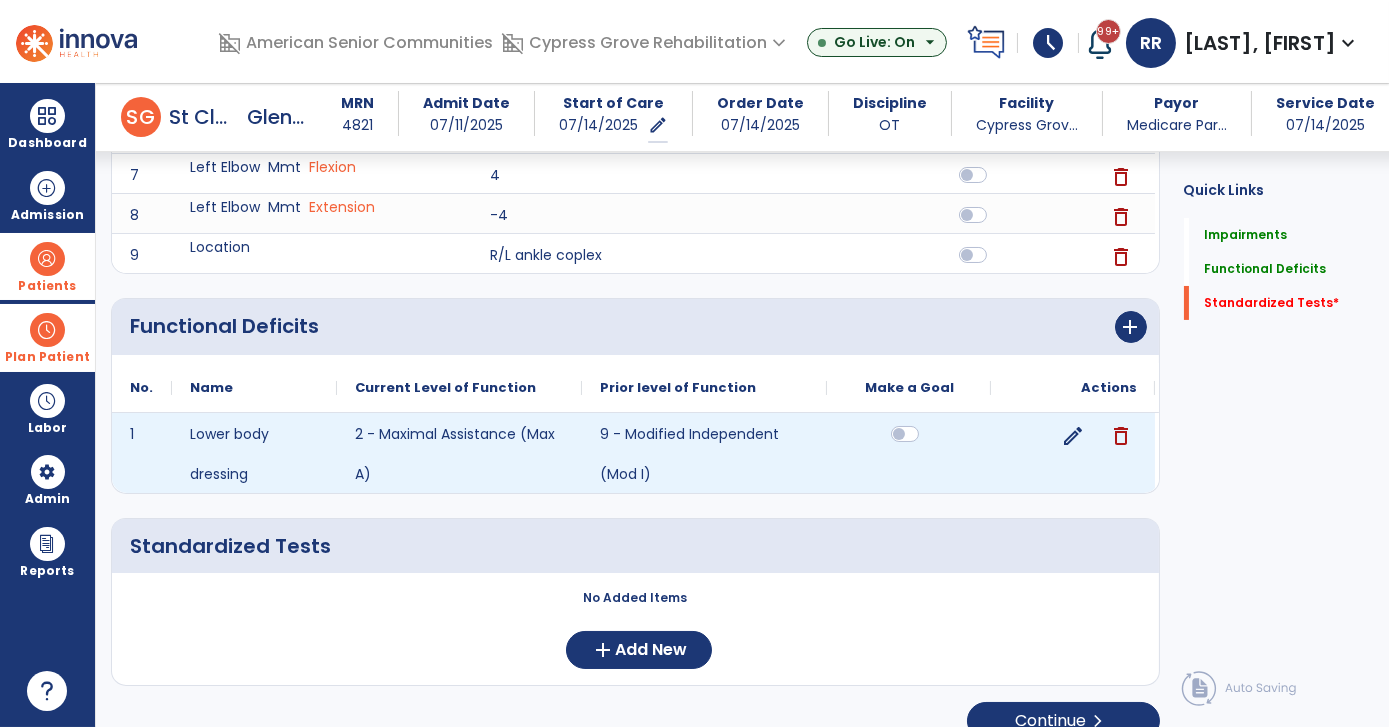scroll, scrollTop: 556, scrollLeft: 0, axis: vertical 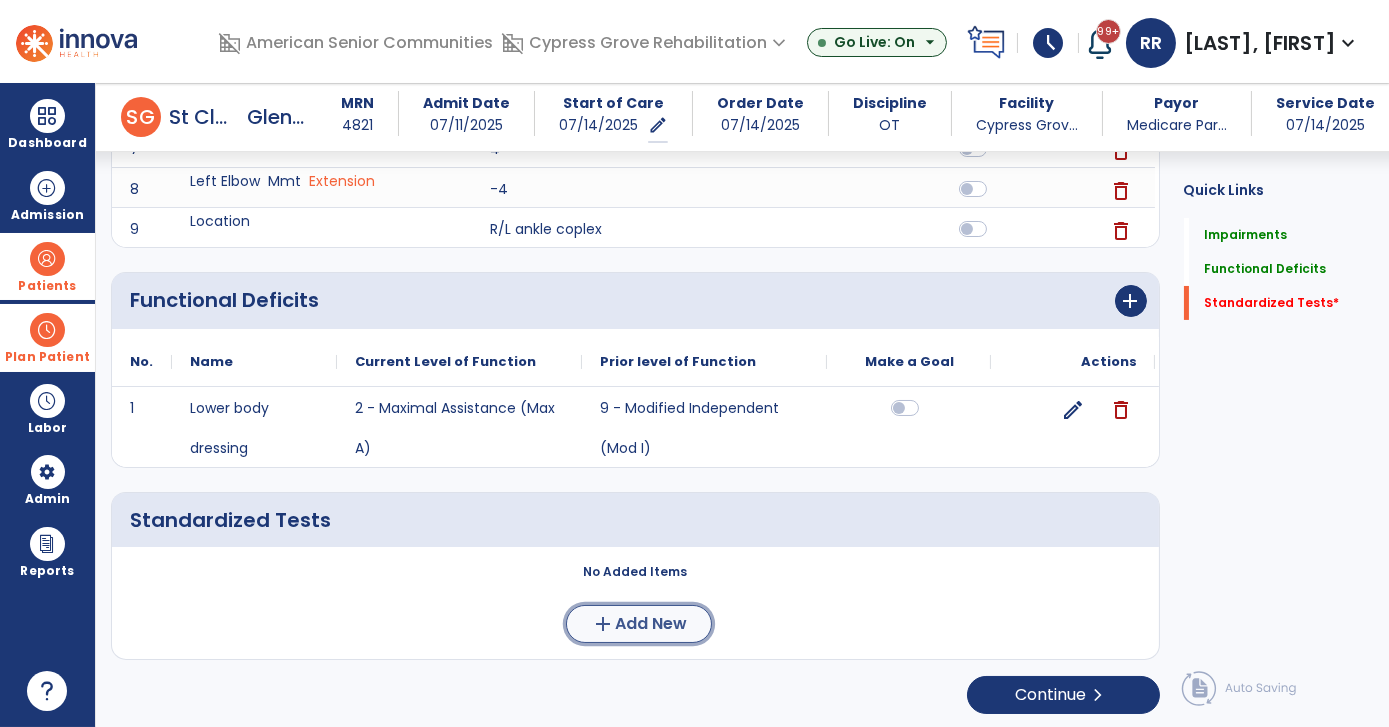 click on "Add New" 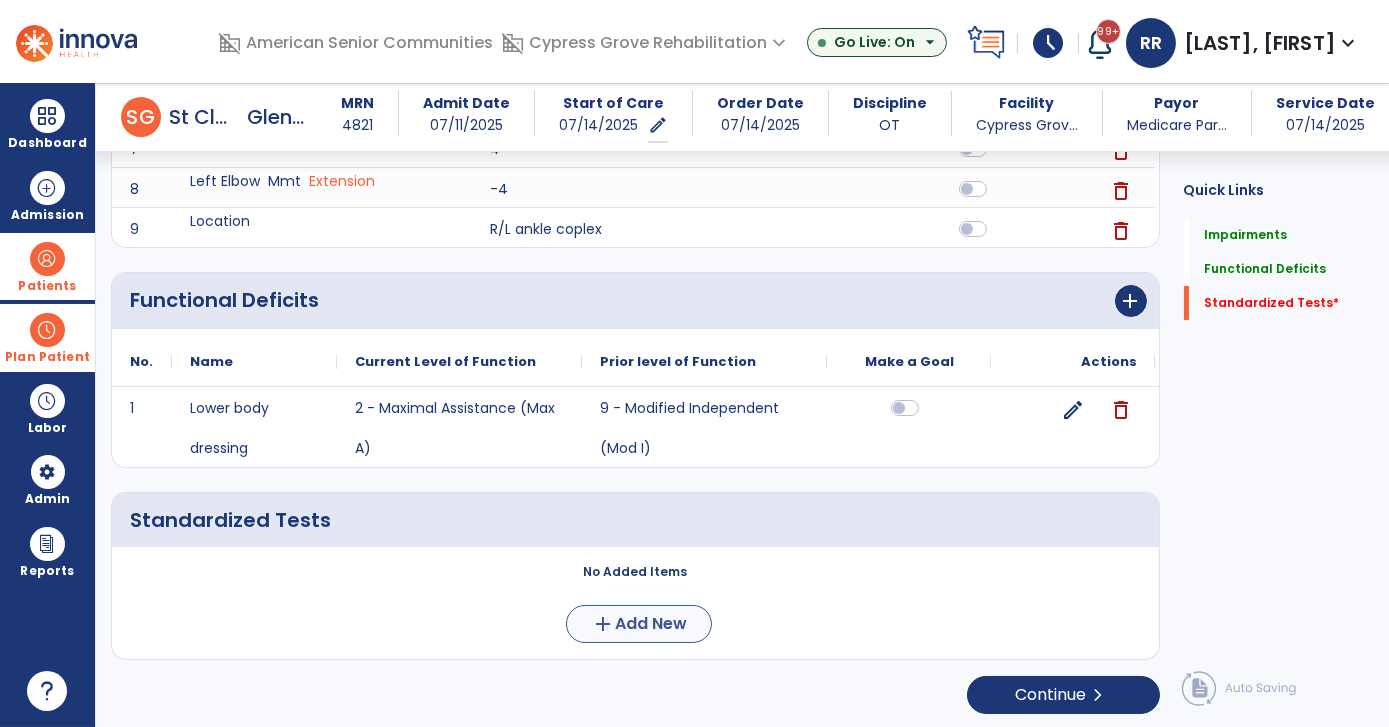 scroll, scrollTop: 0, scrollLeft: 0, axis: both 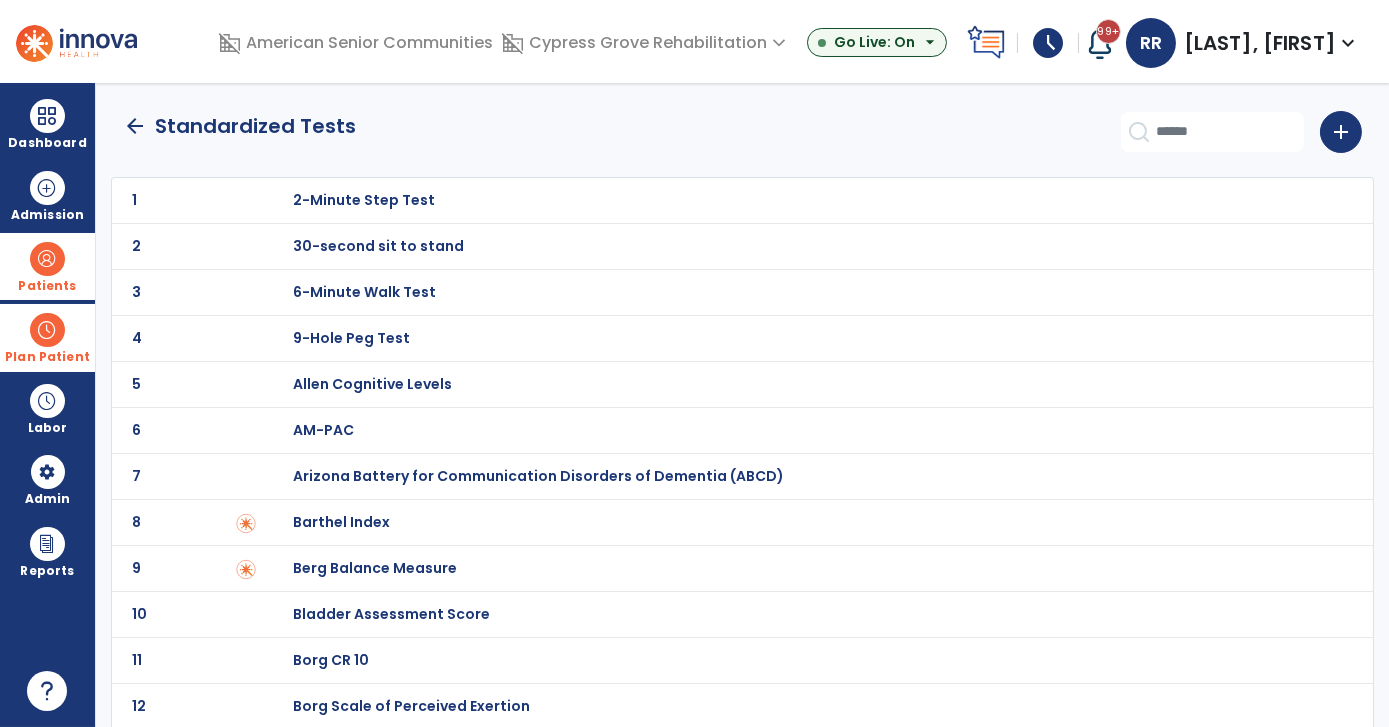 click 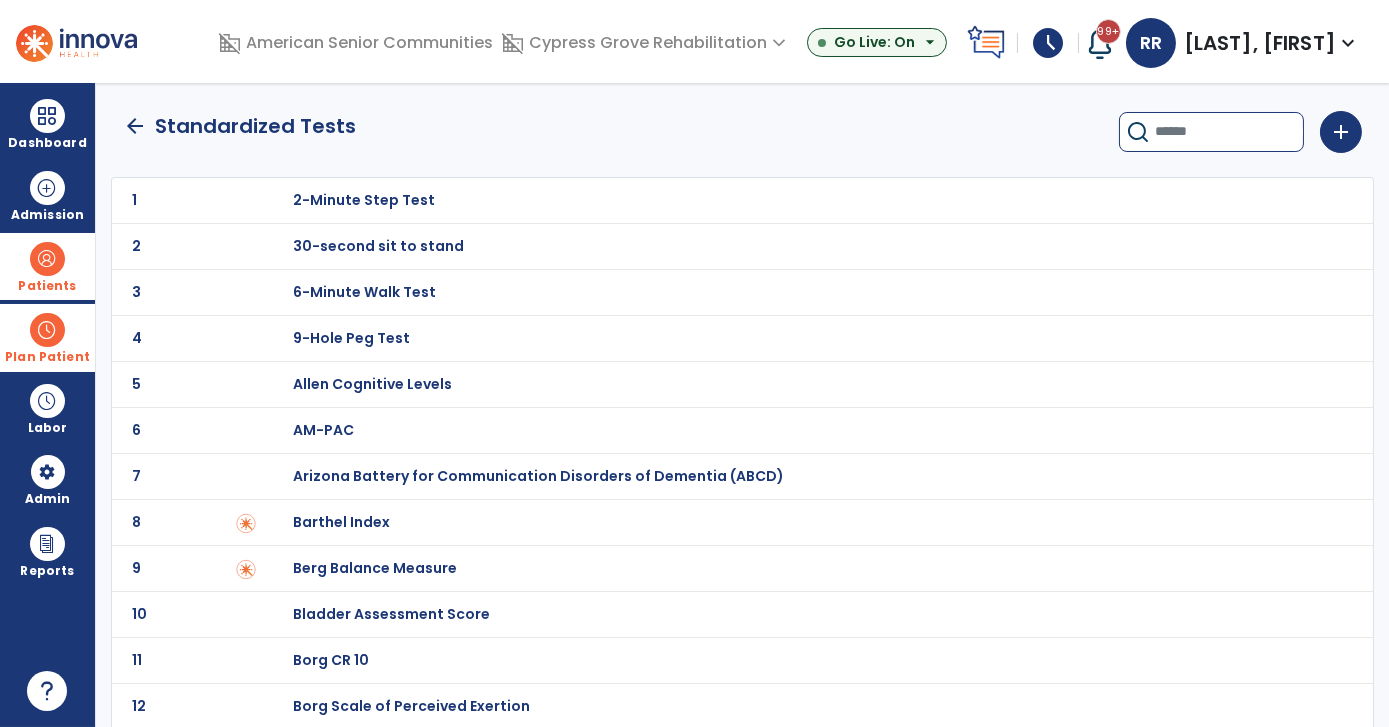 type on "*" 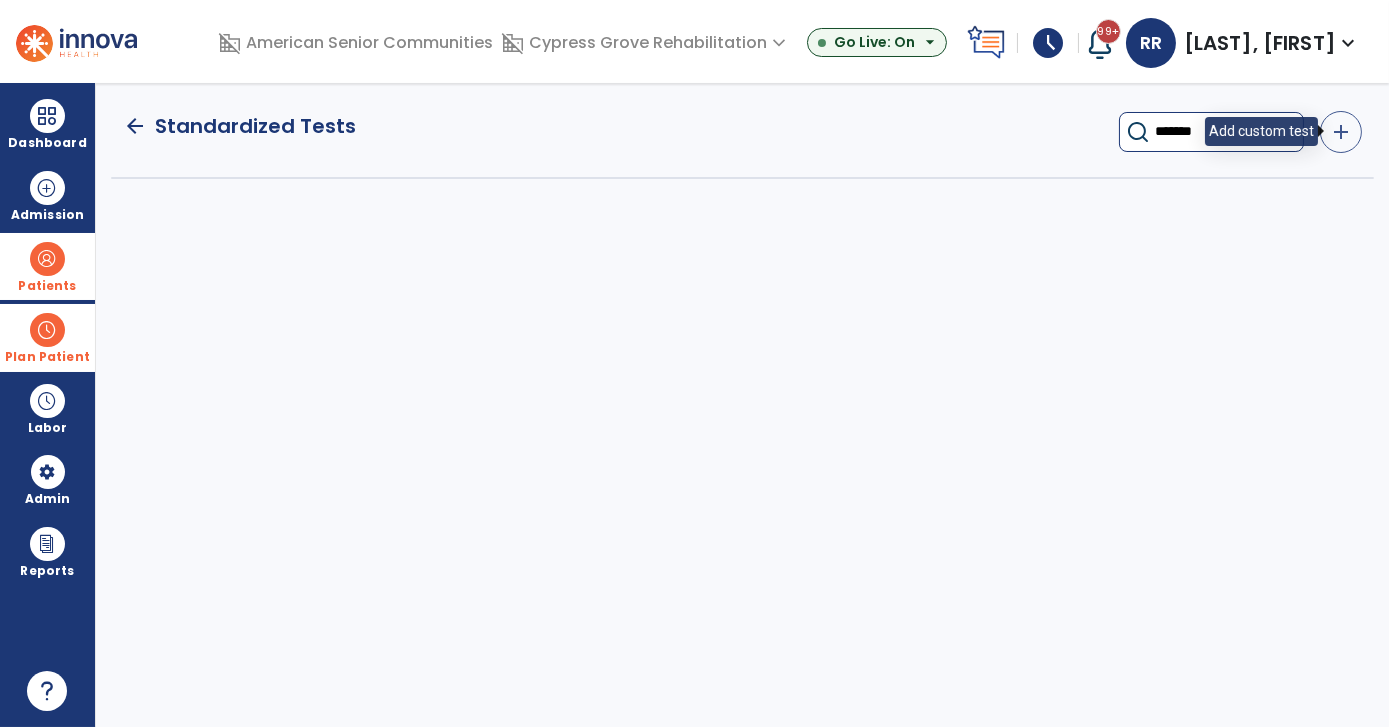 type on "*******" 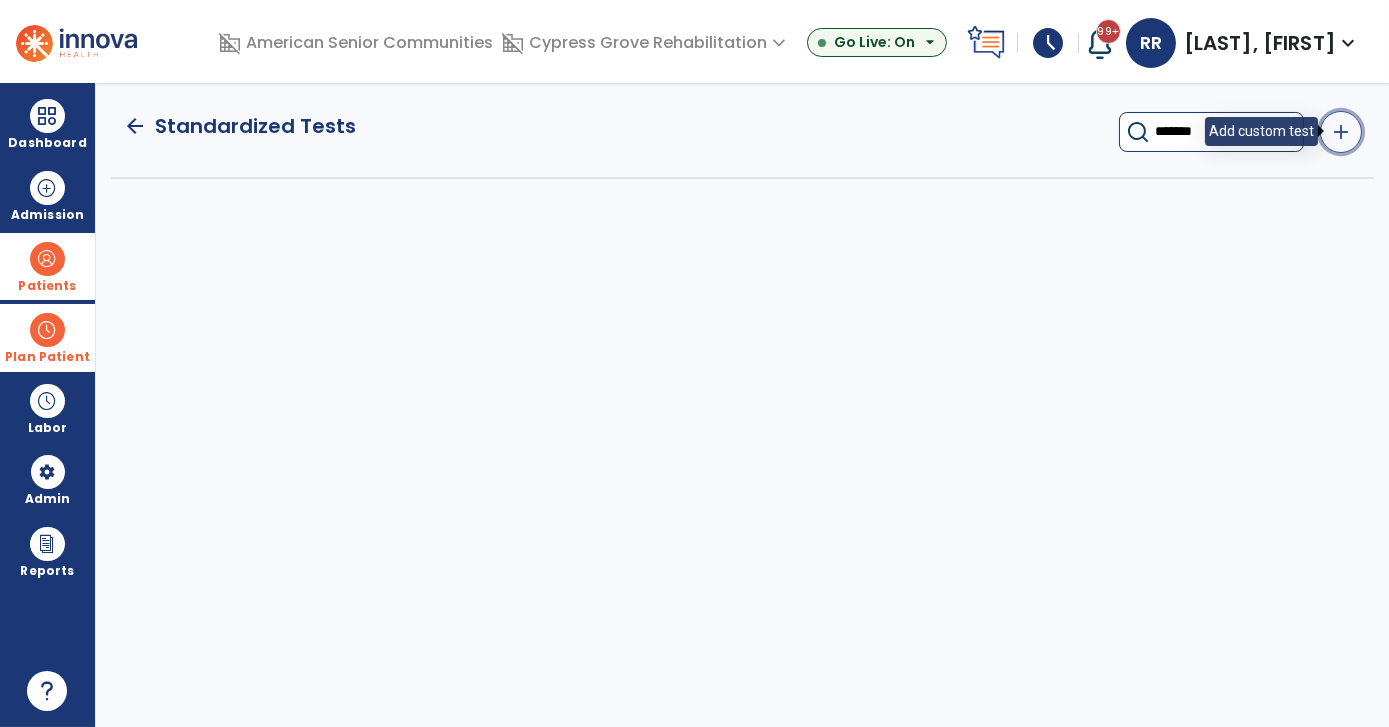 click on "add" 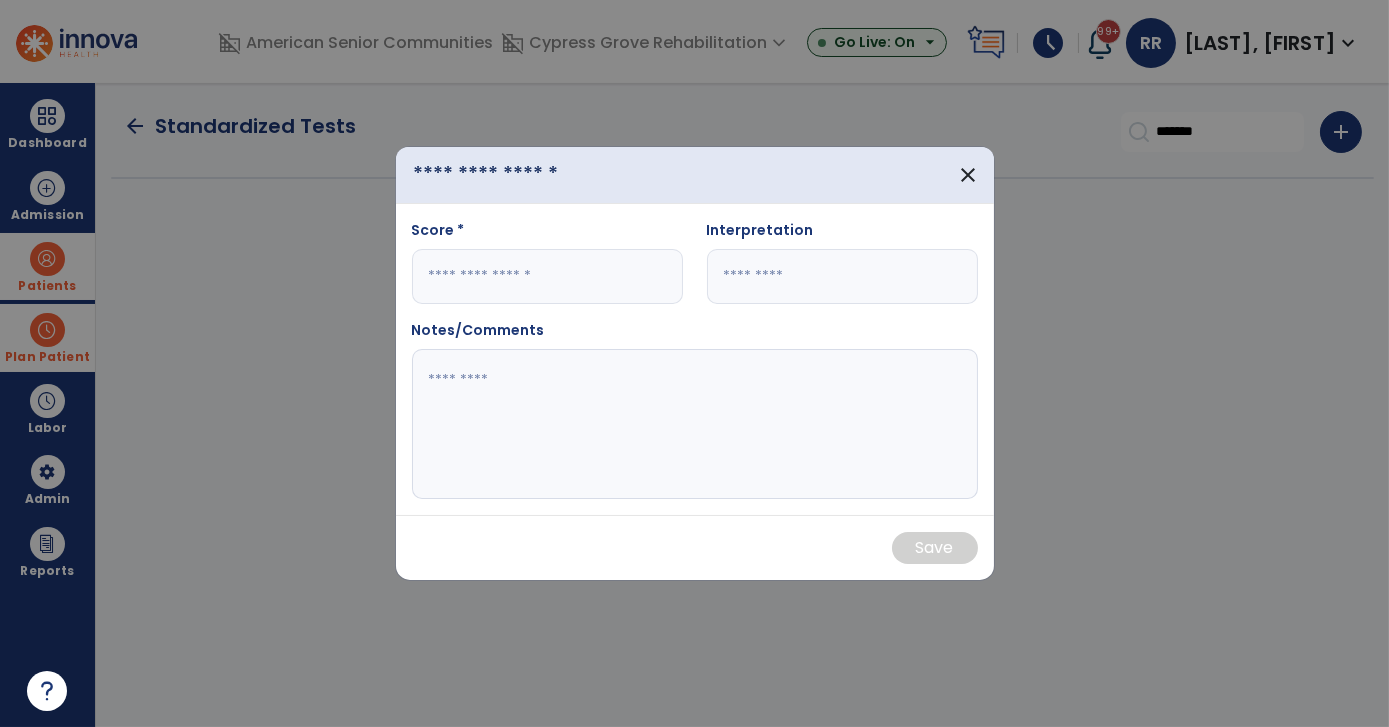 click at bounding box center (516, 175) 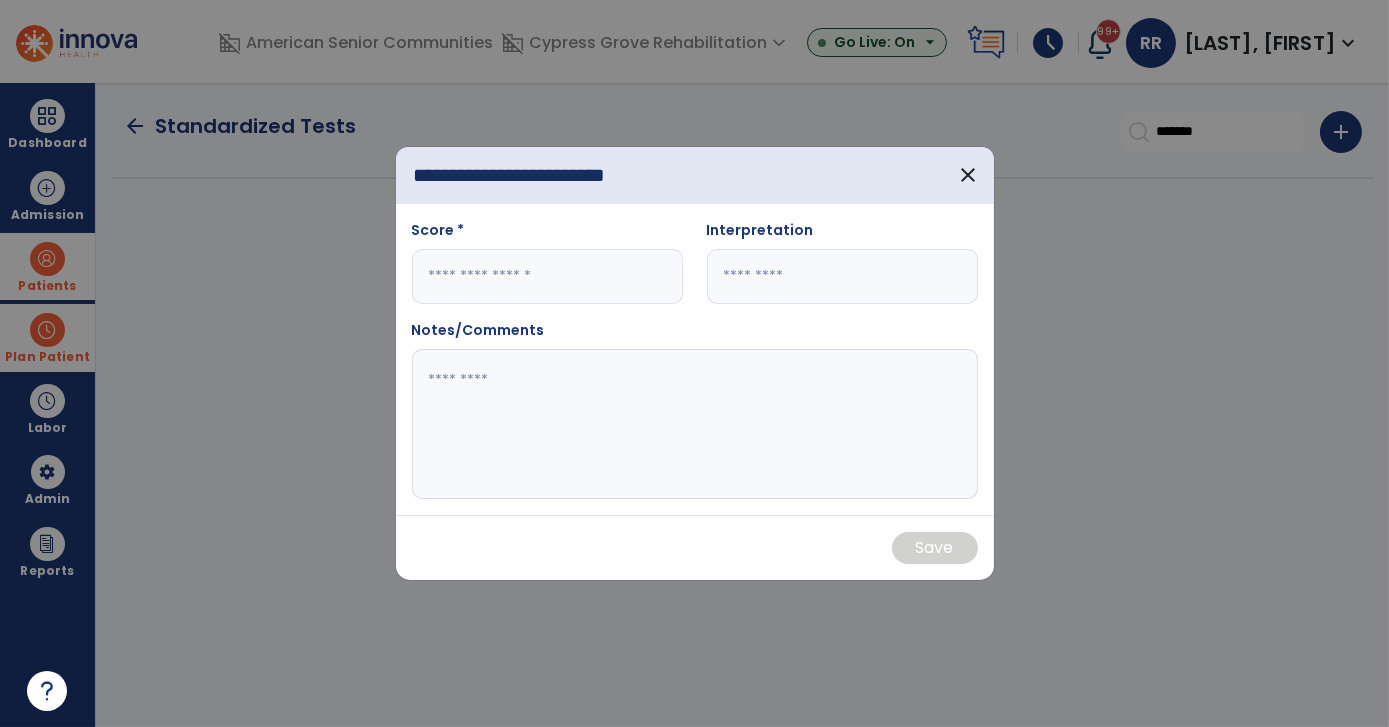 scroll, scrollTop: 0, scrollLeft: 0, axis: both 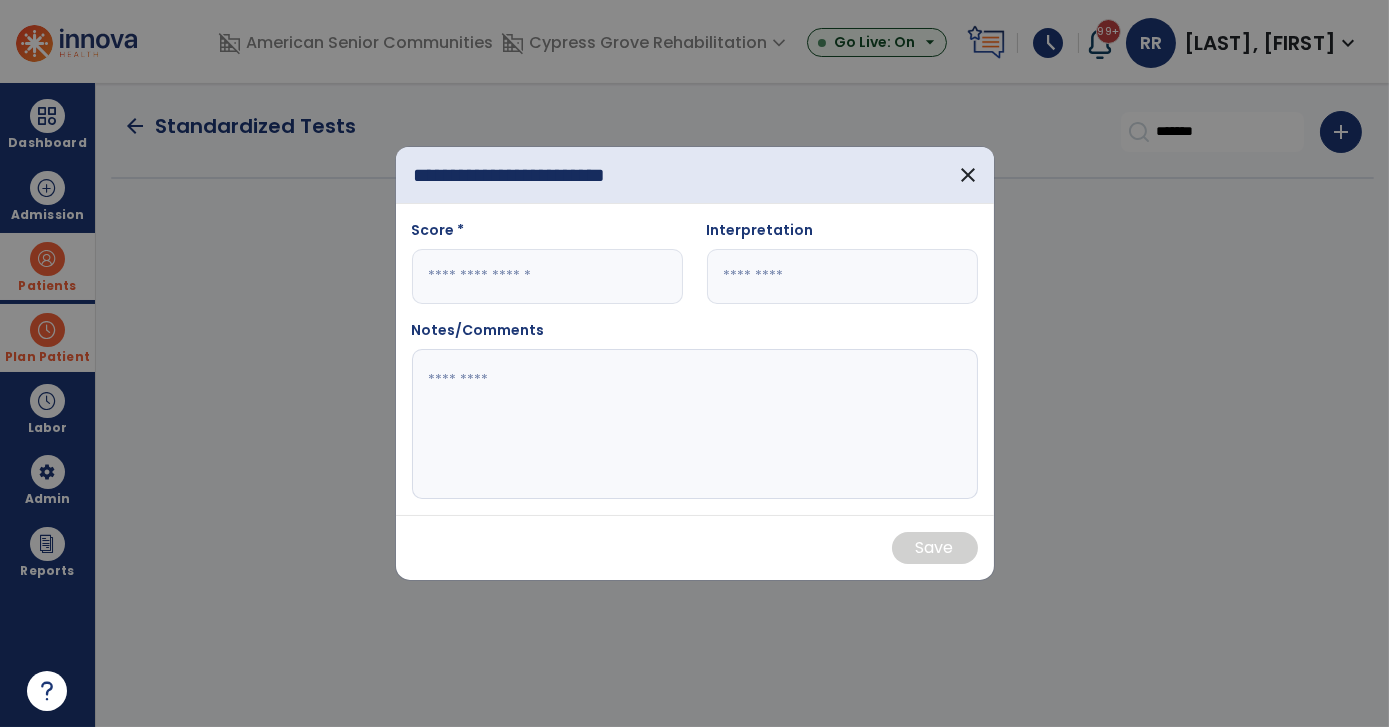 type on "**********" 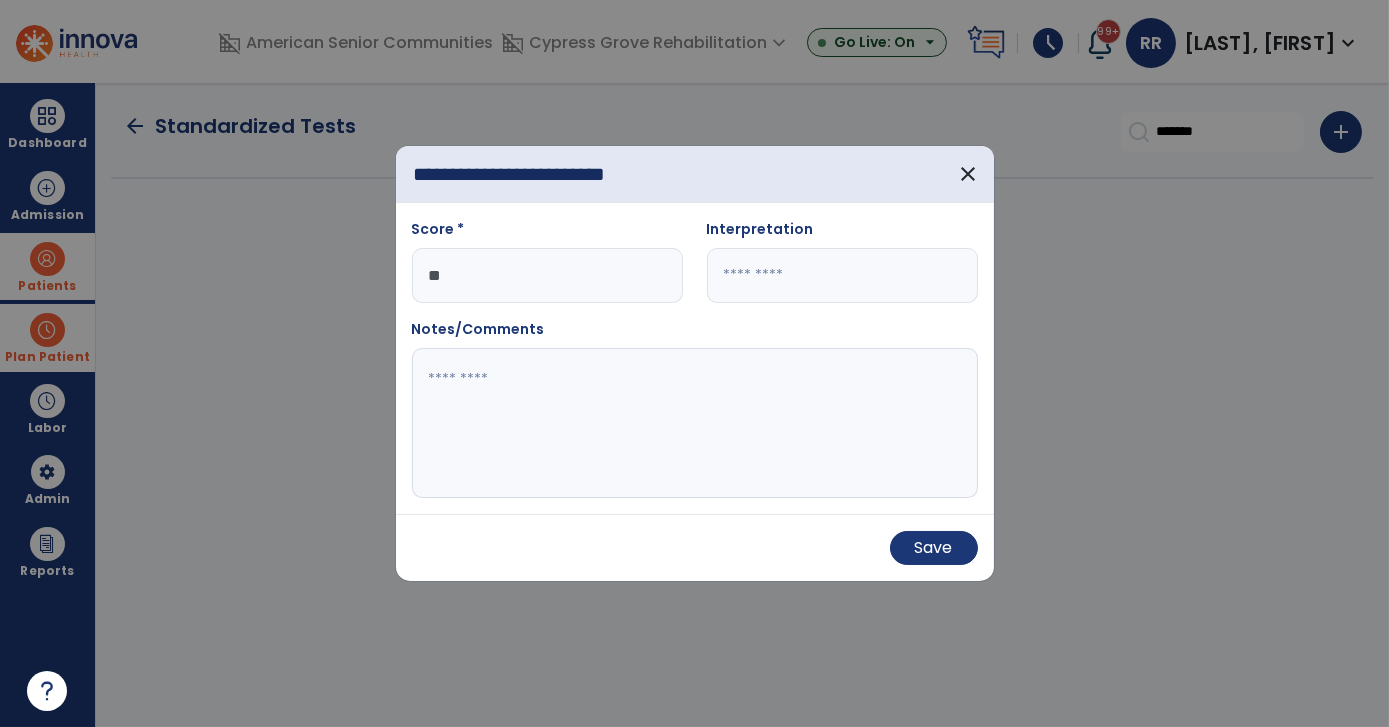 type on "**" 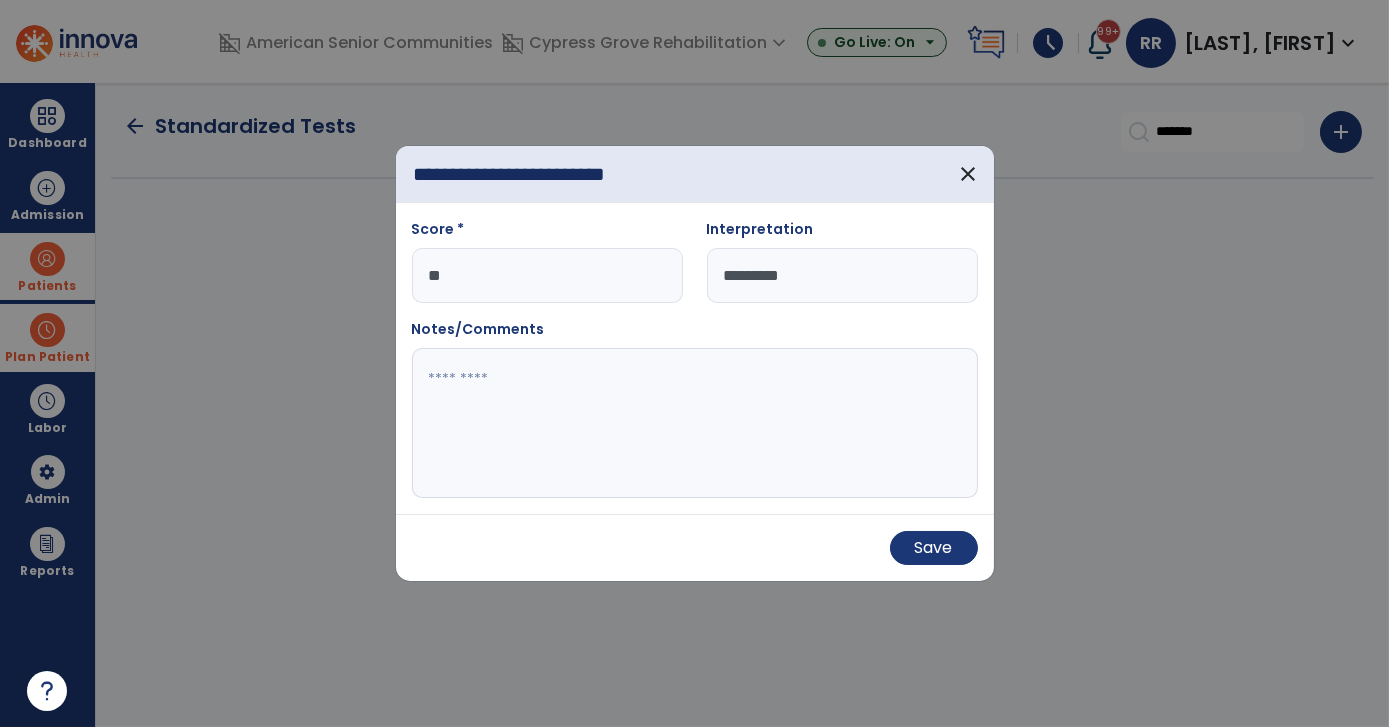 type on "*********" 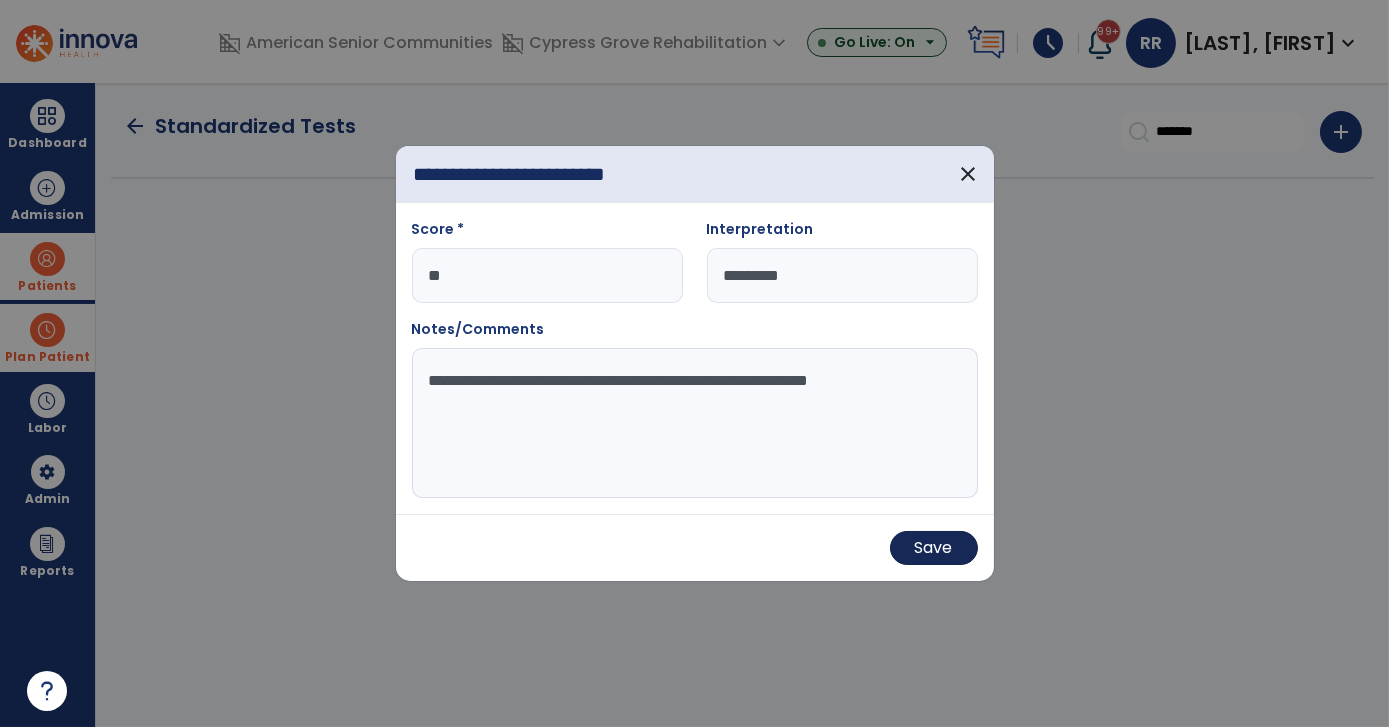 type on "**********" 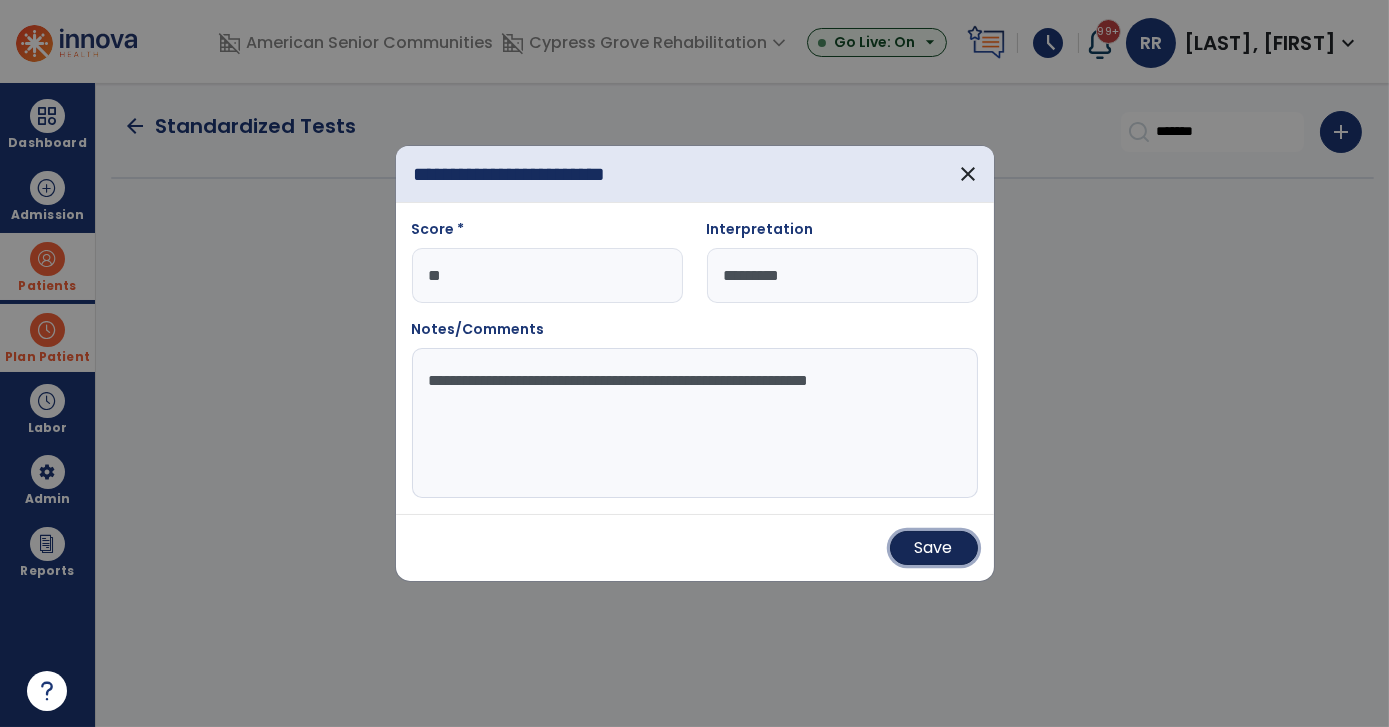 click on "Save" at bounding box center (934, 548) 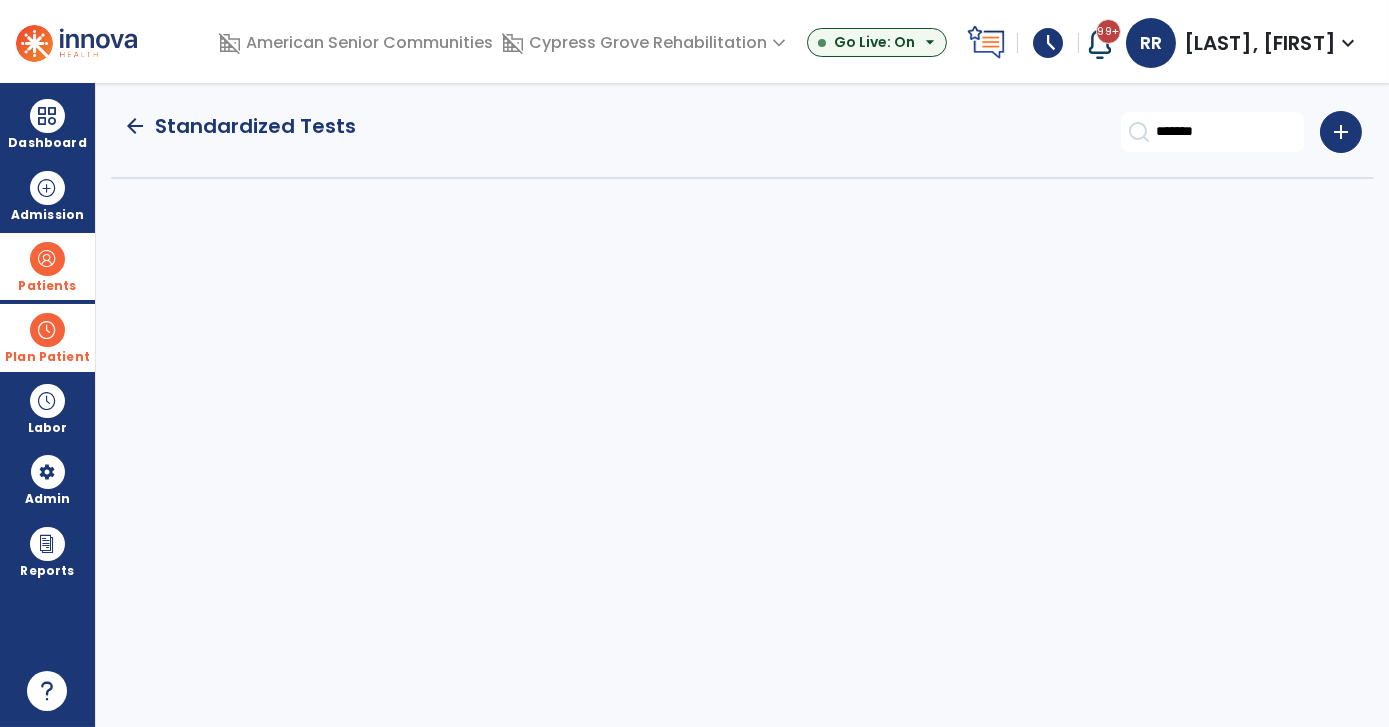 click on "arrow_back" 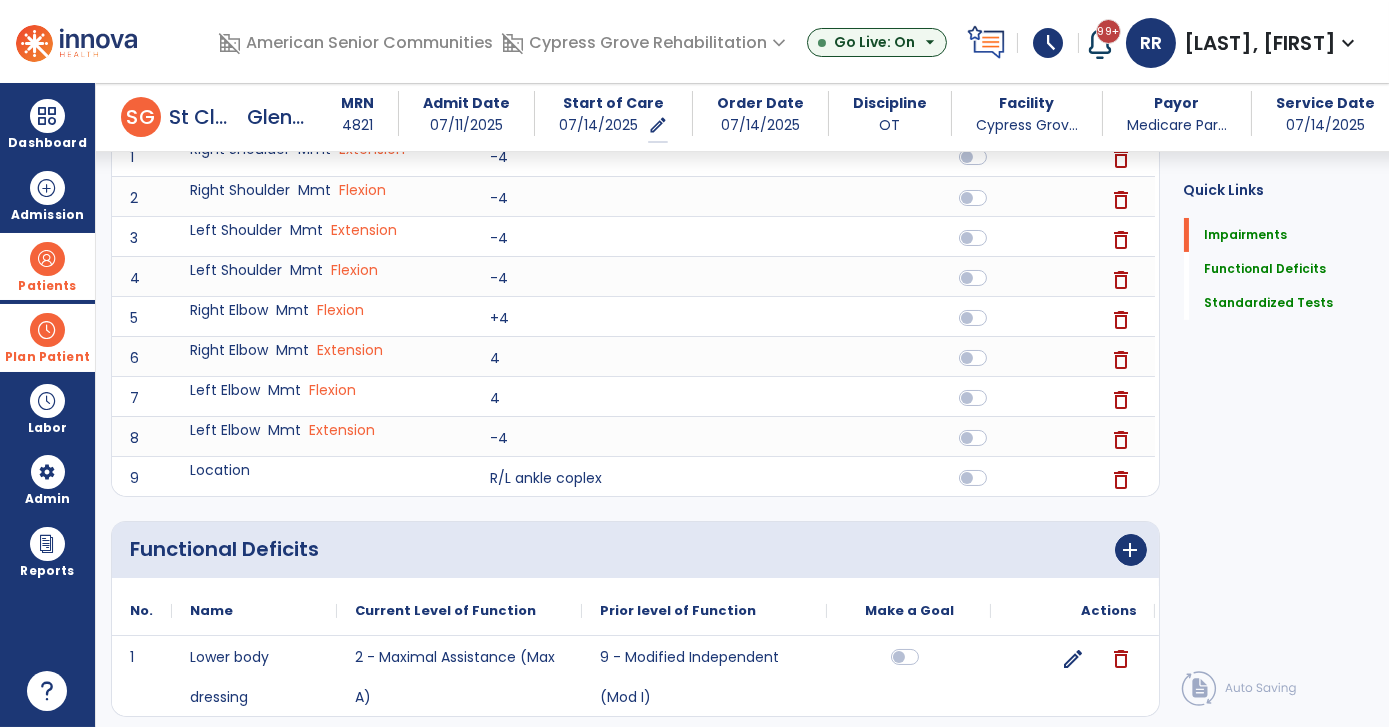 scroll, scrollTop: 301, scrollLeft: 0, axis: vertical 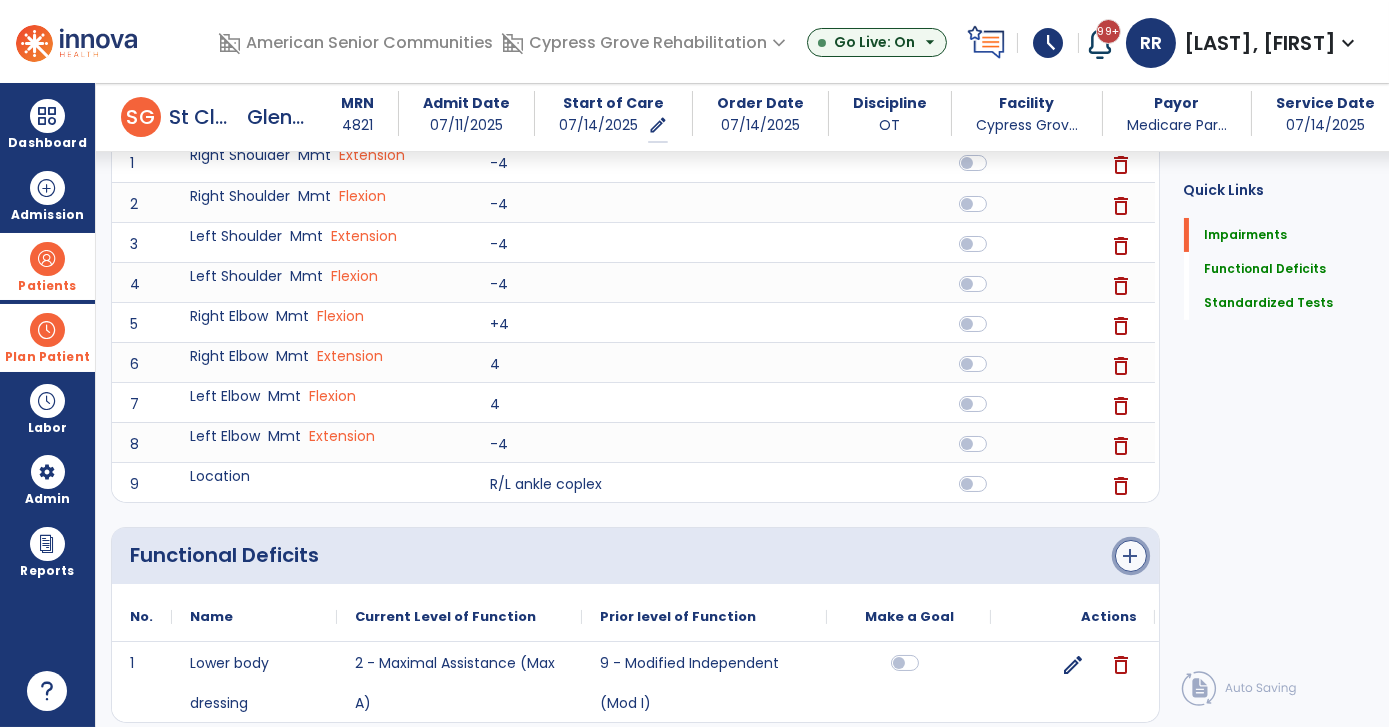 click on "add" 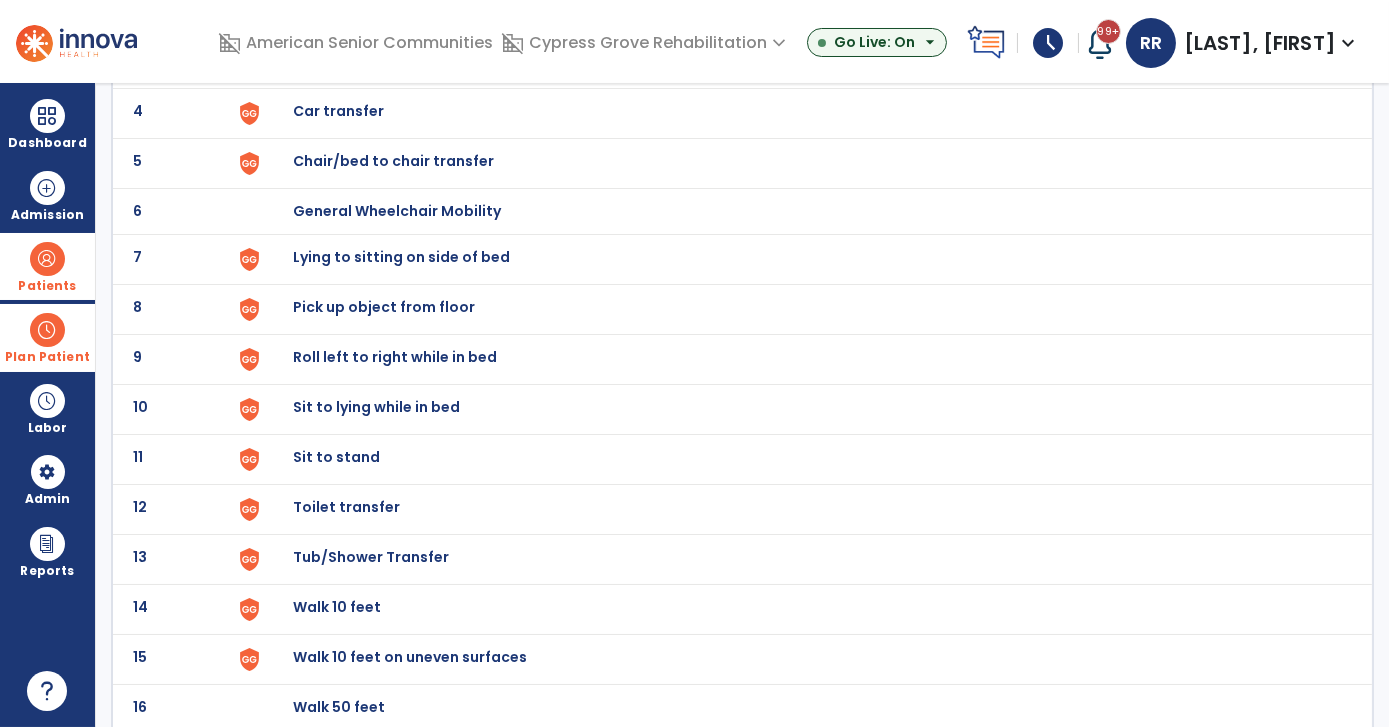 scroll, scrollTop: 0, scrollLeft: 0, axis: both 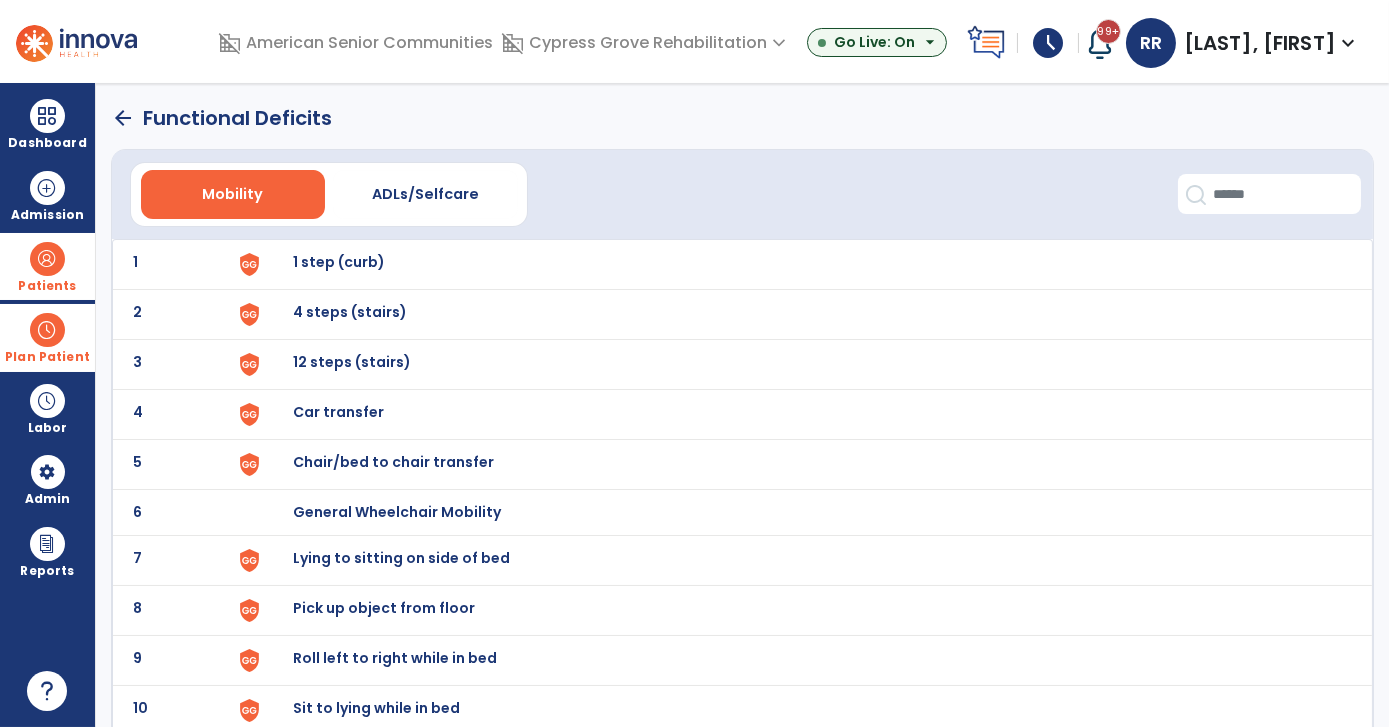 click on "Chair/bed to chair transfer" at bounding box center (340, 262) 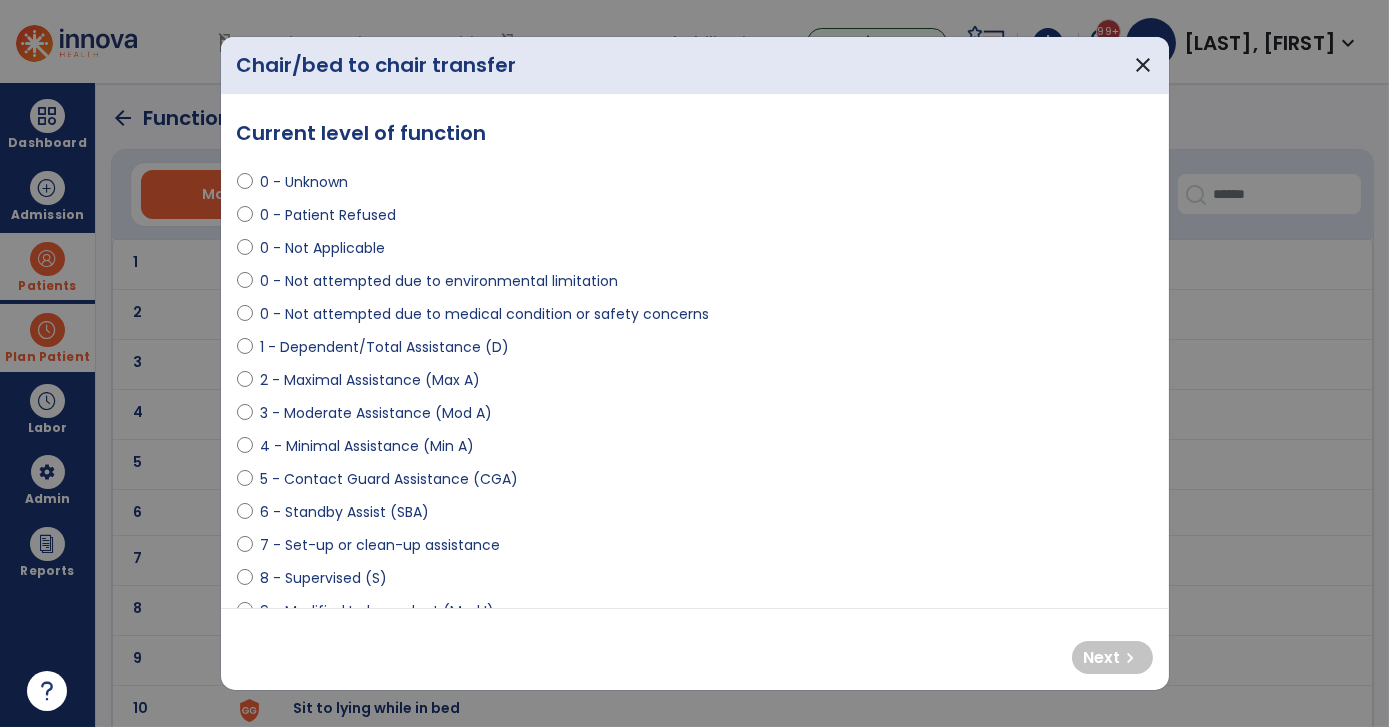 select on "**********" 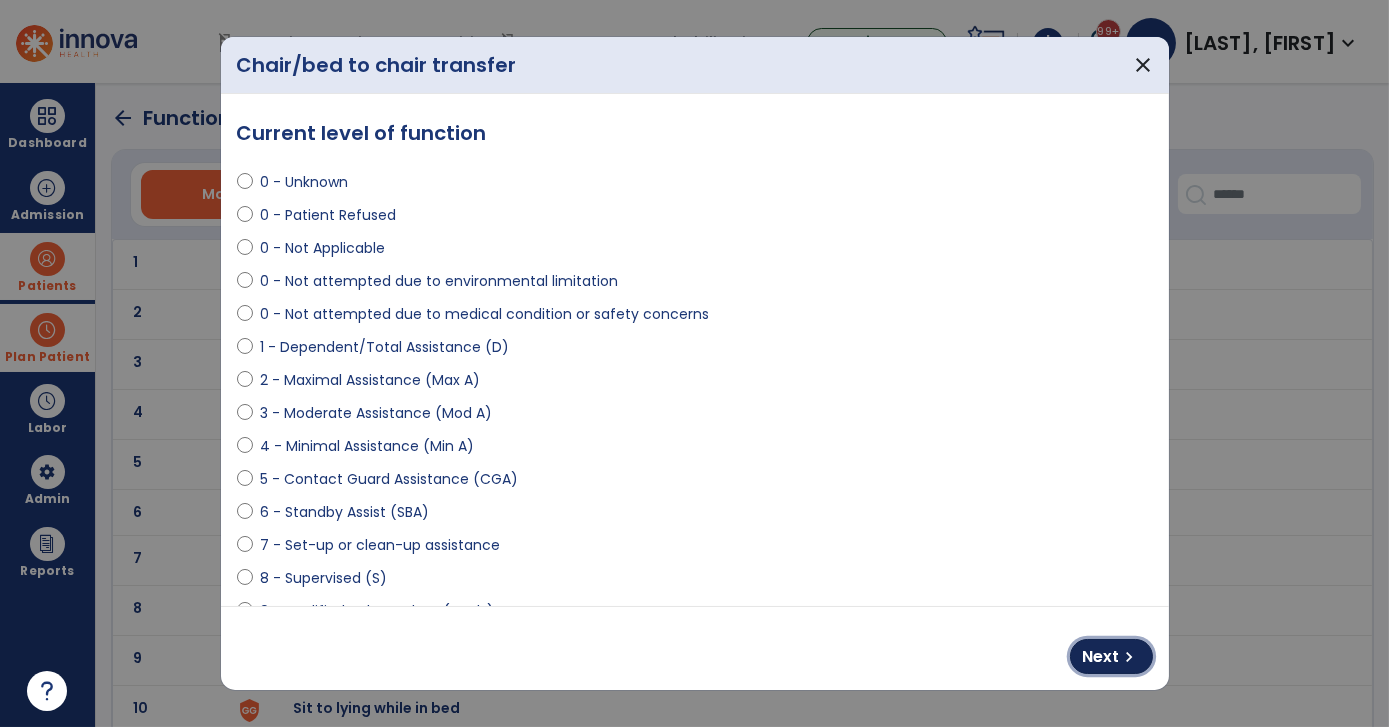 drag, startPoint x: 1112, startPoint y: 658, endPoint x: 1026, endPoint y: 674, distance: 87.47571 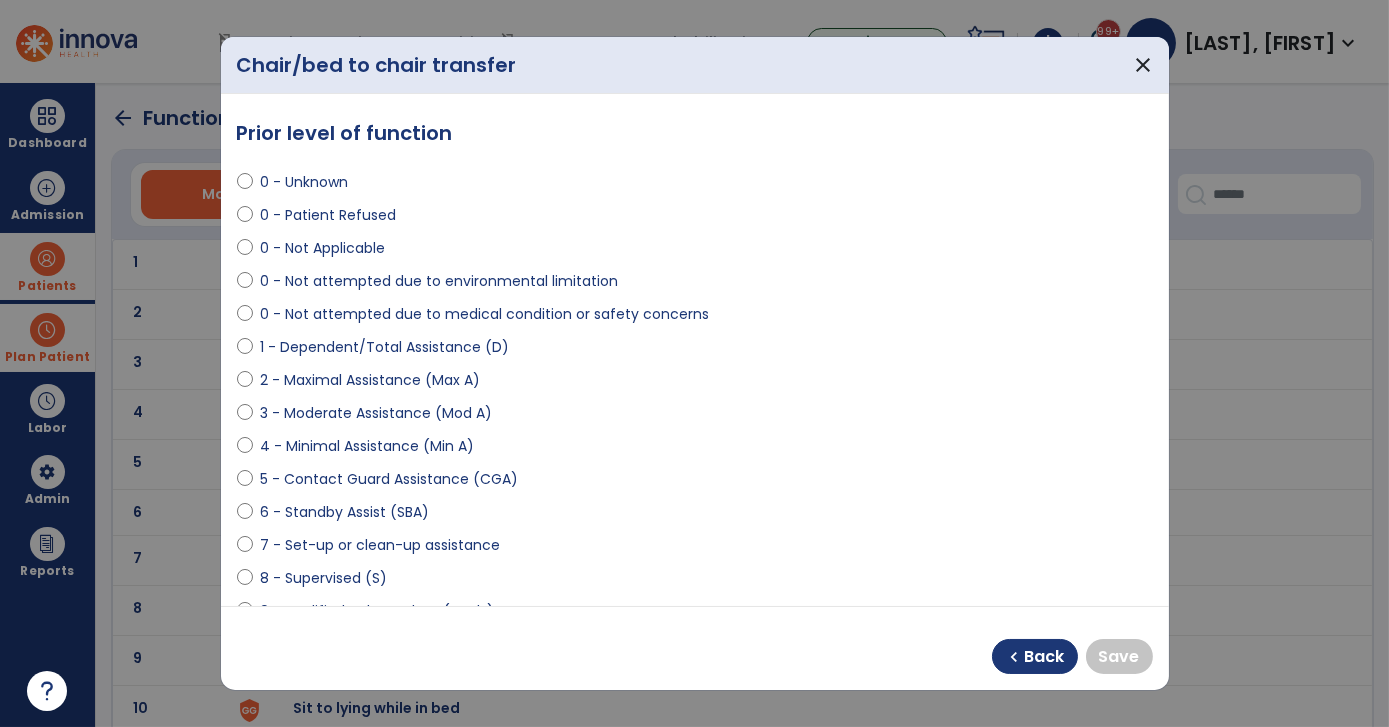 select on "**********" 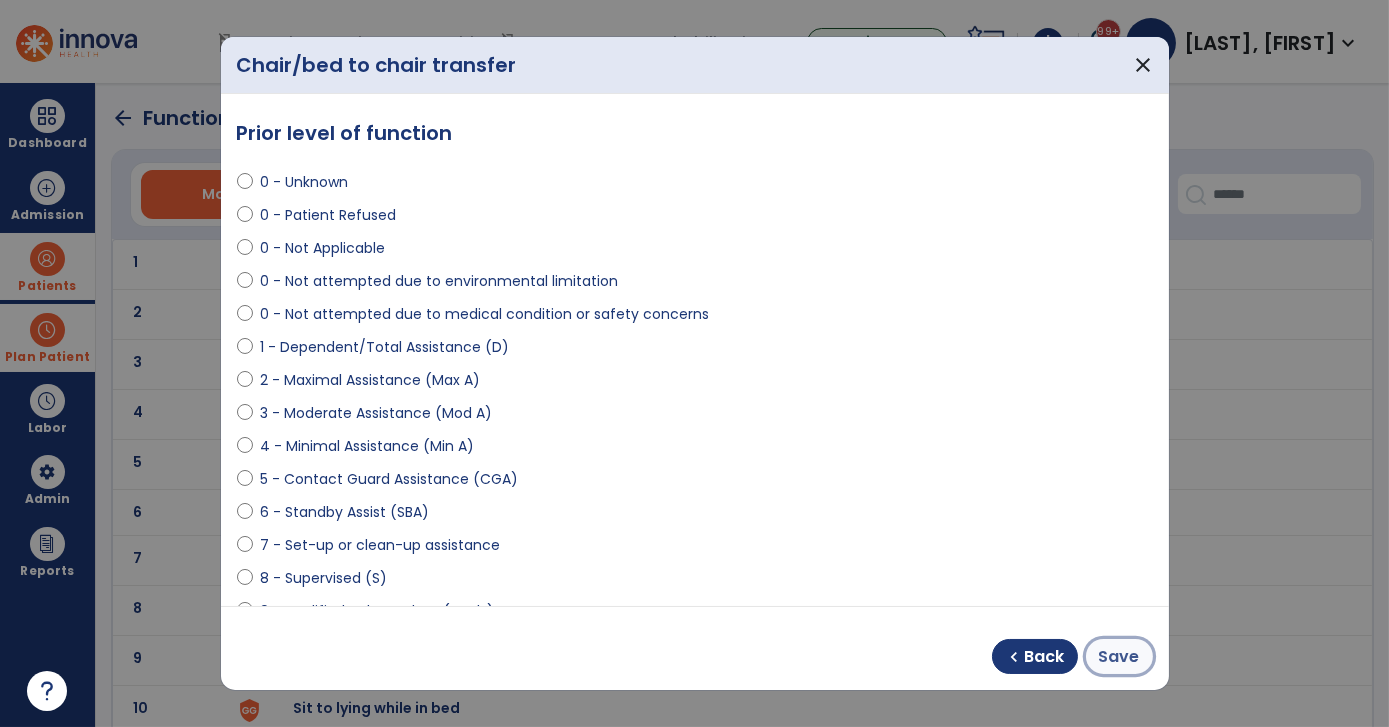 click on "Save" at bounding box center (1119, 657) 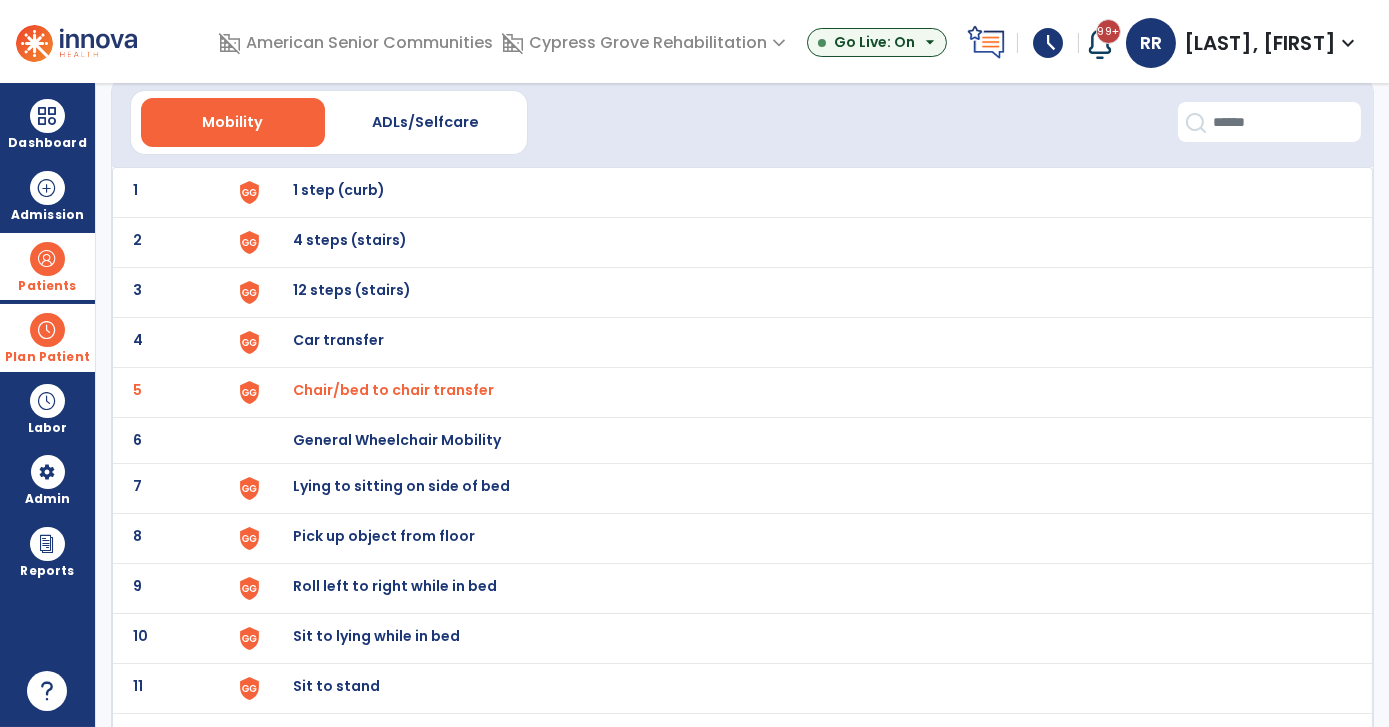scroll, scrollTop: 272, scrollLeft: 0, axis: vertical 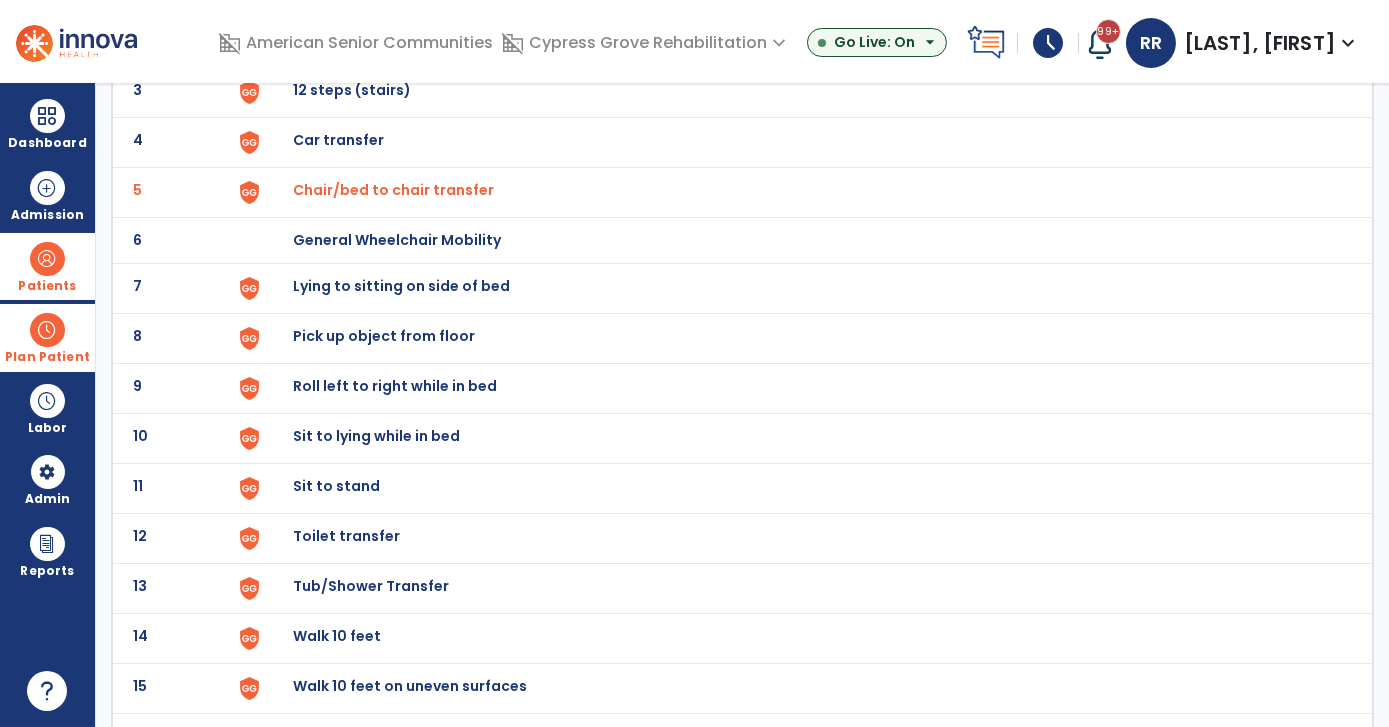 click on "Sit to stand" at bounding box center (340, -10) 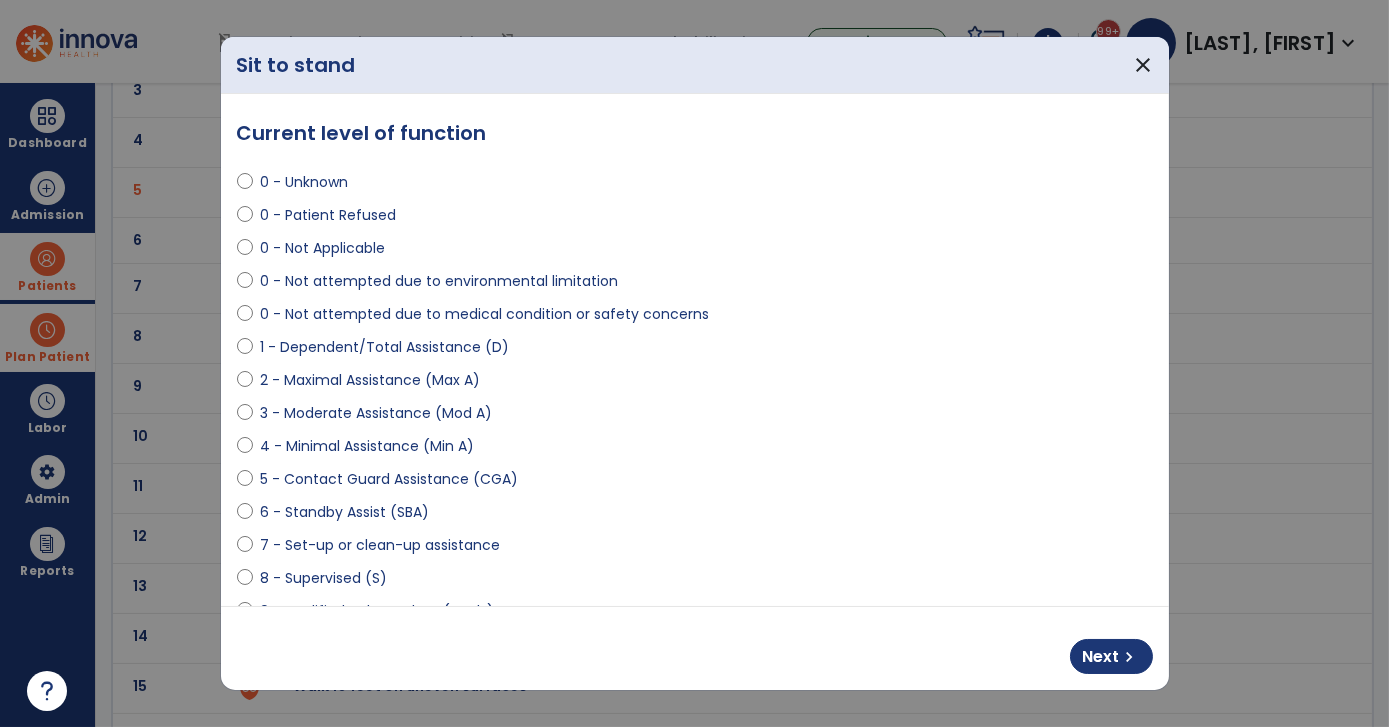 click on "1 - Dependent/Total Assistance (D)" at bounding box center [695, 351] 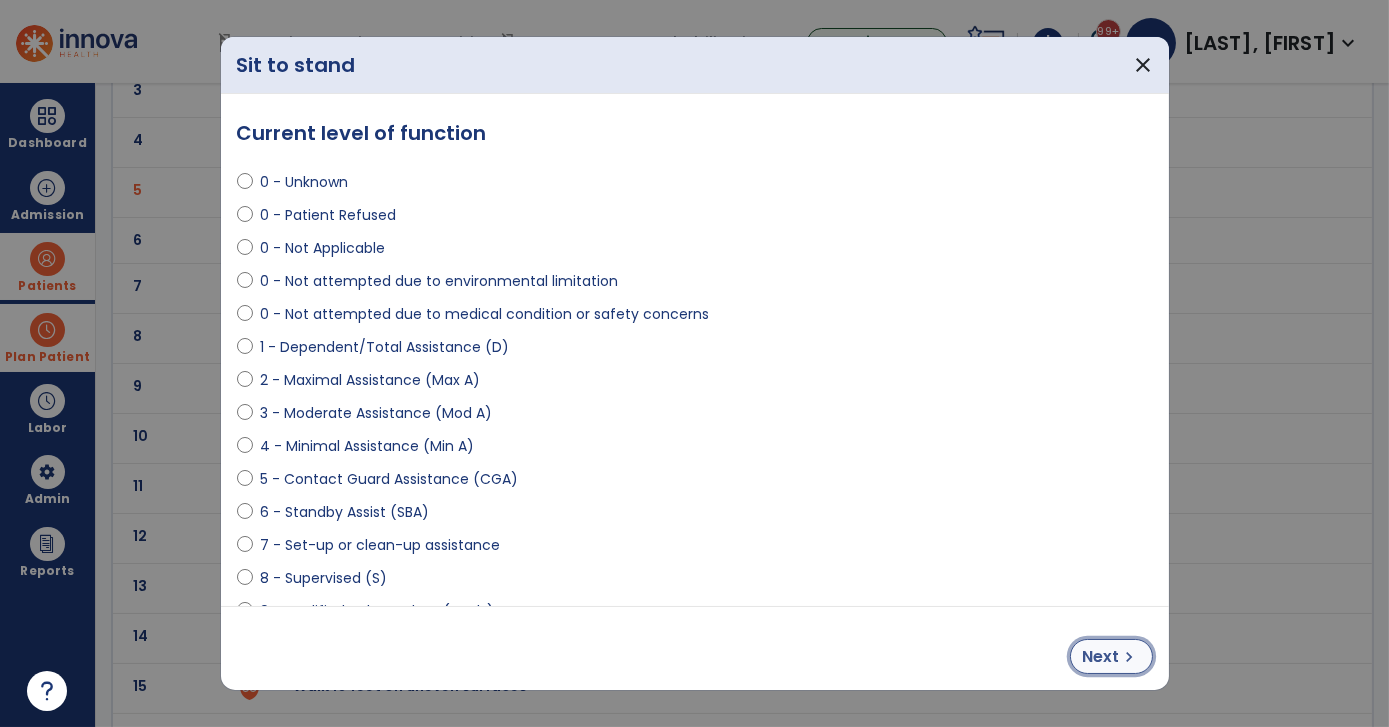 click on "chevron_right" at bounding box center [1130, 657] 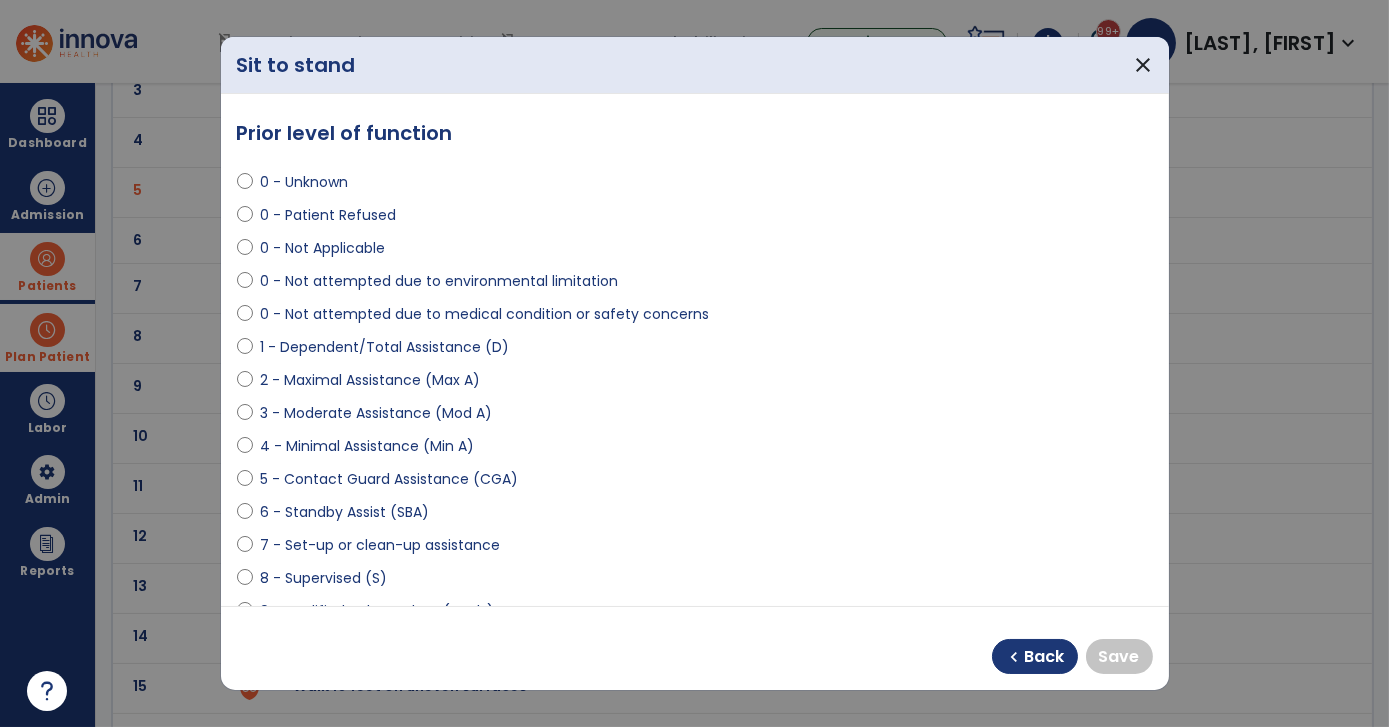 select on "**********" 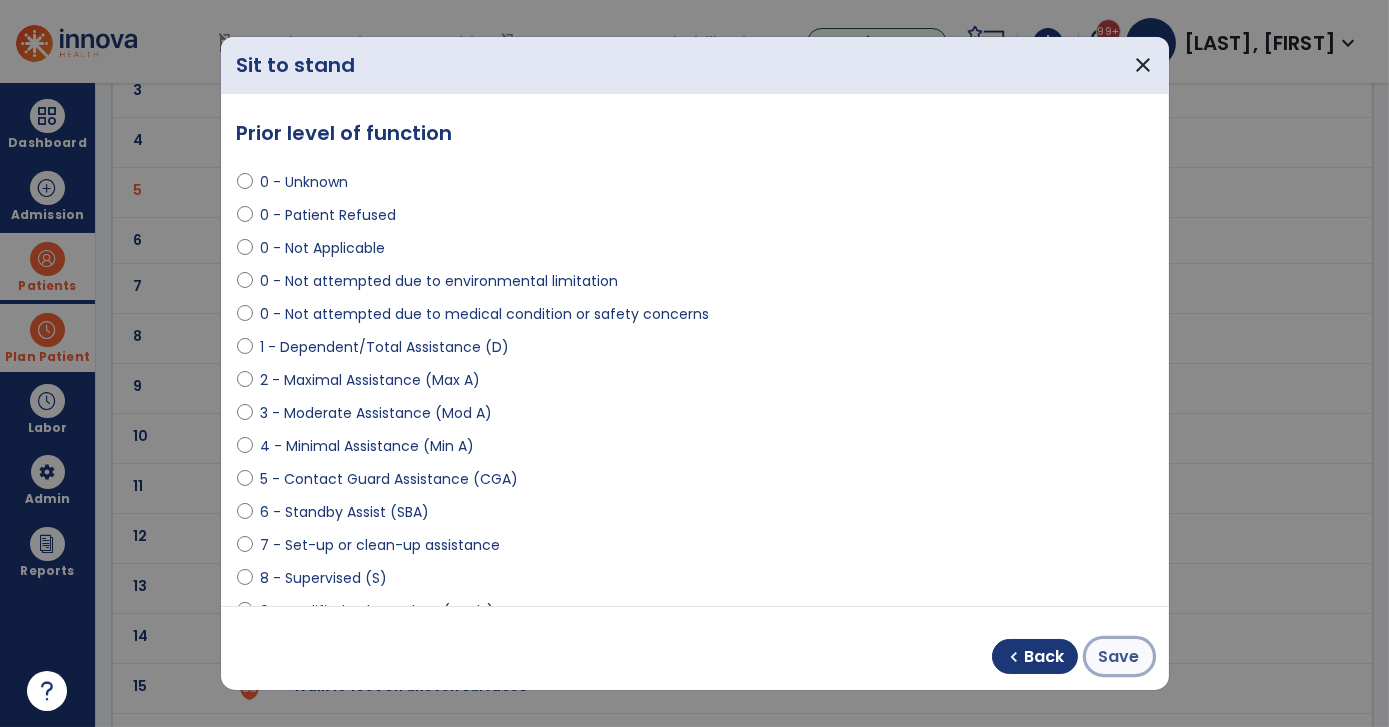 click on "Save" at bounding box center [1119, 657] 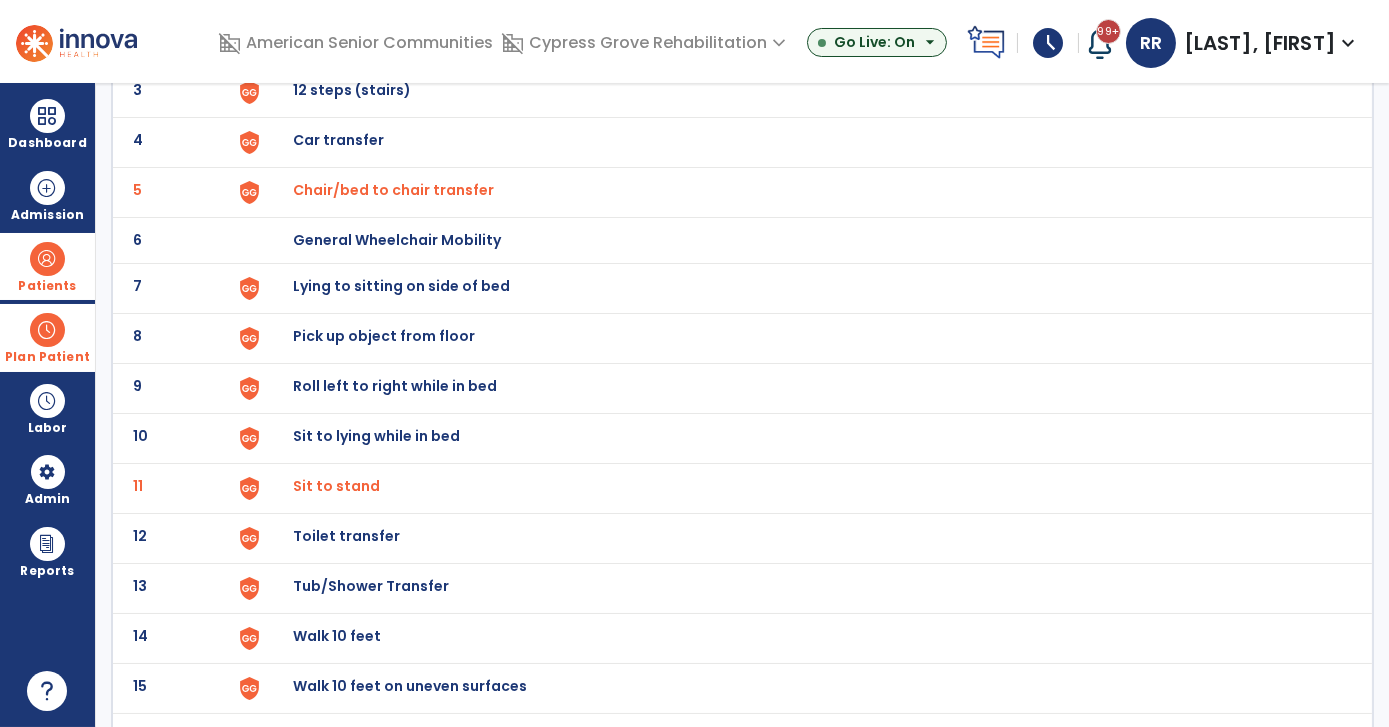 click on "Lying to sitting on side of bed" at bounding box center [340, -10] 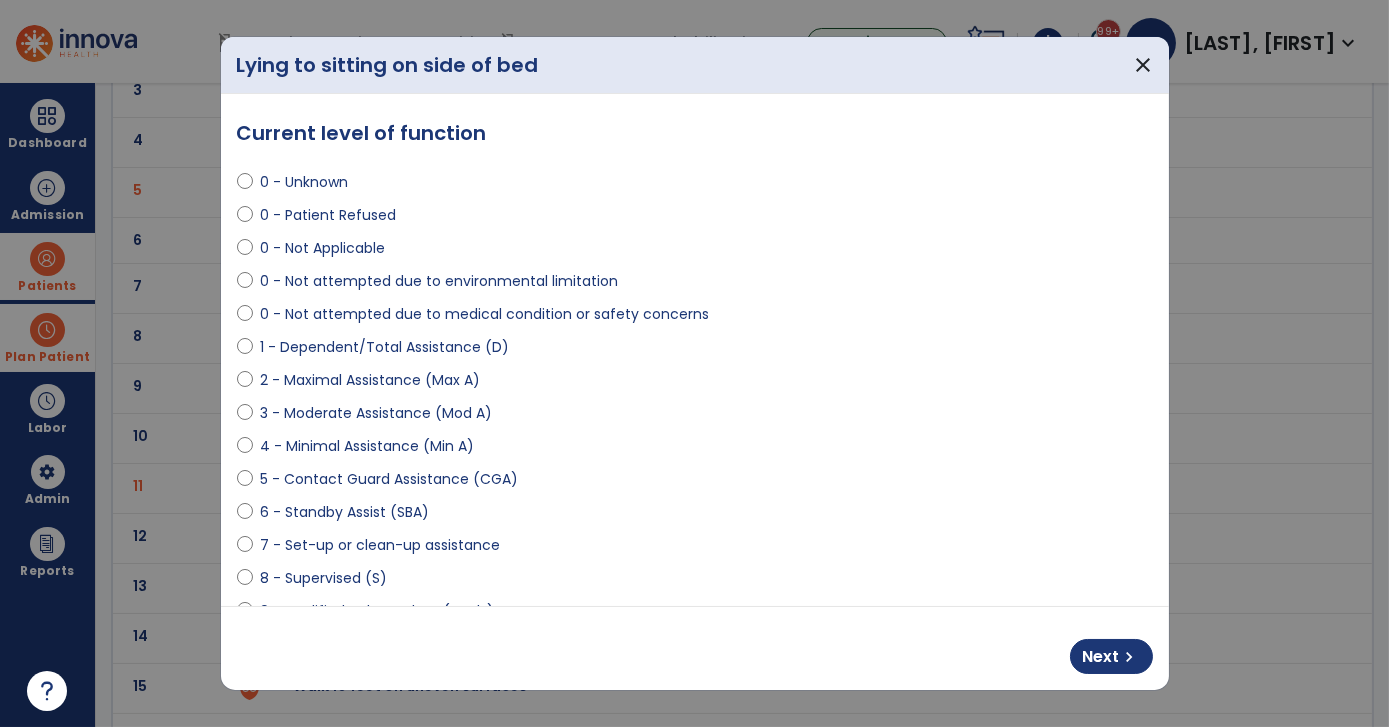 select on "**********" 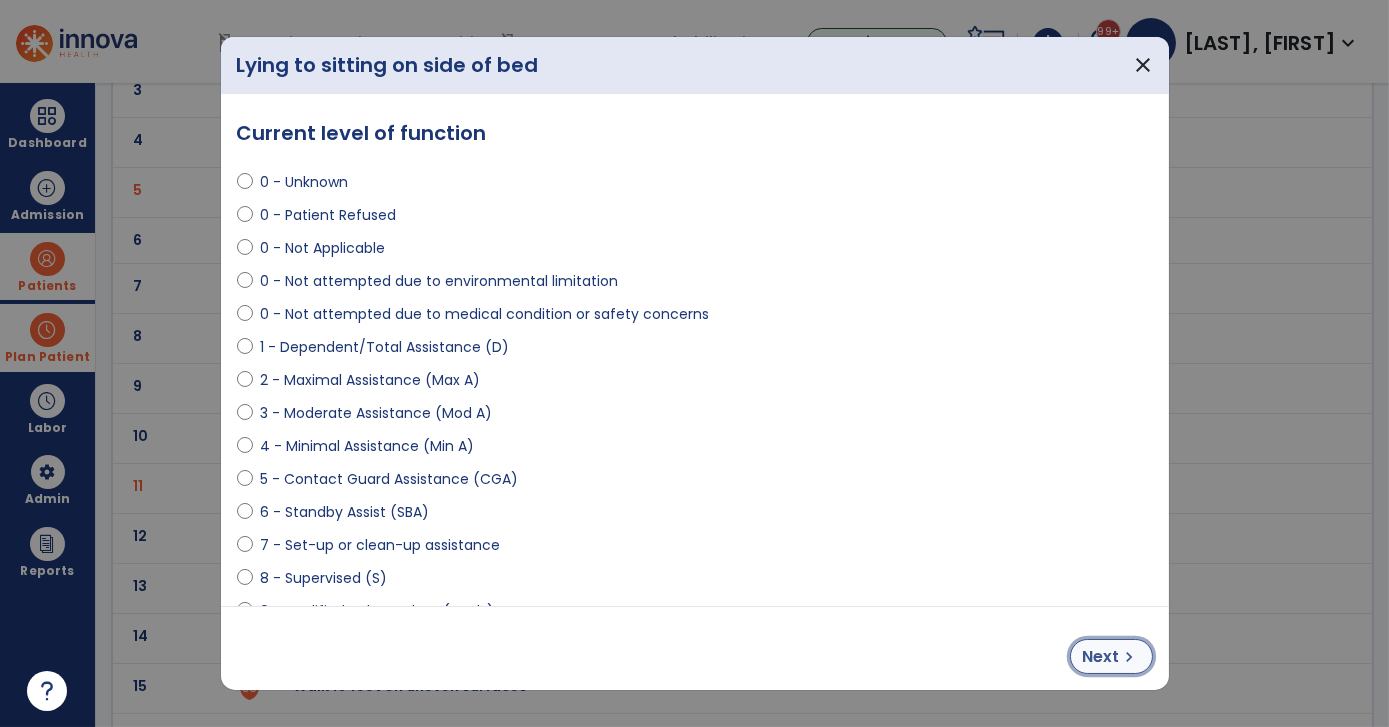 click on "chevron_right" at bounding box center (1130, 657) 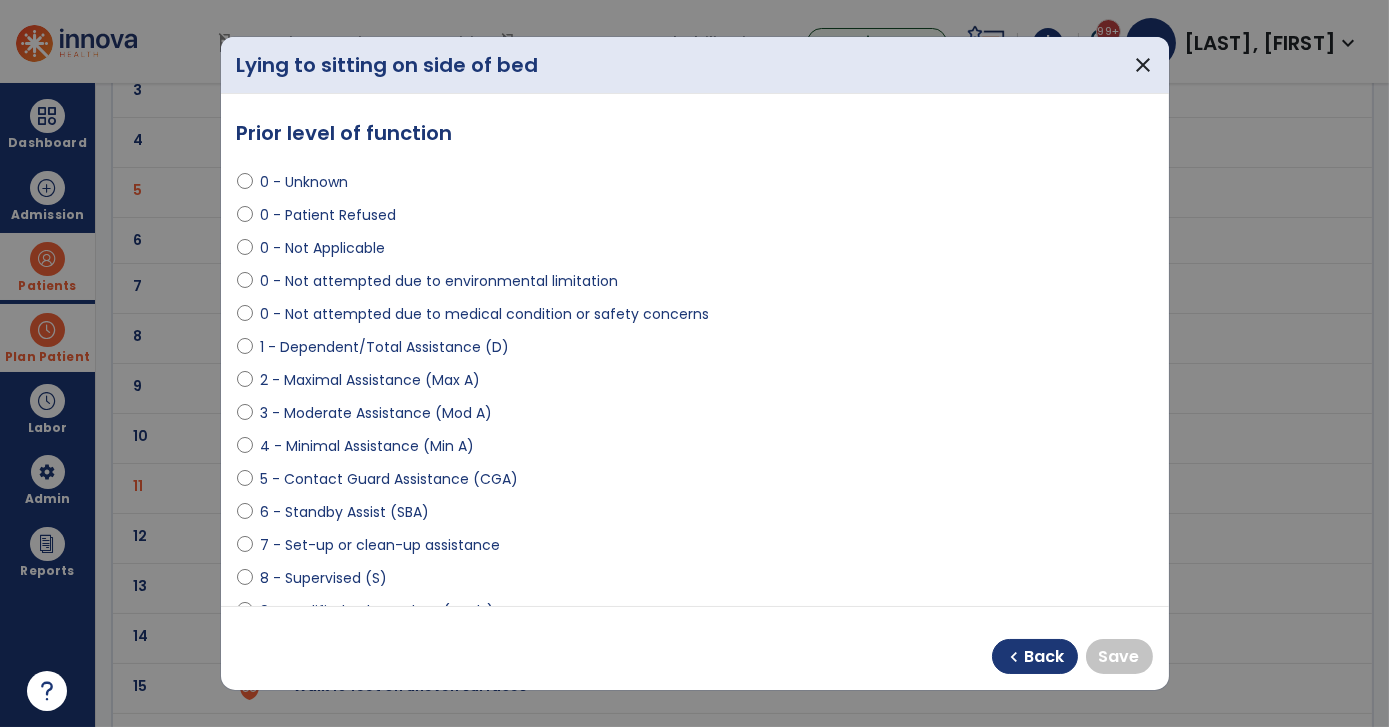 select on "**********" 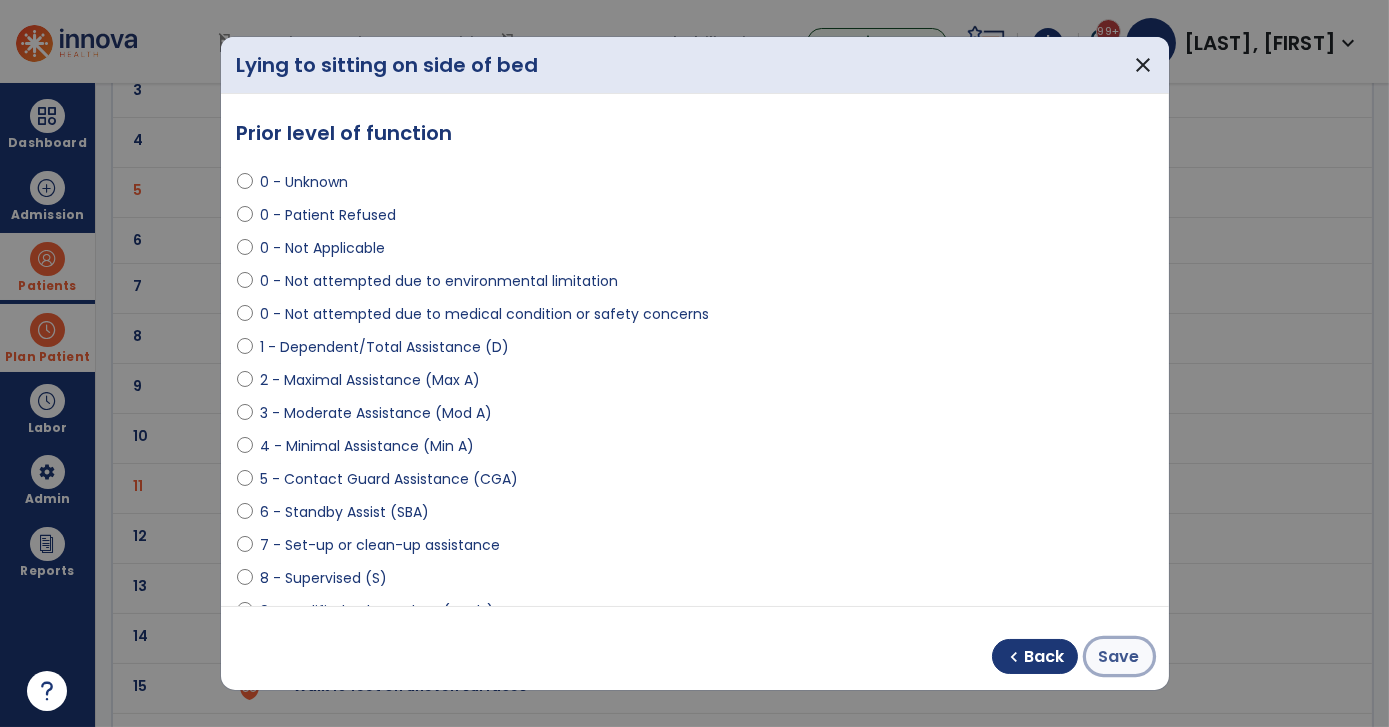 click on "Save" at bounding box center [1119, 656] 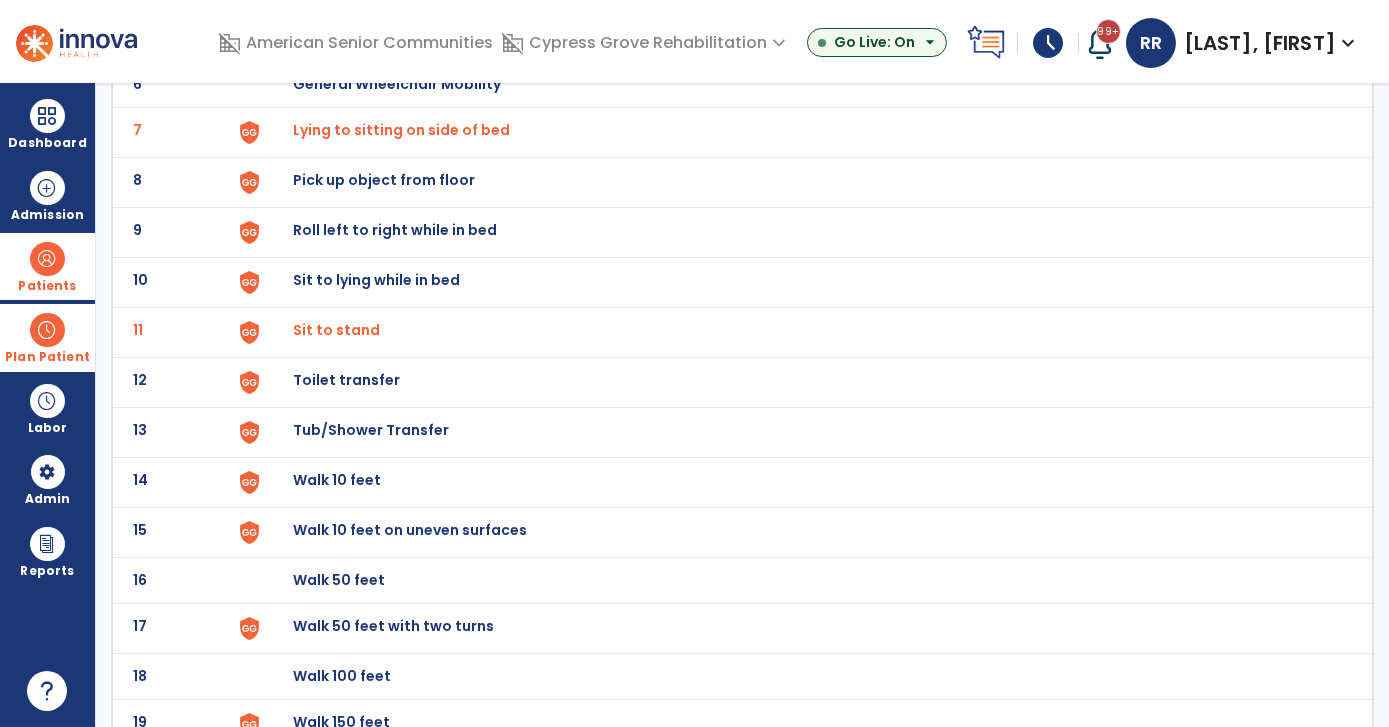 scroll, scrollTop: 454, scrollLeft: 0, axis: vertical 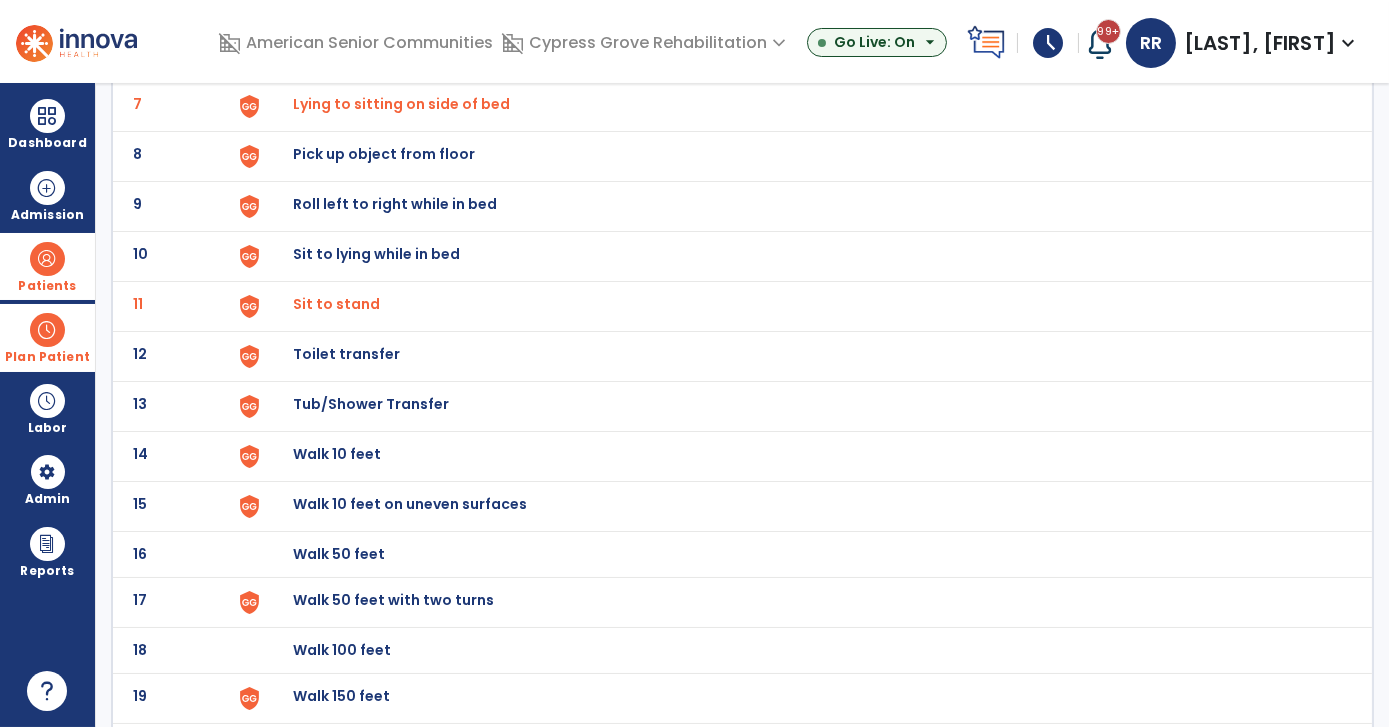 click on "Toilet transfer" at bounding box center [340, -192] 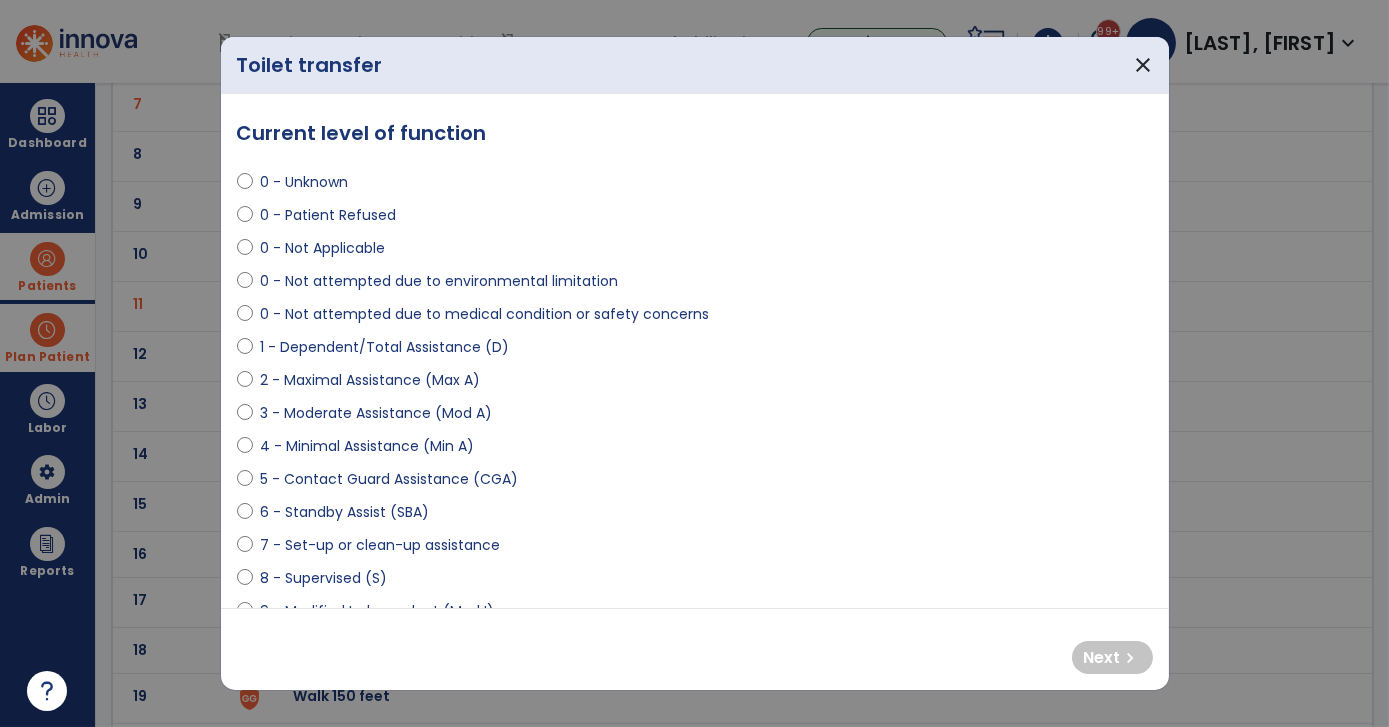 click on "**********" at bounding box center [695, 351] 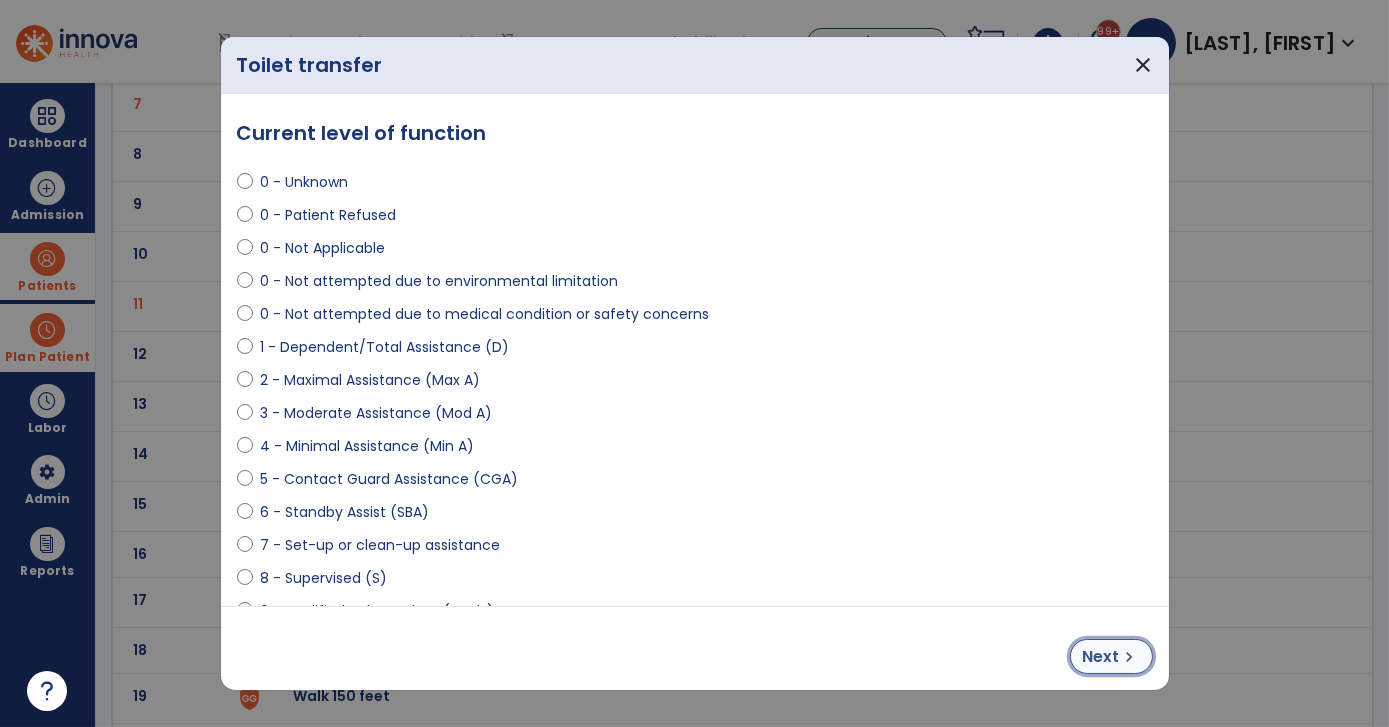 click on "Next" at bounding box center (1101, 657) 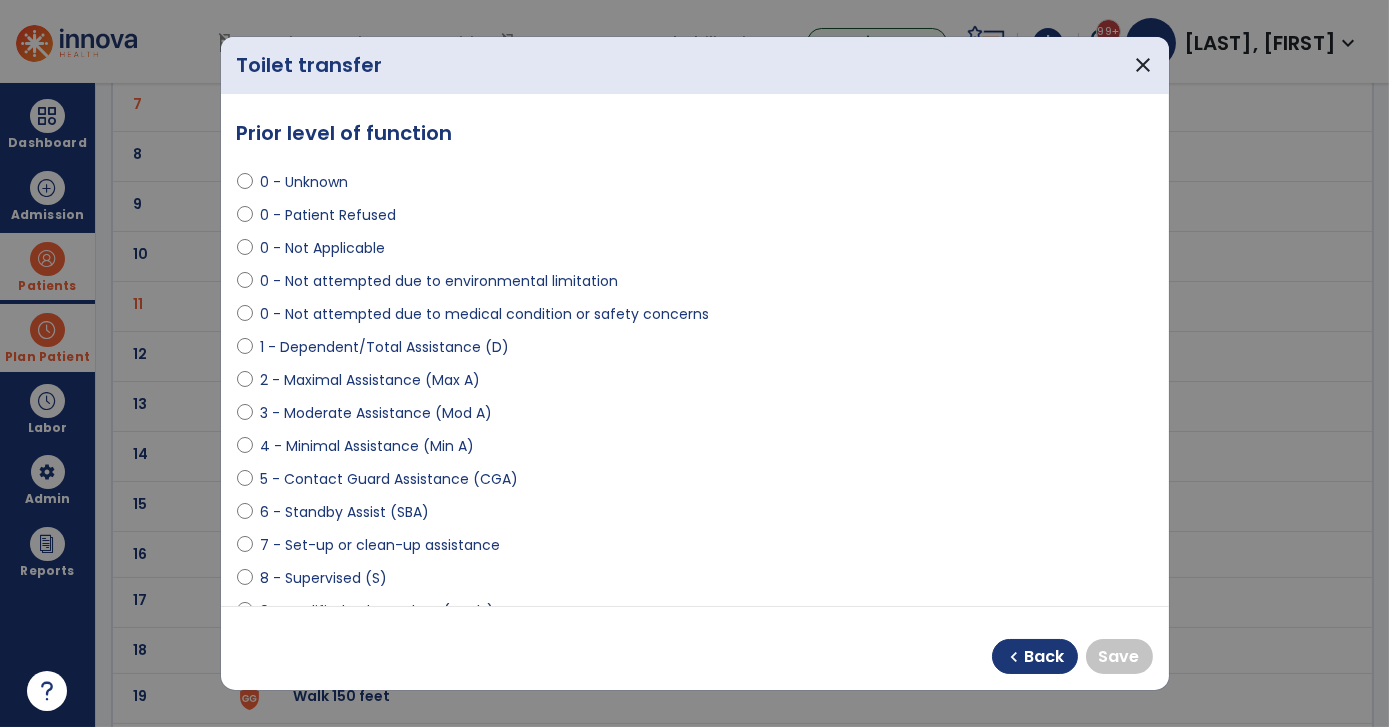 select on "**********" 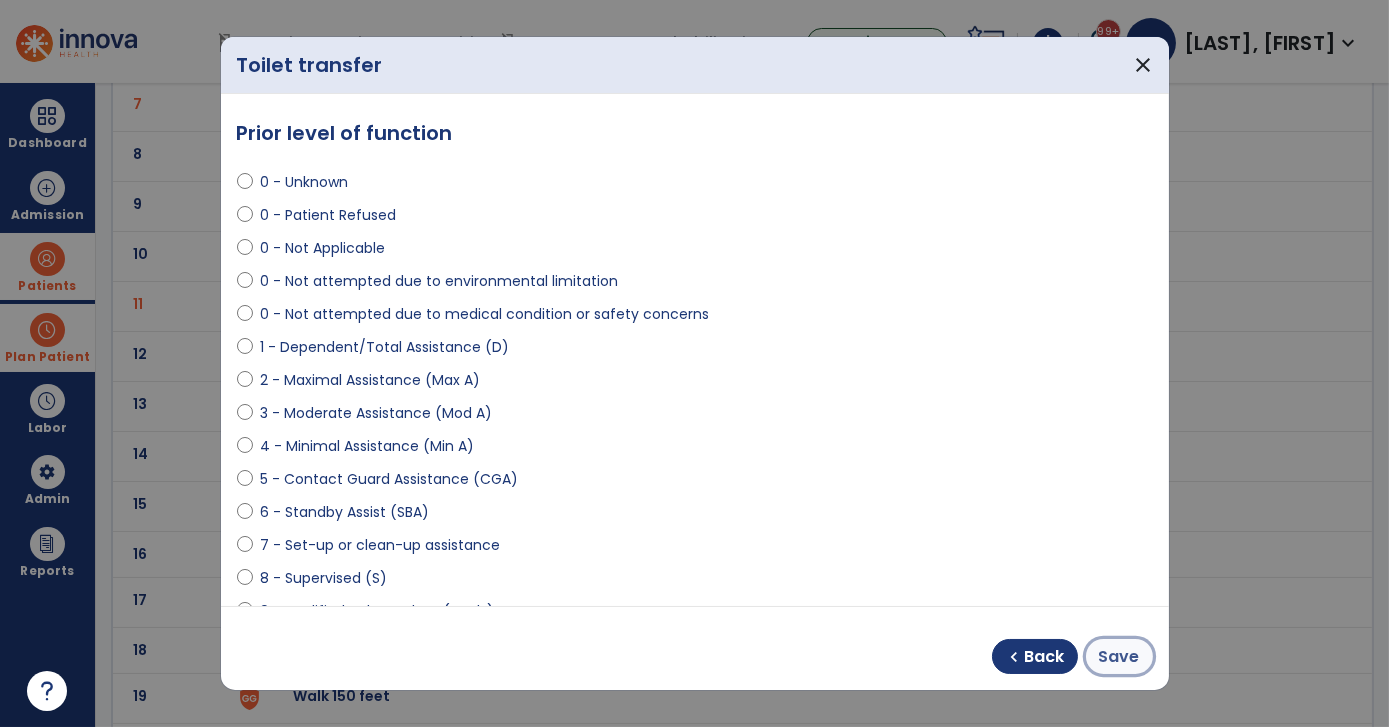 click on "Save" at bounding box center [1119, 657] 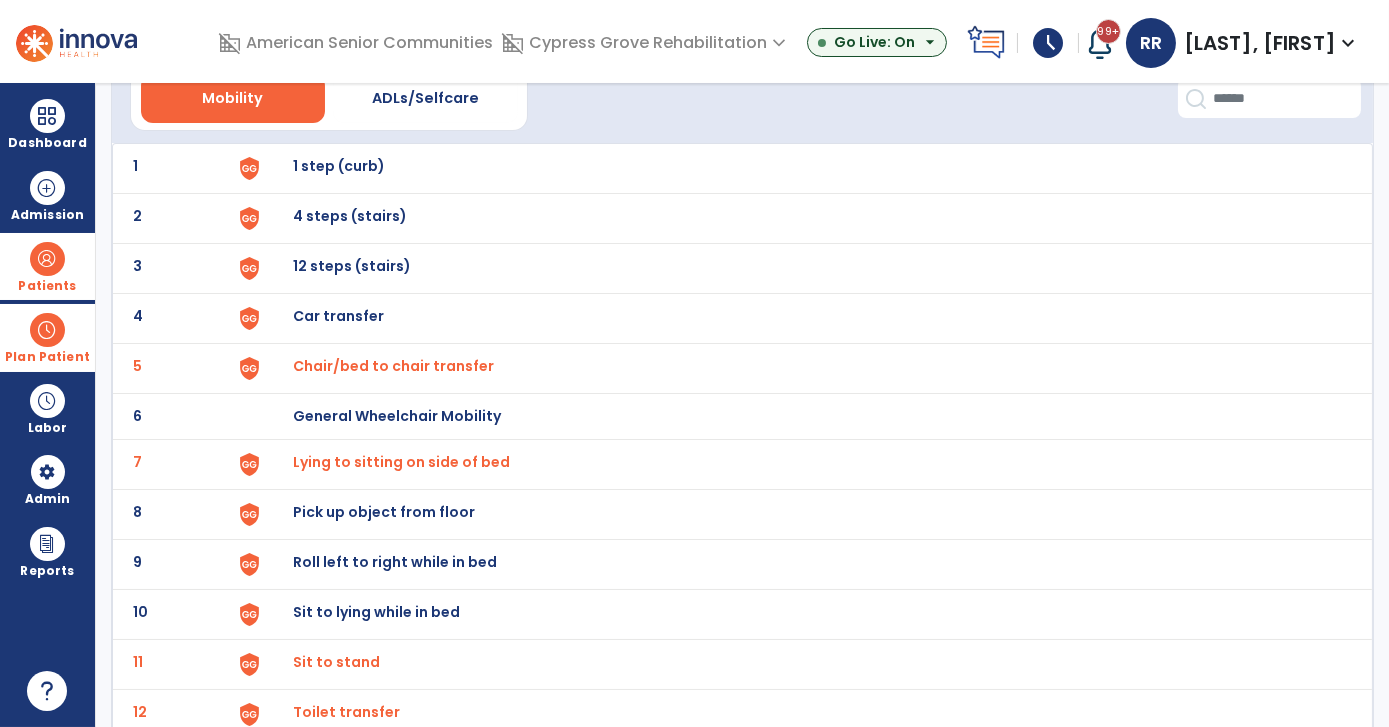 scroll, scrollTop: 90, scrollLeft: 0, axis: vertical 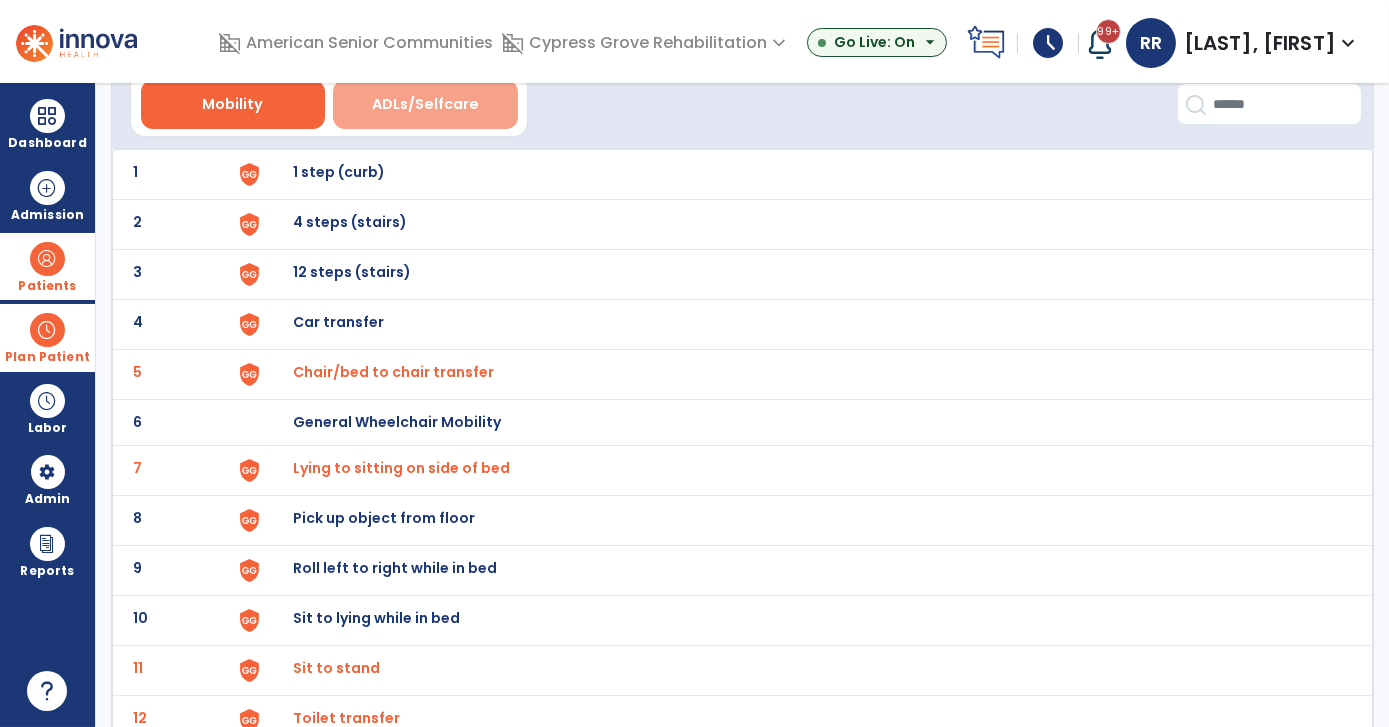 click on "ADLs/Selfcare" at bounding box center (425, 104) 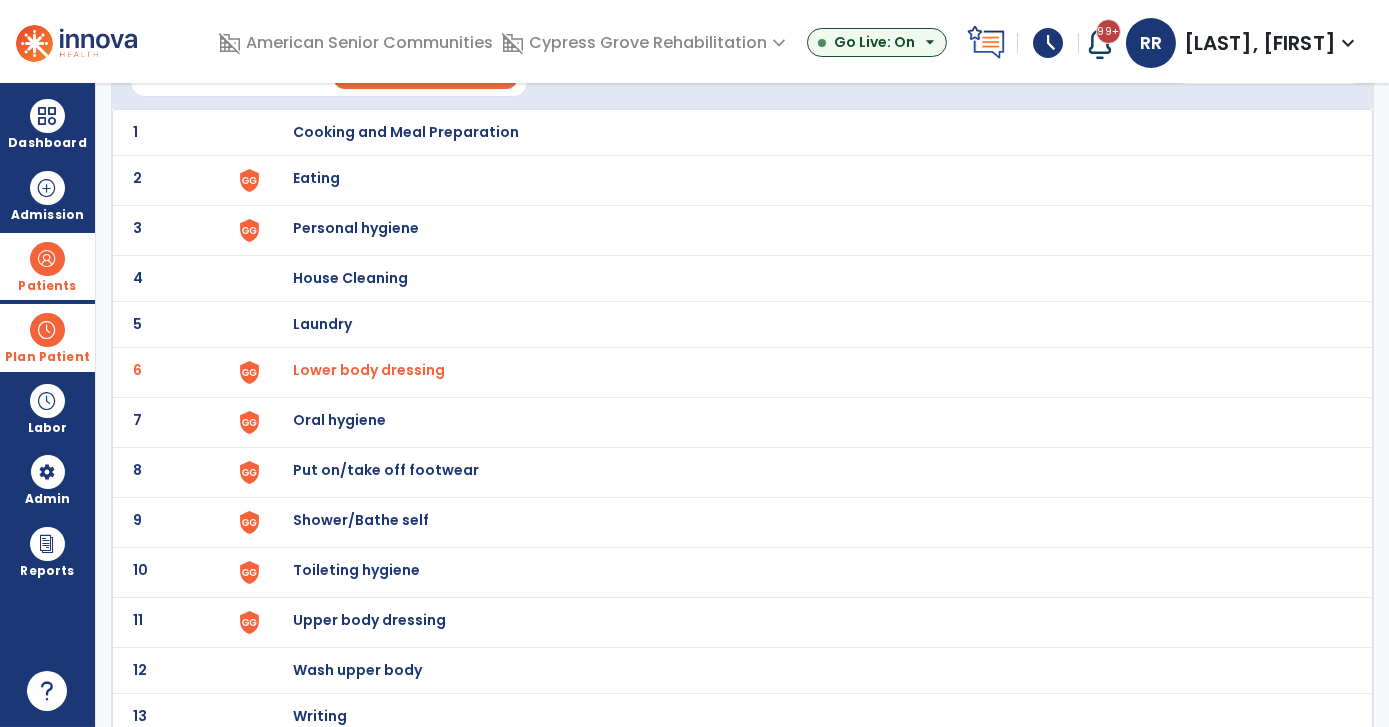 scroll, scrollTop: 138, scrollLeft: 0, axis: vertical 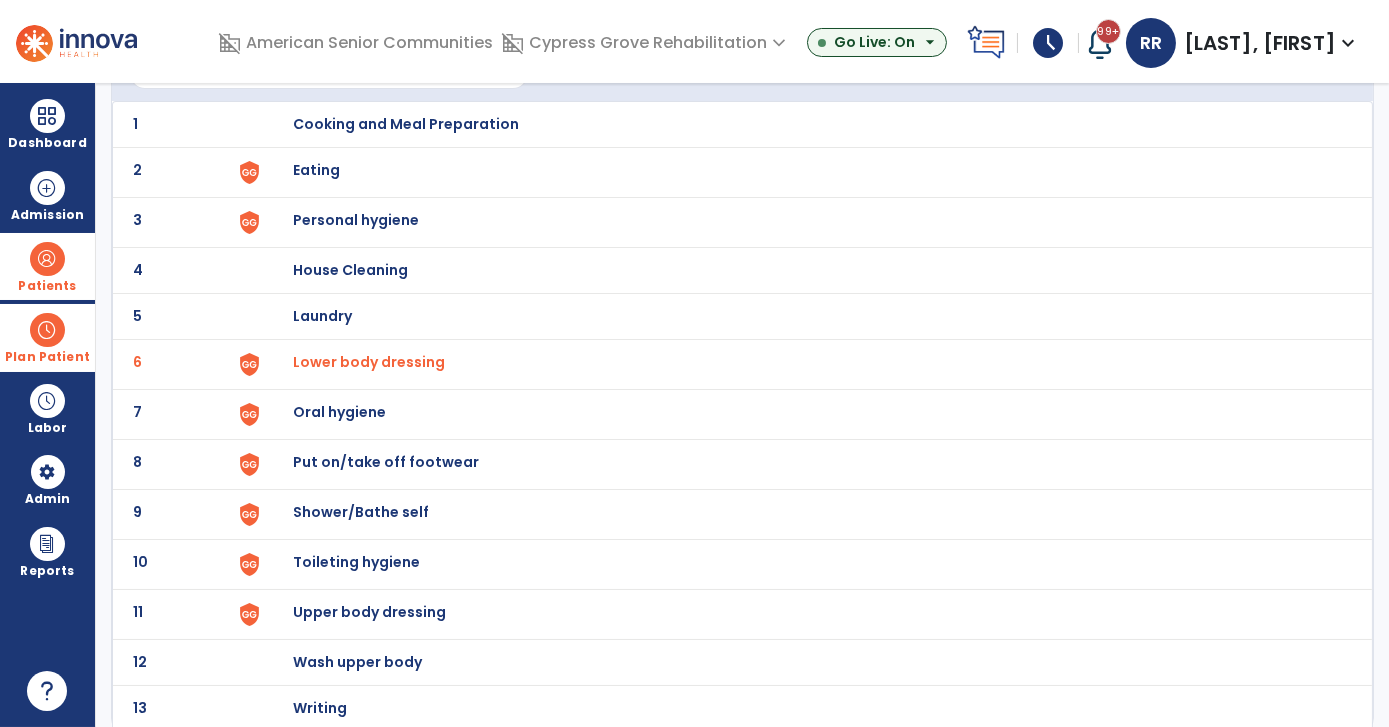 click on "Put on/take off footwear" at bounding box center [407, 124] 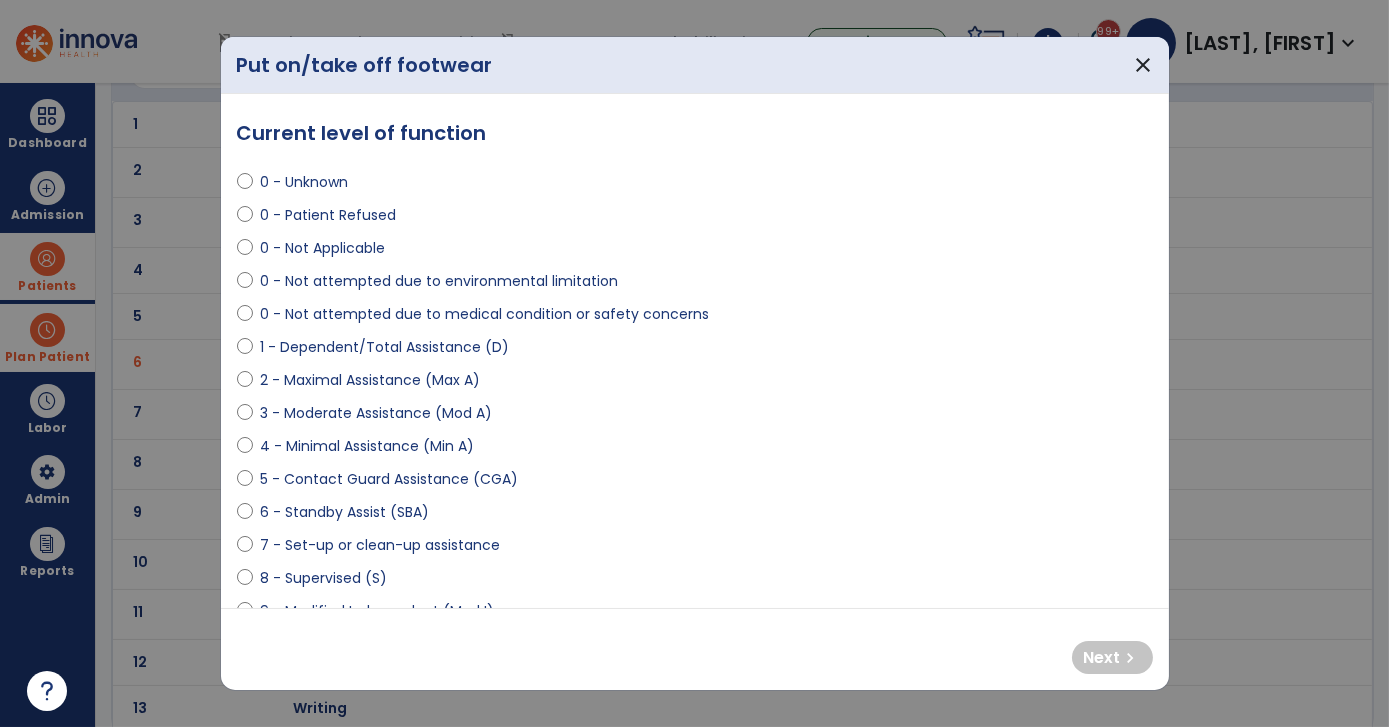 select on "**********" 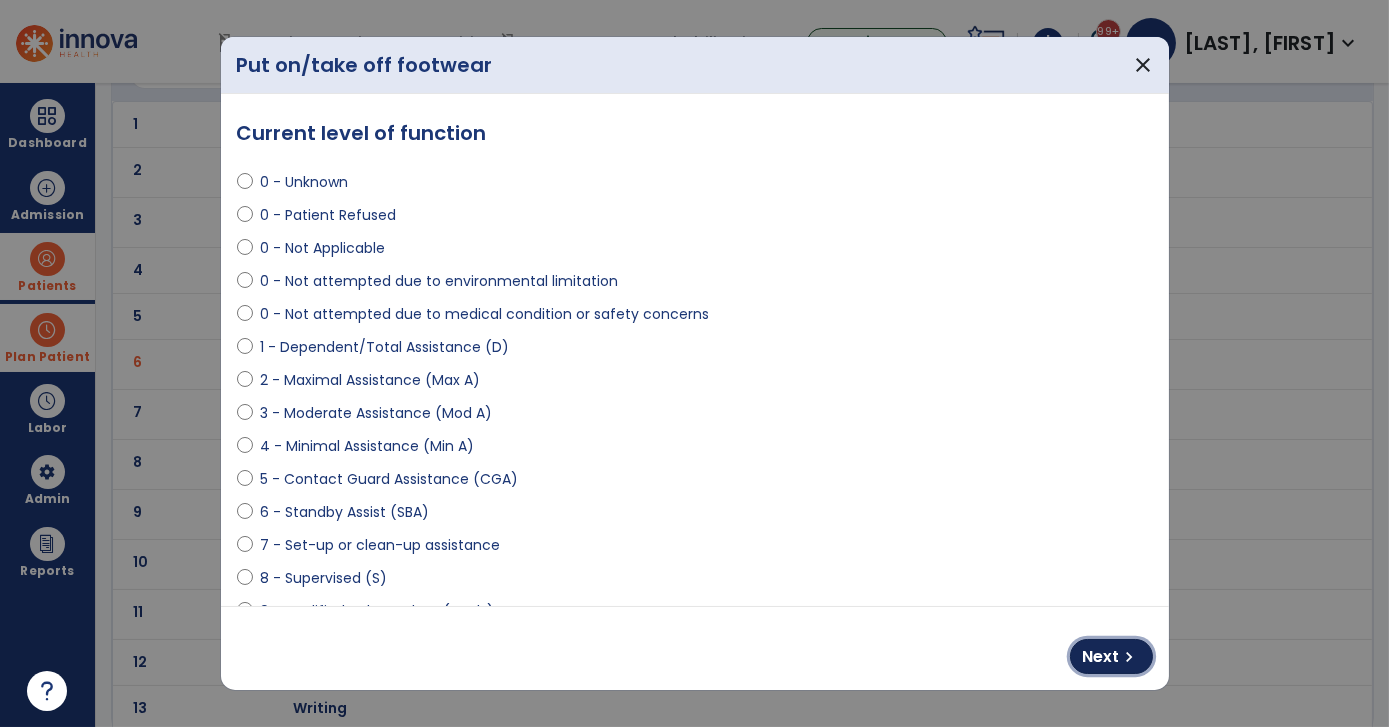 drag, startPoint x: 1113, startPoint y: 657, endPoint x: 908, endPoint y: 658, distance: 205.00244 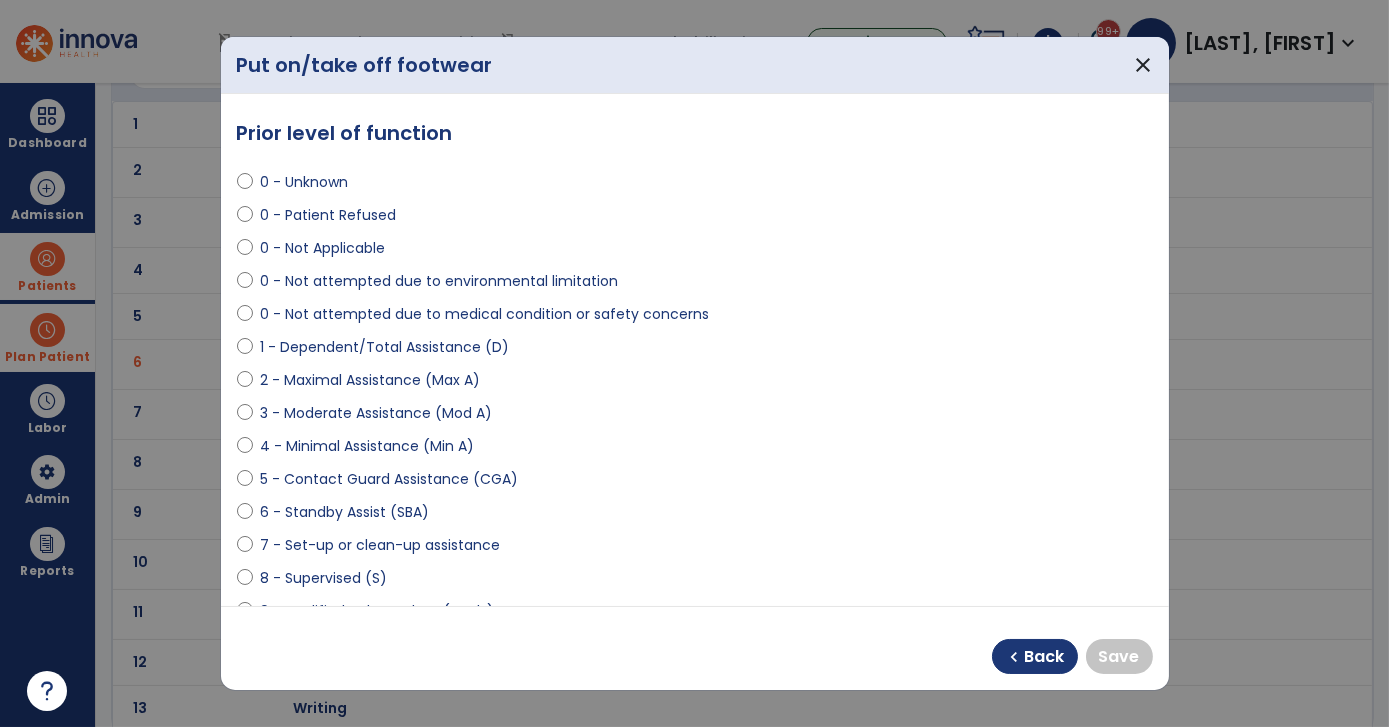 select on "**********" 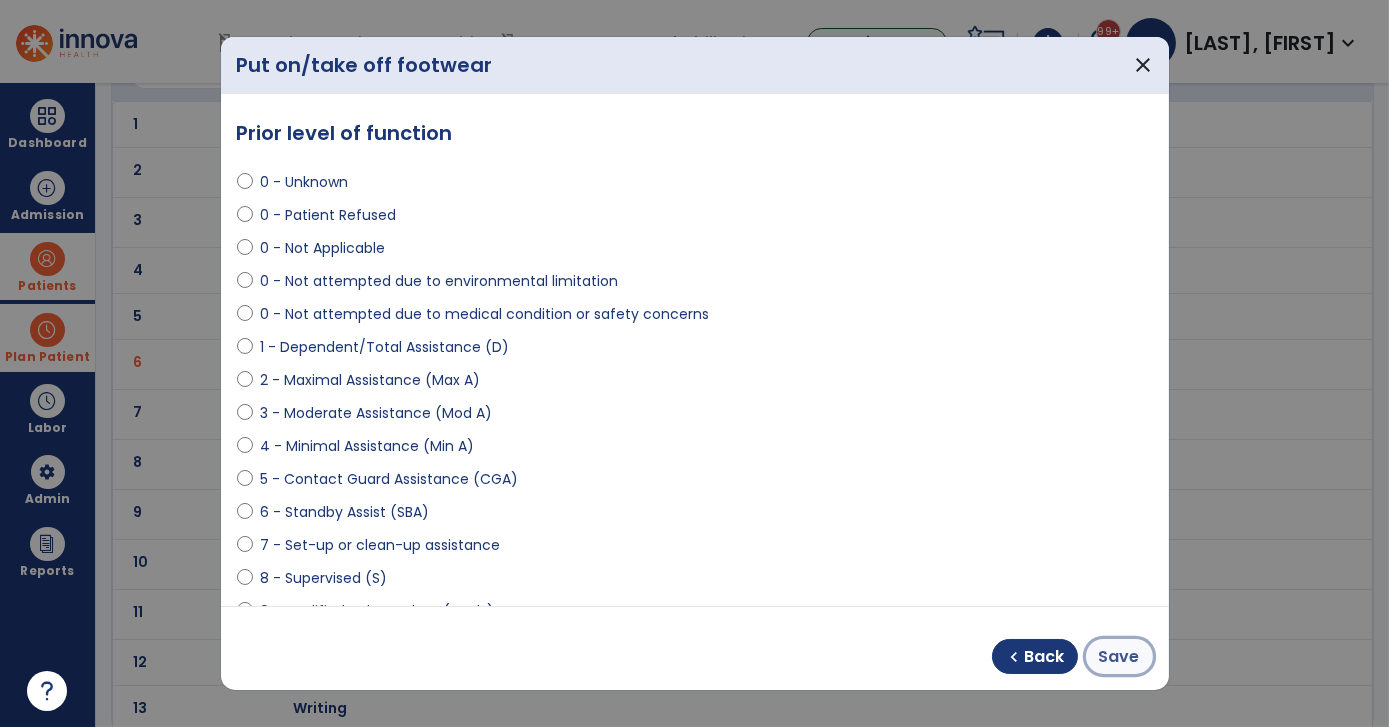 click on "Save" at bounding box center (1119, 657) 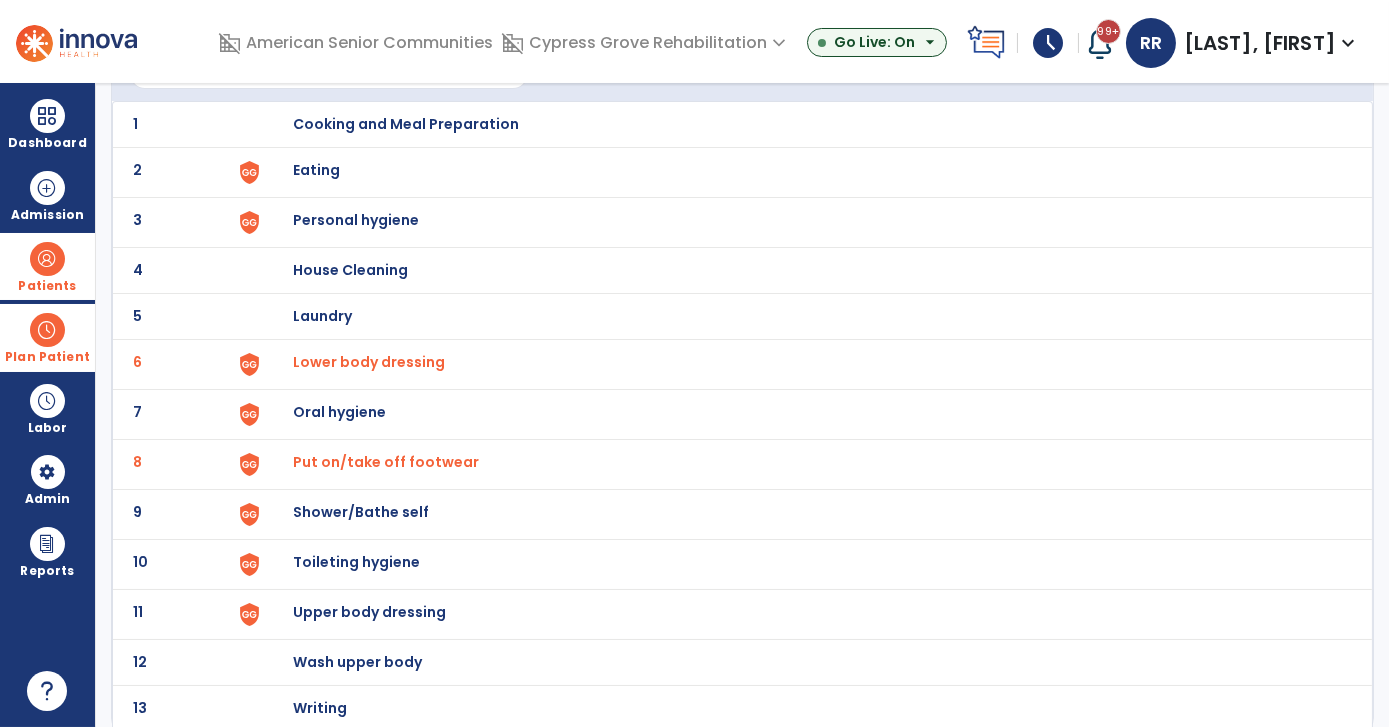 click on "Toileting hygiene" at bounding box center (407, 124) 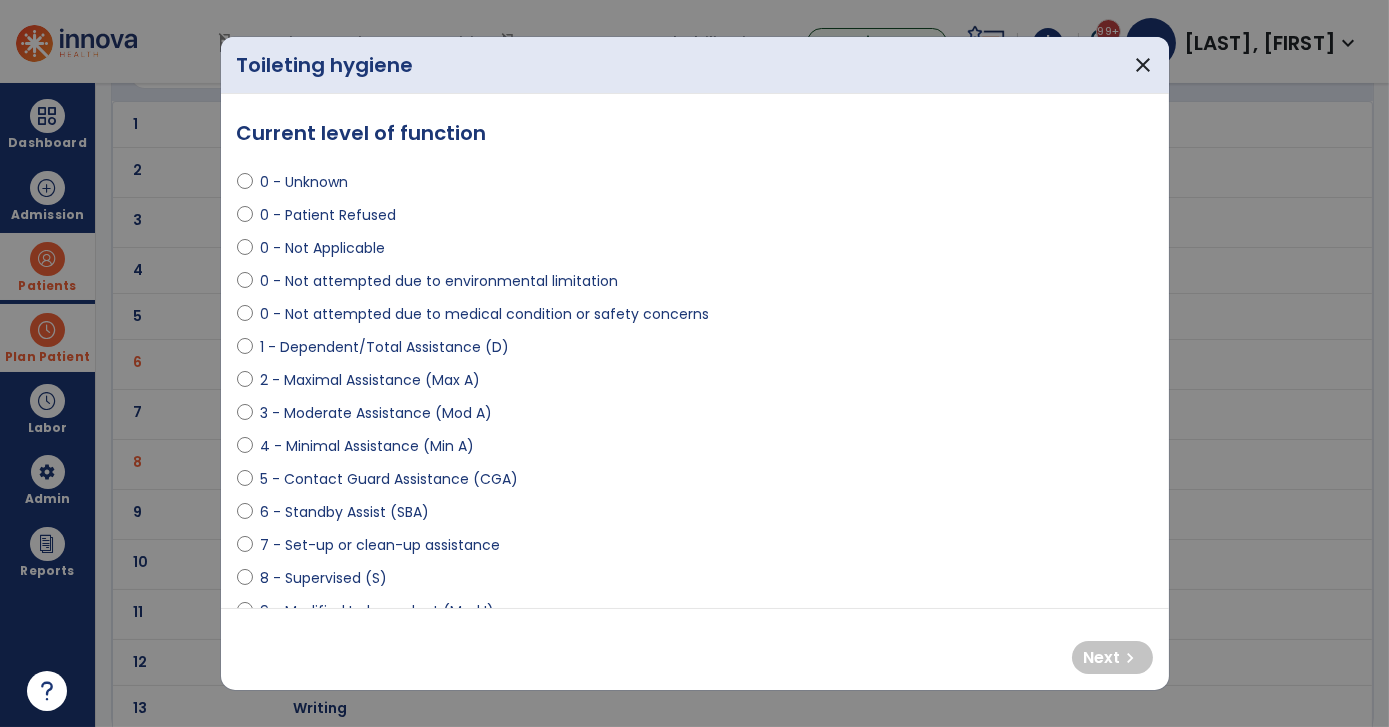 select on "**********" 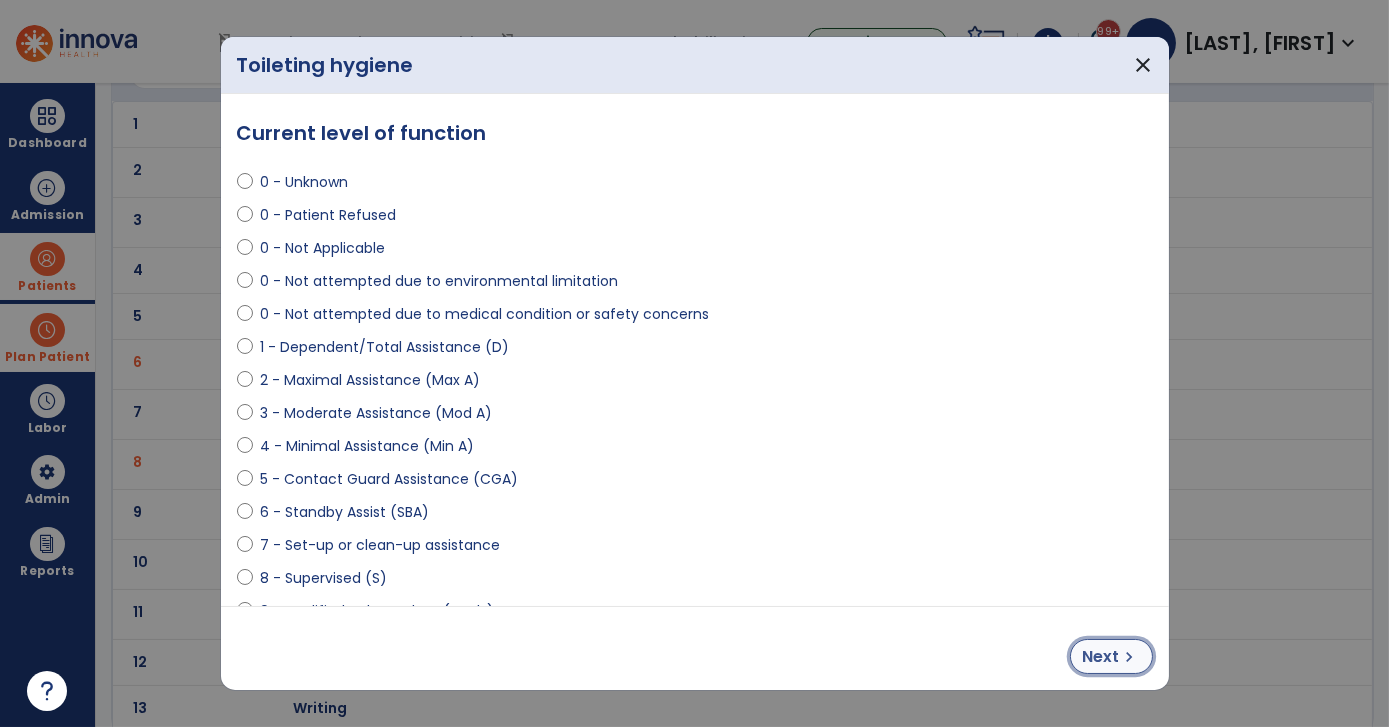 click on "chevron_right" at bounding box center [1130, 657] 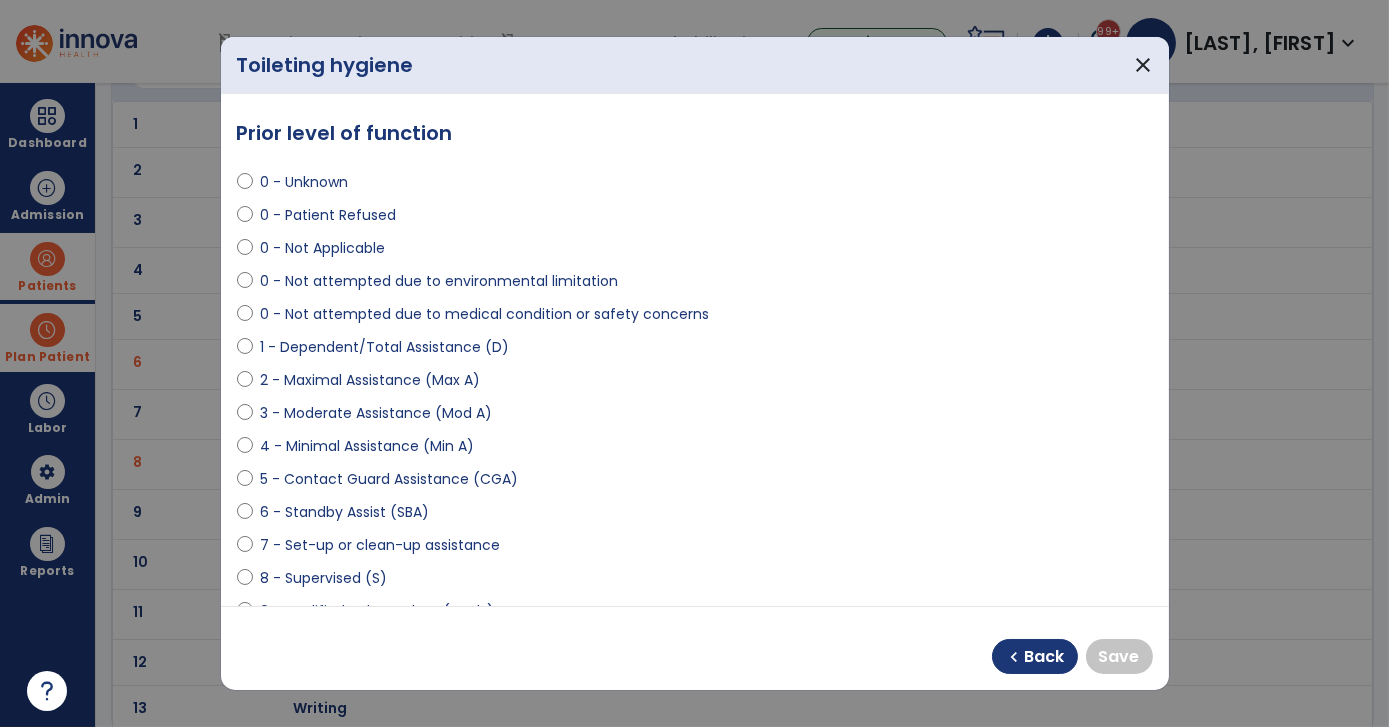select on "**********" 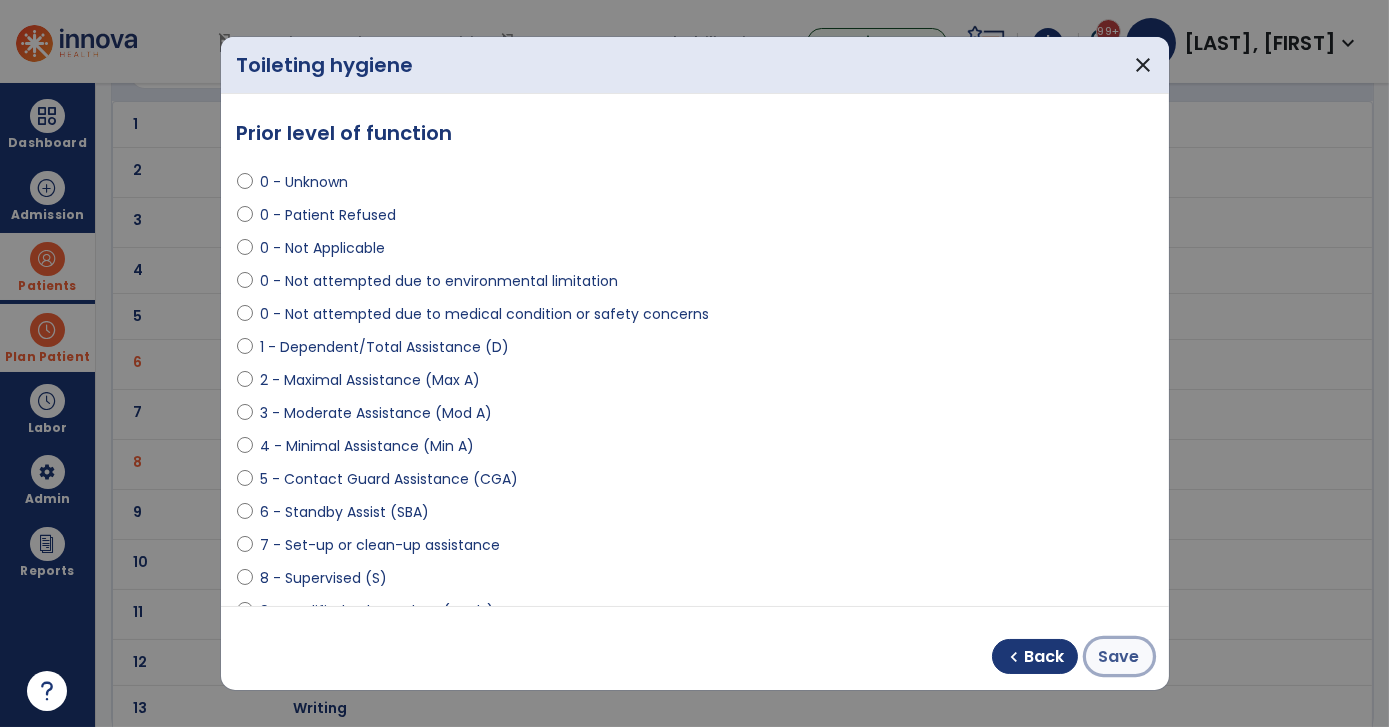 click on "Save" at bounding box center [1119, 656] 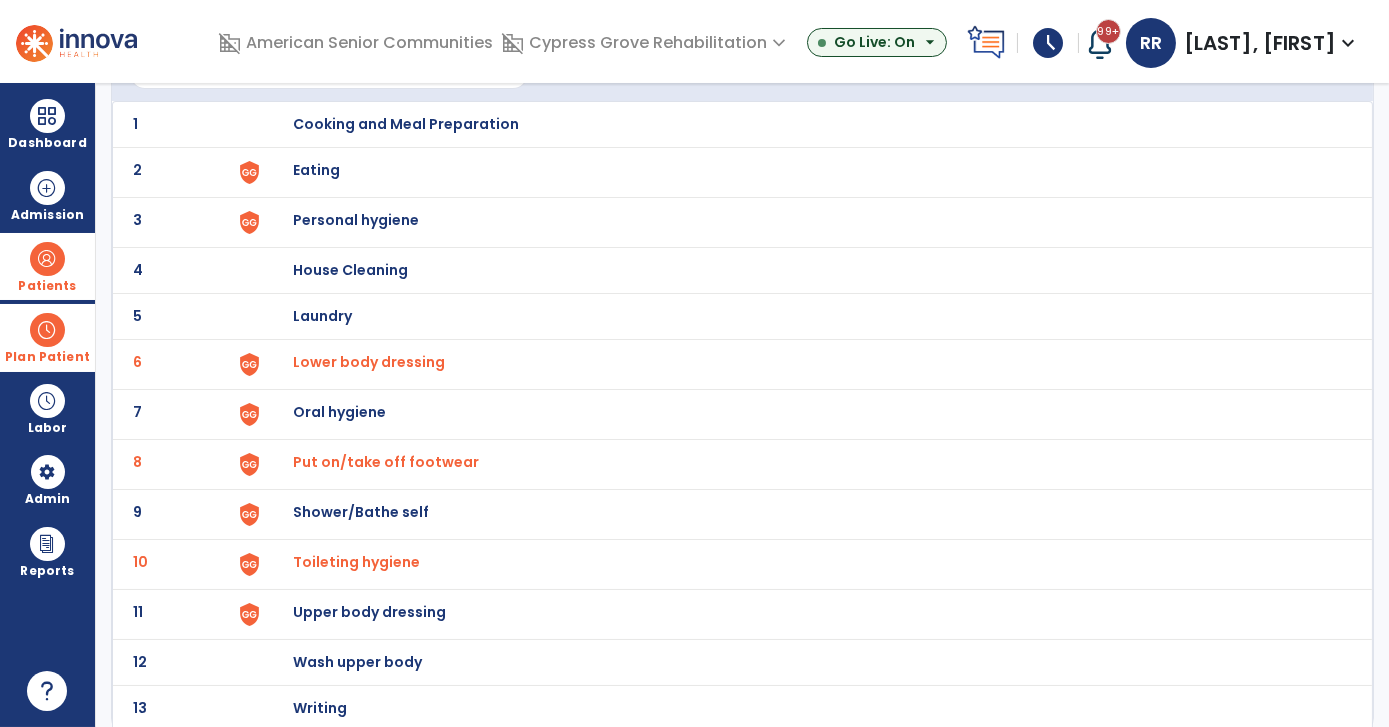 click on "Upper body dressing" at bounding box center (407, 124) 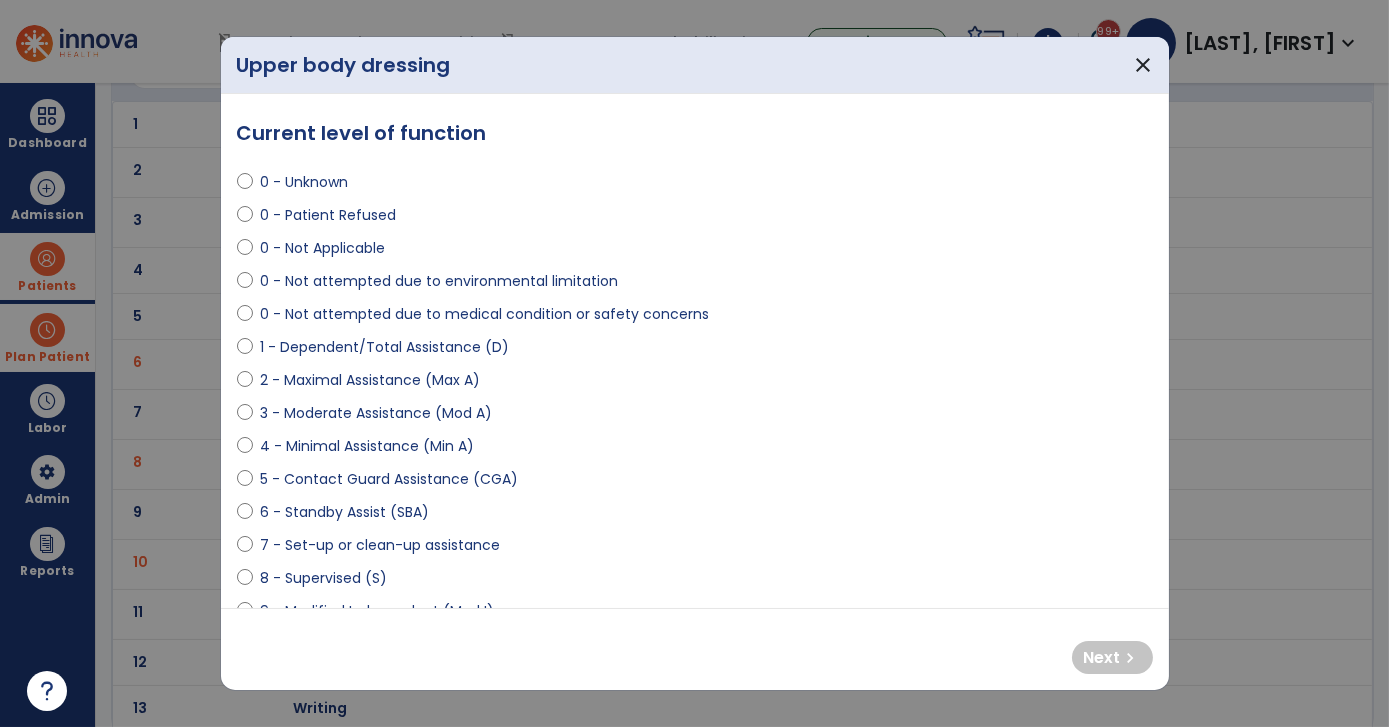 select on "**********" 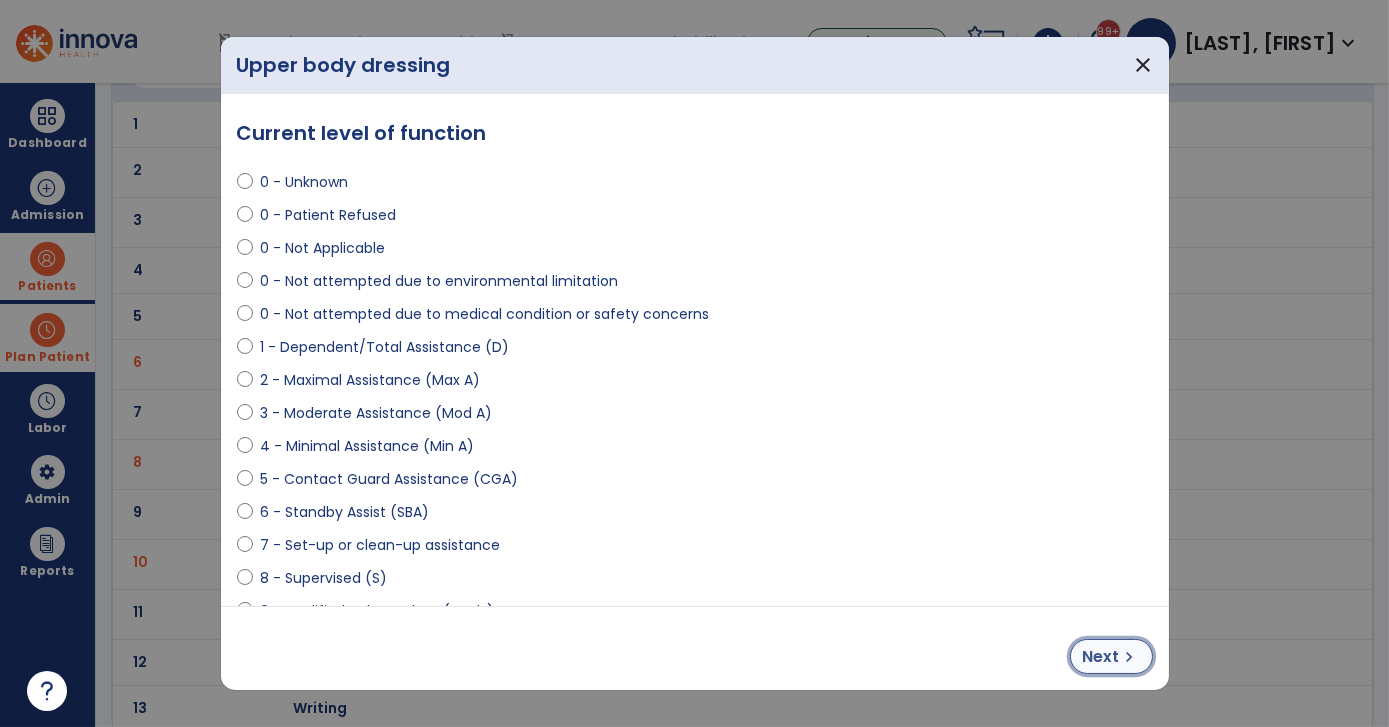 click on "Next  chevron_right" at bounding box center [1111, 656] 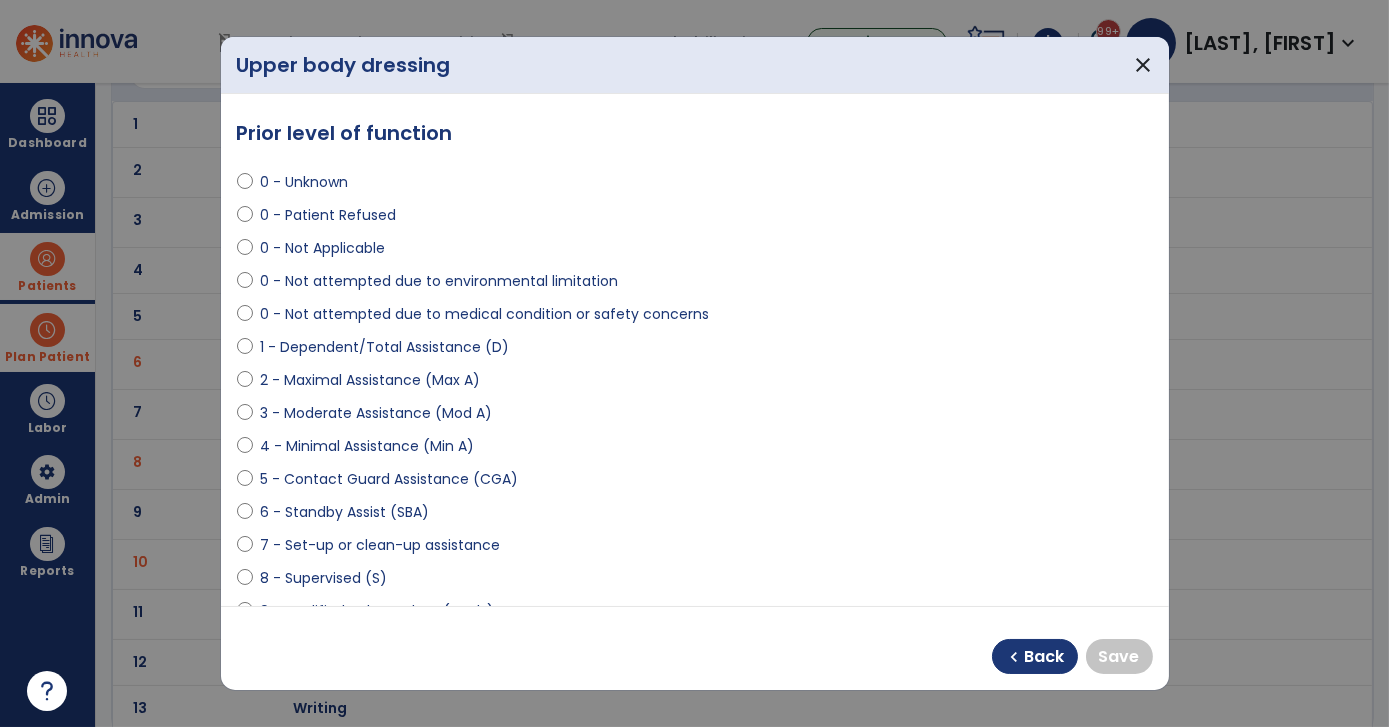 select on "**********" 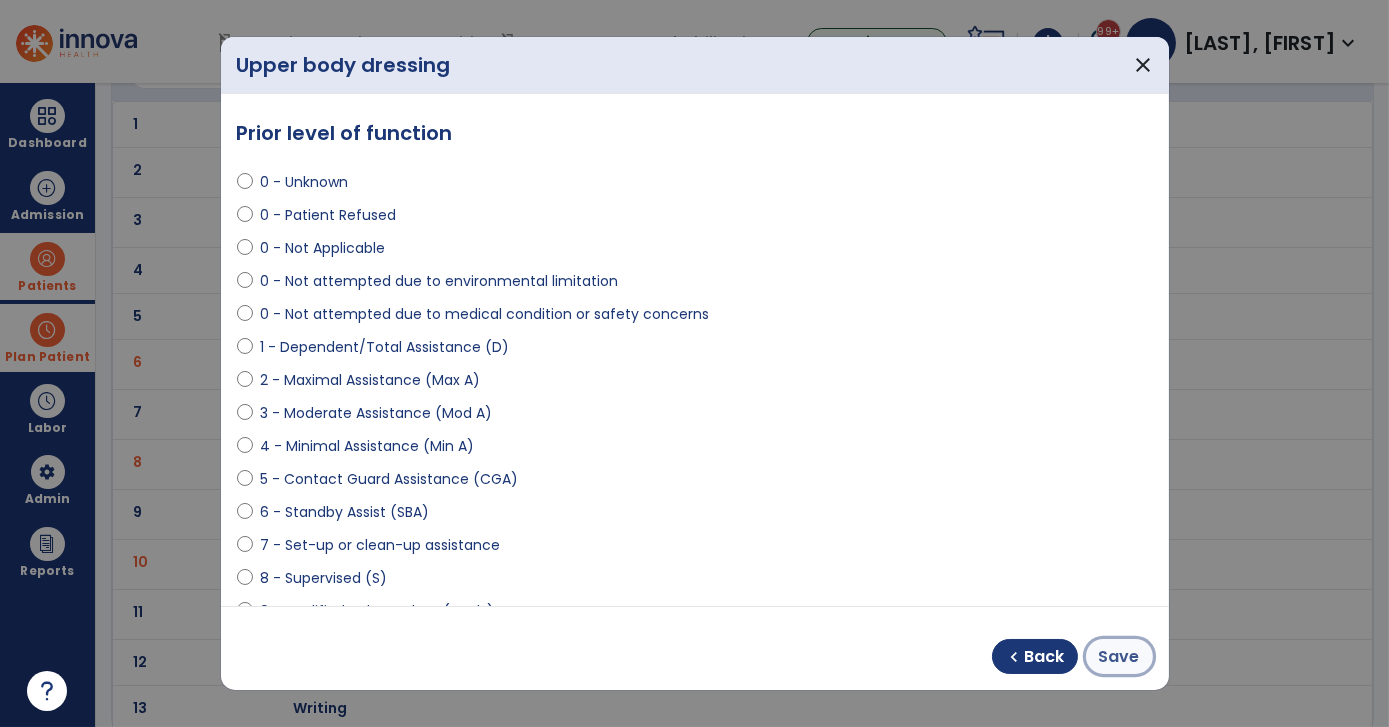 click on "Save" at bounding box center [1119, 657] 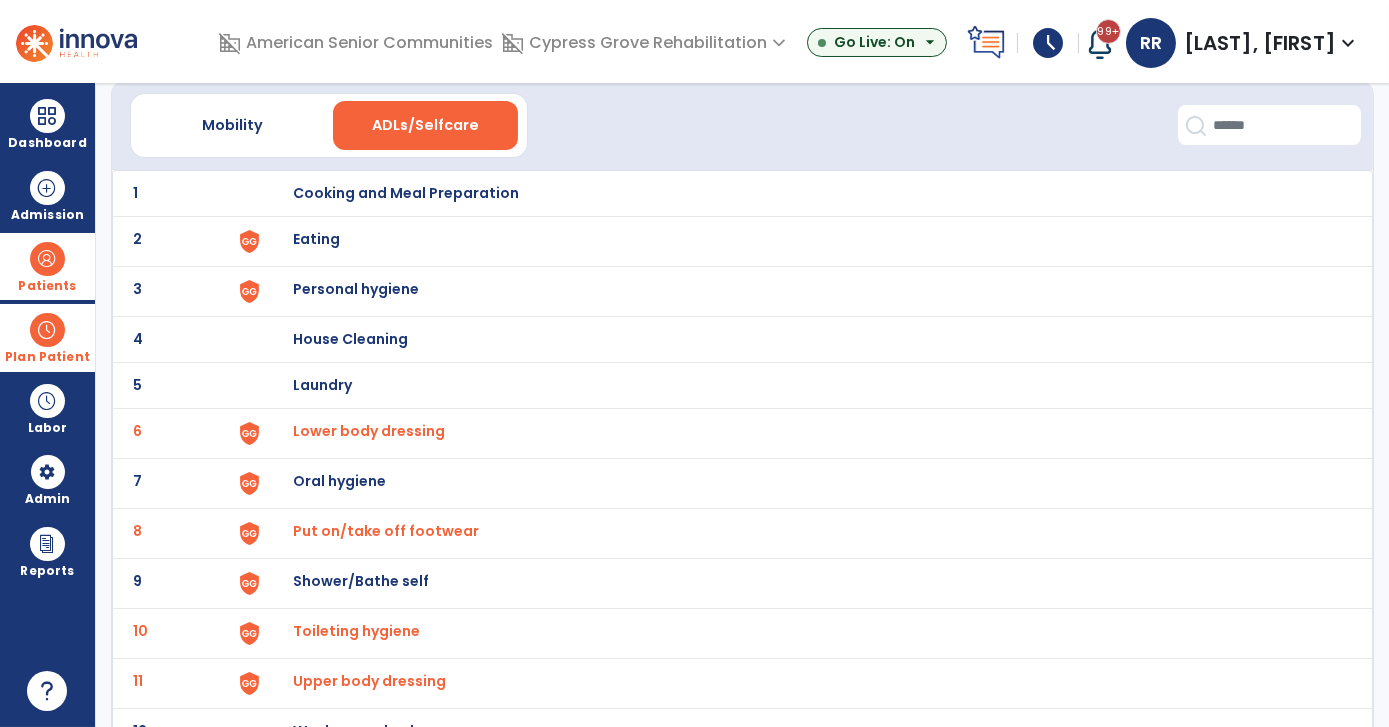 scroll, scrollTop: 0, scrollLeft: 0, axis: both 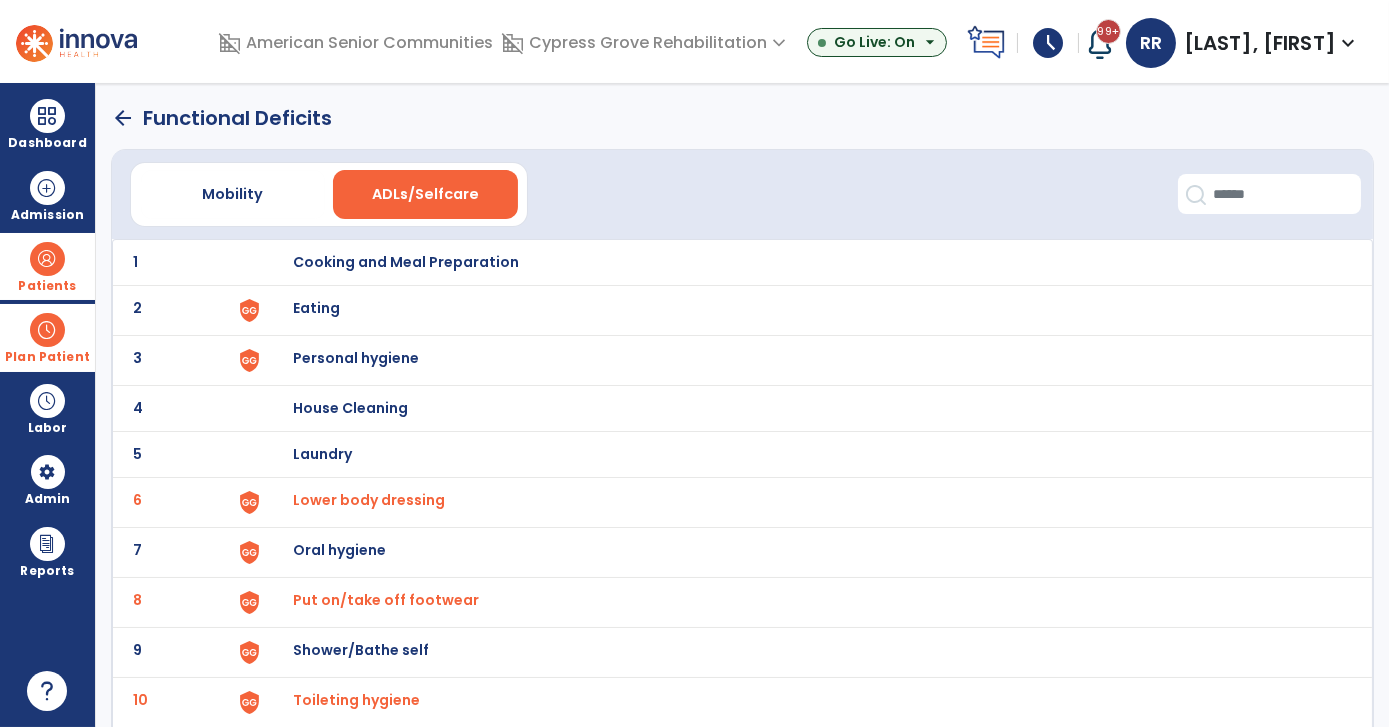 click on "arrow_back   Functional Deficits" 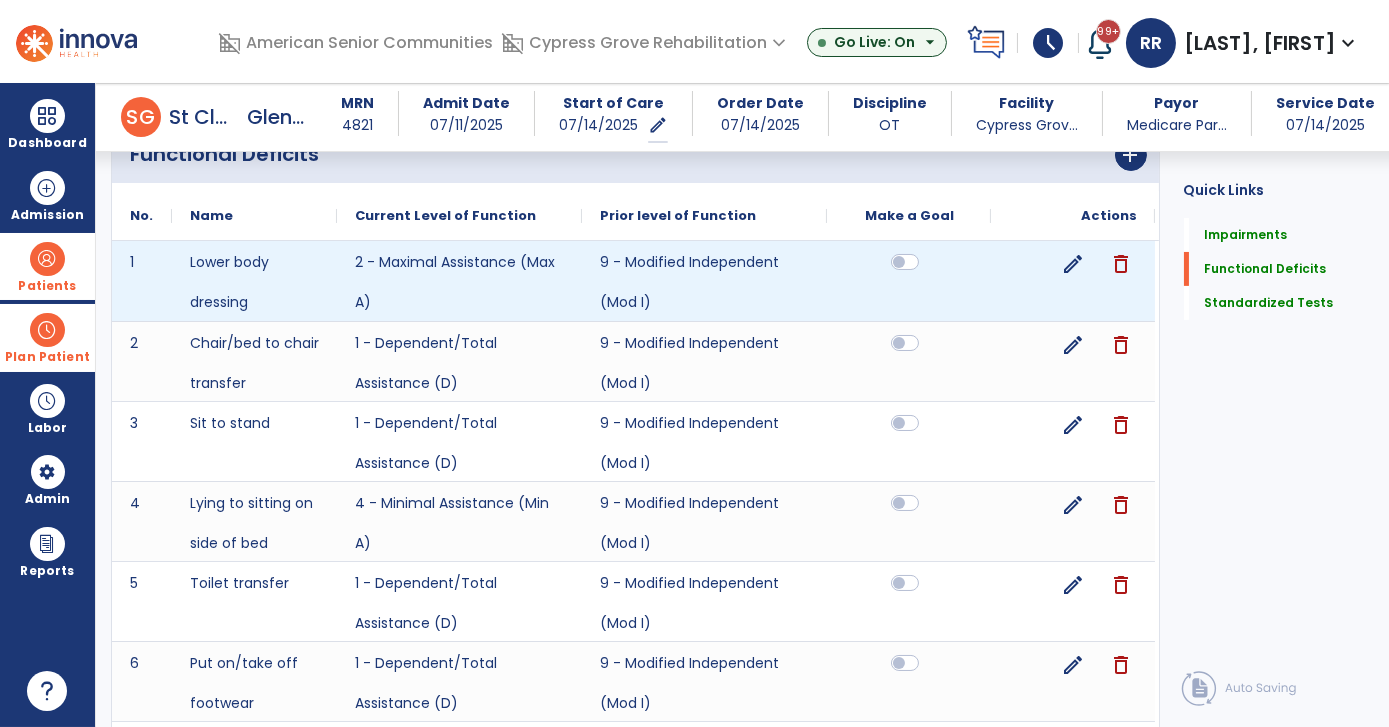 scroll, scrollTop: 736, scrollLeft: 0, axis: vertical 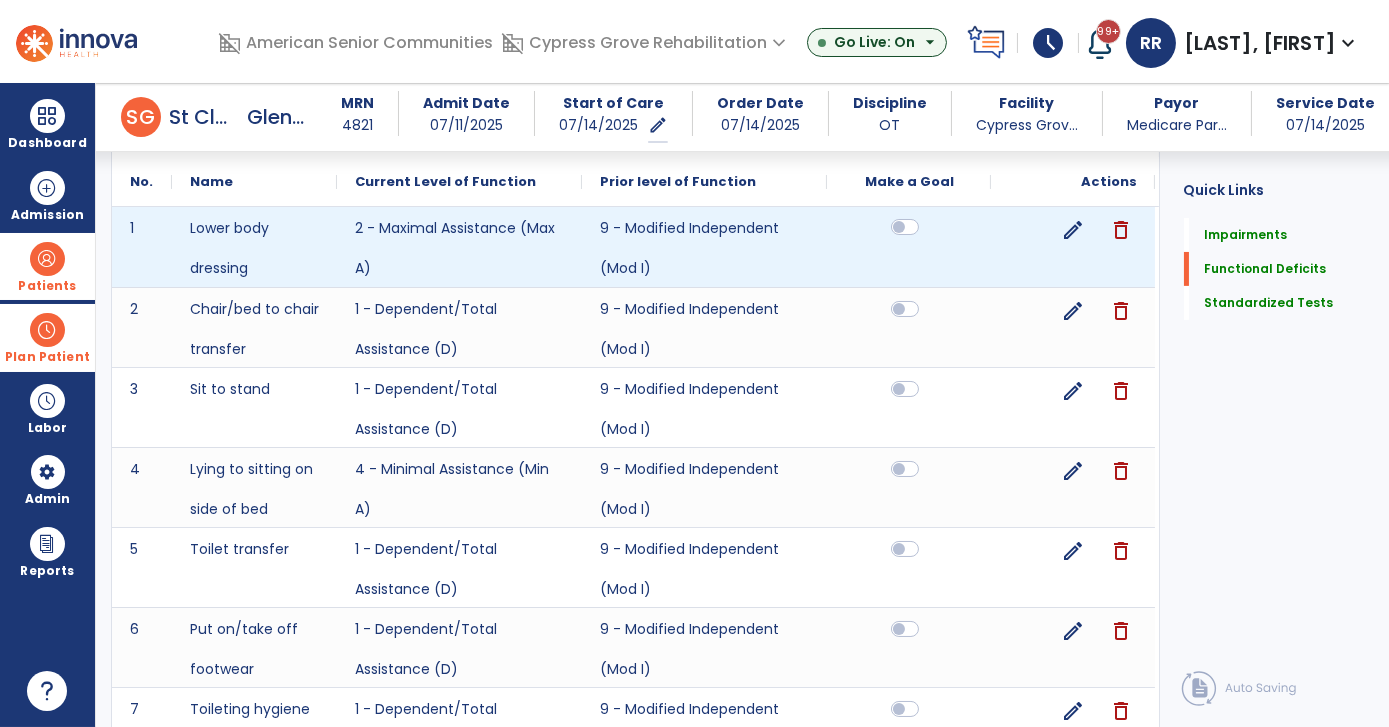 click 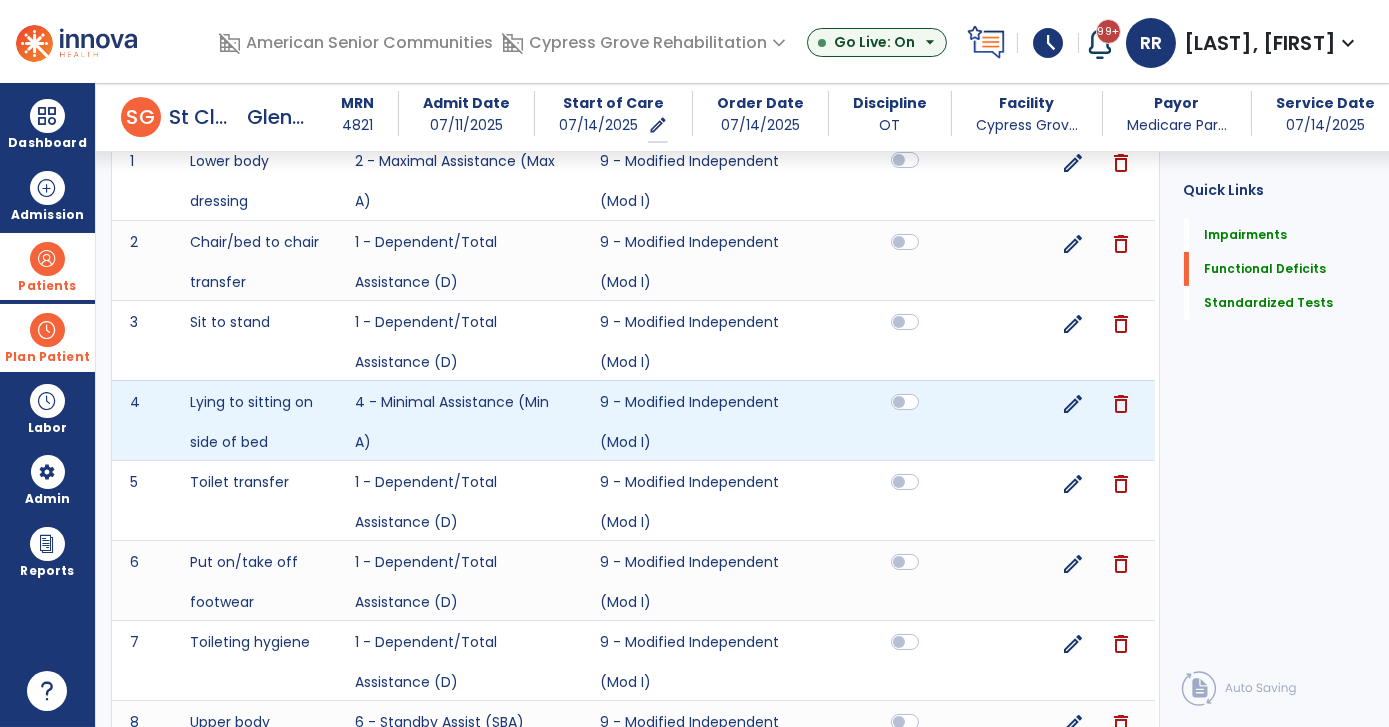 scroll, scrollTop: 826, scrollLeft: 0, axis: vertical 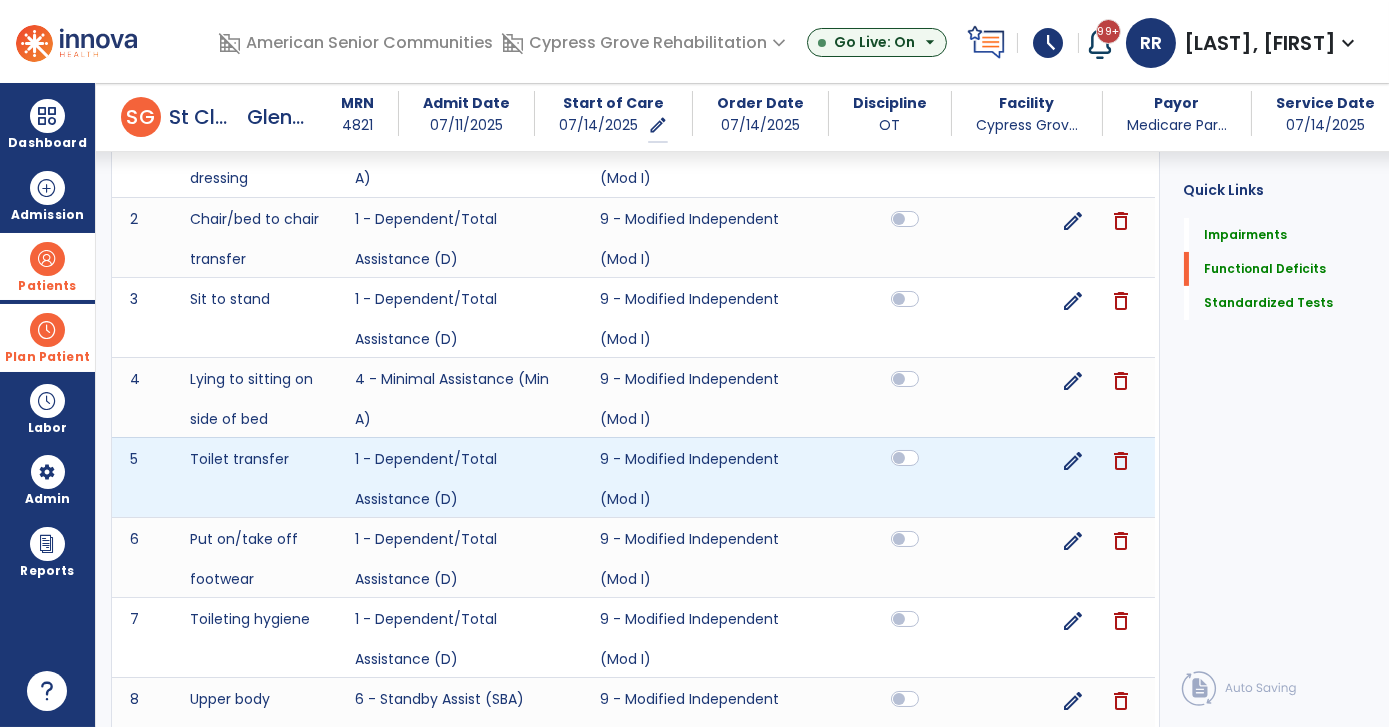 click 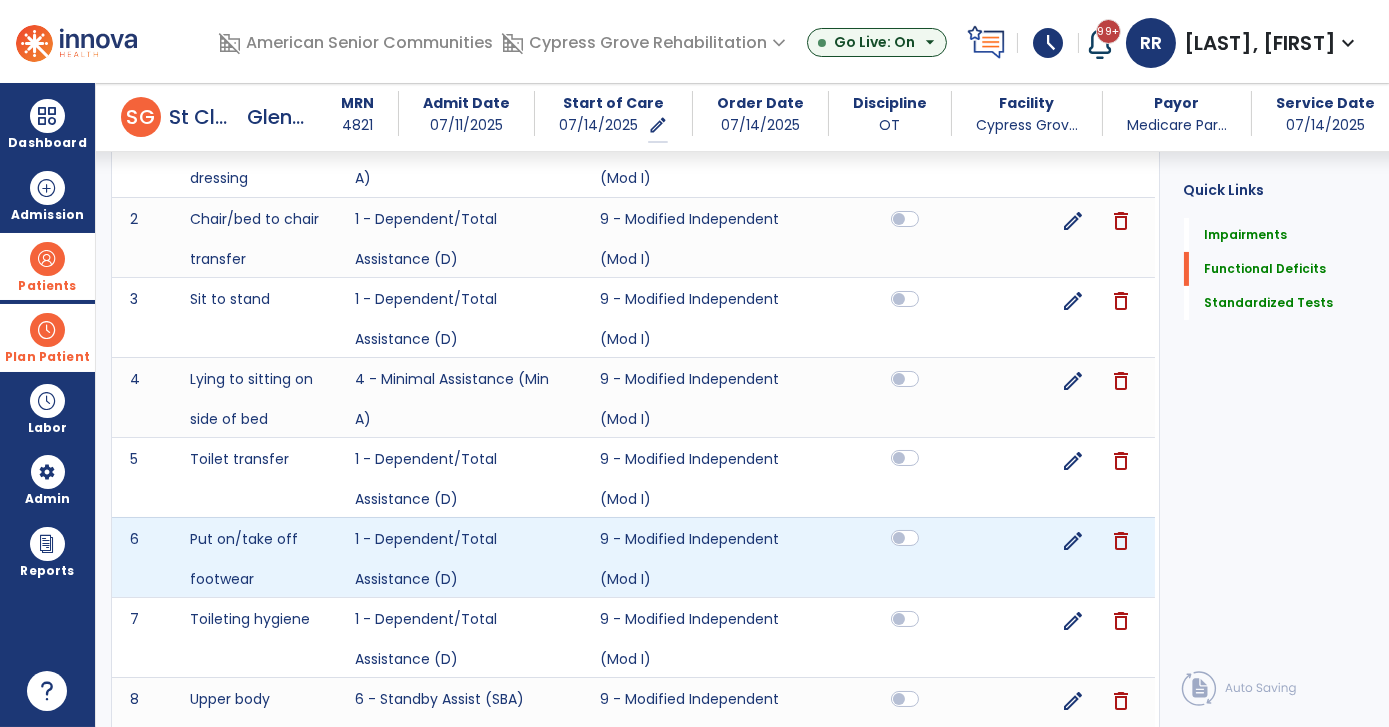click 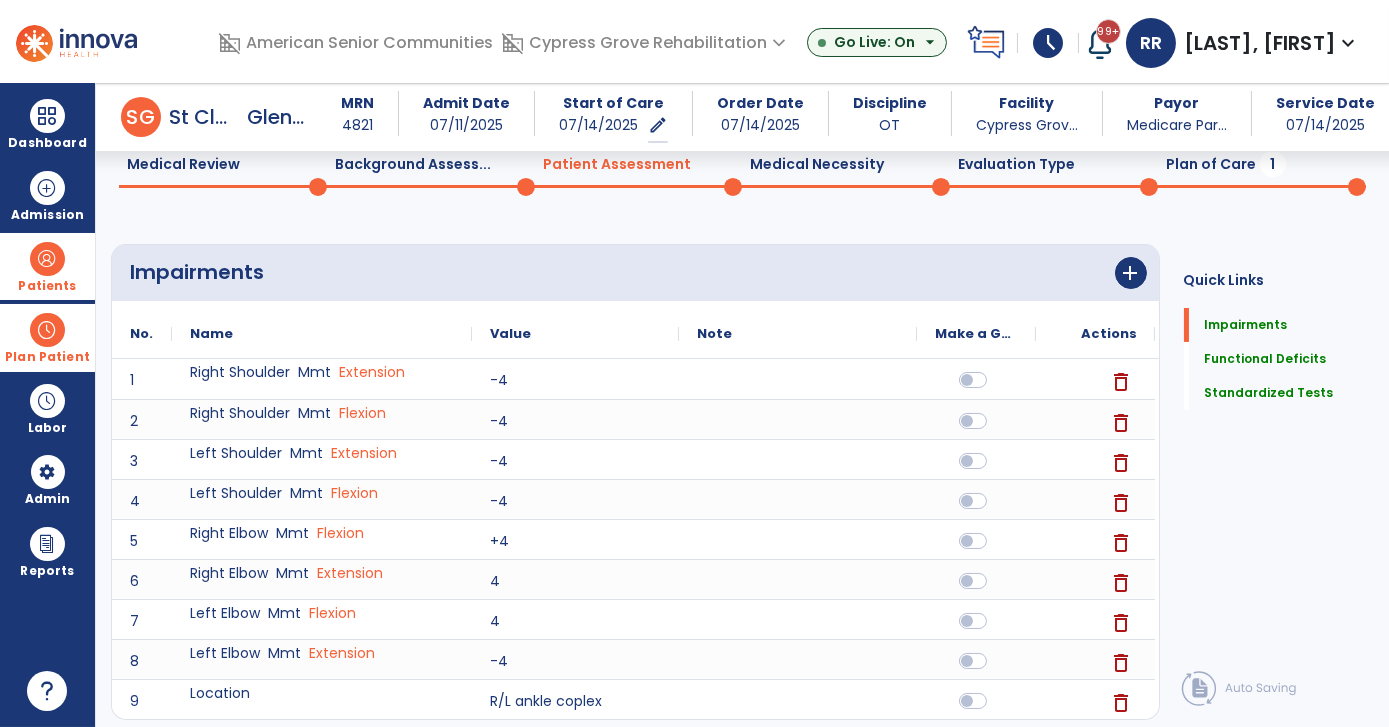 scroll, scrollTop: 0, scrollLeft: 0, axis: both 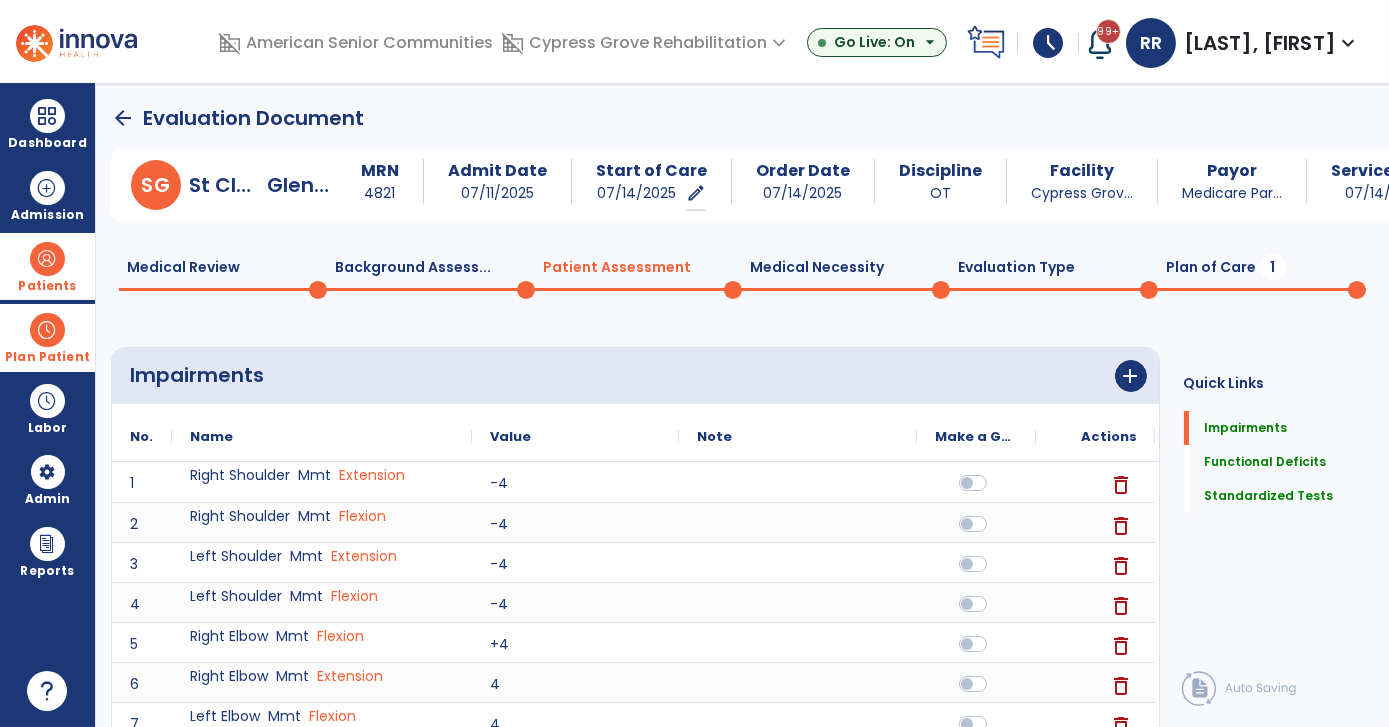 click on "Plan of Care  1" 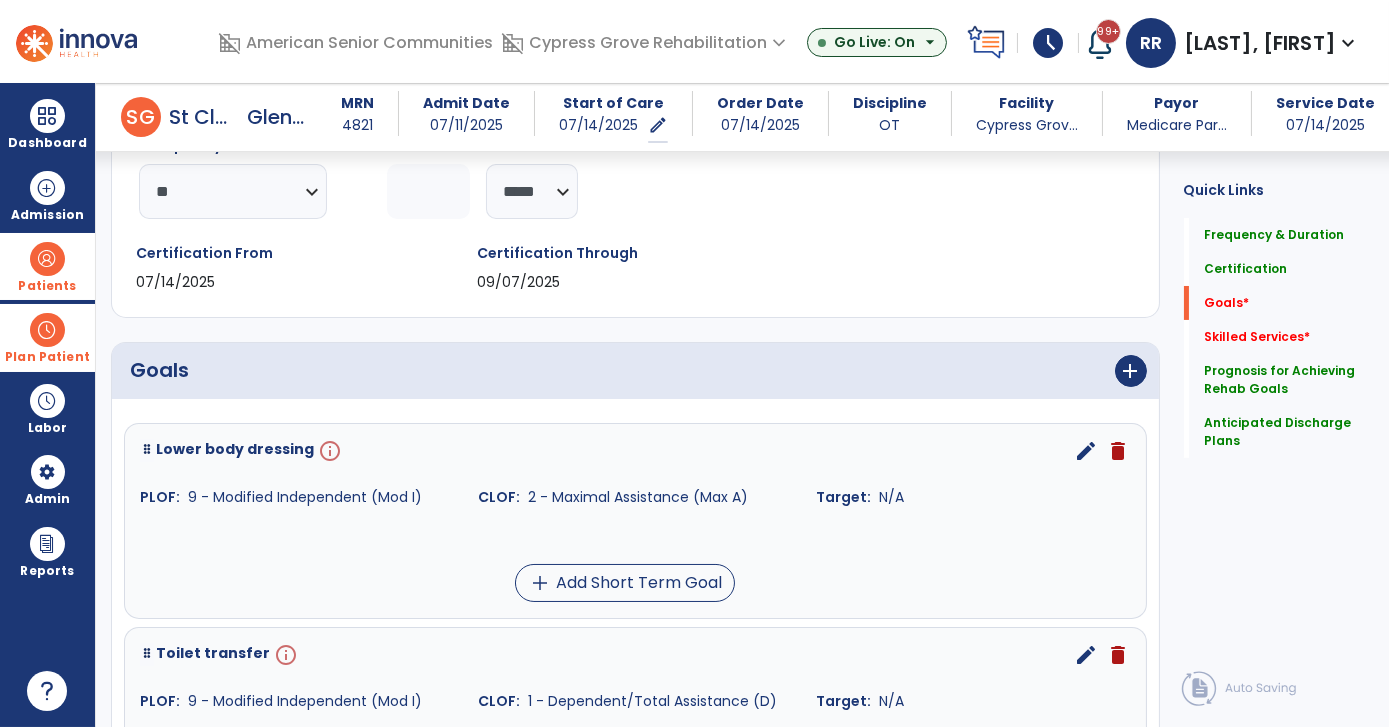 scroll, scrollTop: 272, scrollLeft: 0, axis: vertical 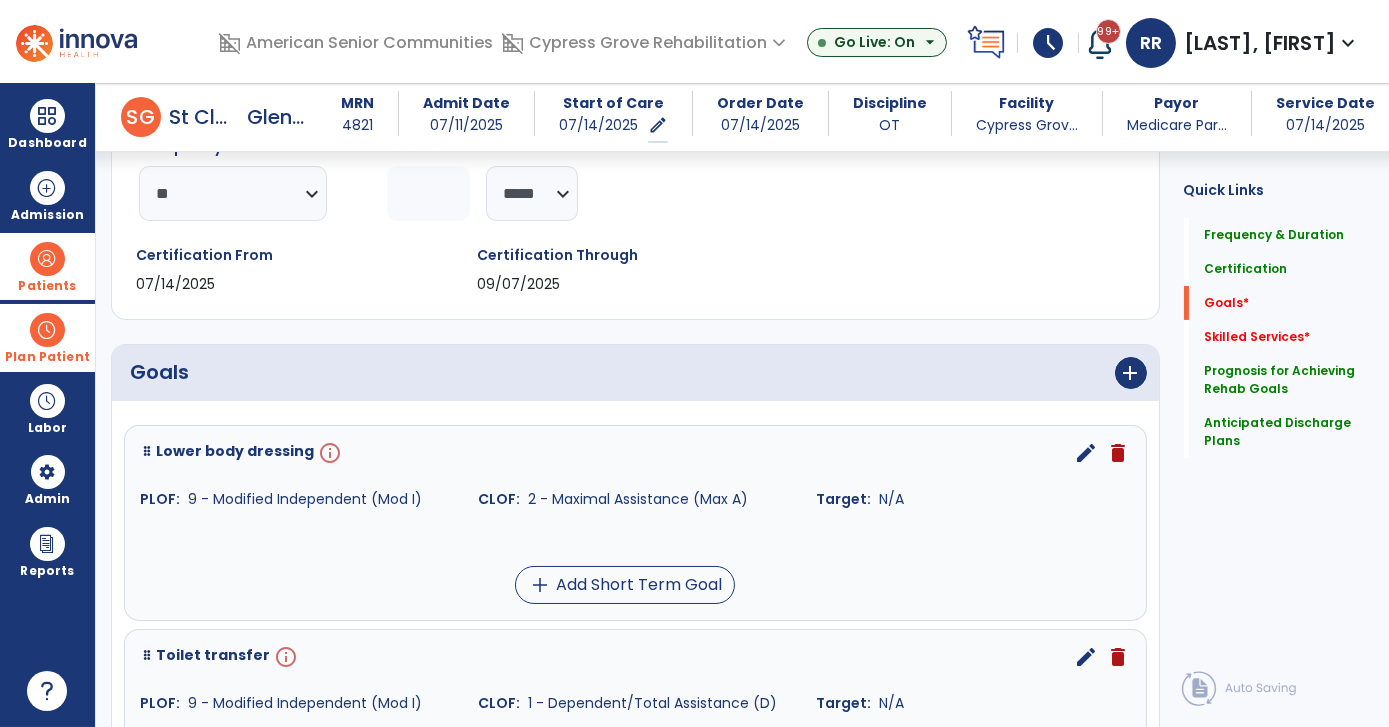 click on "edit" at bounding box center [1087, 453] 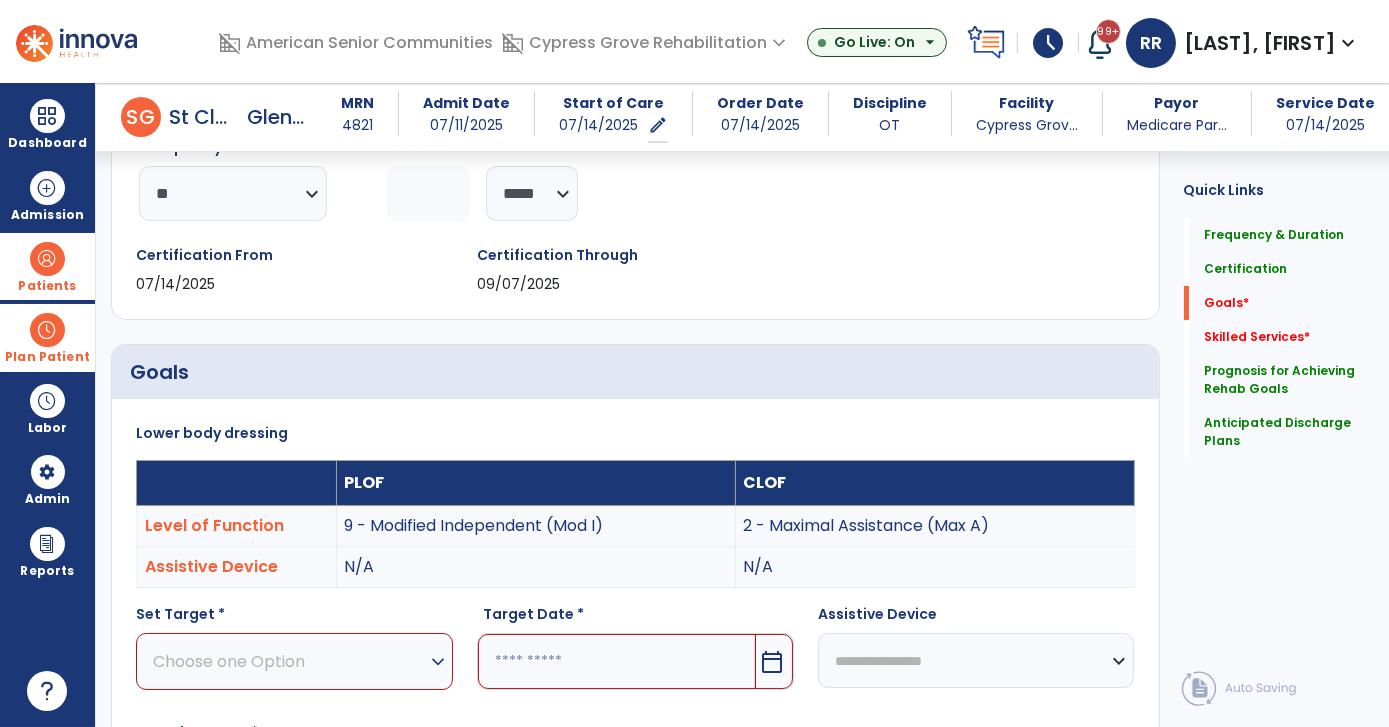 scroll, scrollTop: 72, scrollLeft: 0, axis: vertical 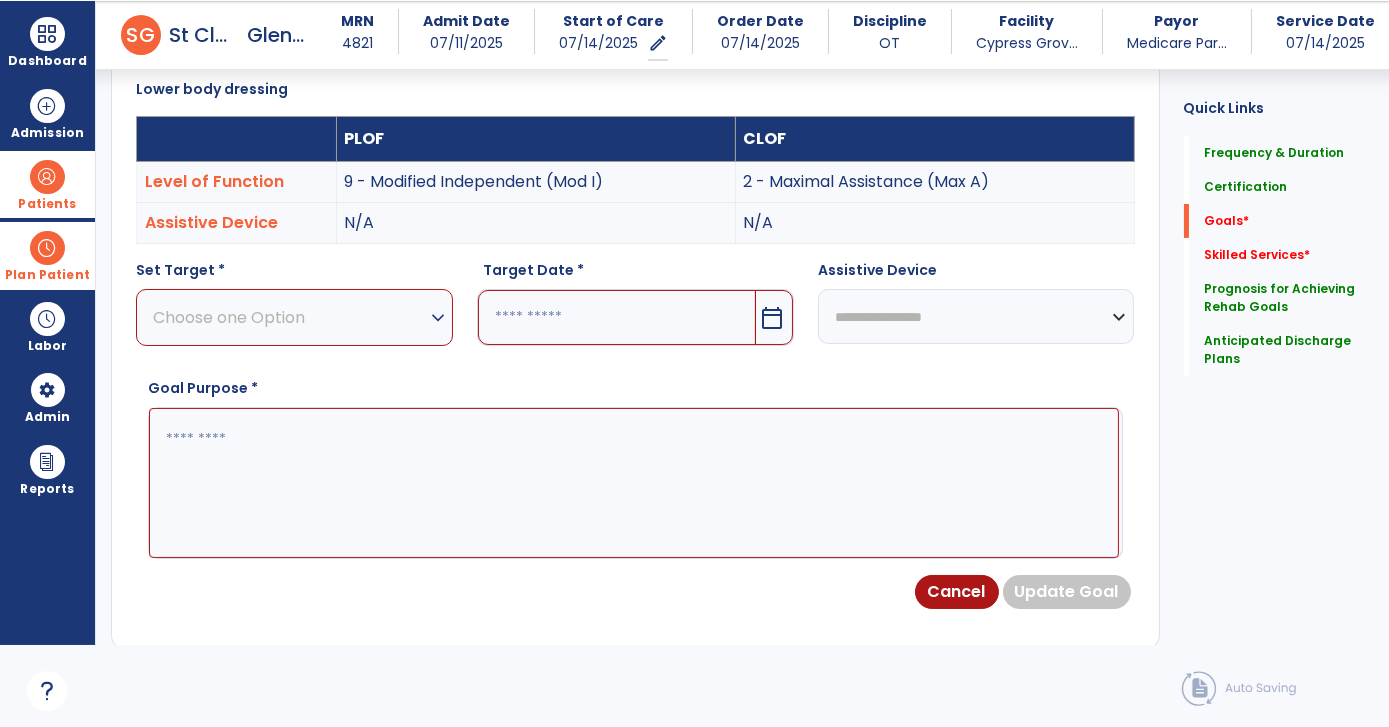 click on "expand_more" at bounding box center (438, 318) 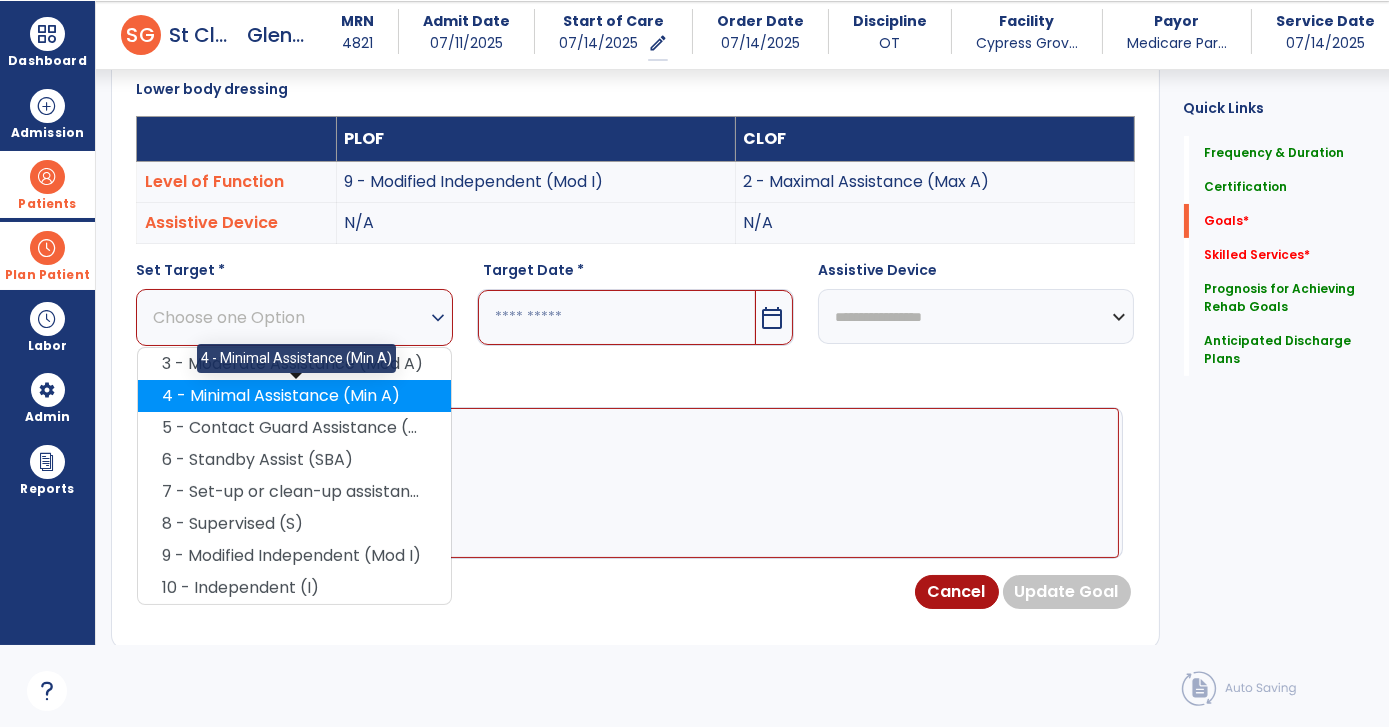 click on "4 - Minimal Assistance (Min A)" at bounding box center (294, 396) 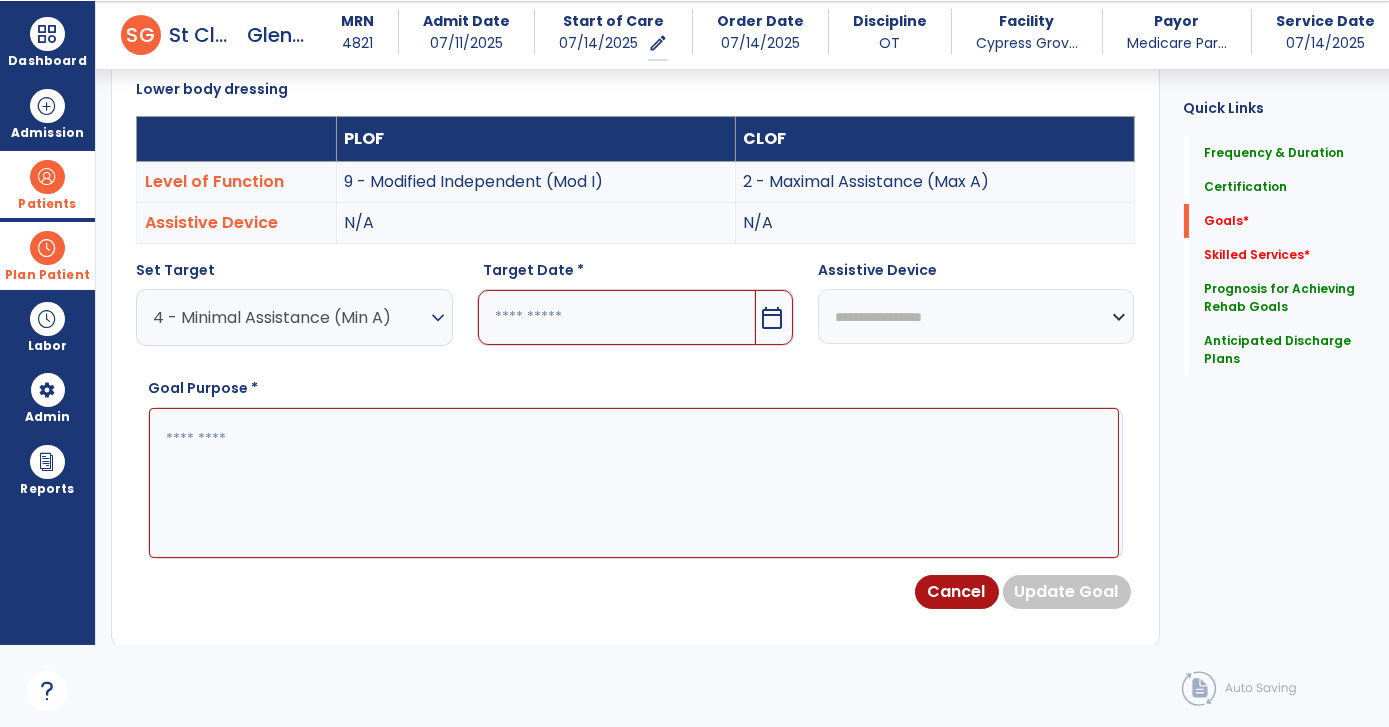 click on "calendar_today" at bounding box center [774, 317] 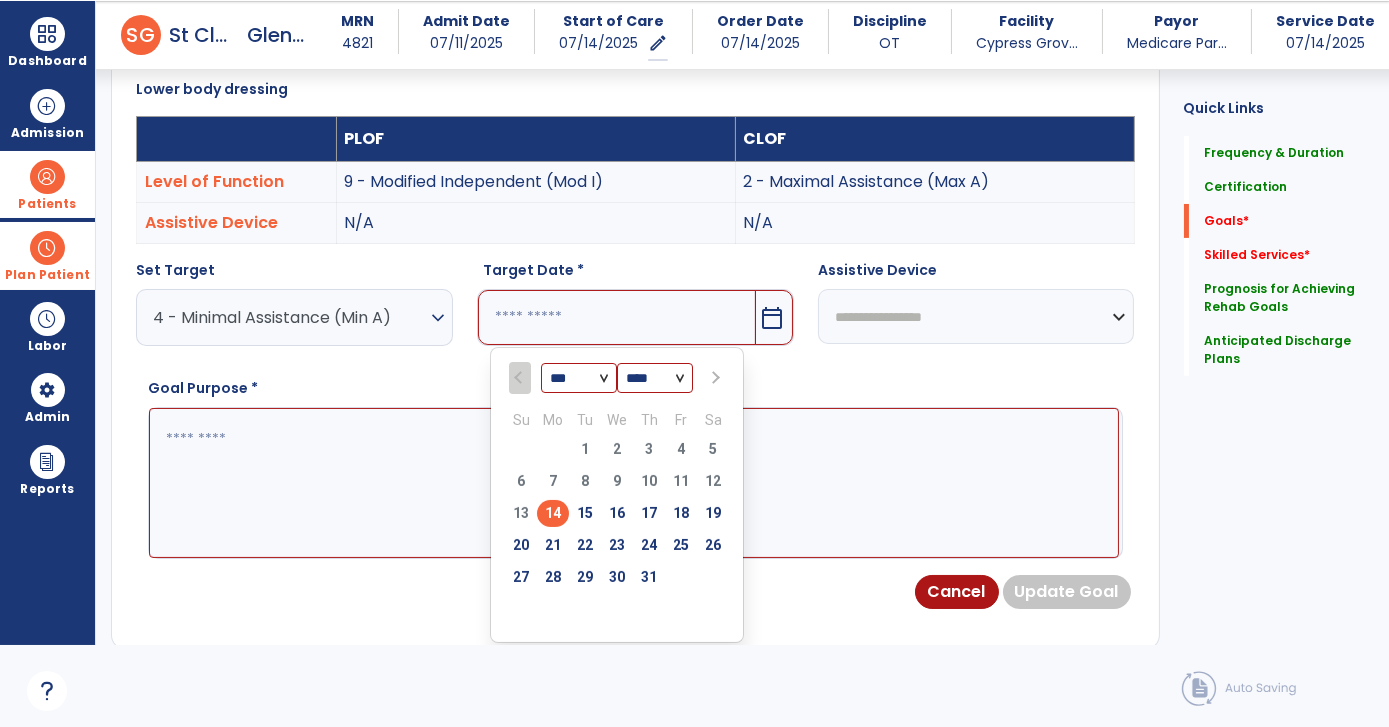 click at bounding box center [714, 378] 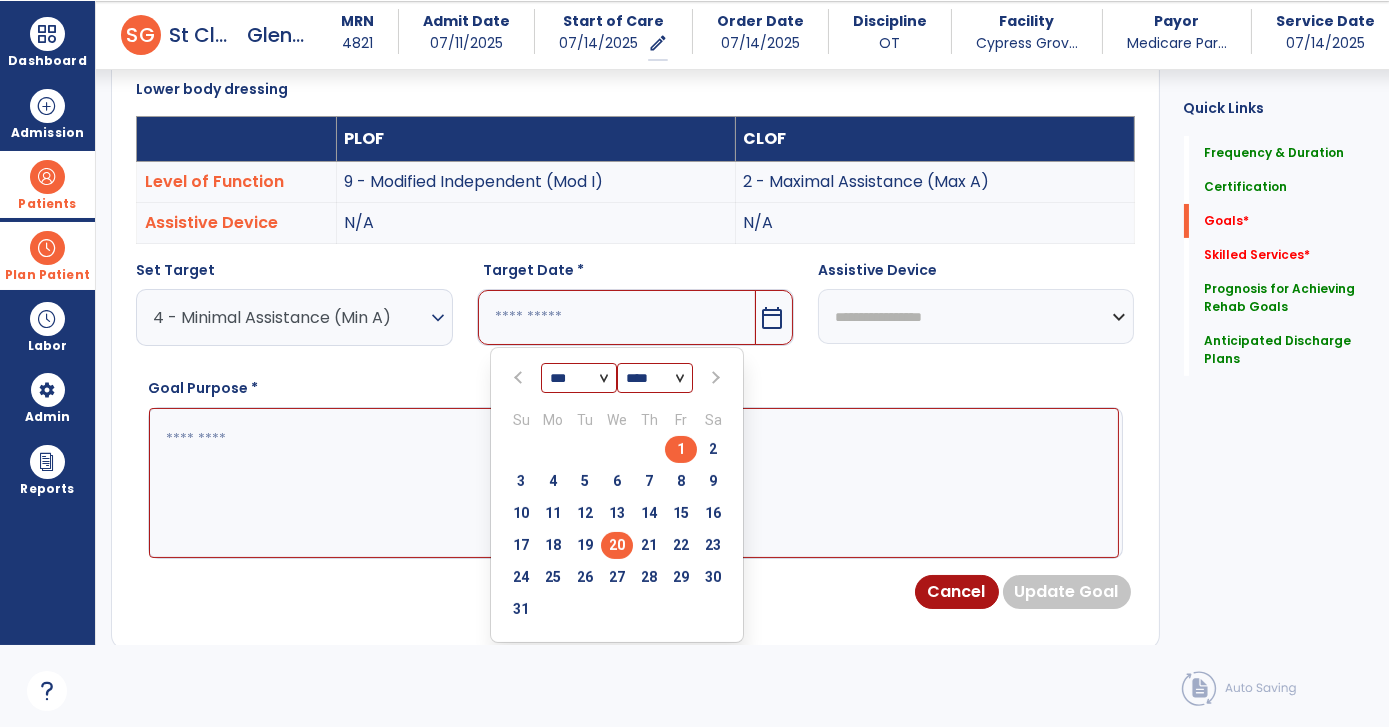 click on "20" at bounding box center [617, 545] 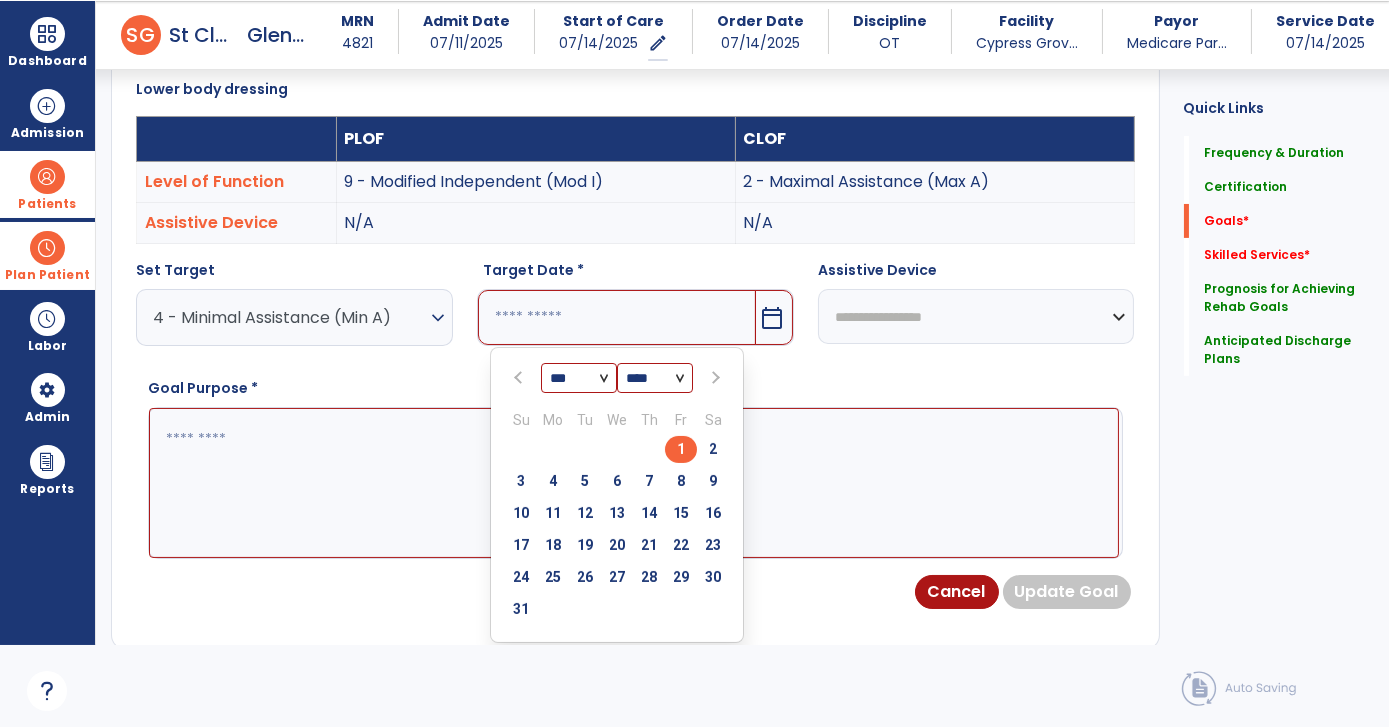 type on "*********" 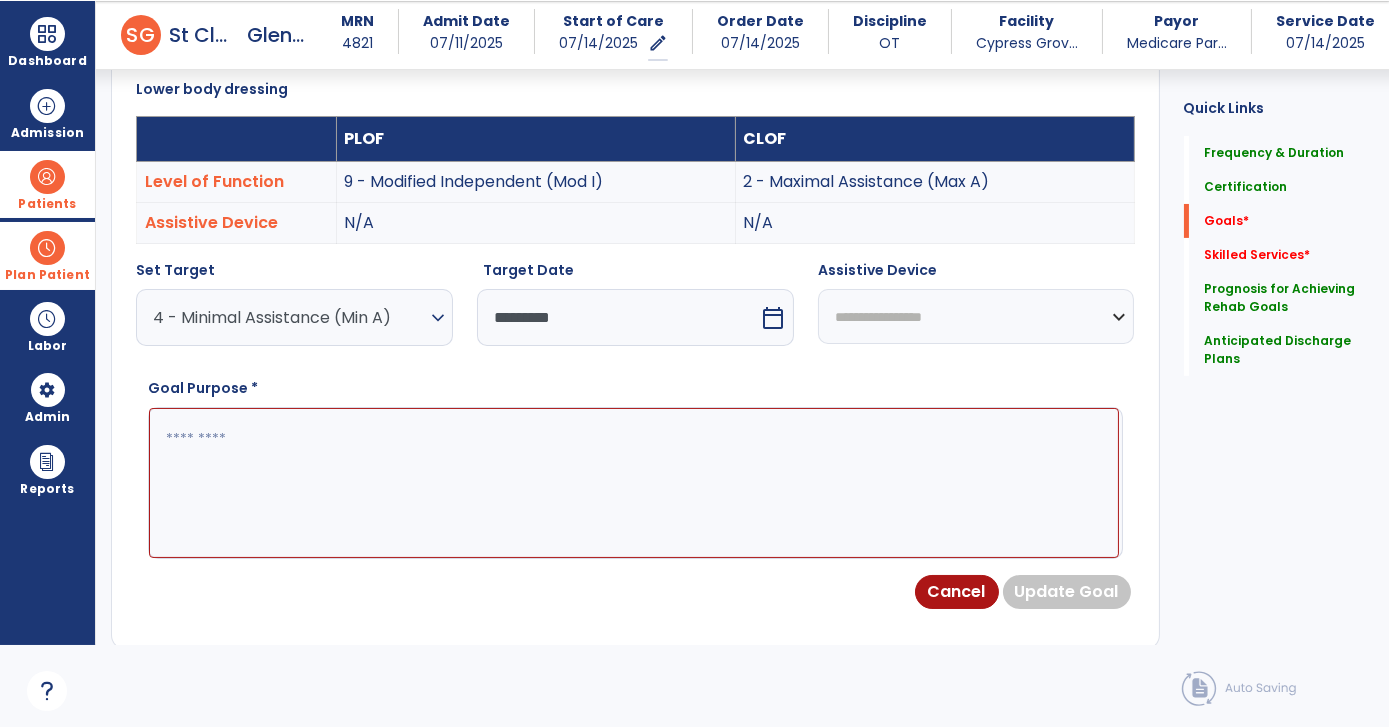click at bounding box center (634, 482) 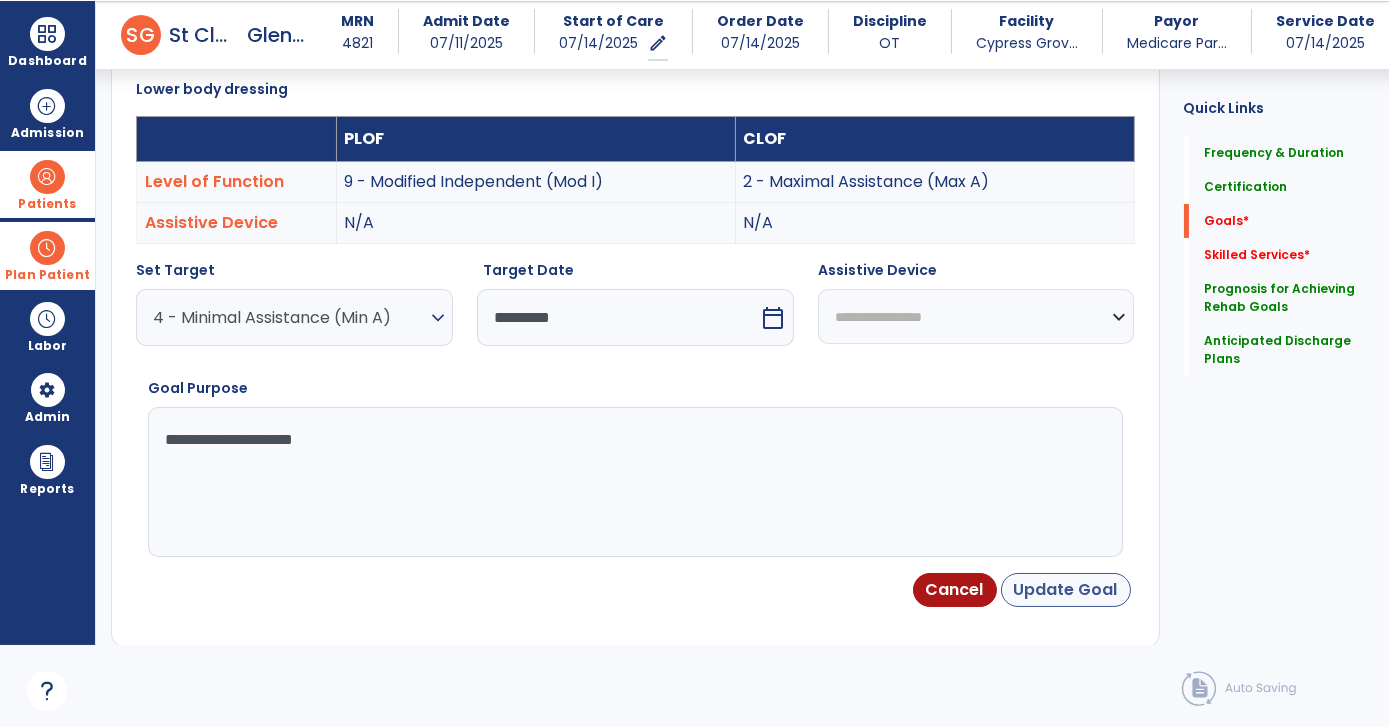 type on "**********" 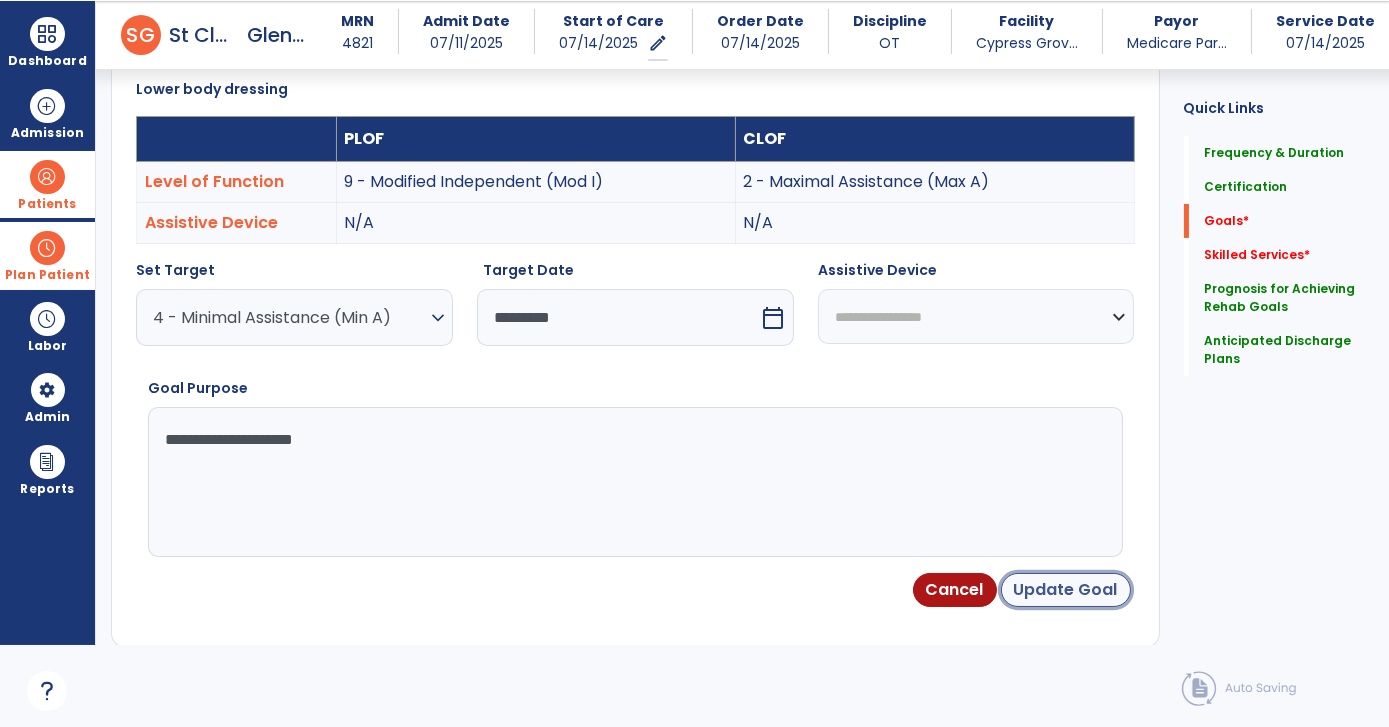 click on "Update Goal" at bounding box center [1066, 590] 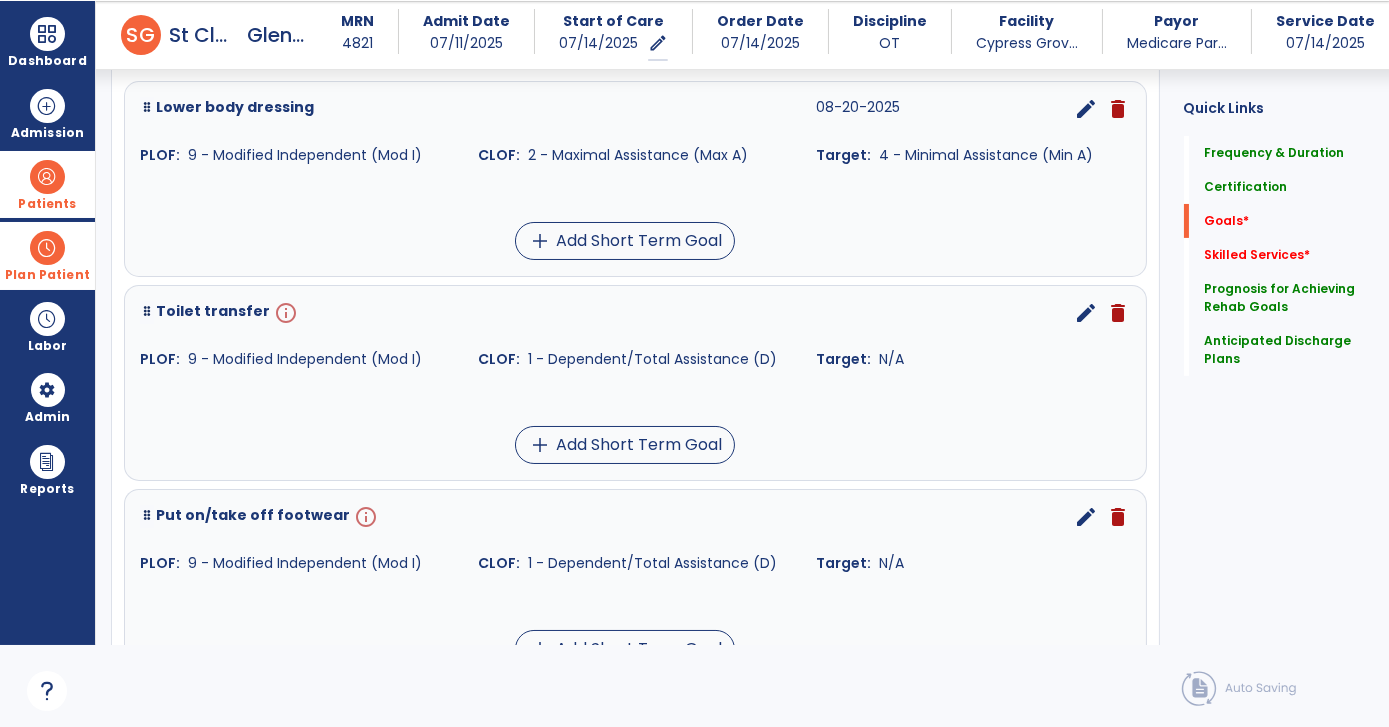 click on "edit" at bounding box center (1087, 313) 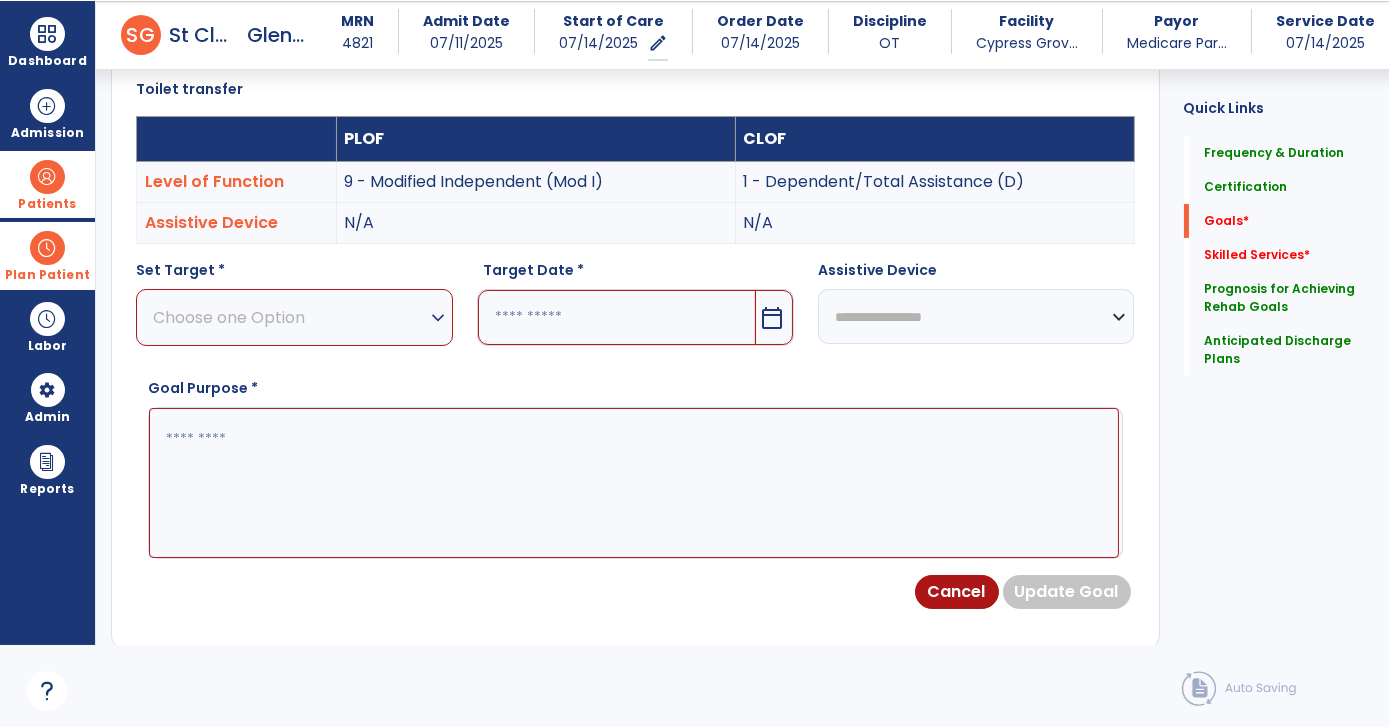 click on "expand_more" at bounding box center [438, 318] 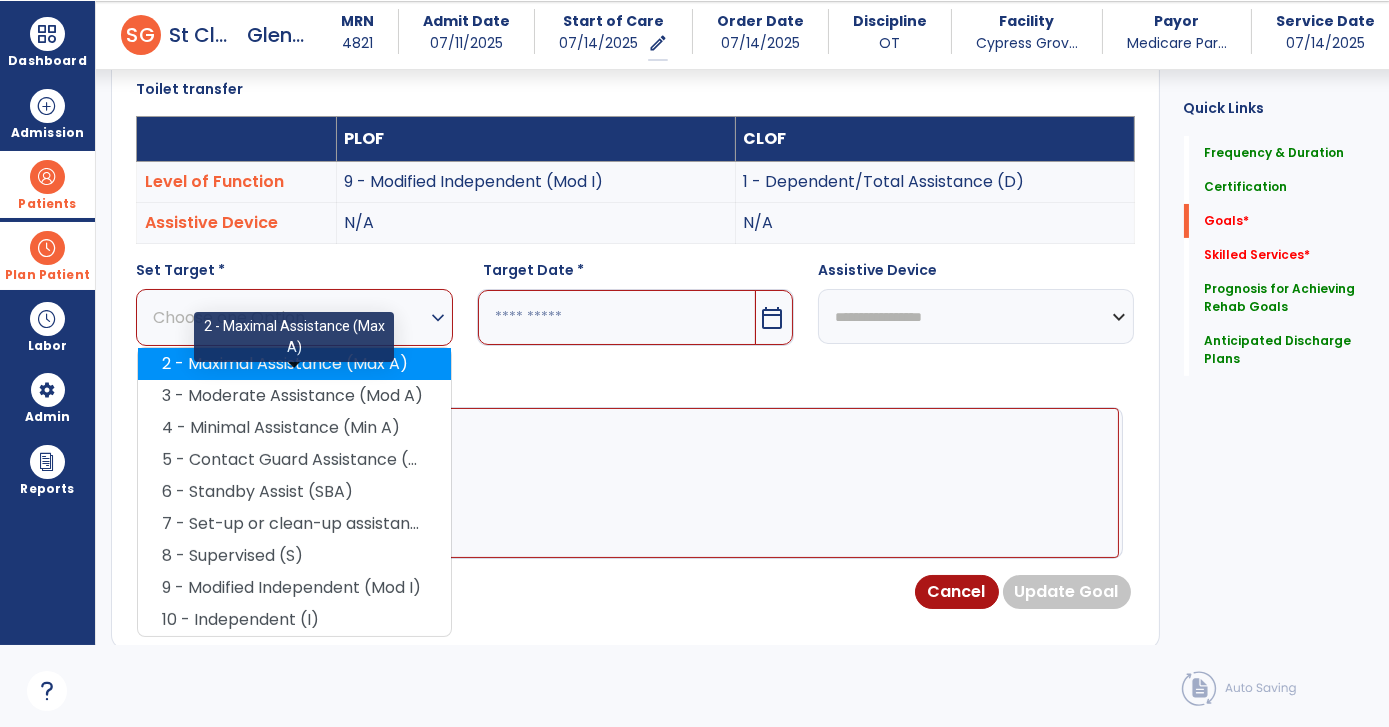 click on "2 - Maximal Assistance (Max A)" at bounding box center [294, 364] 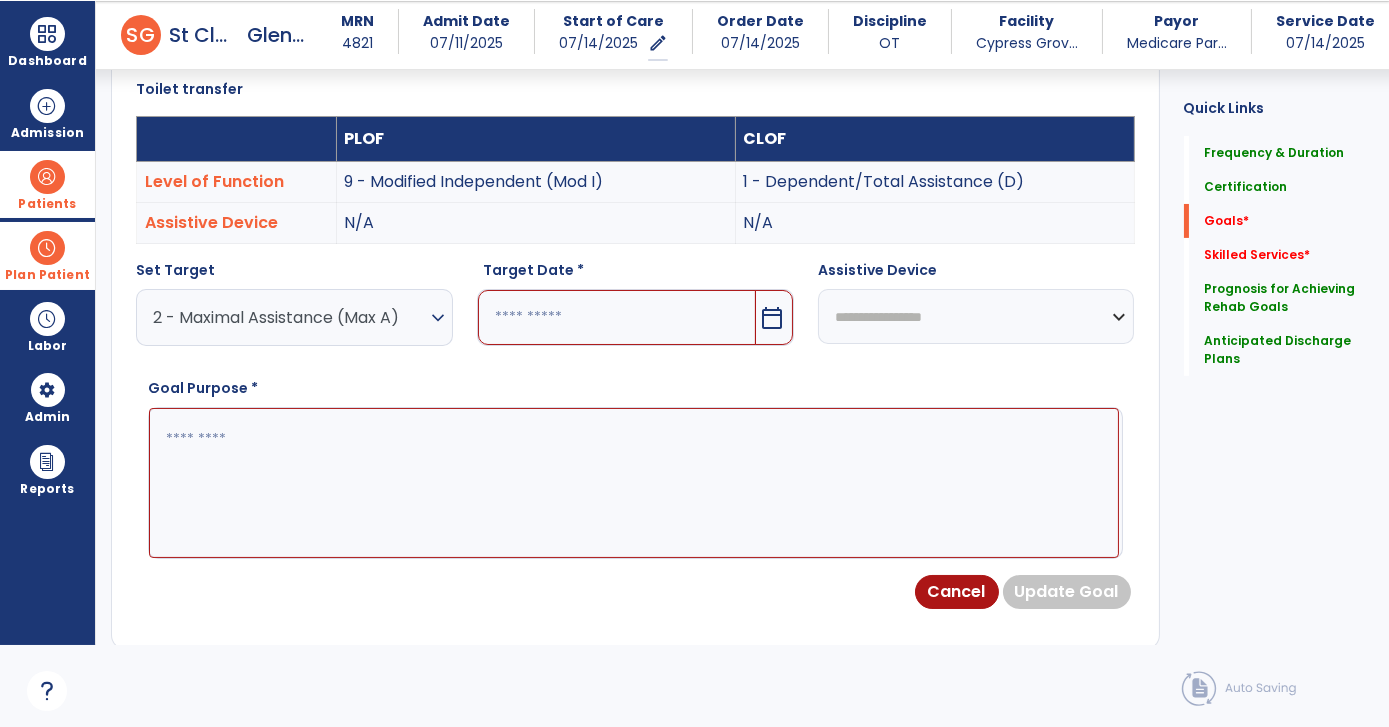 click on "calendar_today" at bounding box center (772, 318) 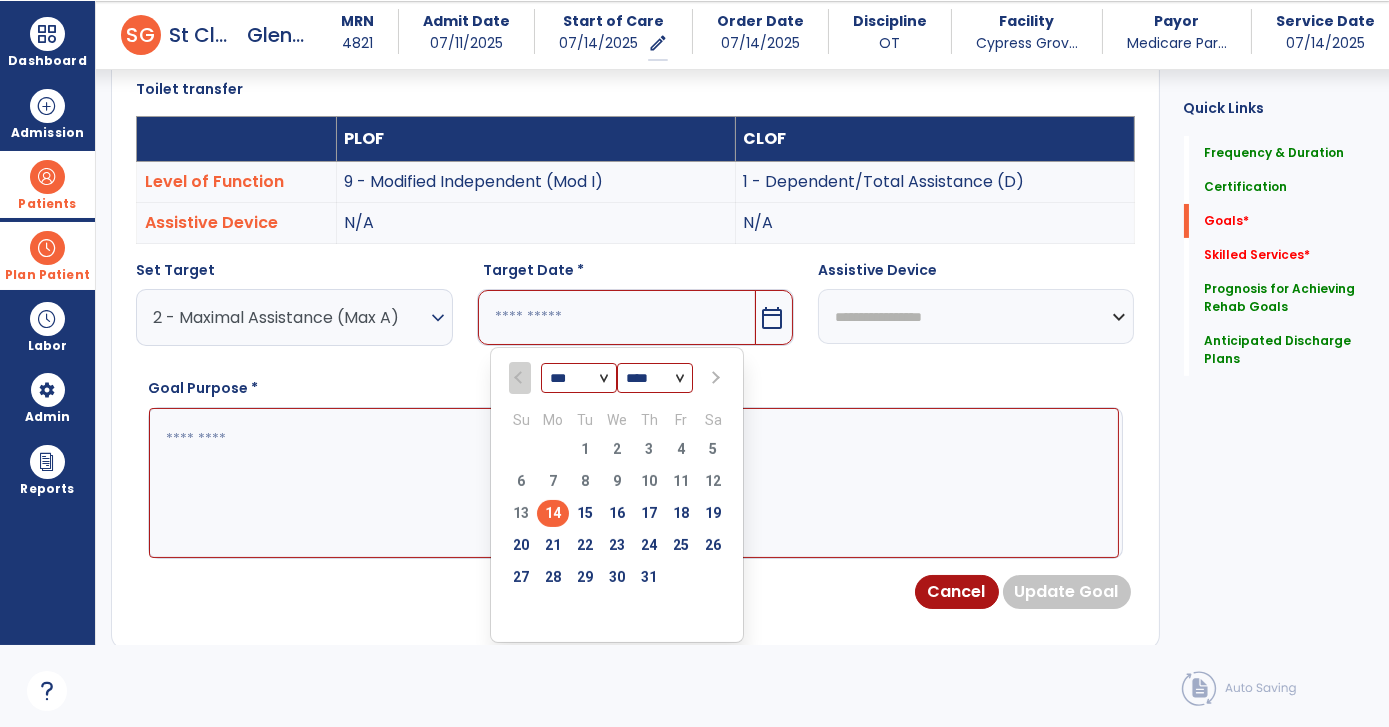 click at bounding box center (713, 378) 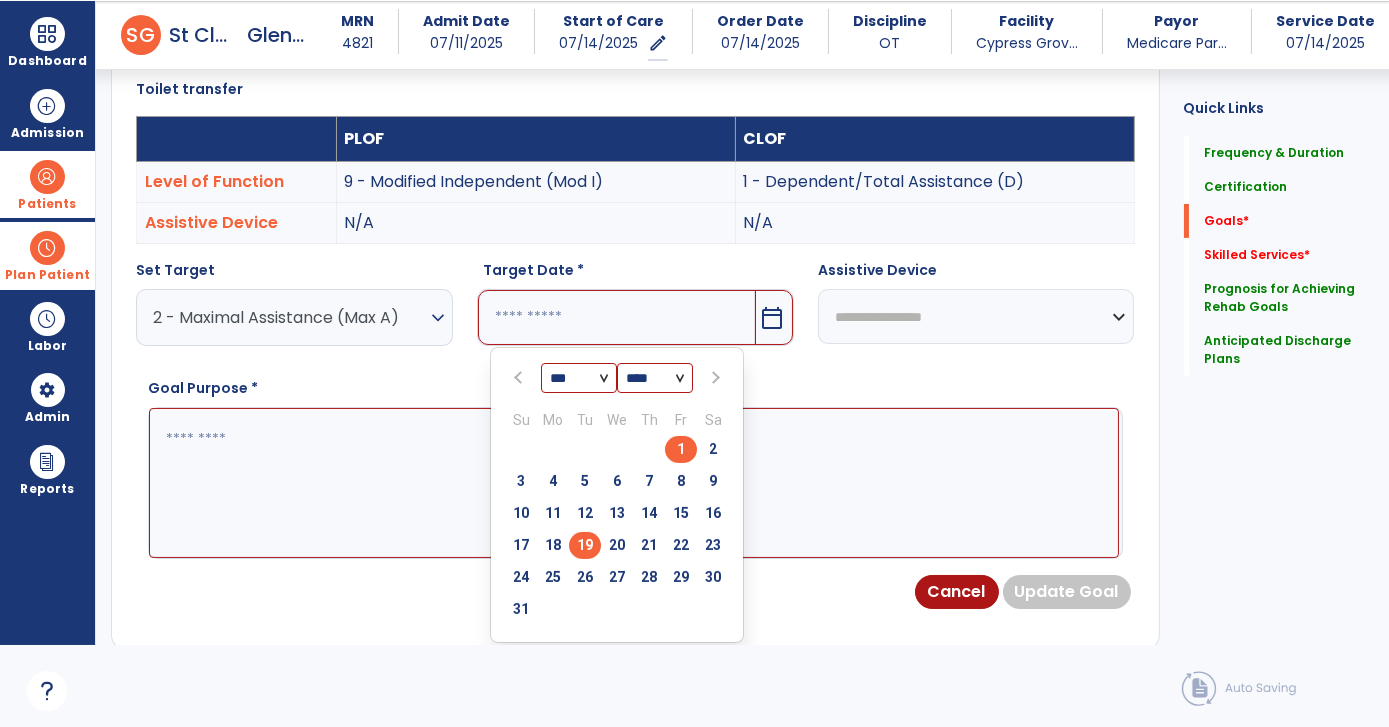 click on "19" at bounding box center [585, 545] 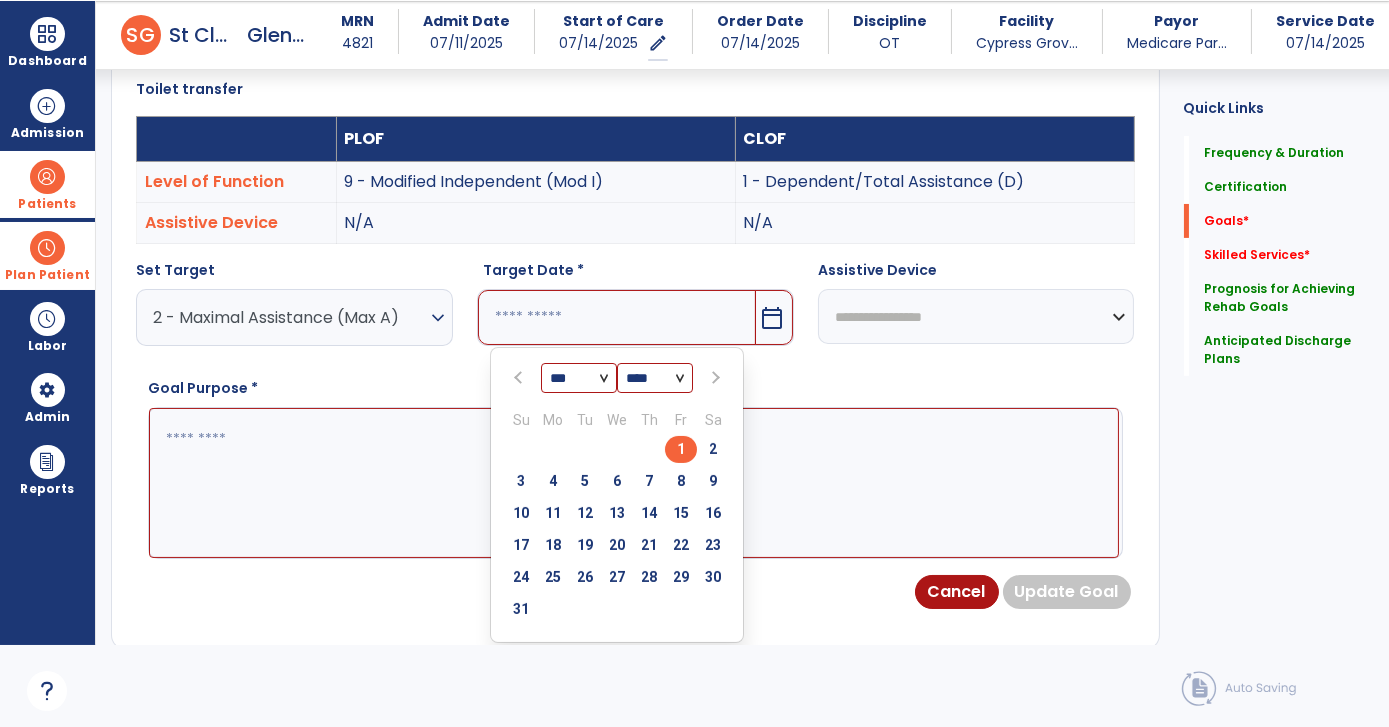 type on "*********" 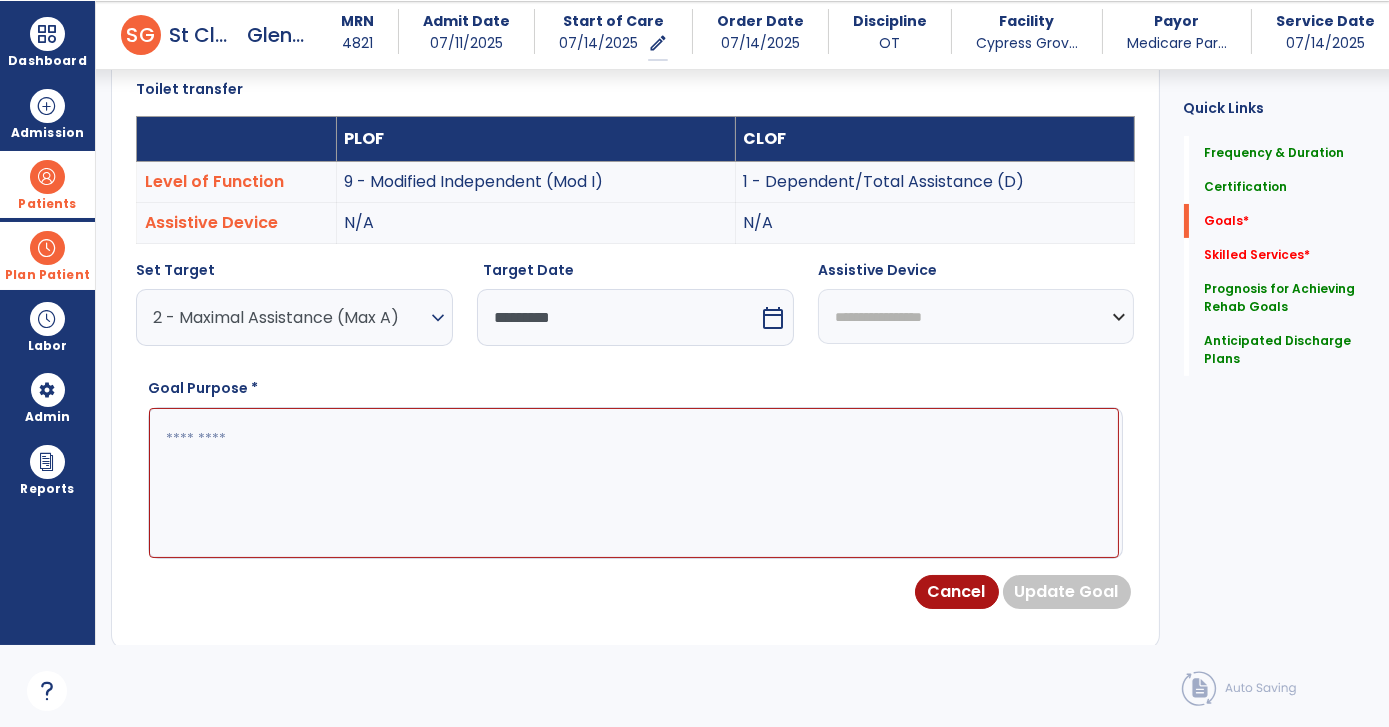 click at bounding box center [634, 482] 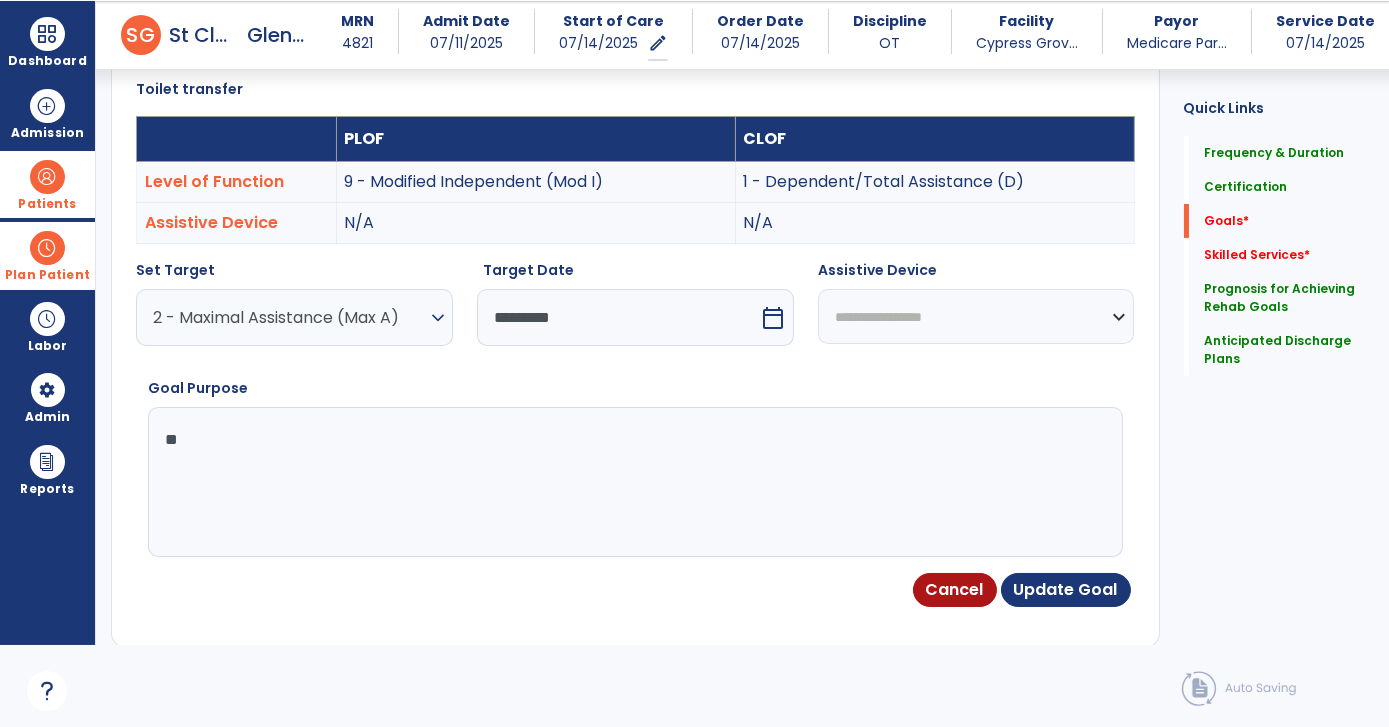 type on "*" 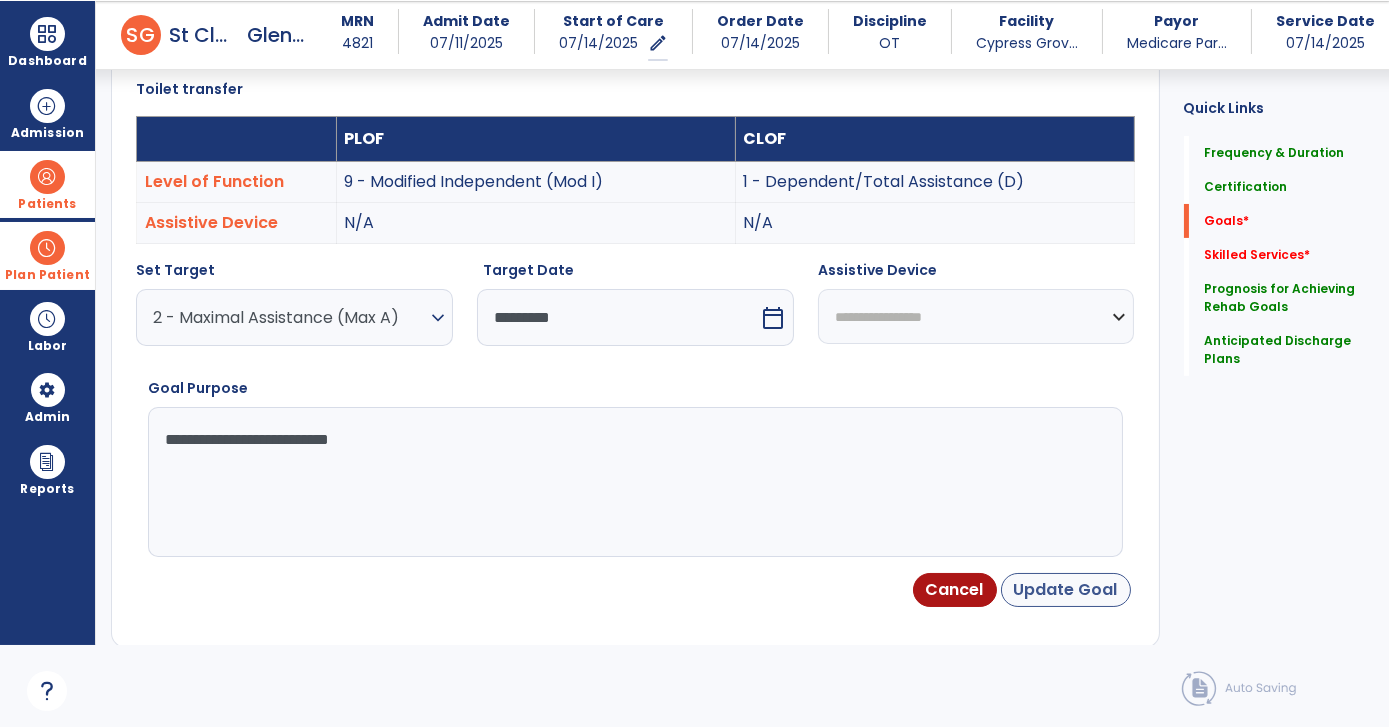 type on "**********" 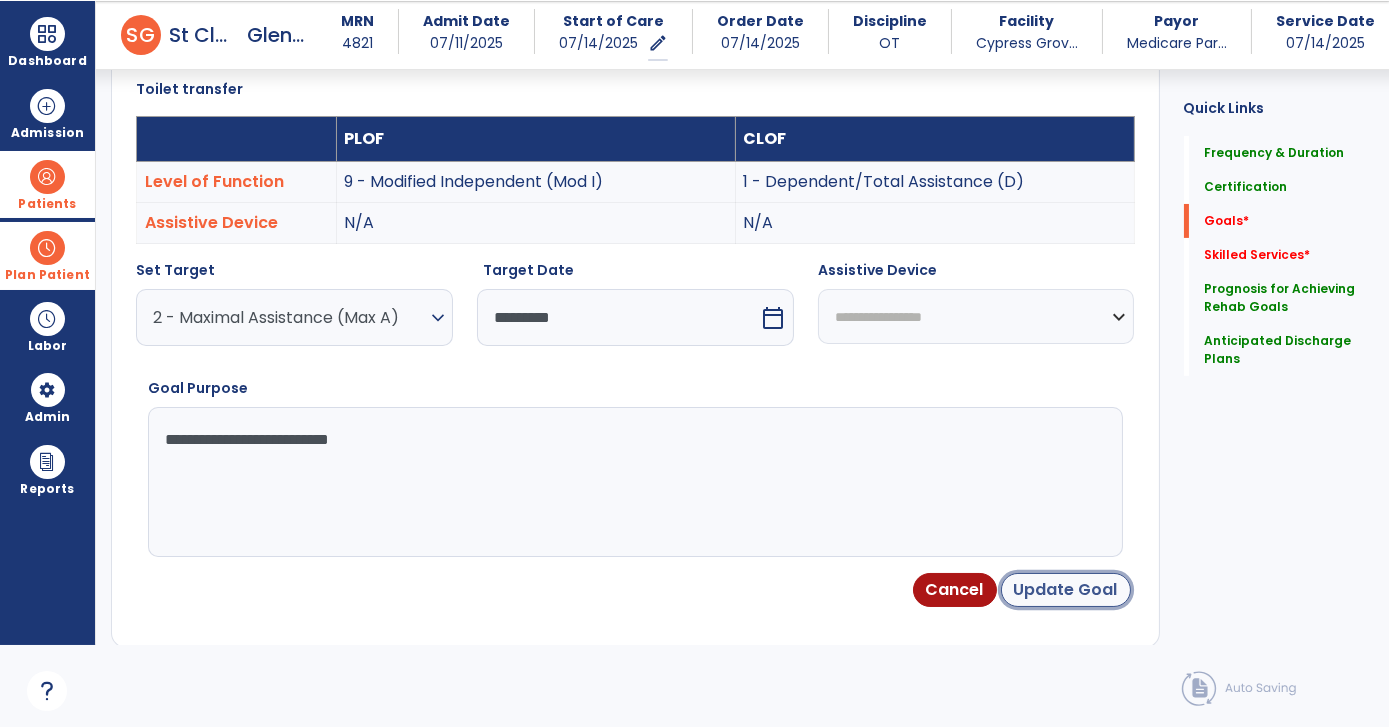 click on "Update Goal" at bounding box center [1066, 590] 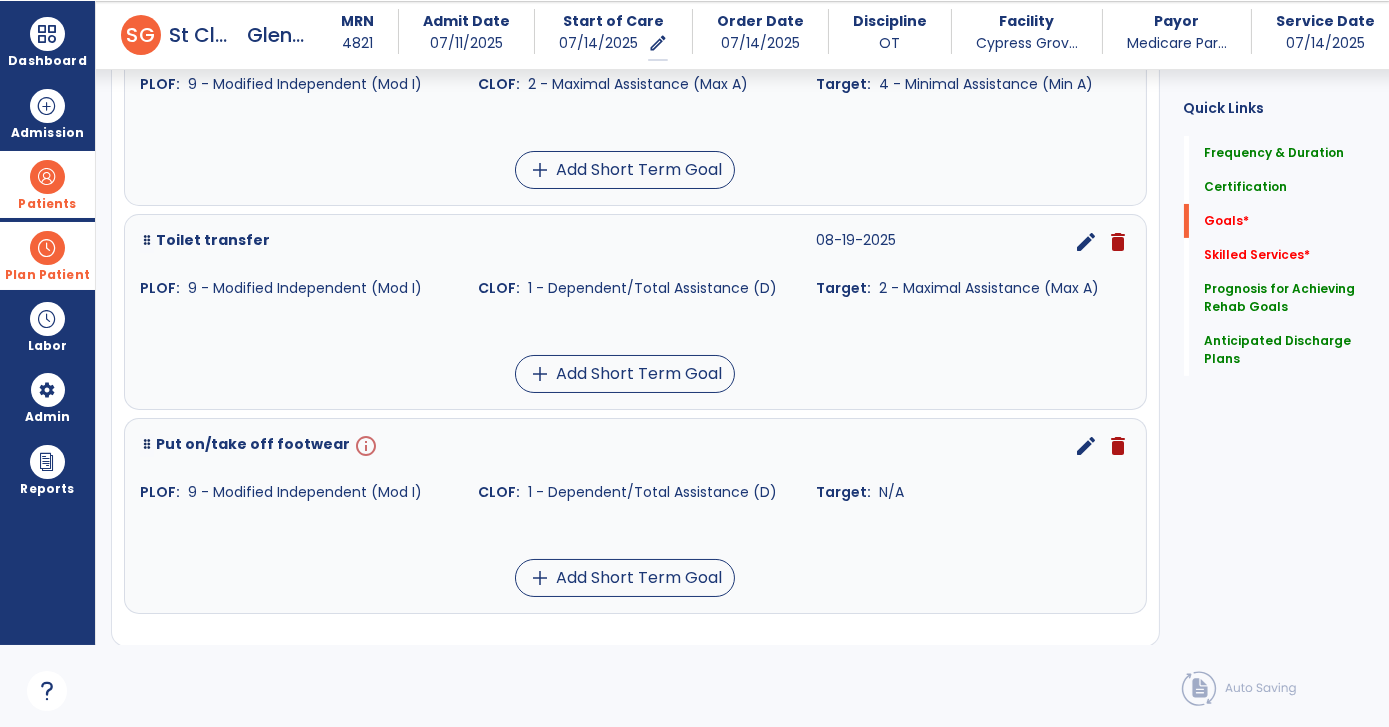 scroll, scrollTop: 807, scrollLeft: 0, axis: vertical 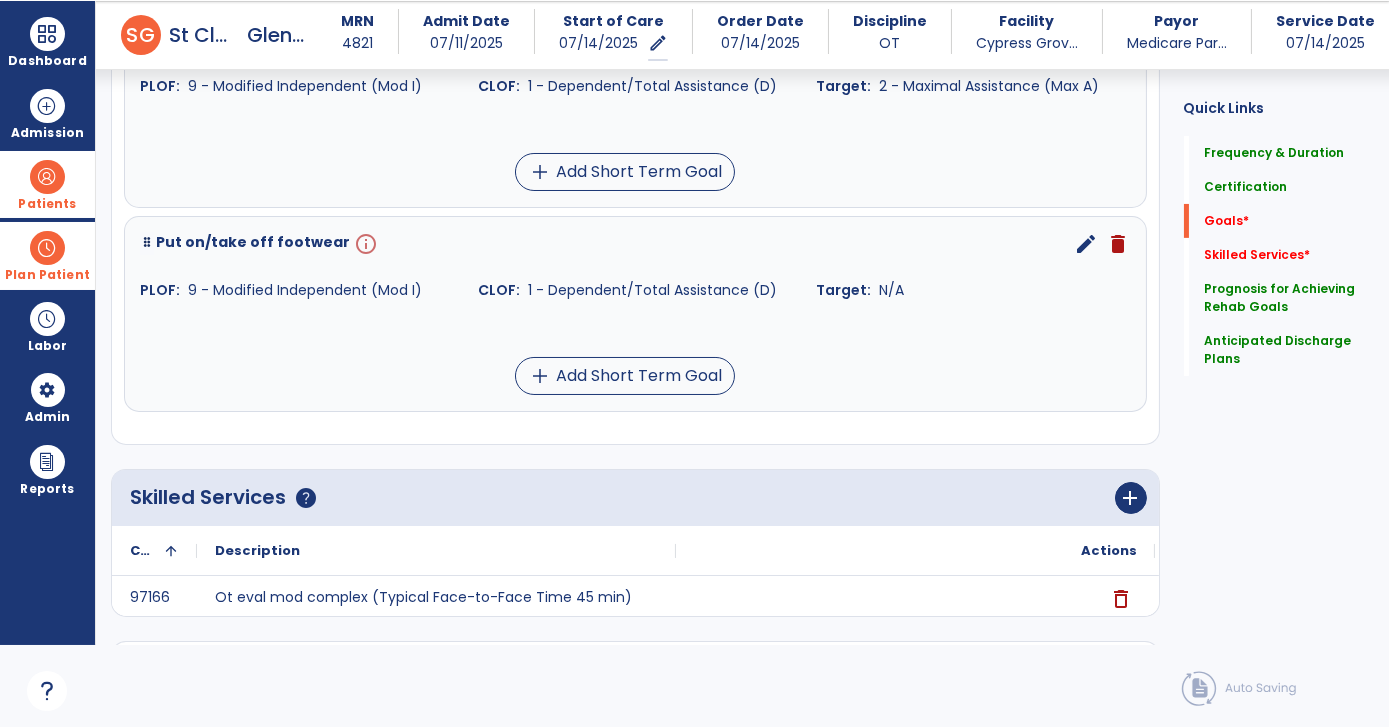 click on "edit" at bounding box center (1087, 244) 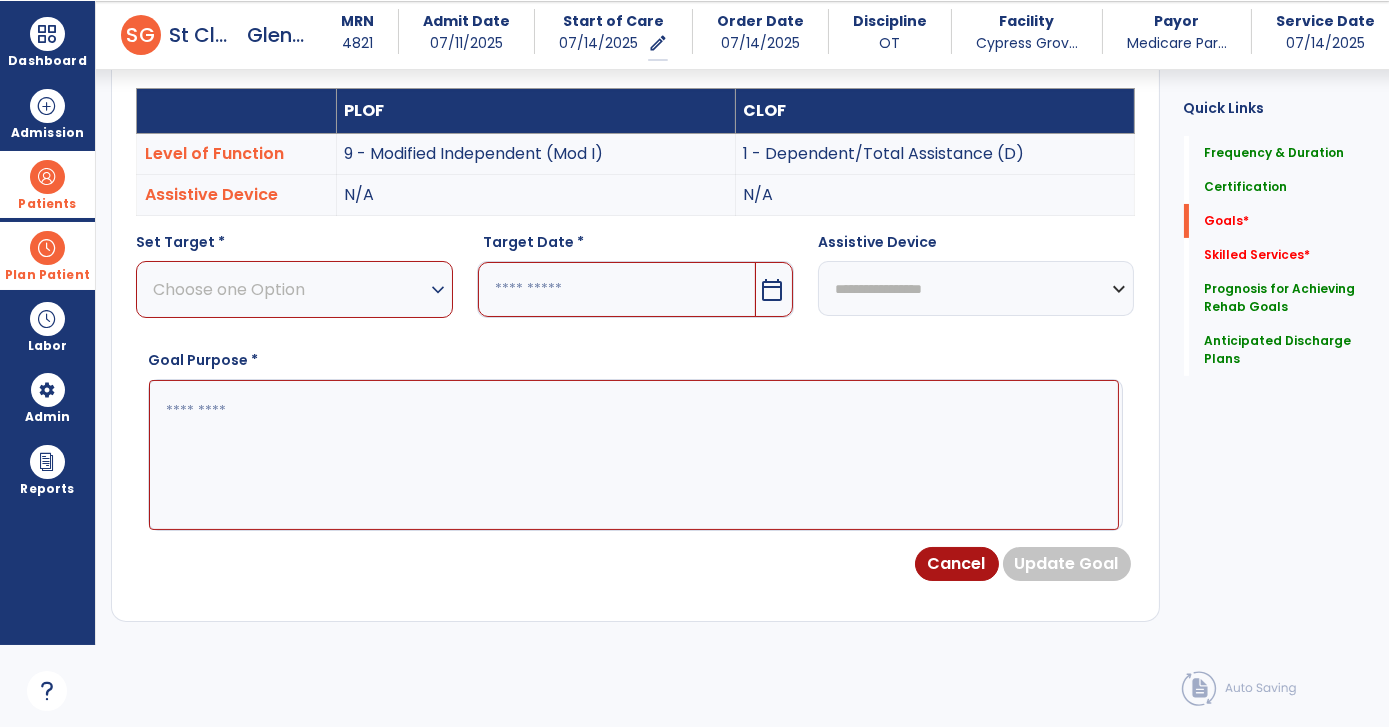scroll, scrollTop: 534, scrollLeft: 0, axis: vertical 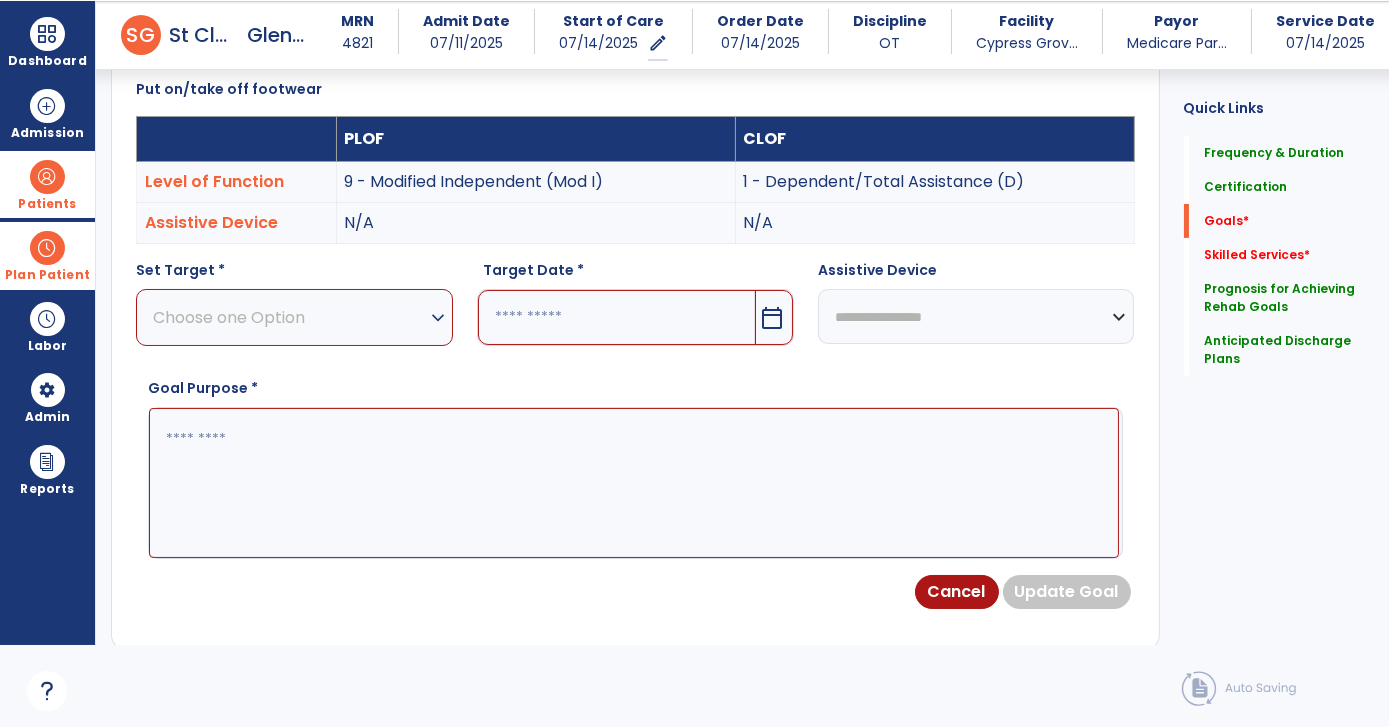 drag, startPoint x: 352, startPoint y: 328, endPoint x: 367, endPoint y: 340, distance: 19.209373 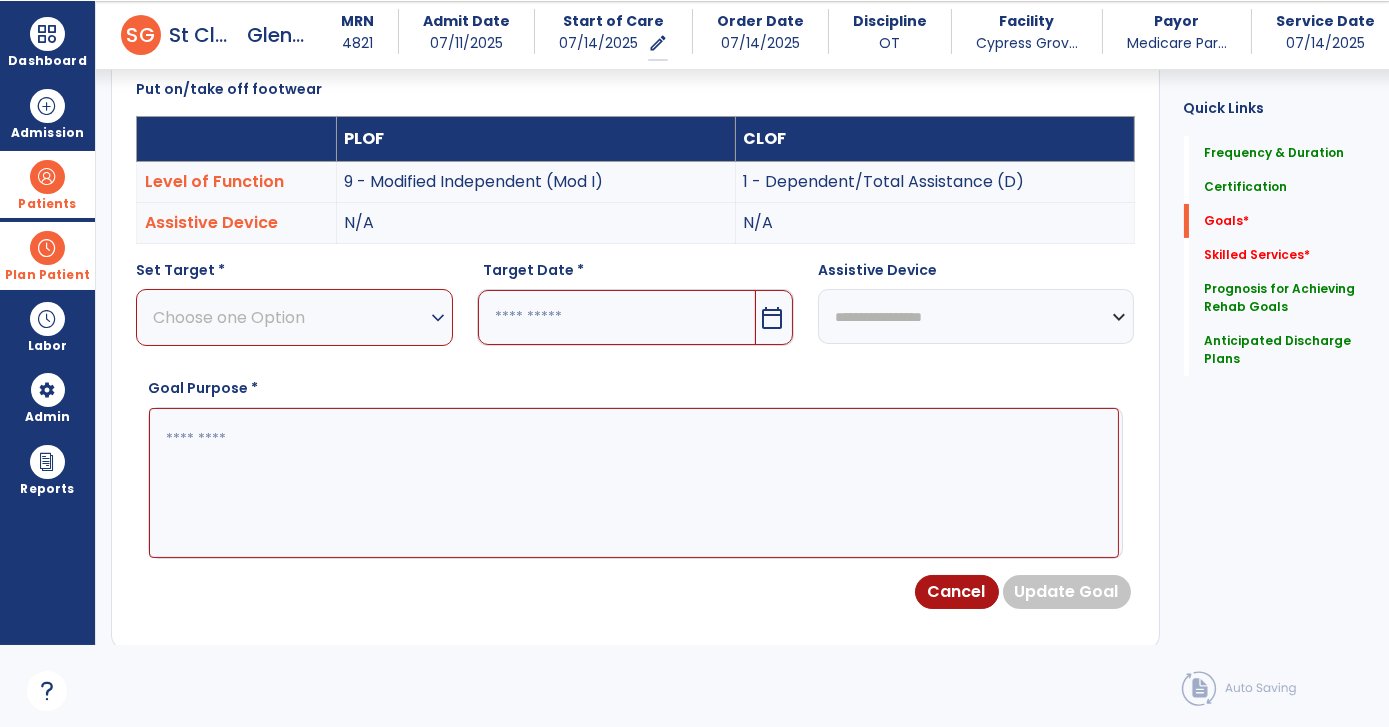 click on "Choose one Option" at bounding box center [289, 317] 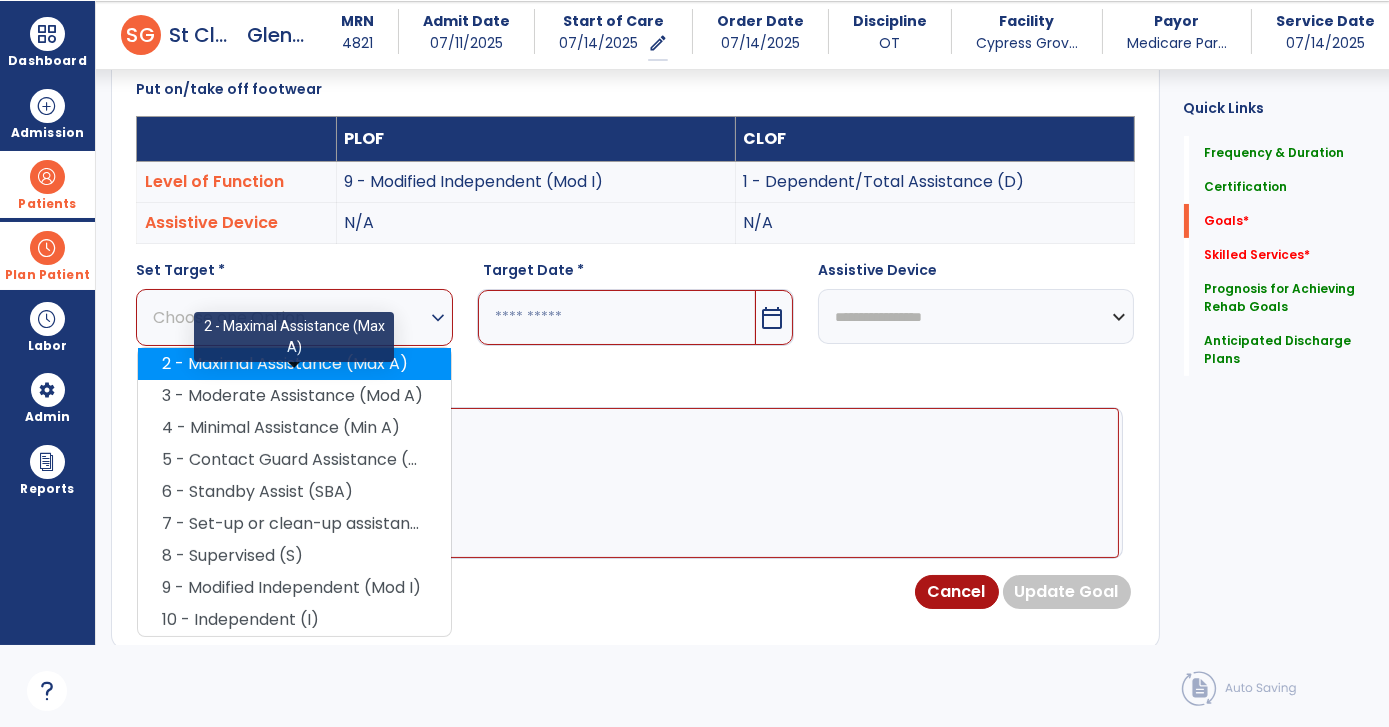 click on "2 - Maximal Assistance (Max A)" at bounding box center (294, 364) 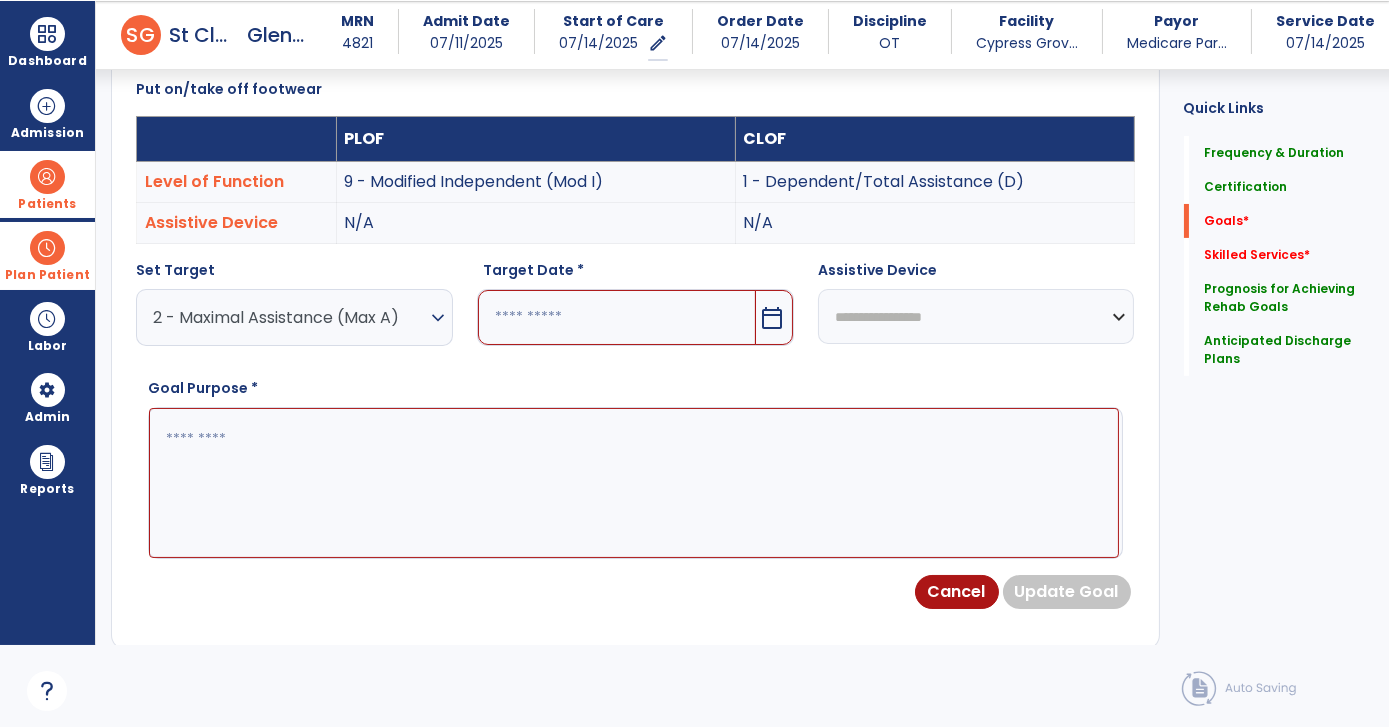 click on "Target Date *  calendar_today" at bounding box center [635, 311] 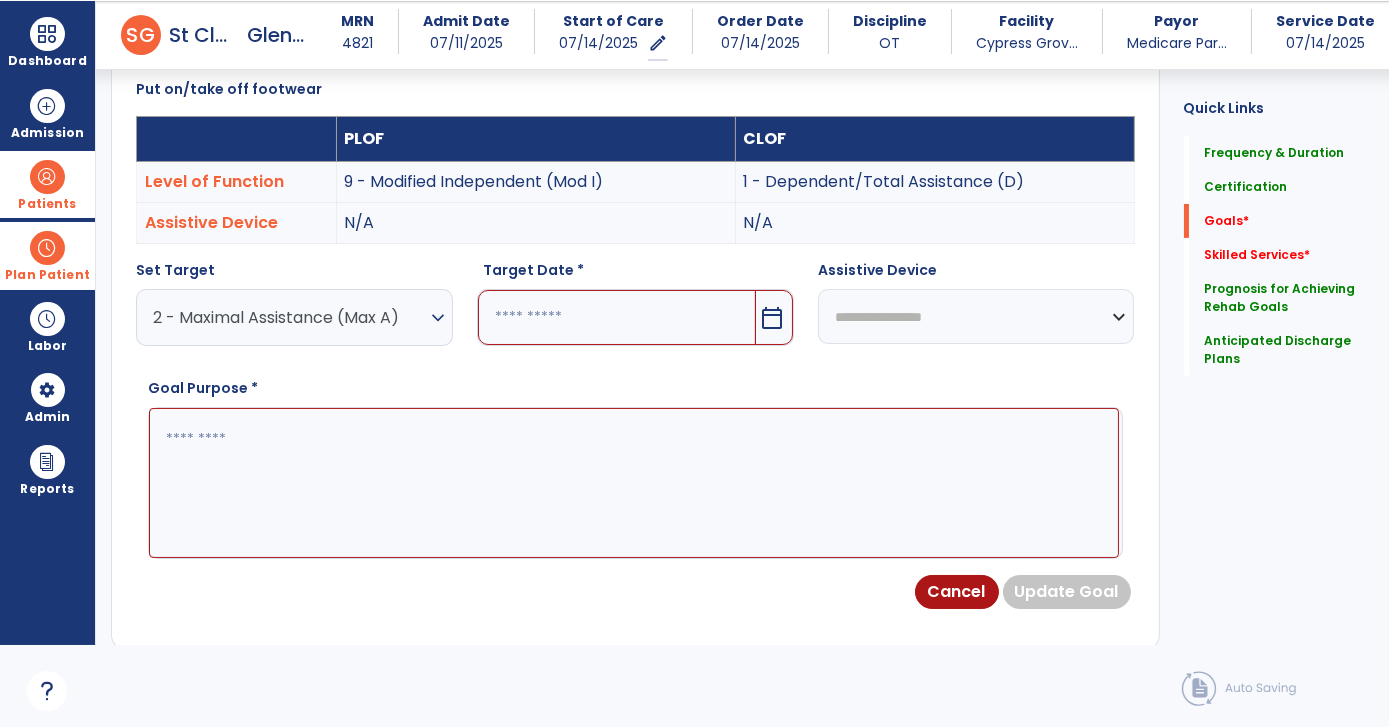 click on "calendar_today" at bounding box center [772, 318] 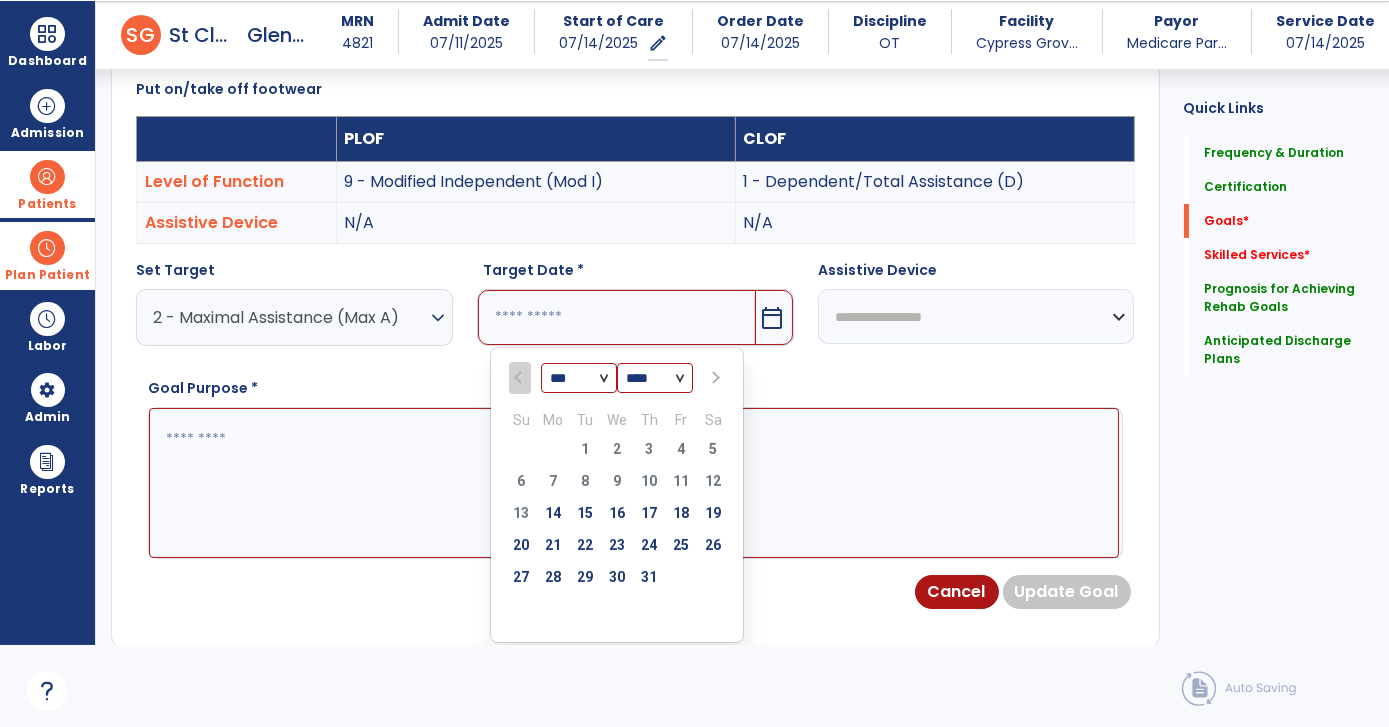 click at bounding box center [713, 378] 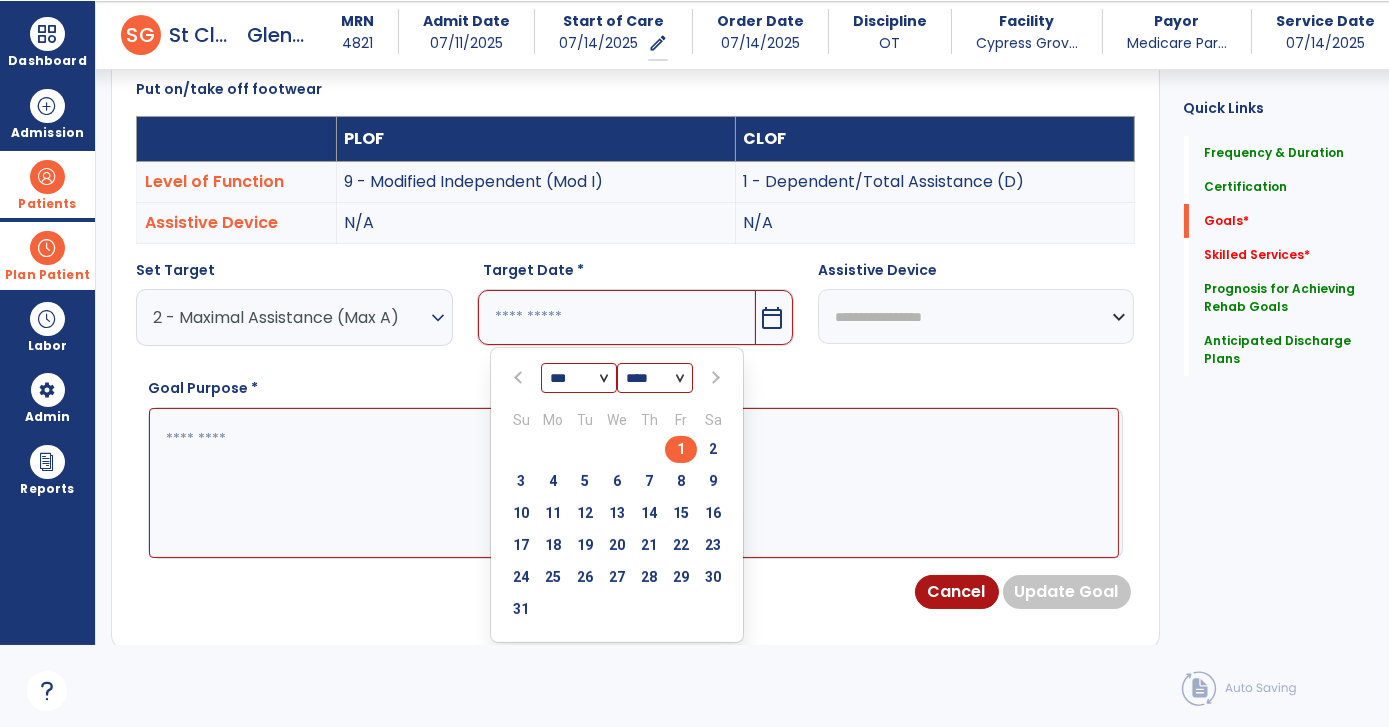 click on "25" at bounding box center [553, 580] 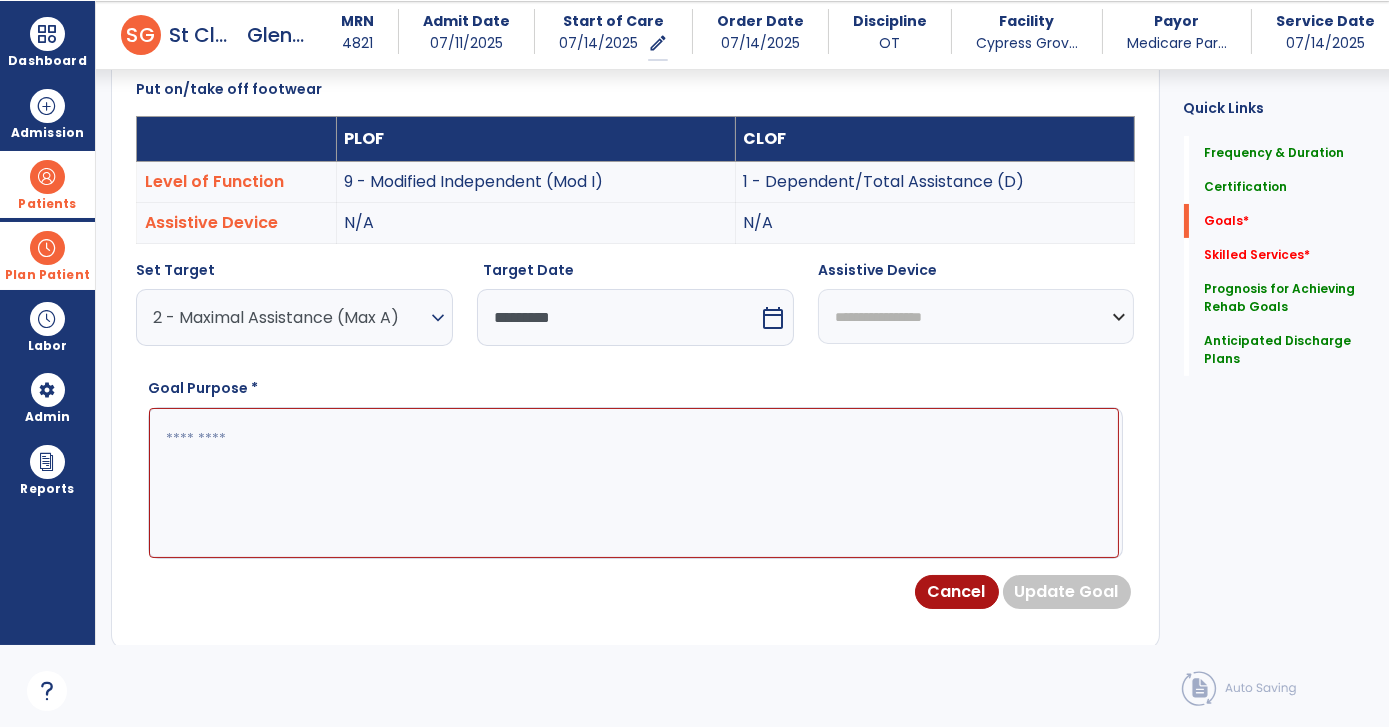 click at bounding box center (634, 482) 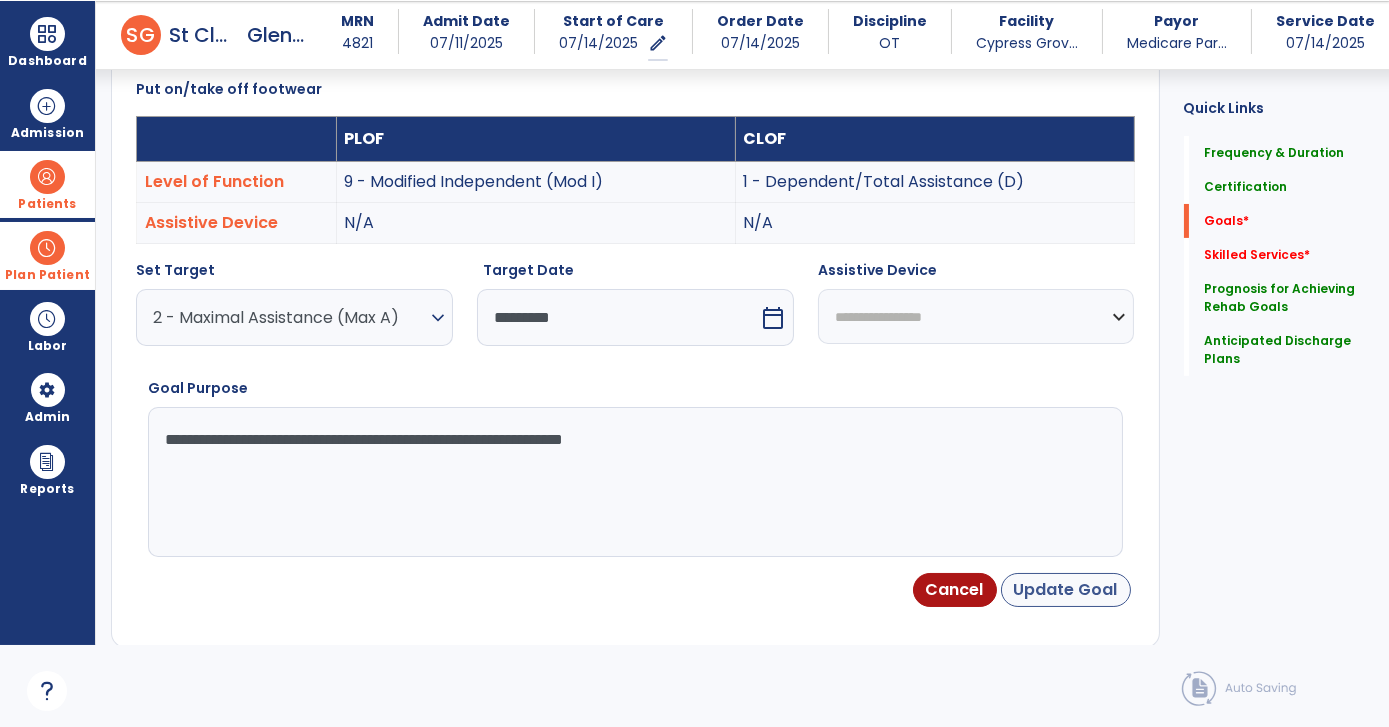 type on "**********" 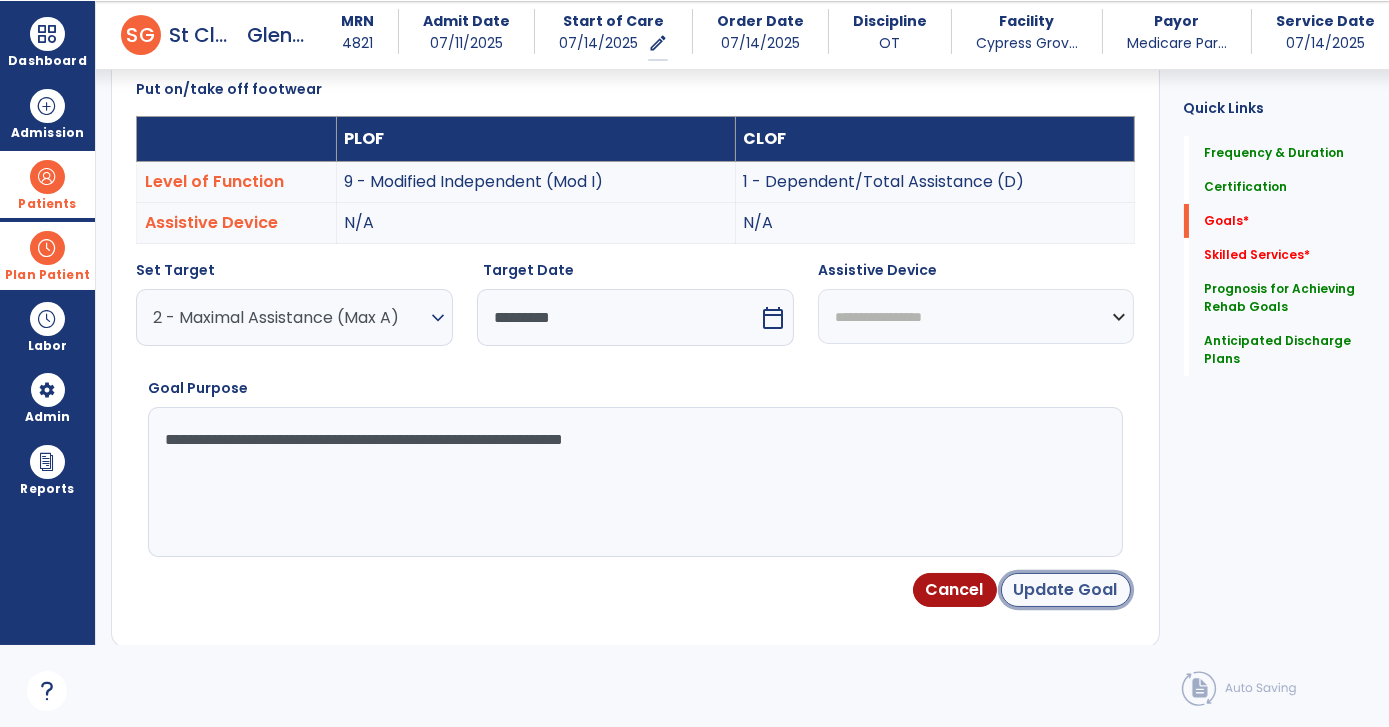 click on "Update Goal" at bounding box center [1066, 590] 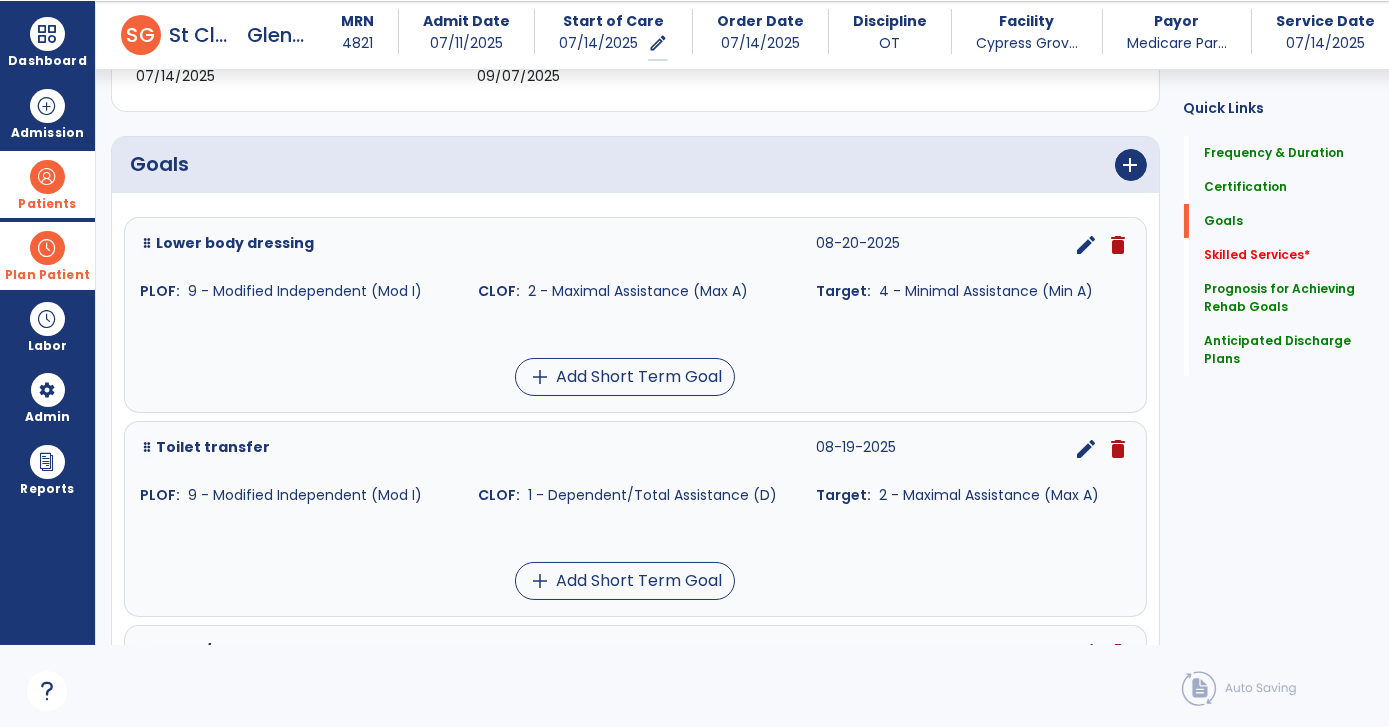 scroll, scrollTop: 352, scrollLeft: 0, axis: vertical 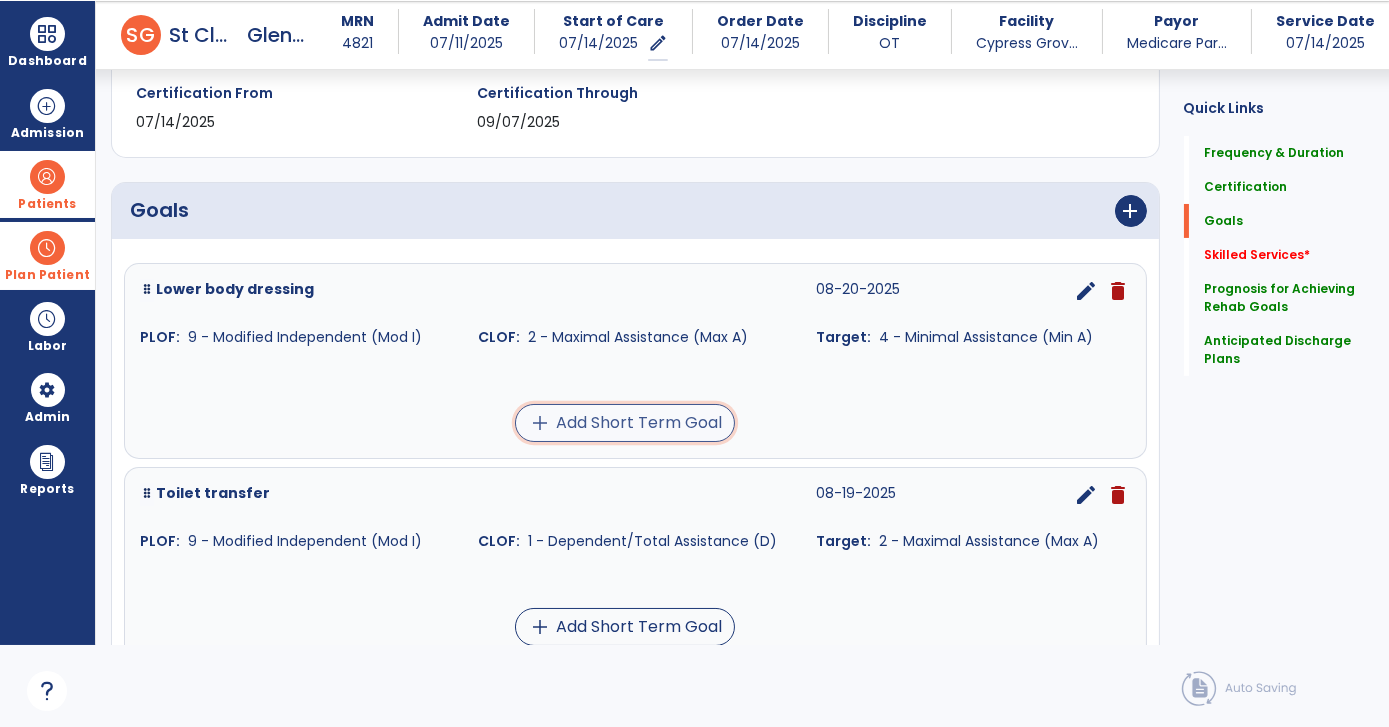 click on "add  Add Short Term Goal" at bounding box center (625, 423) 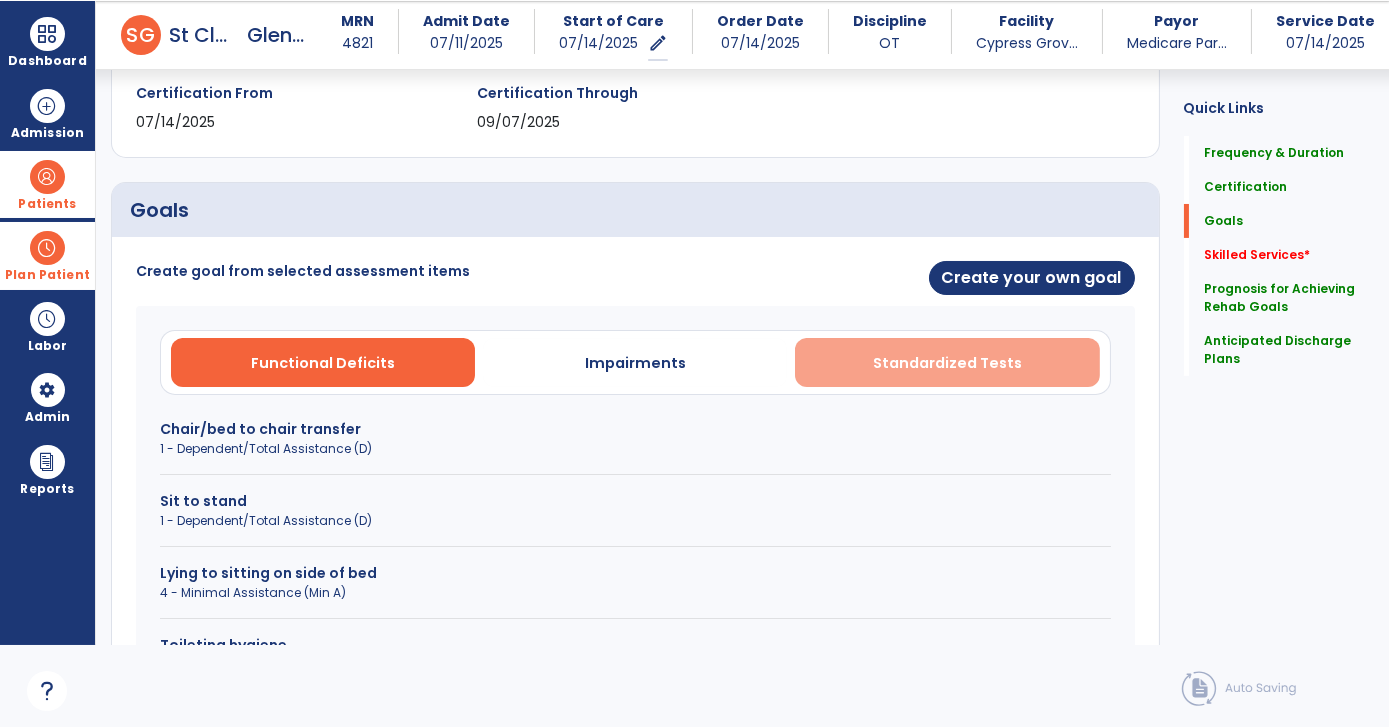click on "Standardized Tests" at bounding box center [947, 363] 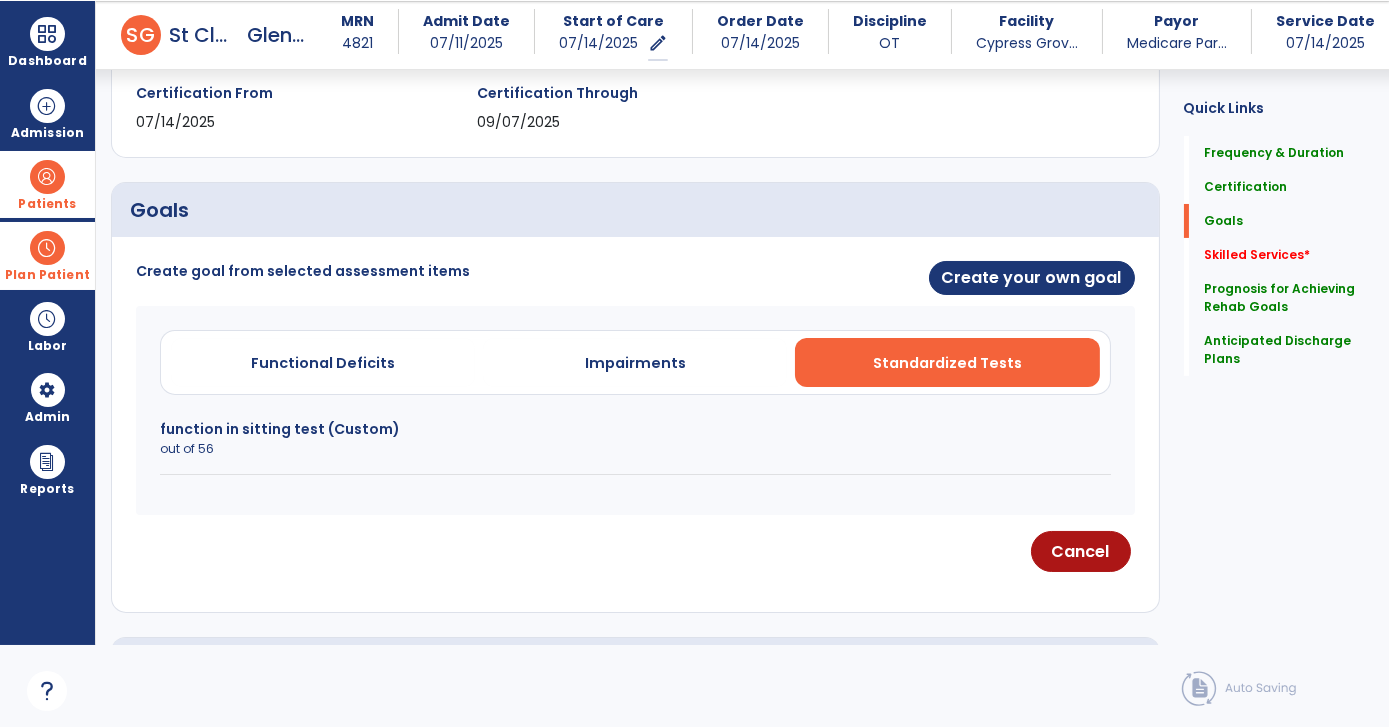 click on "function in sitting test (Custom)" at bounding box center [635, 429] 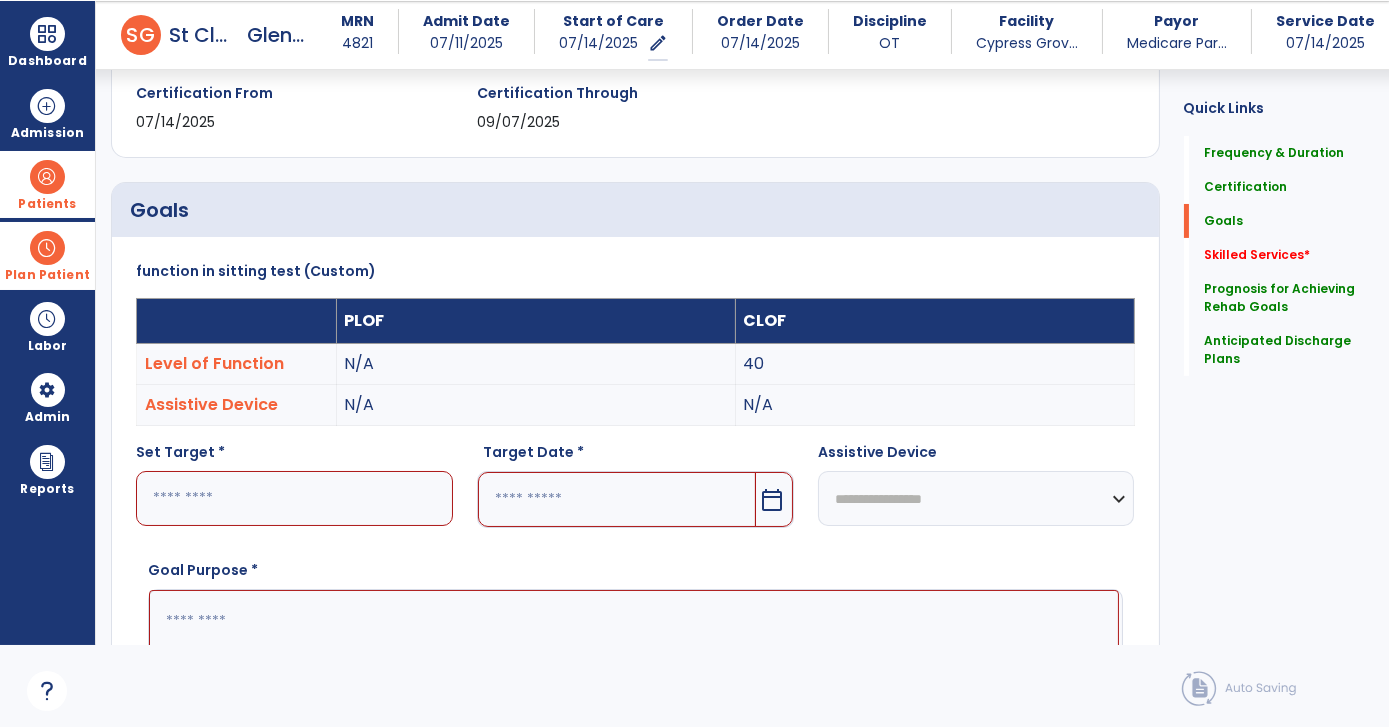 click at bounding box center (294, 498) 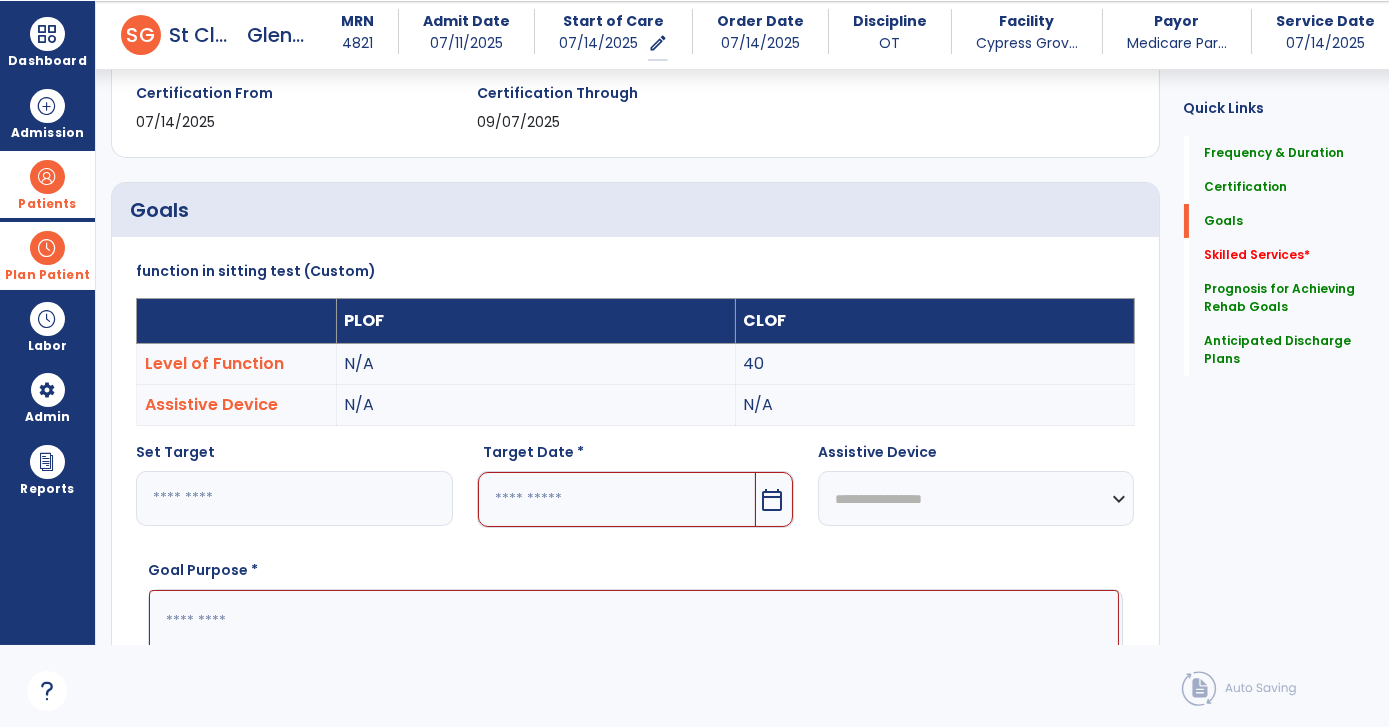 type on "**" 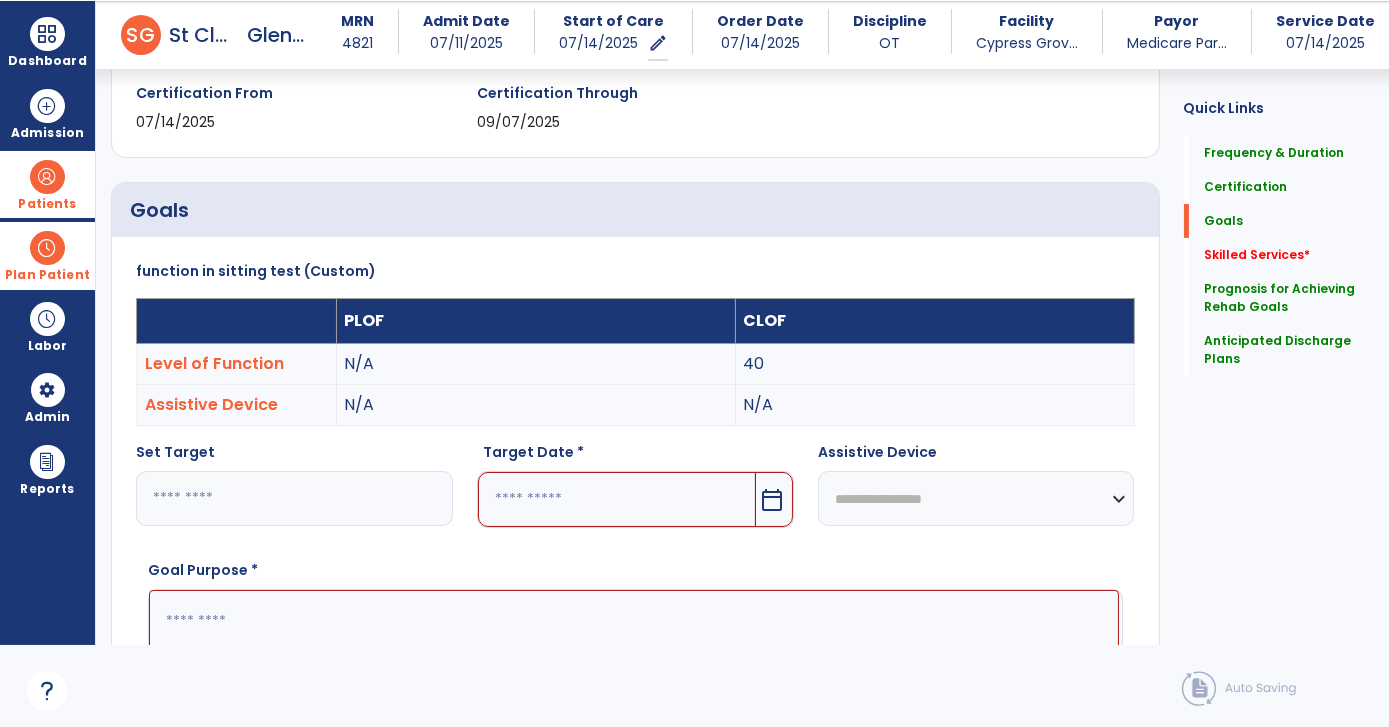 click on "calendar_today" at bounding box center [774, 499] 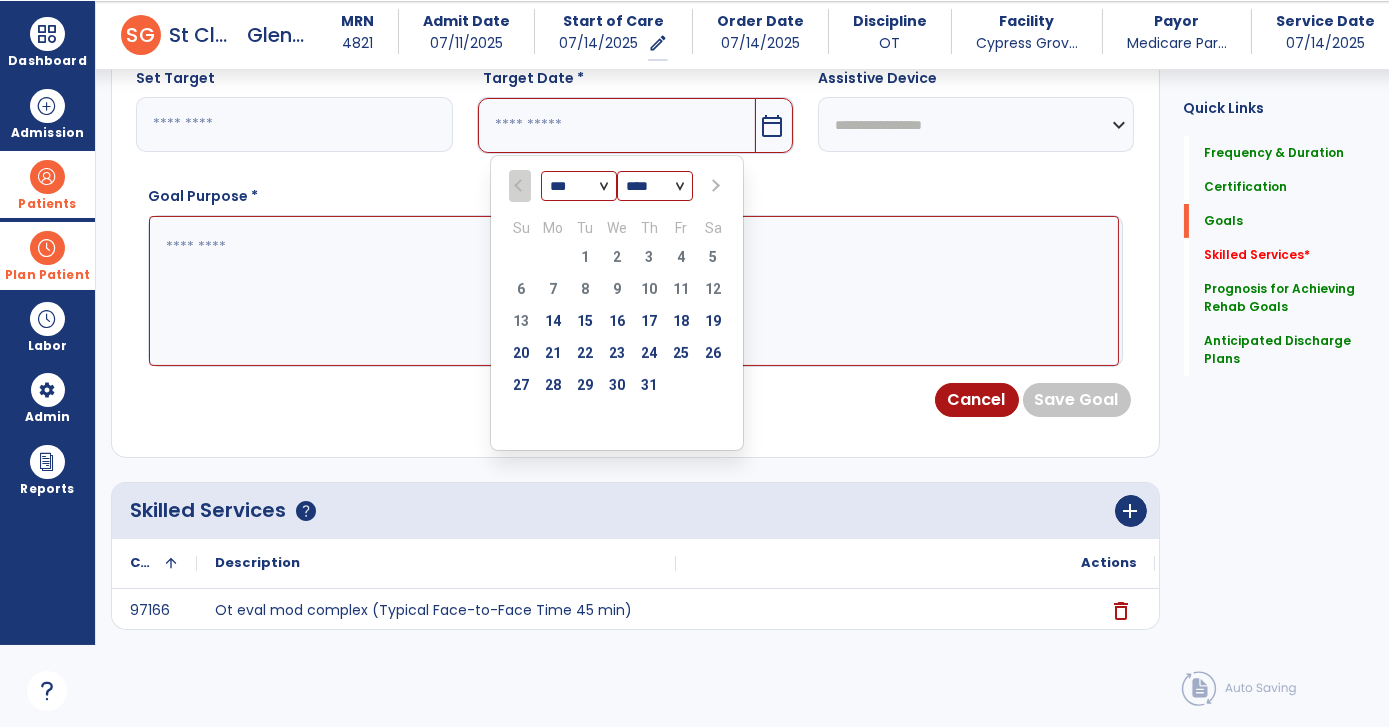 click at bounding box center [713, 186] 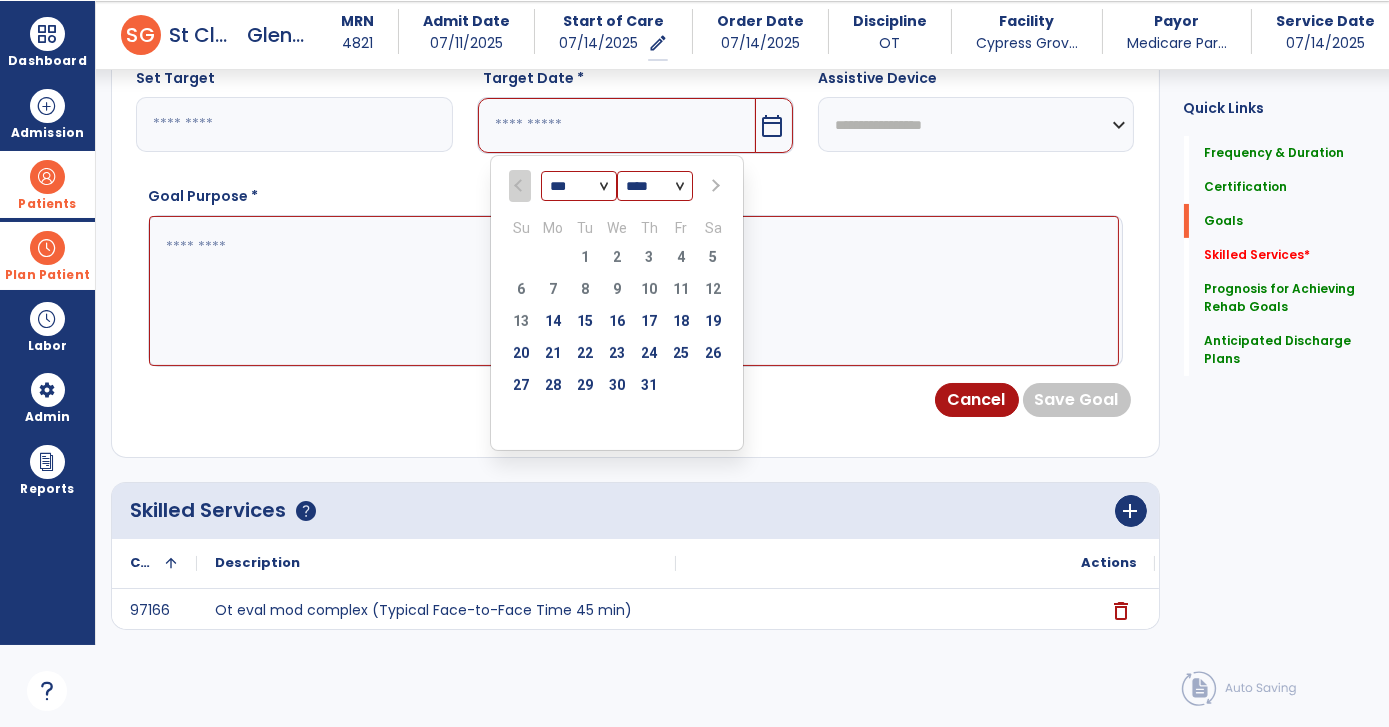 click on "*** *** *** **** Su Mo Tu We Th Fr Sa 29 30 1 2 3 4 5 6 7 8 9 10 11 12 13 14 15 16 17 18 19 20 21 22 23 24 25 26 27 28 29 30 31 1 2 3 4 5 6 7 8 9" at bounding box center [617, 303] 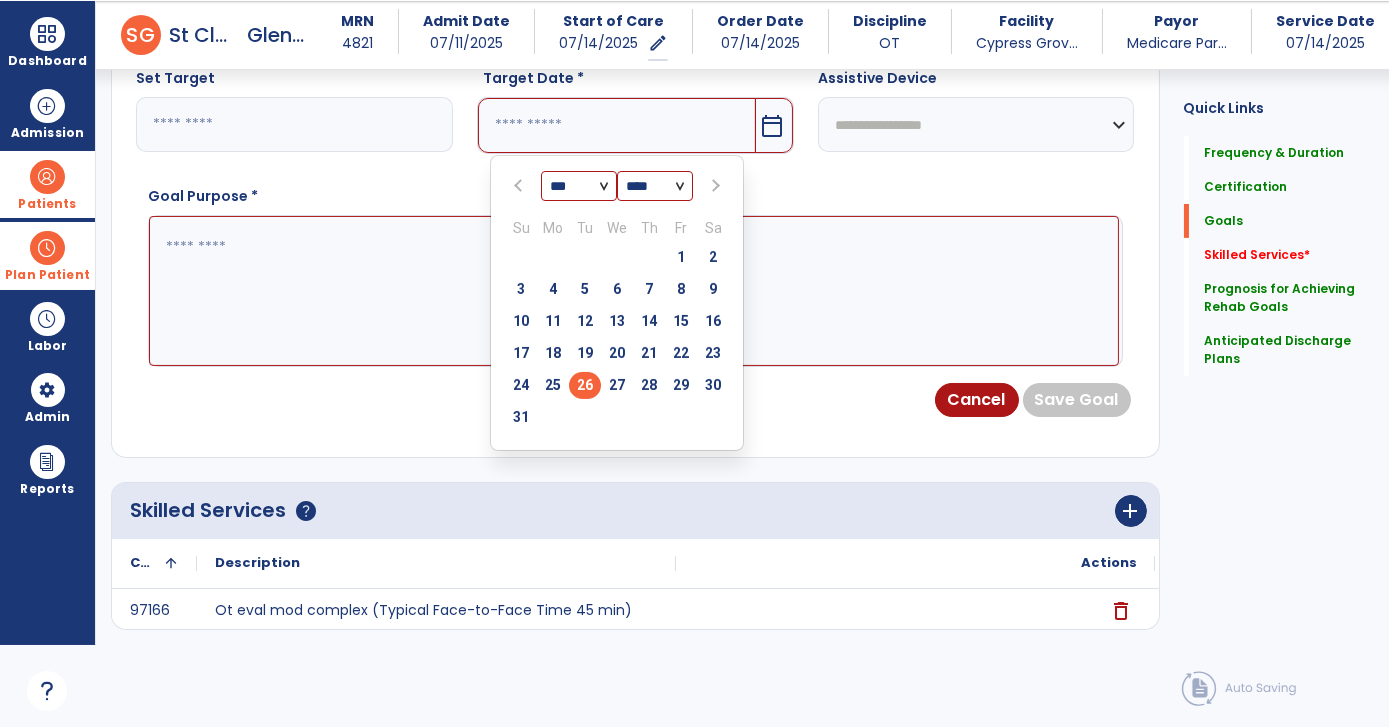 click on "26" at bounding box center (585, 385) 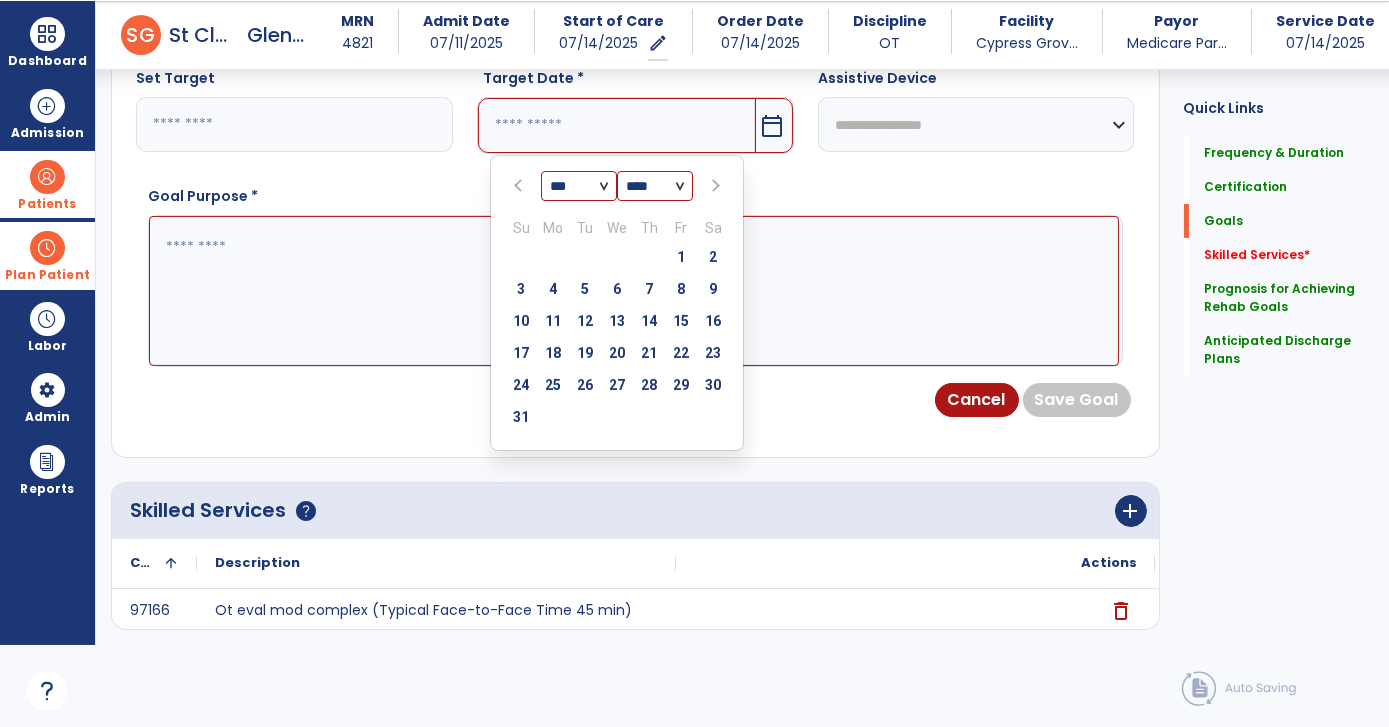 type on "*********" 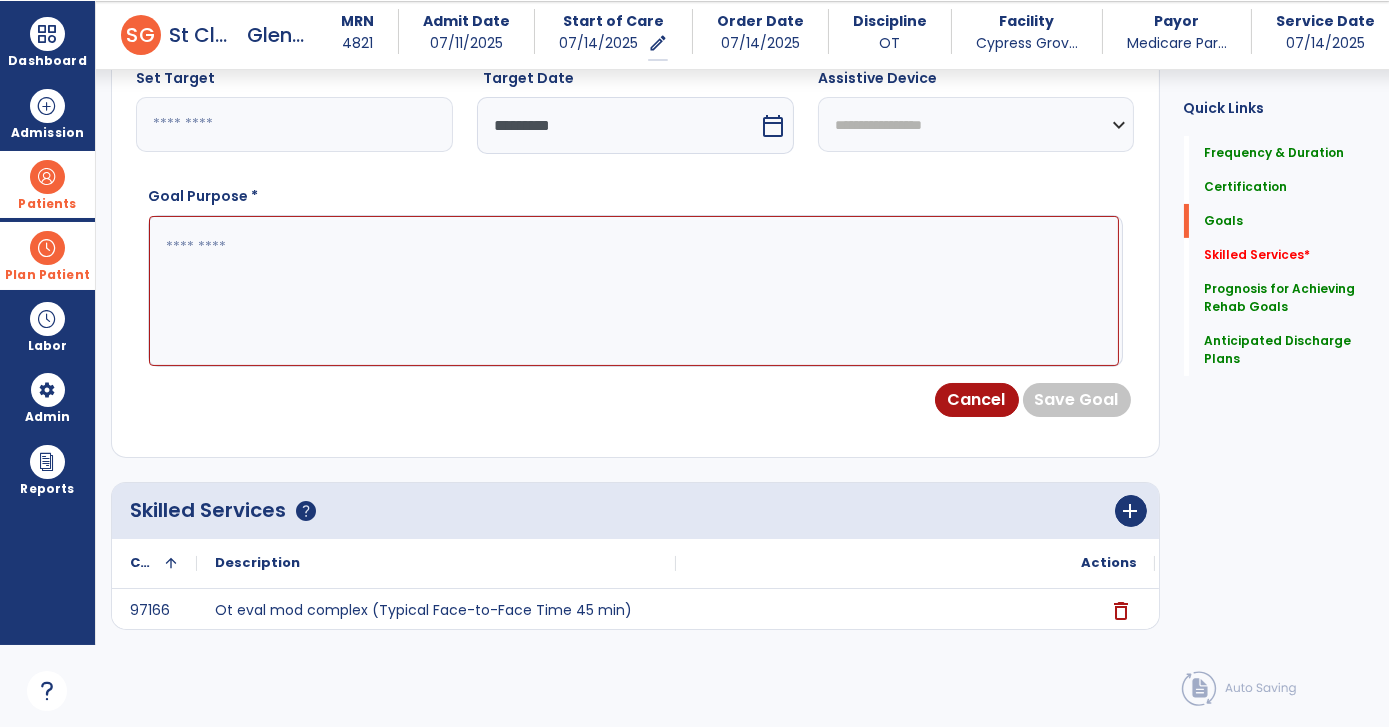 click at bounding box center (634, 290) 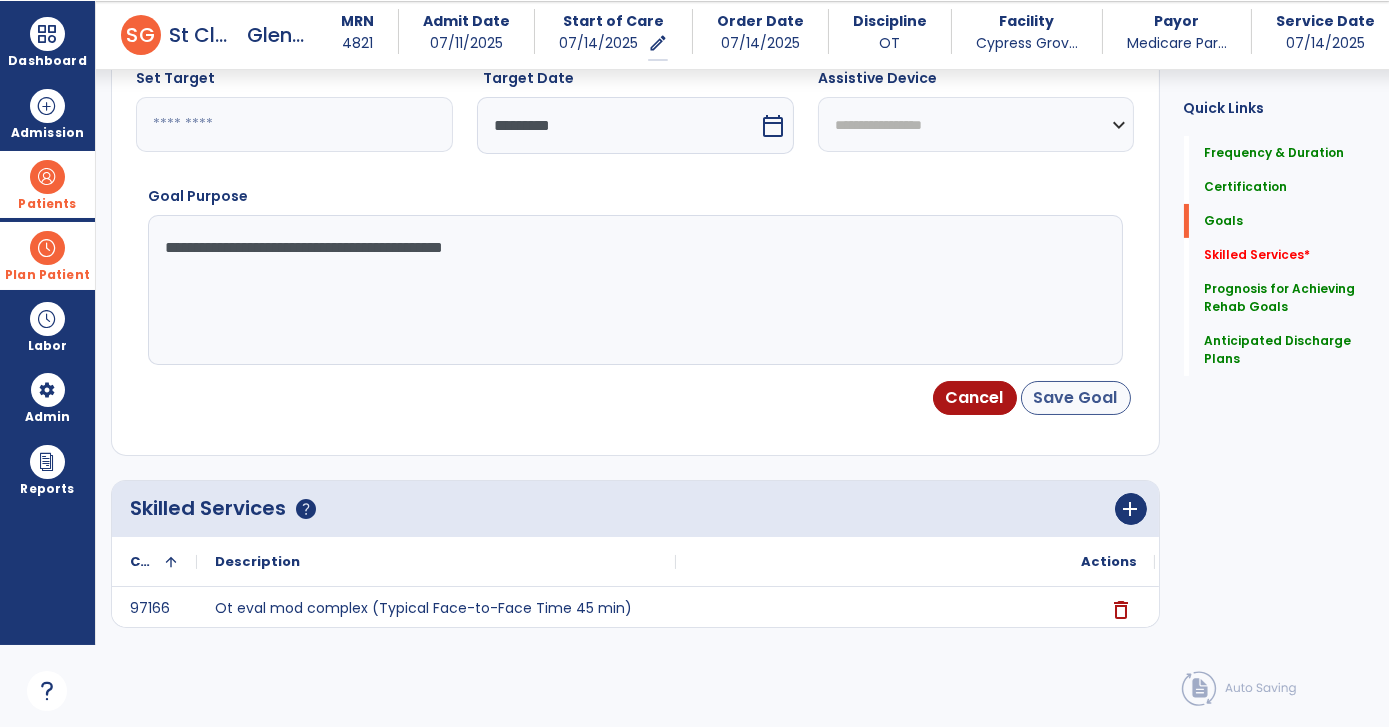 type on "**********" 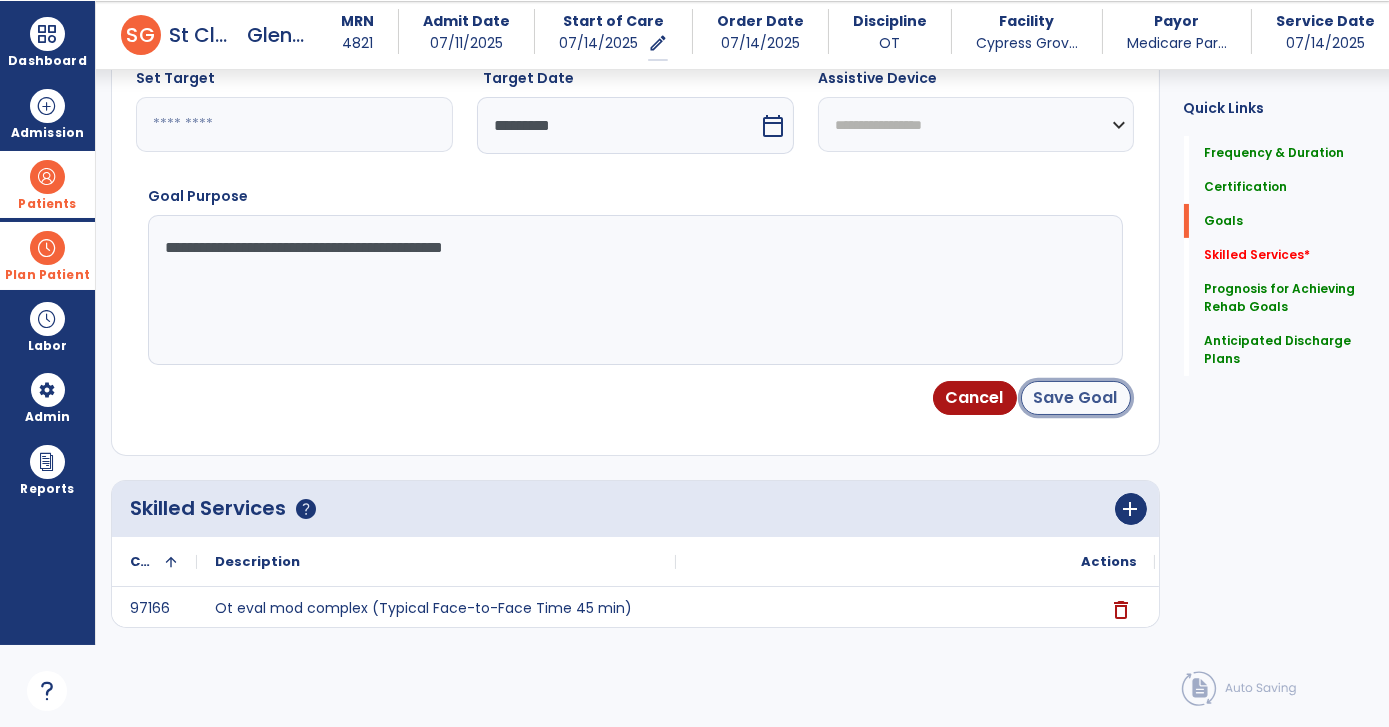 click on "Save Goal" at bounding box center (1076, 398) 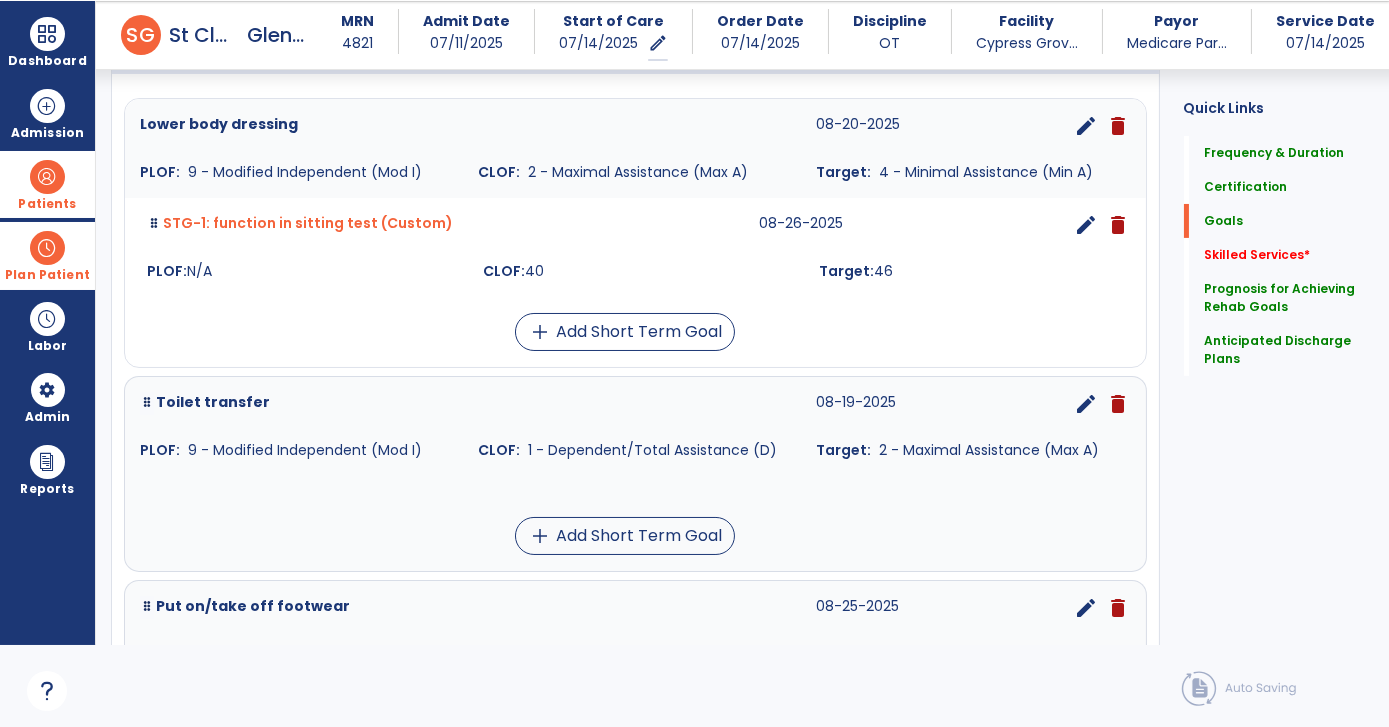 scroll, scrollTop: 636, scrollLeft: 0, axis: vertical 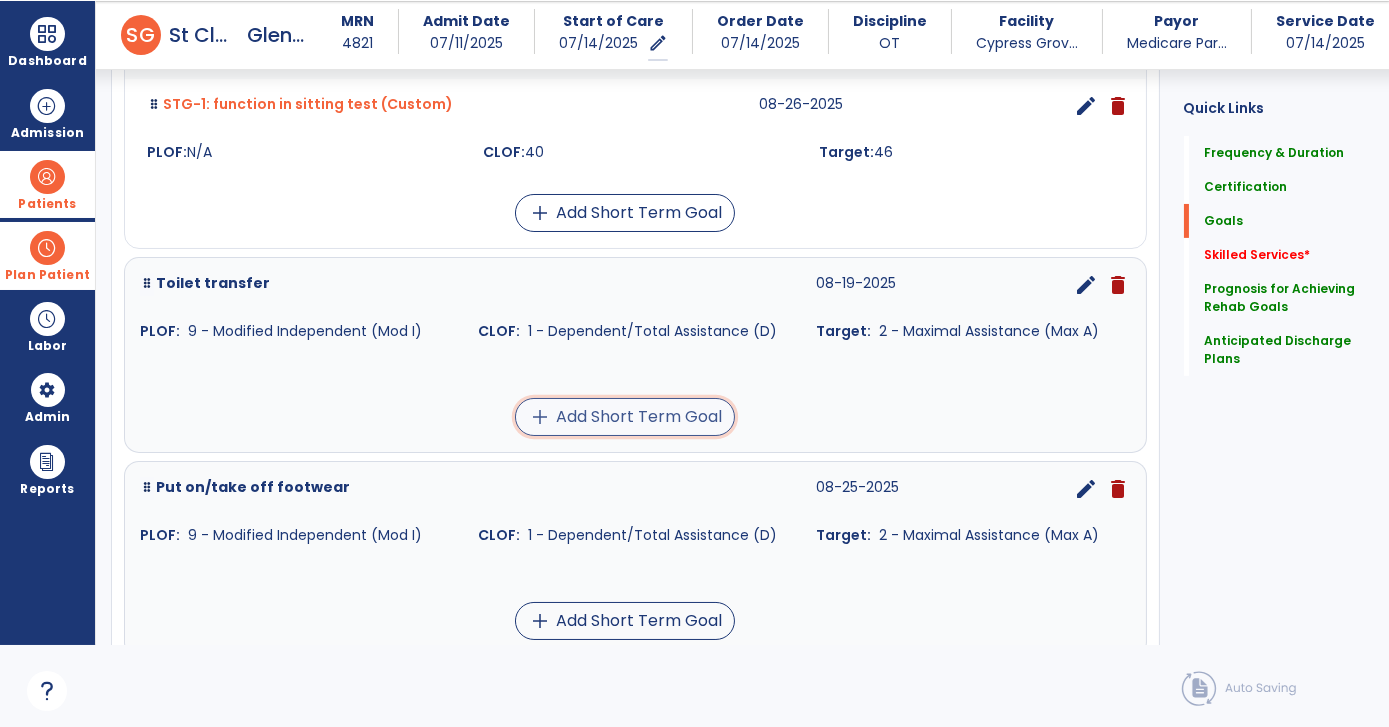 click on "add  Add Short Term Goal" at bounding box center (625, 417) 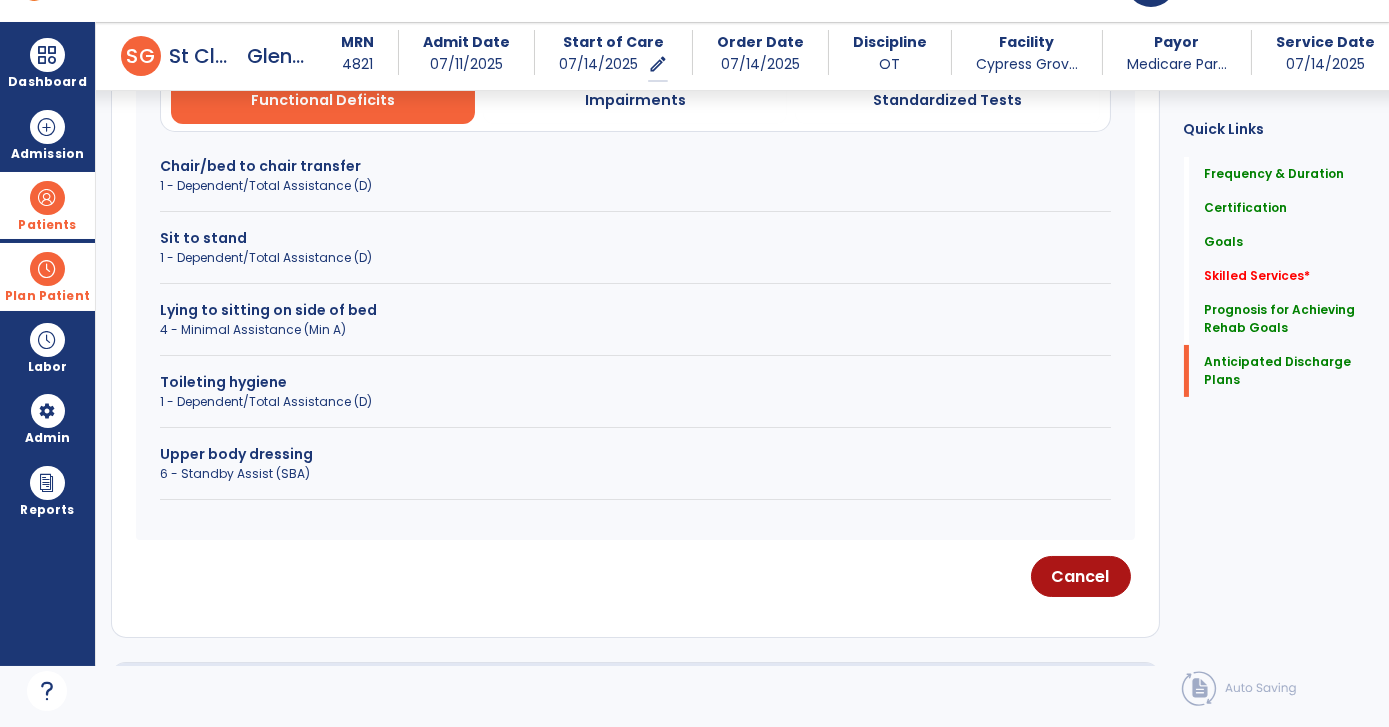 scroll, scrollTop: 1296, scrollLeft: 0, axis: vertical 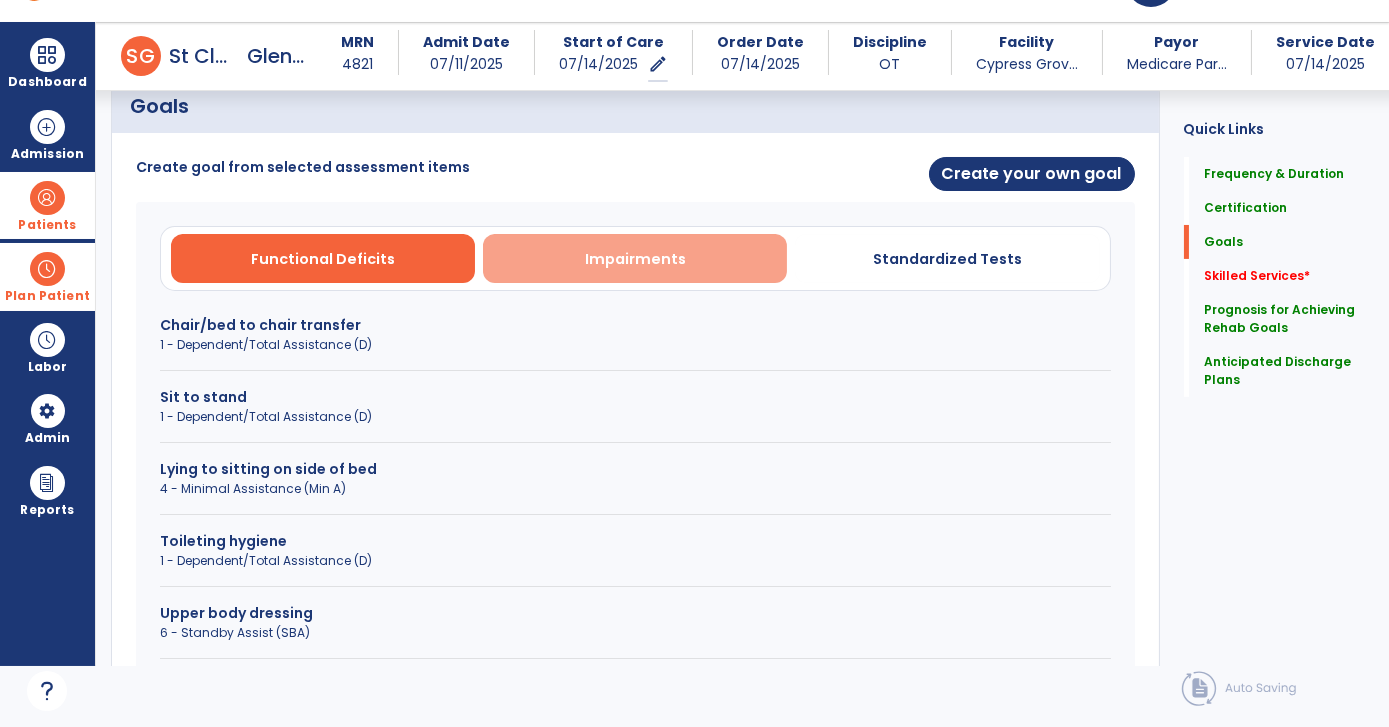 click on "Impairments" at bounding box center (635, 258) 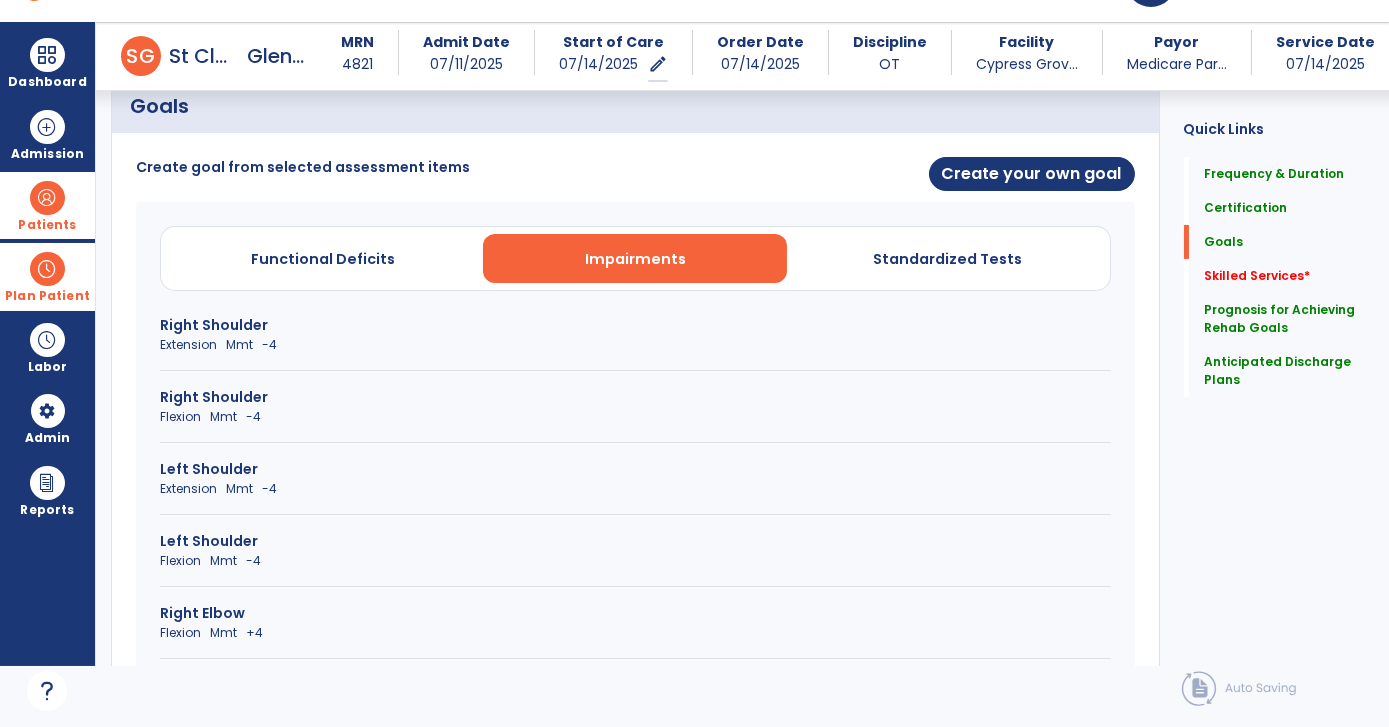 click on "Flexion   Mmt   -4" at bounding box center (635, 417) 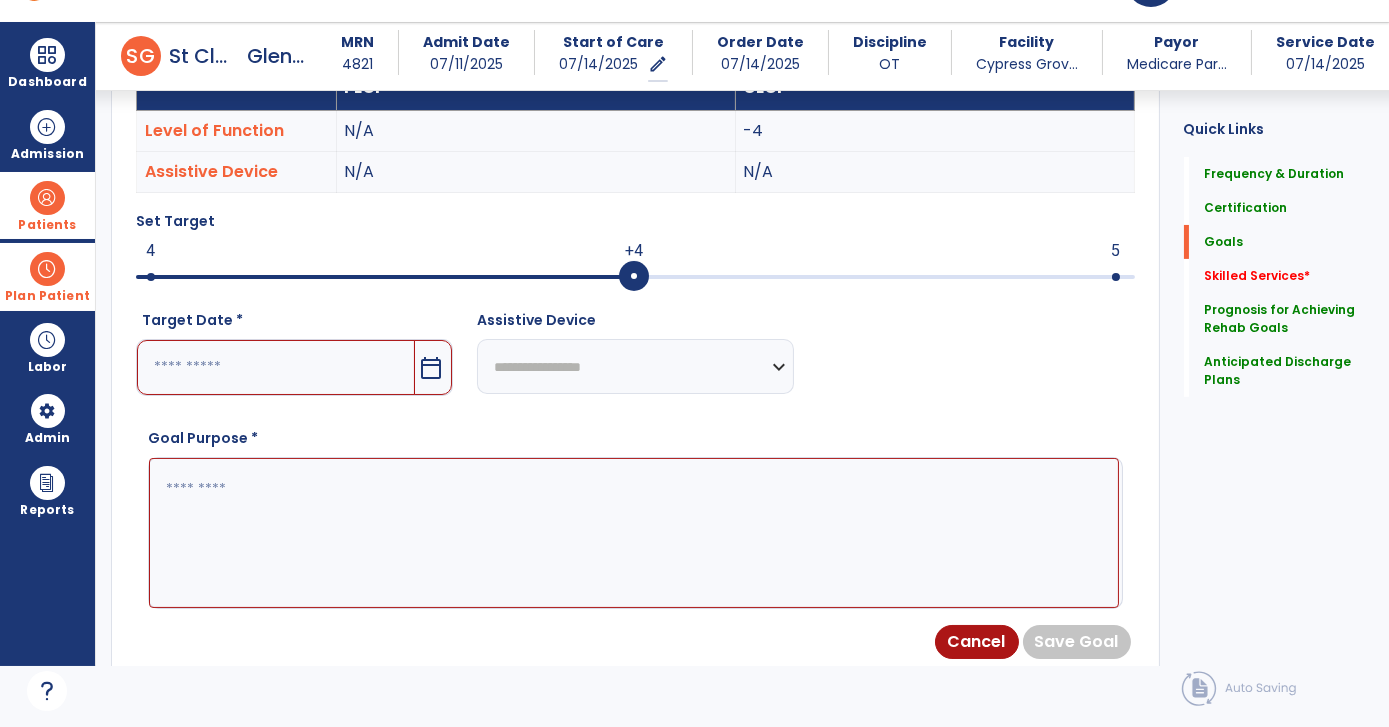 scroll, scrollTop: 1023, scrollLeft: 0, axis: vertical 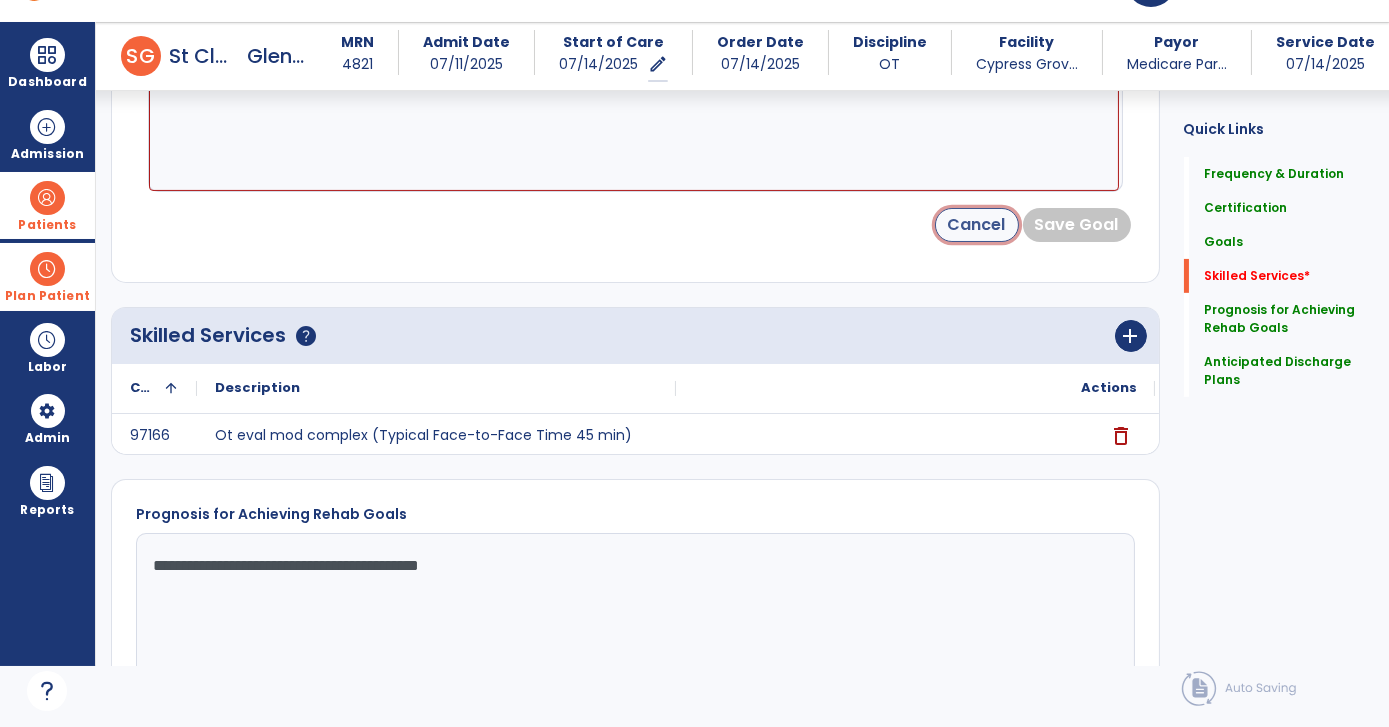 click on "Cancel" at bounding box center (977, 225) 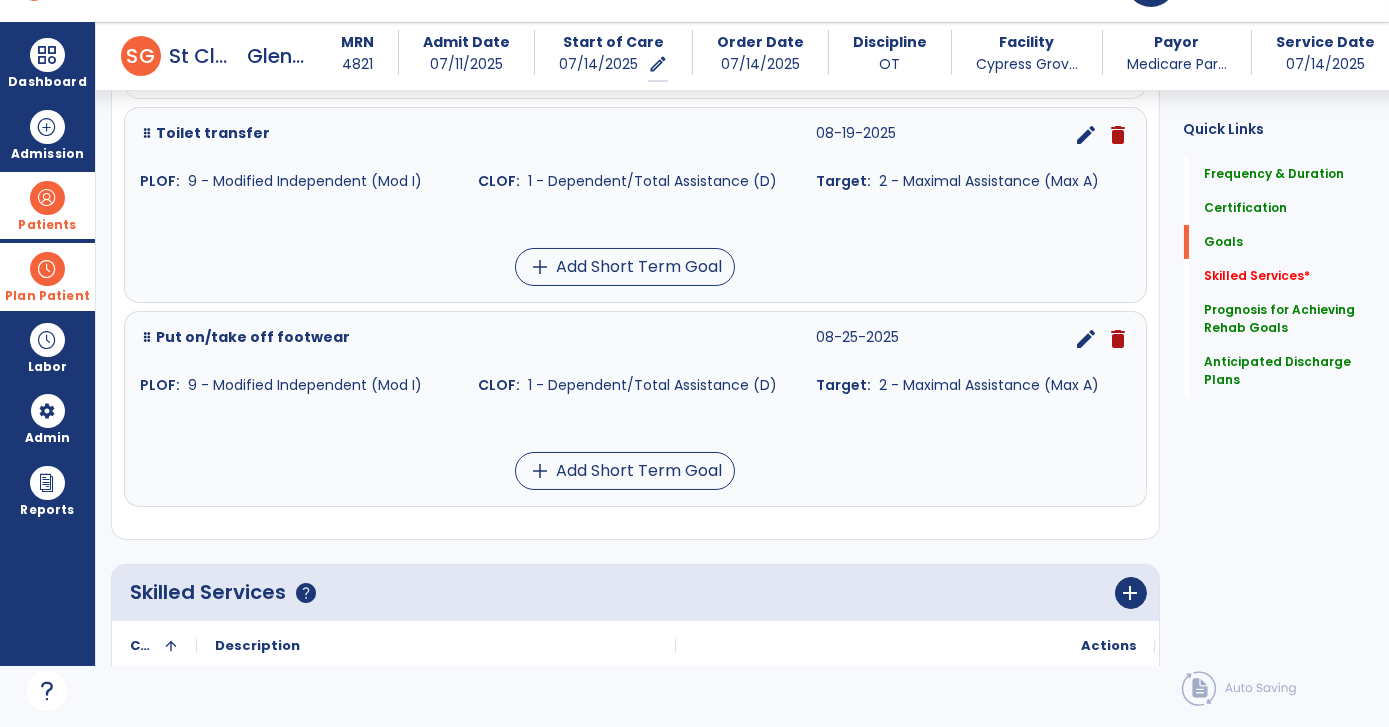 scroll, scrollTop: 786, scrollLeft: 0, axis: vertical 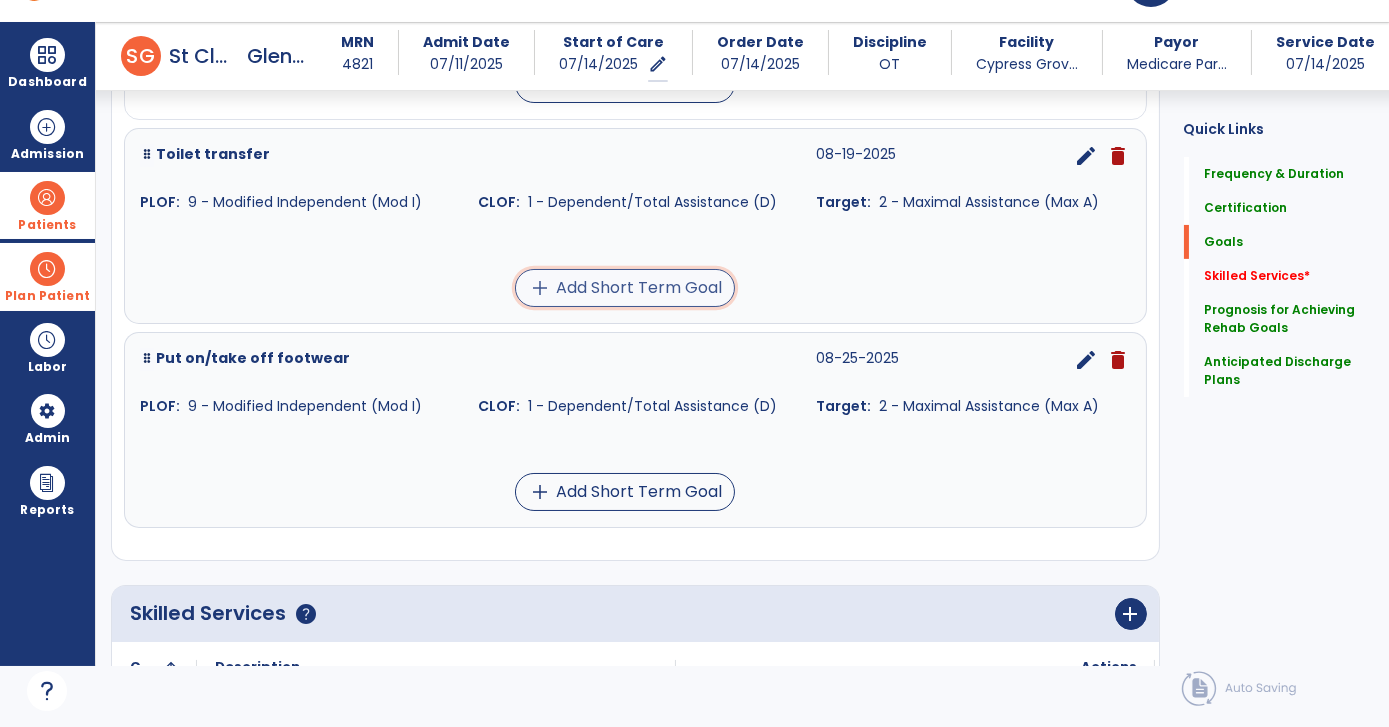 click on "add  Add Short Term Goal" at bounding box center (625, 288) 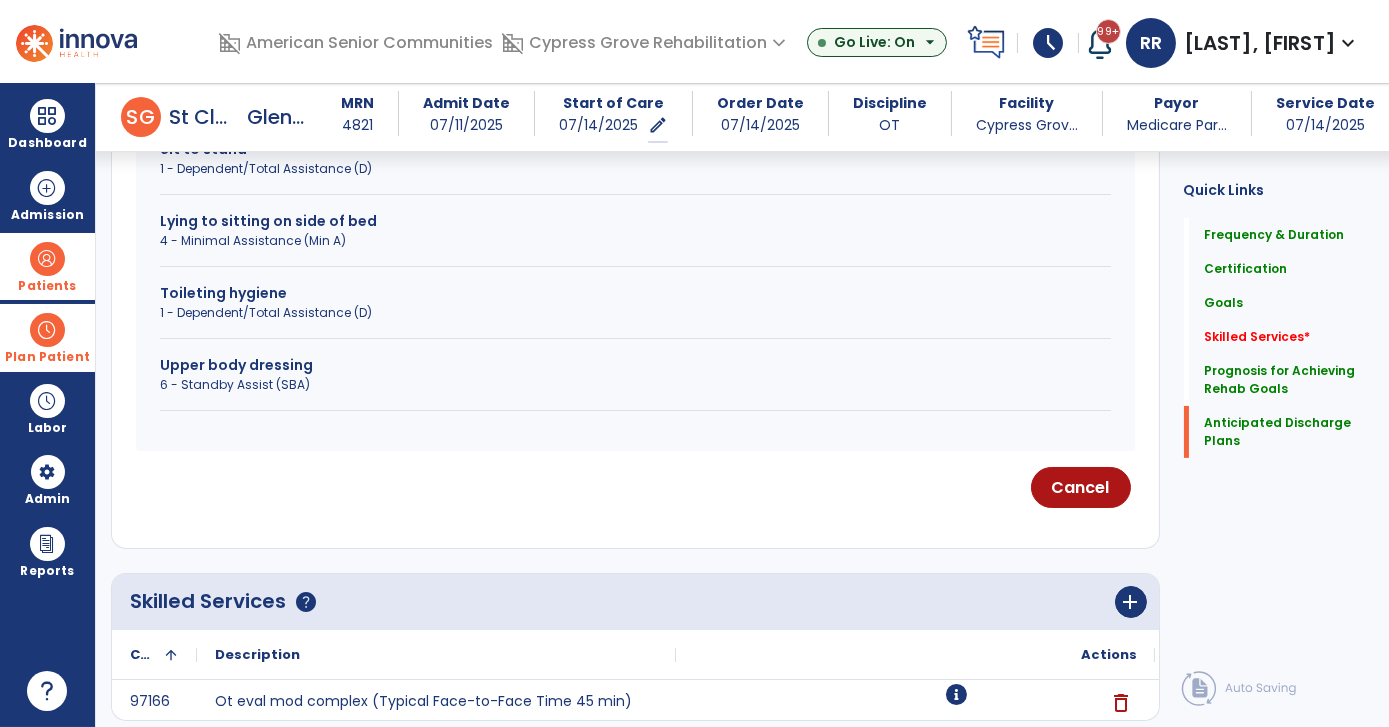 scroll, scrollTop: 0, scrollLeft: 0, axis: both 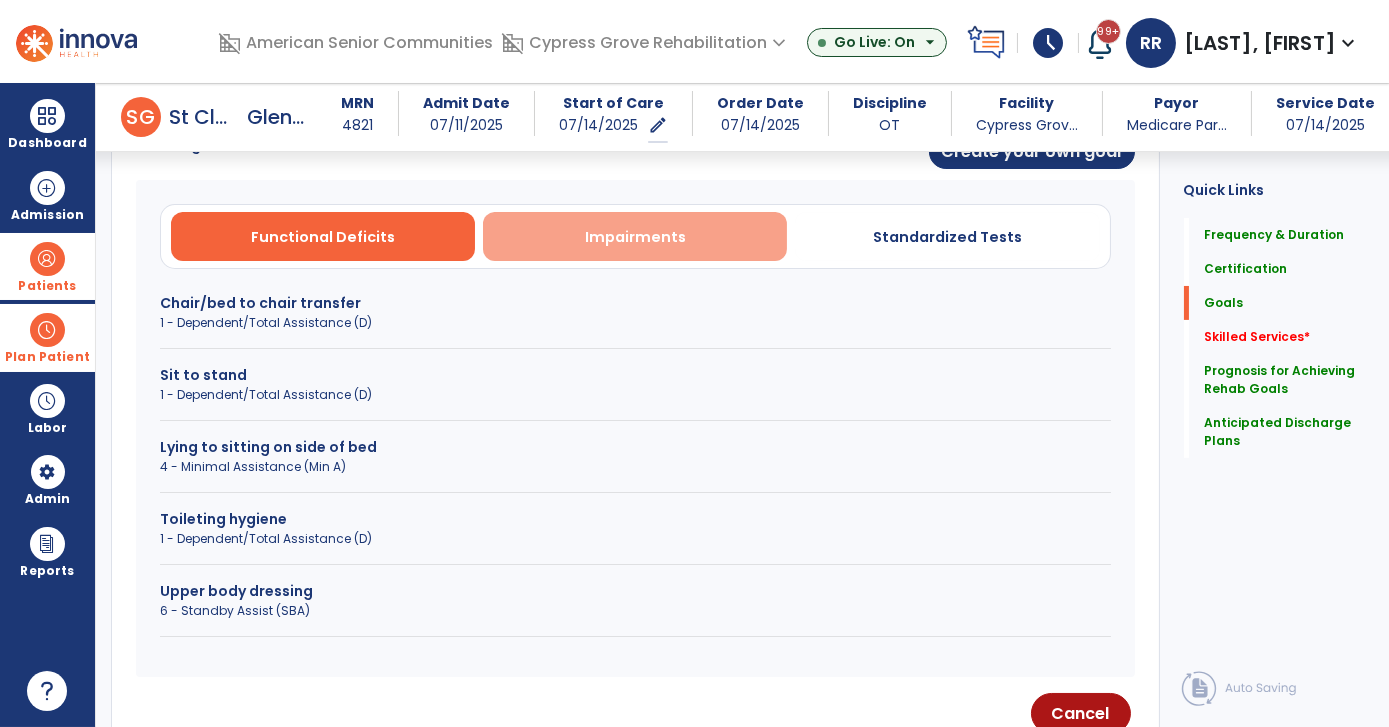 click on "Impairments" at bounding box center [635, 237] 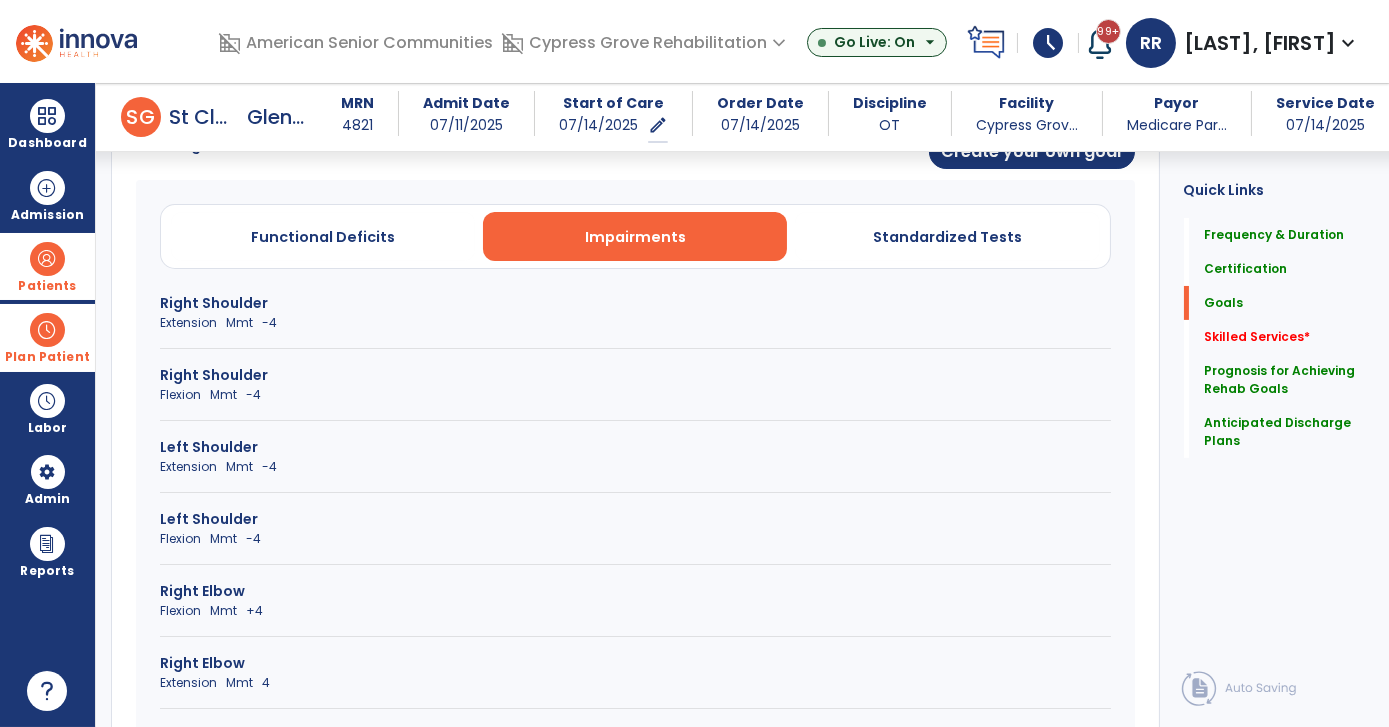 click on "Extension   Mmt   -4" at bounding box center [635, 323] 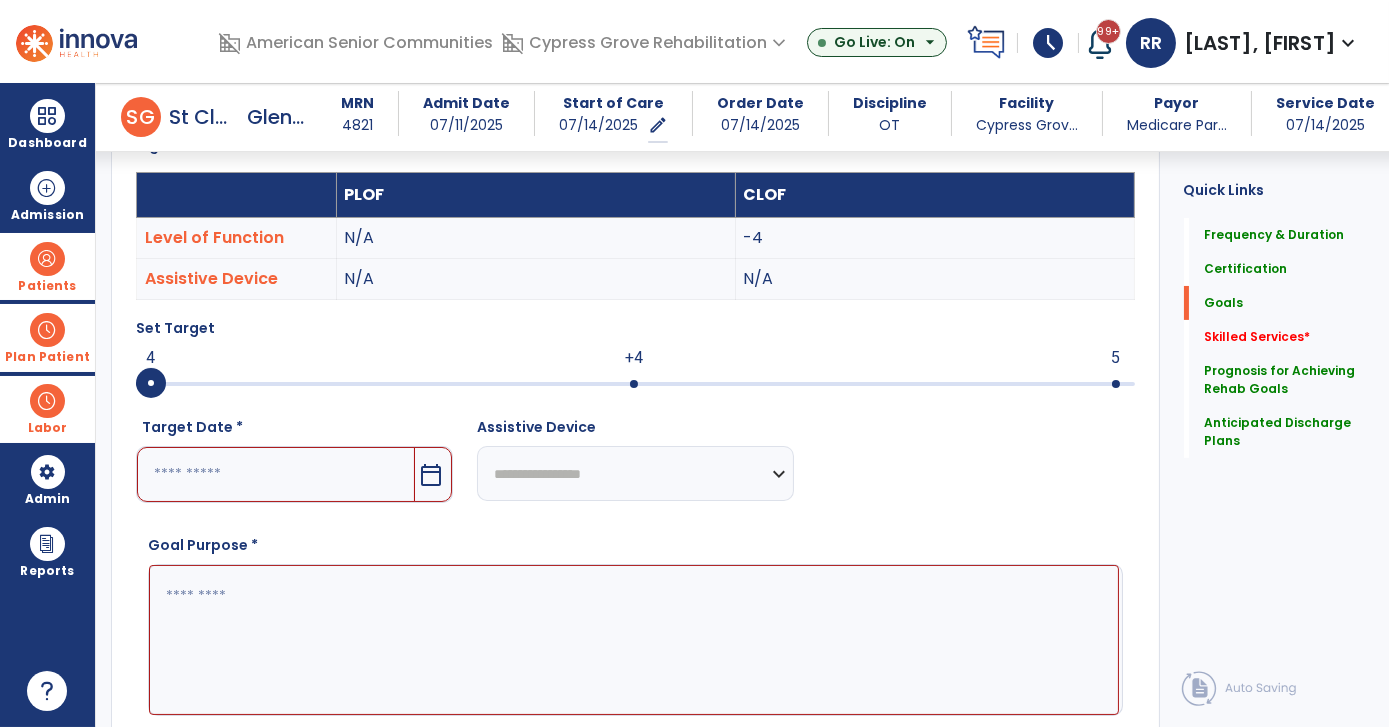 drag, startPoint x: 640, startPoint y: 370, endPoint x: 43, endPoint y: 396, distance: 597.5659 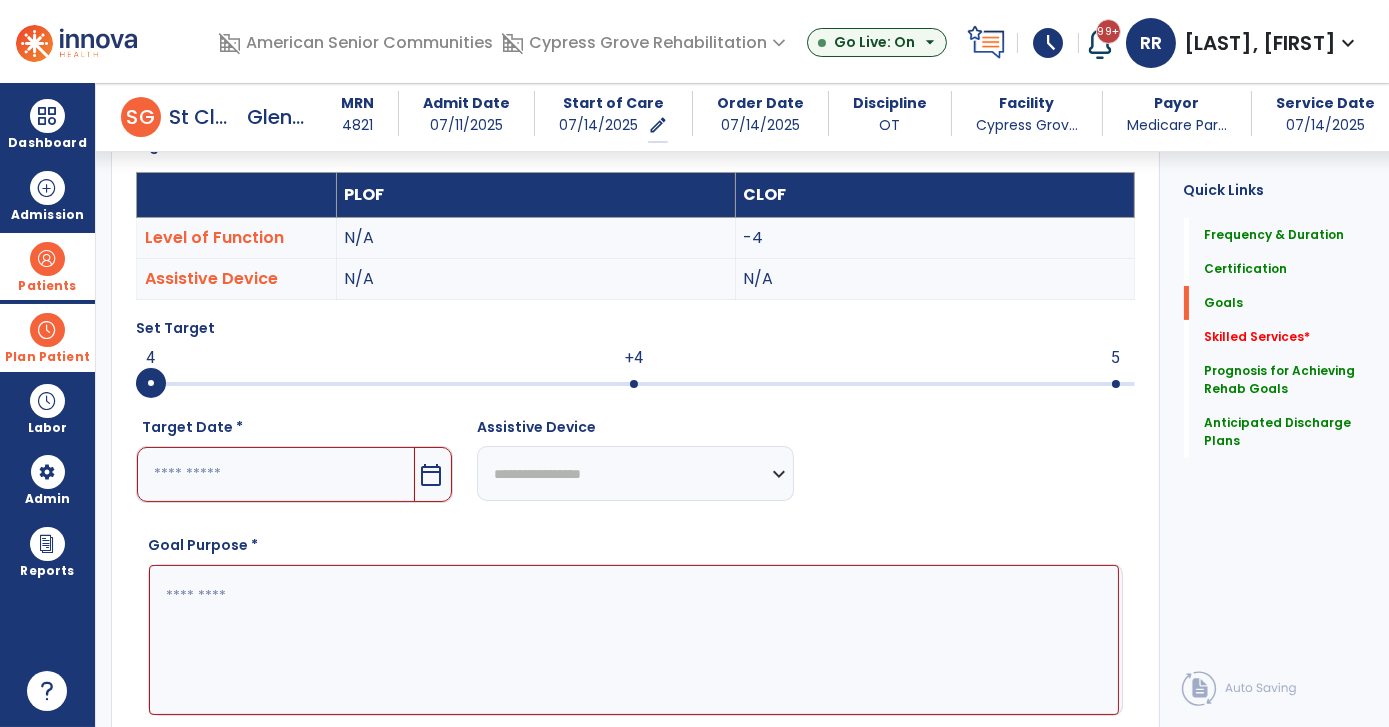 click at bounding box center (276, 474) 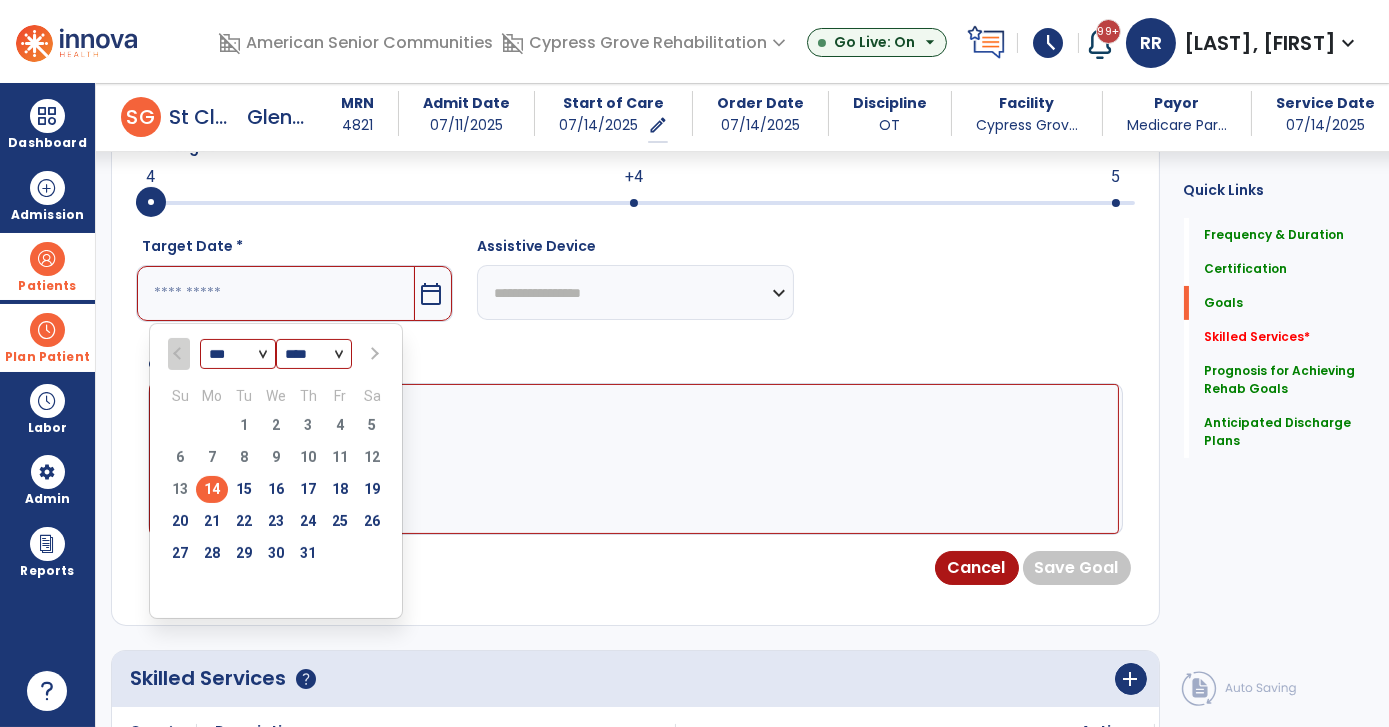 scroll, scrollTop: 742, scrollLeft: 0, axis: vertical 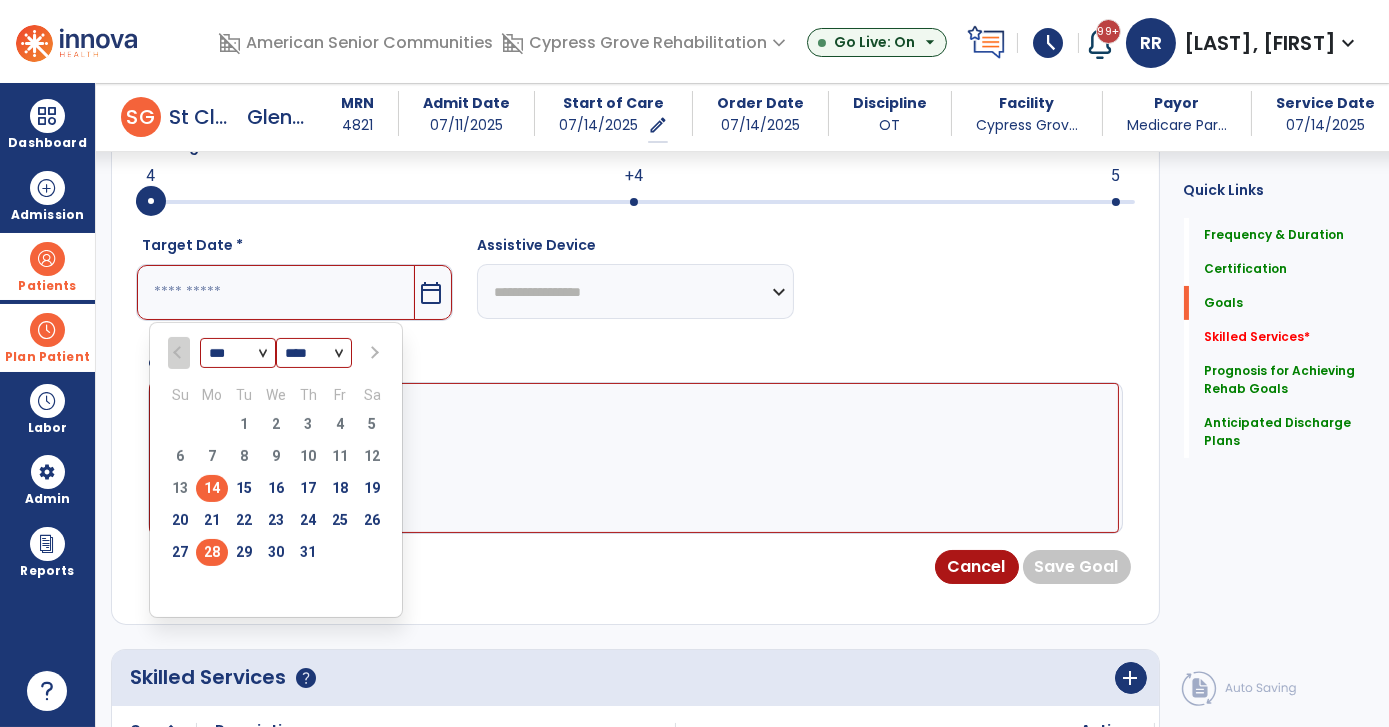 click on "28" at bounding box center [212, 552] 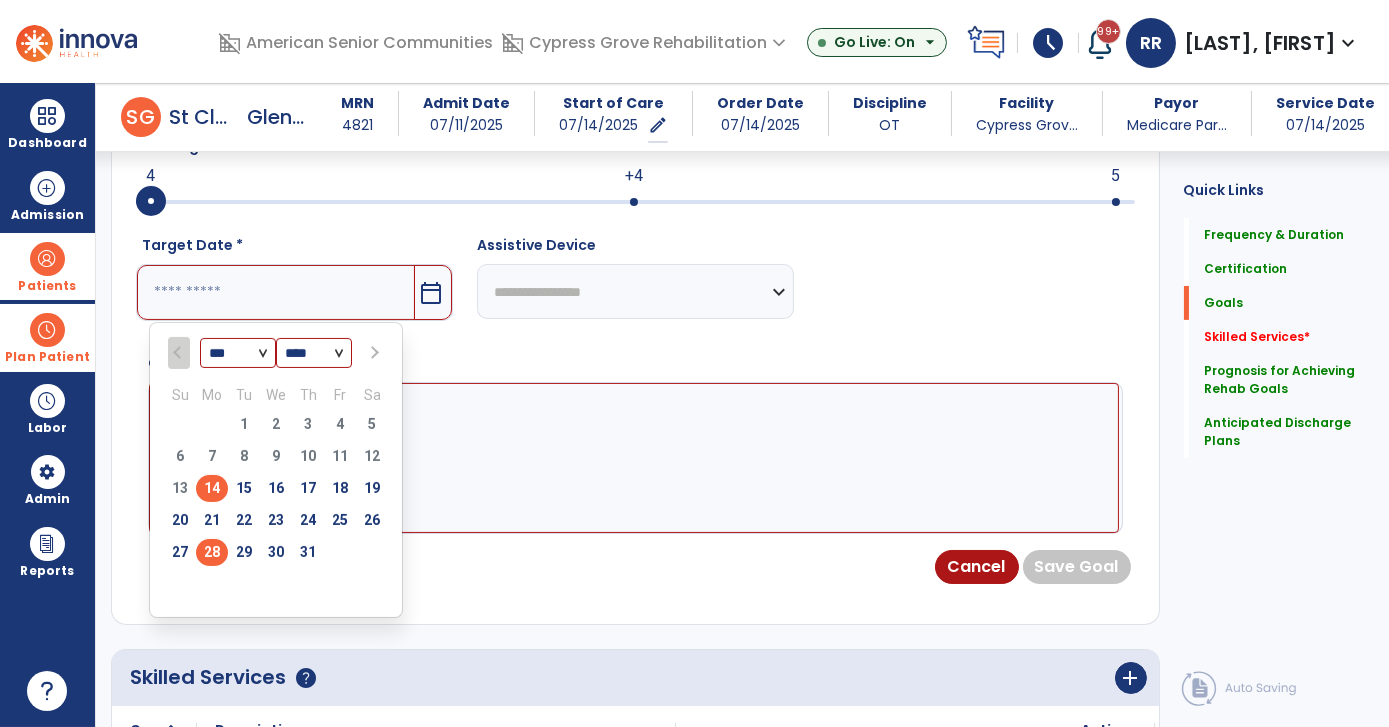 type on "*********" 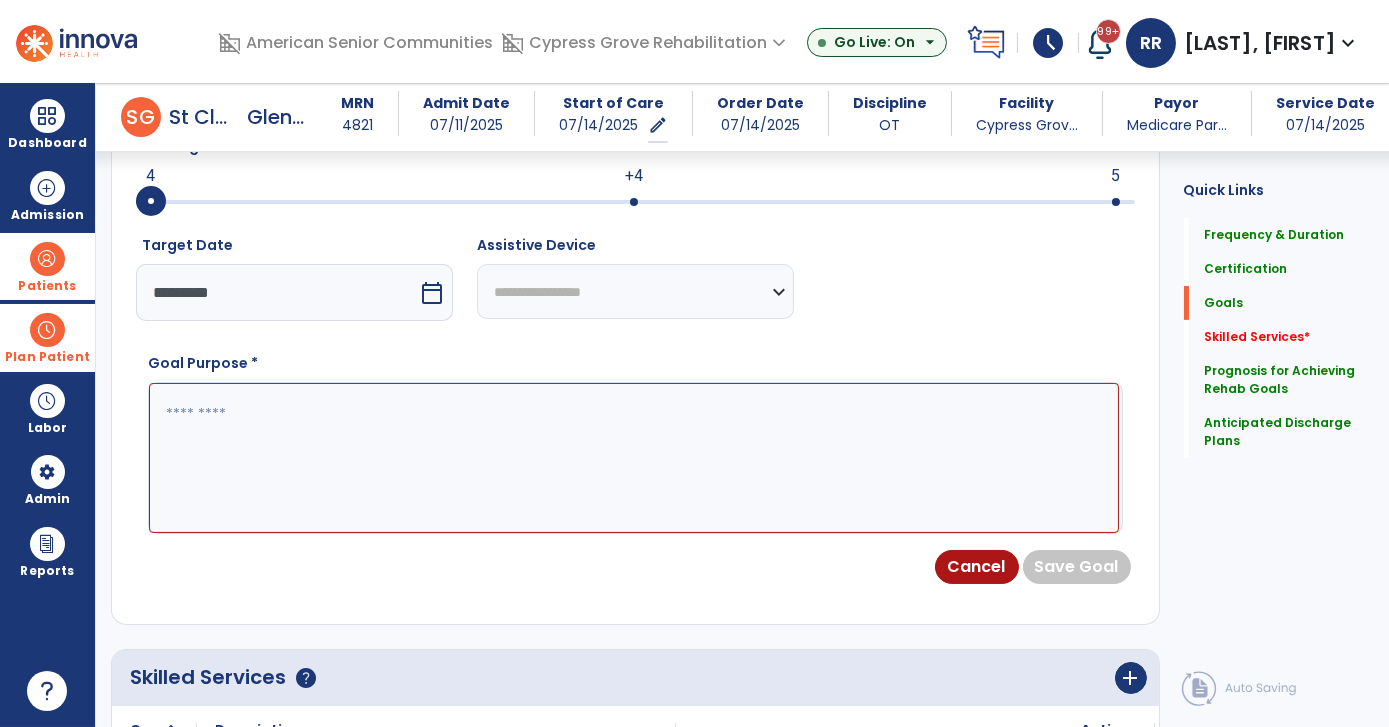 click at bounding box center (634, 457) 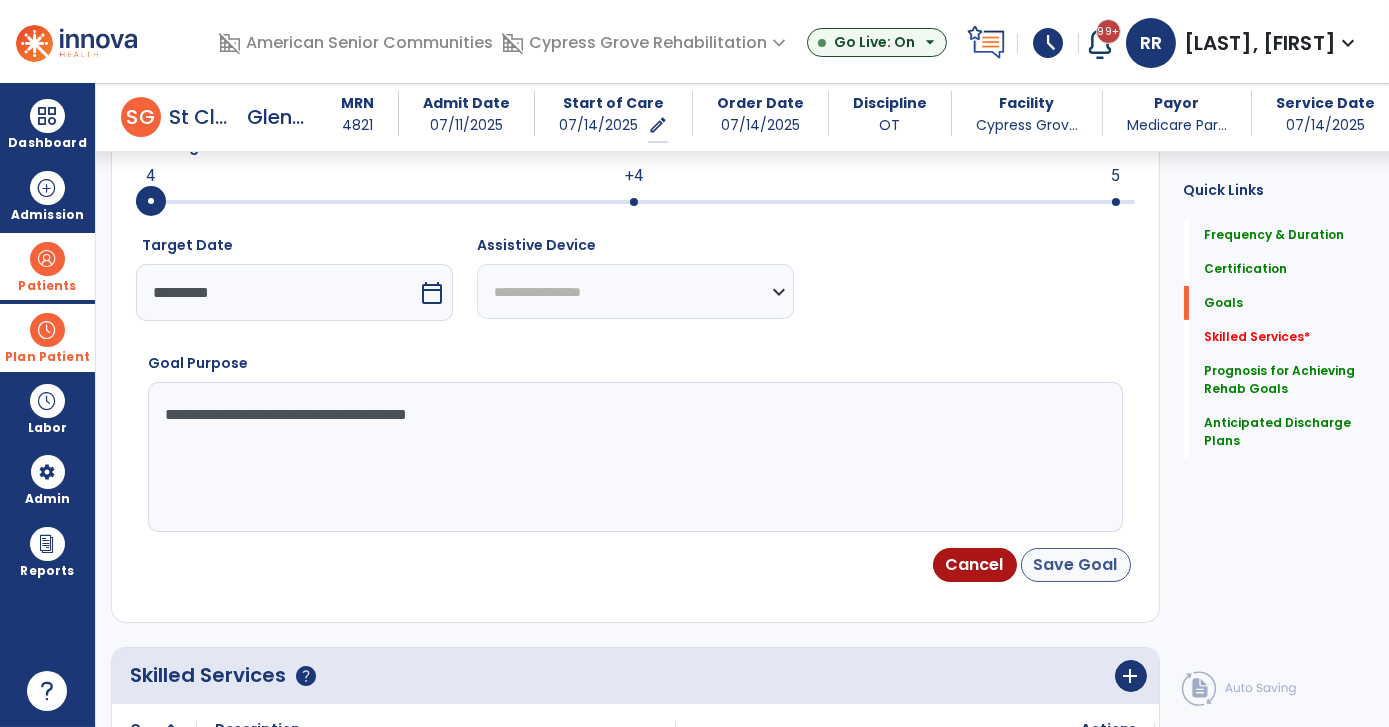 type on "**********" 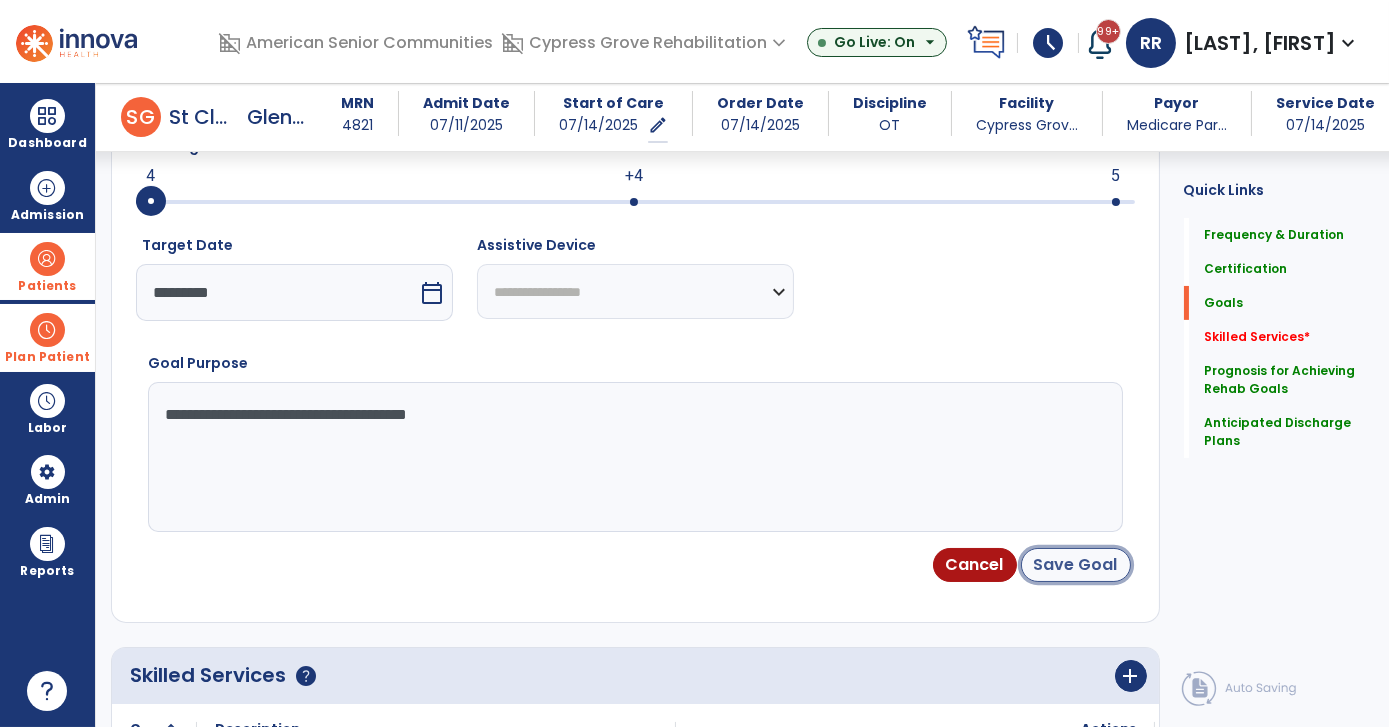 click on "Save Goal" at bounding box center [1076, 565] 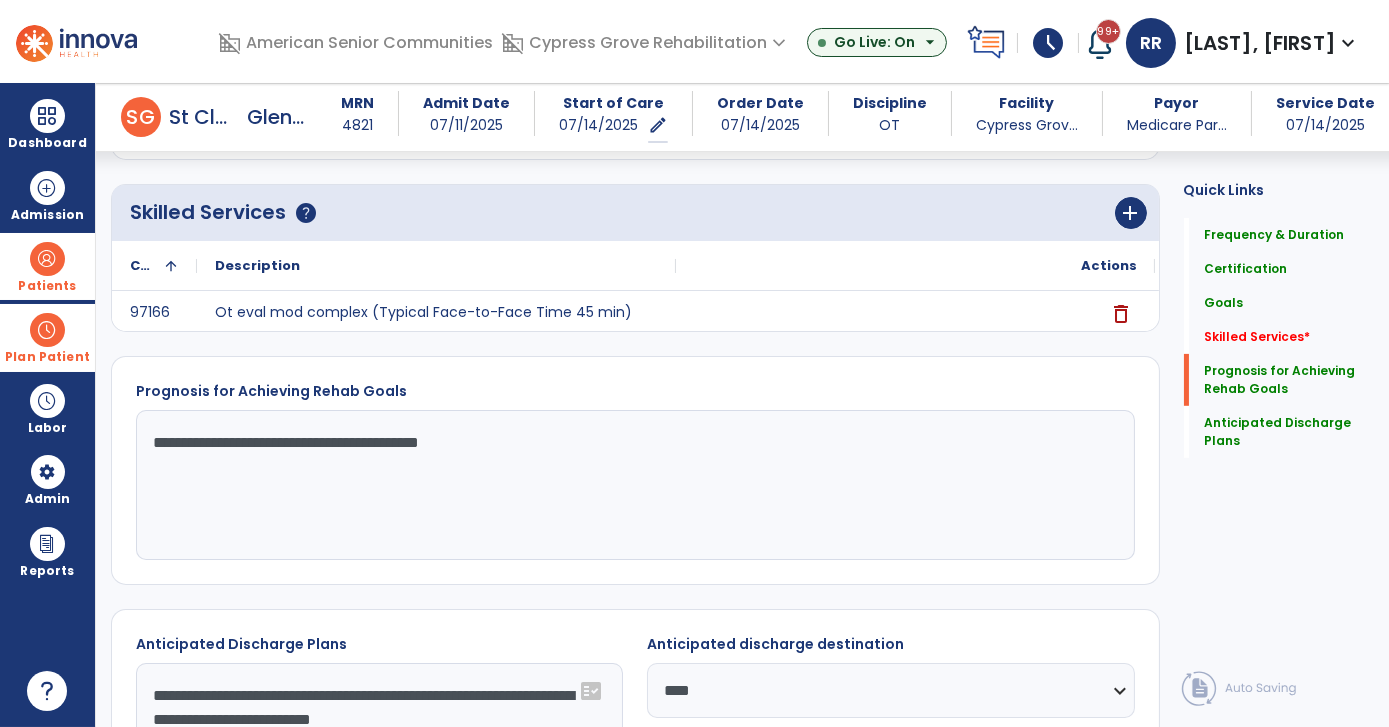 scroll, scrollTop: 1325, scrollLeft: 0, axis: vertical 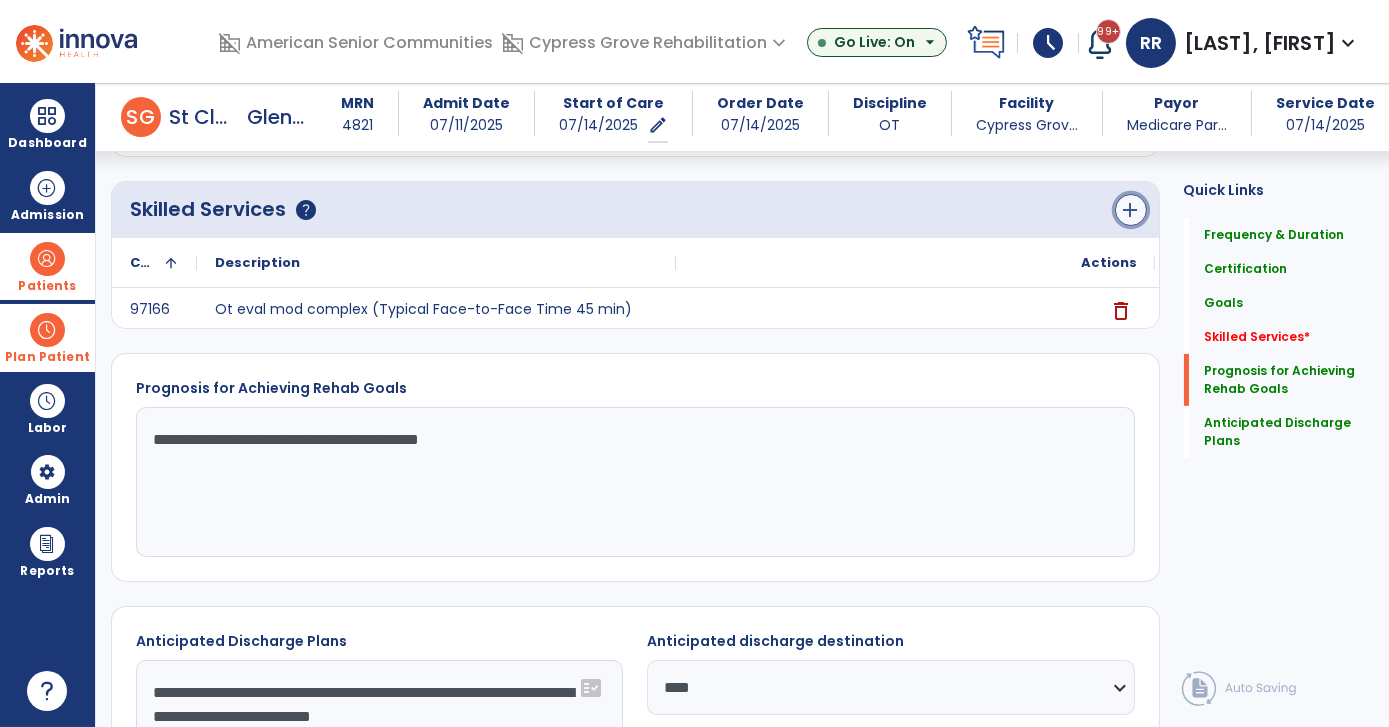 click on "add" 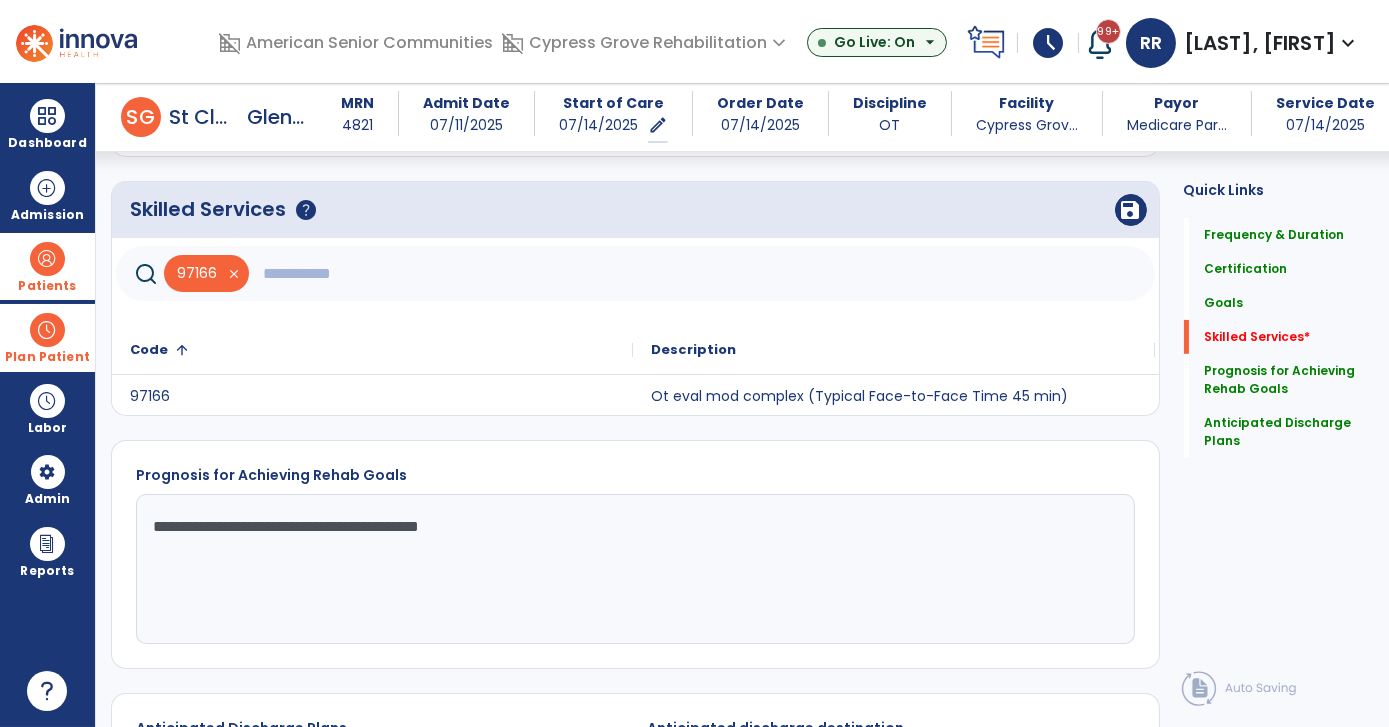 click 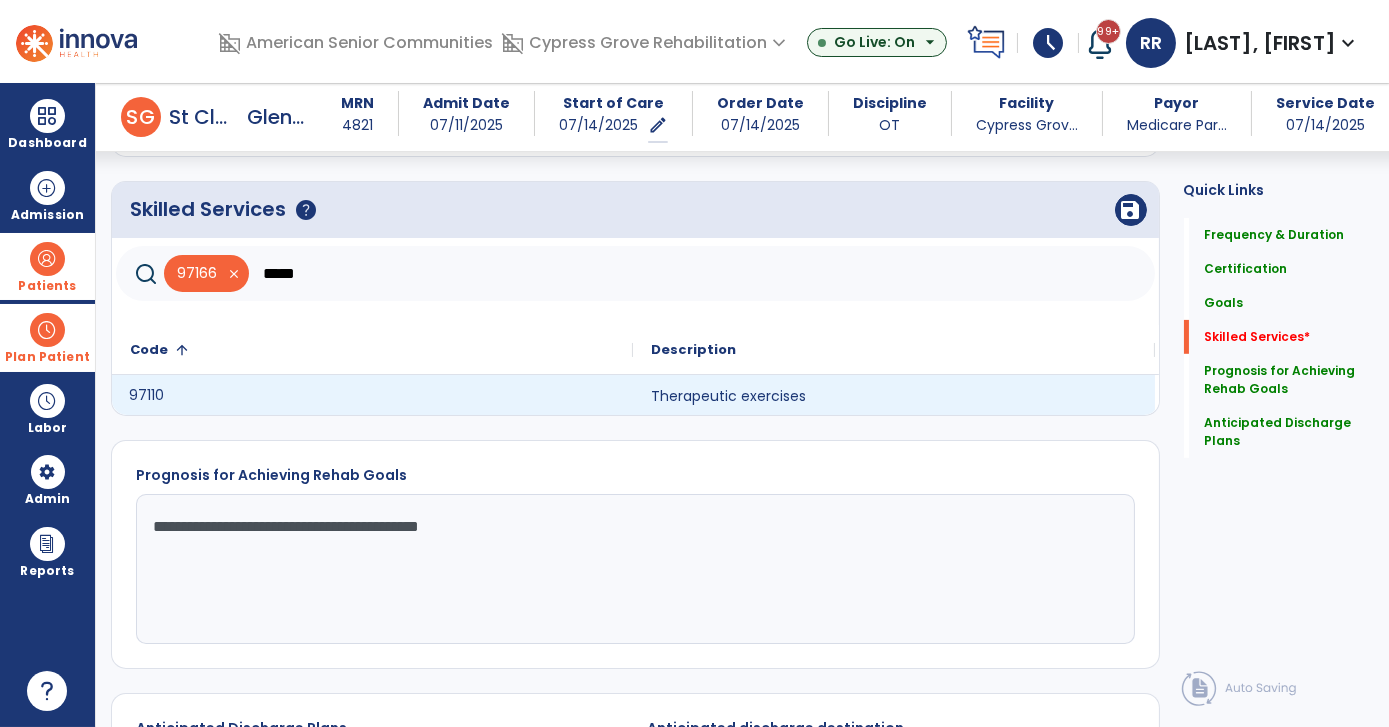 click on "97110" 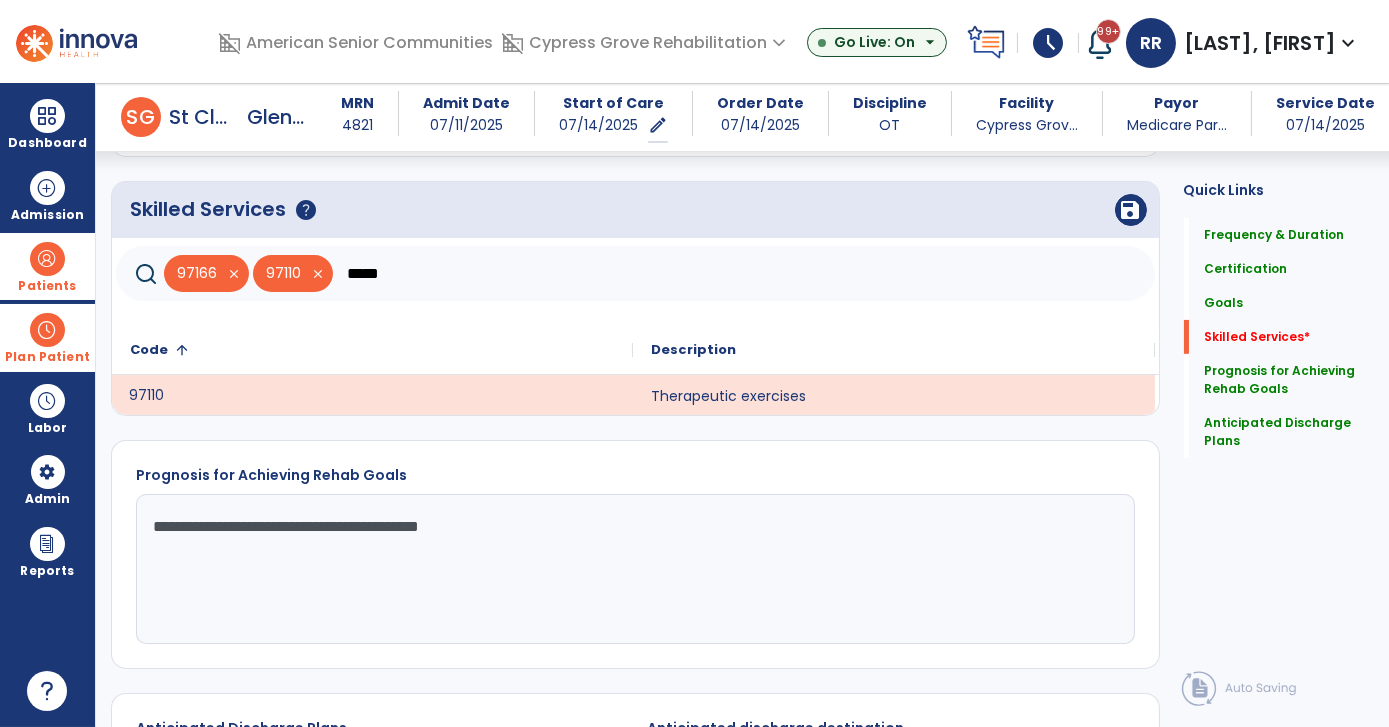 click on "*****" 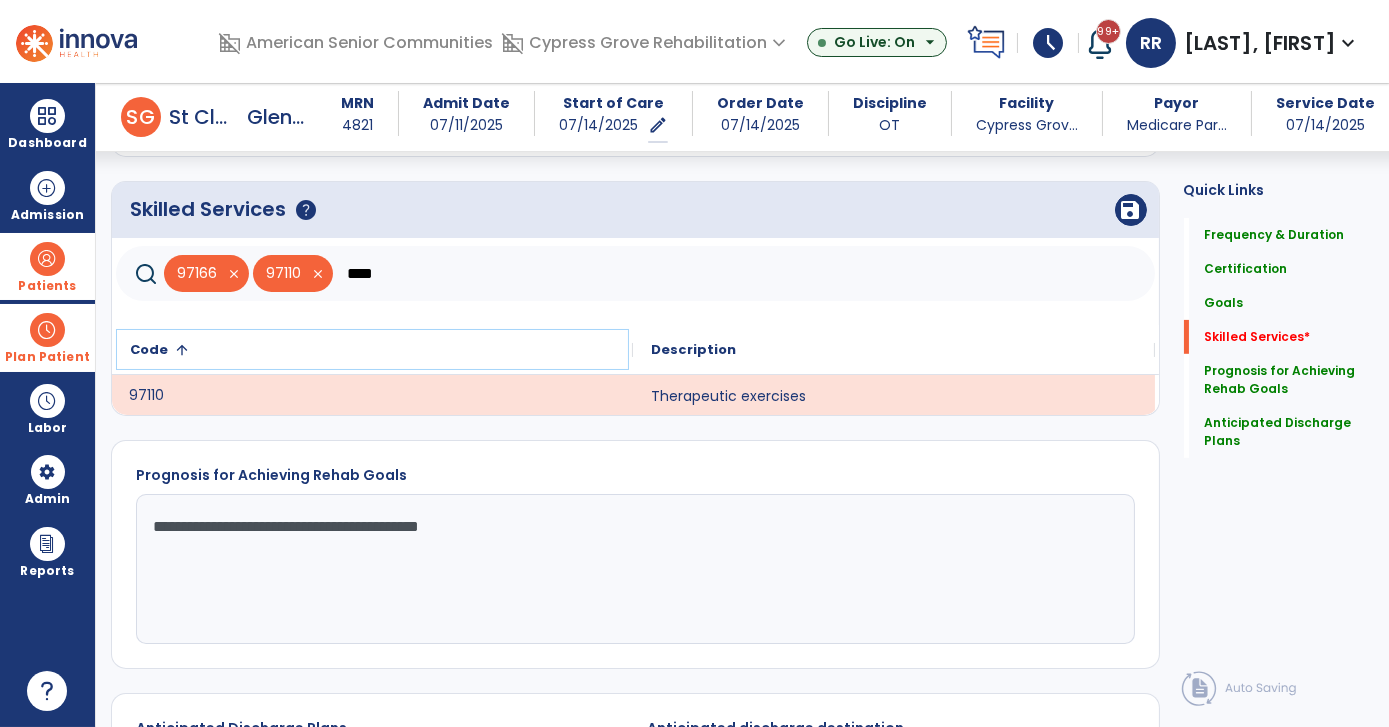 click on "Code
1" 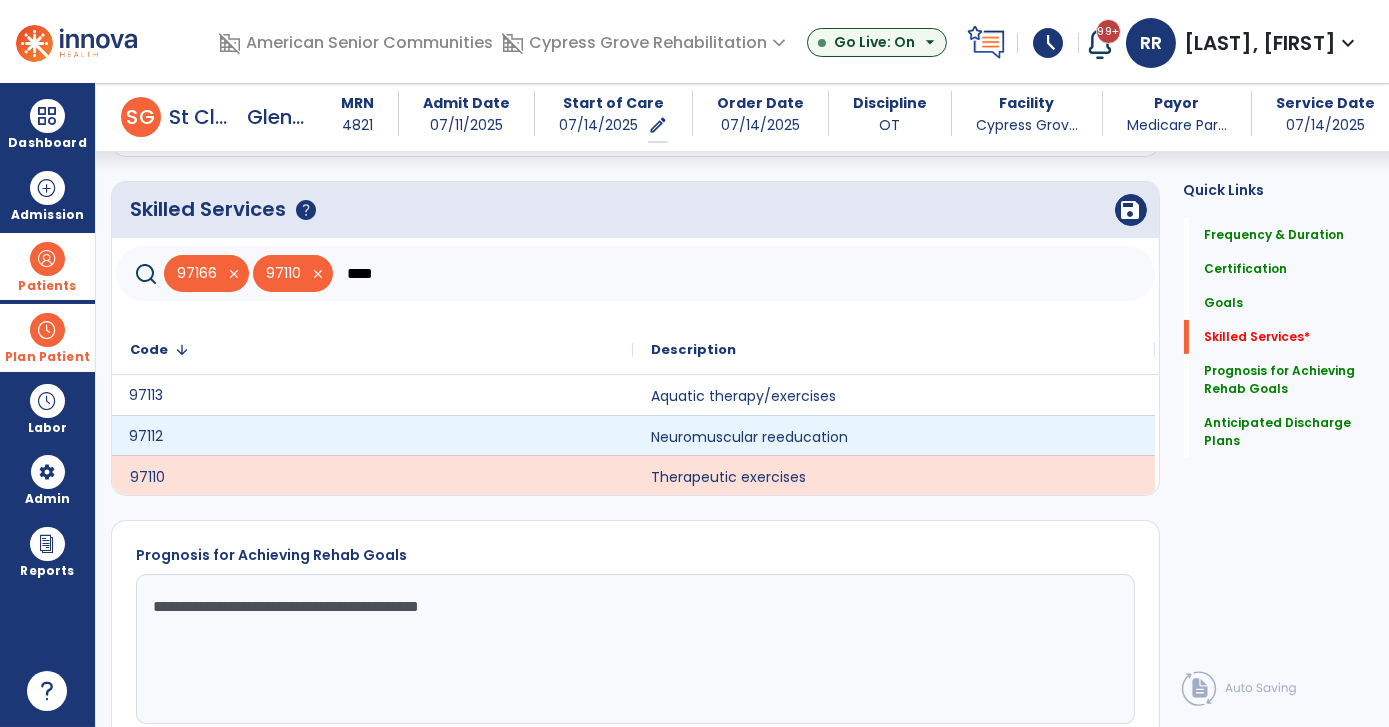 click on "97112" 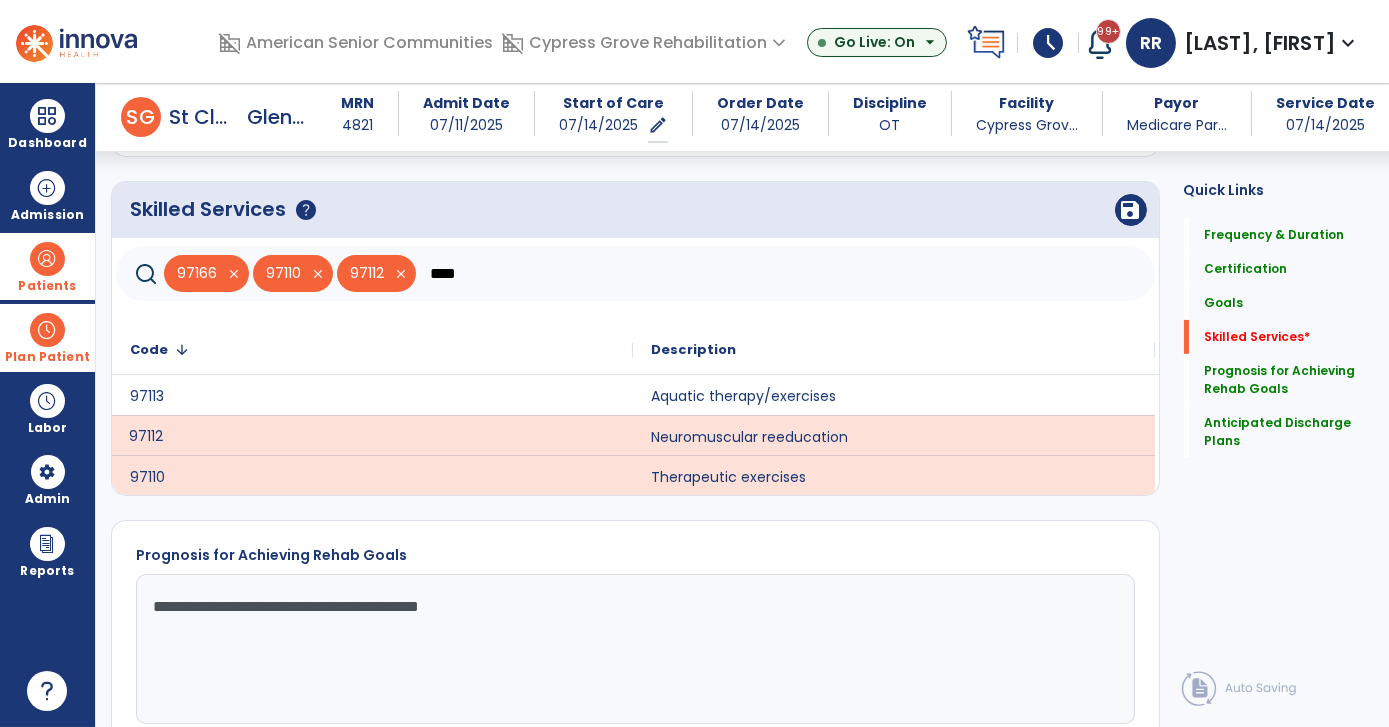 click on "****" 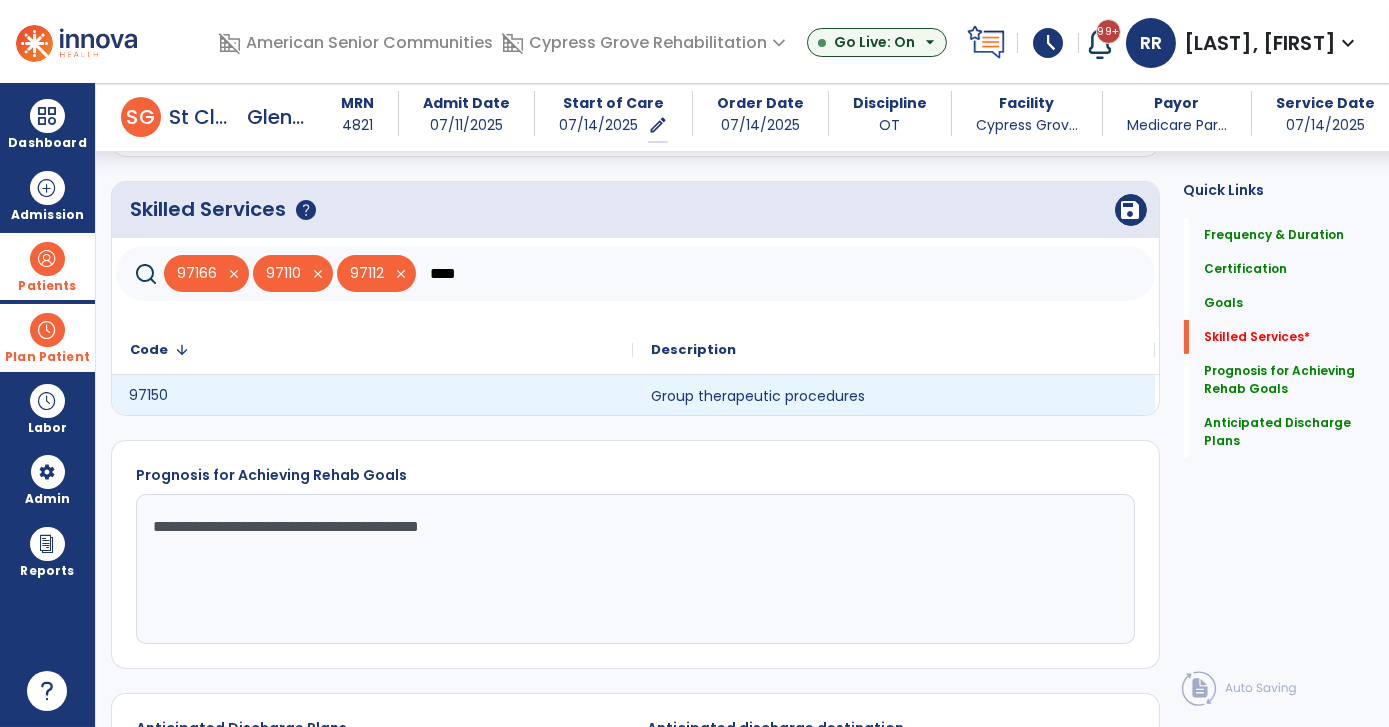 click on "97150" 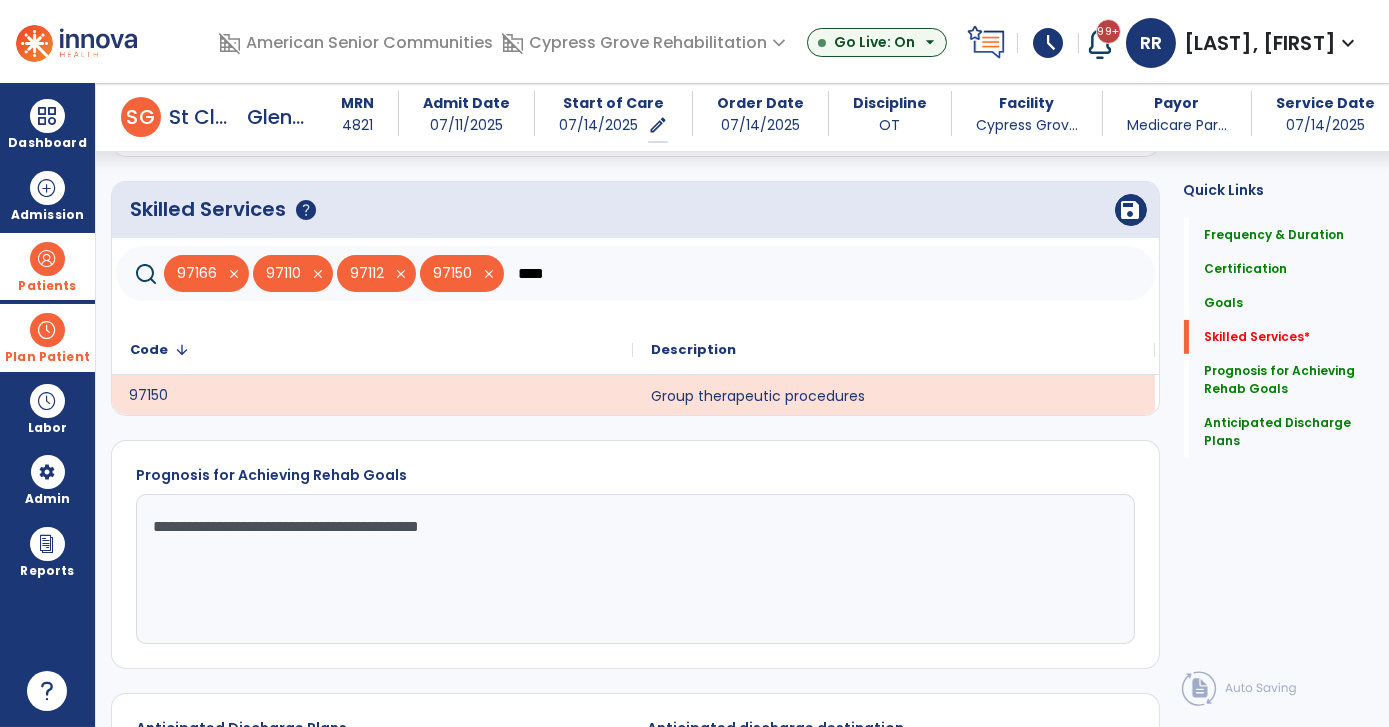 click on "****" 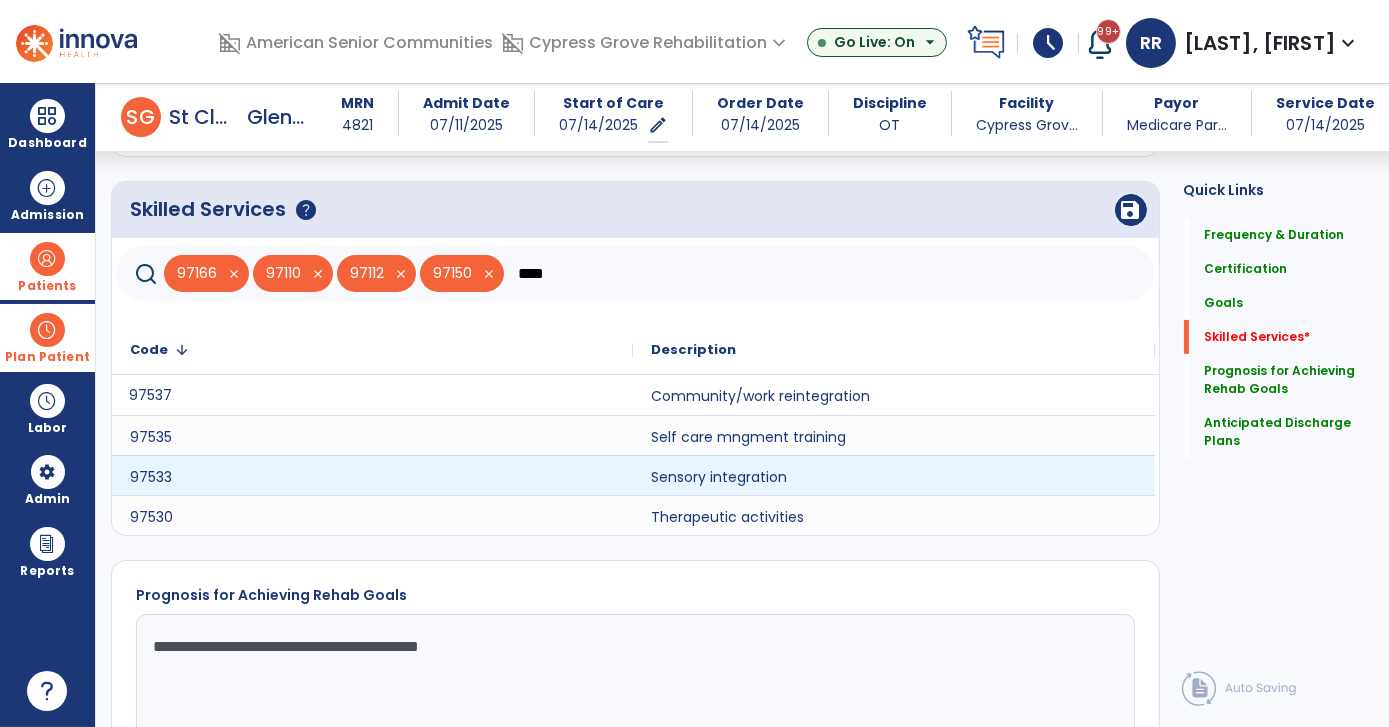 click on "97533 Sensory integration" 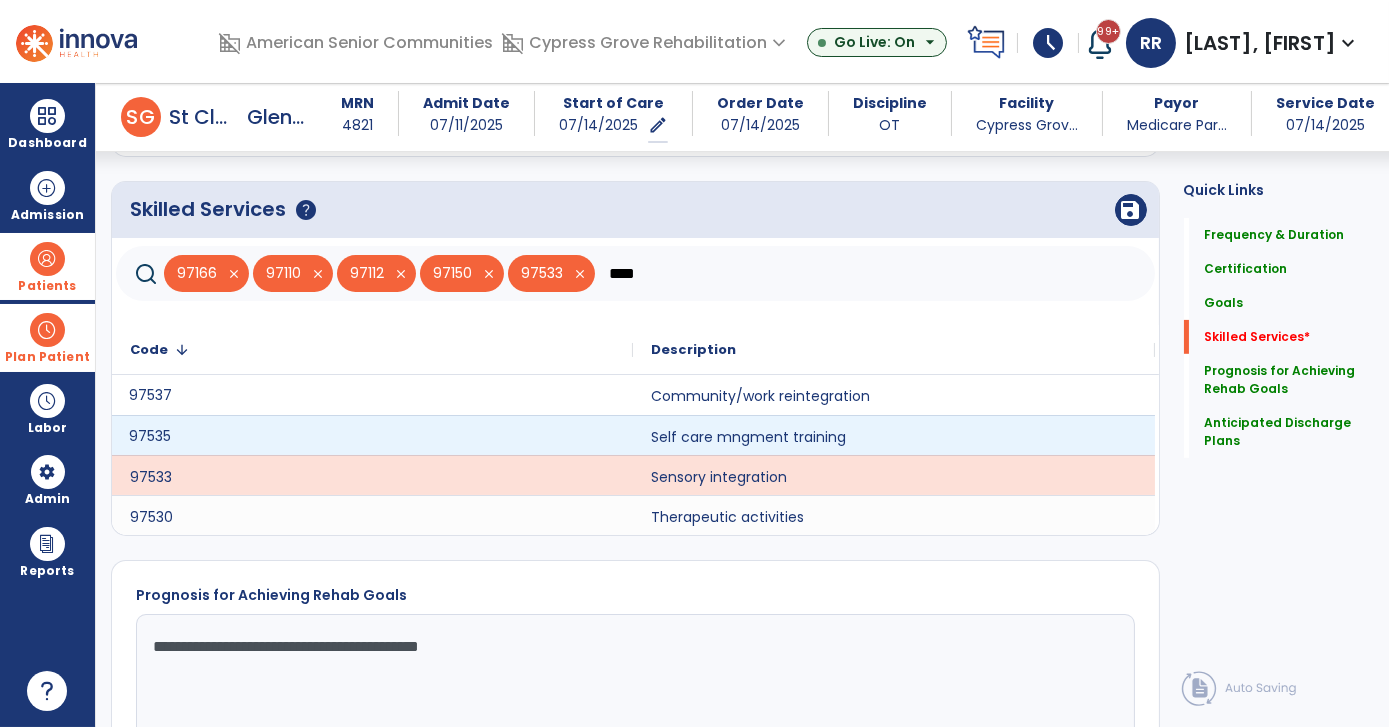 click on "97535" 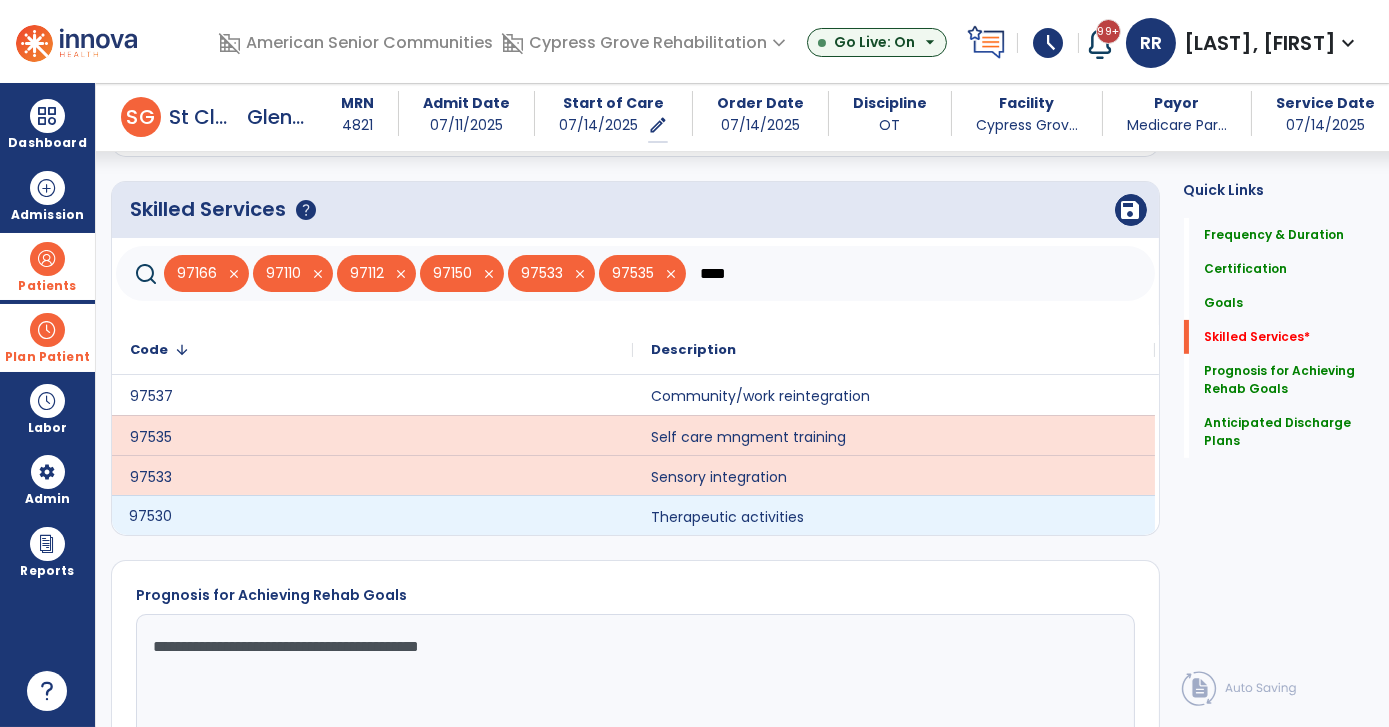 click on "97530" 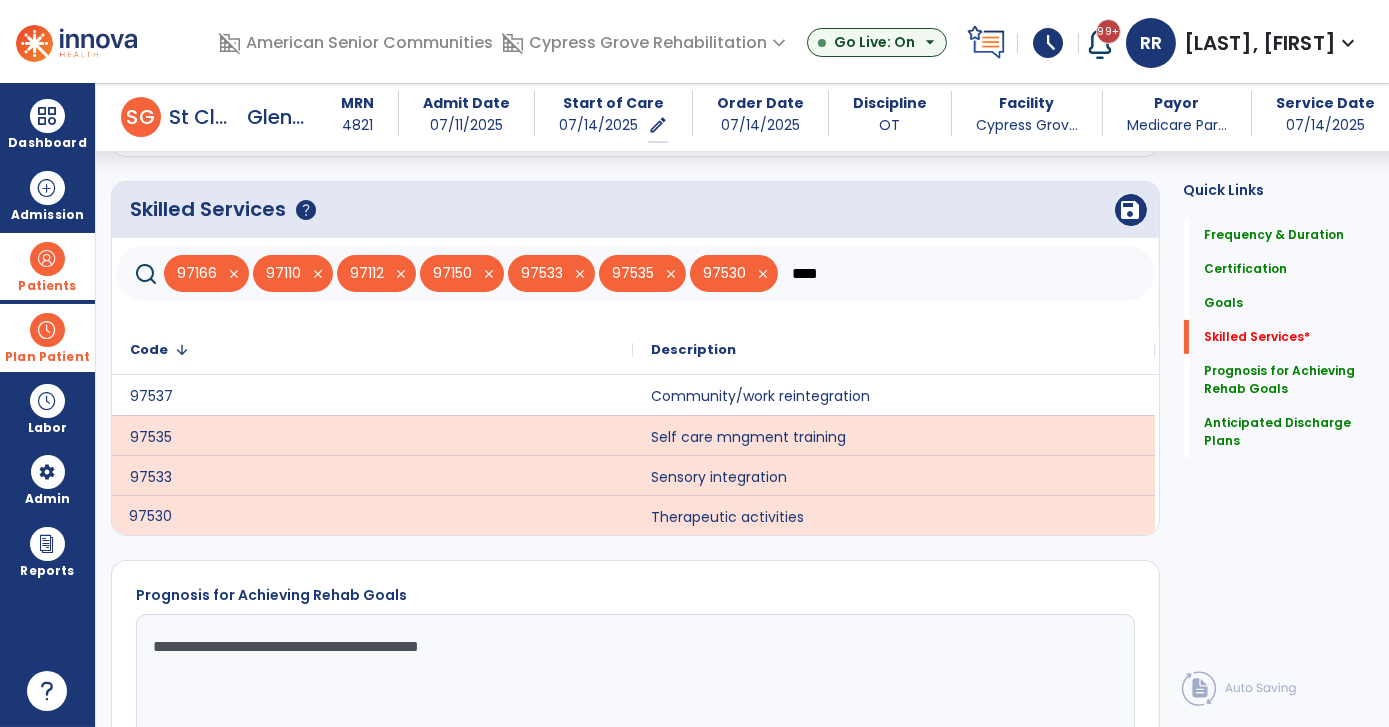 click on "****" 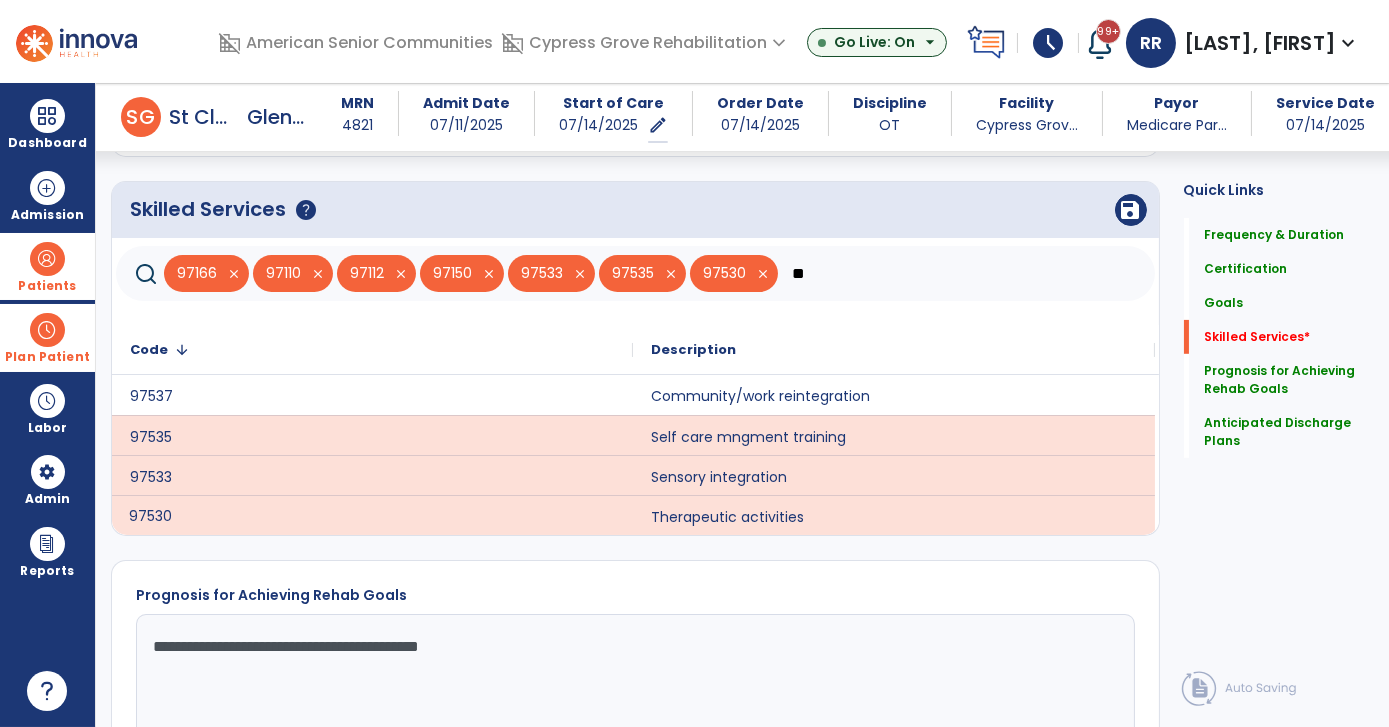type on "*" 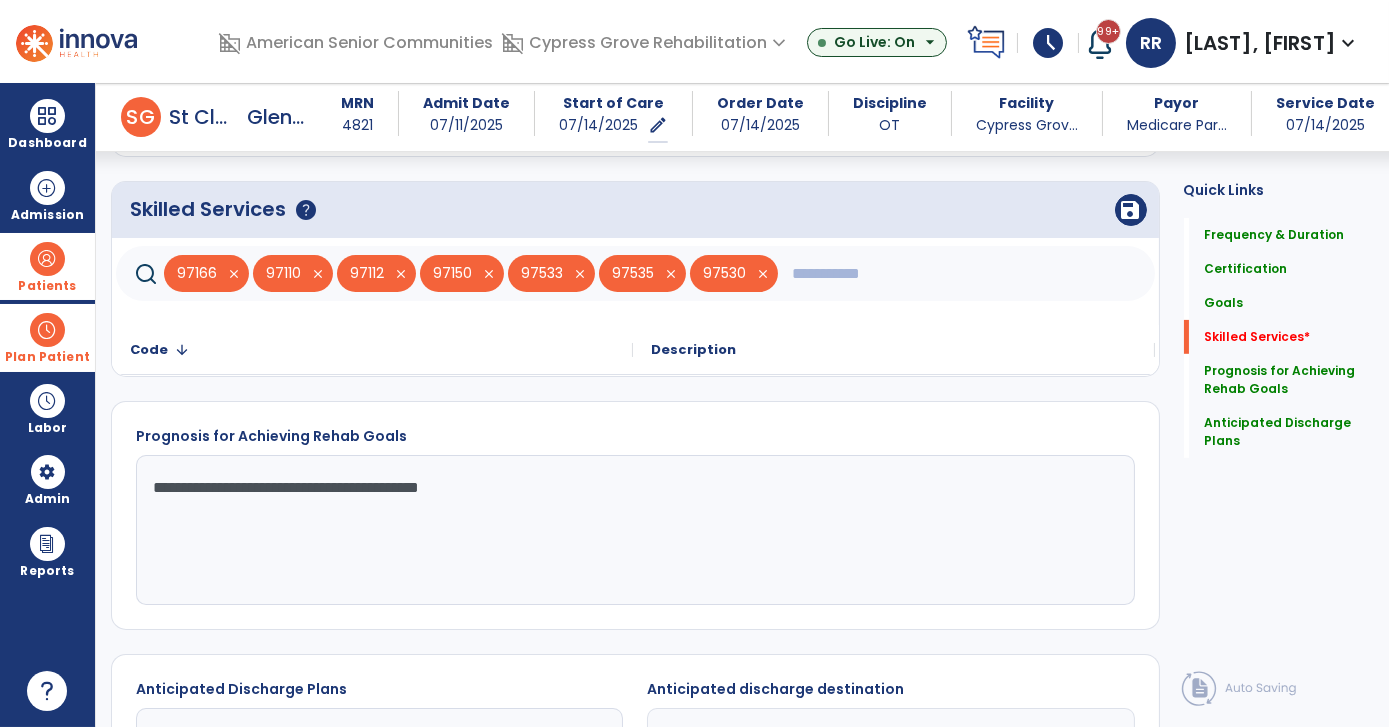 type 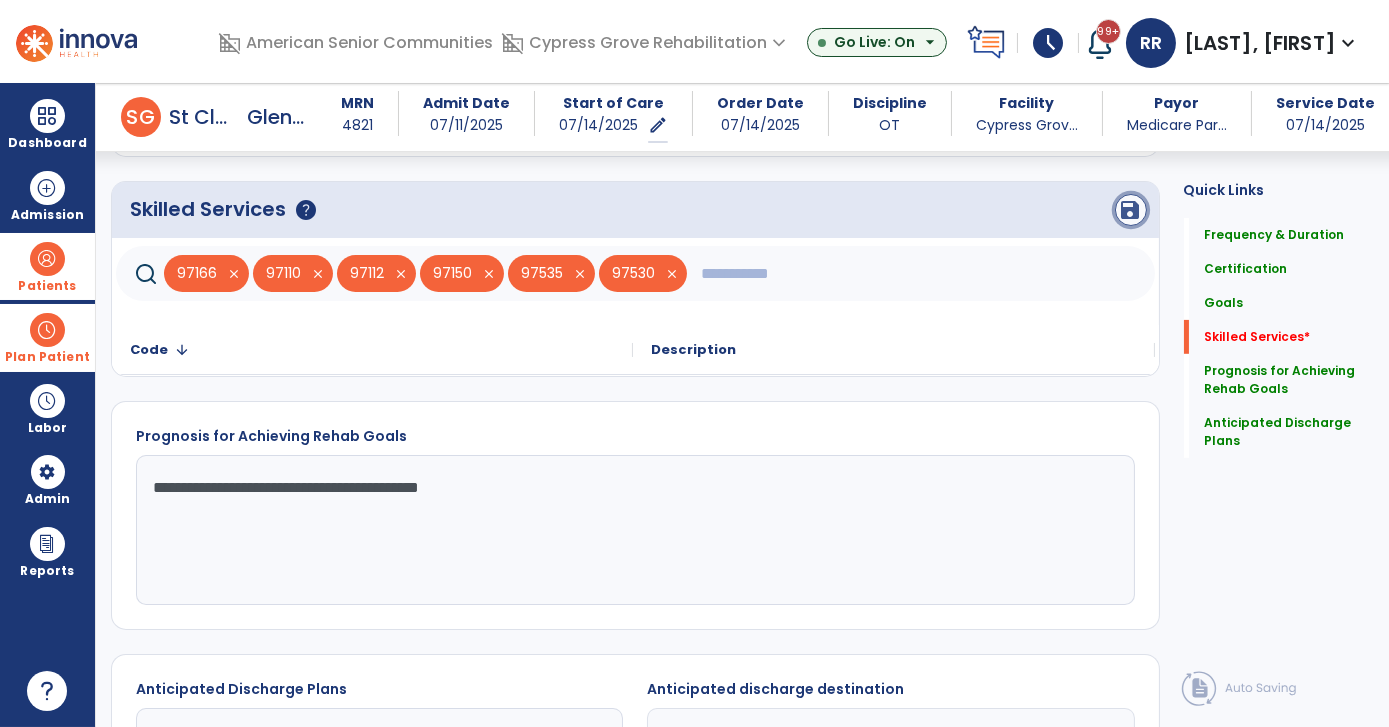 click on "save" 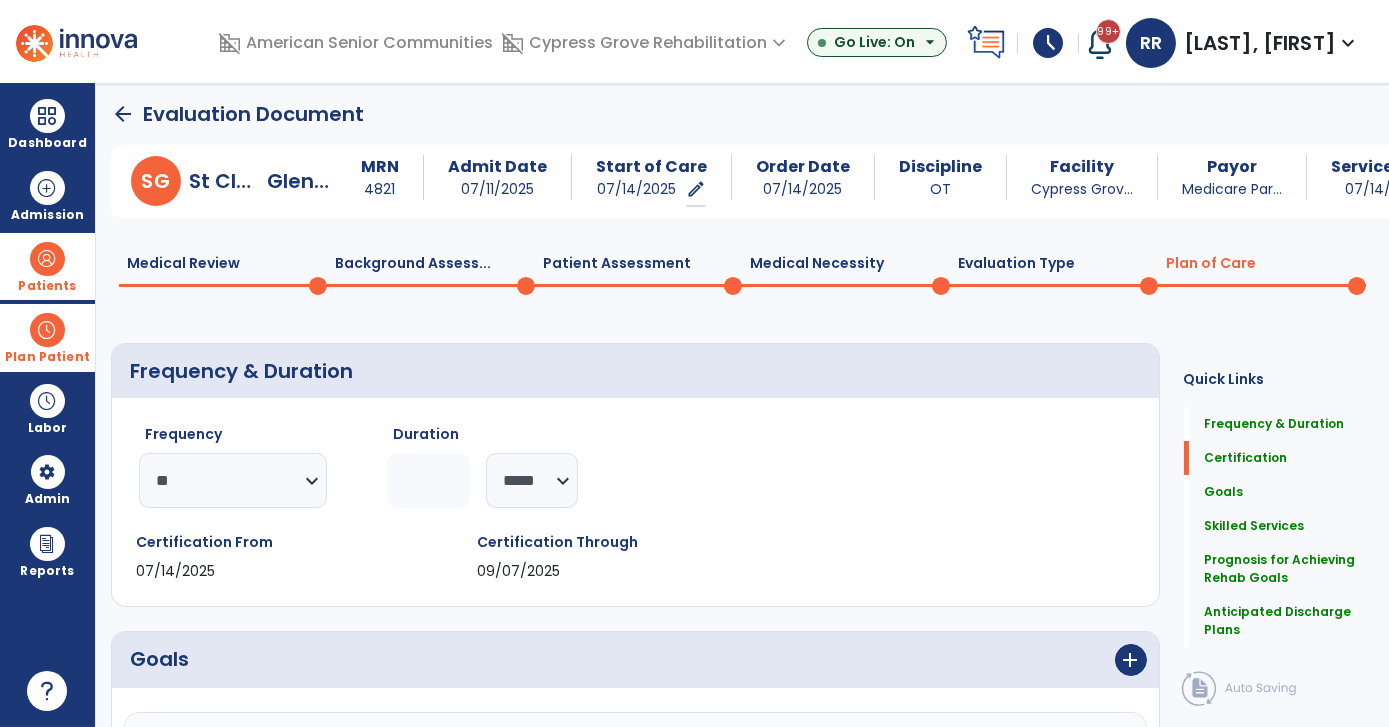 scroll, scrollTop: 0, scrollLeft: 0, axis: both 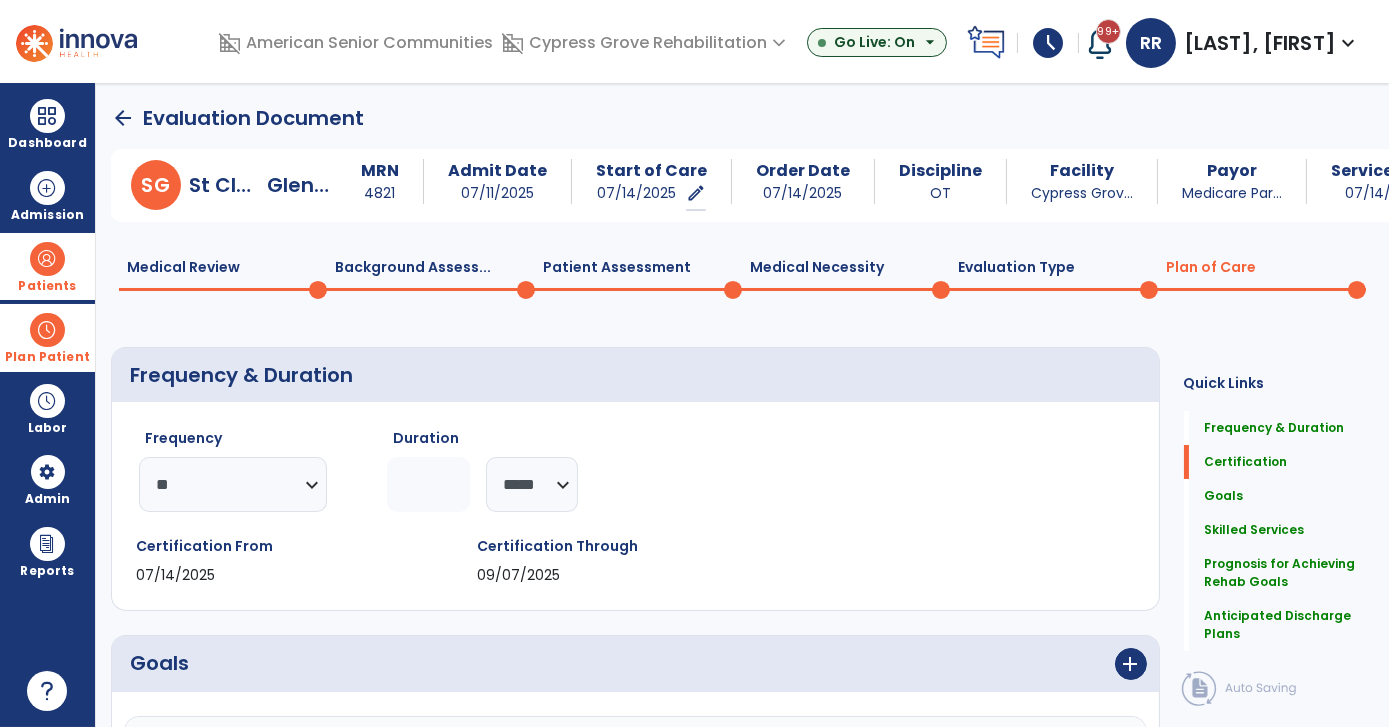 click on "Patient Assessment  0" 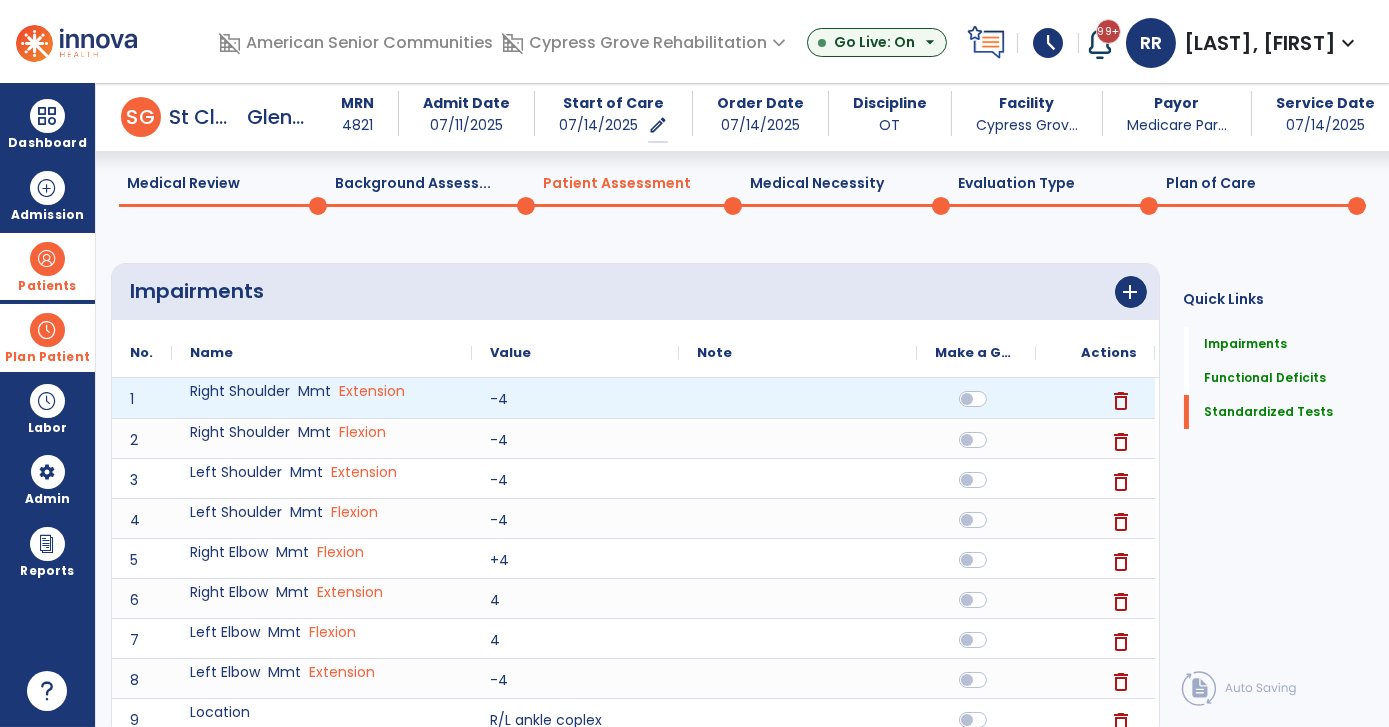 scroll, scrollTop: 90, scrollLeft: 0, axis: vertical 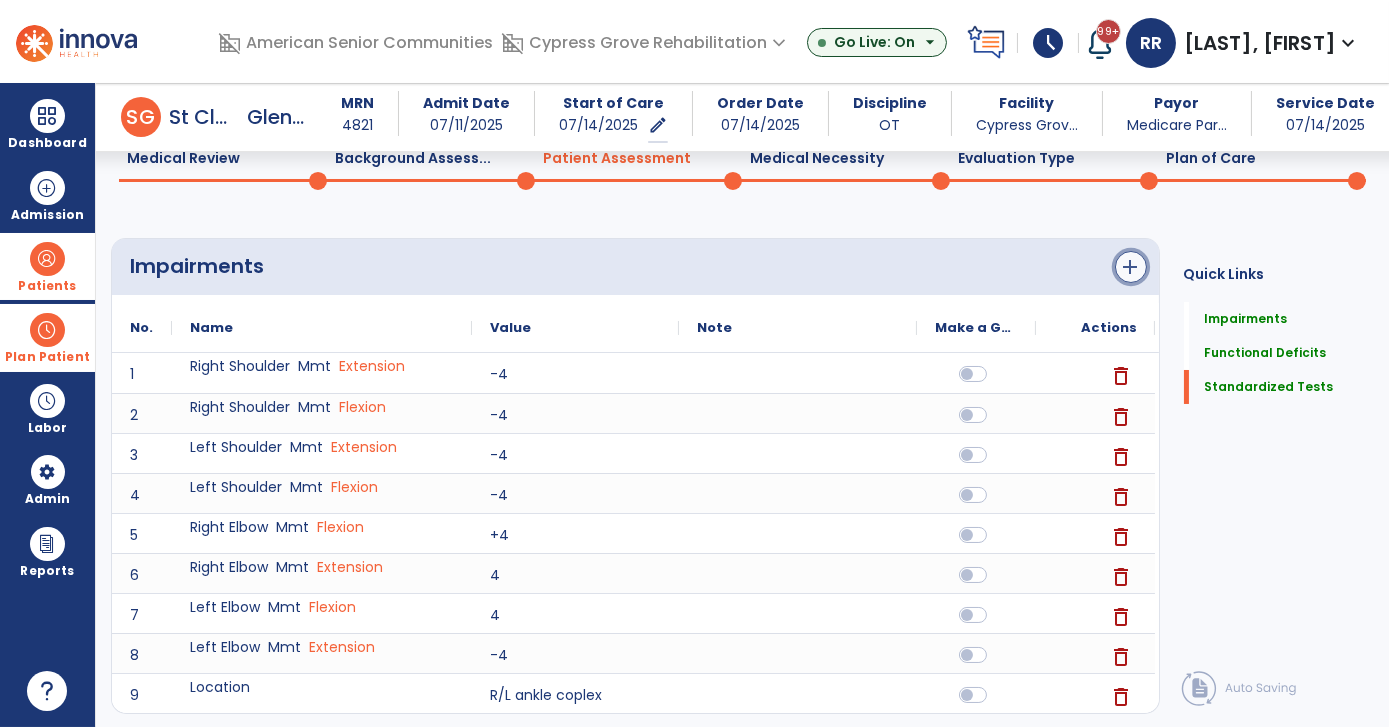 click on "add" 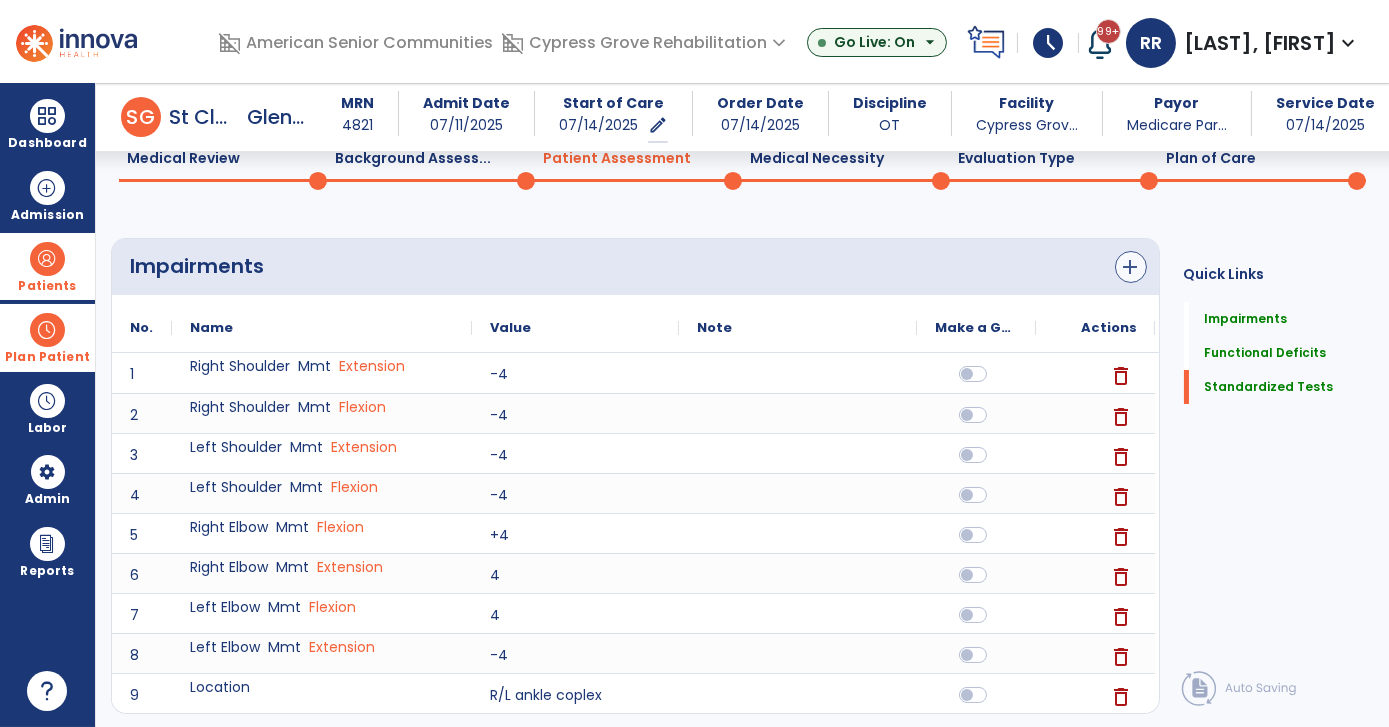 scroll, scrollTop: 0, scrollLeft: 0, axis: both 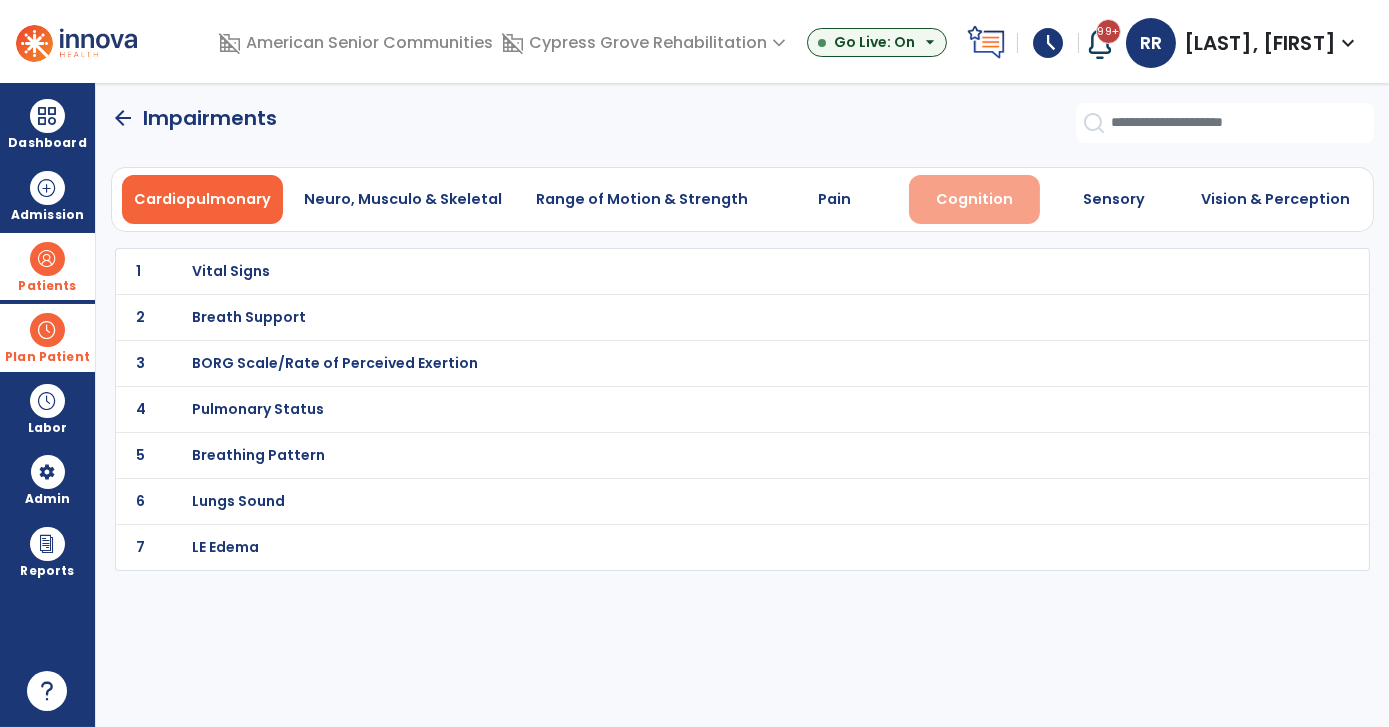 click on "Cognition" at bounding box center (974, 199) 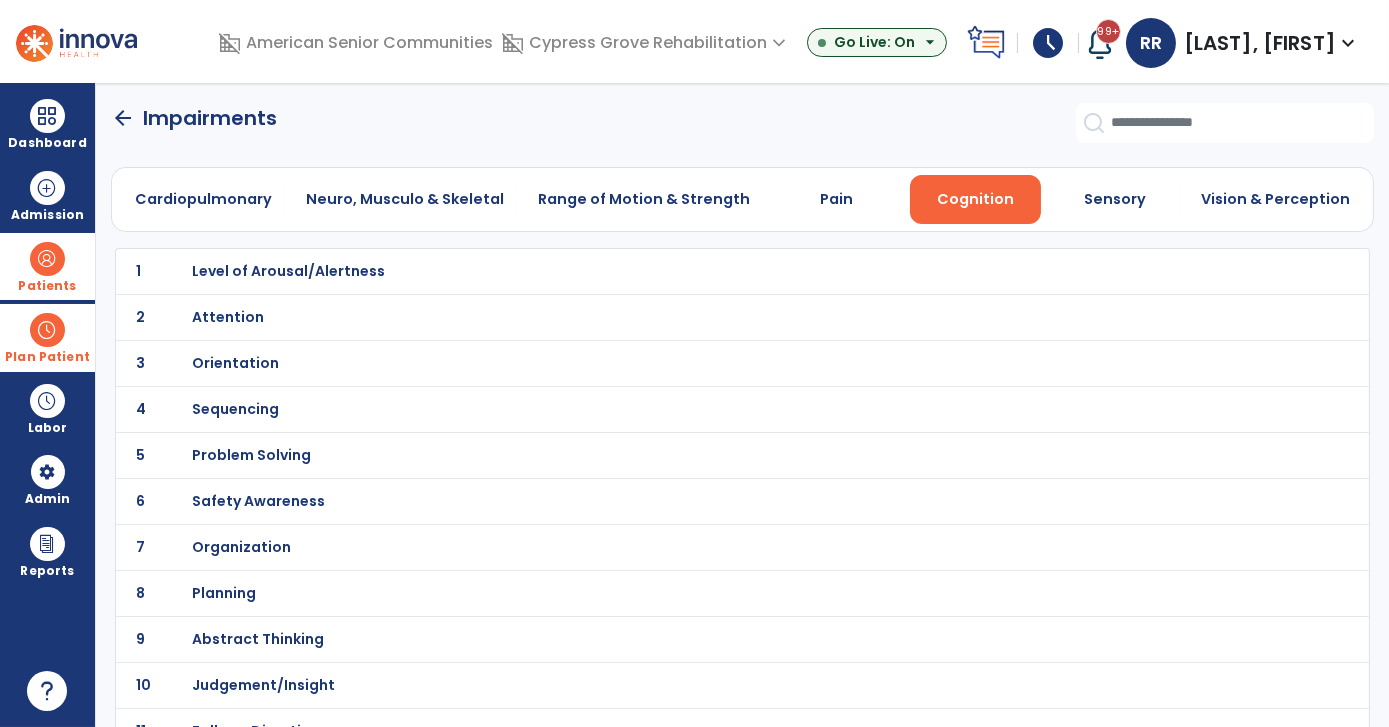 click on "Orientation" at bounding box center (288, 271) 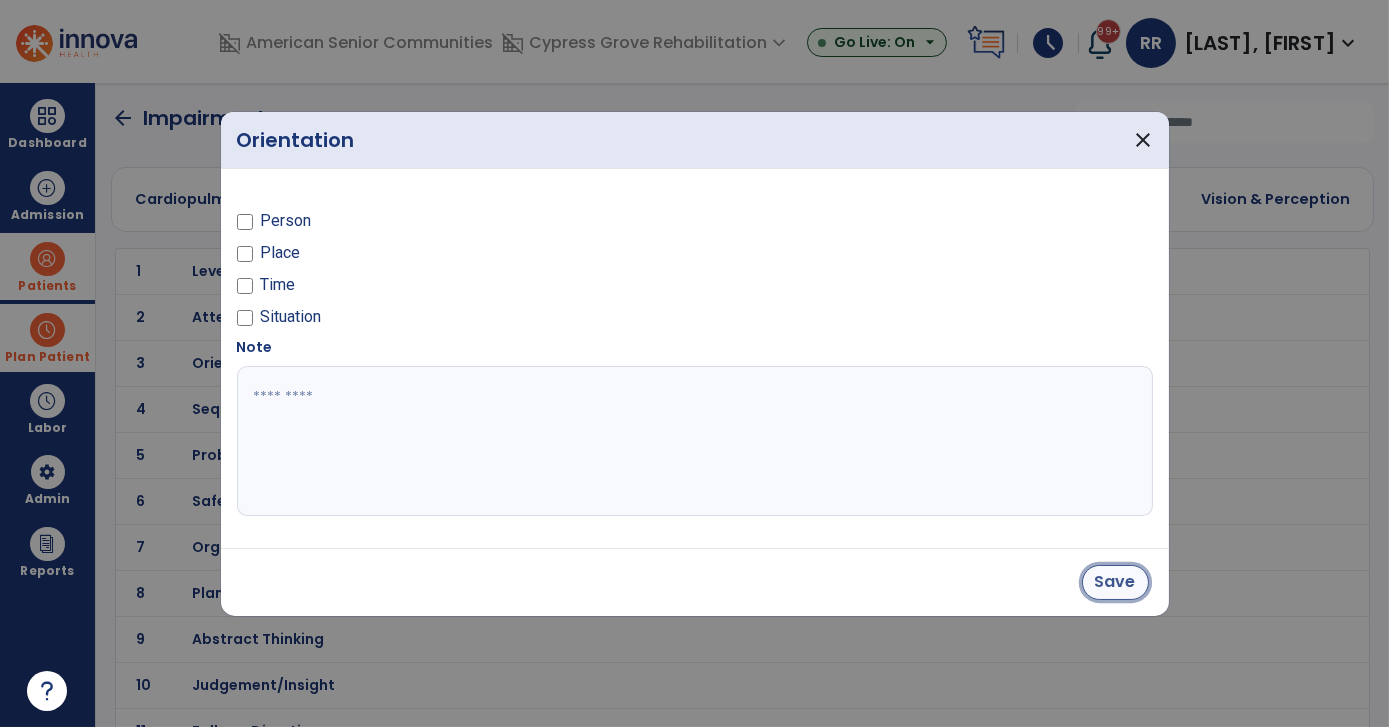 click on "Save" at bounding box center (1115, 582) 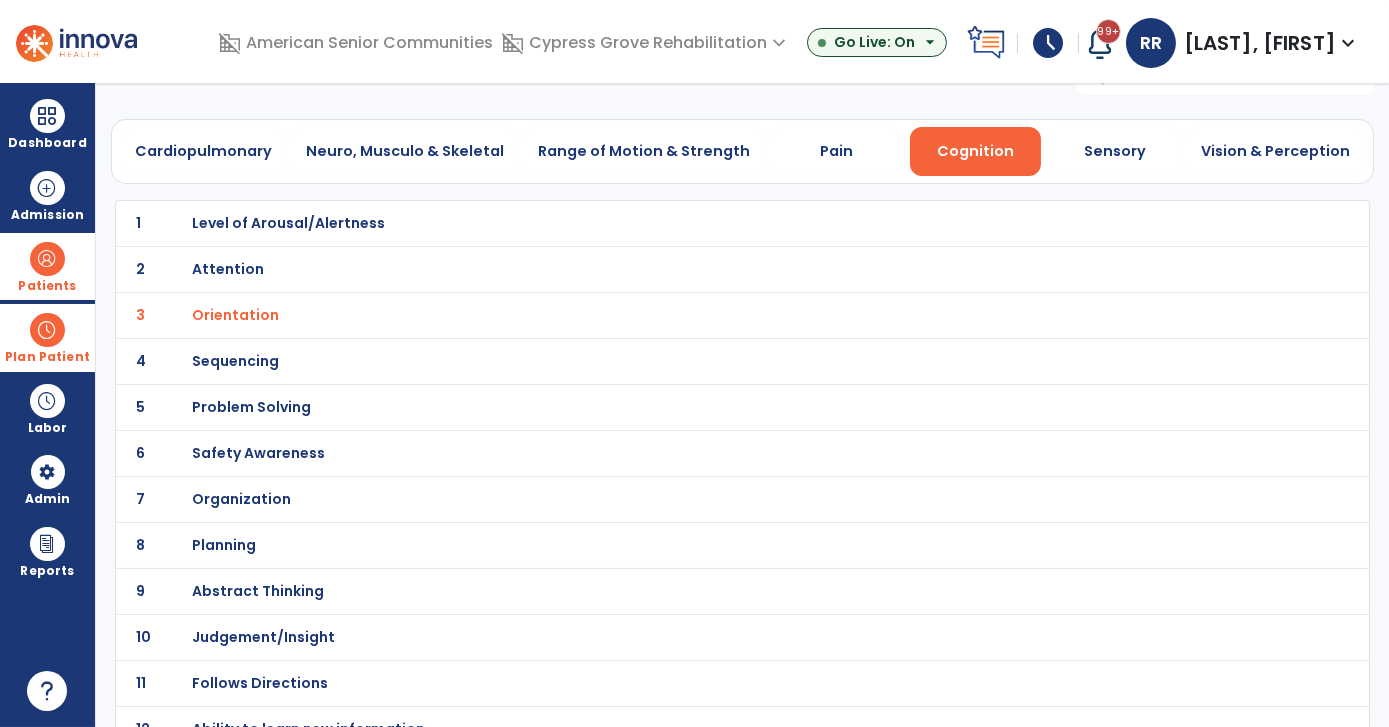 scroll, scrollTop: 90, scrollLeft: 0, axis: vertical 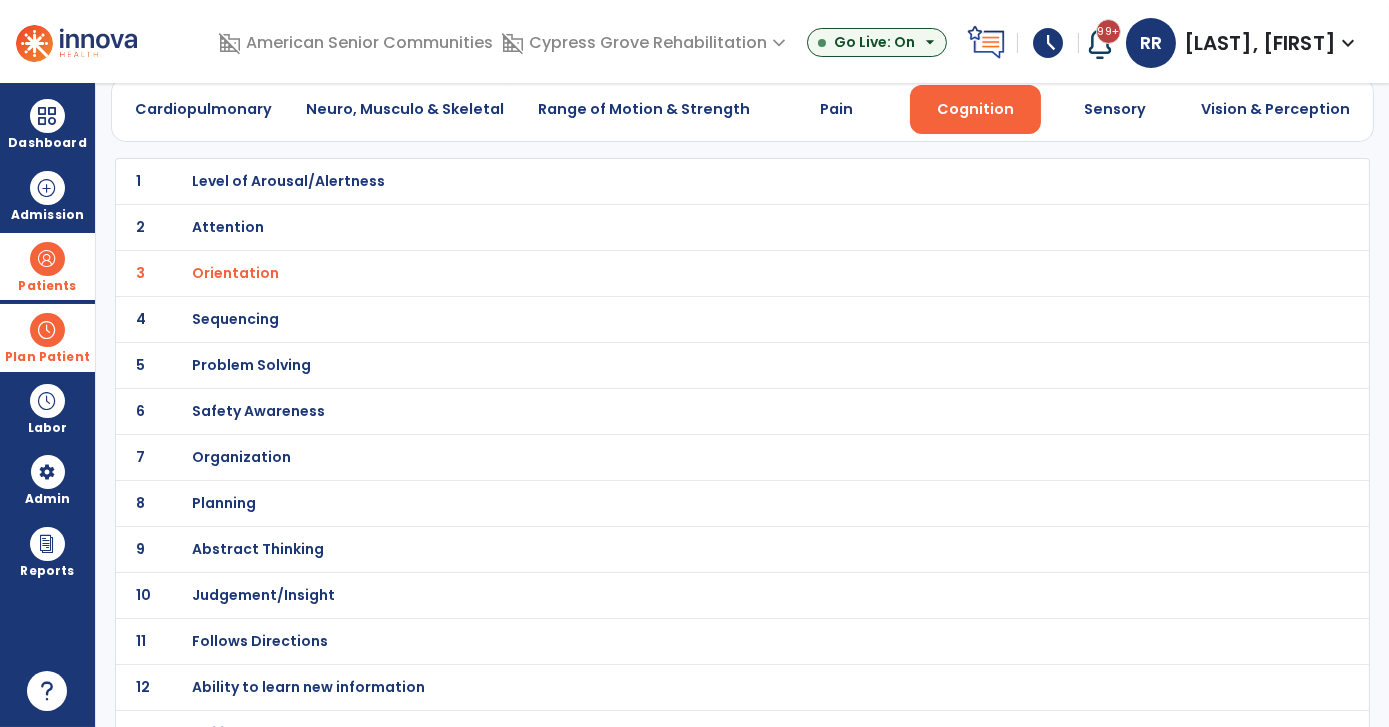 click on "Problem Solving" at bounding box center [288, 181] 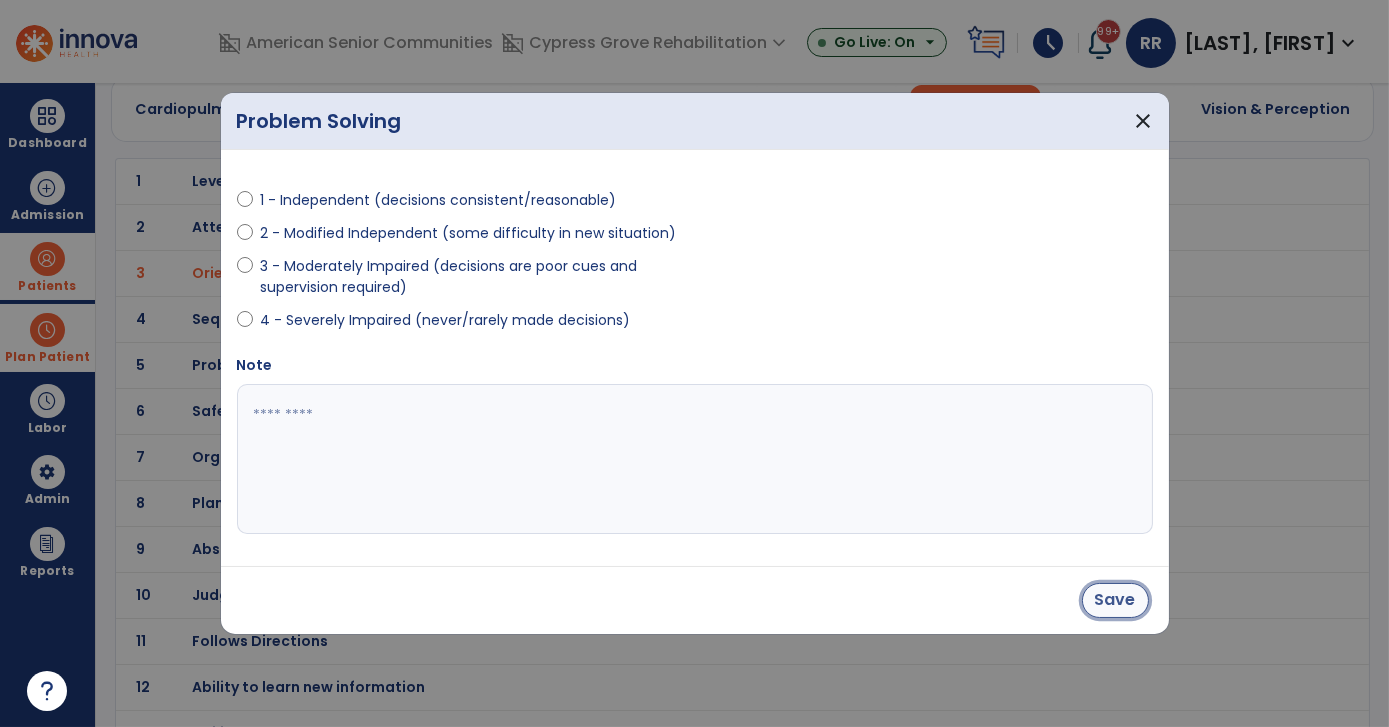 click on "Save" at bounding box center (1115, 600) 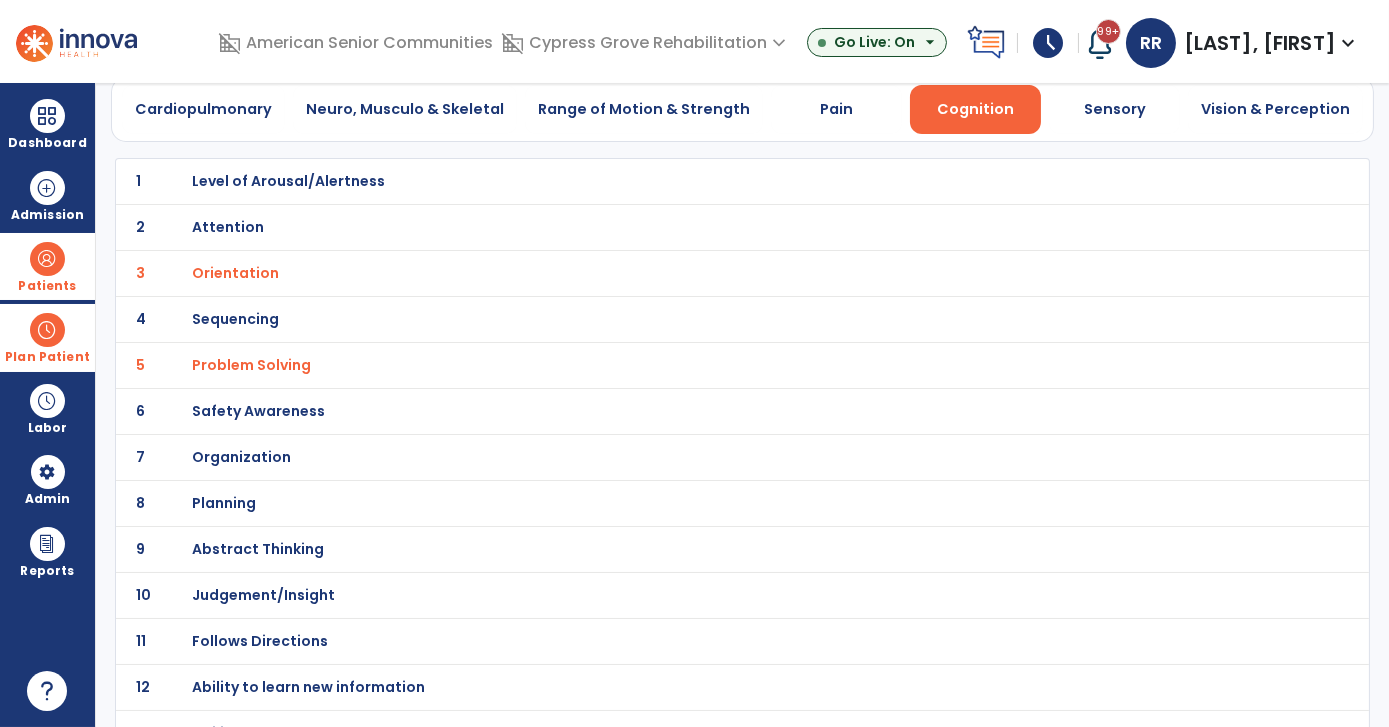 click on "Safety Awareness" at bounding box center (288, 181) 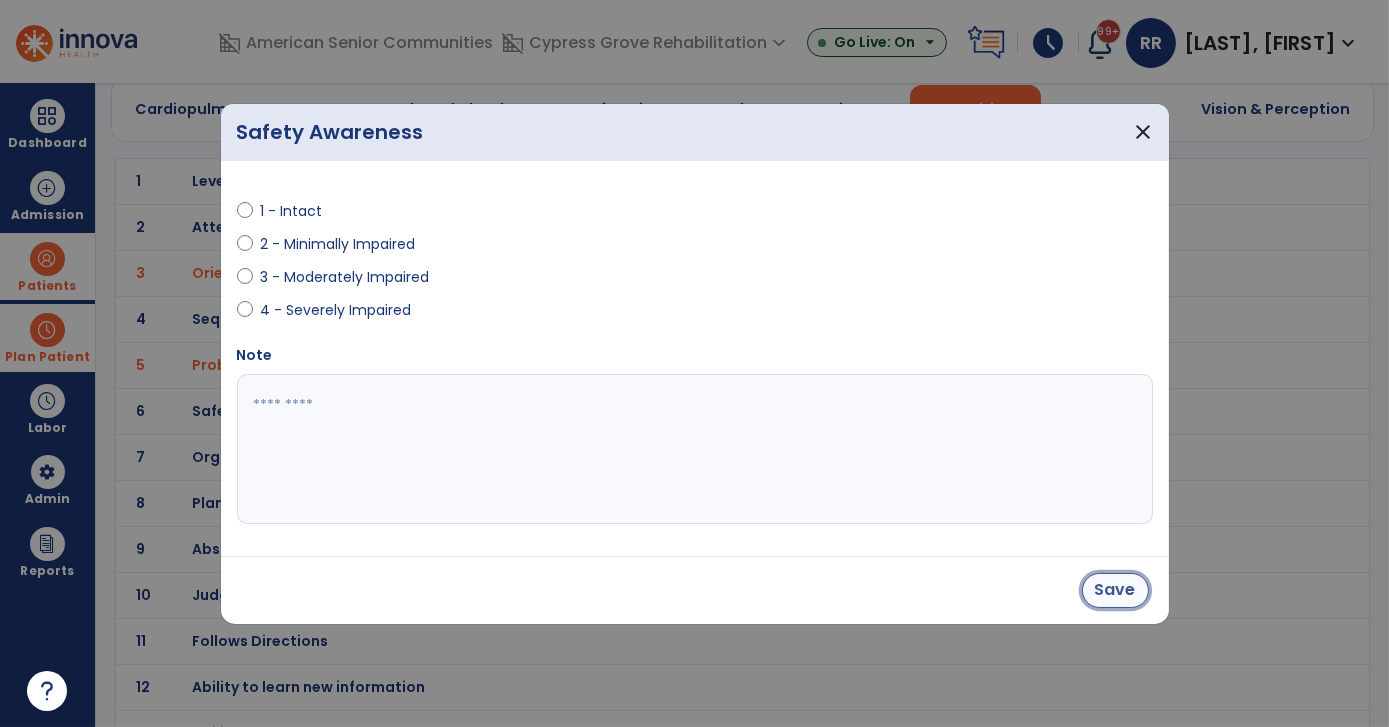 click on "Save" at bounding box center (1115, 590) 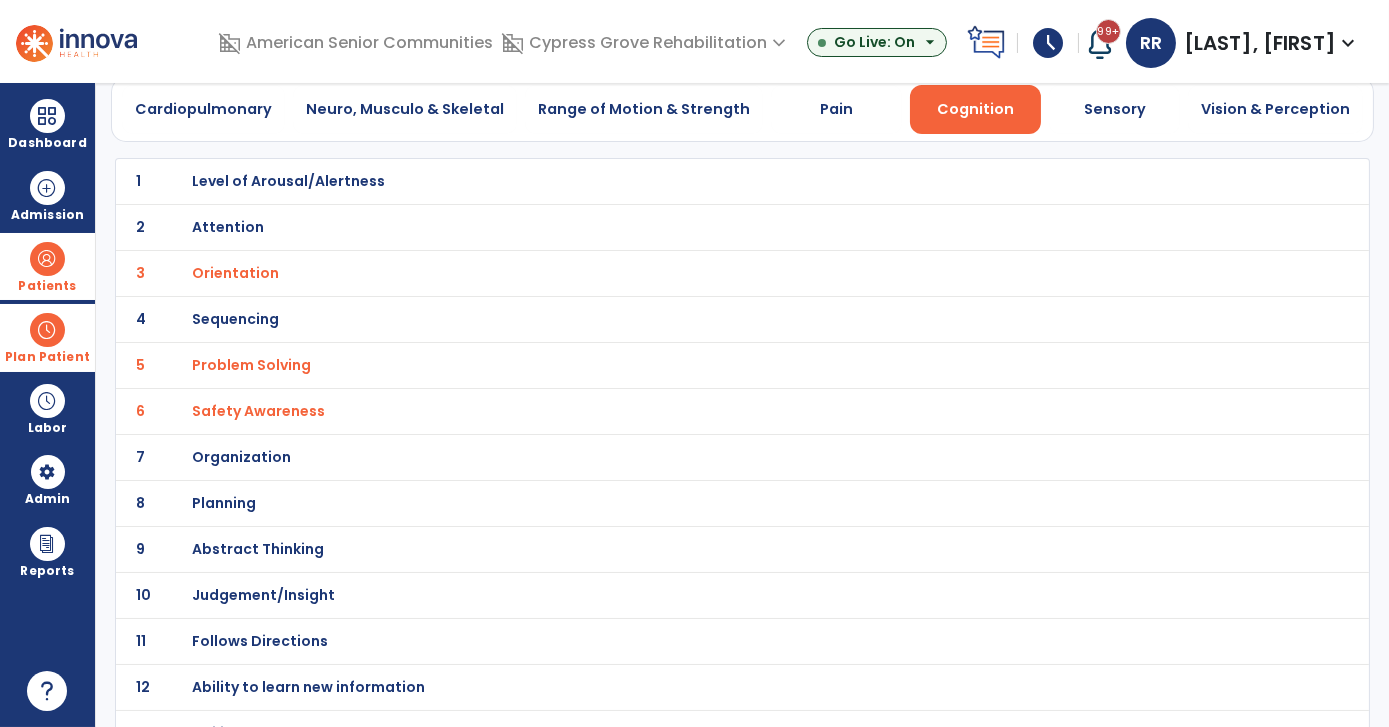 click on "Organization" at bounding box center [288, 181] 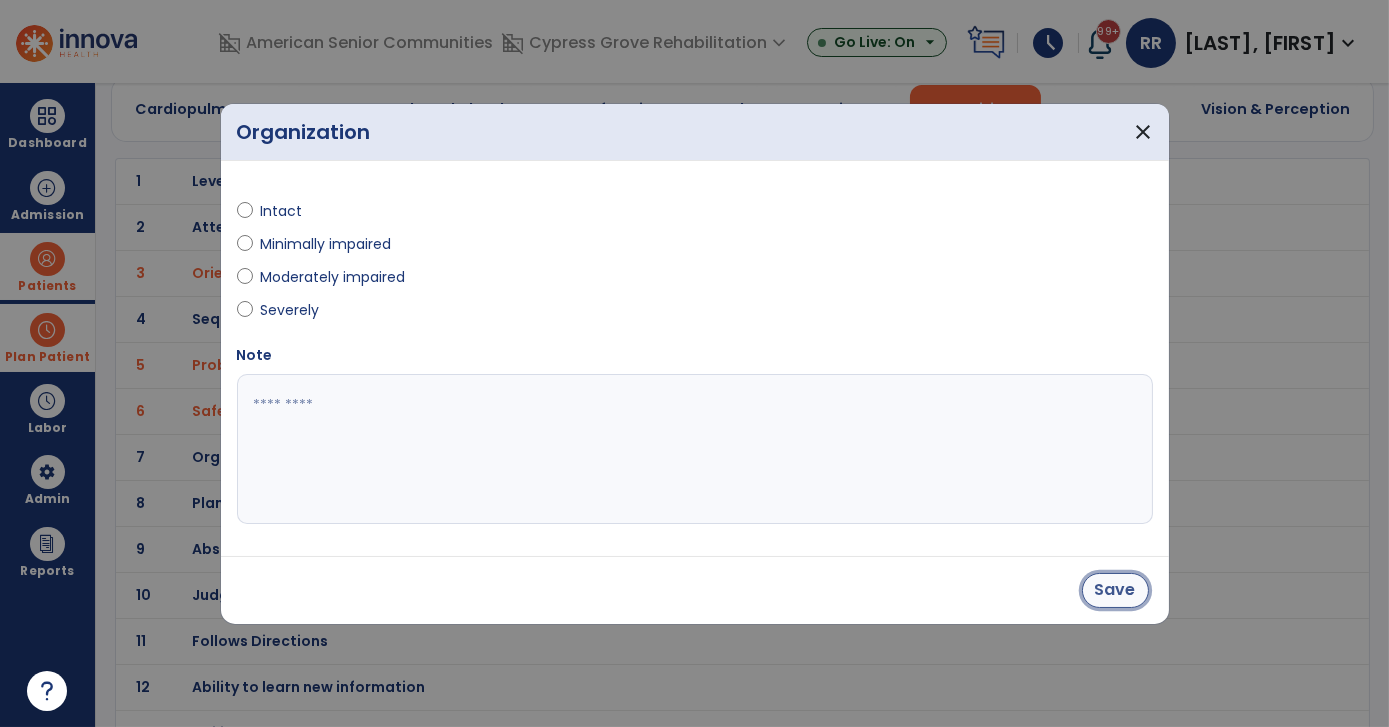 click on "Save" at bounding box center (1115, 590) 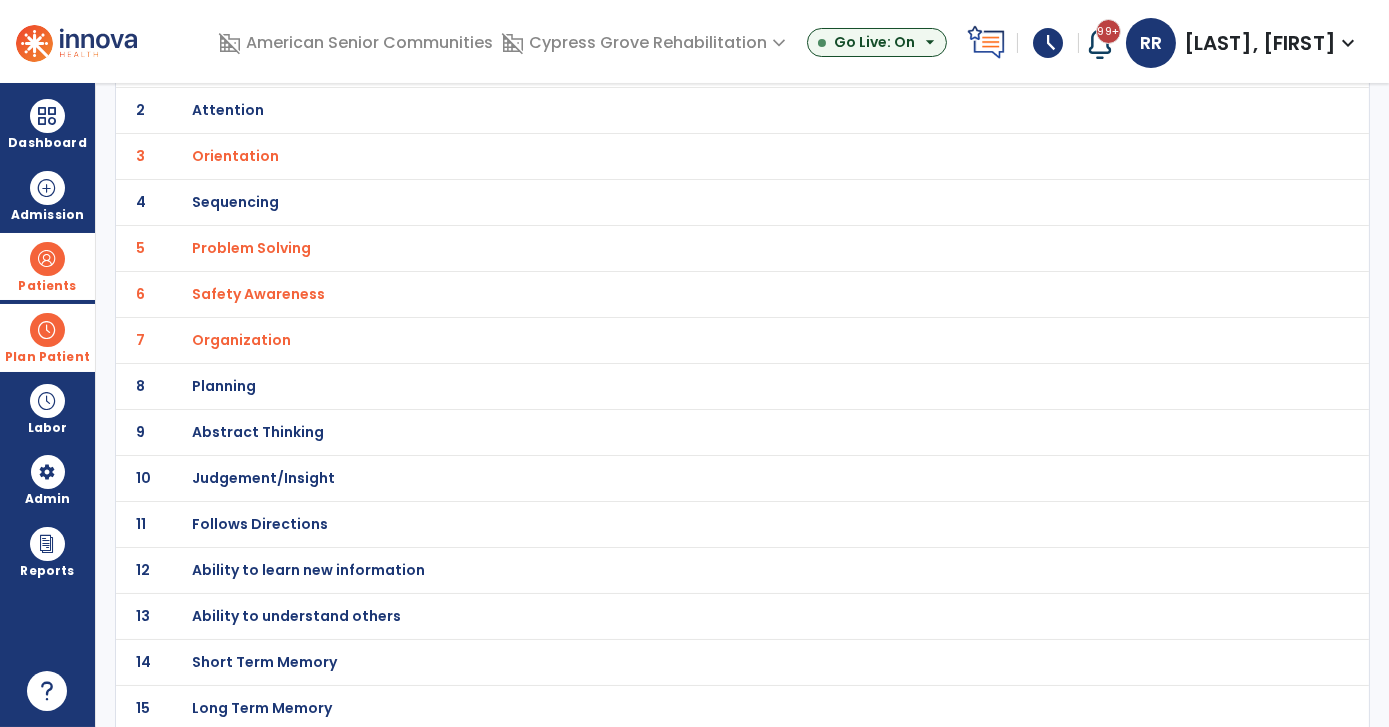 scroll, scrollTop: 0, scrollLeft: 0, axis: both 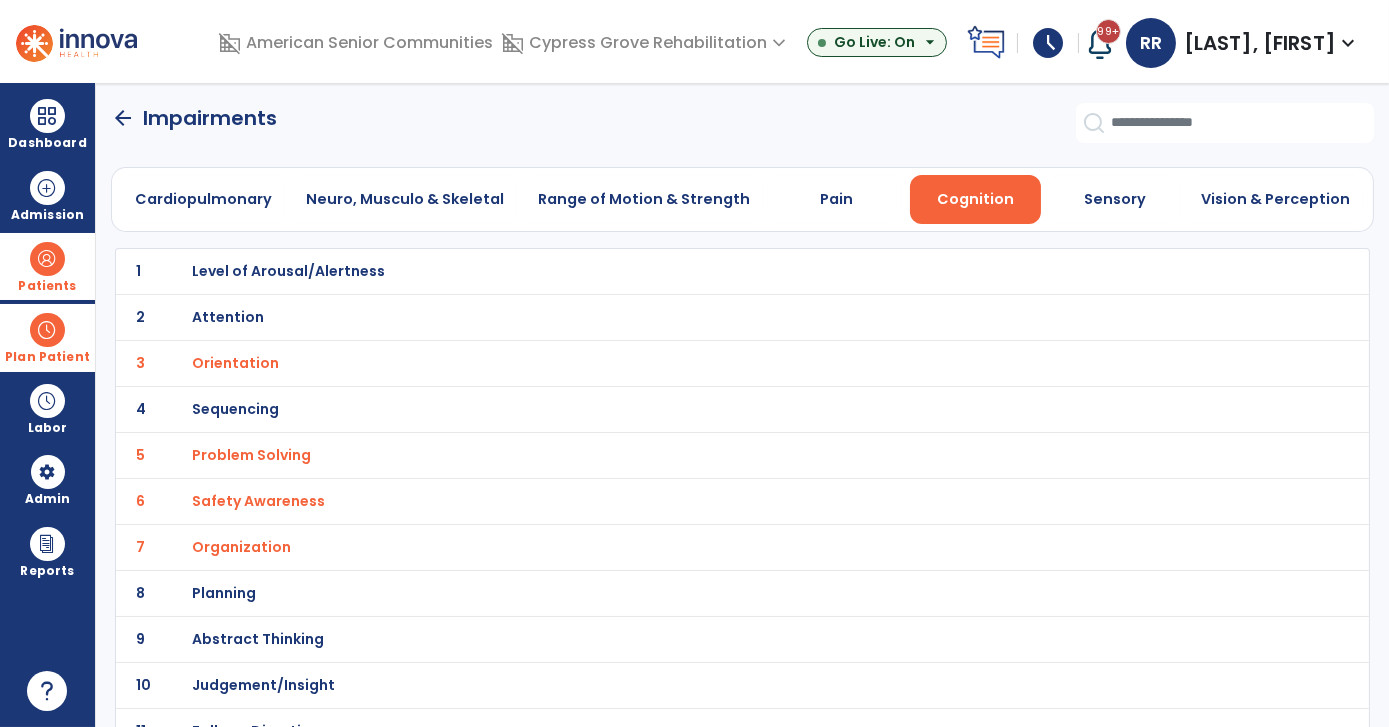click on "arrow_back" 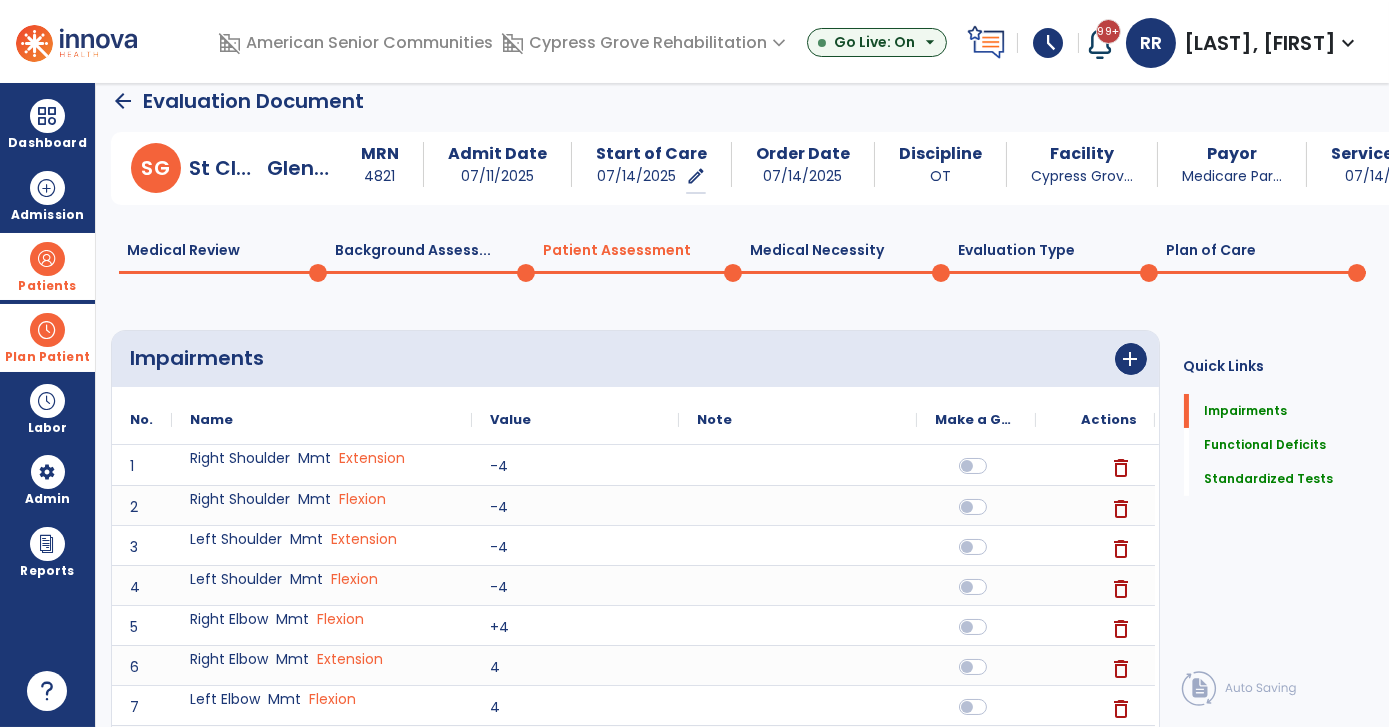 scroll, scrollTop: 0, scrollLeft: 0, axis: both 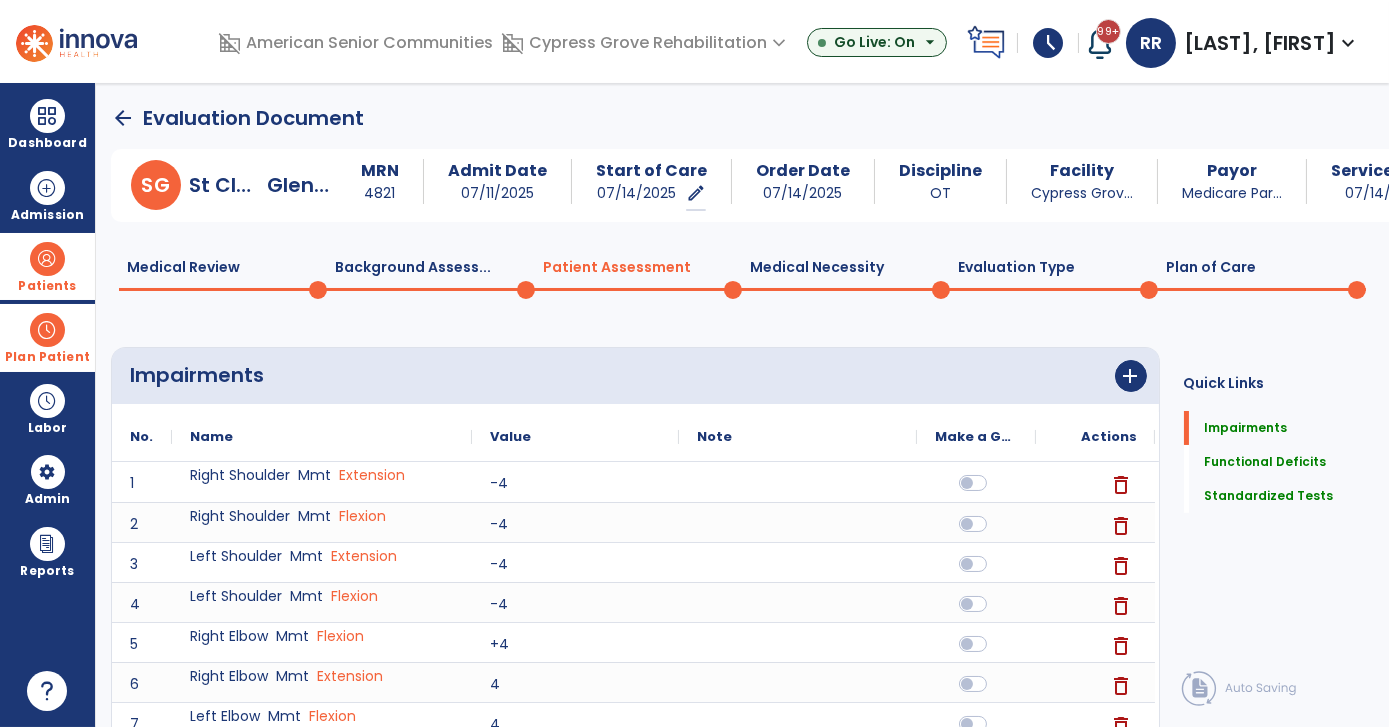 click on "Plan of Care  0" 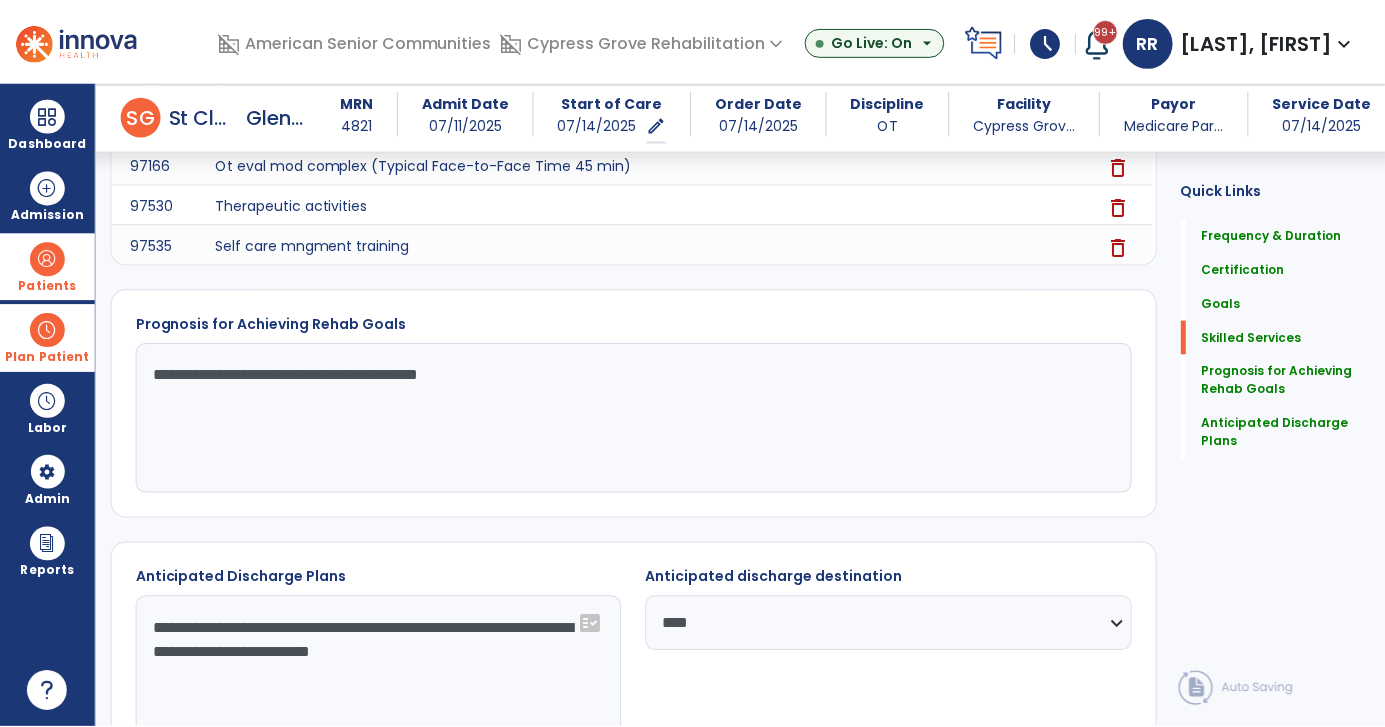 scroll, scrollTop: 1725, scrollLeft: 0, axis: vertical 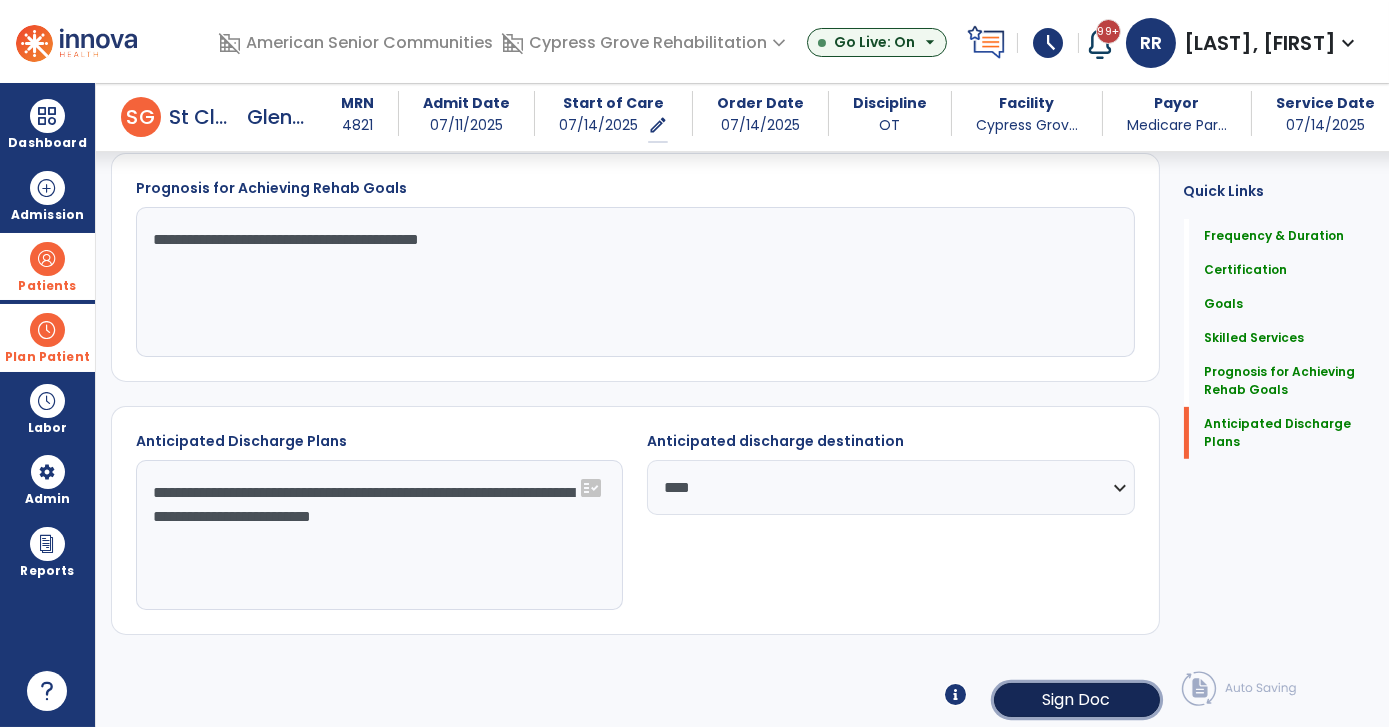 click on "Sign Doc" 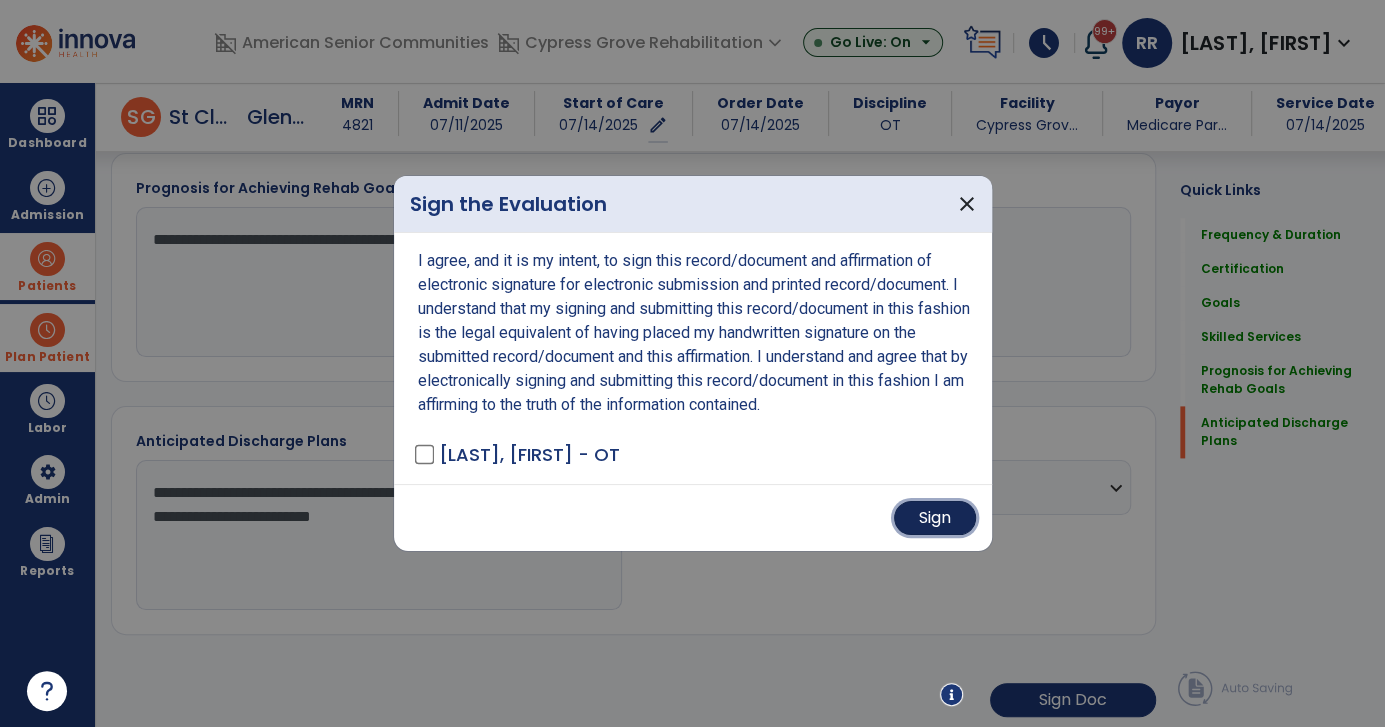 click on "Sign" at bounding box center (935, 518) 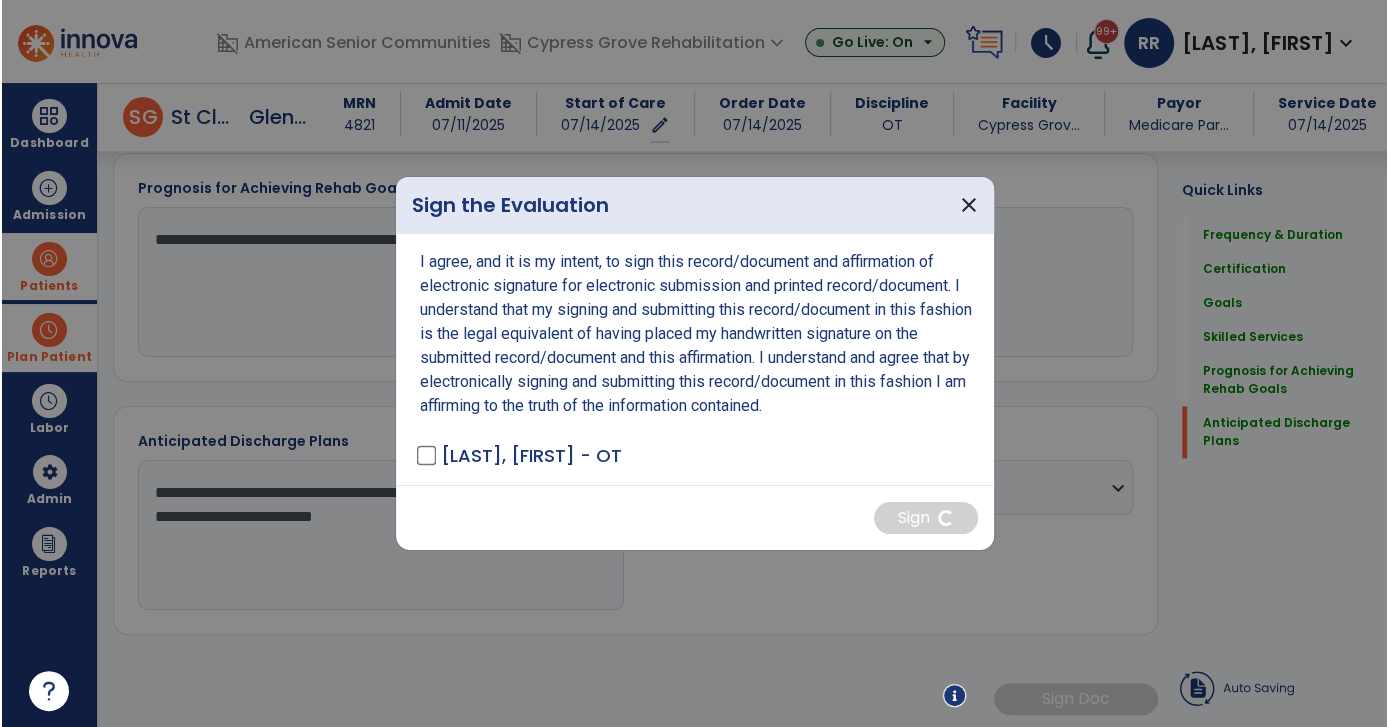 scroll, scrollTop: 1723, scrollLeft: 0, axis: vertical 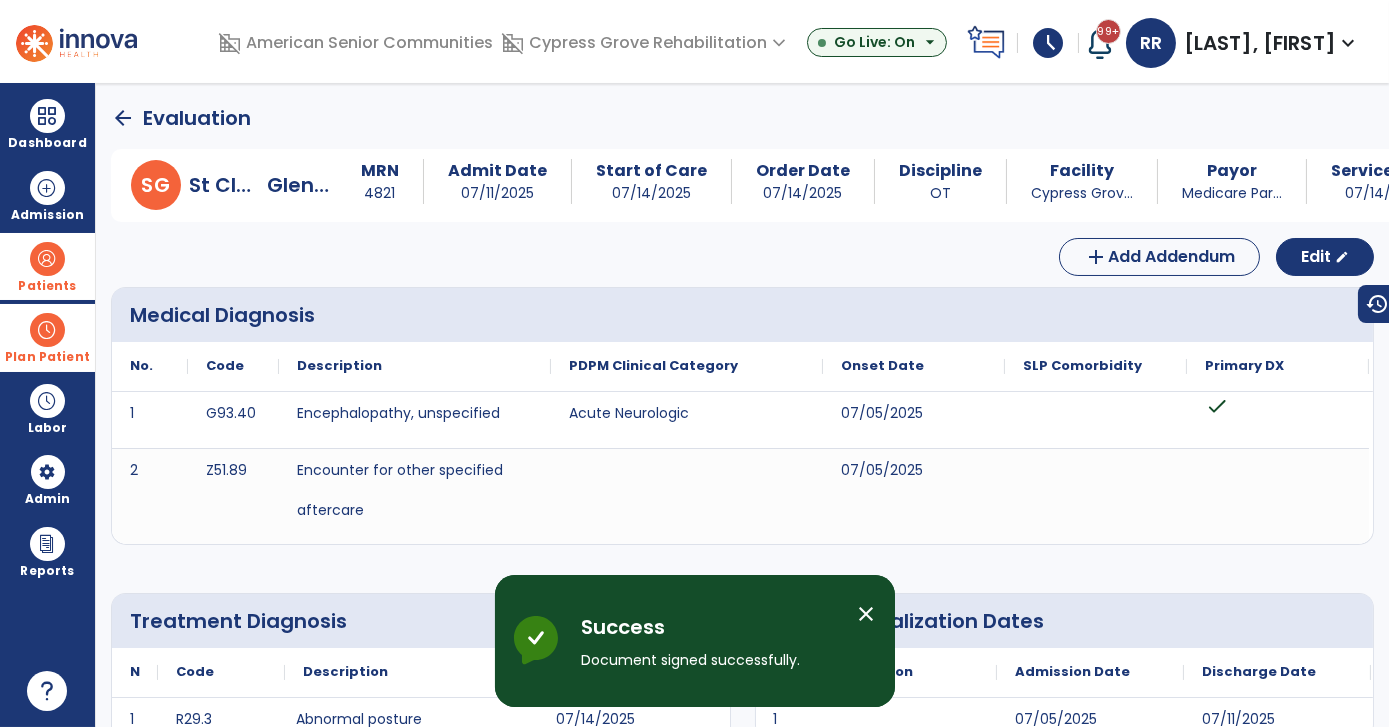 click on "arrow_back" 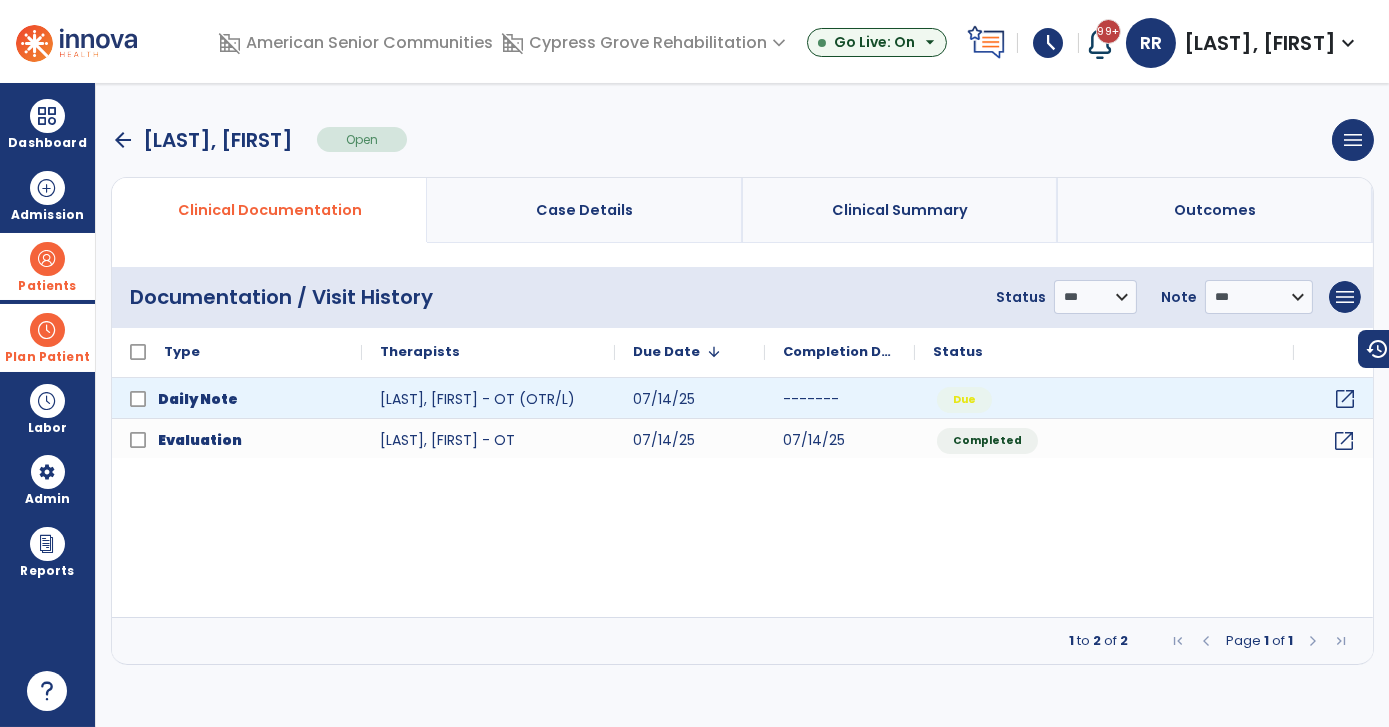 click on "open_in_new" 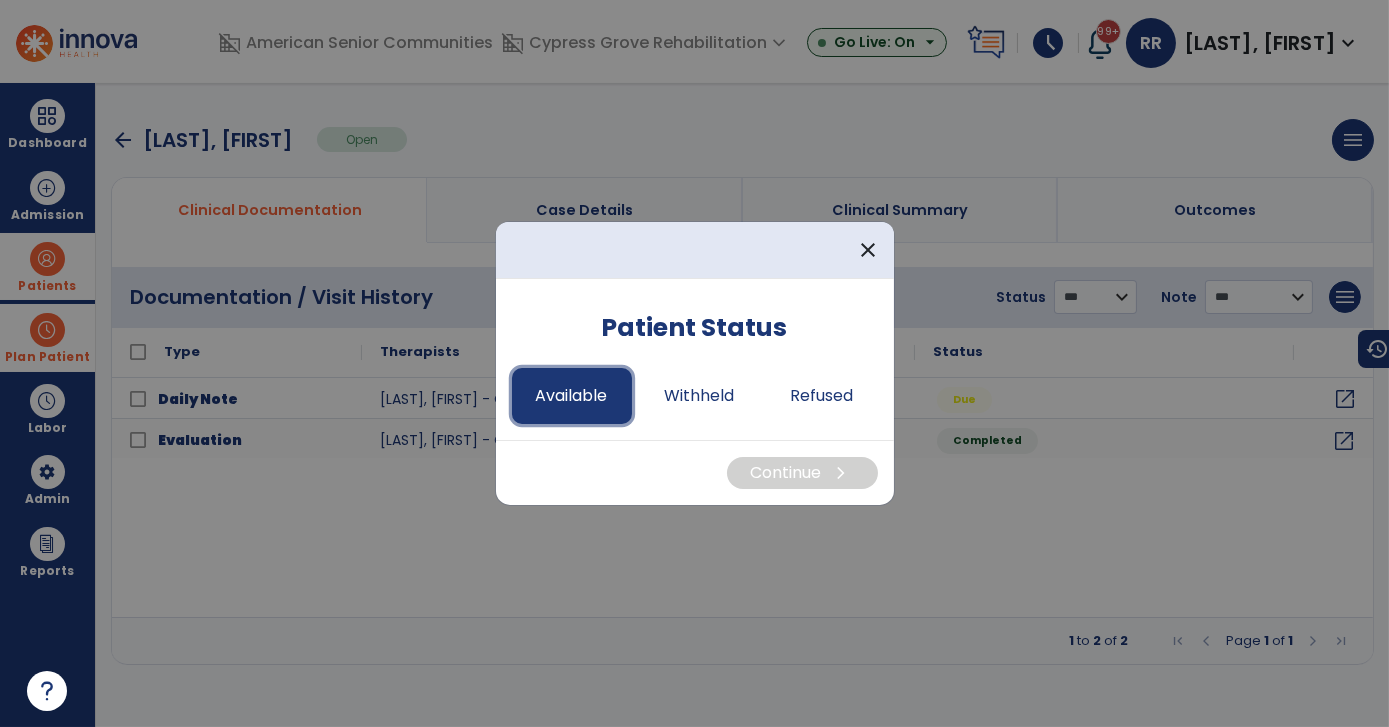 click on "Available" at bounding box center [572, 396] 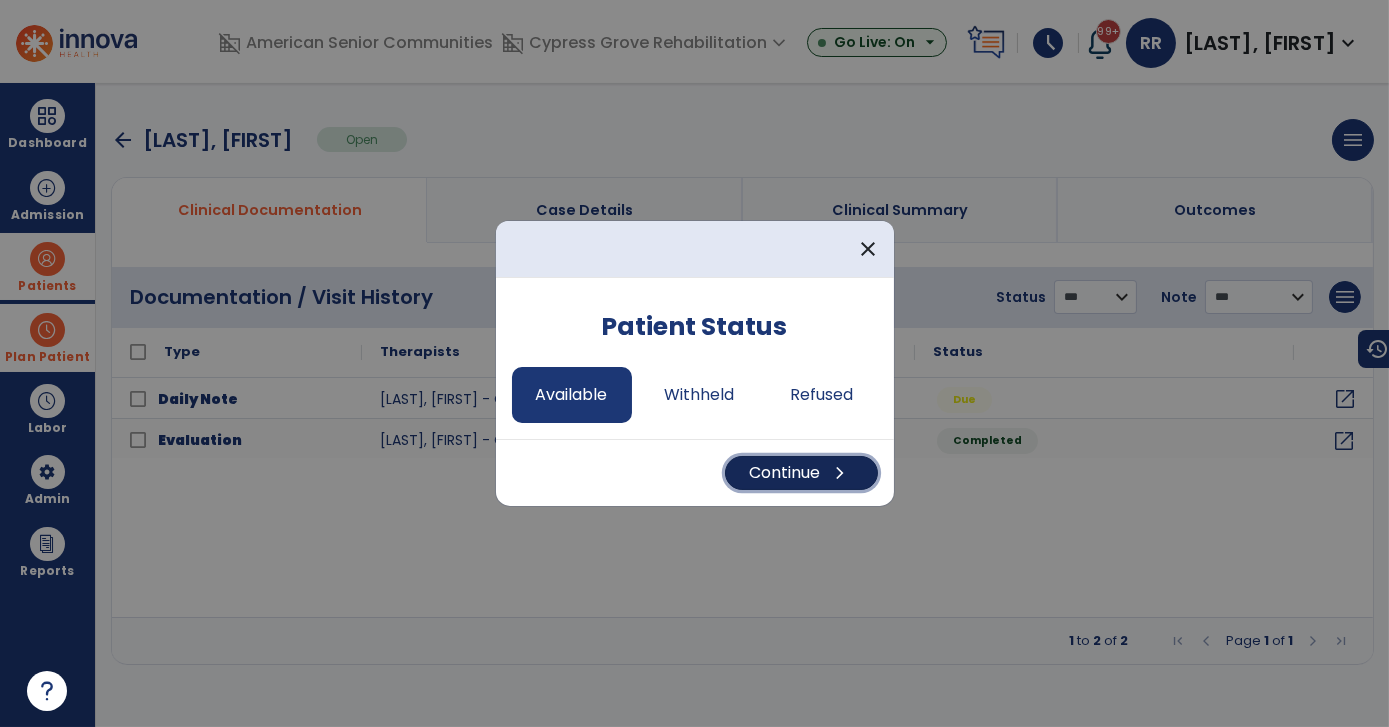 click on "chevron_right" at bounding box center [841, 473] 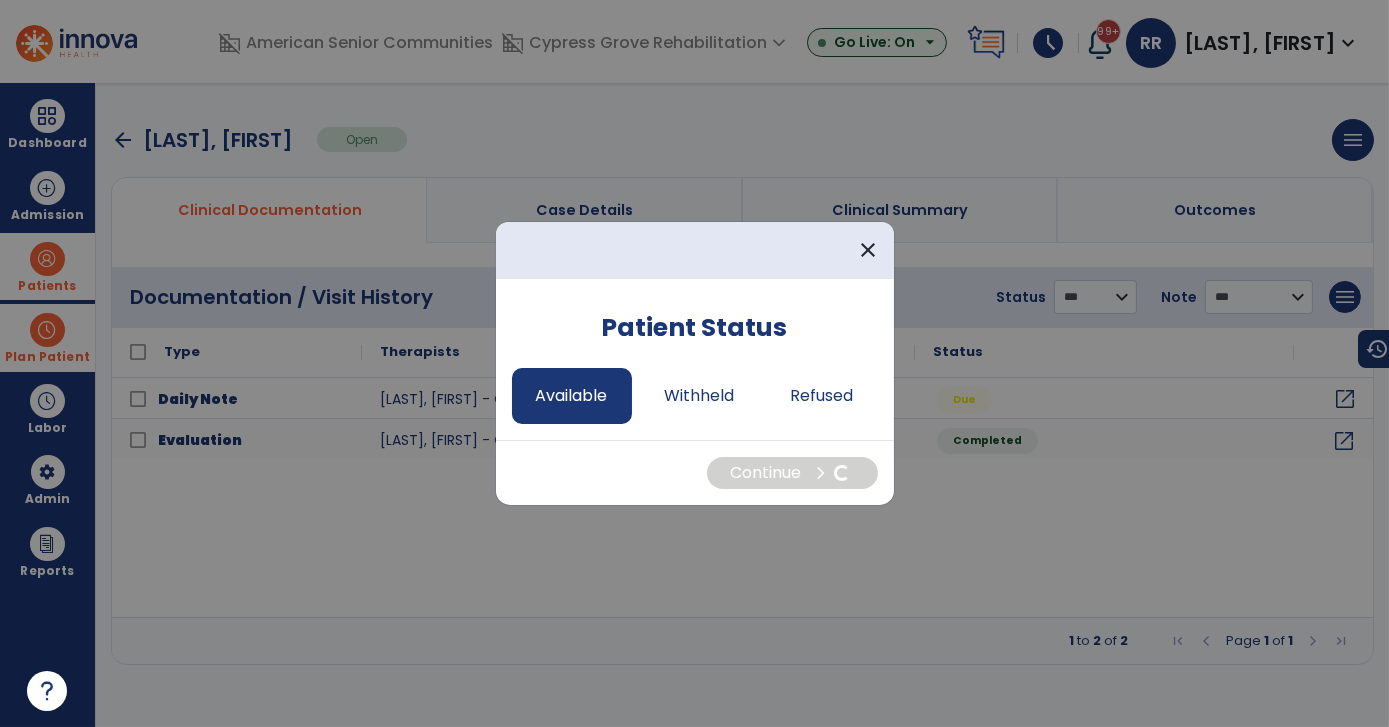 select on "*" 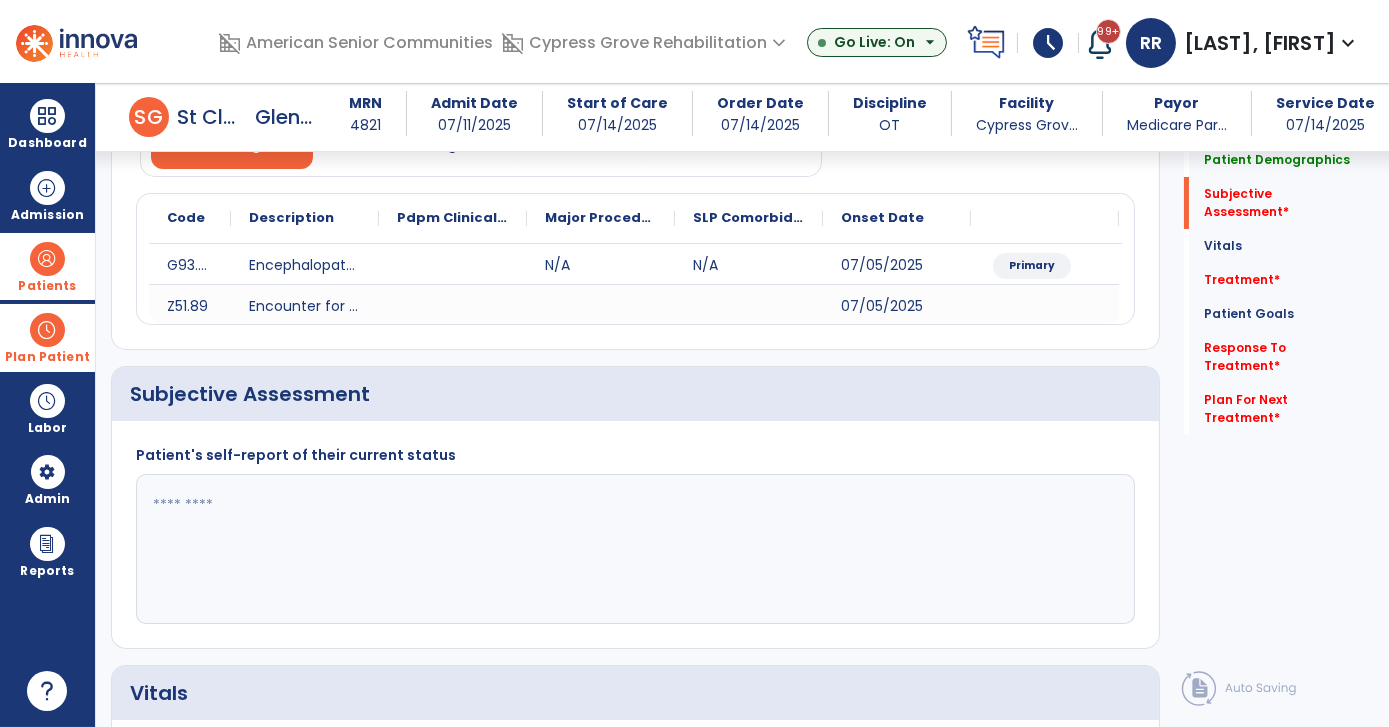 scroll, scrollTop: 454, scrollLeft: 0, axis: vertical 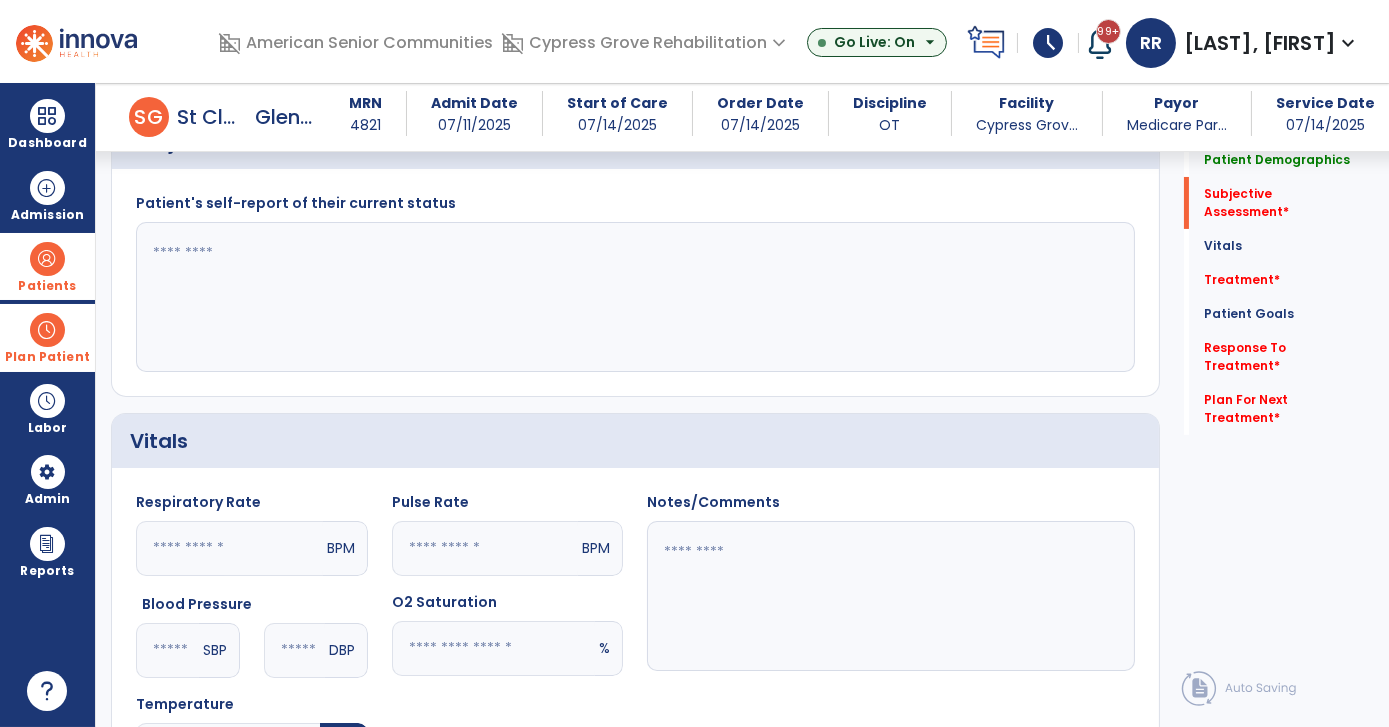 click 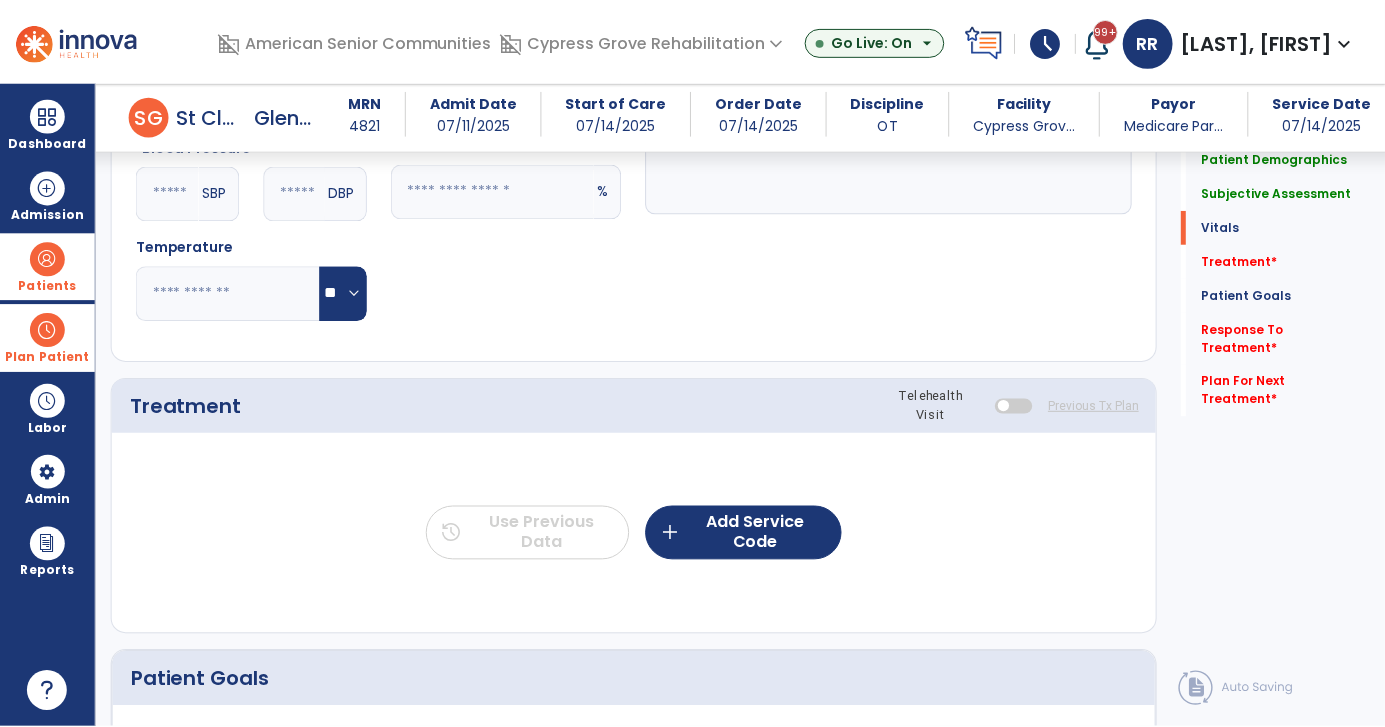 scroll, scrollTop: 1000, scrollLeft: 0, axis: vertical 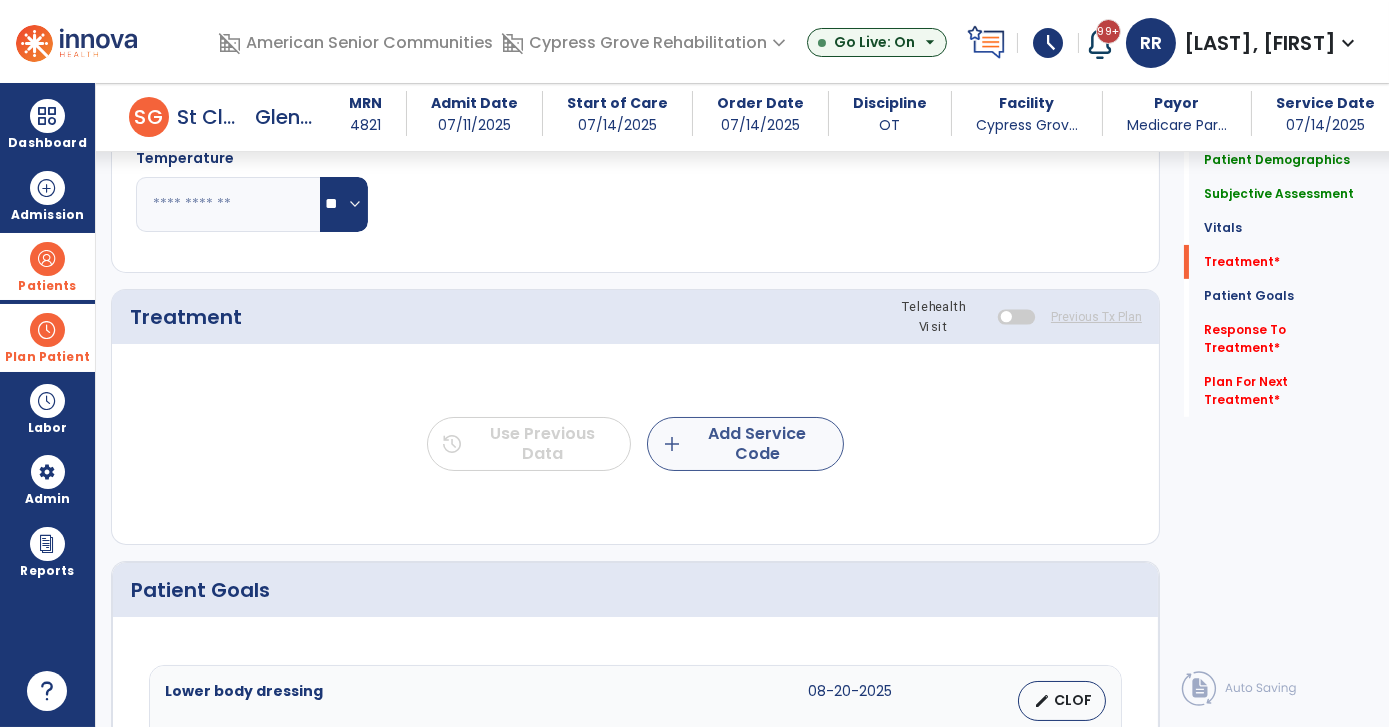 type on "**********" 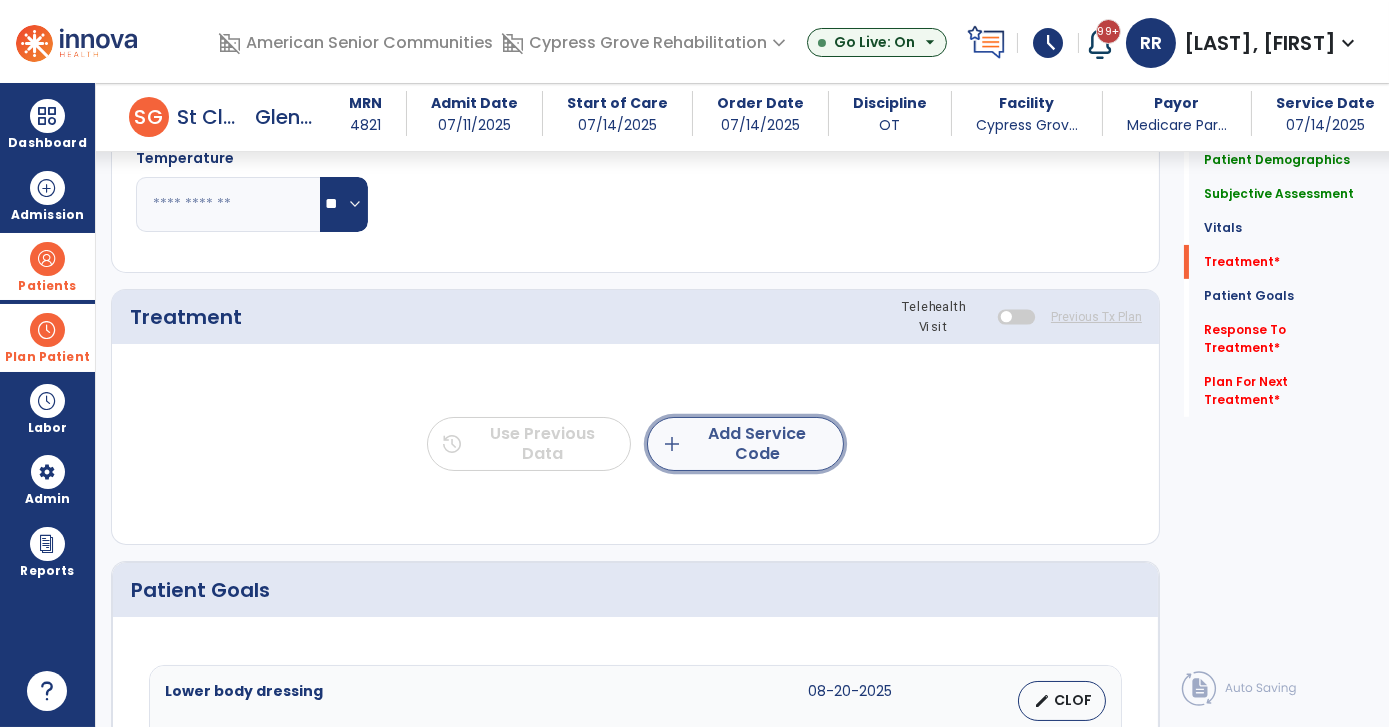 click on "add  Add Service Code" 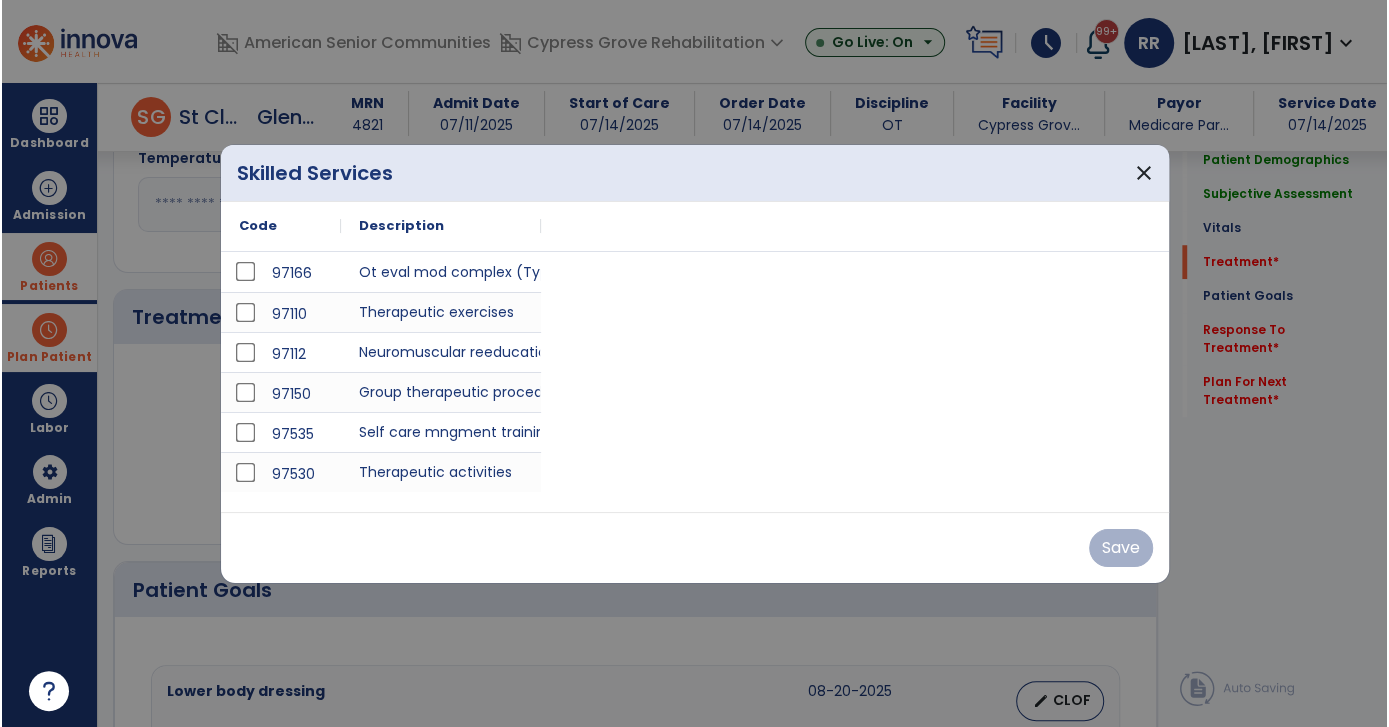 scroll, scrollTop: 1000, scrollLeft: 0, axis: vertical 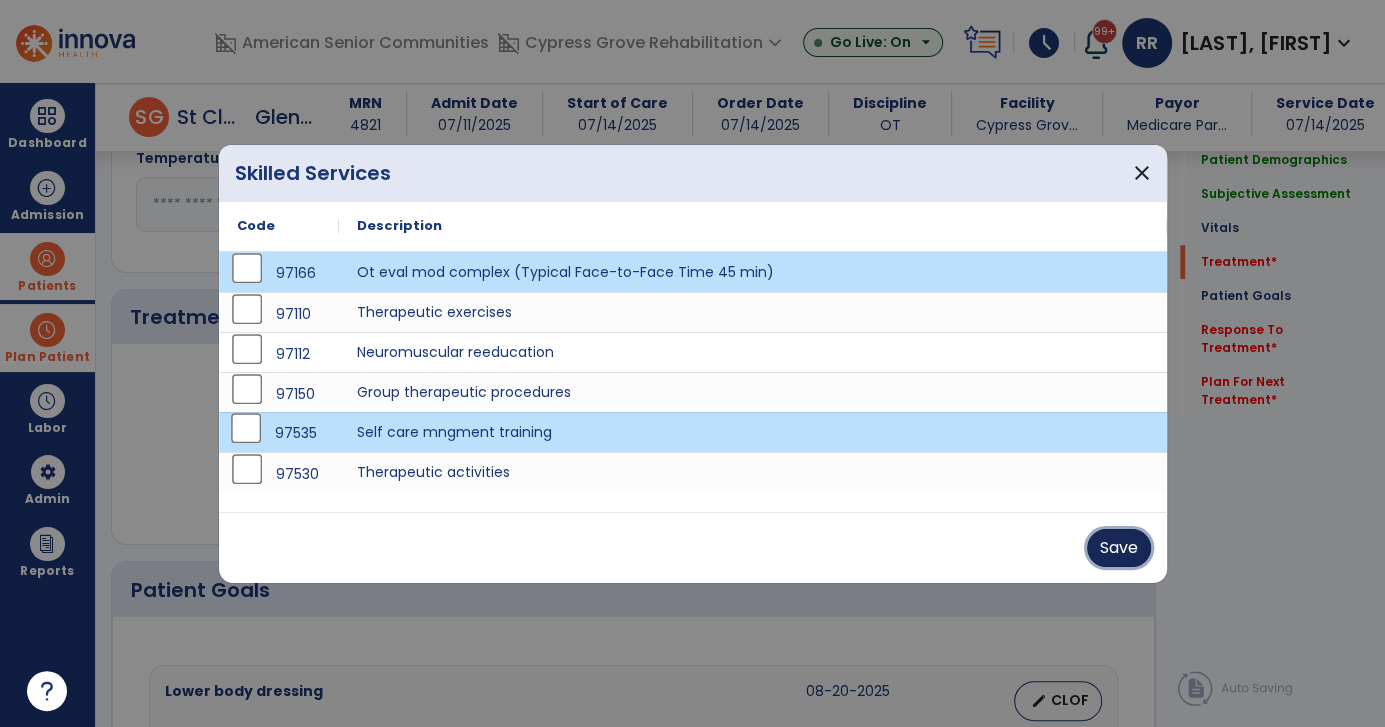 click on "Save" at bounding box center (1119, 548) 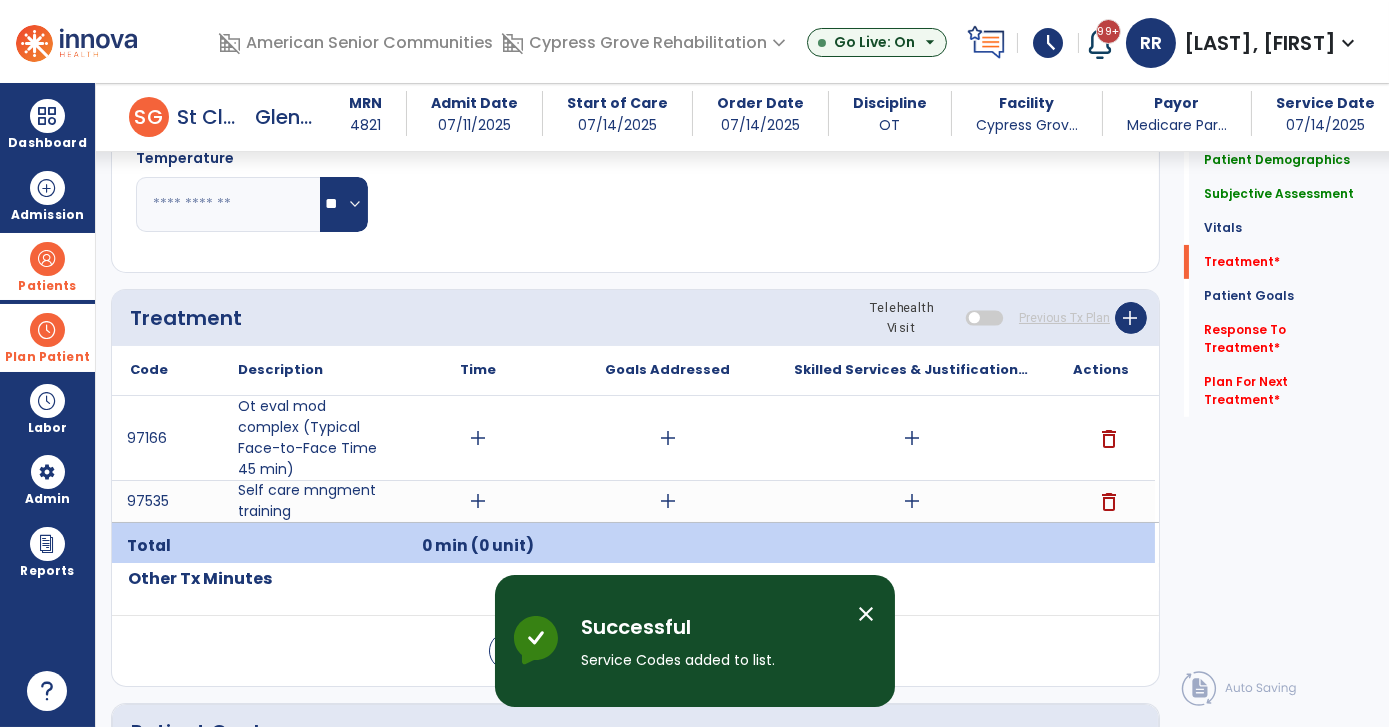 click on "Notes/Comments" 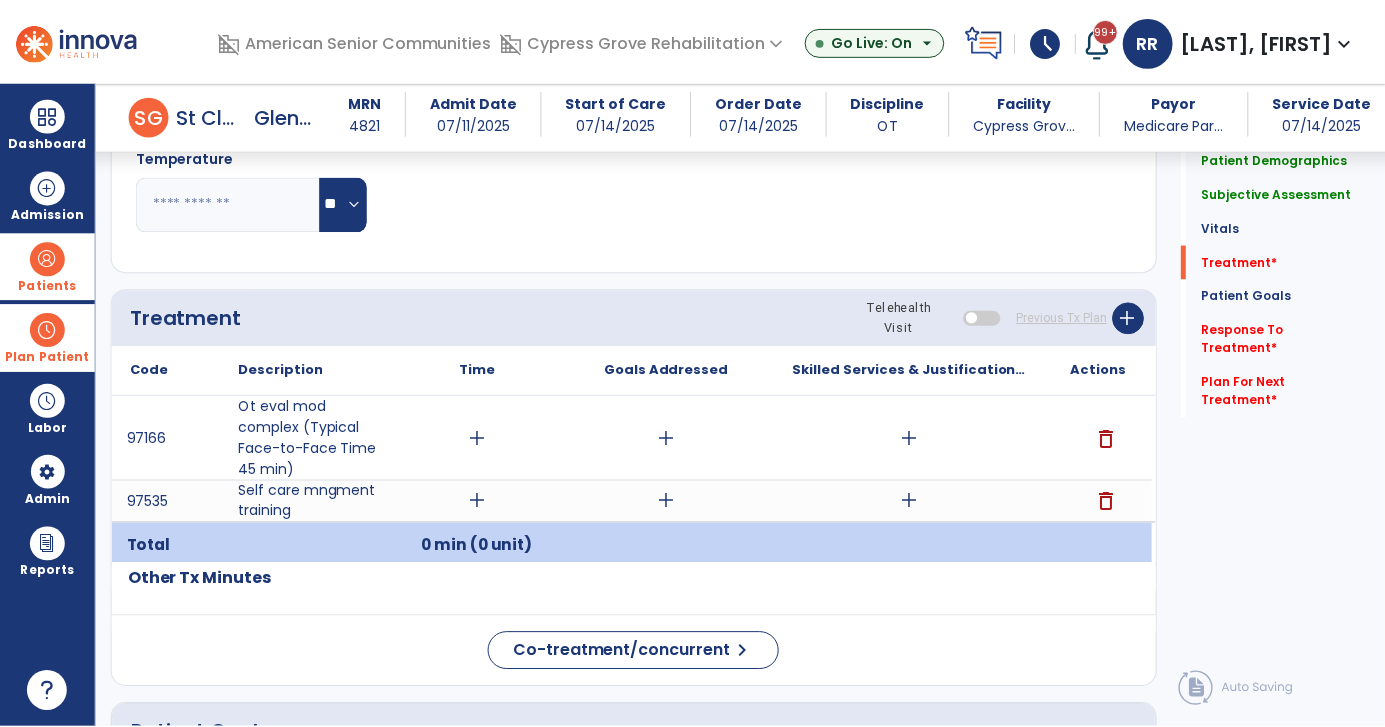scroll, scrollTop: 1000, scrollLeft: 0, axis: vertical 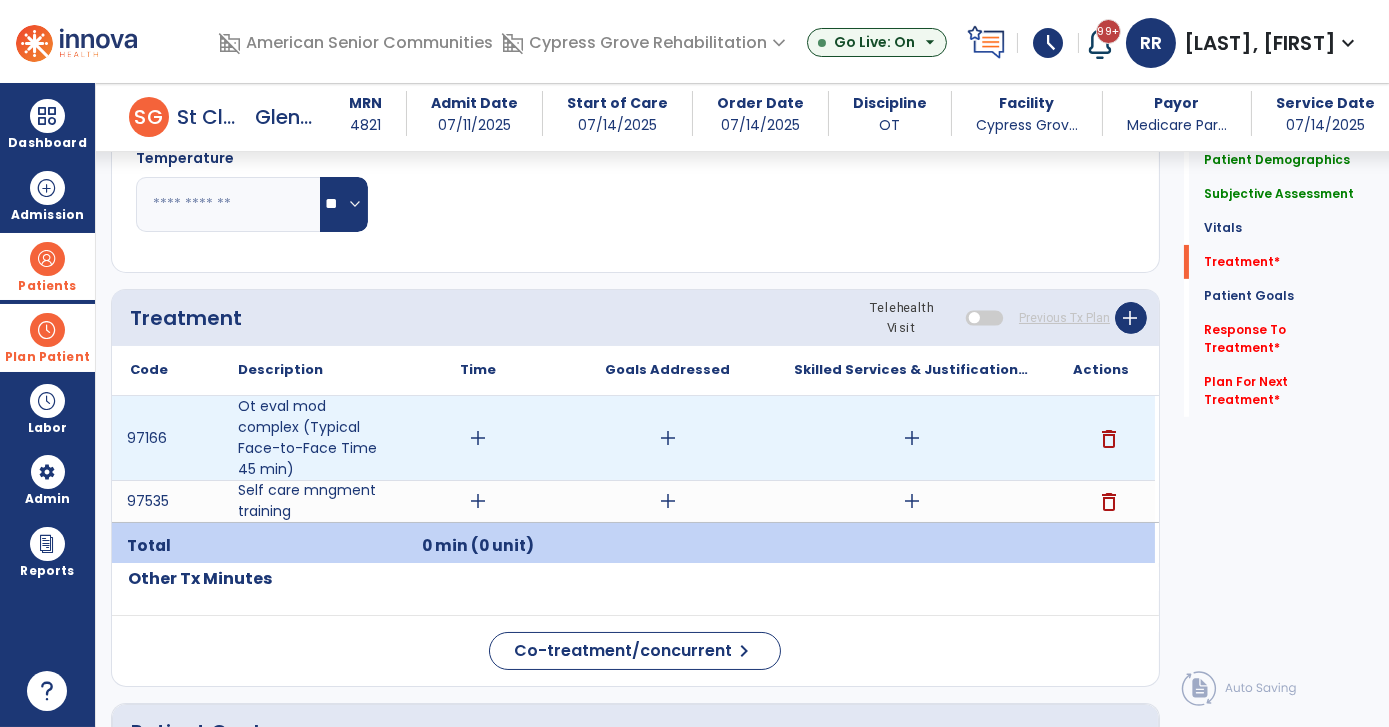 click on "add" at bounding box center (478, 438) 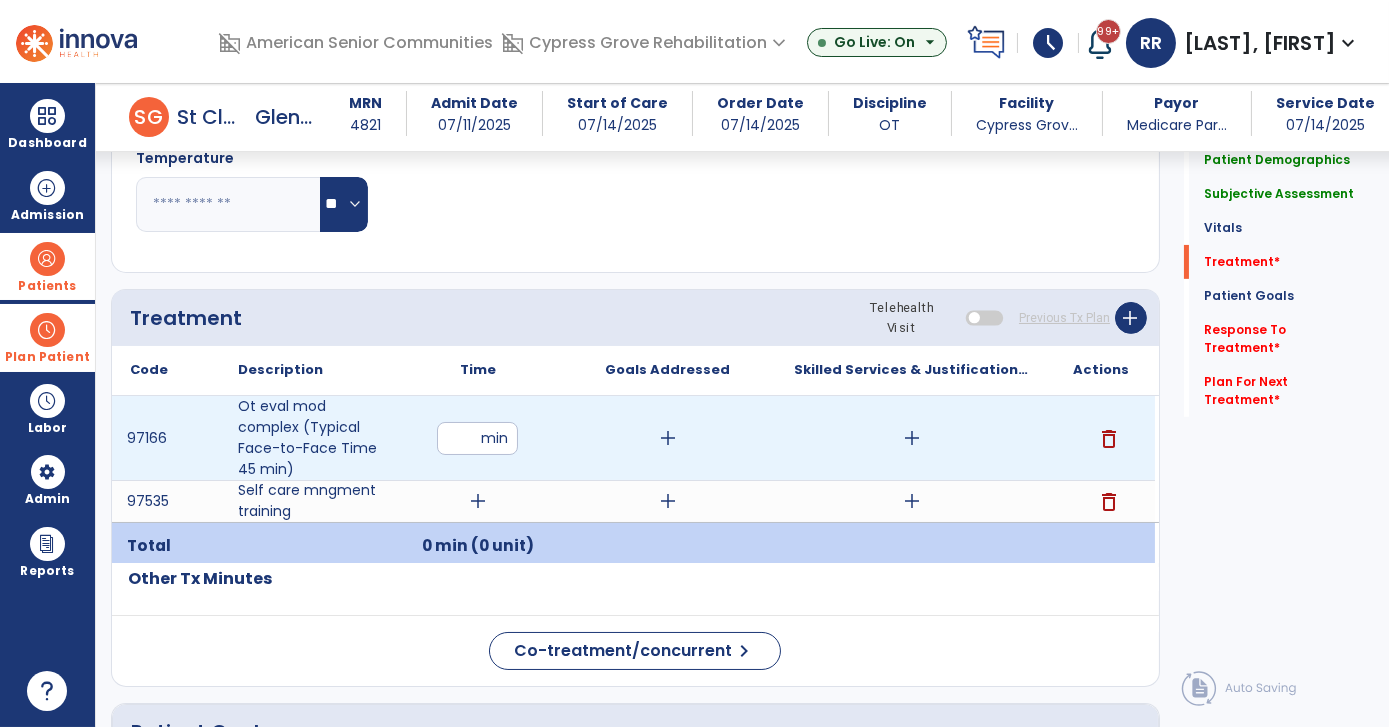 type on "**" 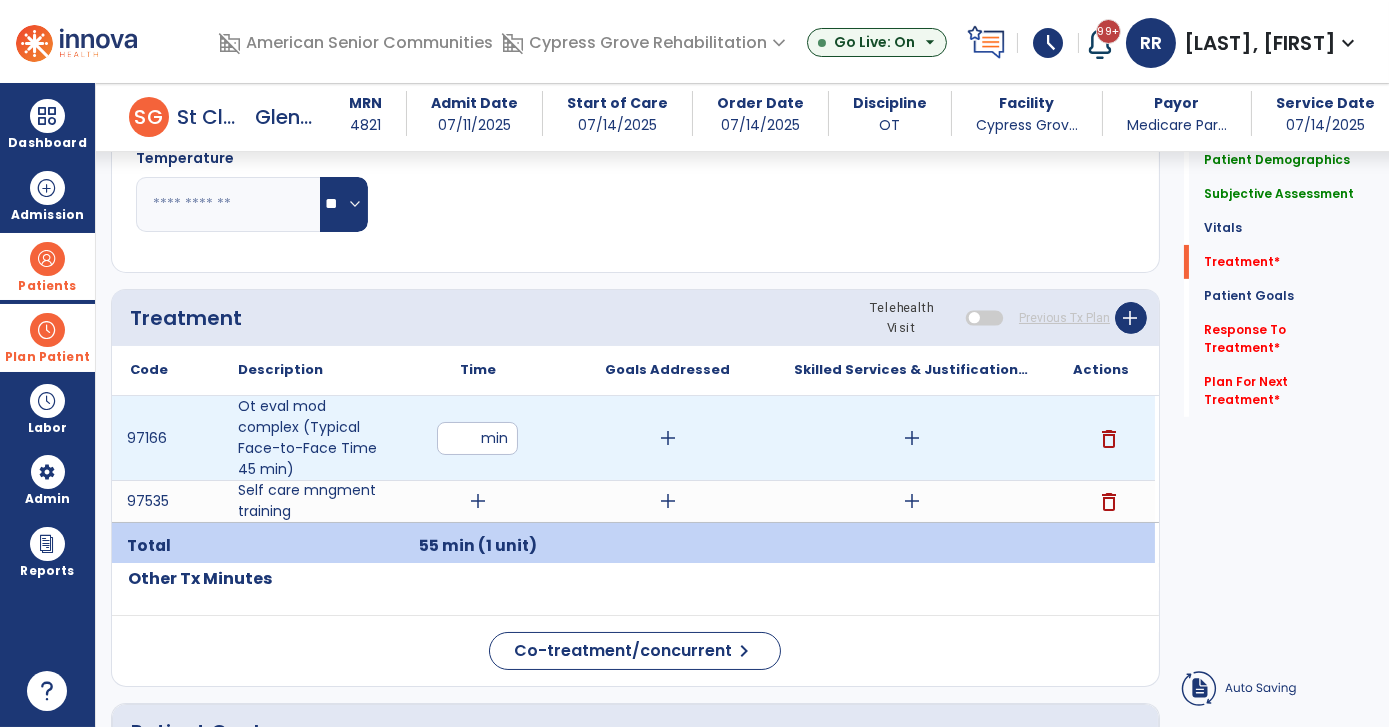 click on "add" at bounding box center [912, 438] 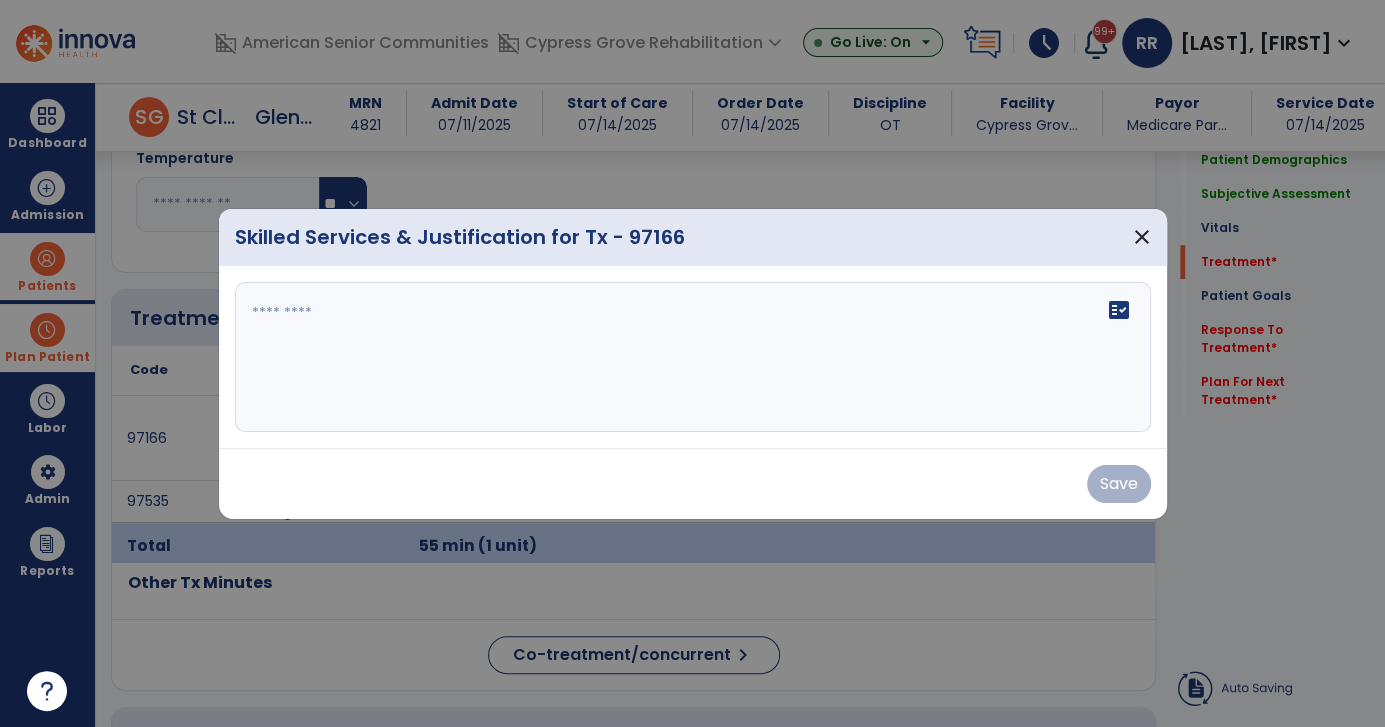 scroll, scrollTop: 1000, scrollLeft: 0, axis: vertical 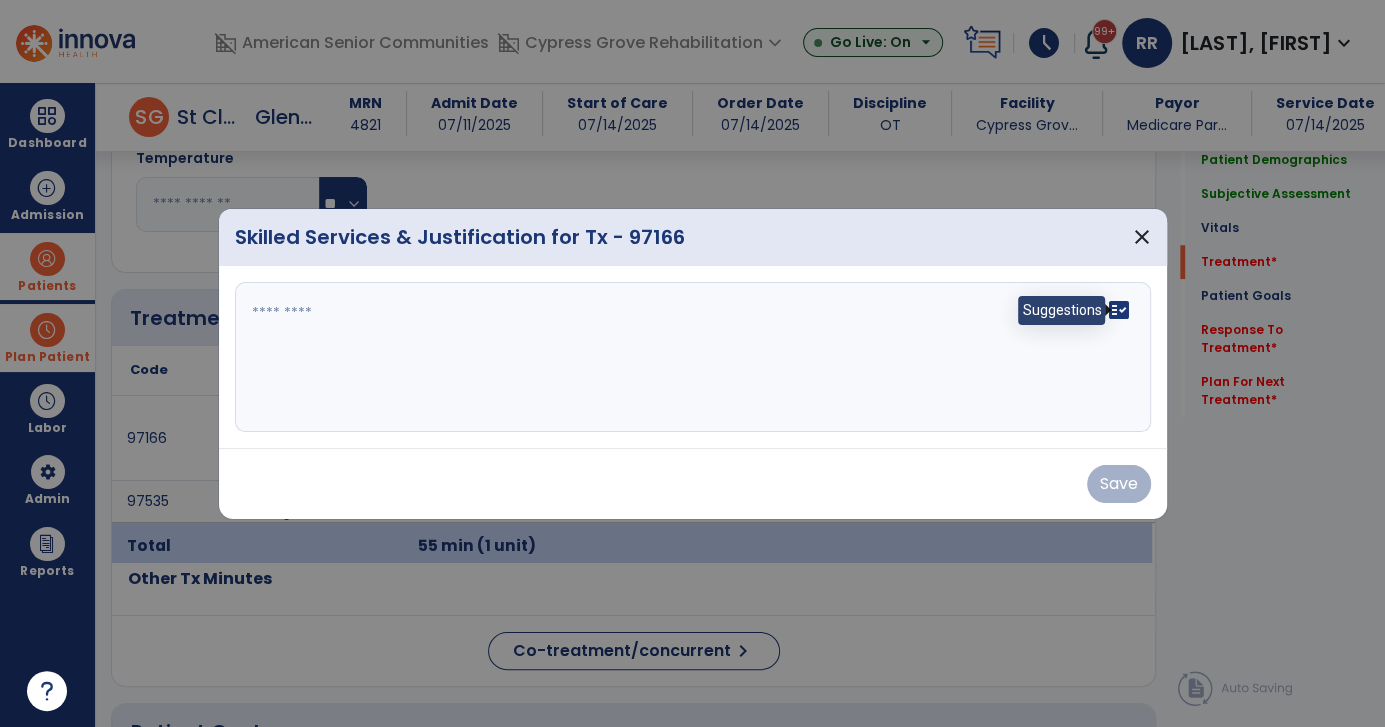 click on "fact_check" at bounding box center [1119, 310] 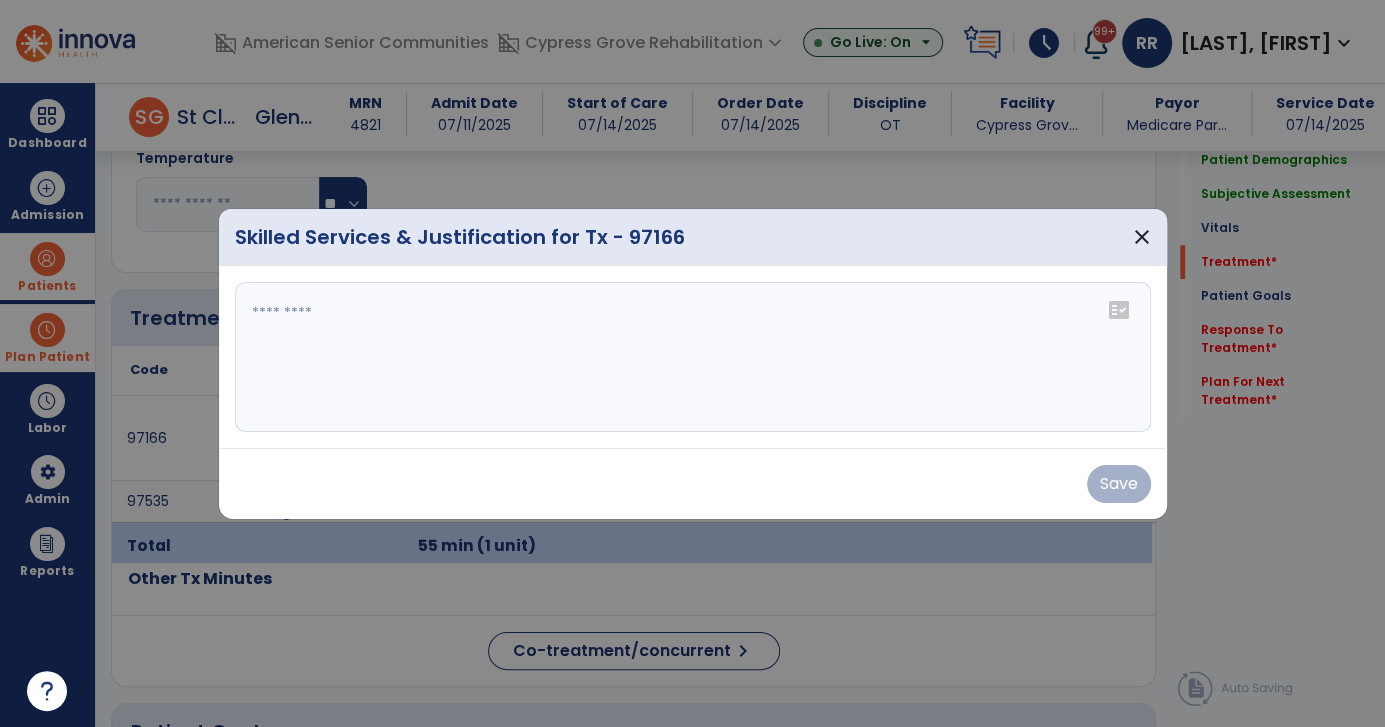 click on "fact_check" at bounding box center [1119, 310] 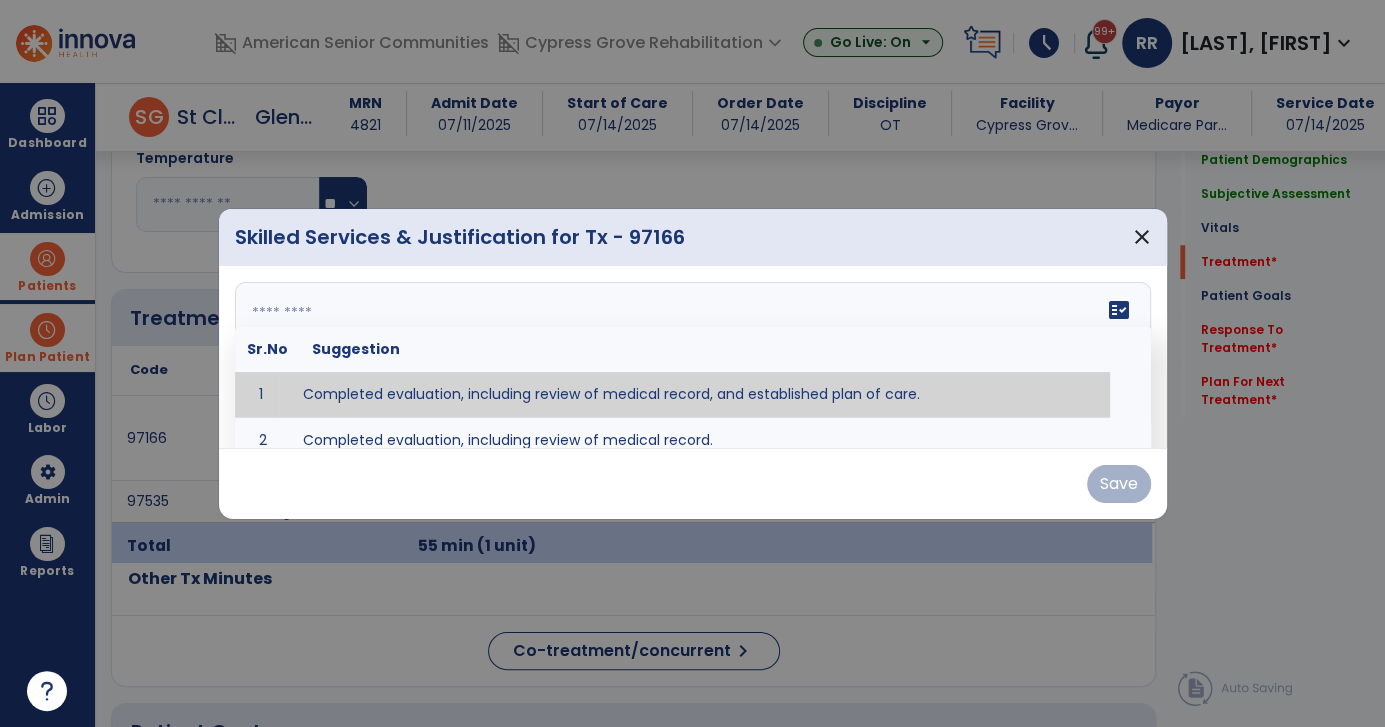 type on "**********" 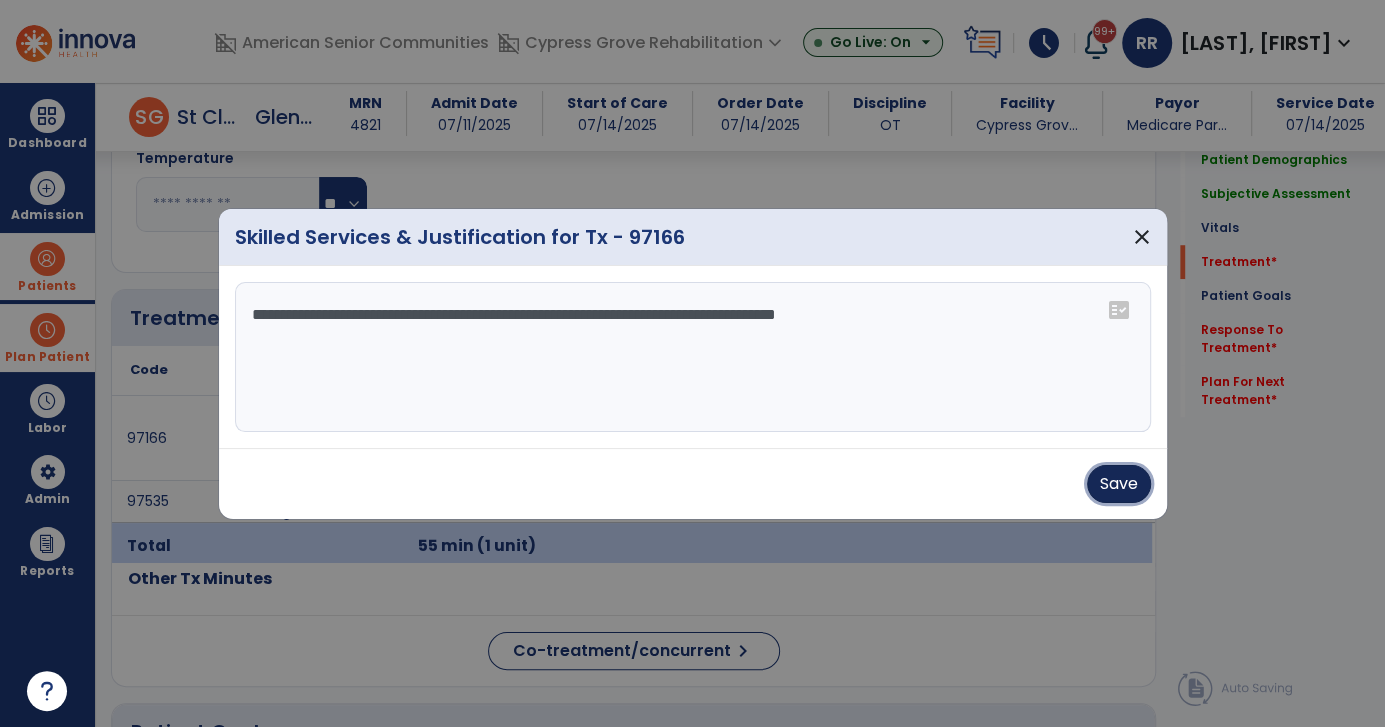 click on "Save" at bounding box center [1119, 484] 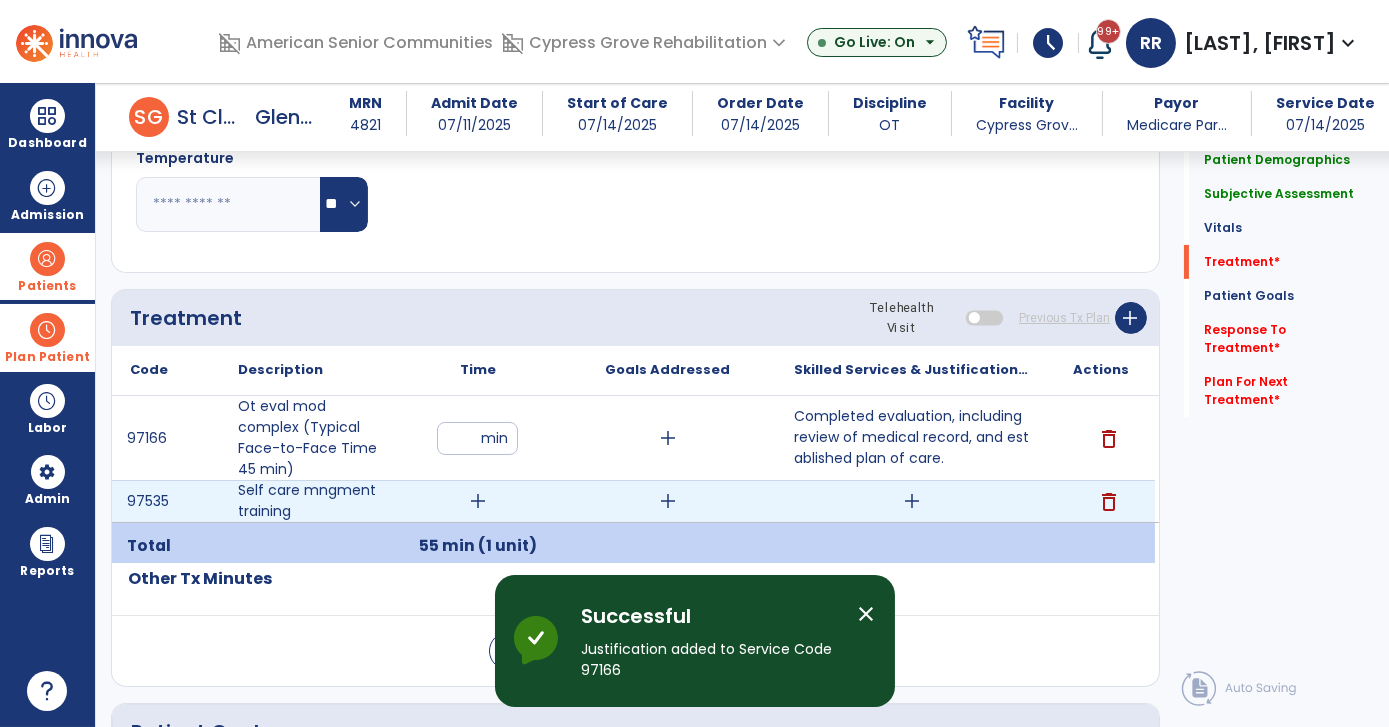 click on "add" at bounding box center [478, 501] 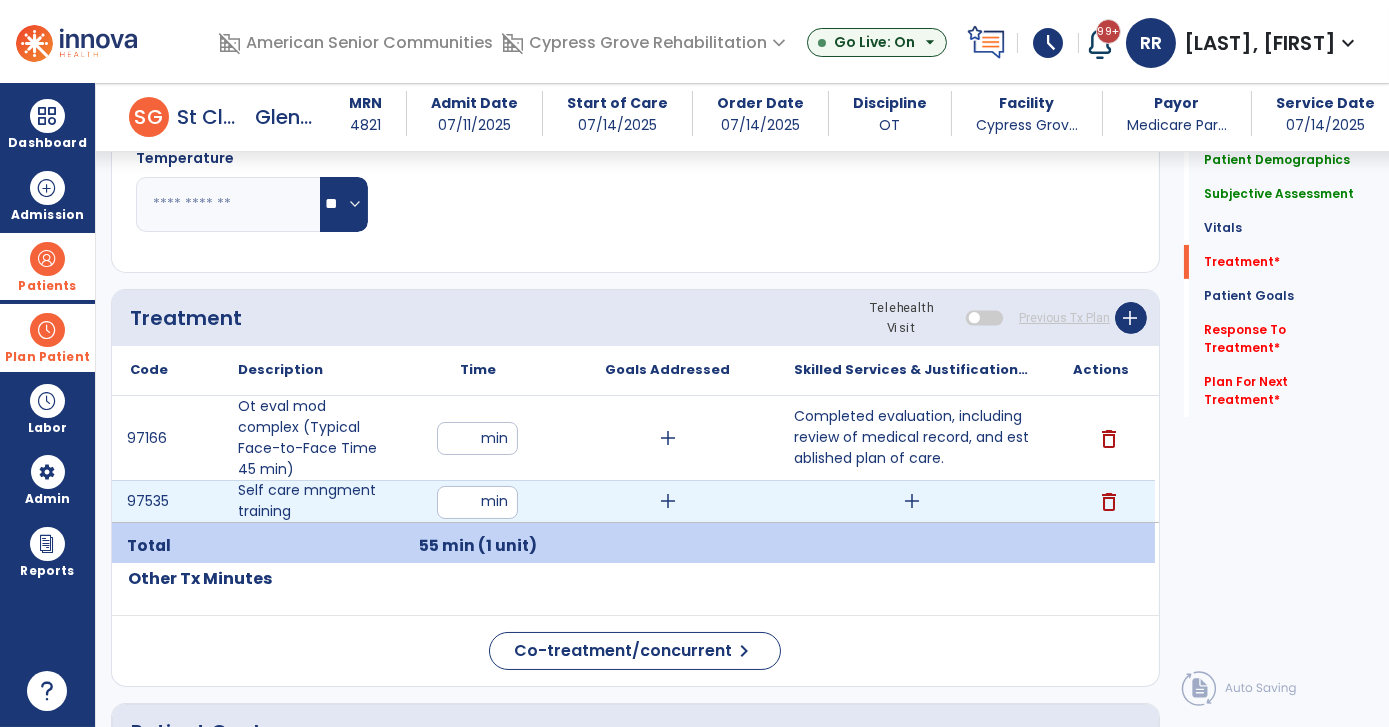 click at bounding box center (477, 502) 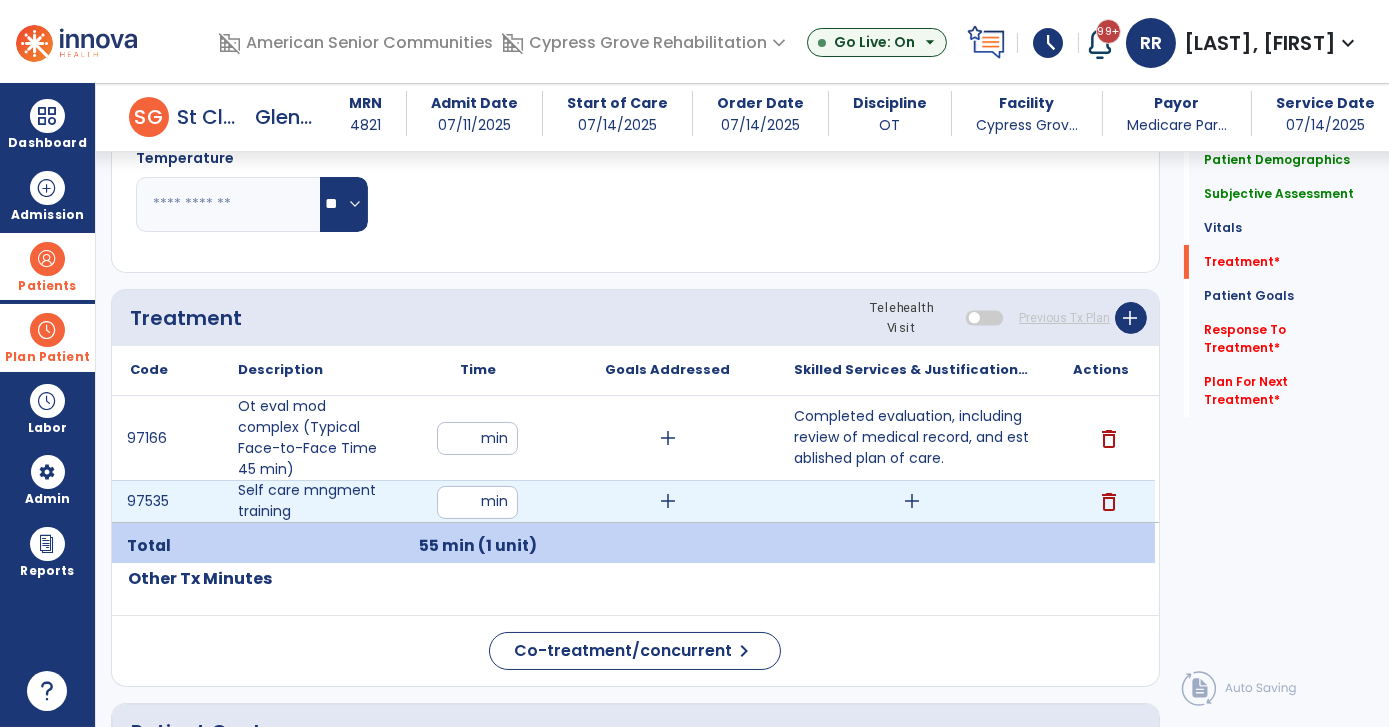type on "**" 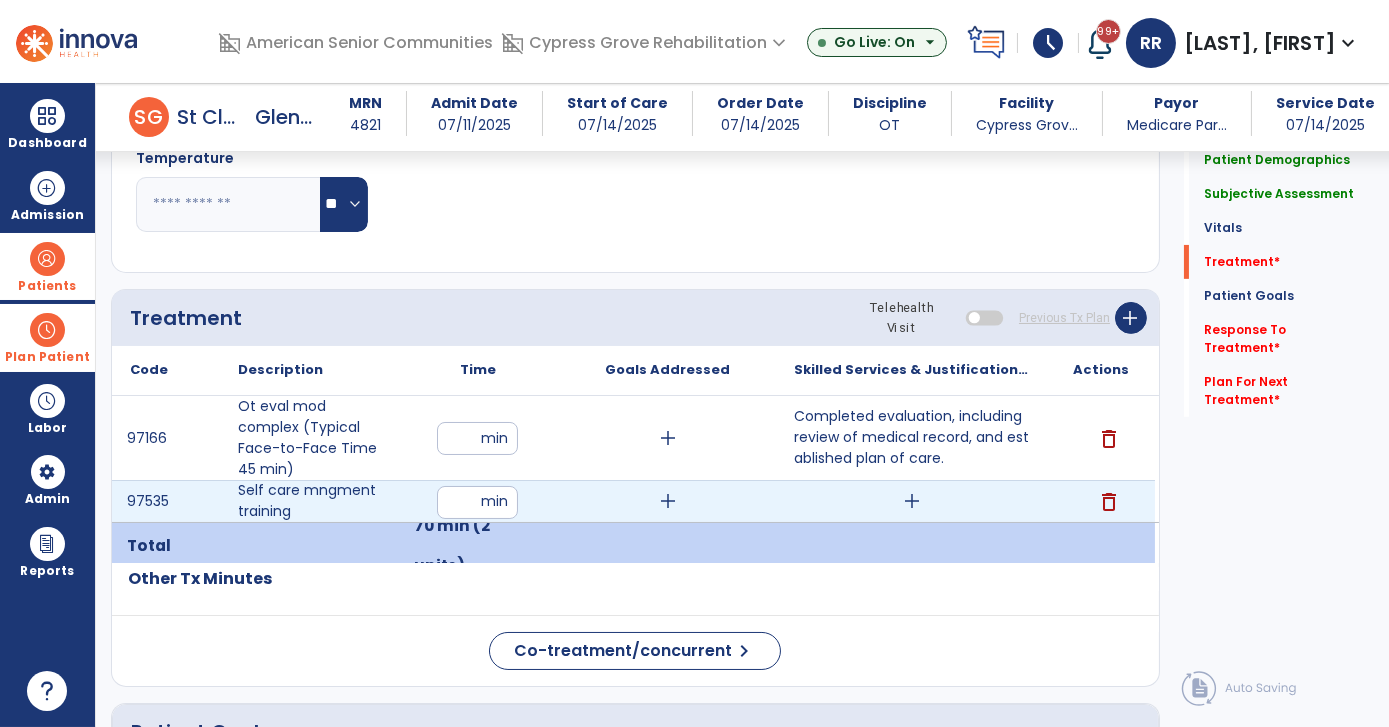 click on "add" at bounding box center [912, 501] 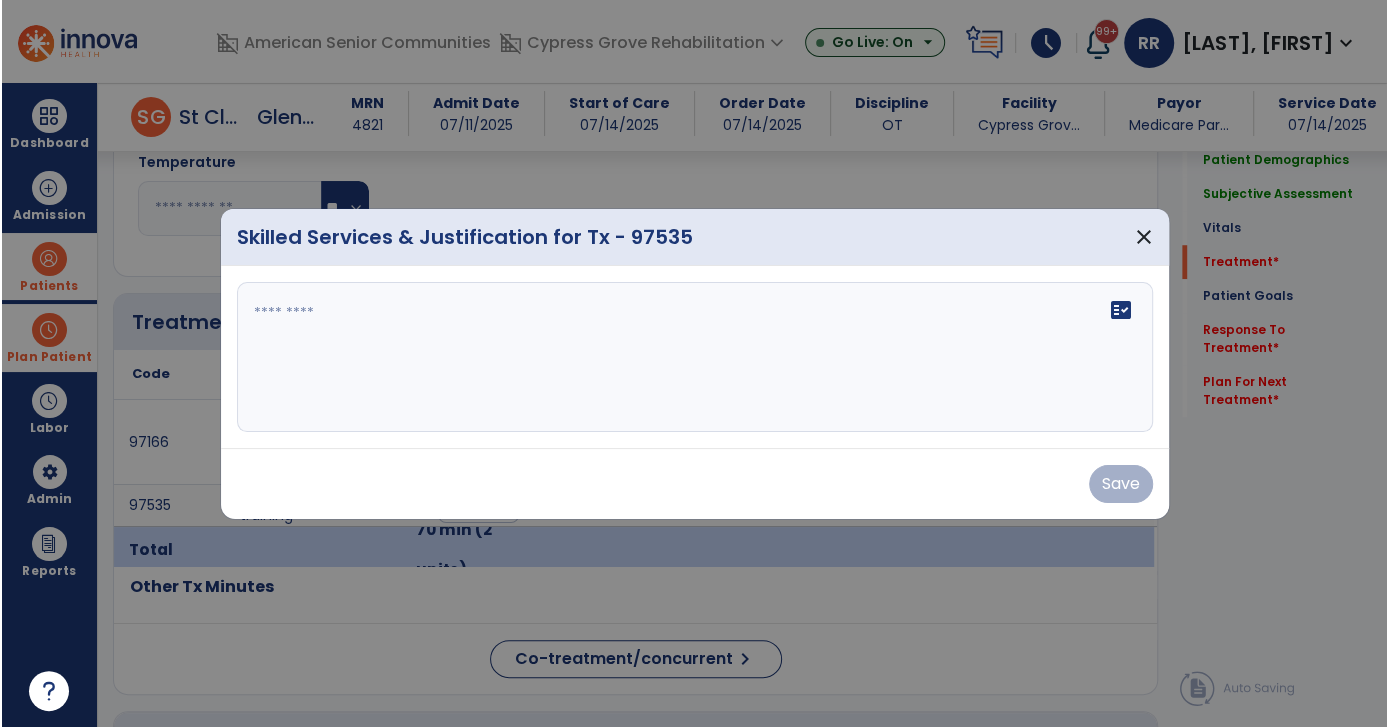 scroll, scrollTop: 1000, scrollLeft: 0, axis: vertical 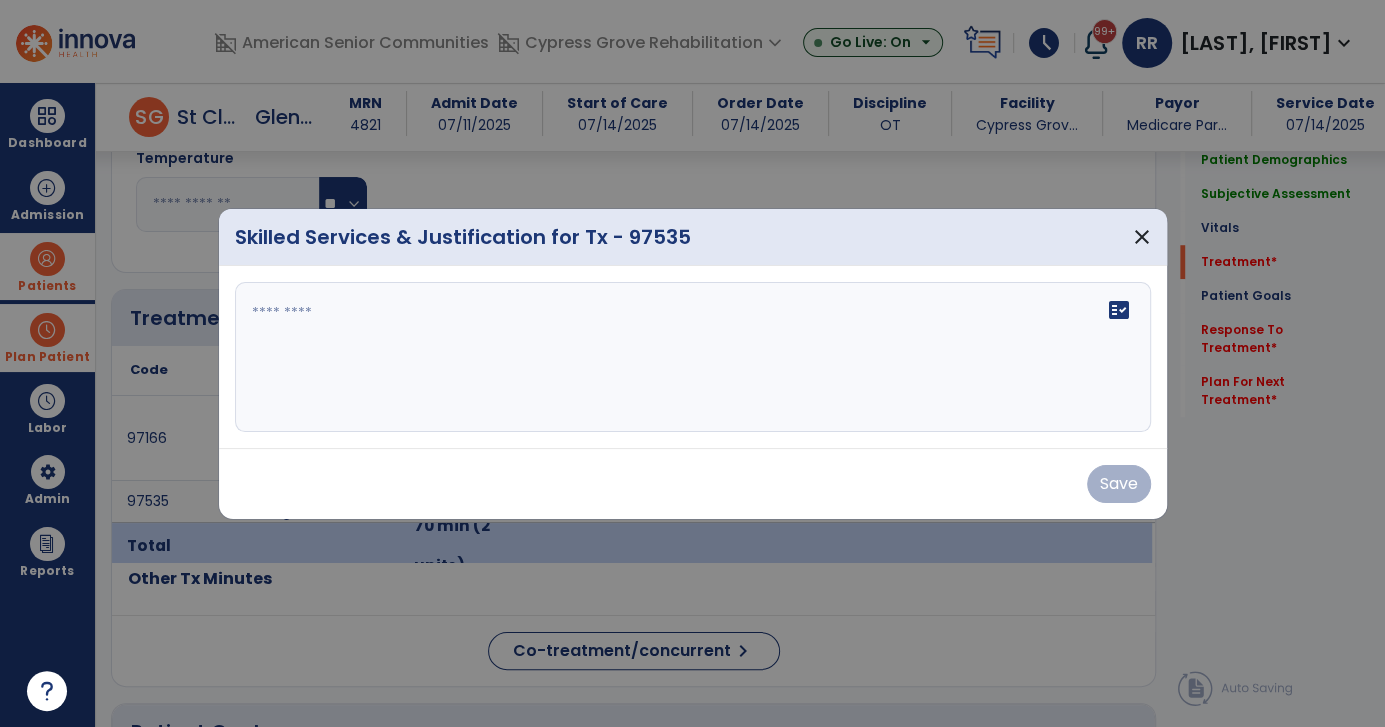 click at bounding box center [693, 357] 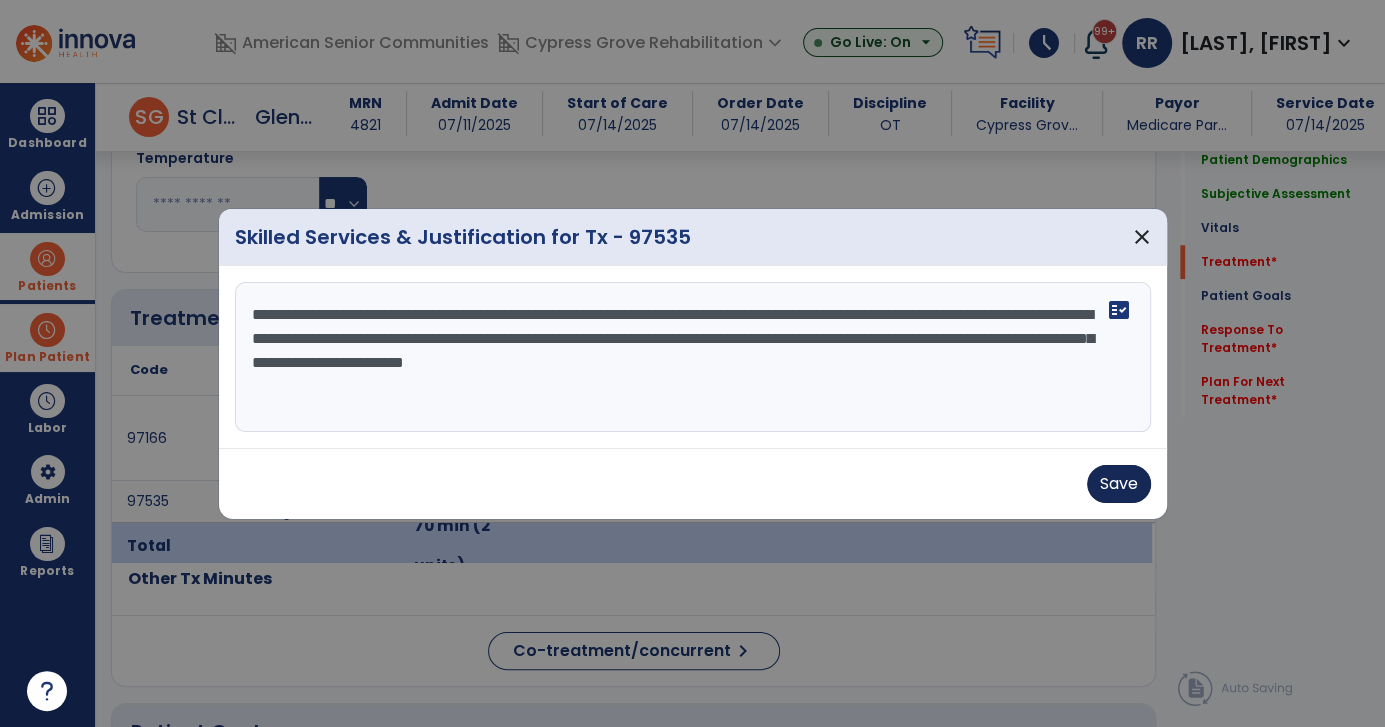 type on "**********" 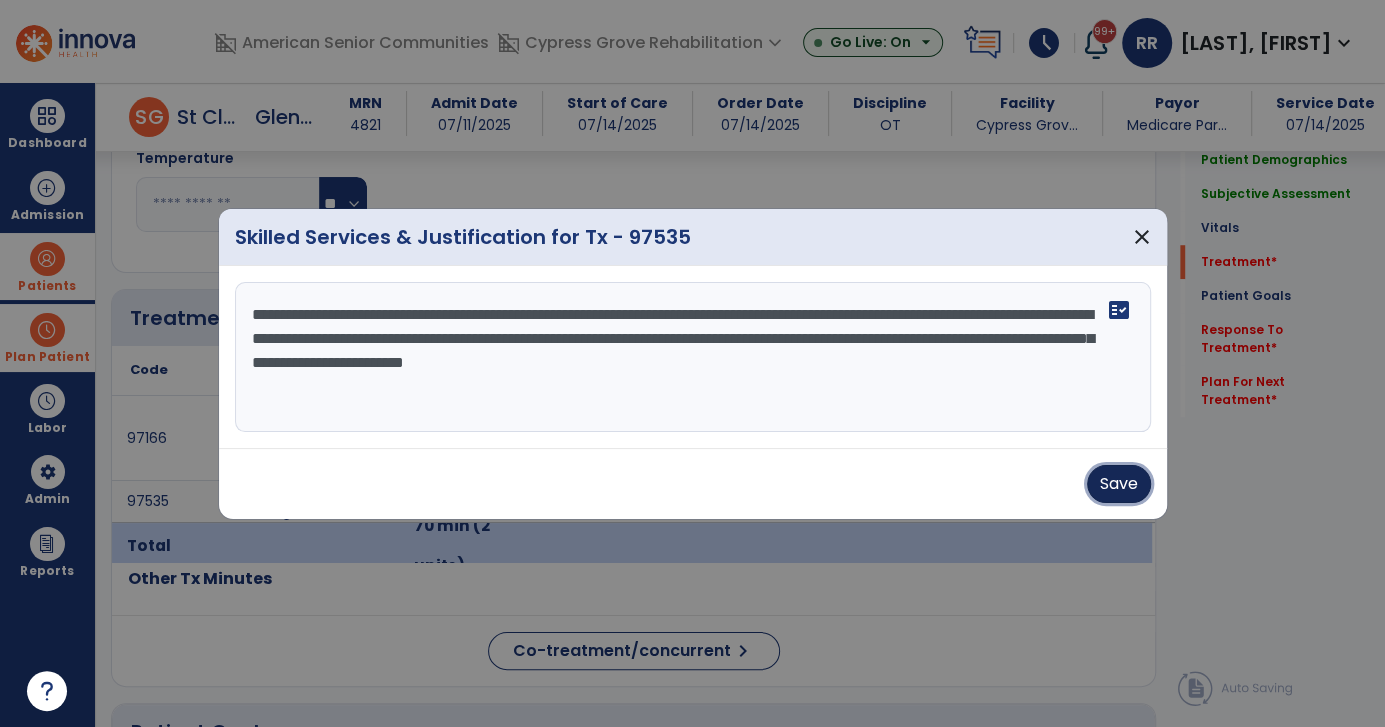 click on "Save" at bounding box center [1119, 484] 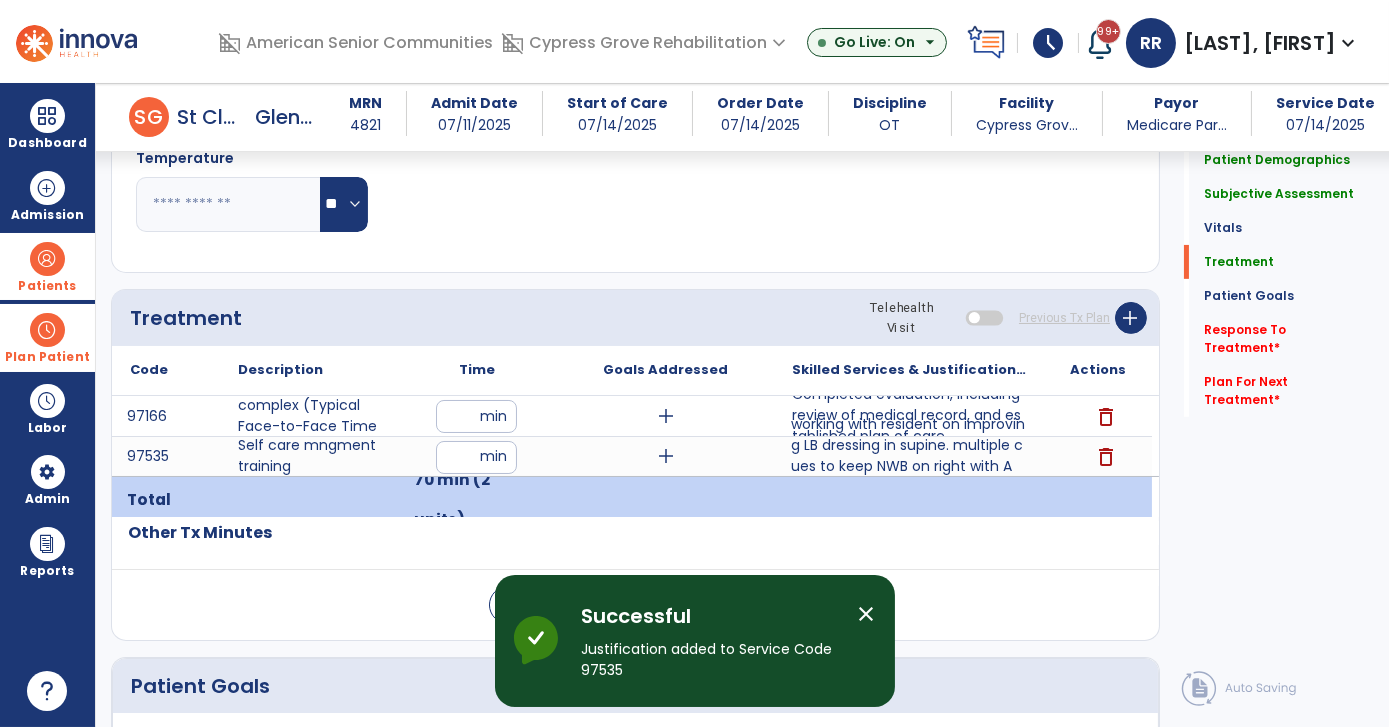 click on "delete" at bounding box center (1098, 456) 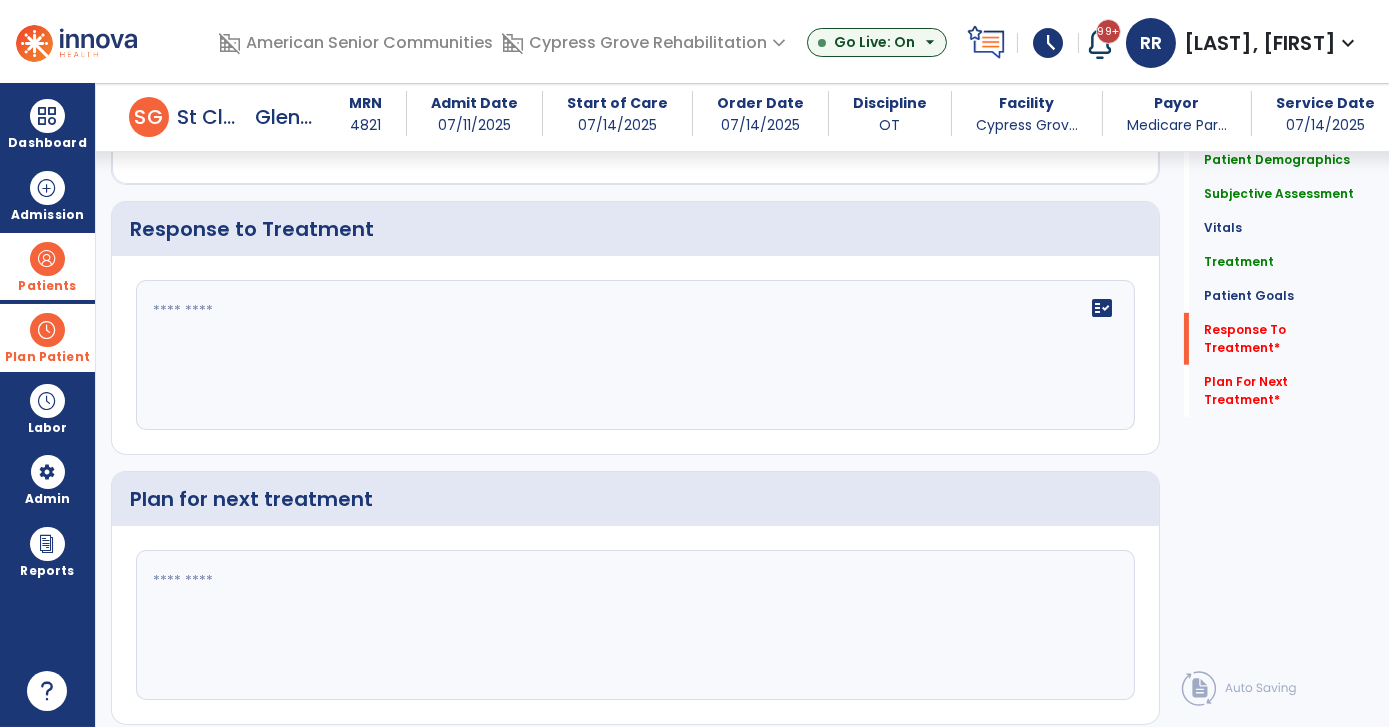 scroll, scrollTop: 2495, scrollLeft: 0, axis: vertical 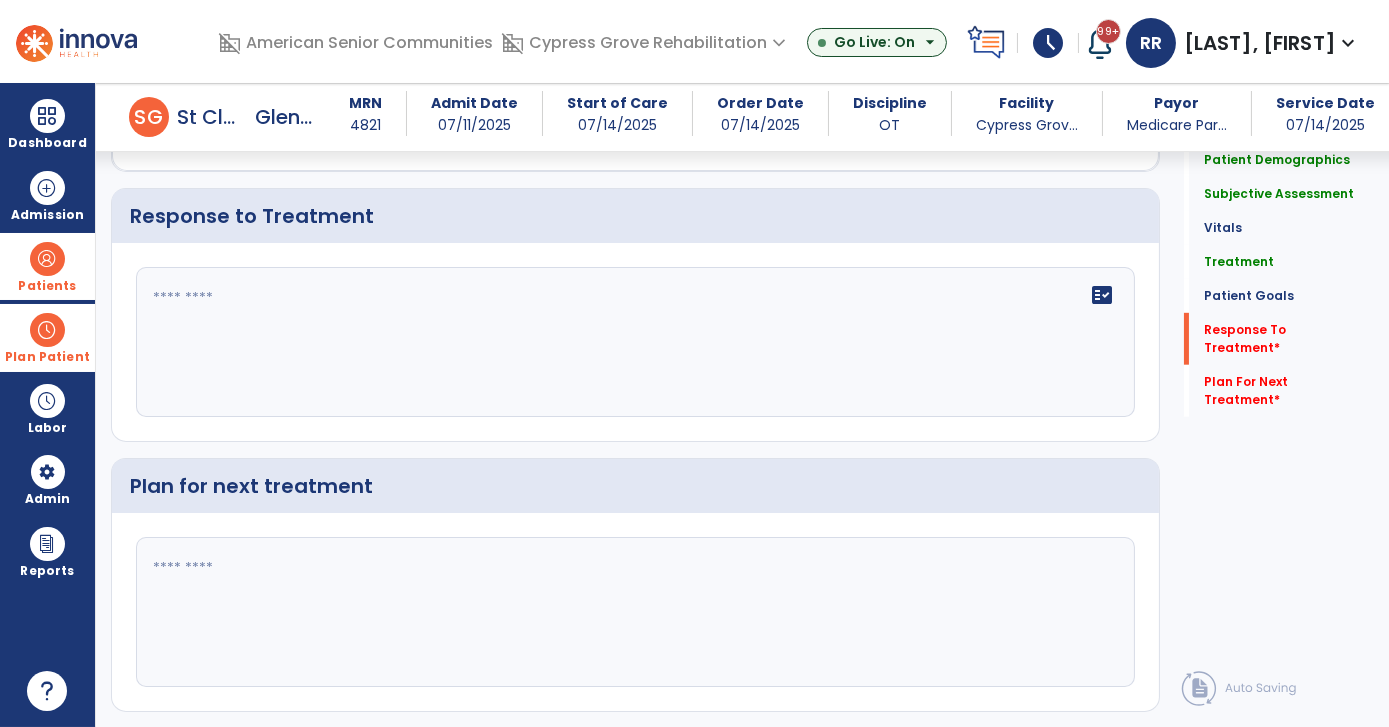 click 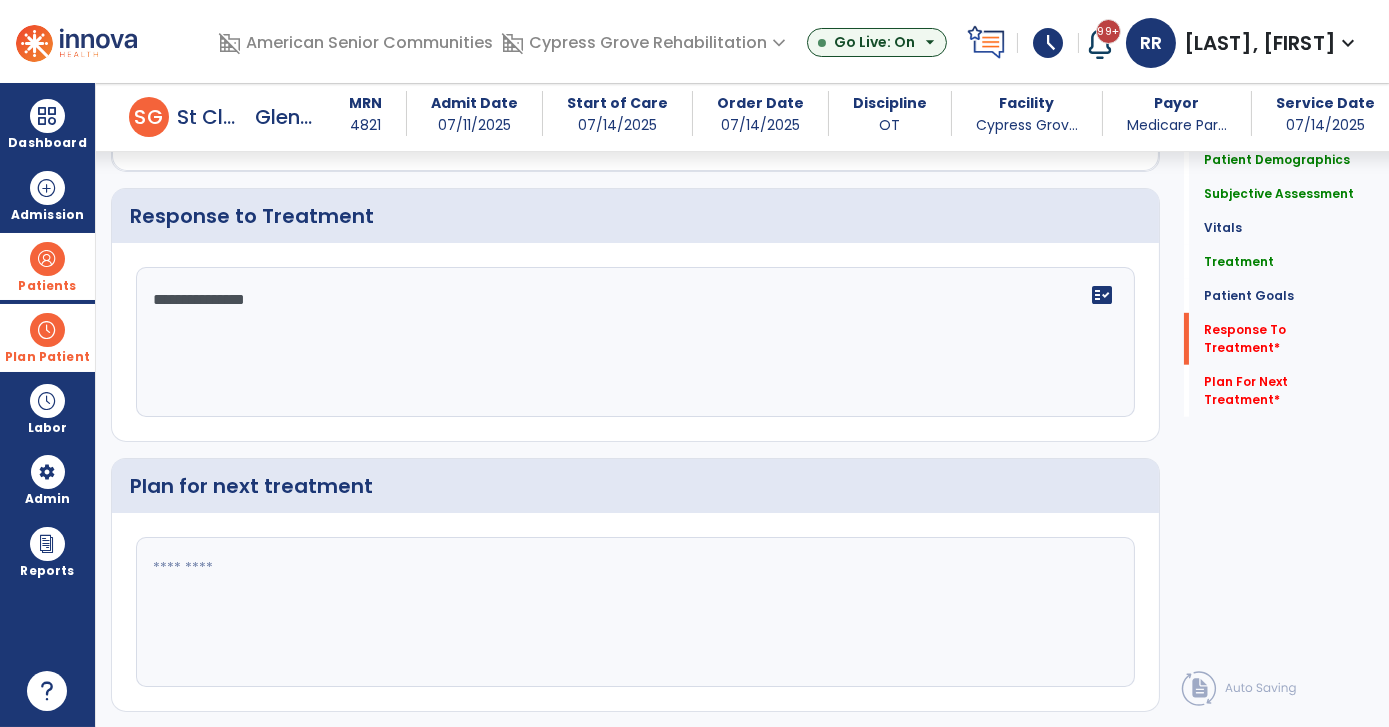 type on "**********" 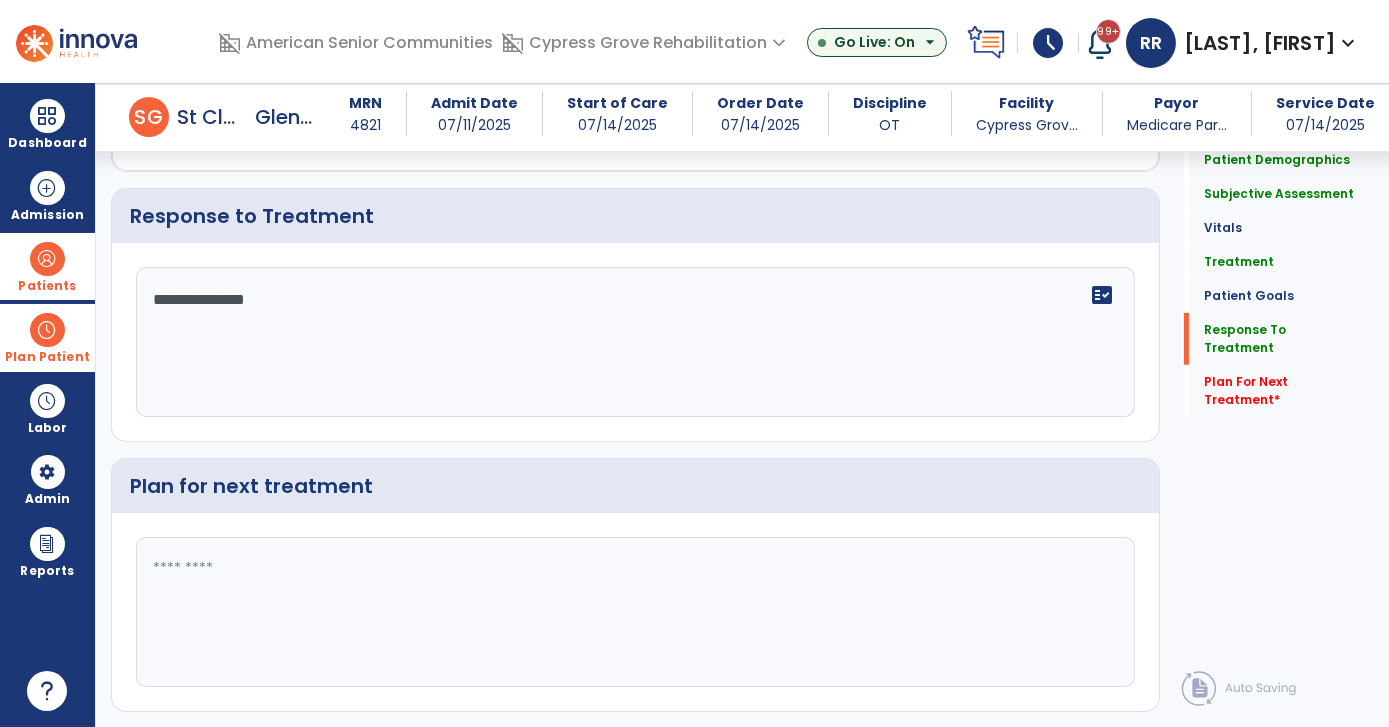 scroll, scrollTop: 2495, scrollLeft: 0, axis: vertical 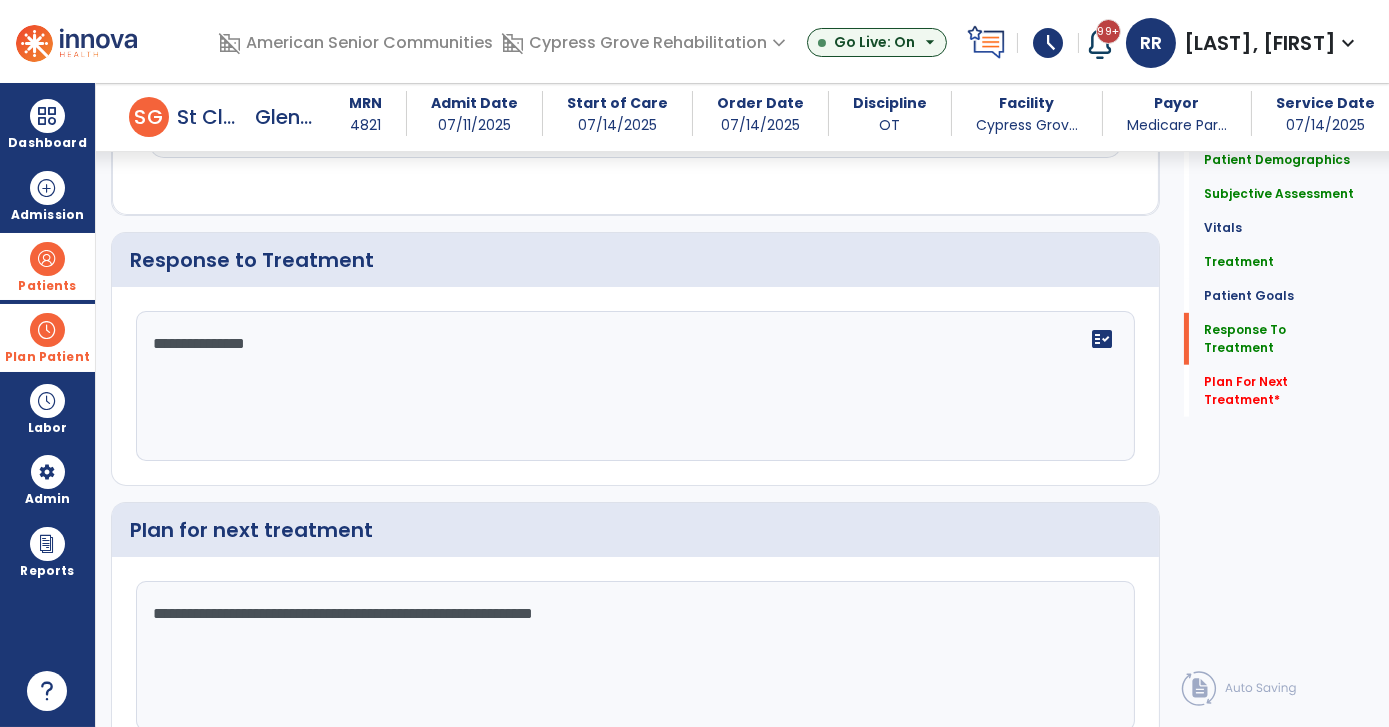 type on "**********" 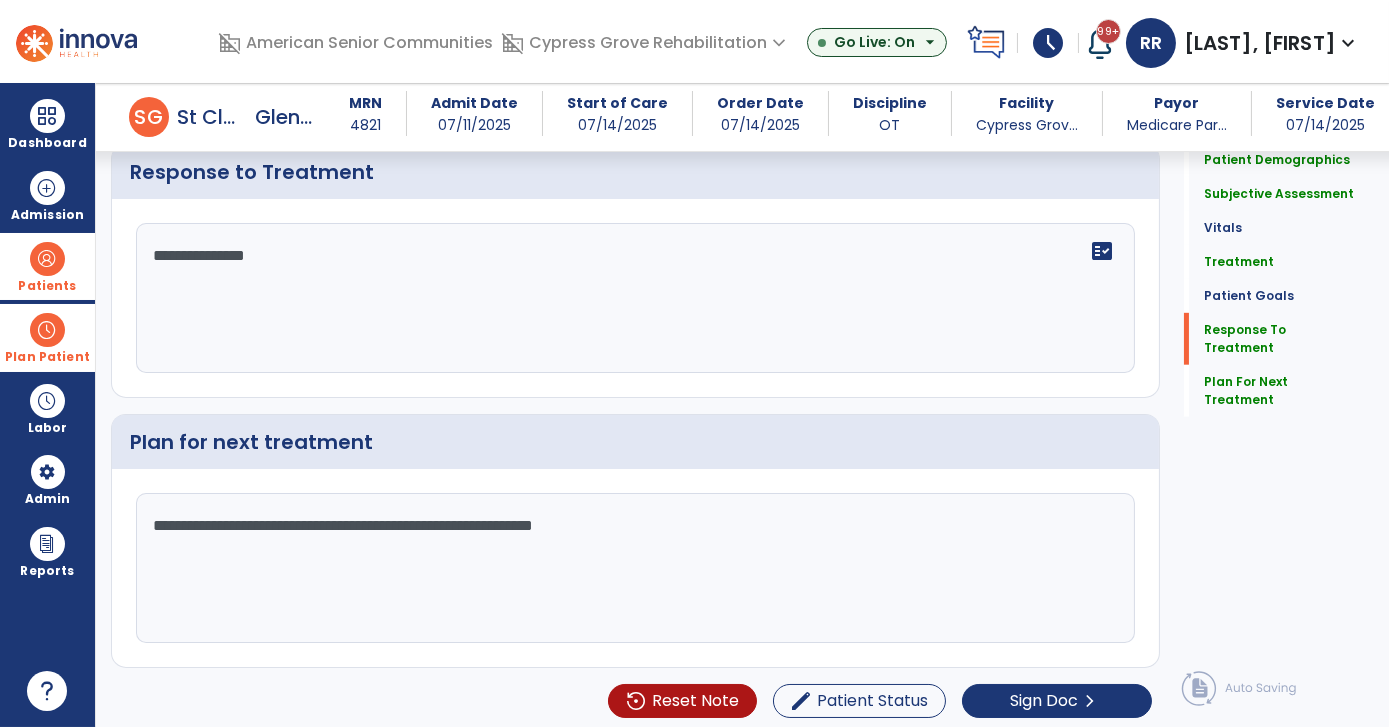 click on "**********" 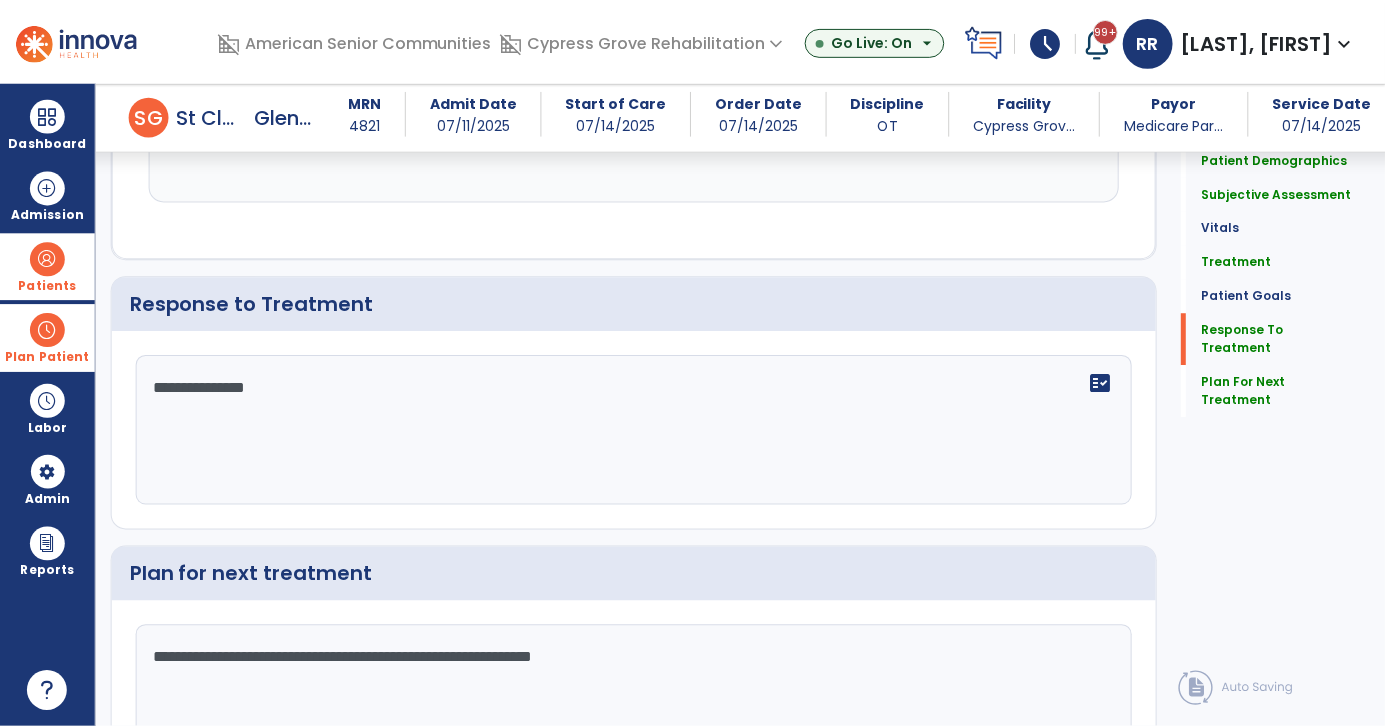 scroll, scrollTop: 2495, scrollLeft: 0, axis: vertical 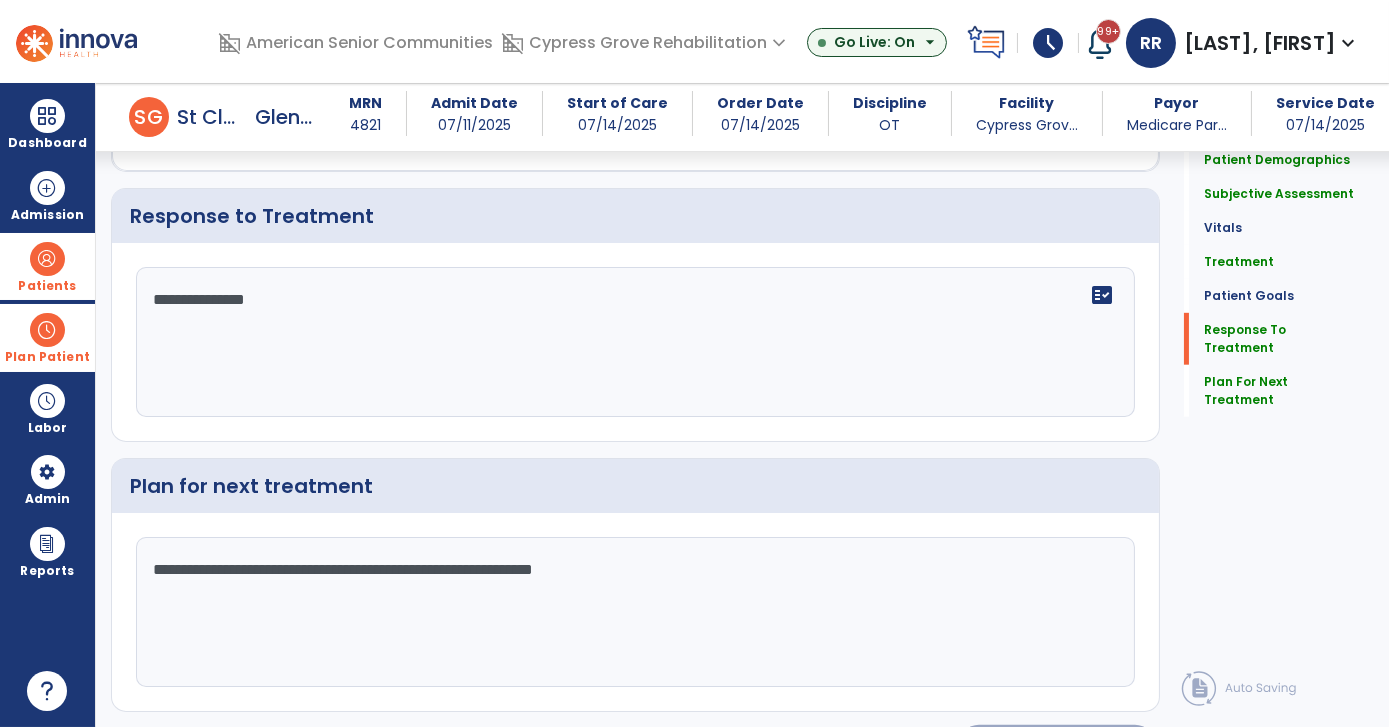 click on "chevron_right" 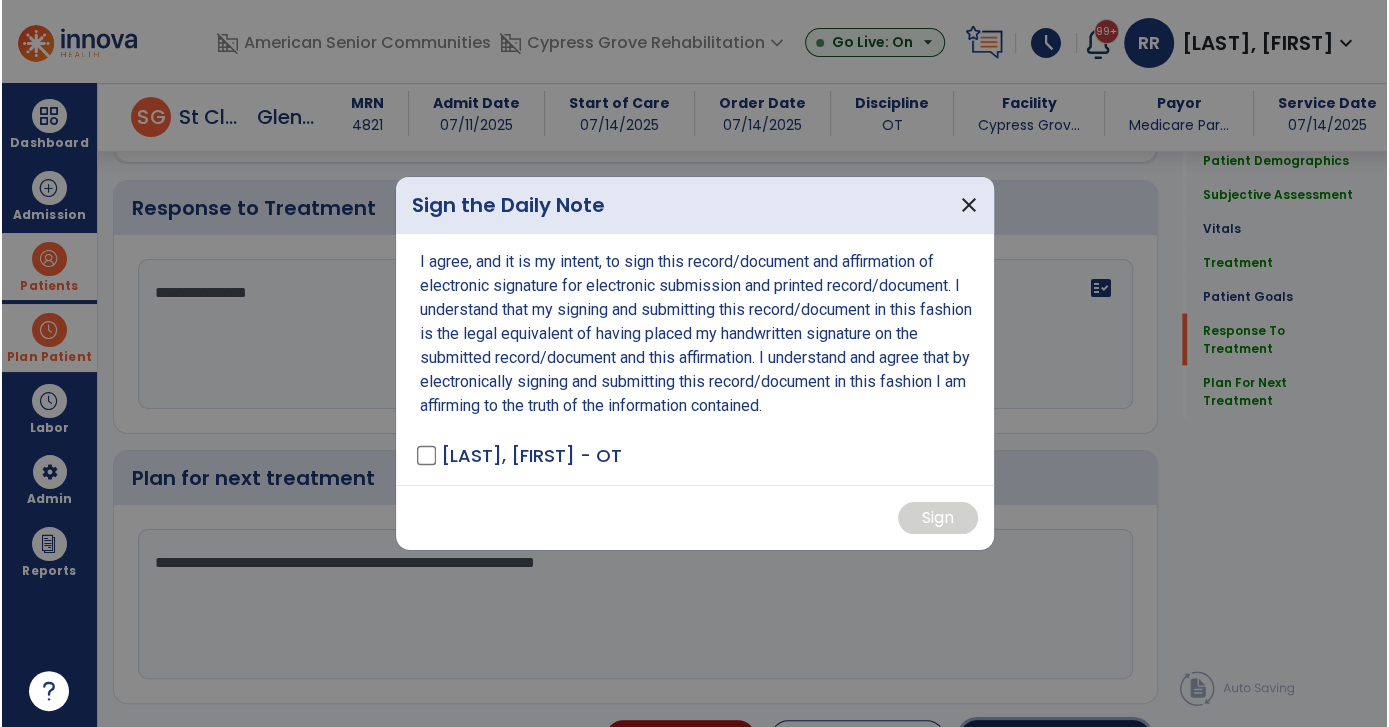 scroll, scrollTop: 2495, scrollLeft: 0, axis: vertical 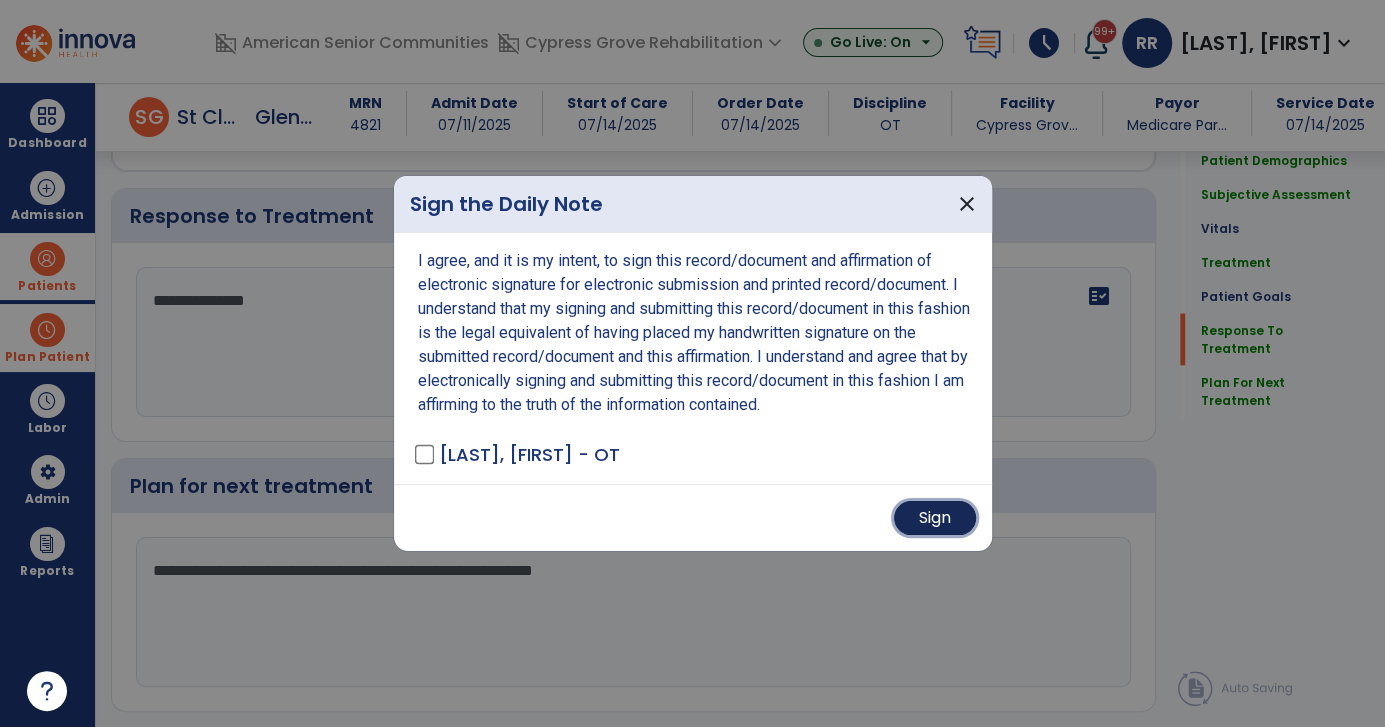 click on "Sign" at bounding box center [935, 518] 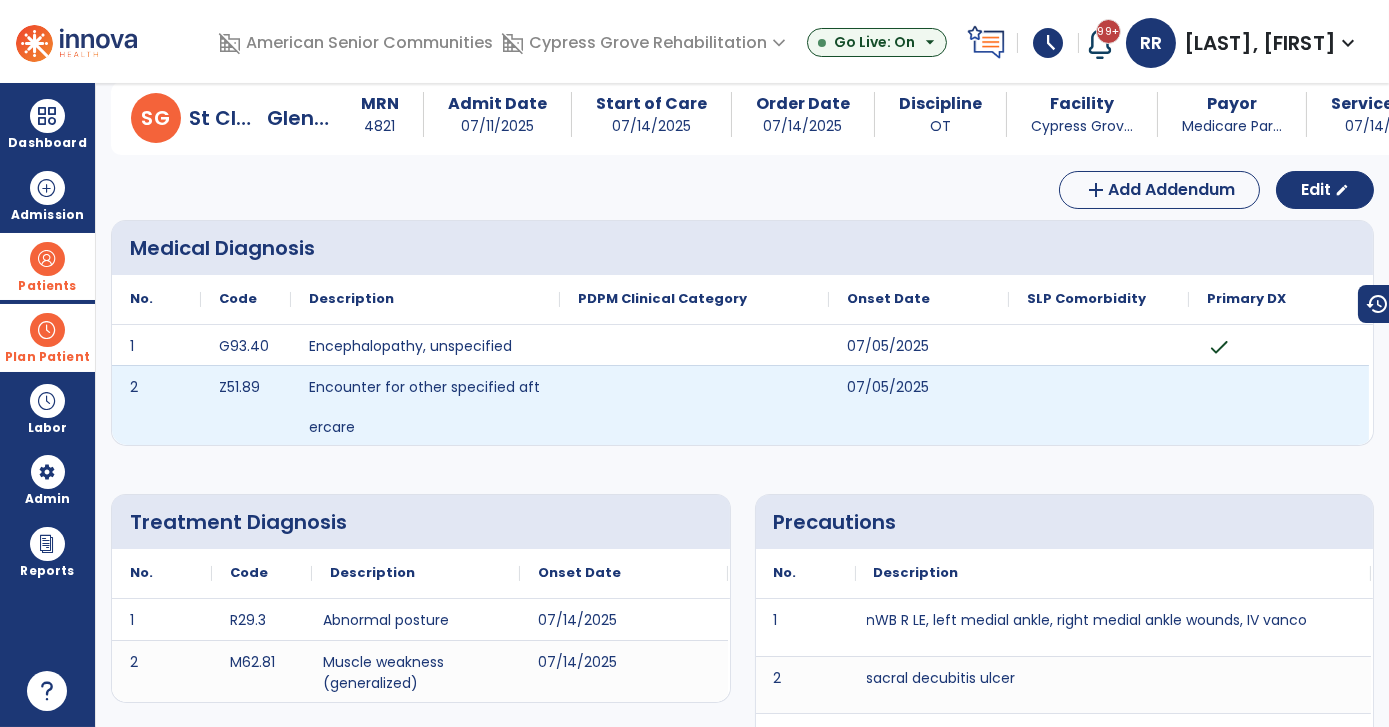 scroll, scrollTop: 0, scrollLeft: 0, axis: both 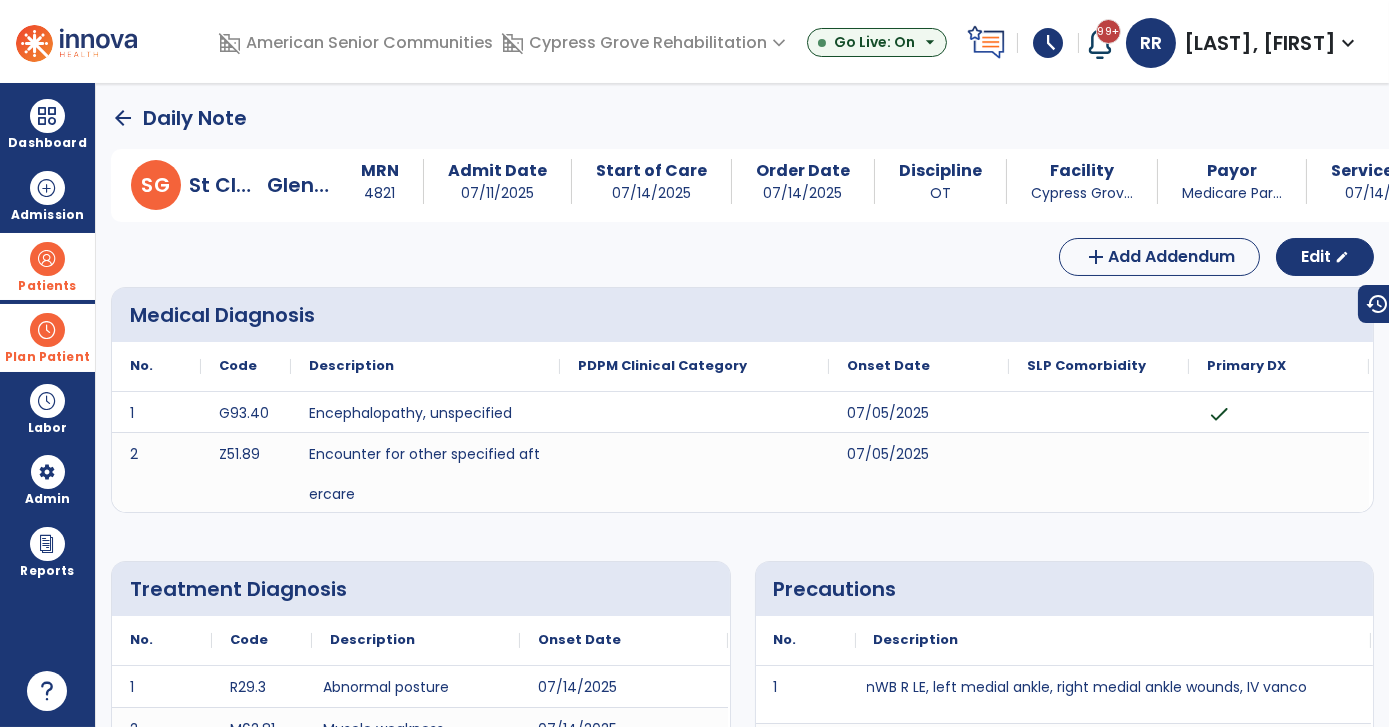 click on "arrow_back" 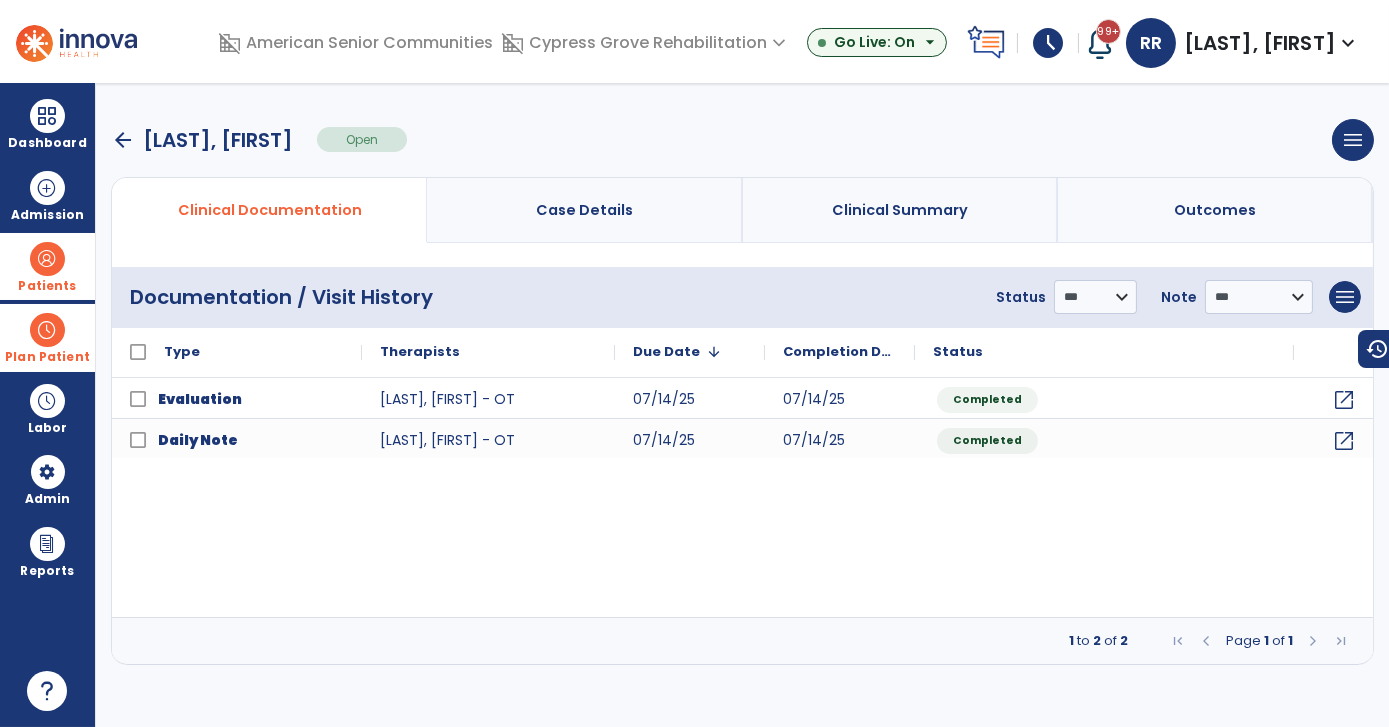 click on "arrow_back   St Clair, Glenda  Open  menu   Edit Therapy Case   Delete Therapy Case   Close Therapy Case" at bounding box center (742, 140) 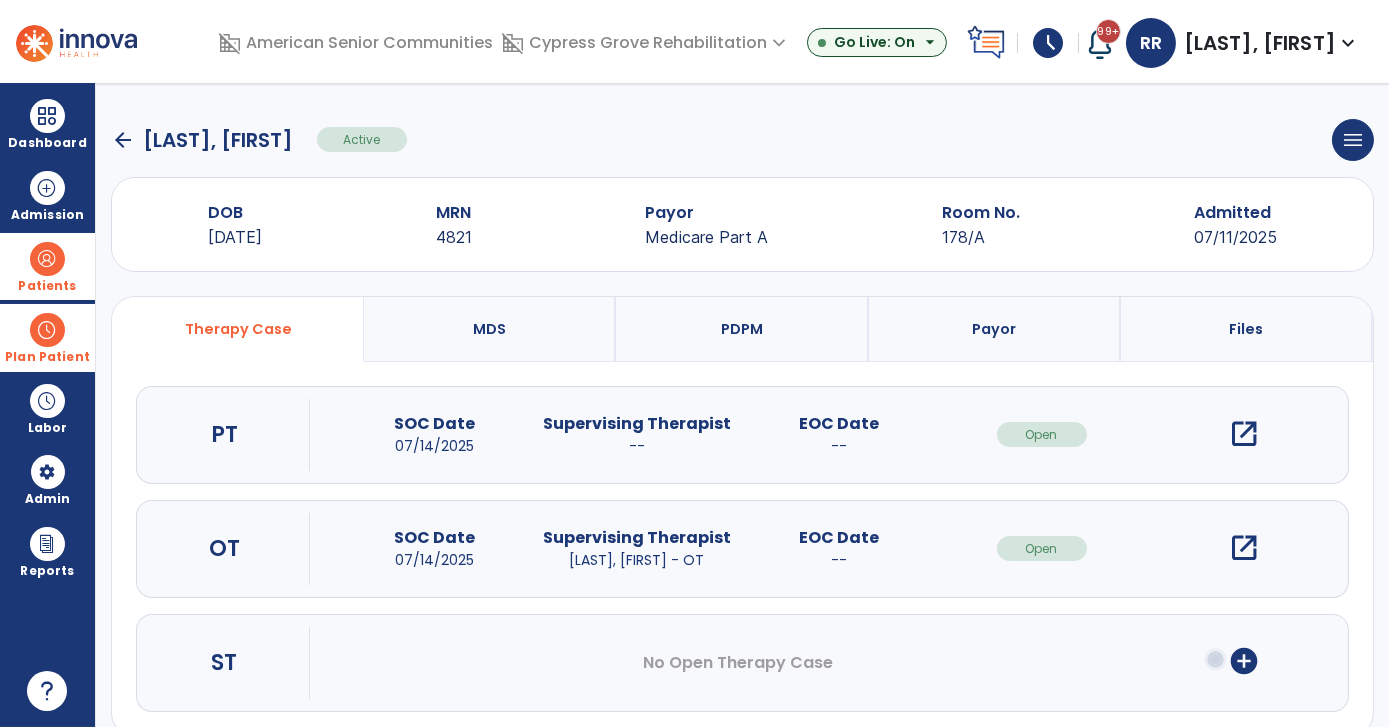 click on "arrow_back" 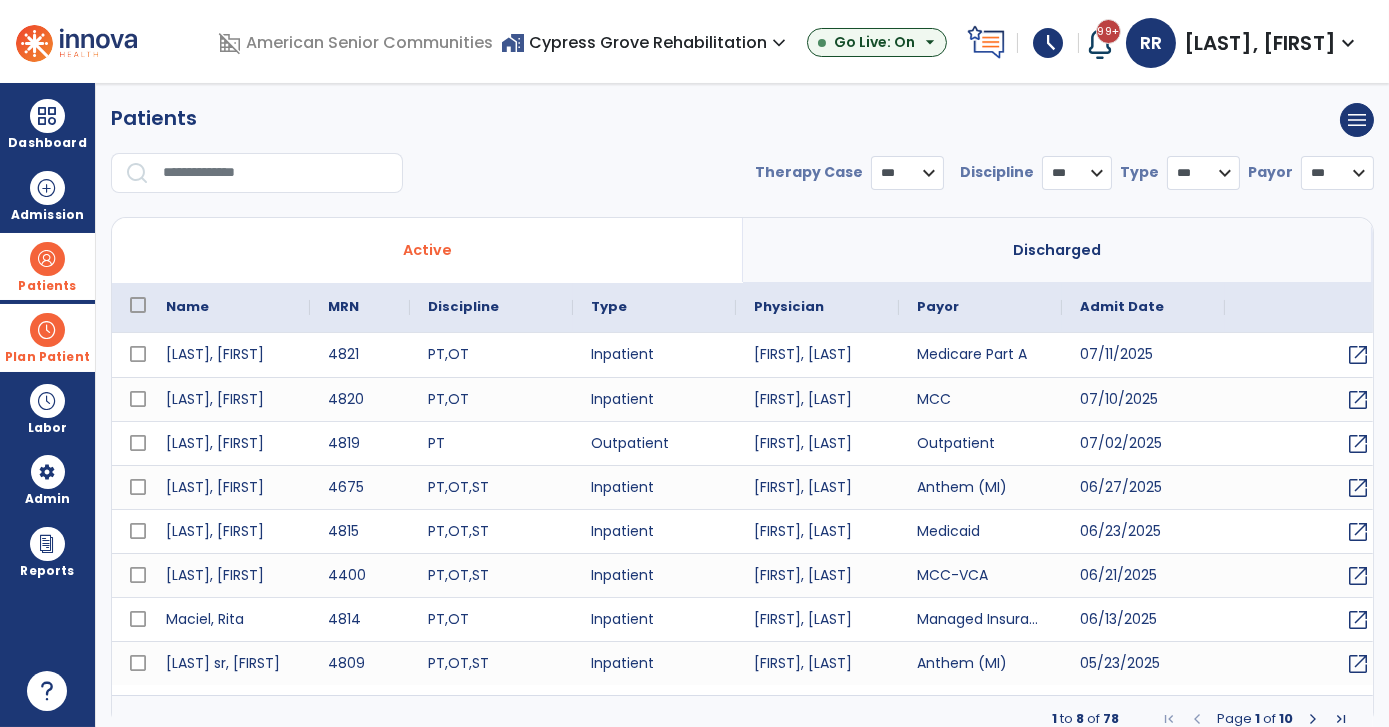 select on "***" 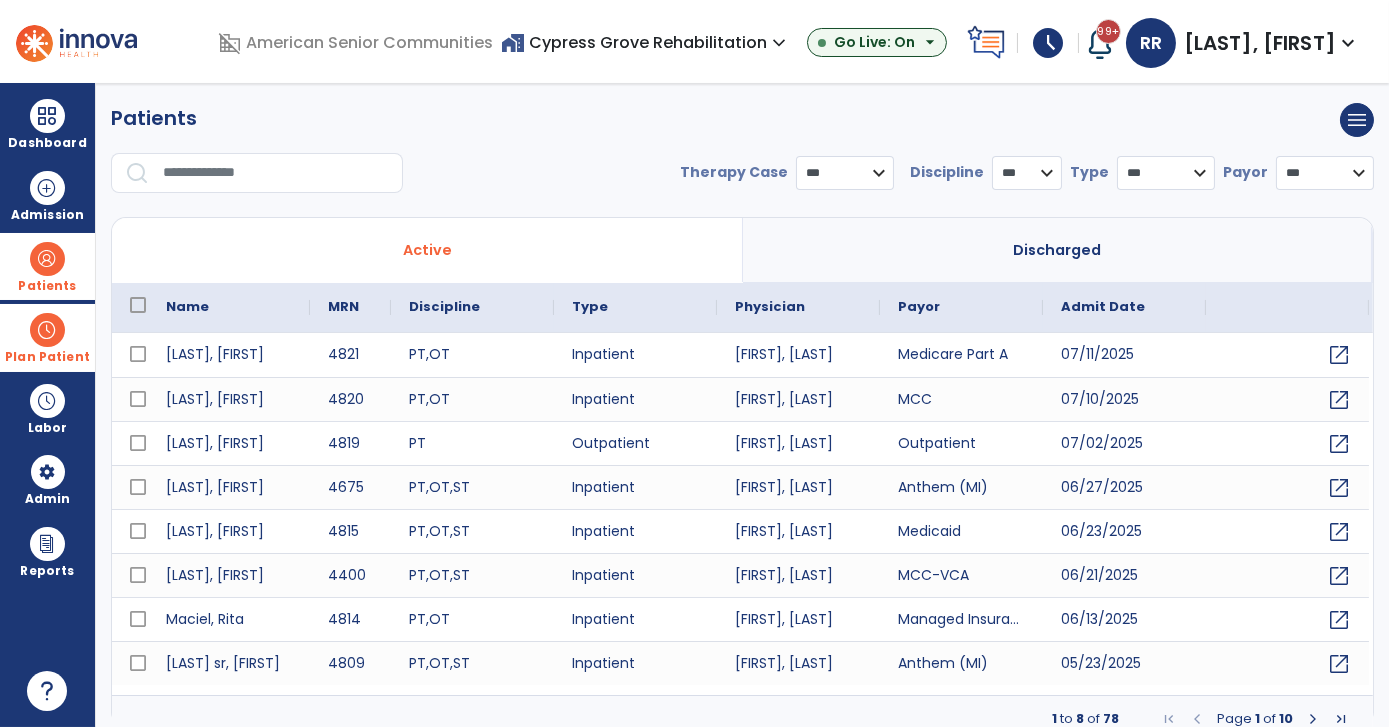 click at bounding box center [276, 173] 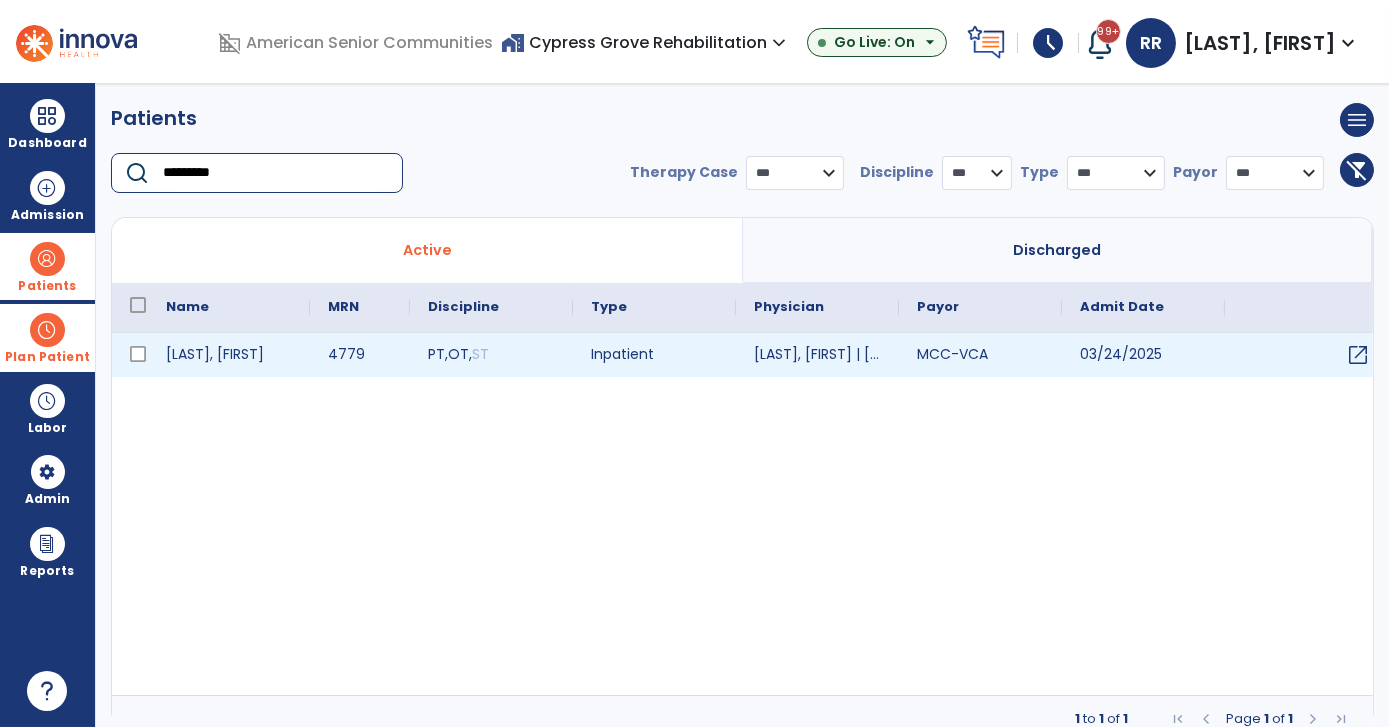 type on "*********" 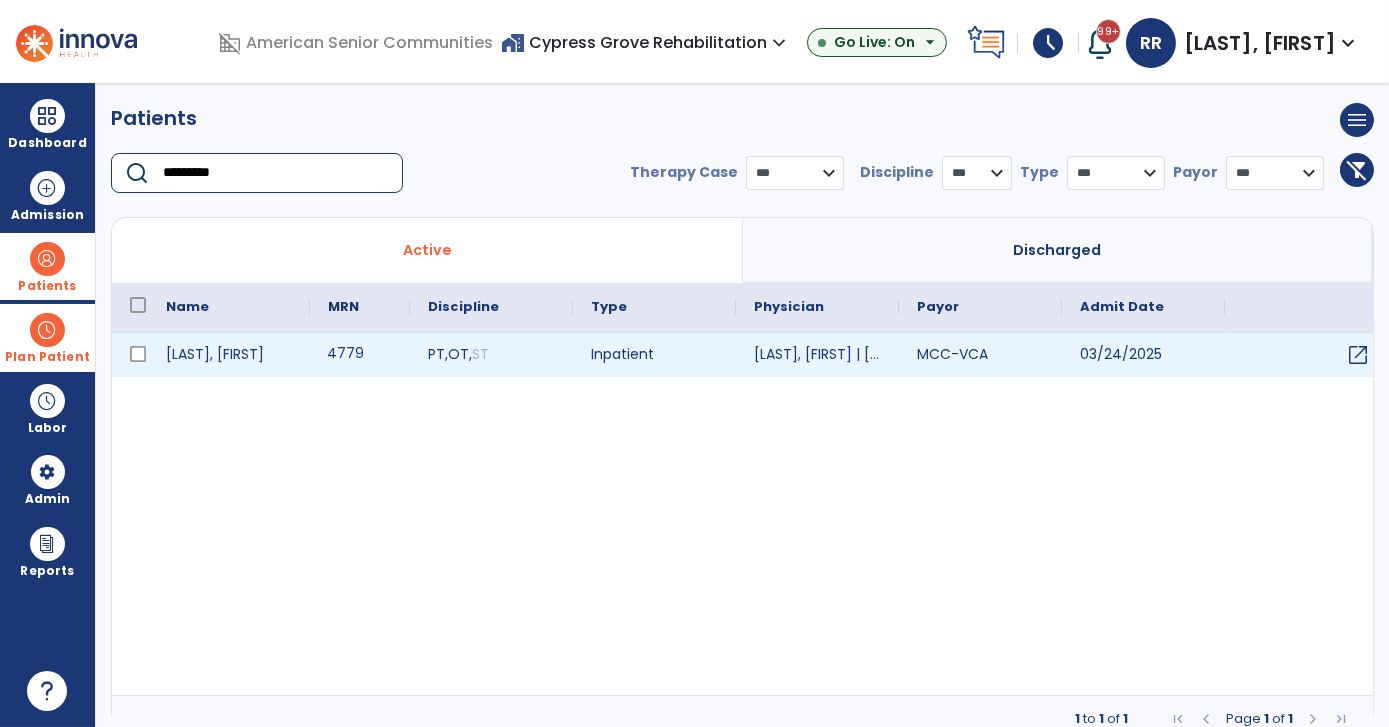 click on "4779" at bounding box center [360, 355] 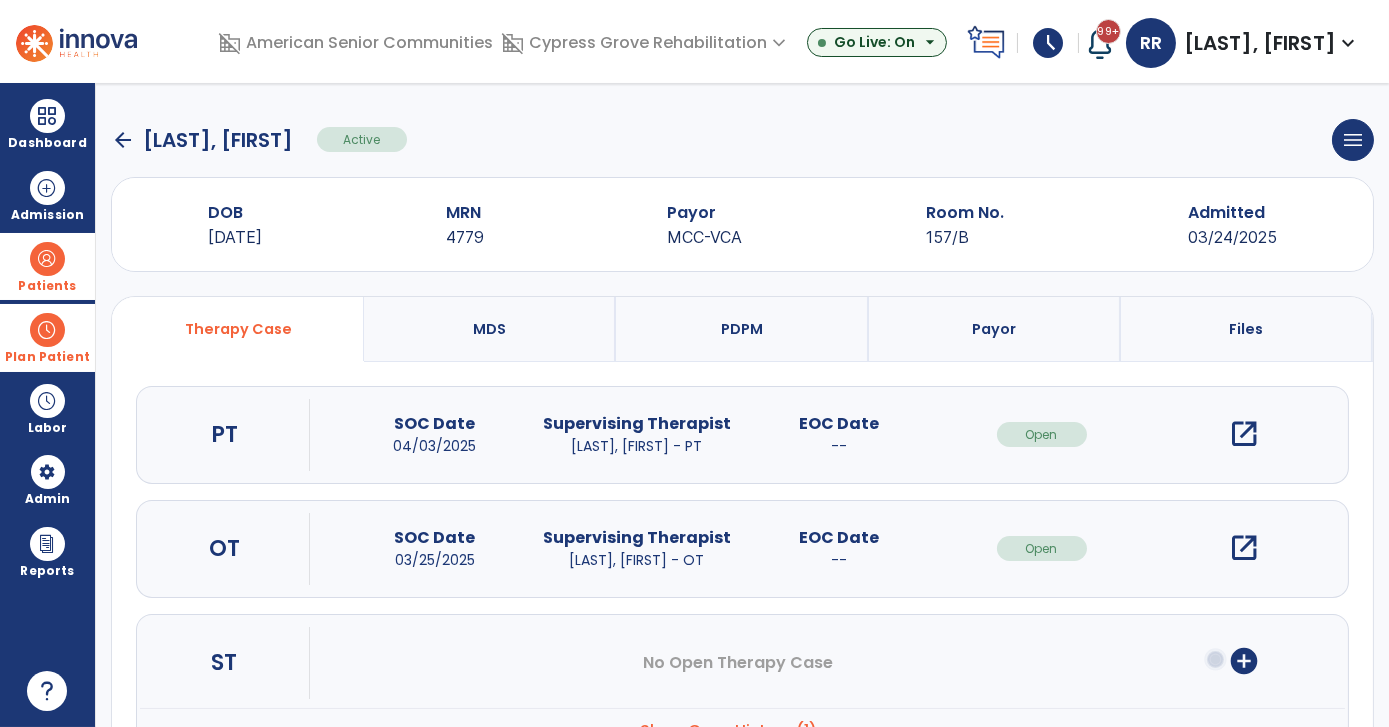 click on "arrow_back   Vanmierlo, Edward  Active  menu   Edit Admission   View OBRA Report   Discharge Patient" 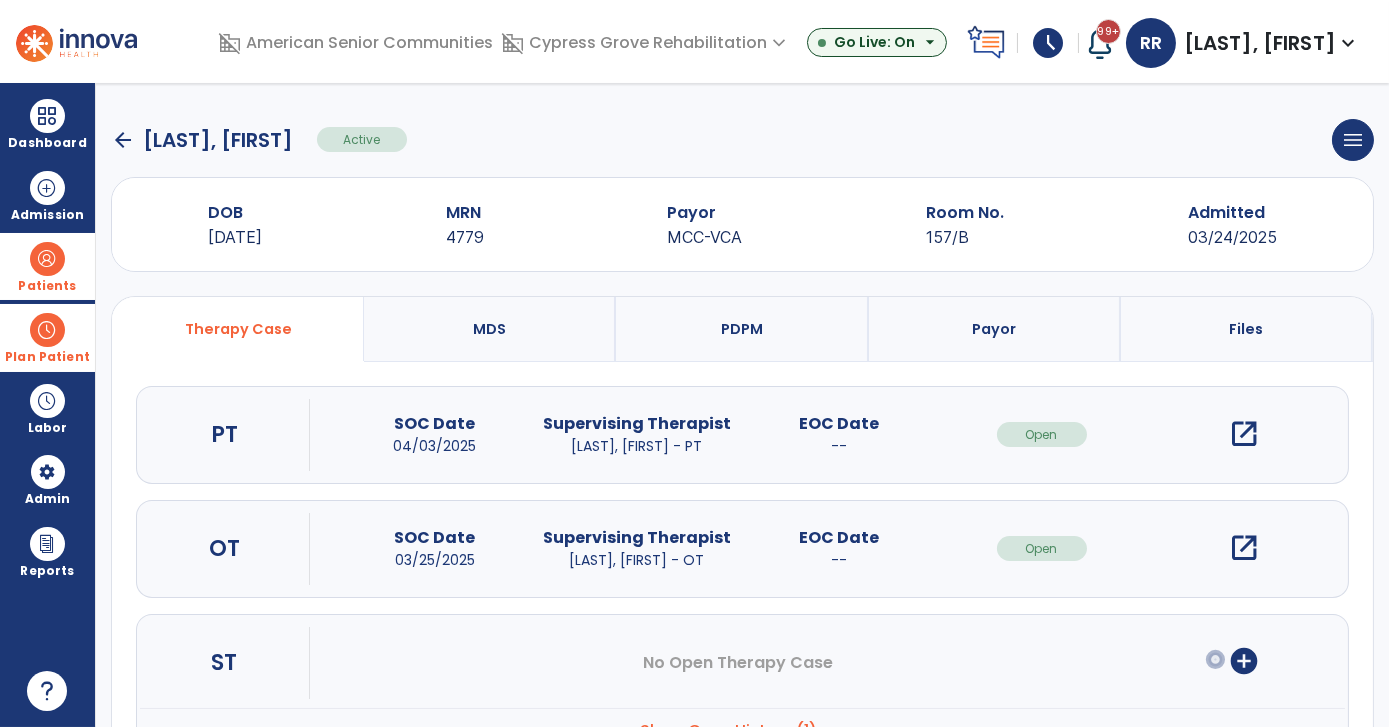 click on "open_in_new" at bounding box center (1244, 548) 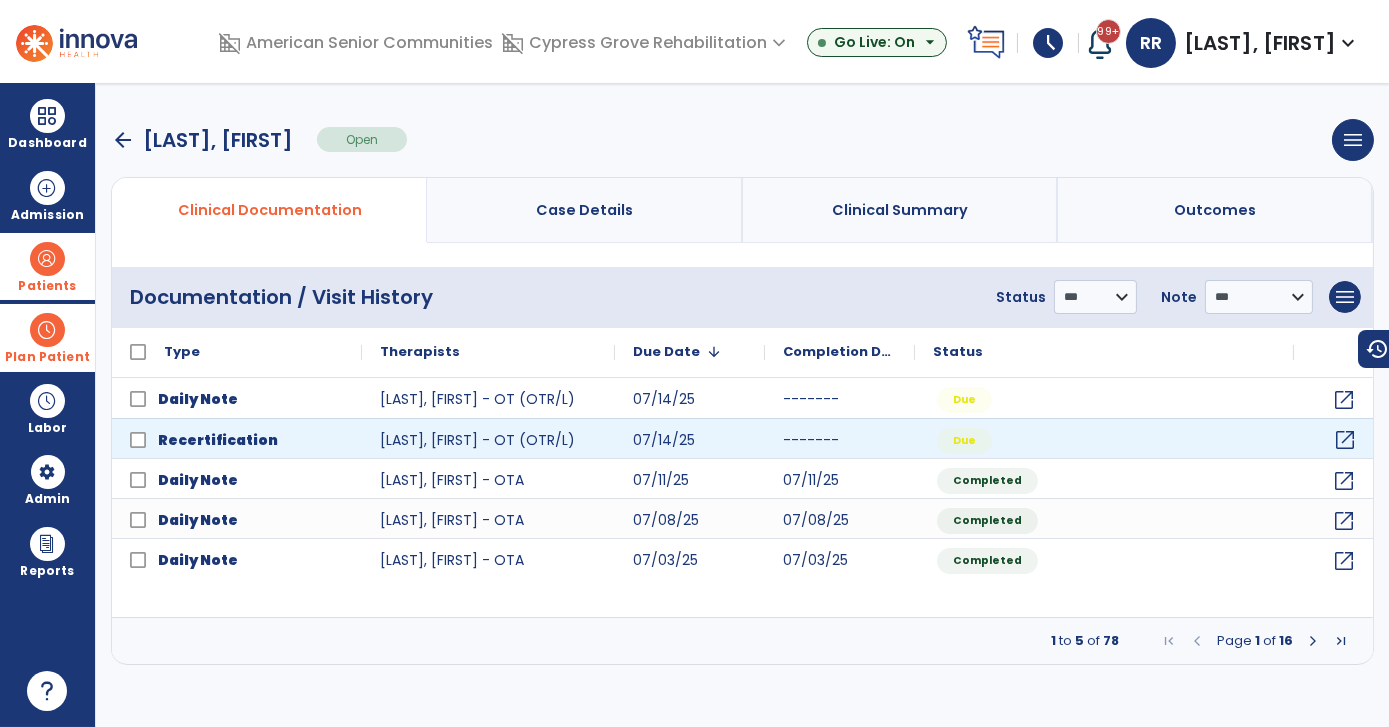 click on "open_in_new" 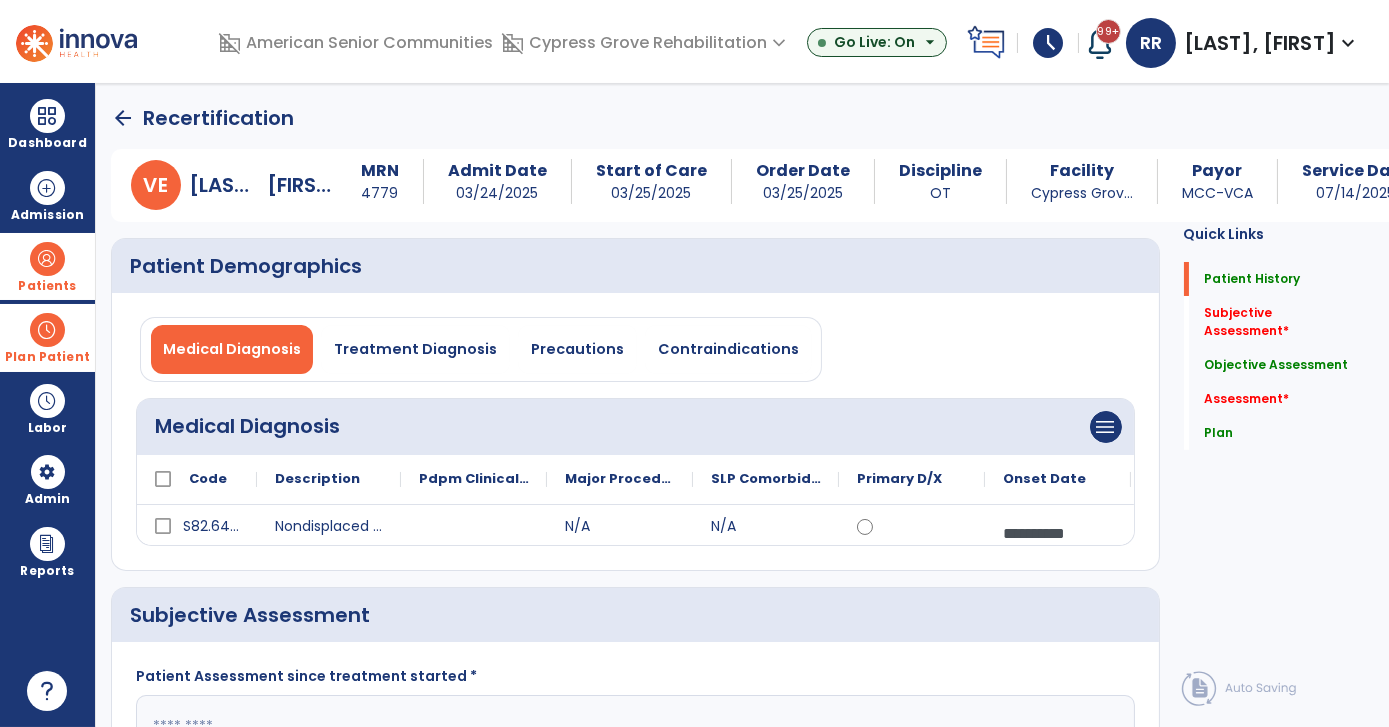 drag, startPoint x: 1387, startPoint y: 106, endPoint x: 1392, endPoint y: 188, distance: 82.1523 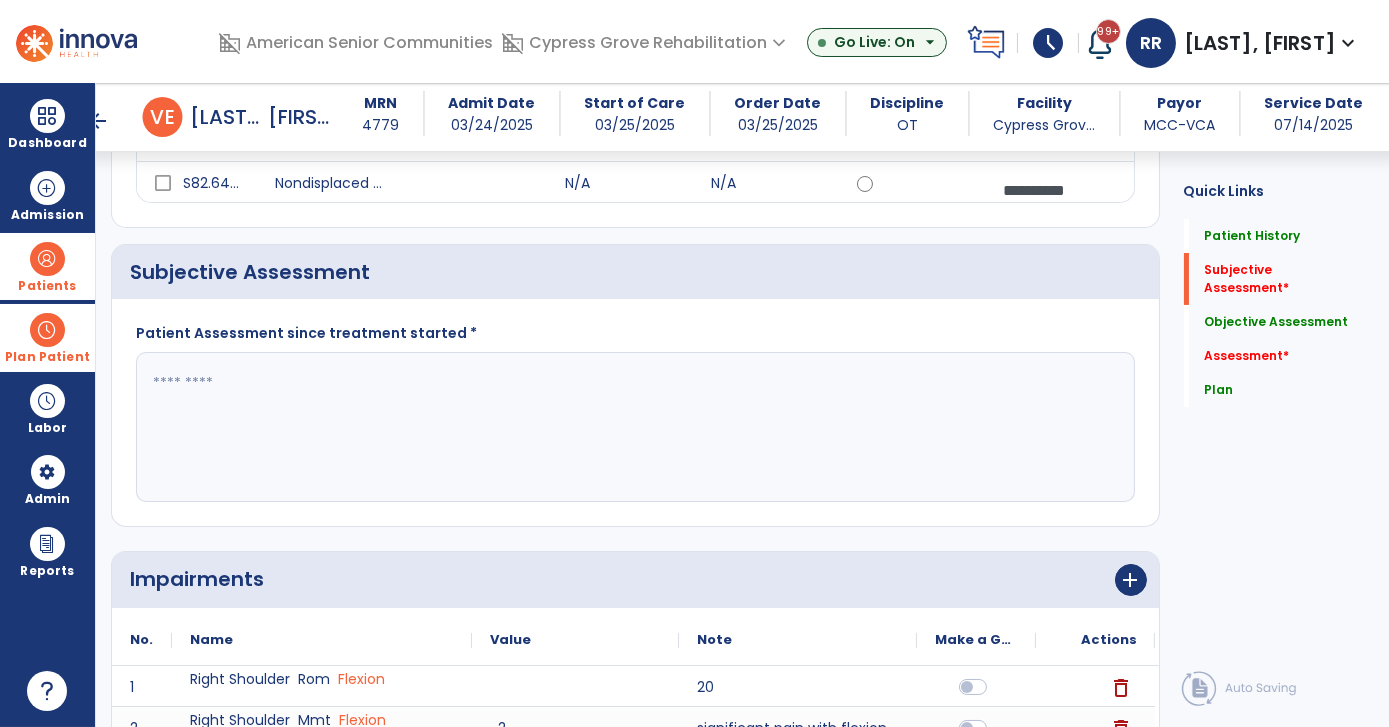 scroll, scrollTop: 327, scrollLeft: 0, axis: vertical 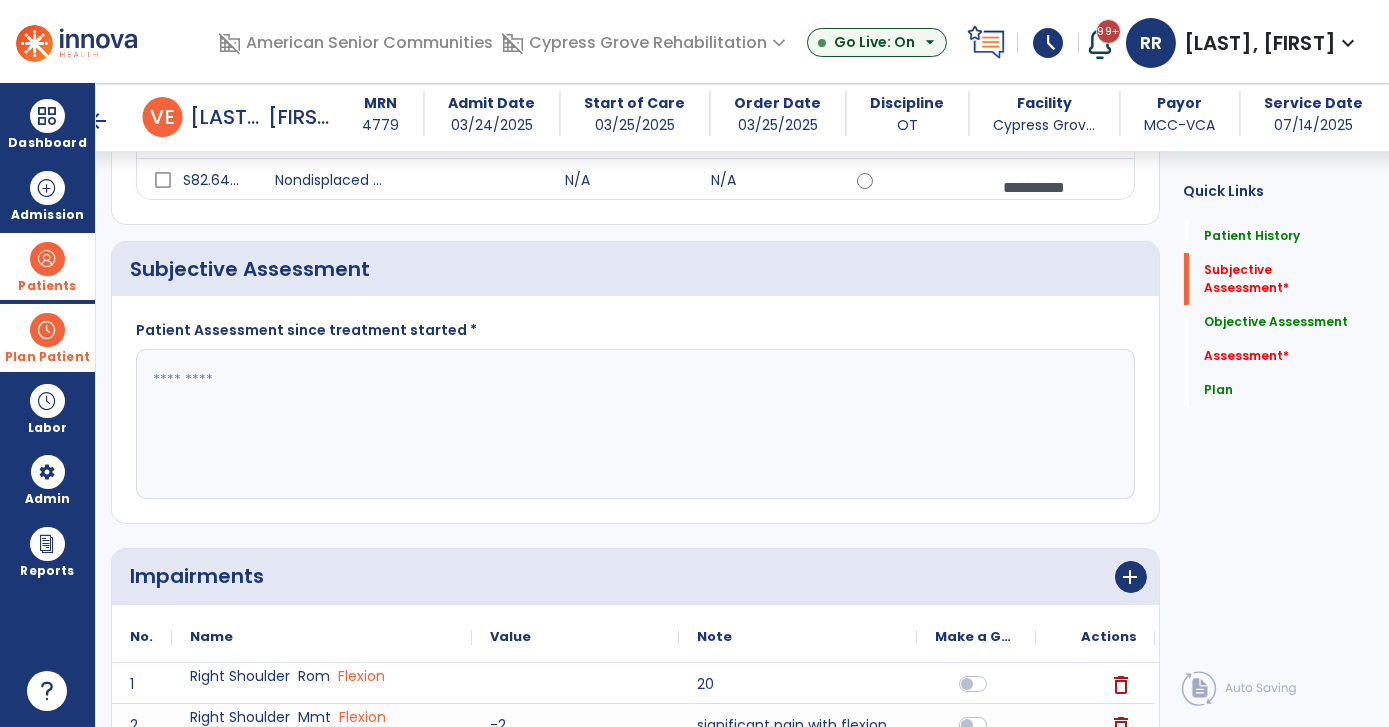 click 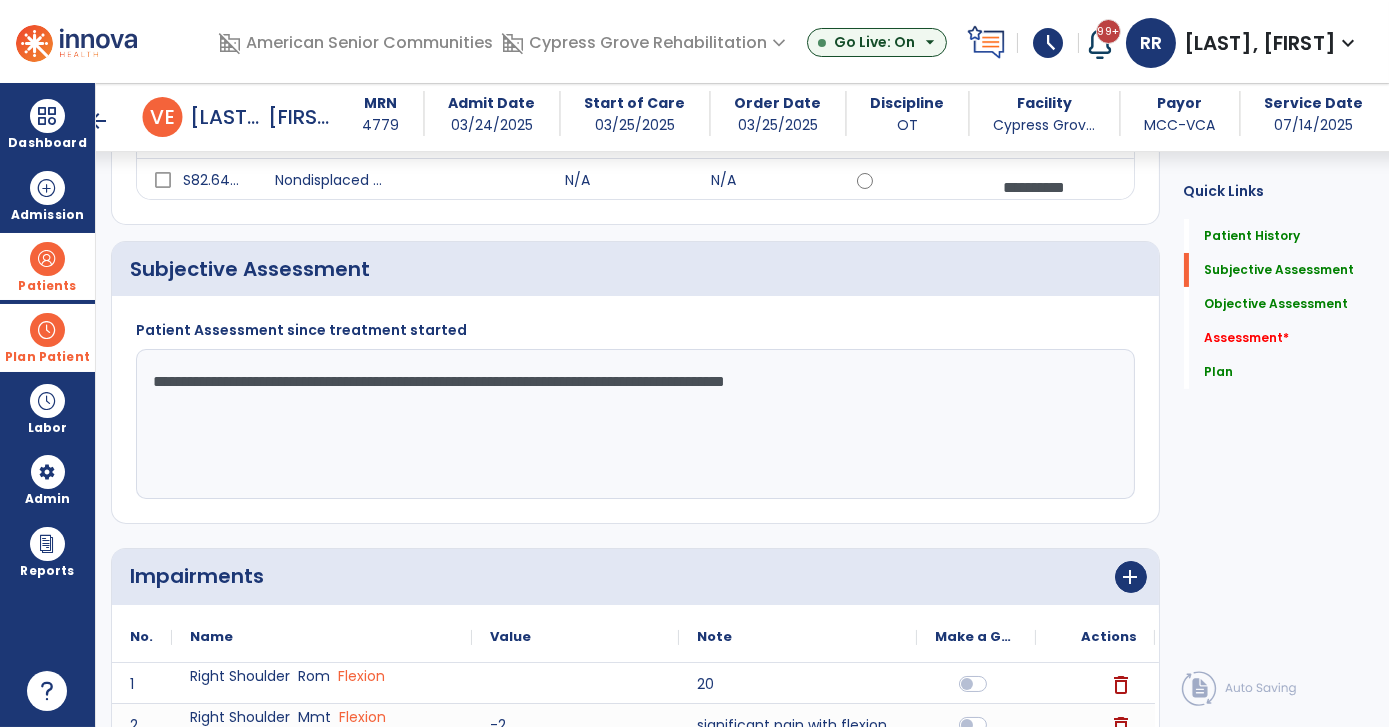 click on "**********" 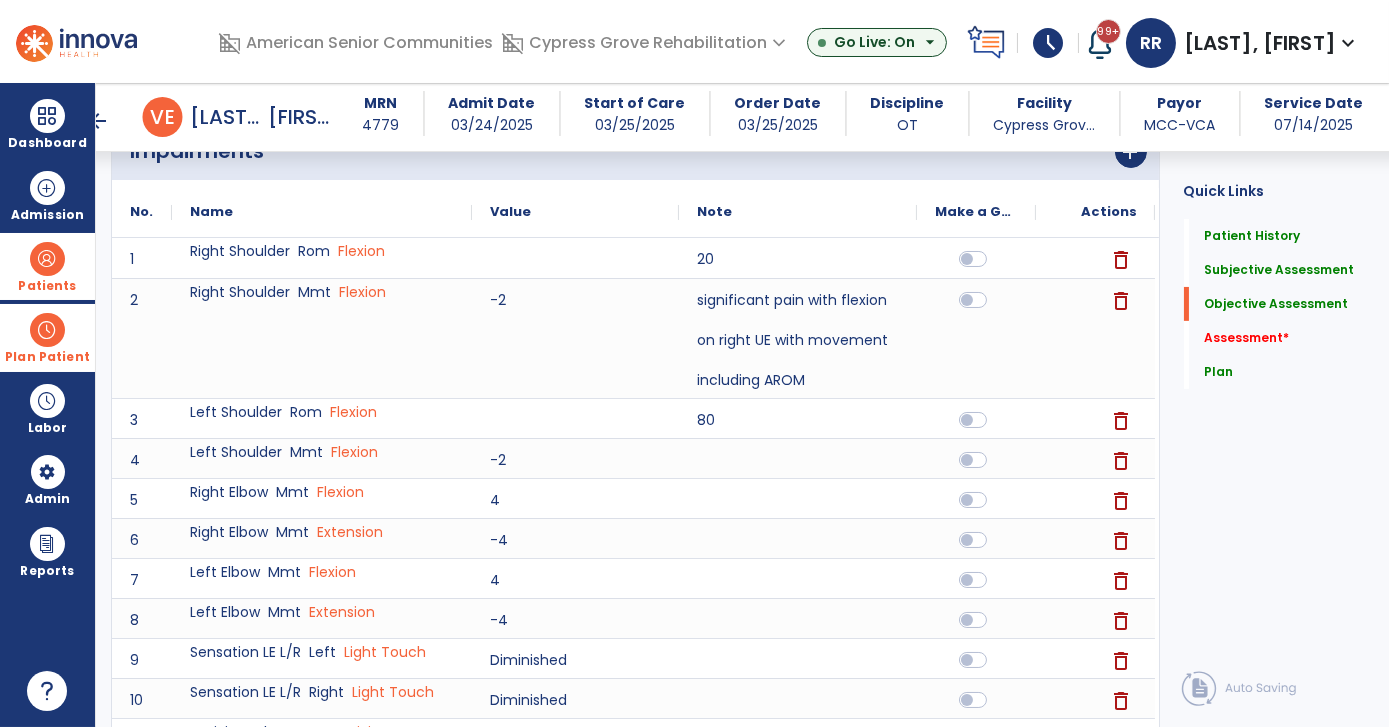 scroll, scrollTop: 768, scrollLeft: 0, axis: vertical 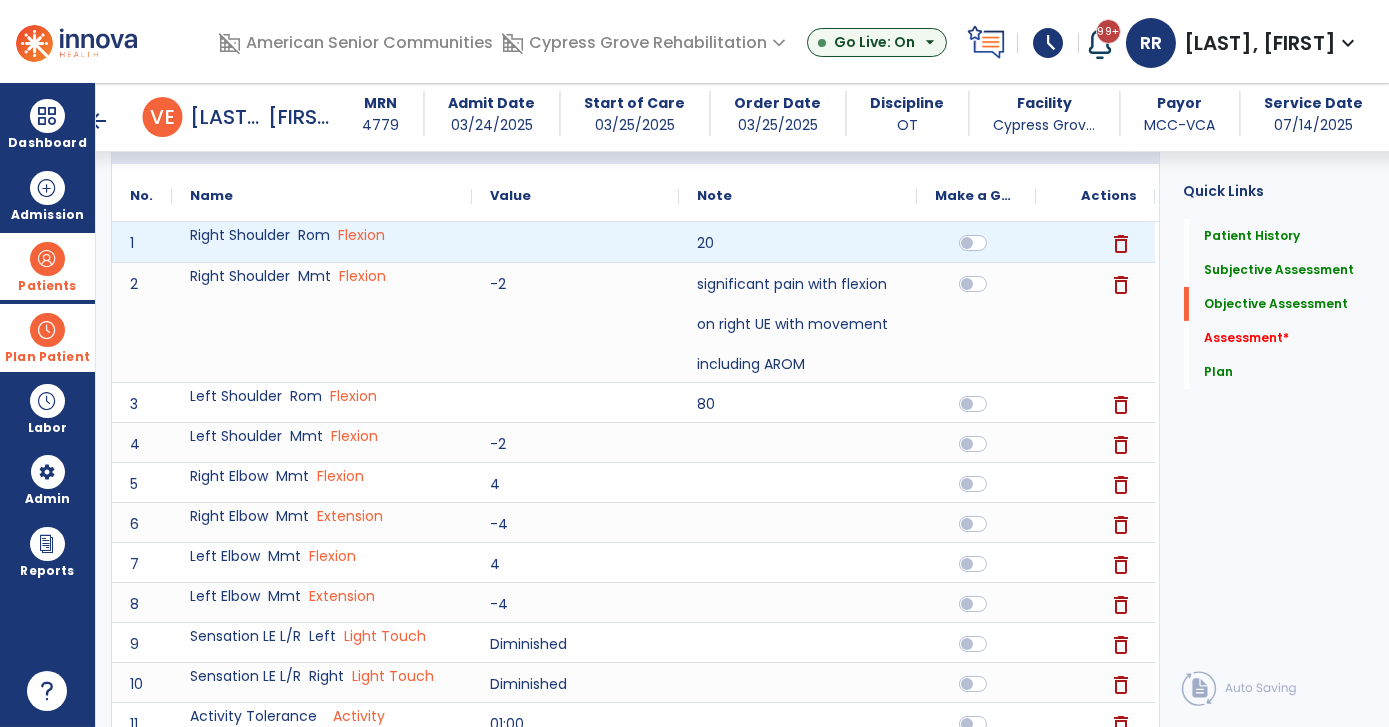 type on "**********" 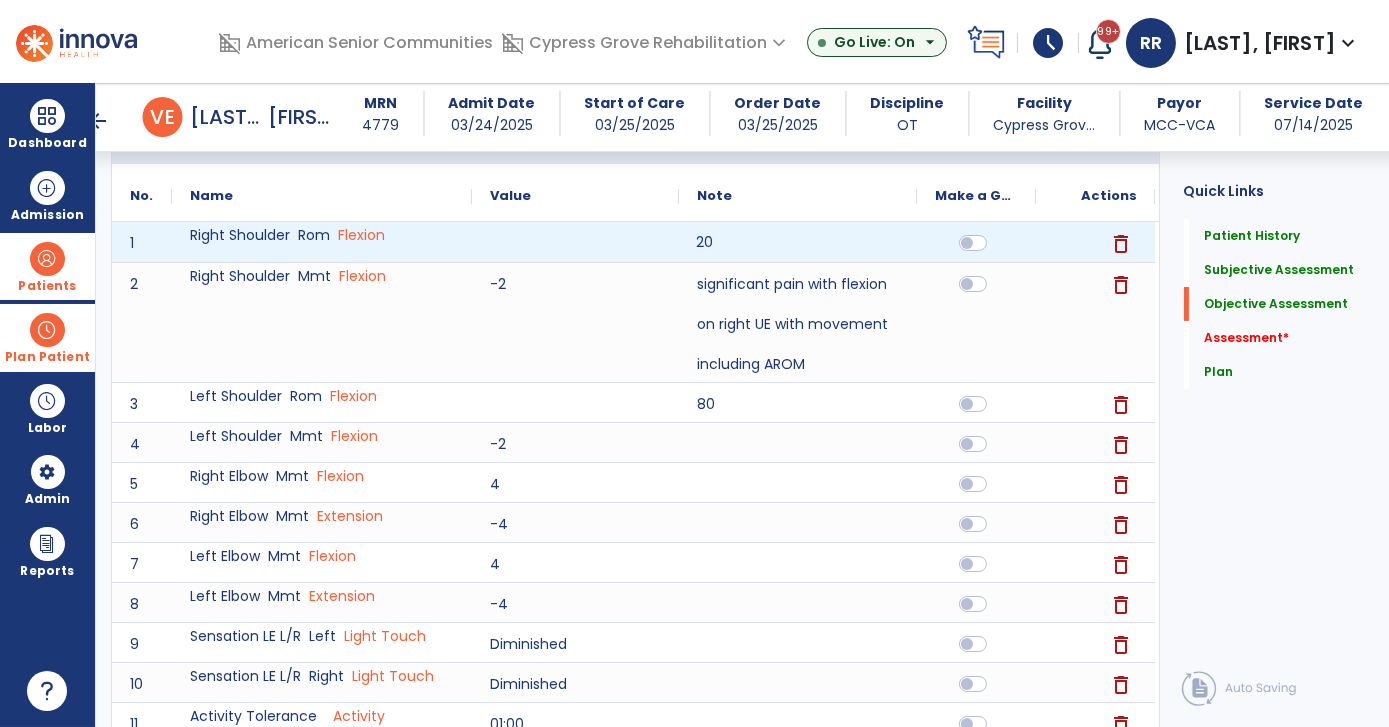 click on "20" 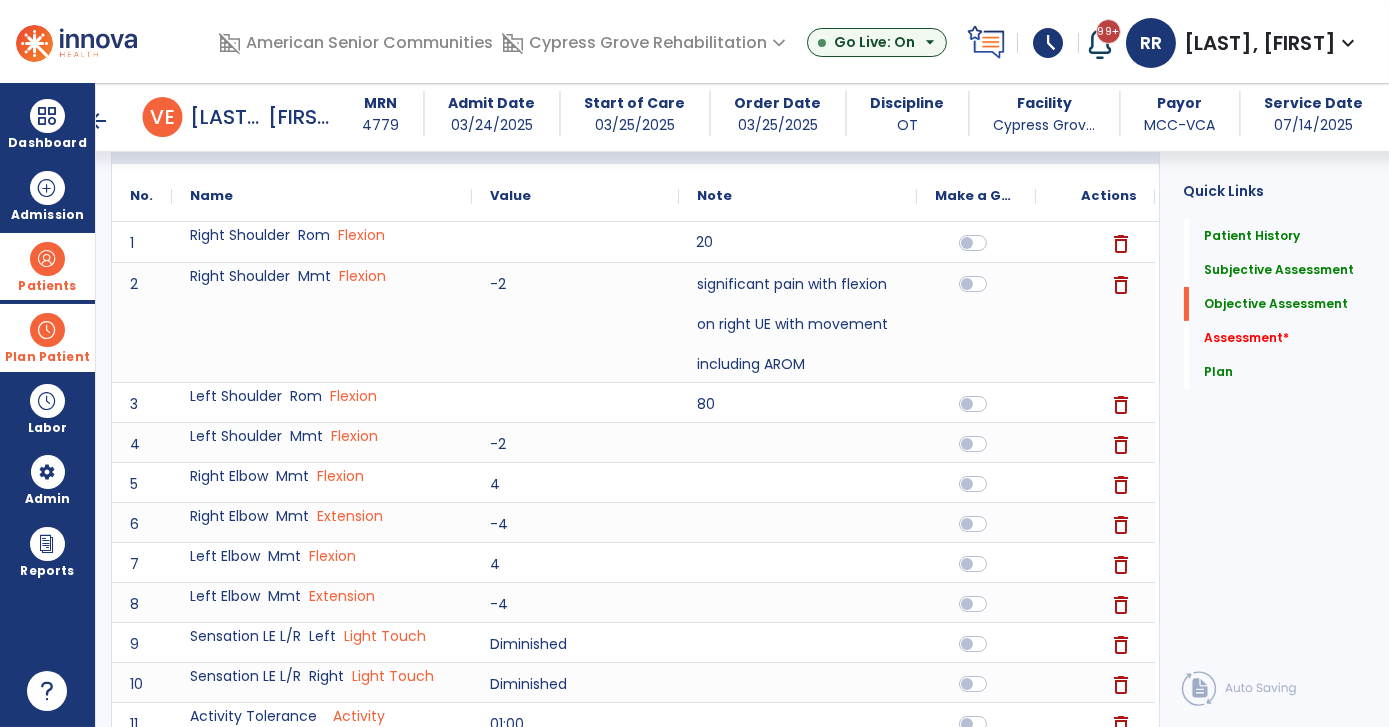 click on "arrow_back   Recertification   arrow_back      V  E  [LAST],   [FIRST]  MRN 4779 Admit Date 03/24/2025 Start of Care 03/25/2025 Order Date 03/25/2025 Discipline OT Facility Cypress Grov... Payor MCC-VCA Service Date 07/14/2025 Patient Demographics  Medical Diagnosis   Treatment Diagnosis   Precautions   Contraindications  Medical Diagnosis      menu   Add Medical Diagnosis   Delete Medical Diagnosis
Code
Description
1" at bounding box center [742, 405] 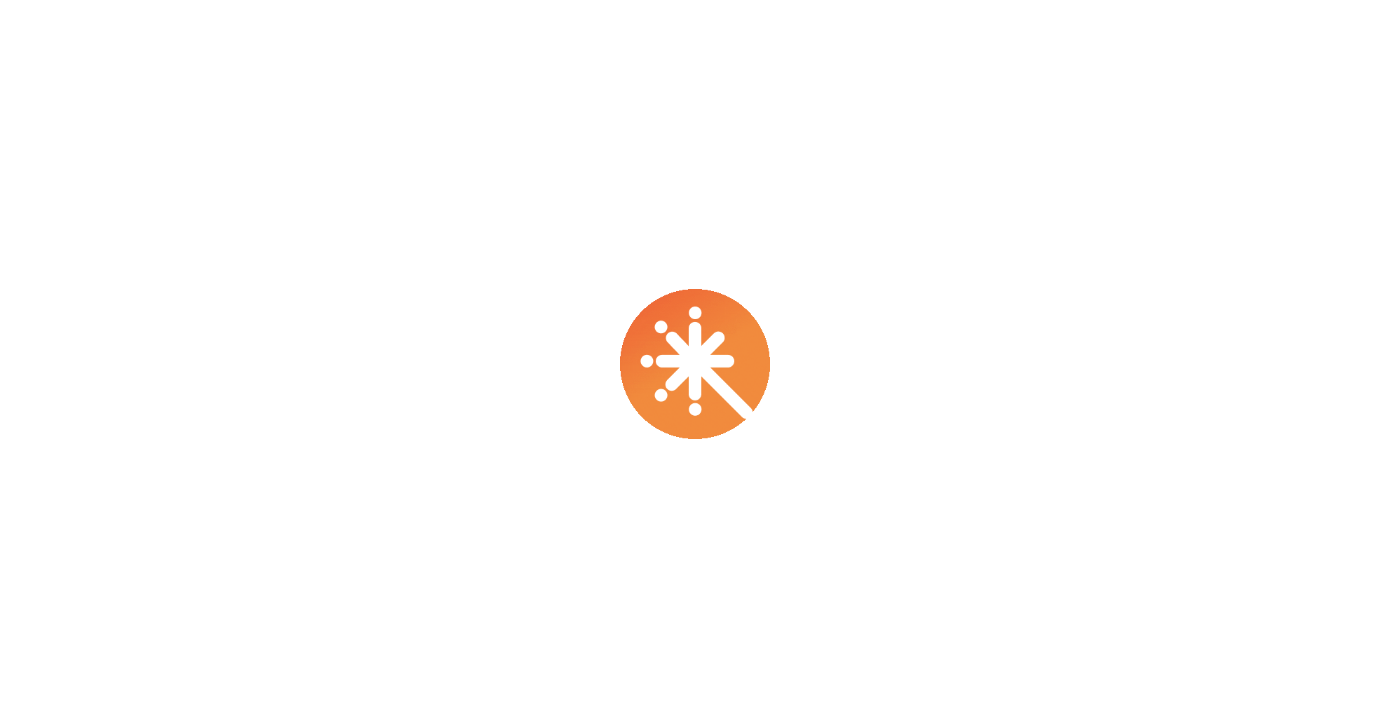 scroll, scrollTop: 0, scrollLeft: 0, axis: both 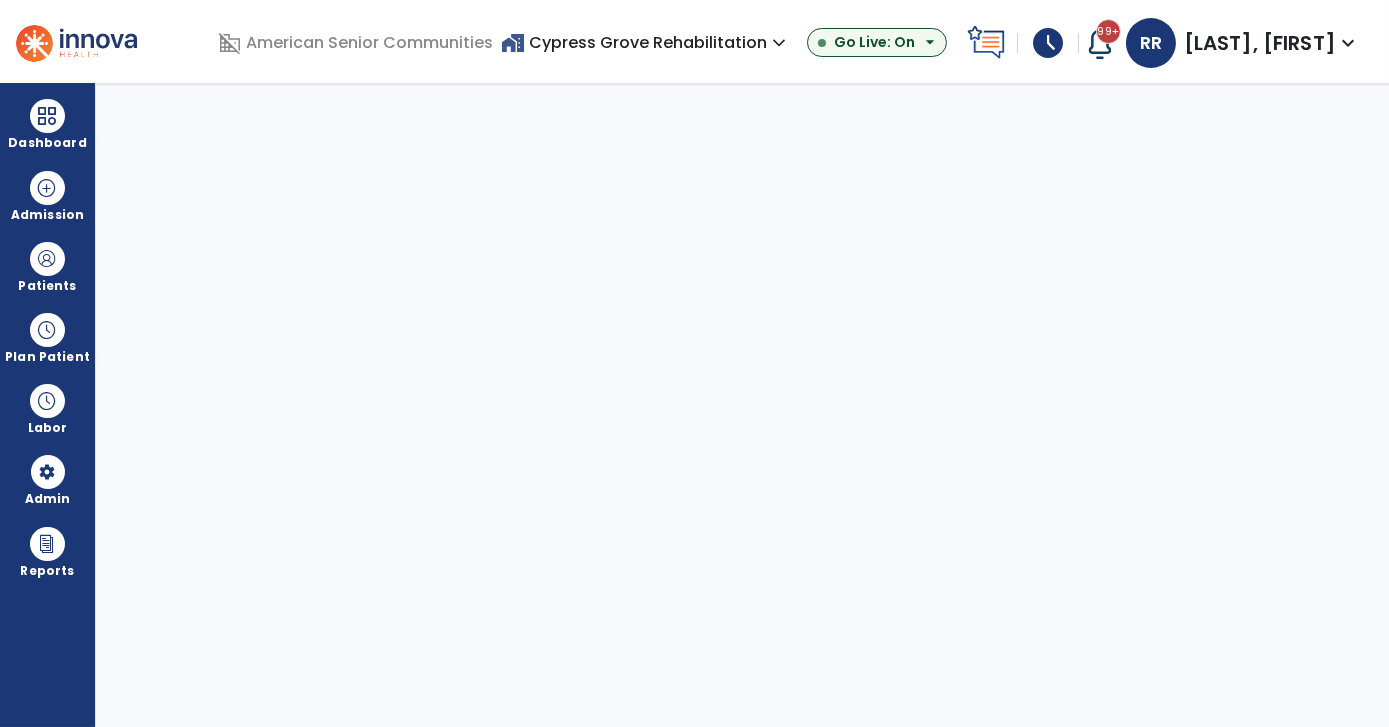 select on "***" 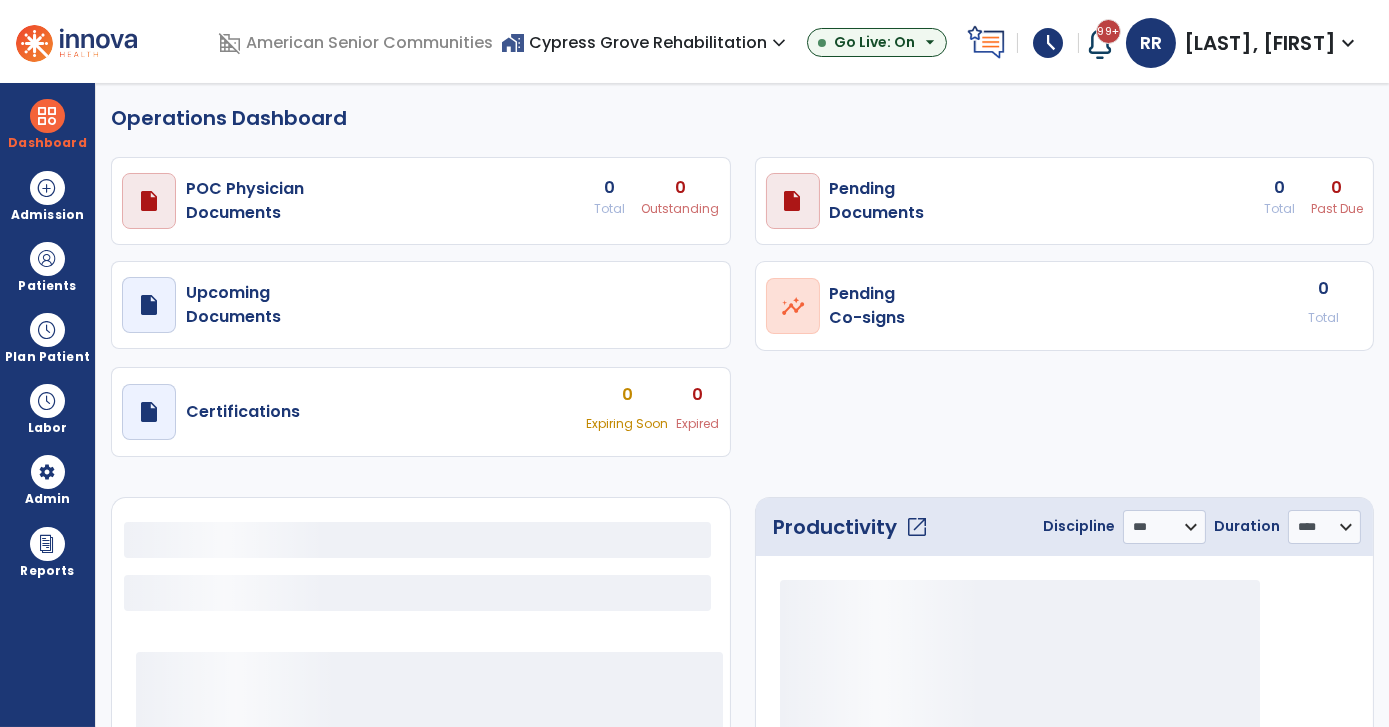 select on "***" 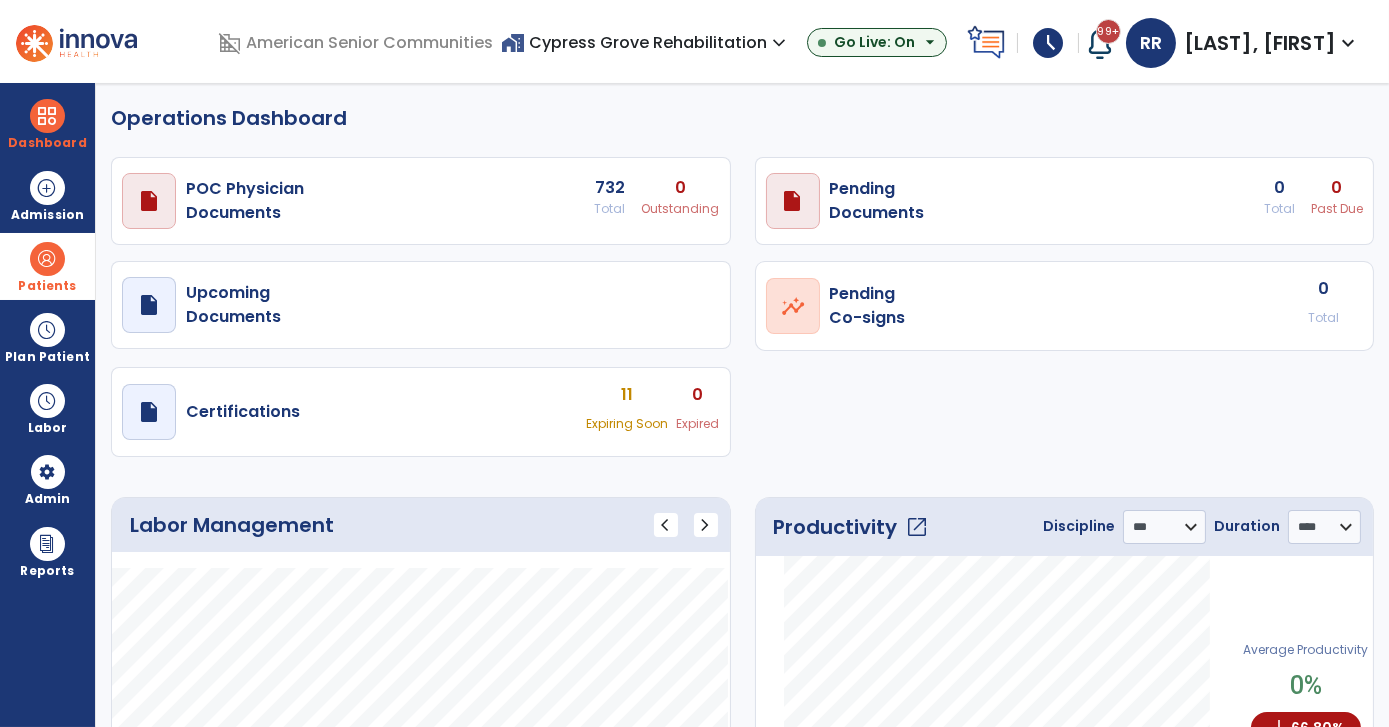 click at bounding box center [47, 259] 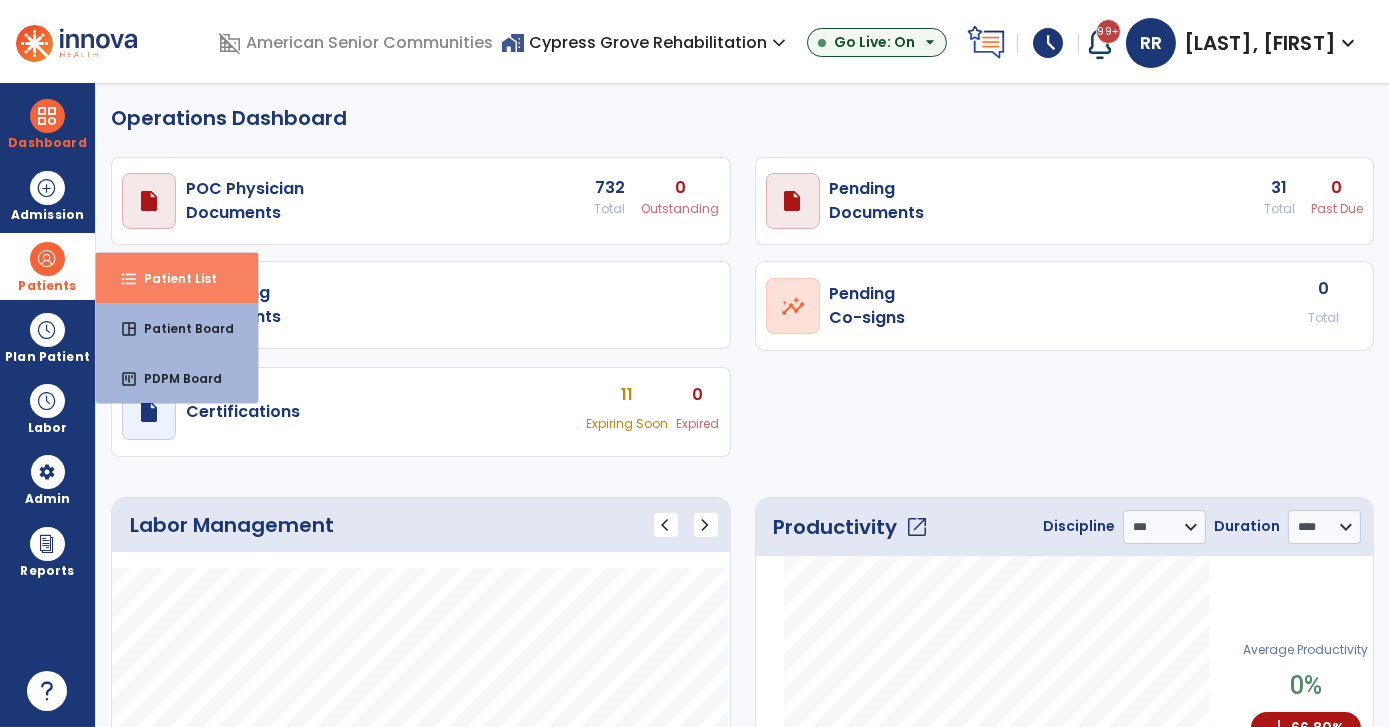 click on "Patient List" at bounding box center [172, 278] 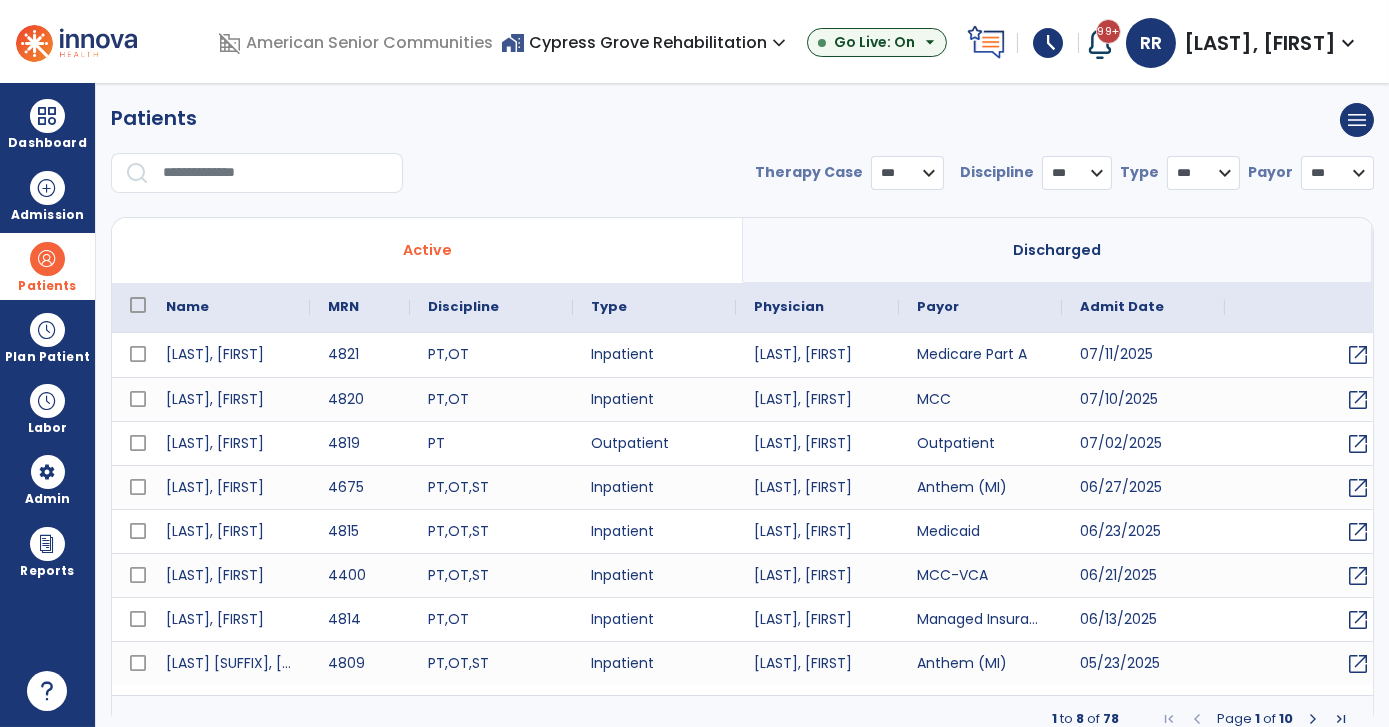 select on "***" 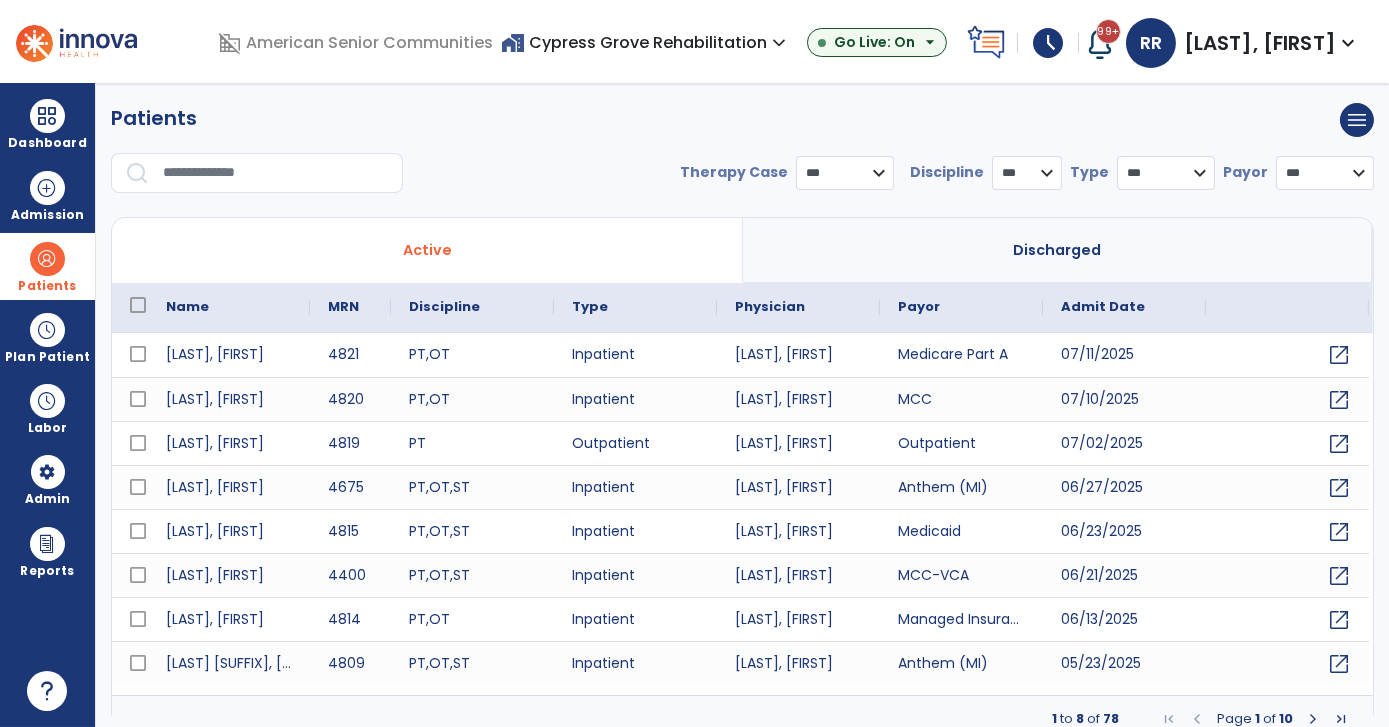 click at bounding box center [276, 173] 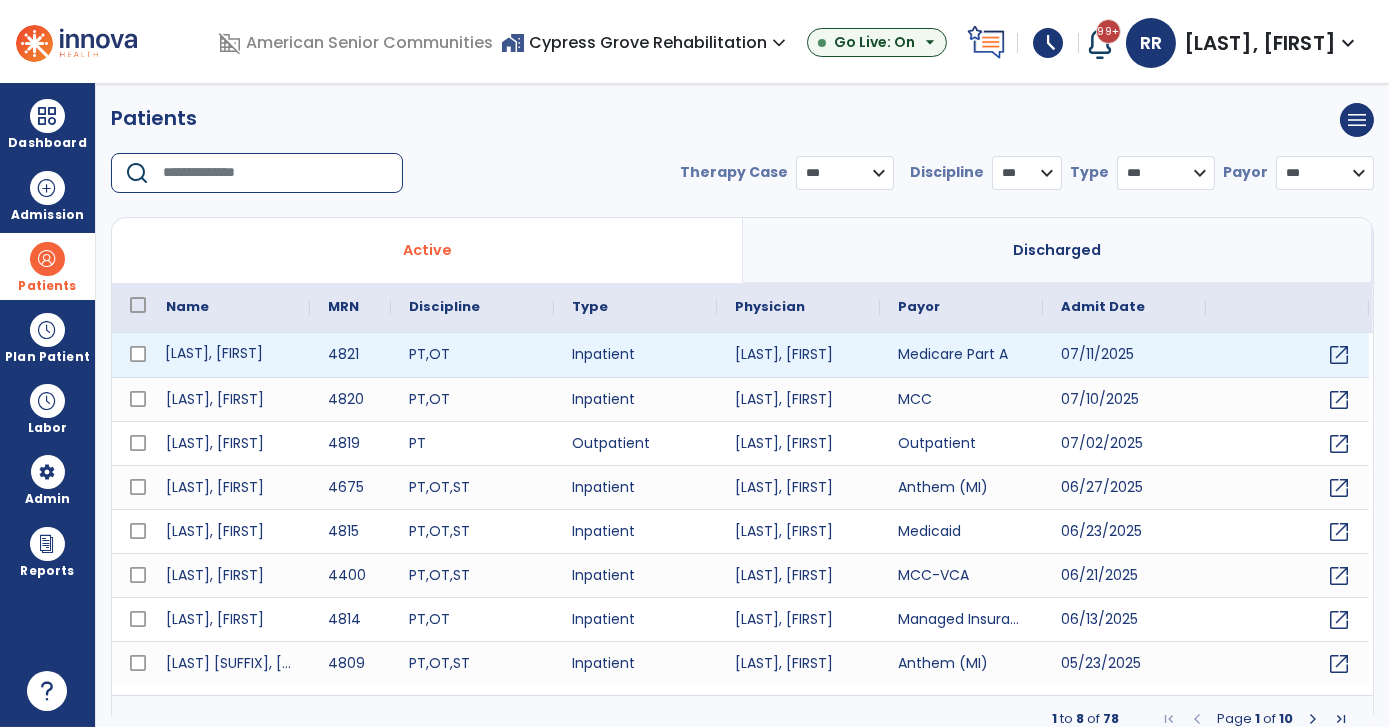 click on "[LAST], [FIRST]" at bounding box center [229, 355] 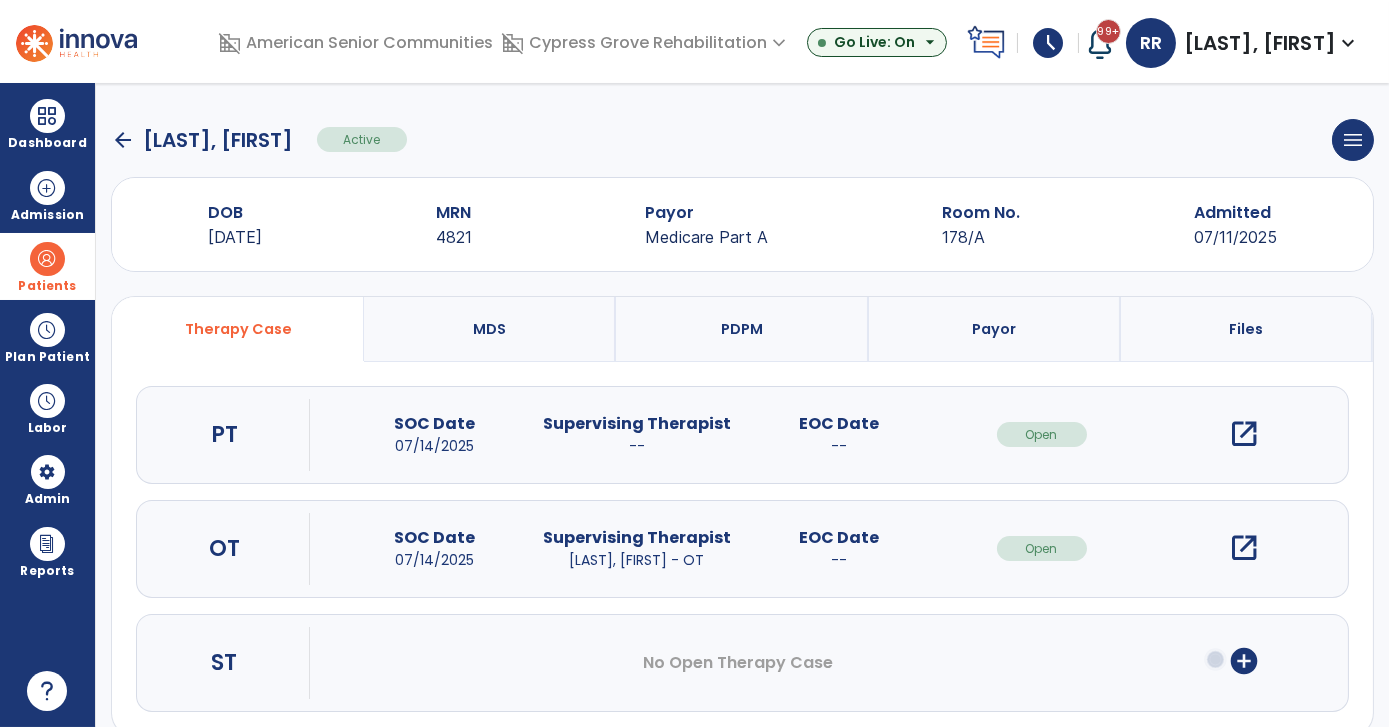 click on "open_in_new" at bounding box center [1244, 434] 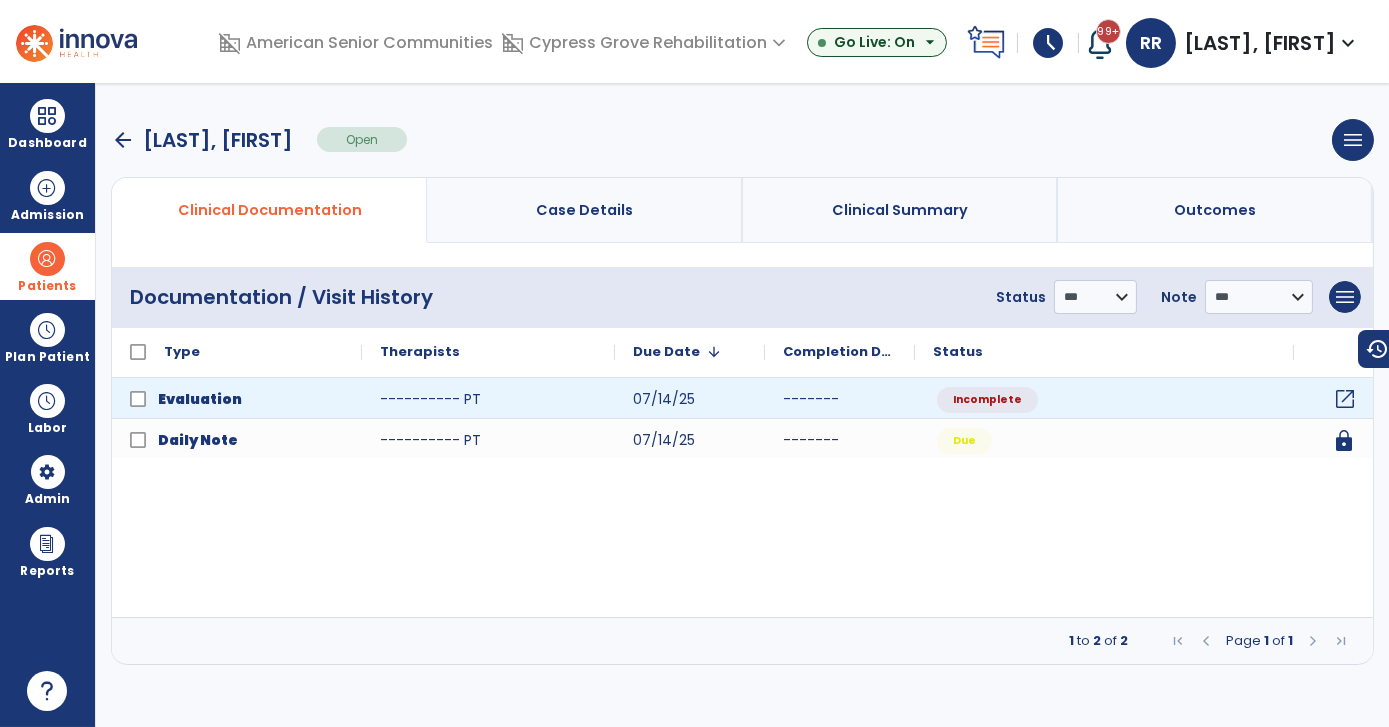 click on "open_in_new" 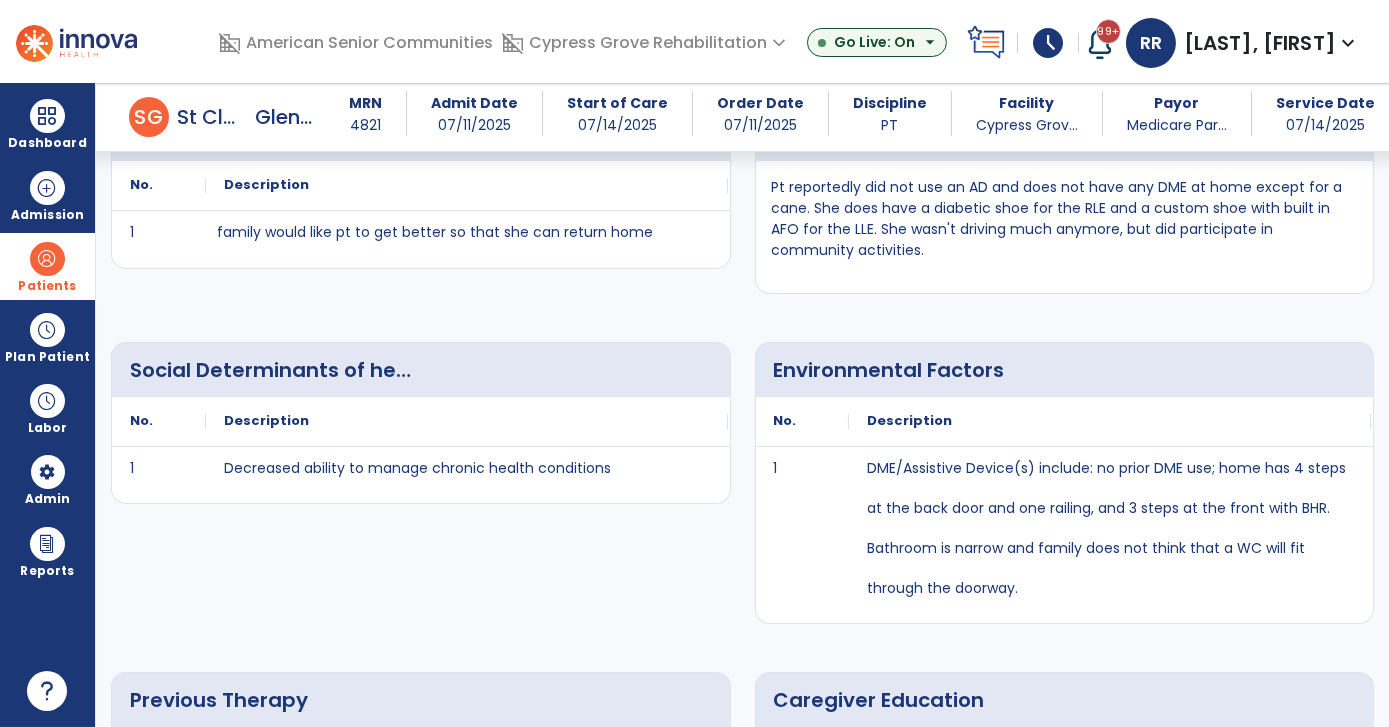 scroll, scrollTop: 1855, scrollLeft: 0, axis: vertical 